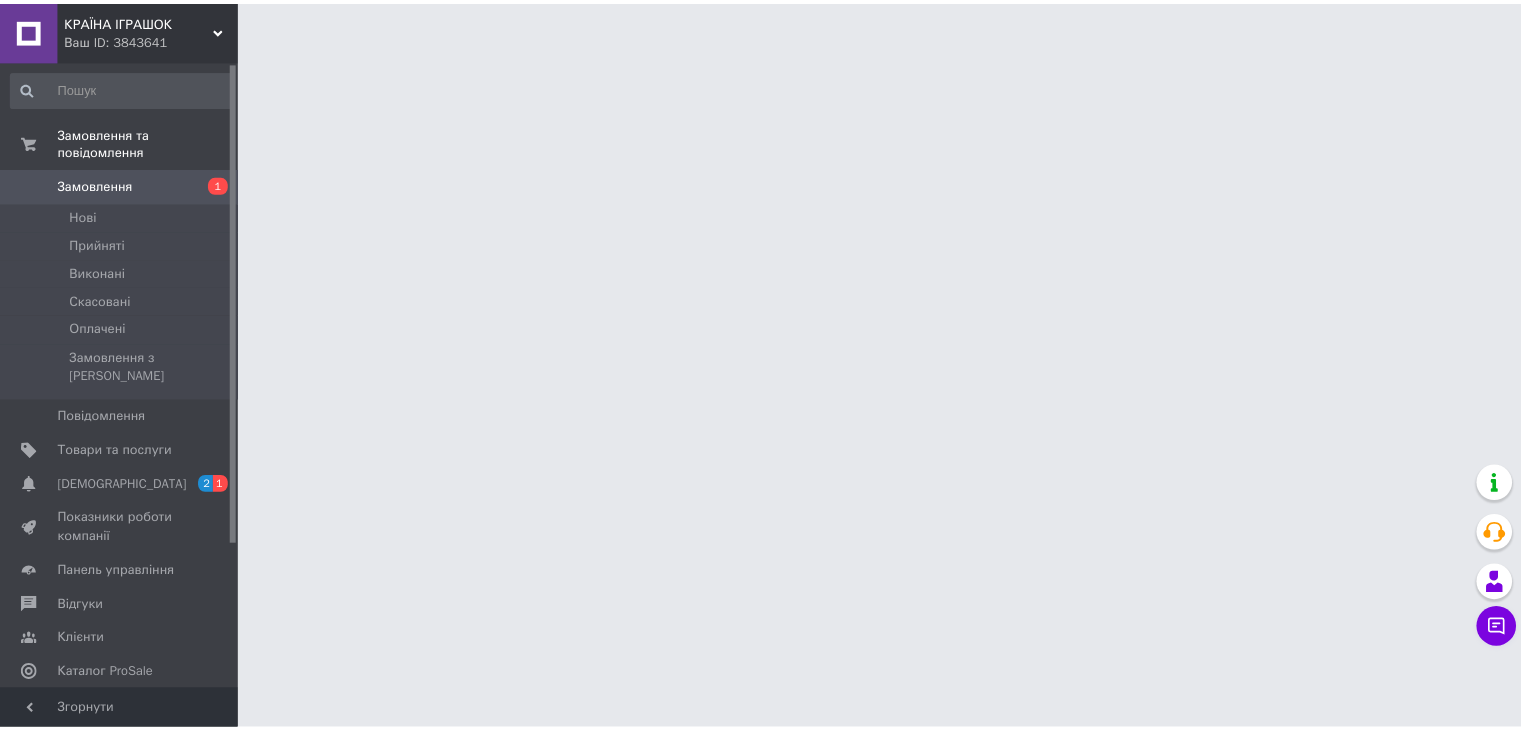 scroll, scrollTop: 0, scrollLeft: 0, axis: both 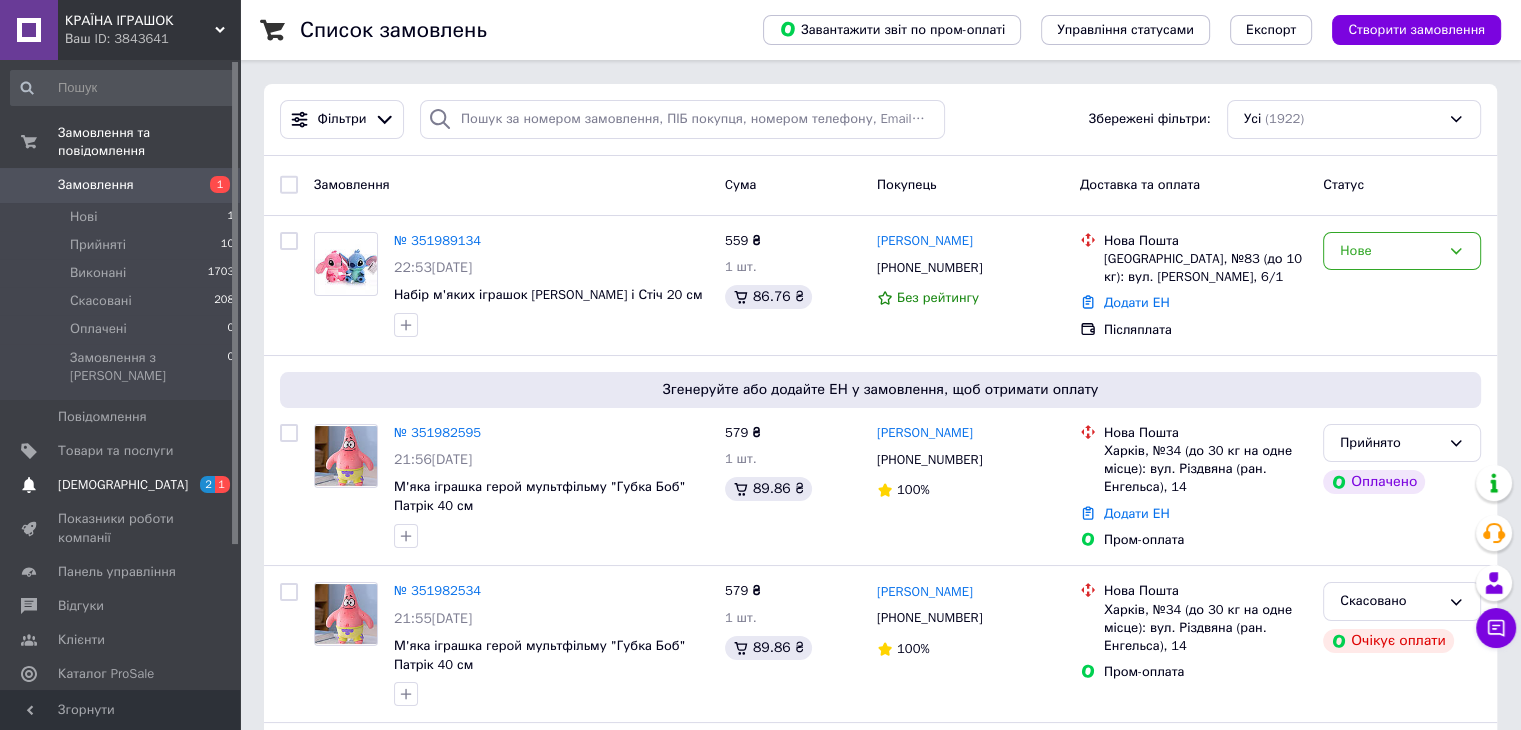 click on "[DEMOGRAPHIC_DATA]" at bounding box center (123, 485) 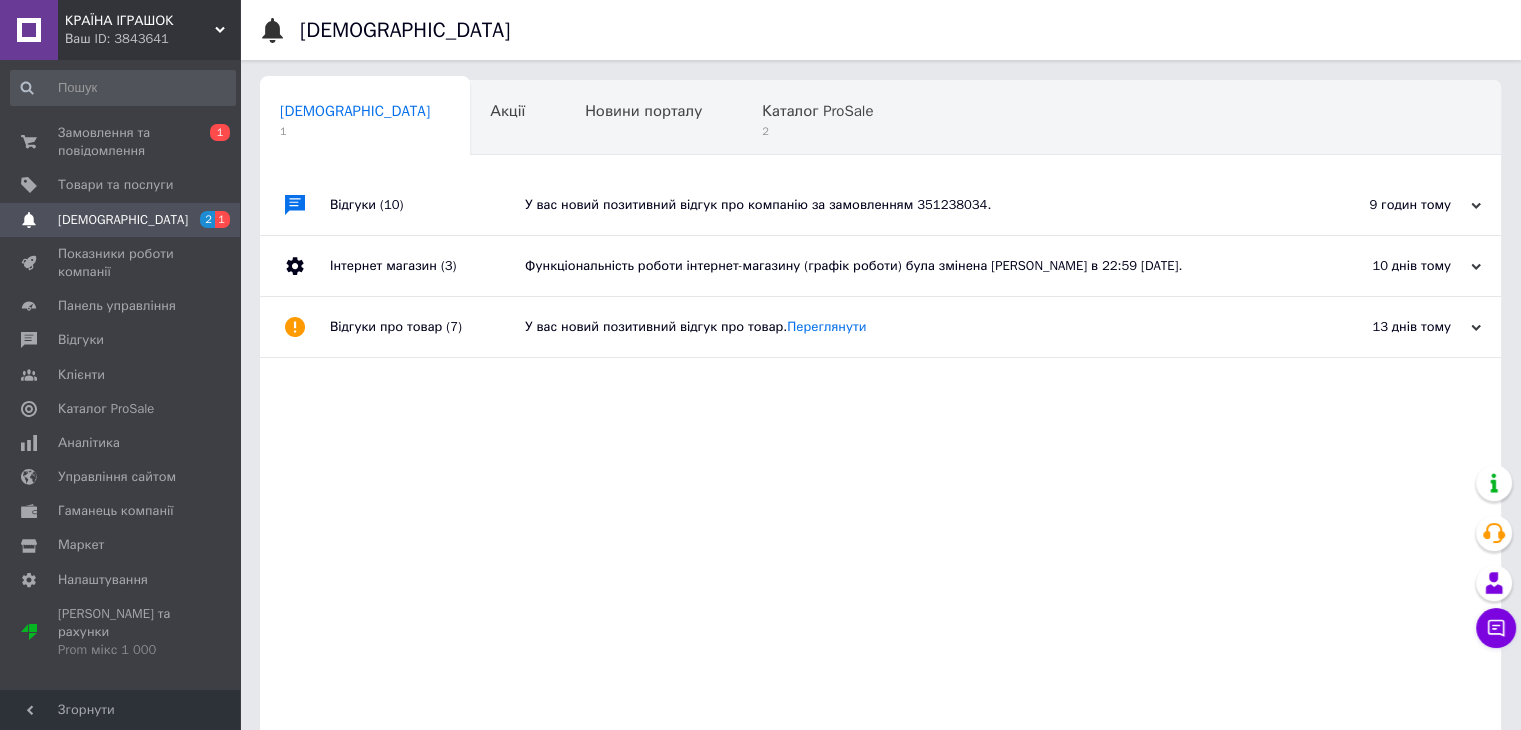 click on "У вас новий позитивний відгук про компанію за замовленням 351238034." at bounding box center (903, 205) 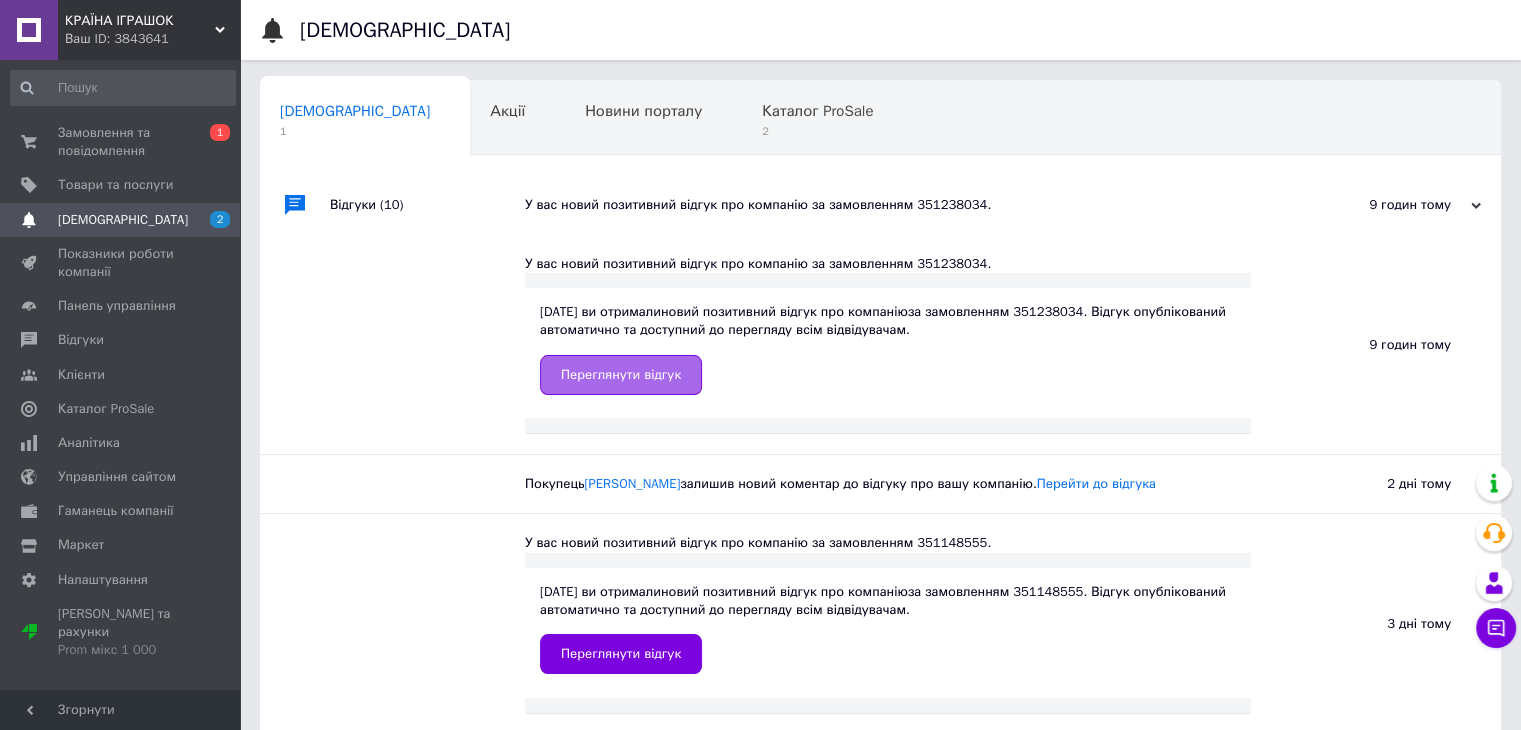 click on "Переглянути відгук" at bounding box center [621, 375] 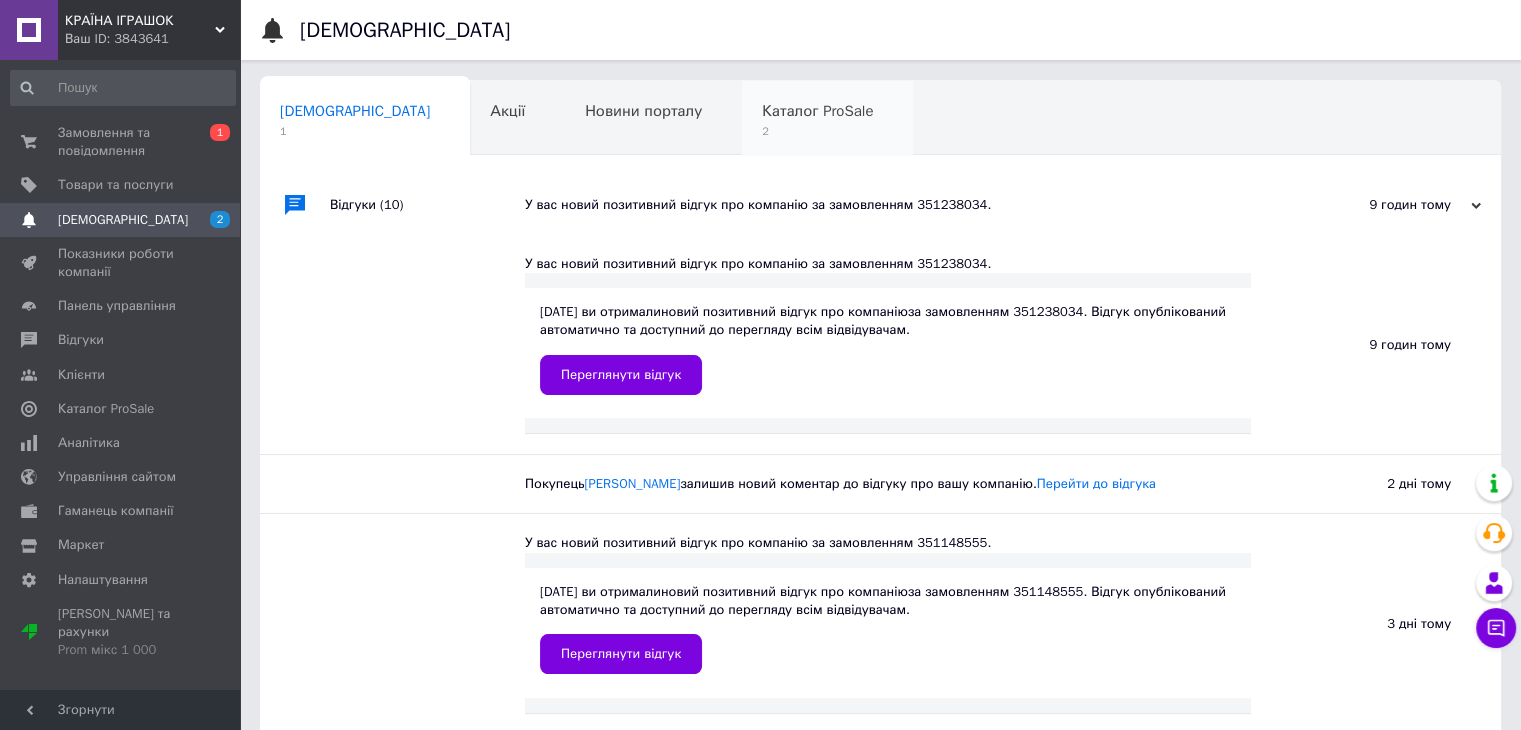 click on "2" at bounding box center [817, 131] 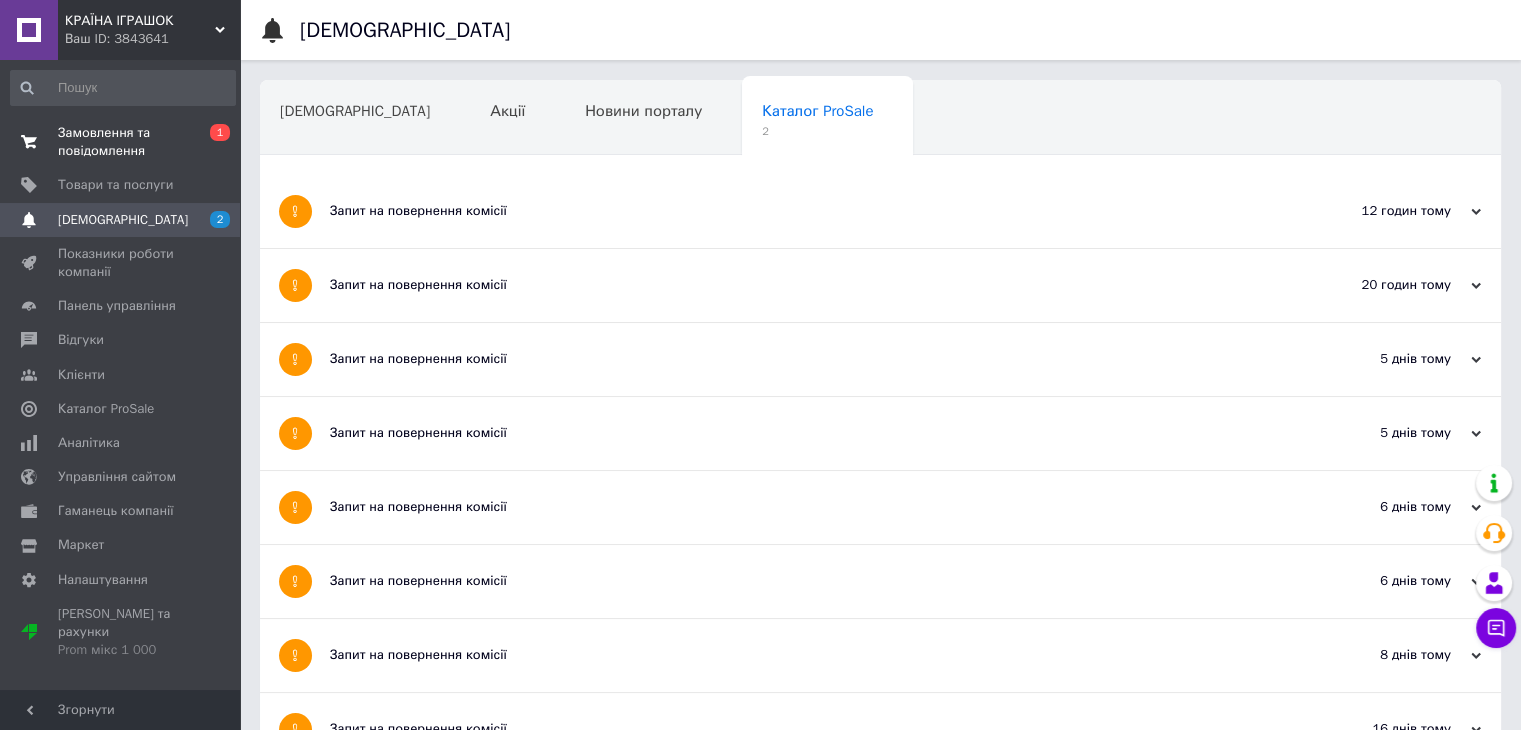 click on "Замовлення та повідомлення 0 1" at bounding box center [123, 142] 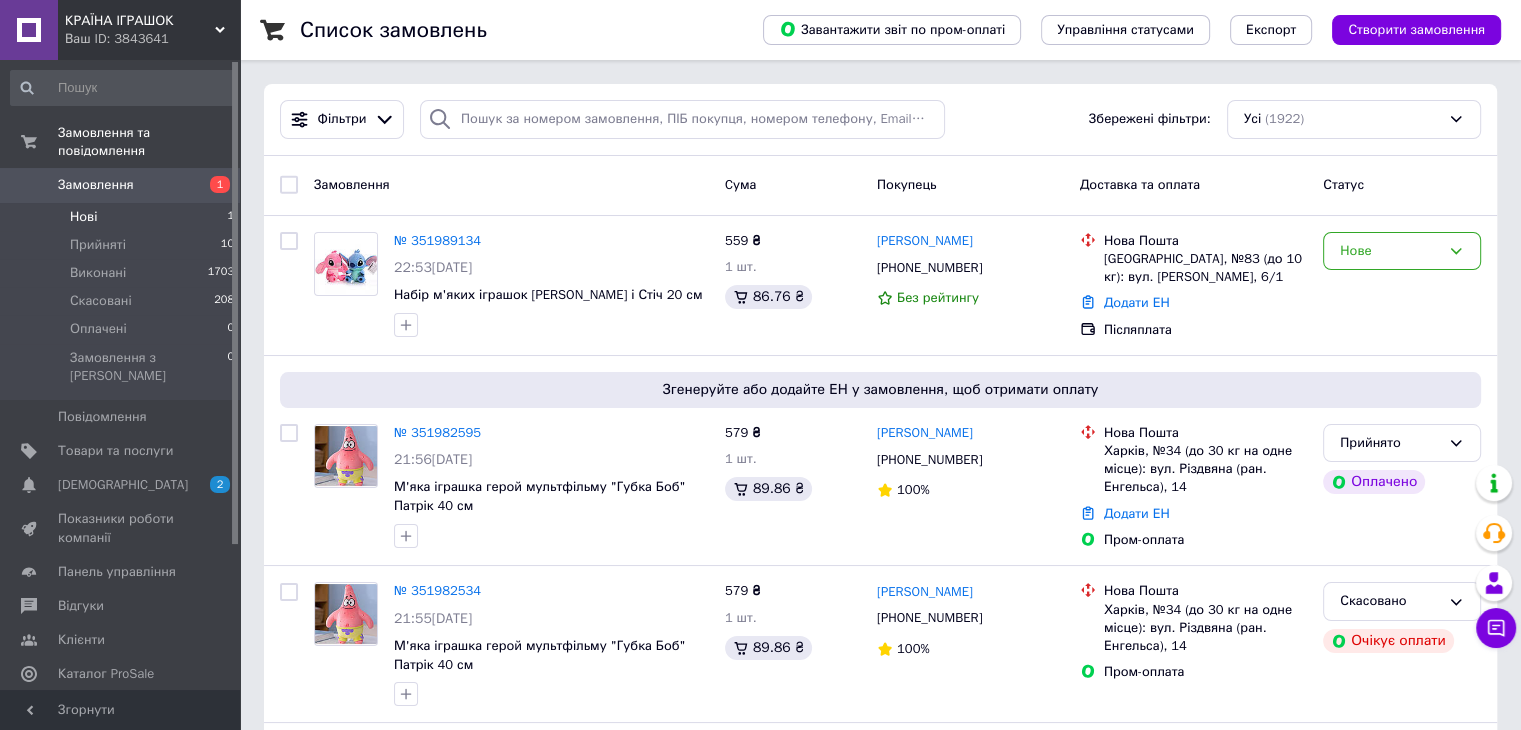 click on "Нові" at bounding box center (83, 217) 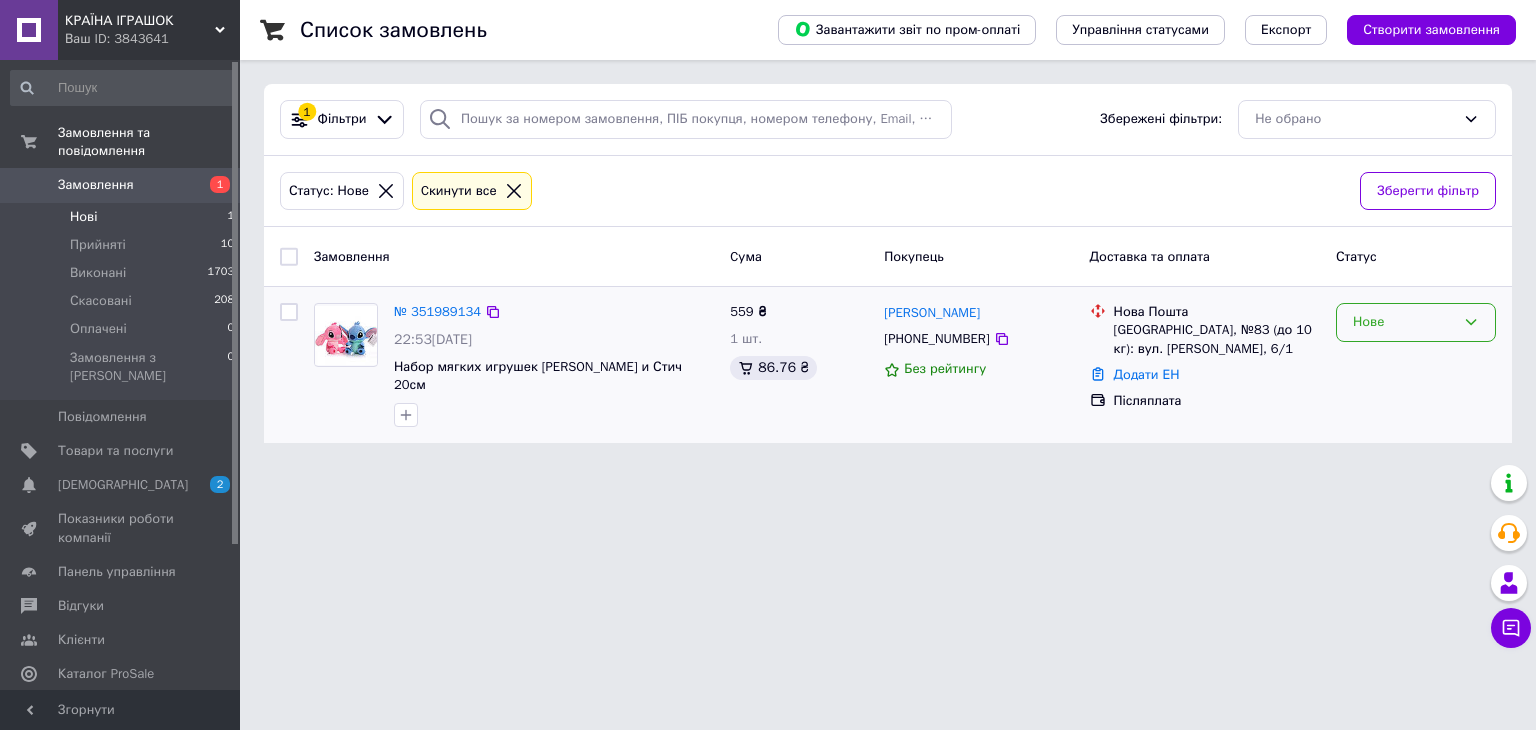 drag, startPoint x: 1459, startPoint y: 315, endPoint x: 1450, endPoint y: 321, distance: 10.816654 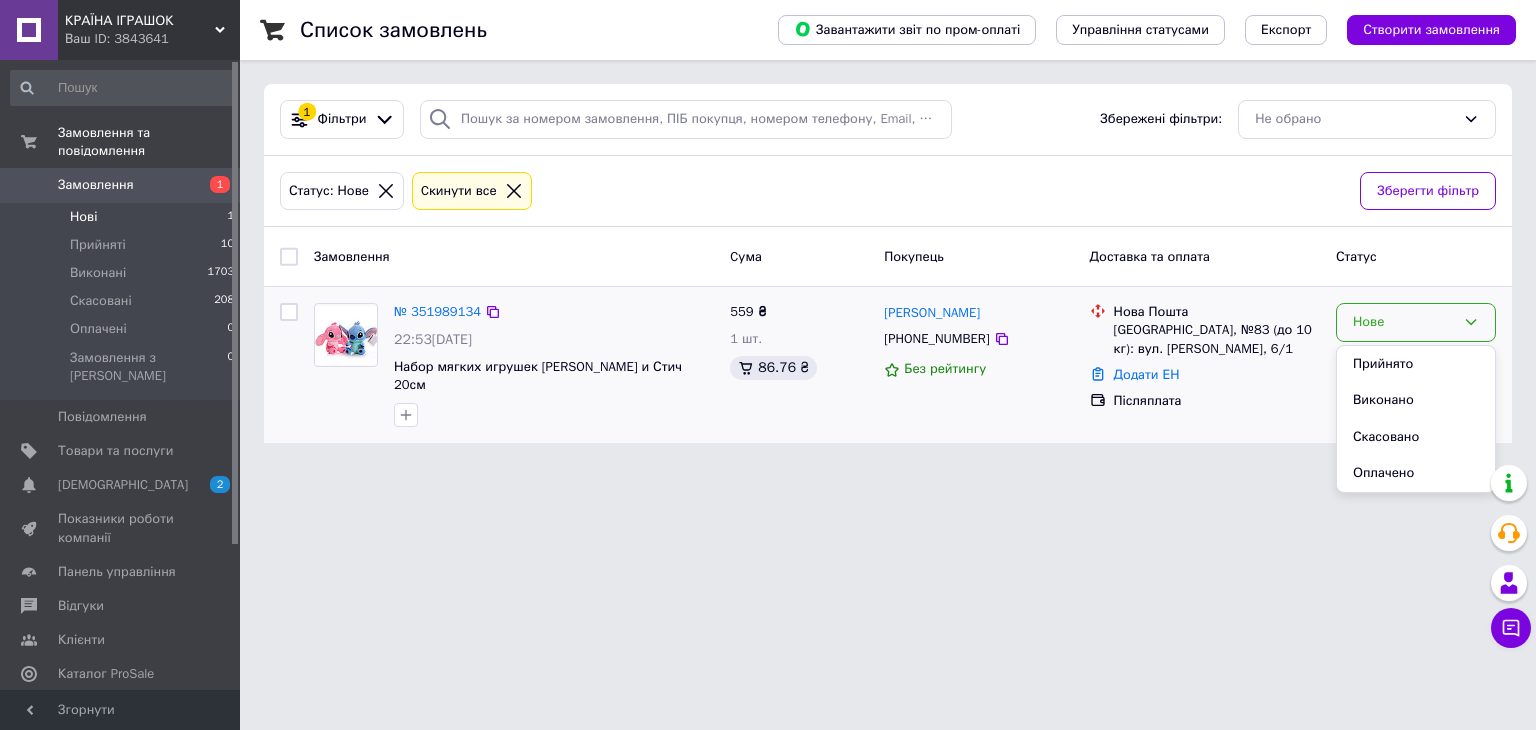 click on "Прийнято" at bounding box center [1416, 364] 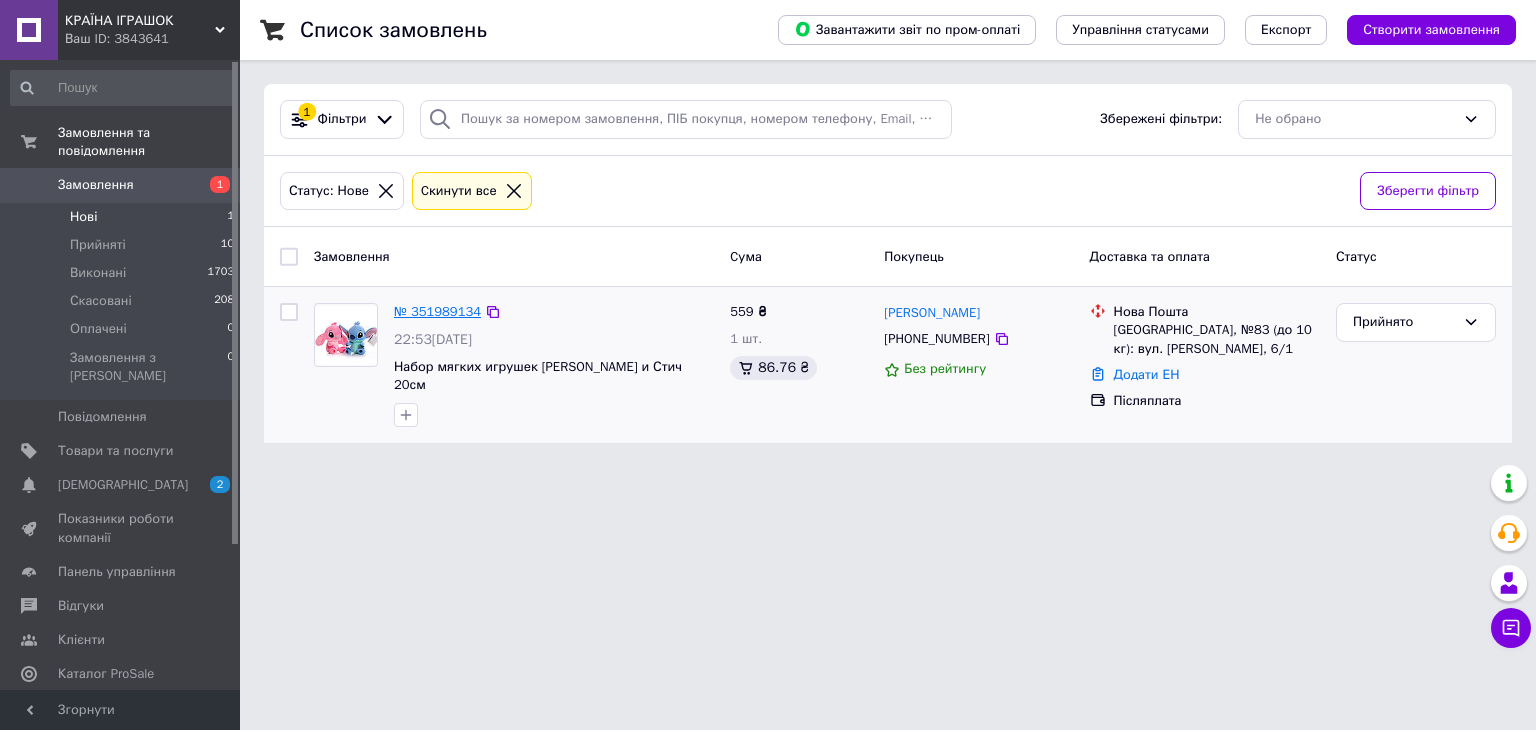 click on "№ 351989134" at bounding box center [437, 311] 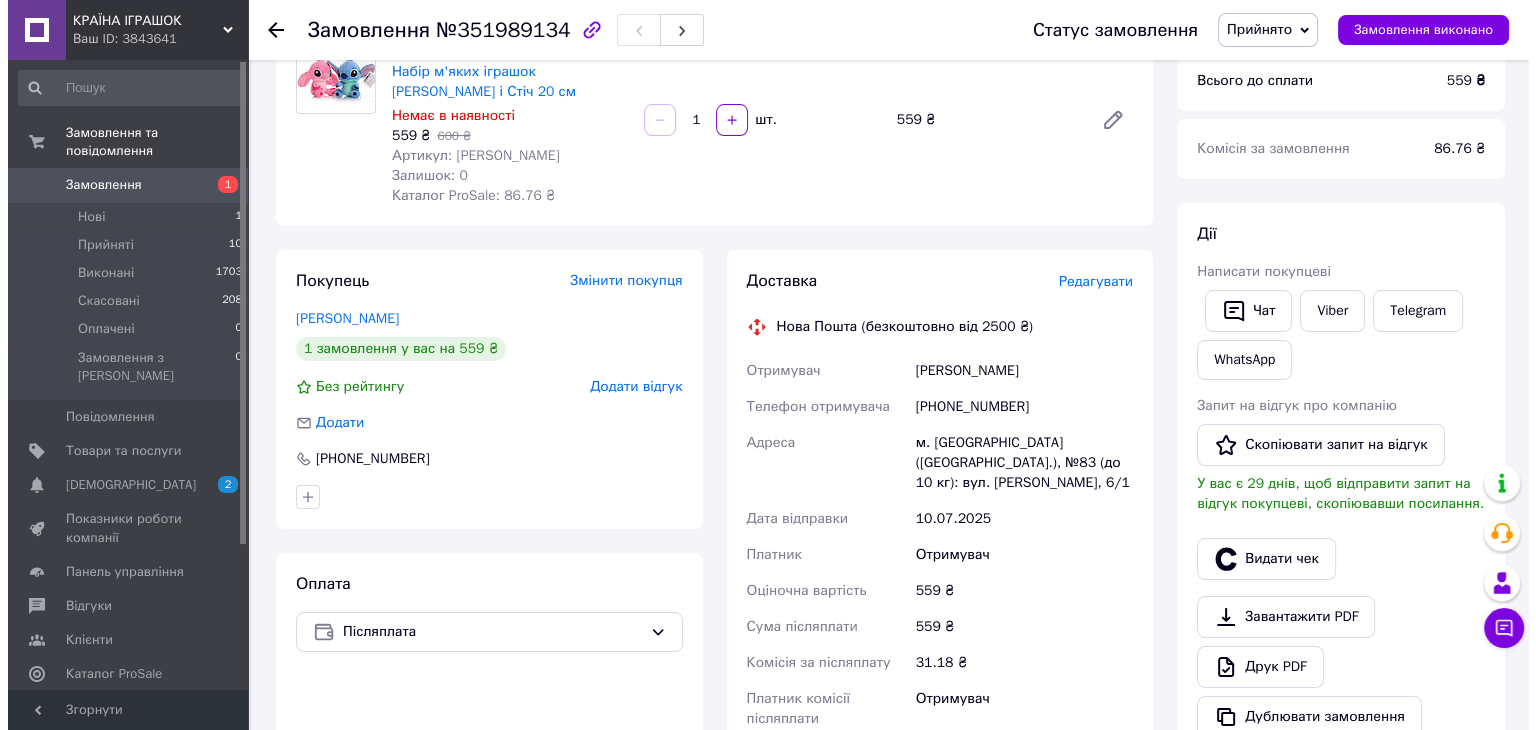 scroll, scrollTop: 200, scrollLeft: 0, axis: vertical 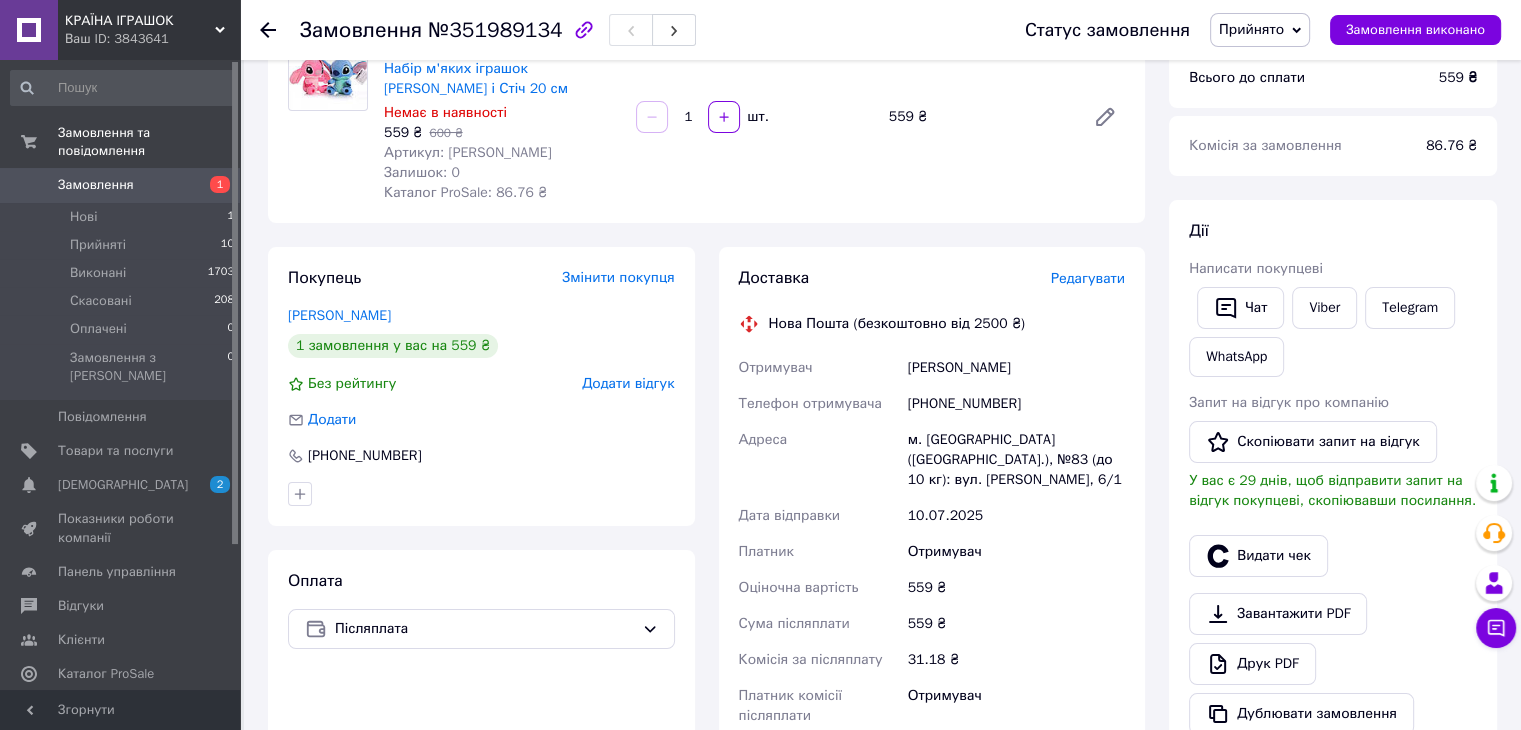 click on "Редагувати" at bounding box center [1088, 278] 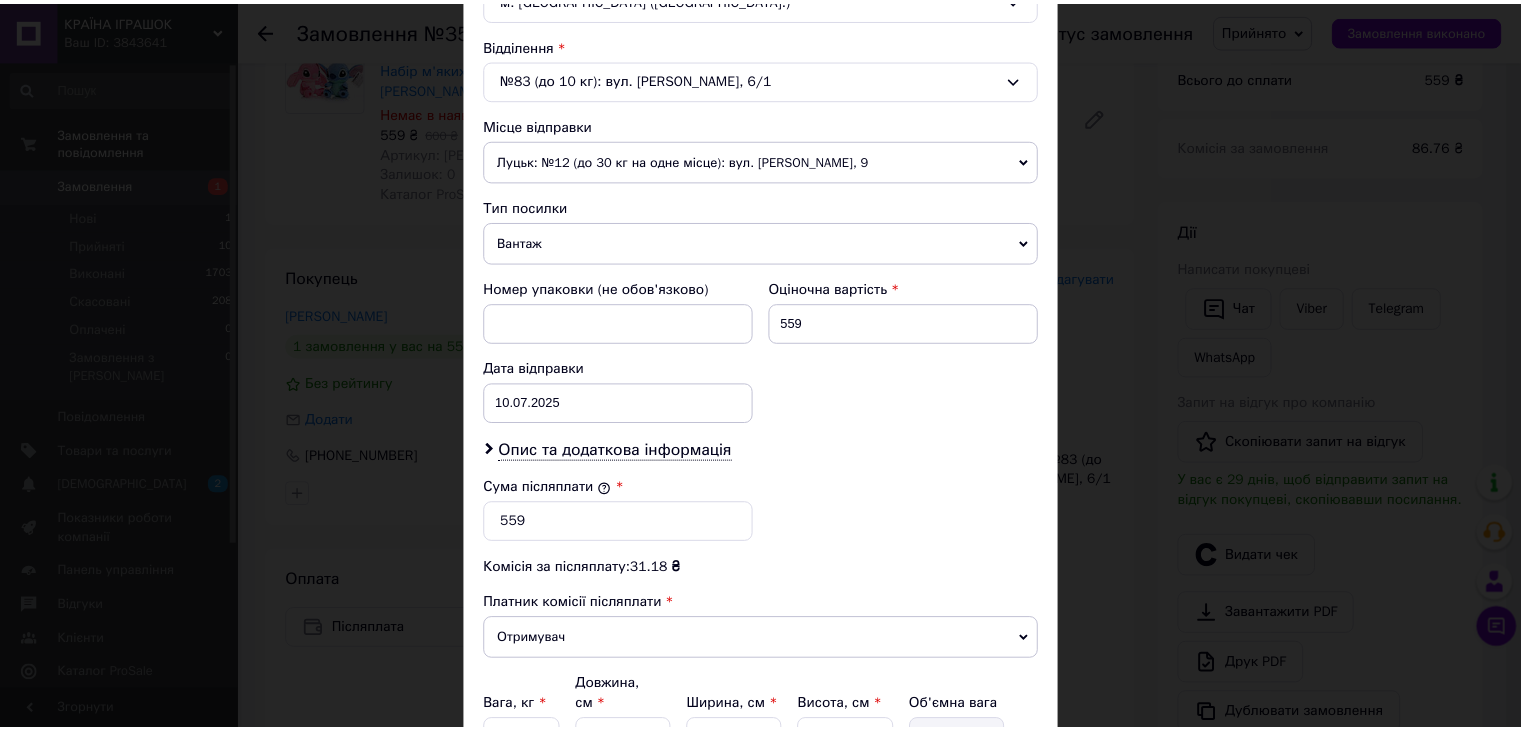 scroll, scrollTop: 790, scrollLeft: 0, axis: vertical 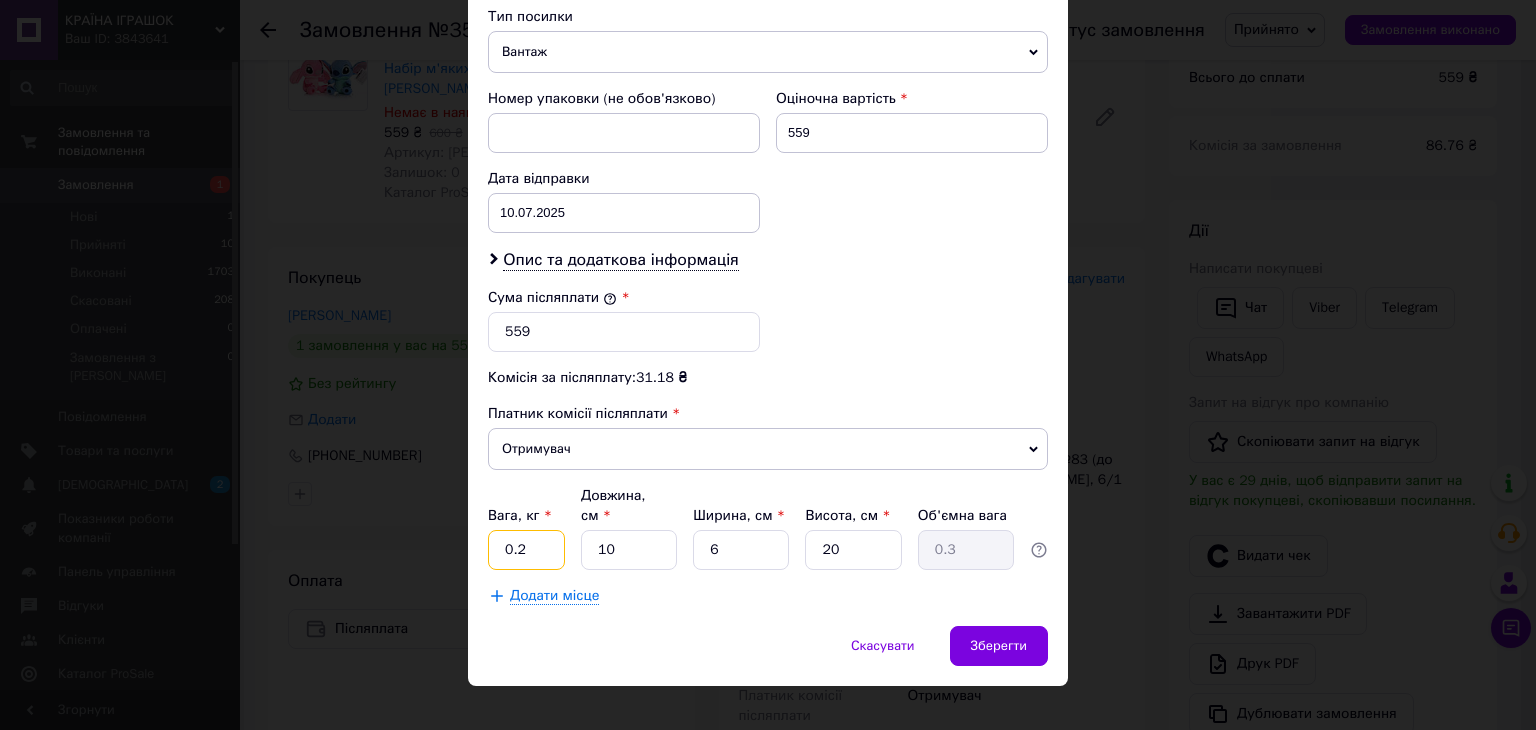 drag, startPoint x: 548, startPoint y: 520, endPoint x: 487, endPoint y: 526, distance: 61.294373 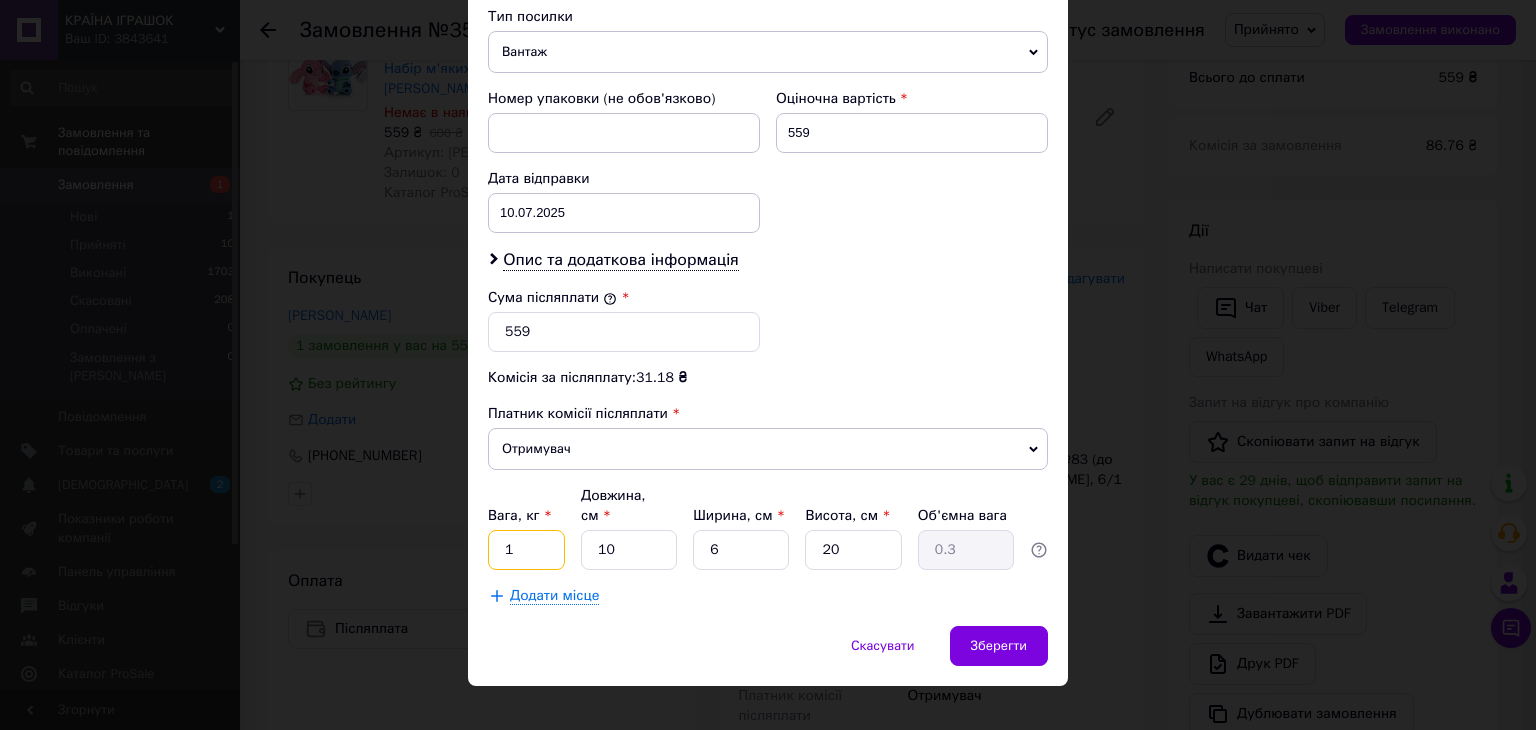 type on "1" 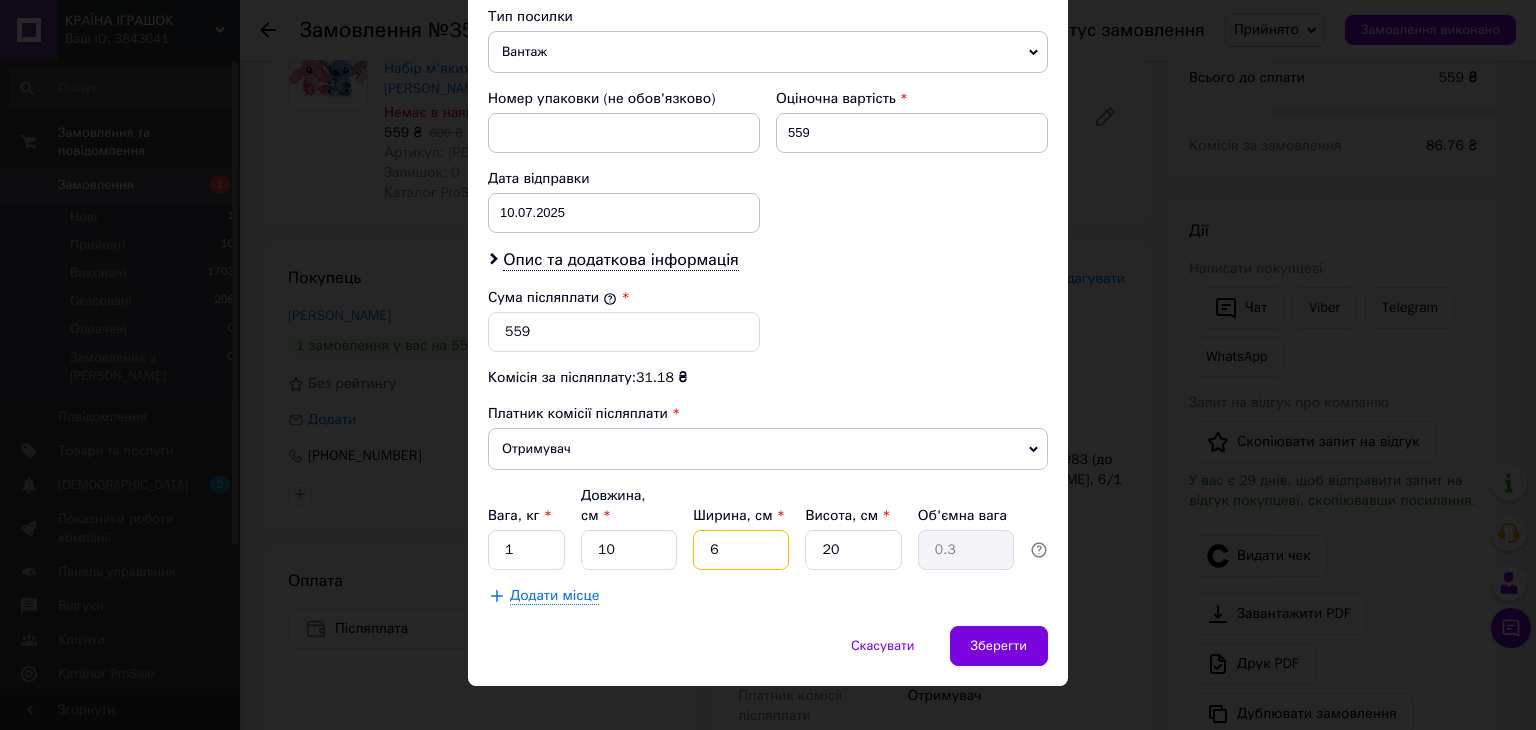 click on "6" at bounding box center (741, 550) 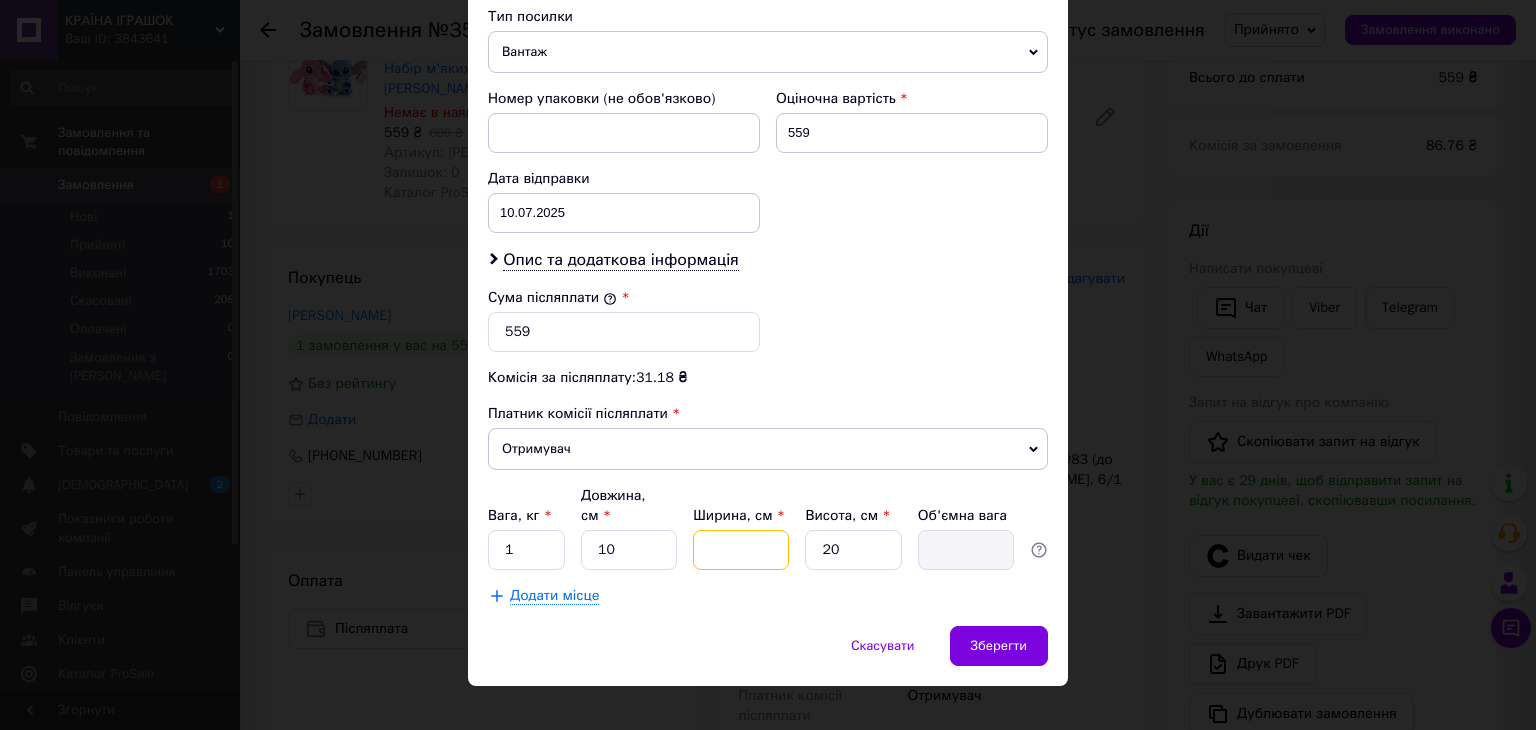 type on "1" 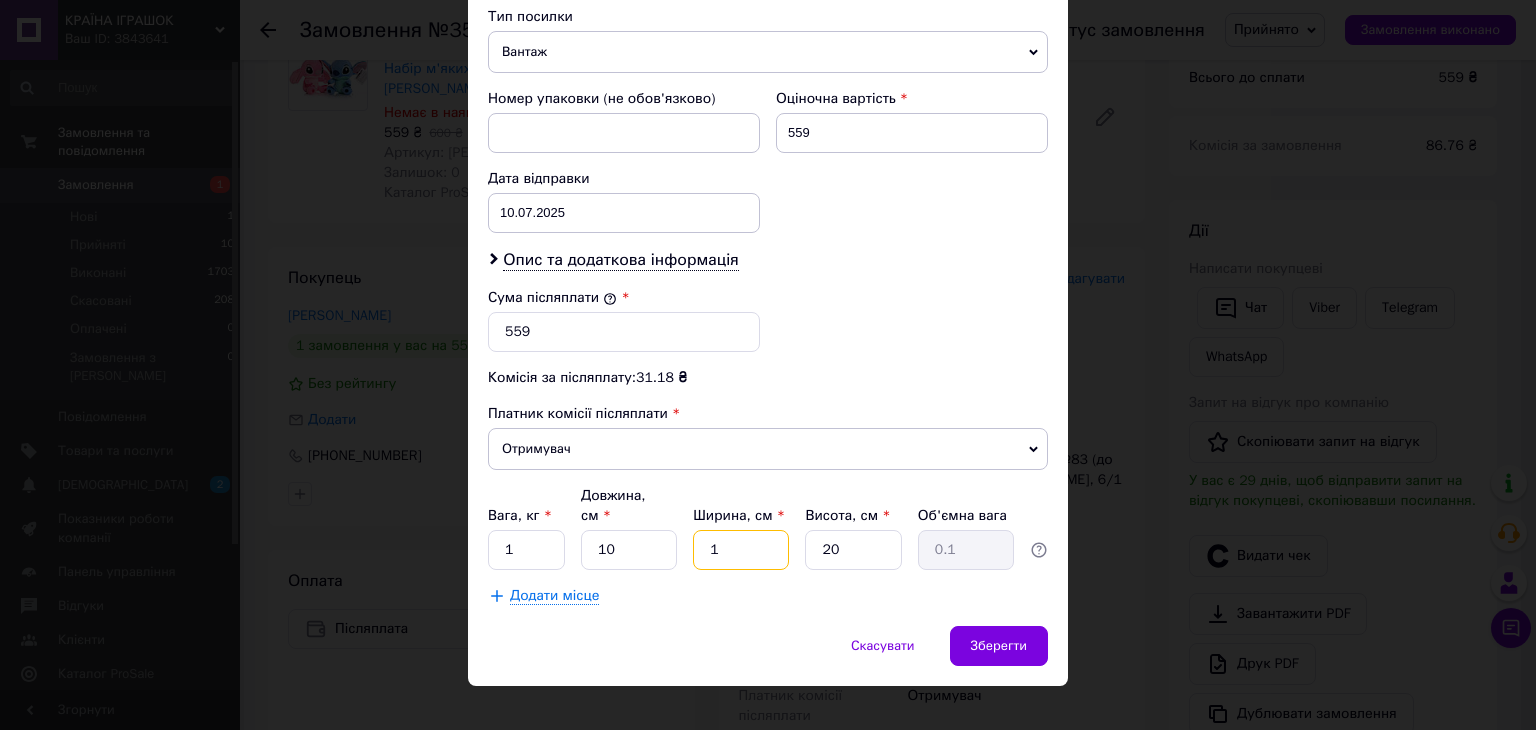 type on "10" 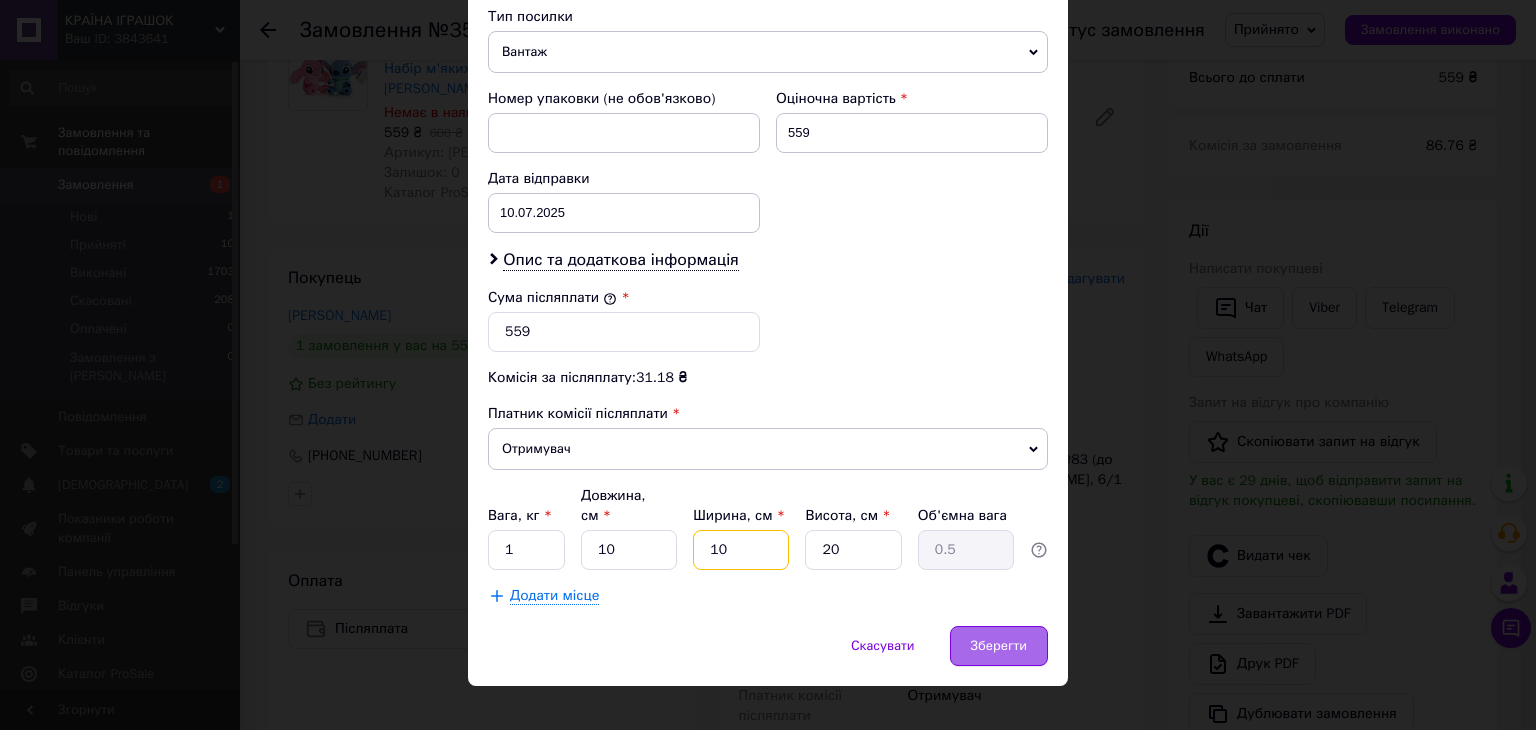 type on "10" 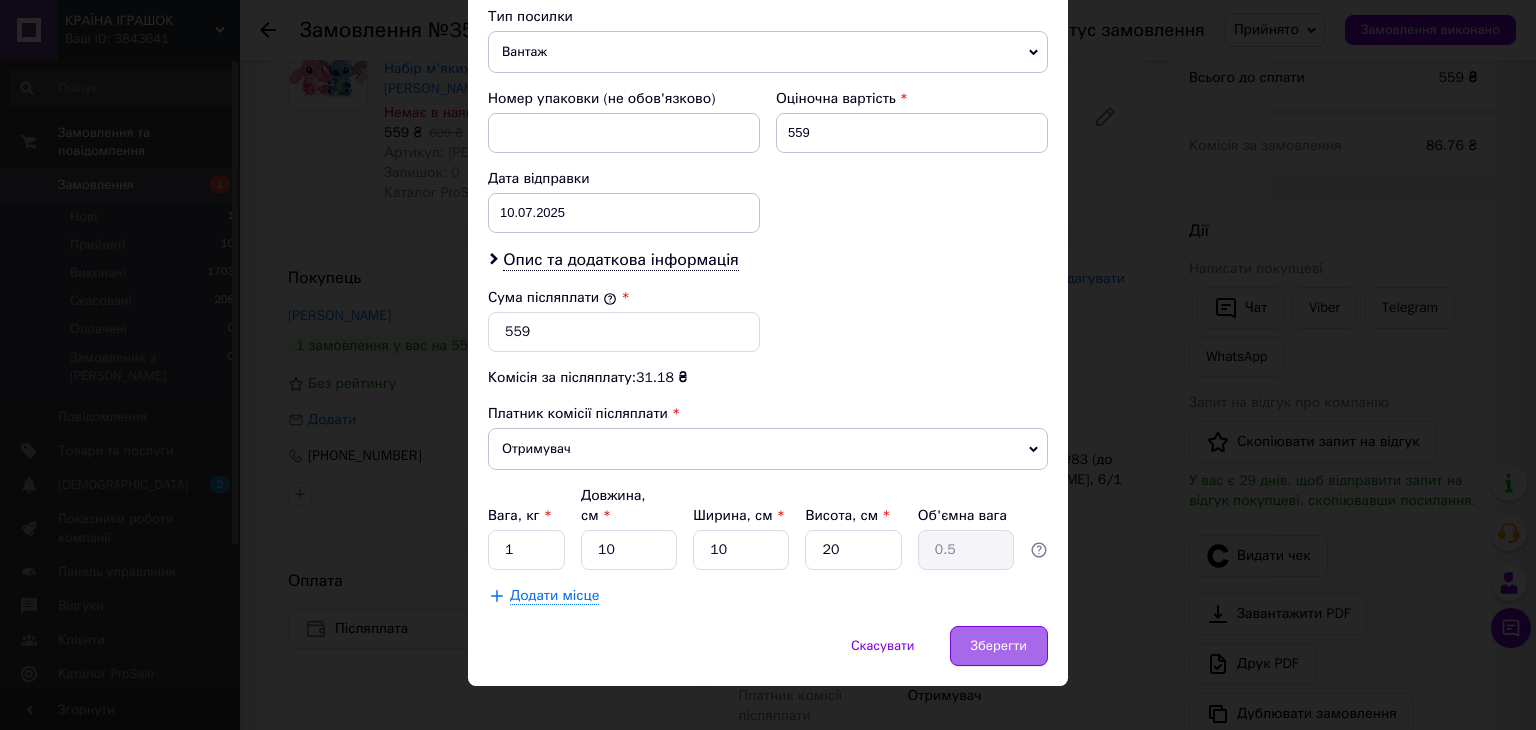 click on "Зберегти" at bounding box center (999, 646) 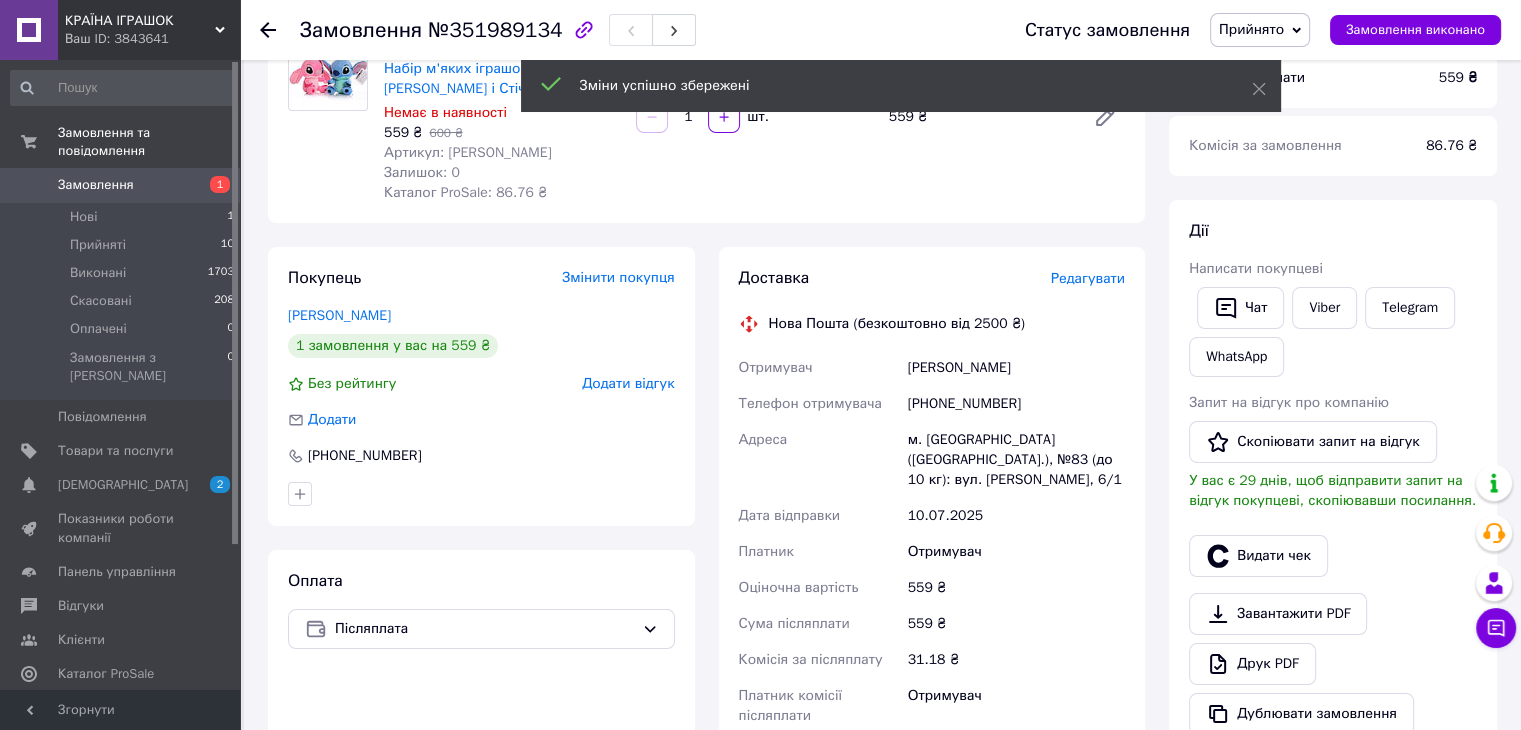 scroll, scrollTop: 500, scrollLeft: 0, axis: vertical 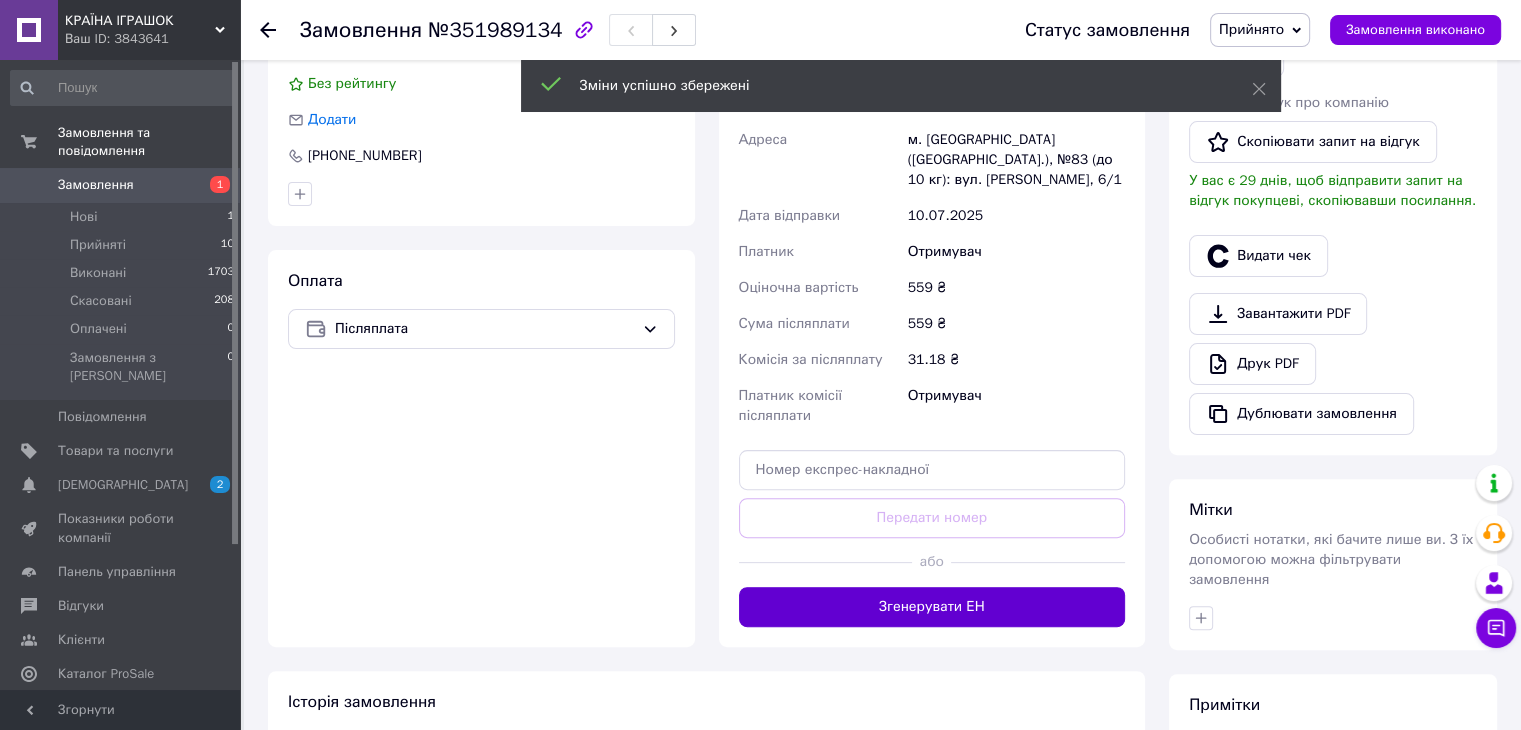 click on "Згенерувати ЕН" at bounding box center [932, 607] 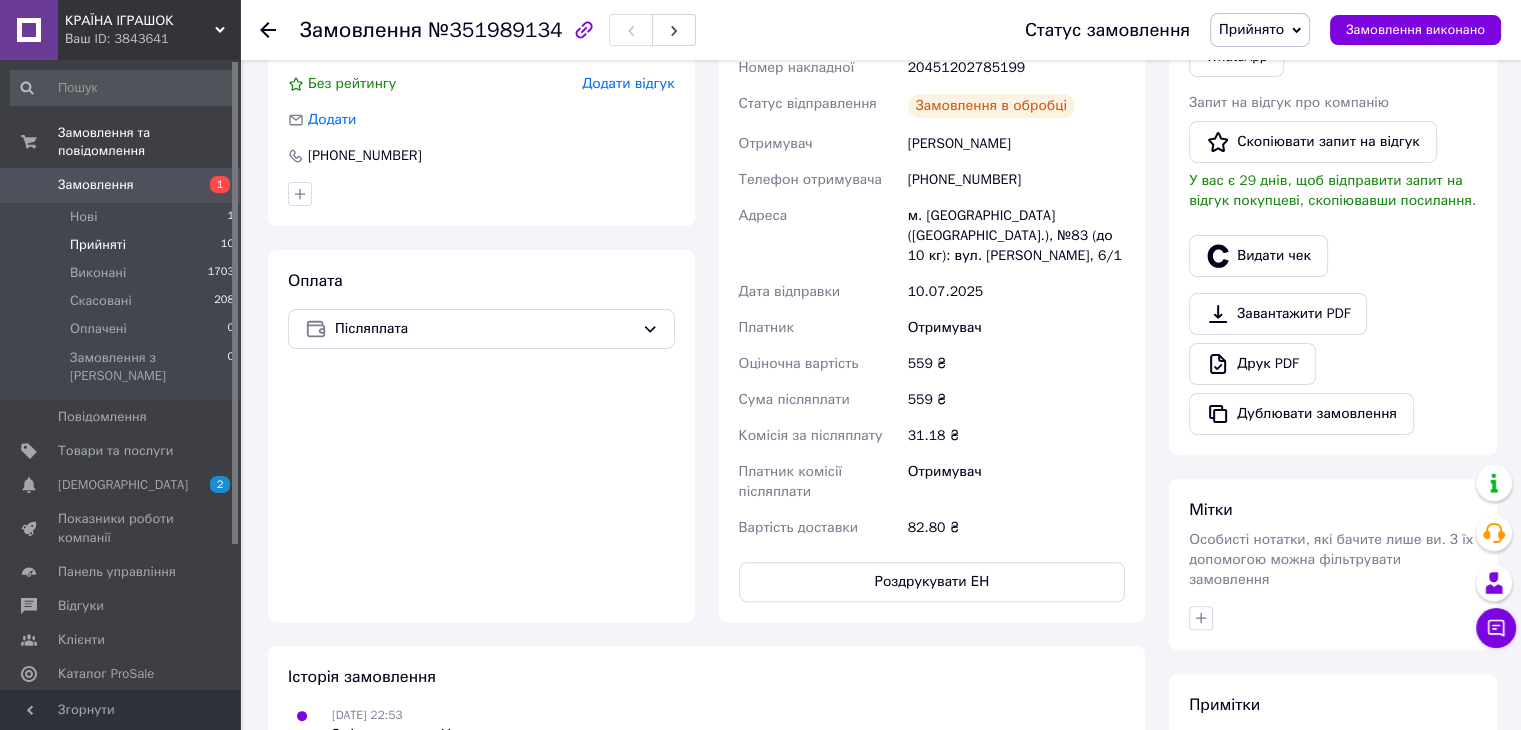 click on "Прийняті" at bounding box center [98, 245] 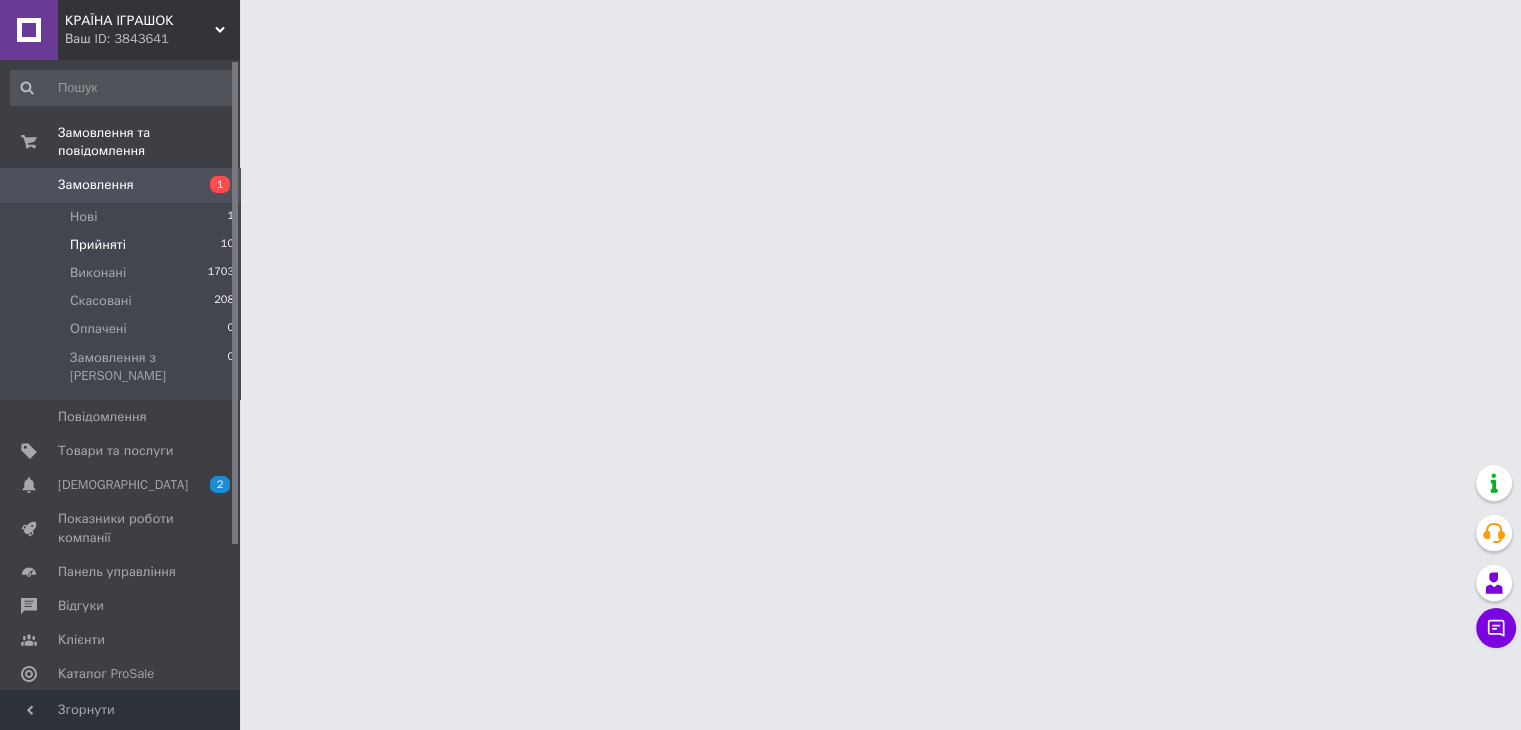scroll, scrollTop: 0, scrollLeft: 0, axis: both 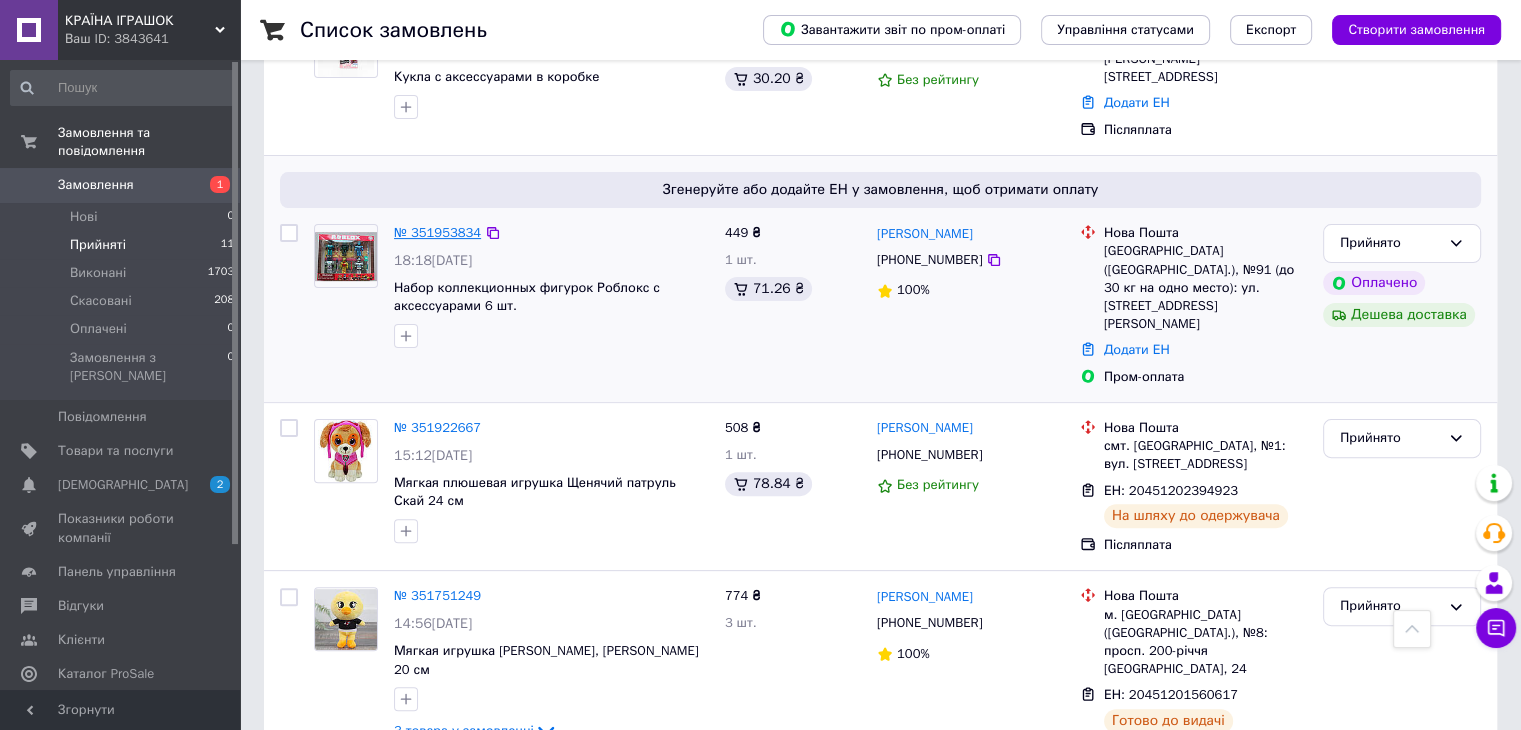 click on "№ 351953834" at bounding box center [437, 232] 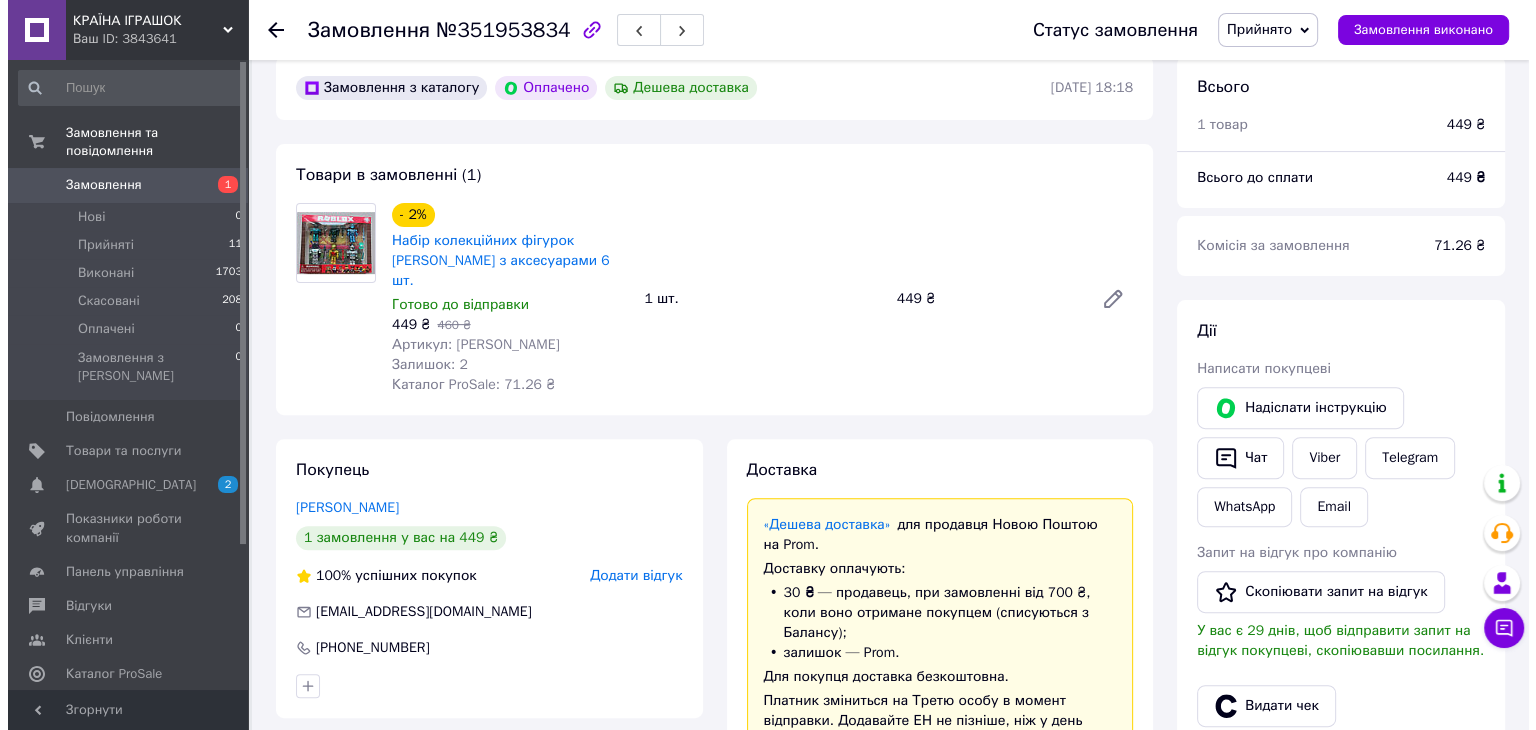 scroll, scrollTop: 700, scrollLeft: 0, axis: vertical 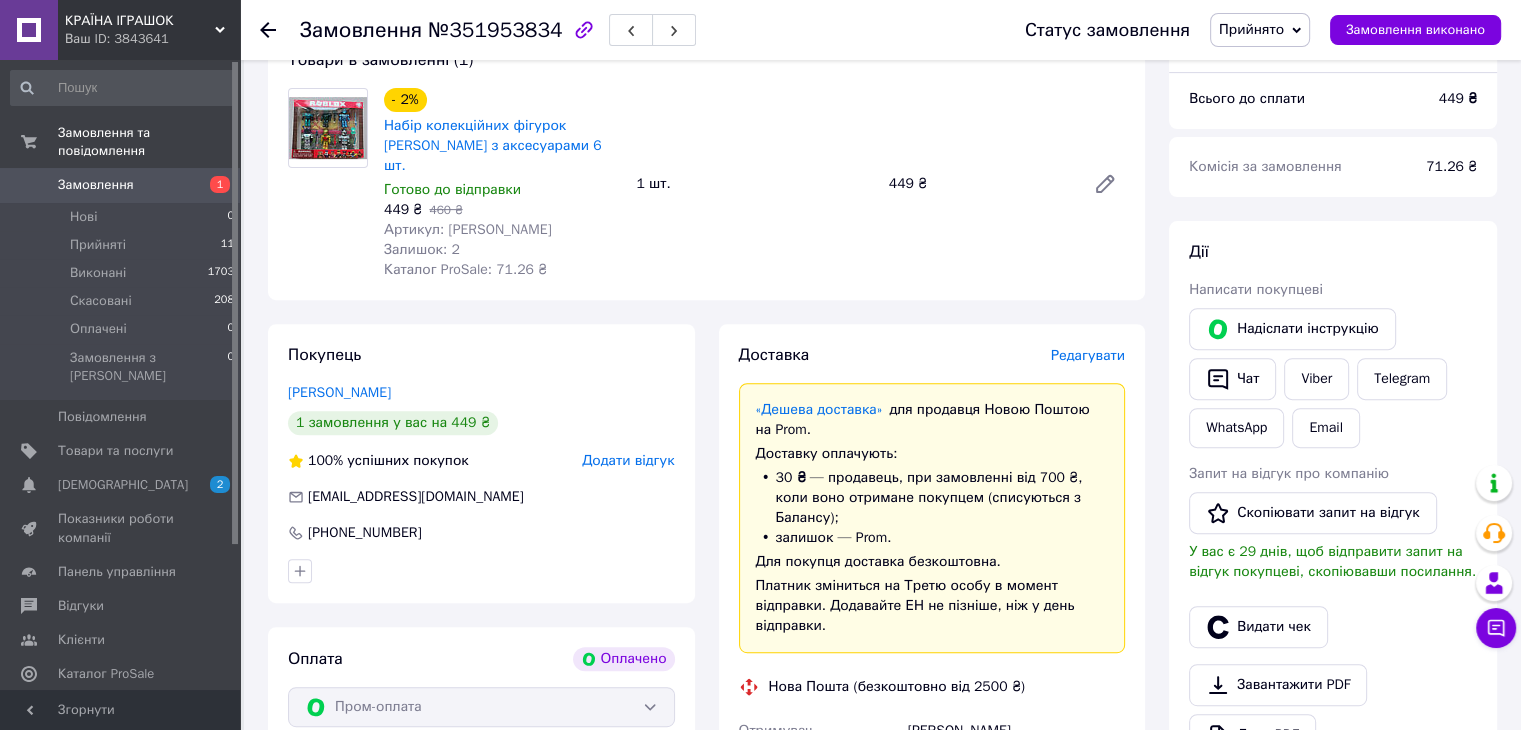 click on "Редагувати" at bounding box center [1088, 355] 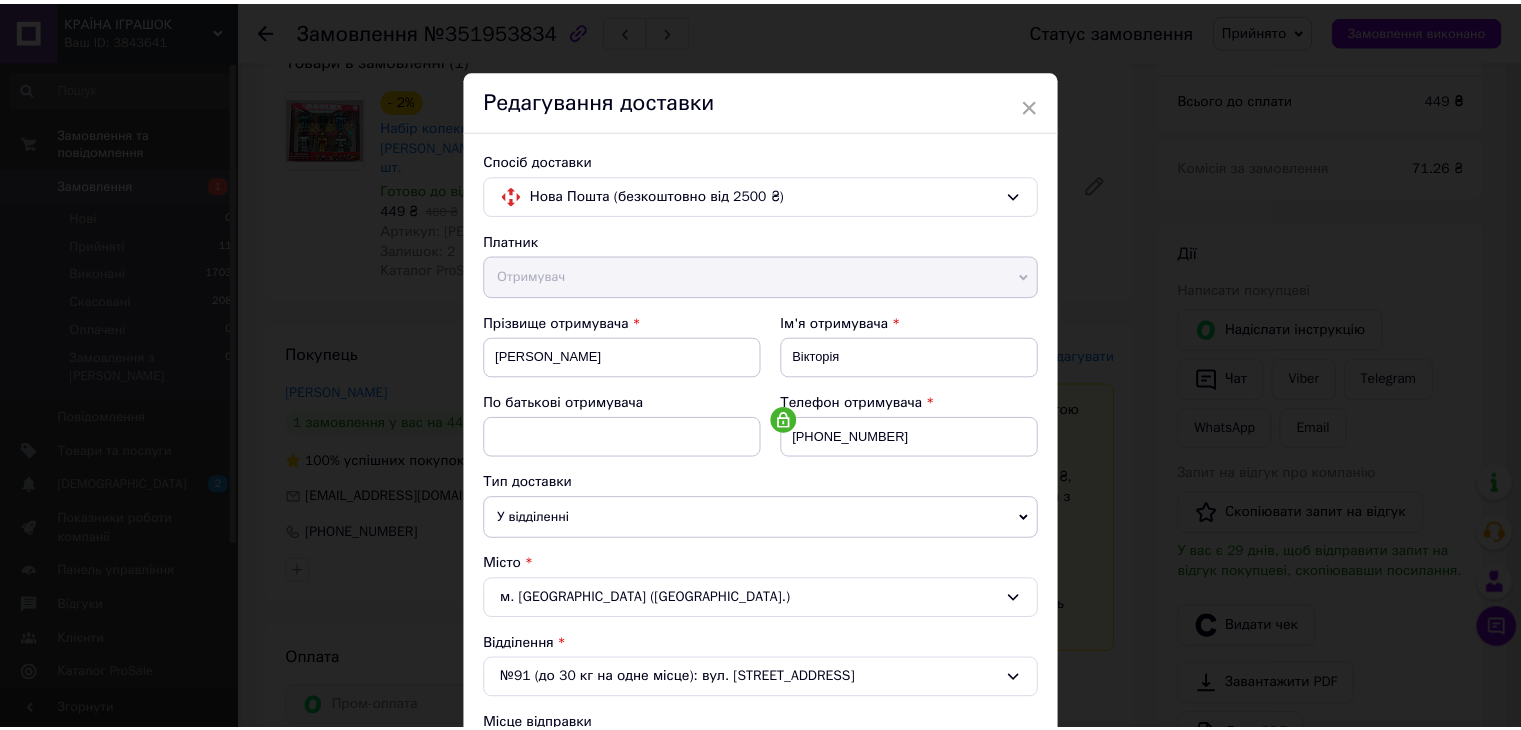 scroll, scrollTop: 592, scrollLeft: 0, axis: vertical 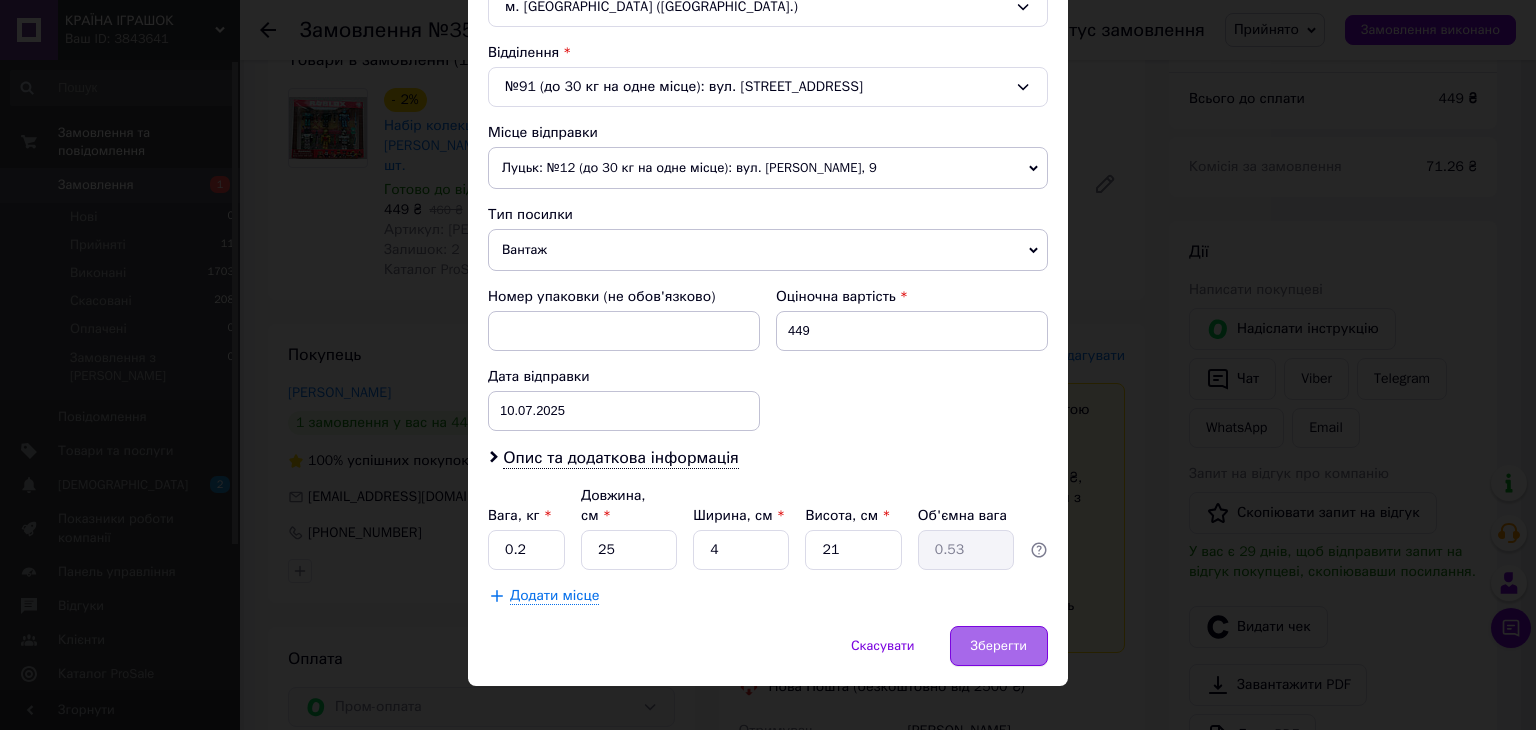click on "Зберегти" at bounding box center [999, 646] 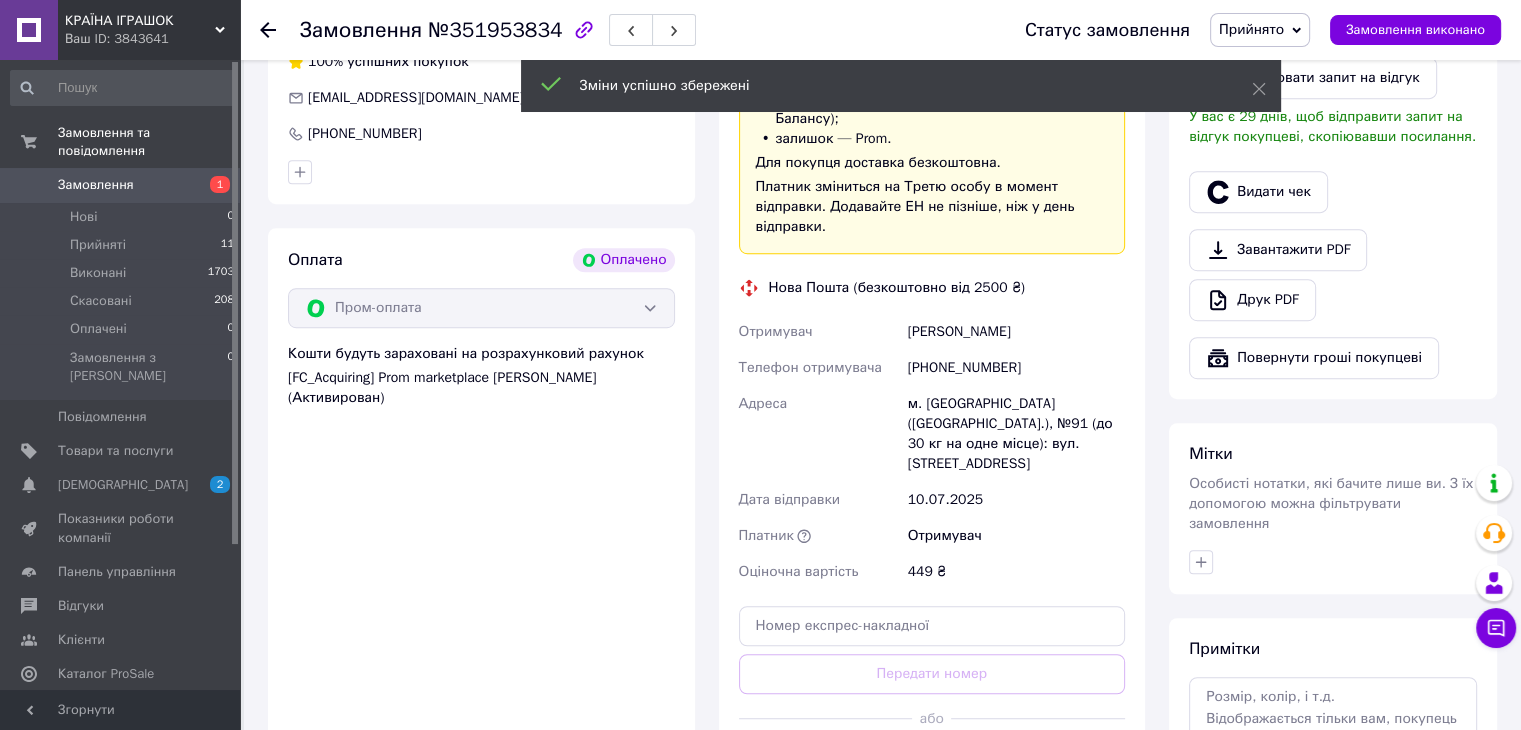 scroll, scrollTop: 1200, scrollLeft: 0, axis: vertical 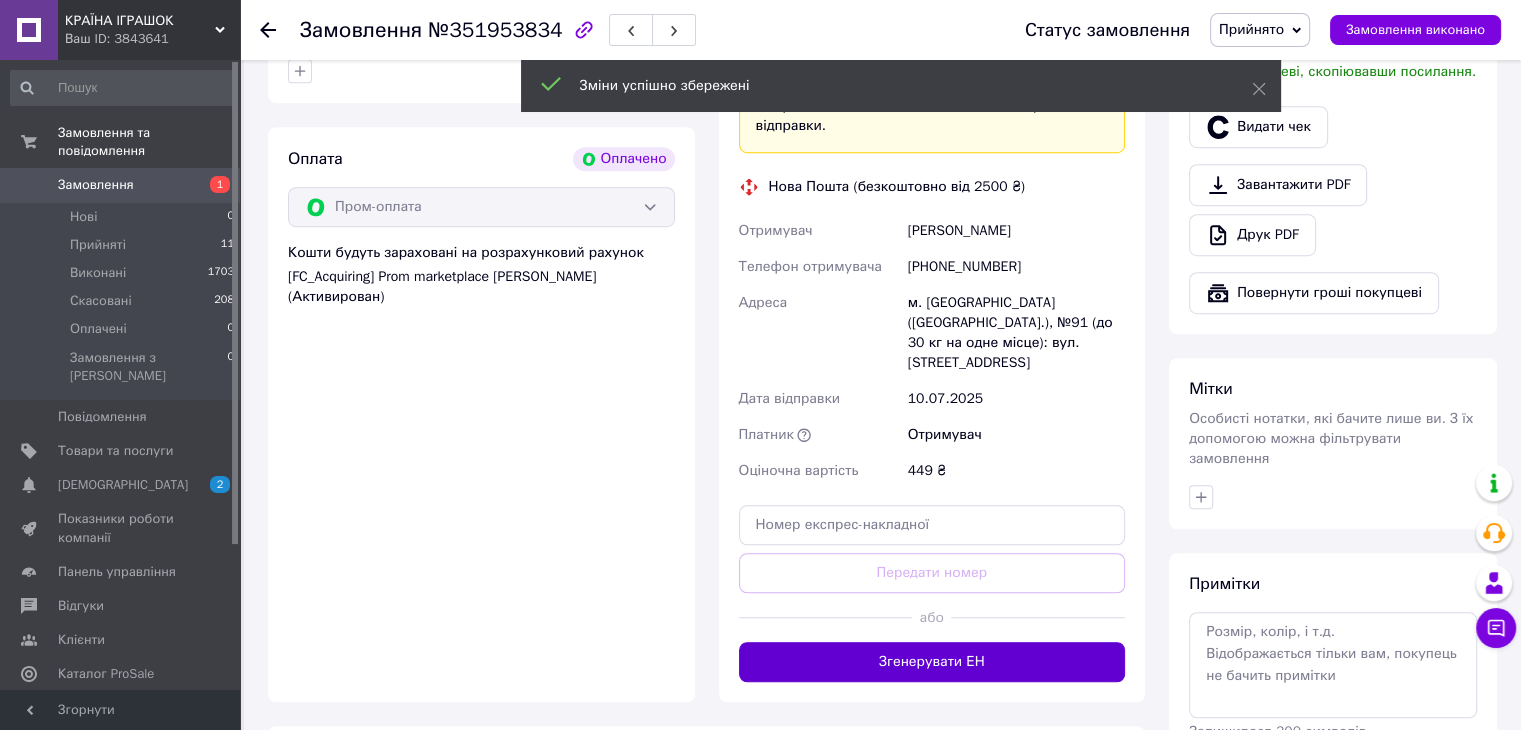 click on "Згенерувати ЕН" at bounding box center (932, 662) 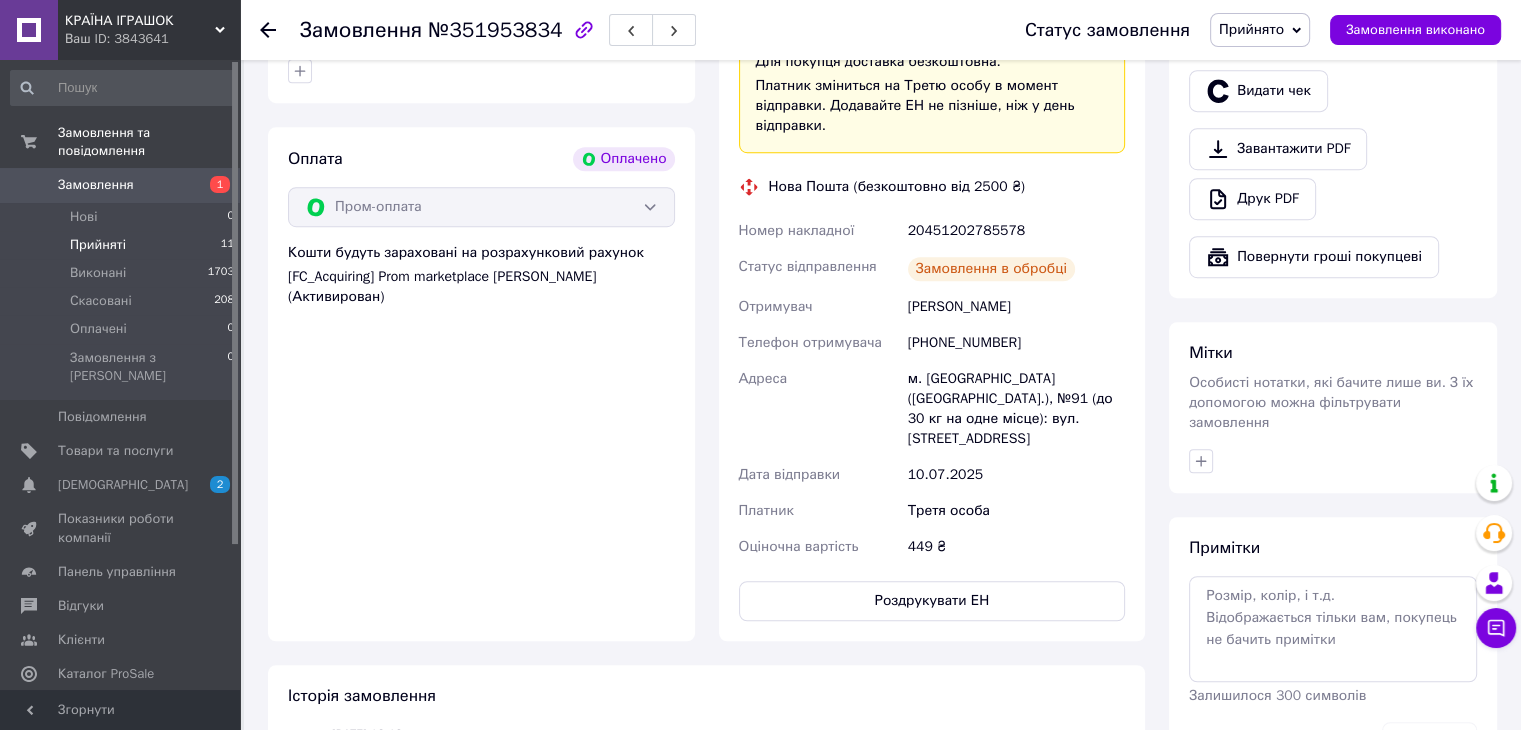 click on "Прийняті" at bounding box center [98, 245] 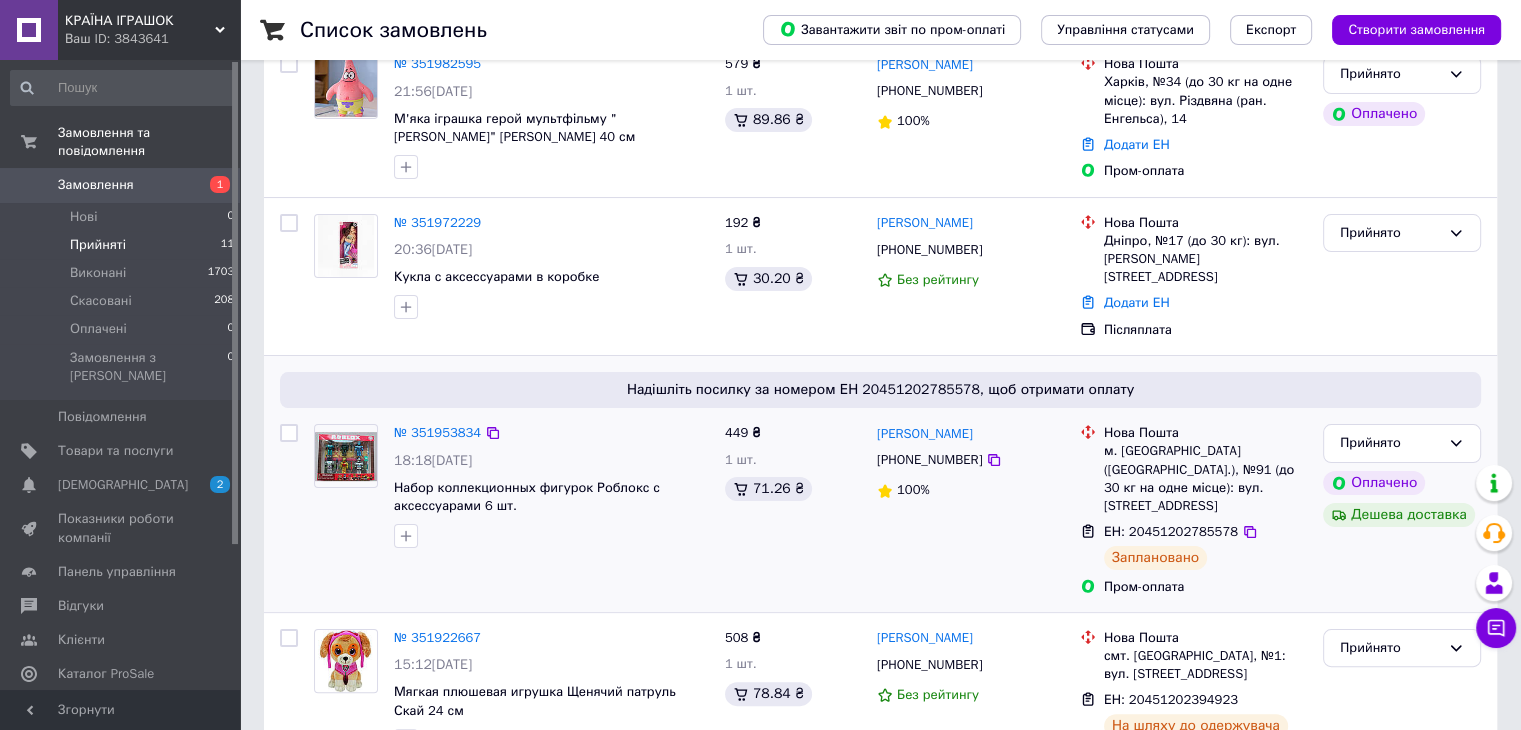 scroll, scrollTop: 100, scrollLeft: 0, axis: vertical 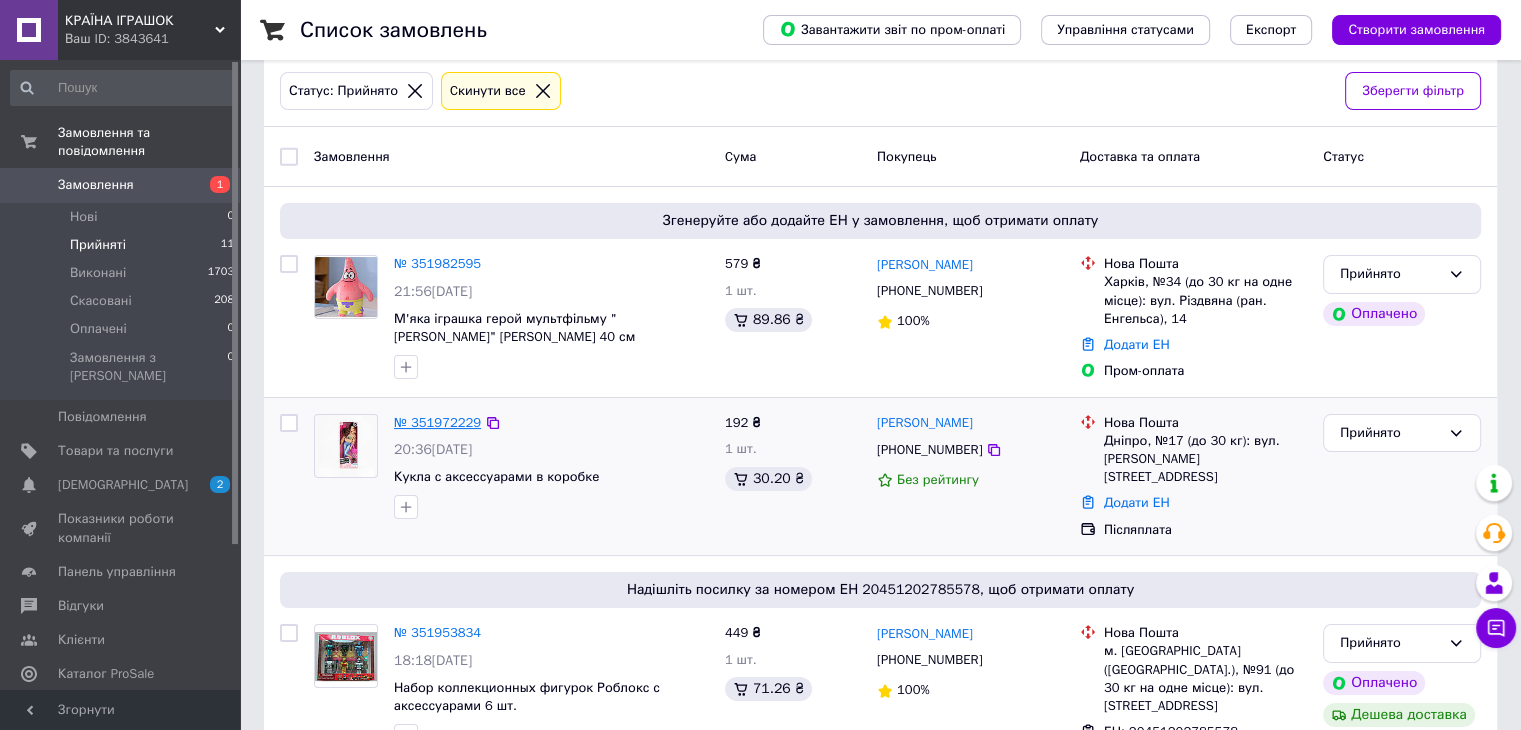 click on "№ 351972229" at bounding box center [437, 422] 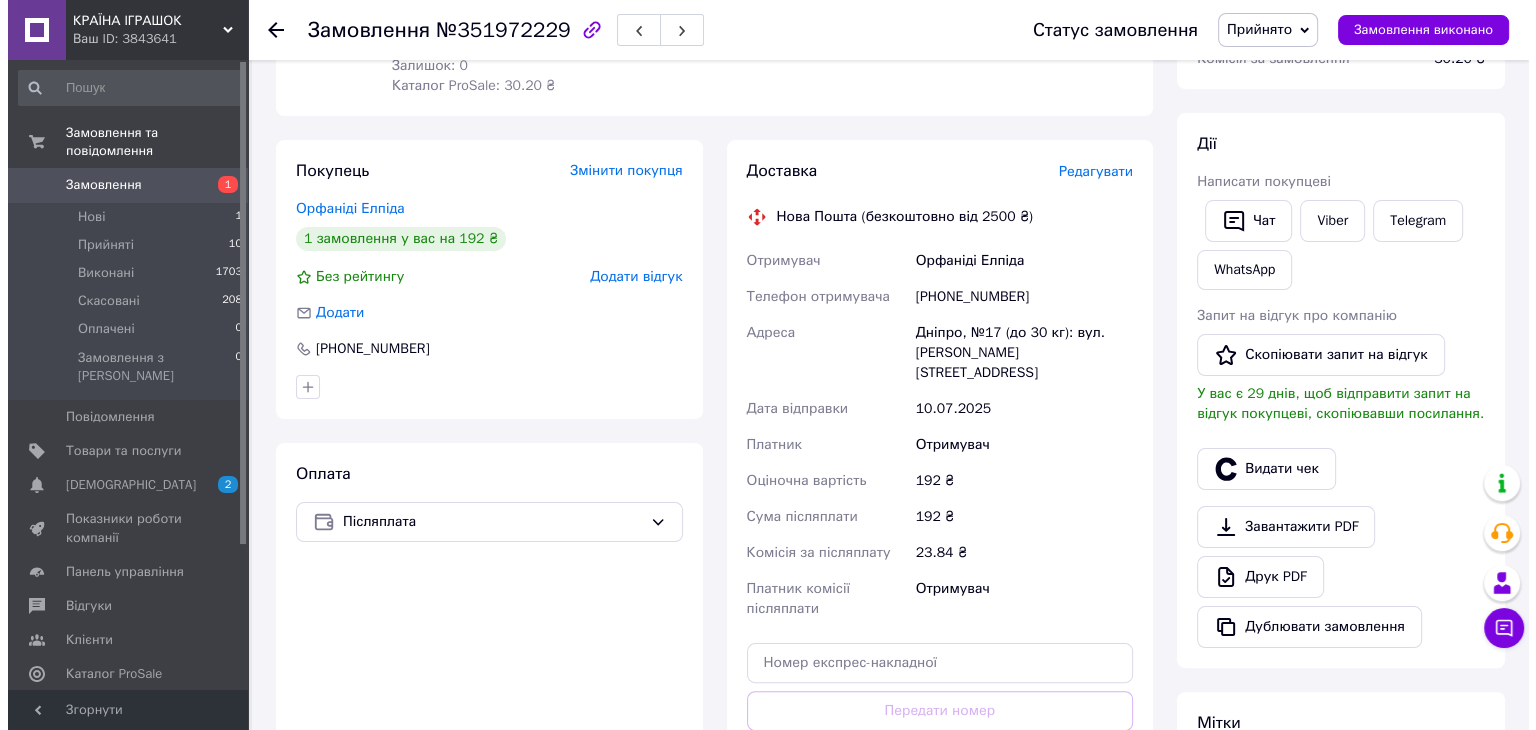 scroll, scrollTop: 300, scrollLeft: 0, axis: vertical 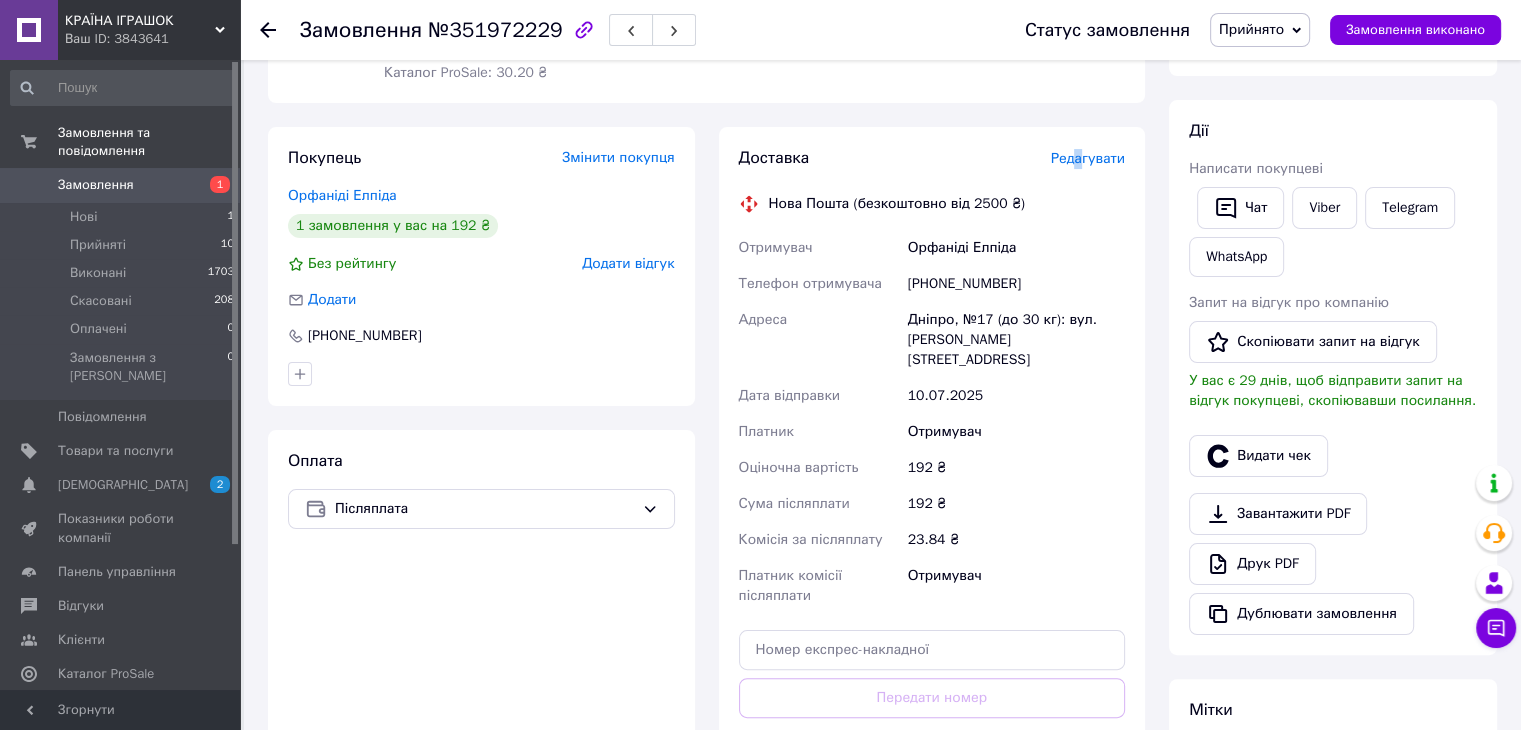 click on "Редагувати" at bounding box center [1088, 158] 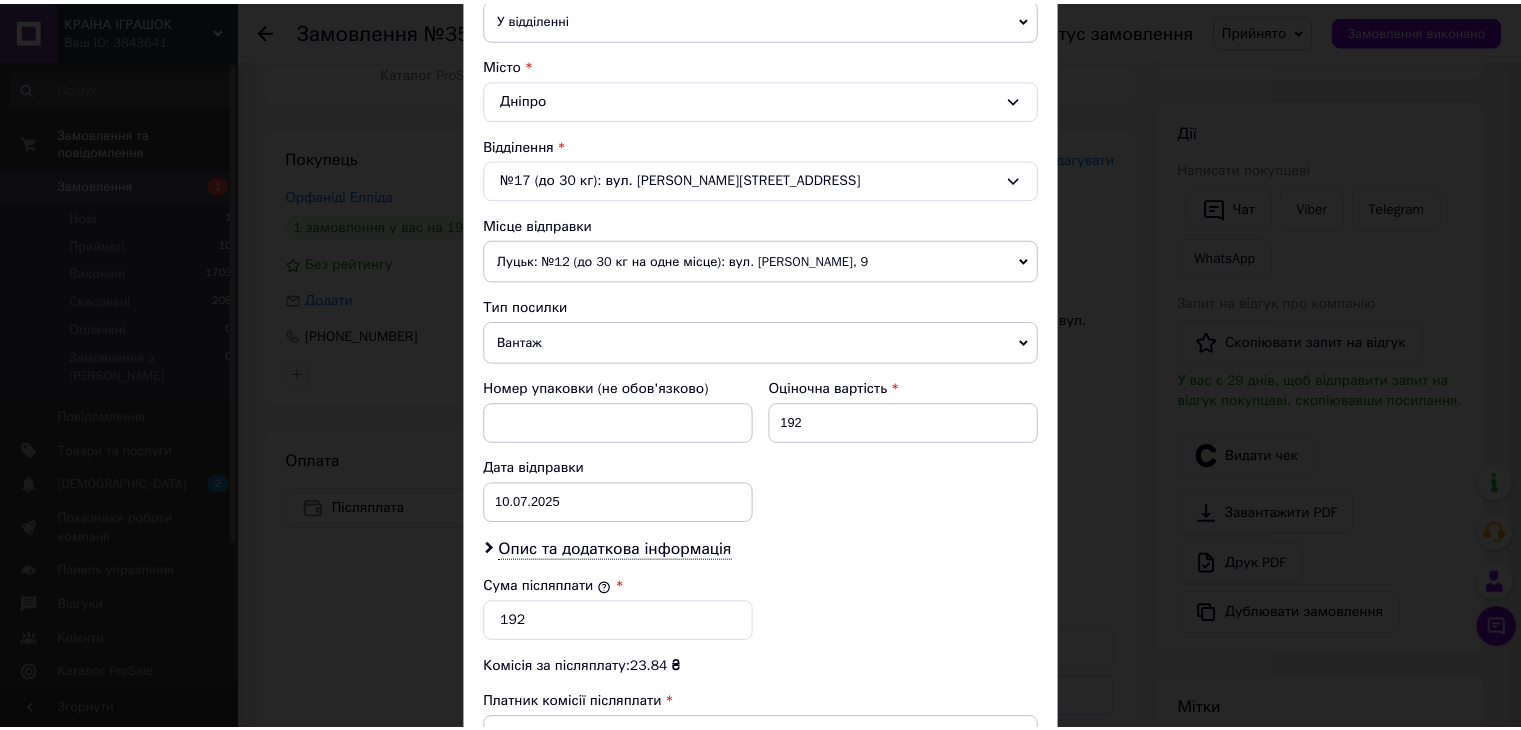 scroll, scrollTop: 790, scrollLeft: 0, axis: vertical 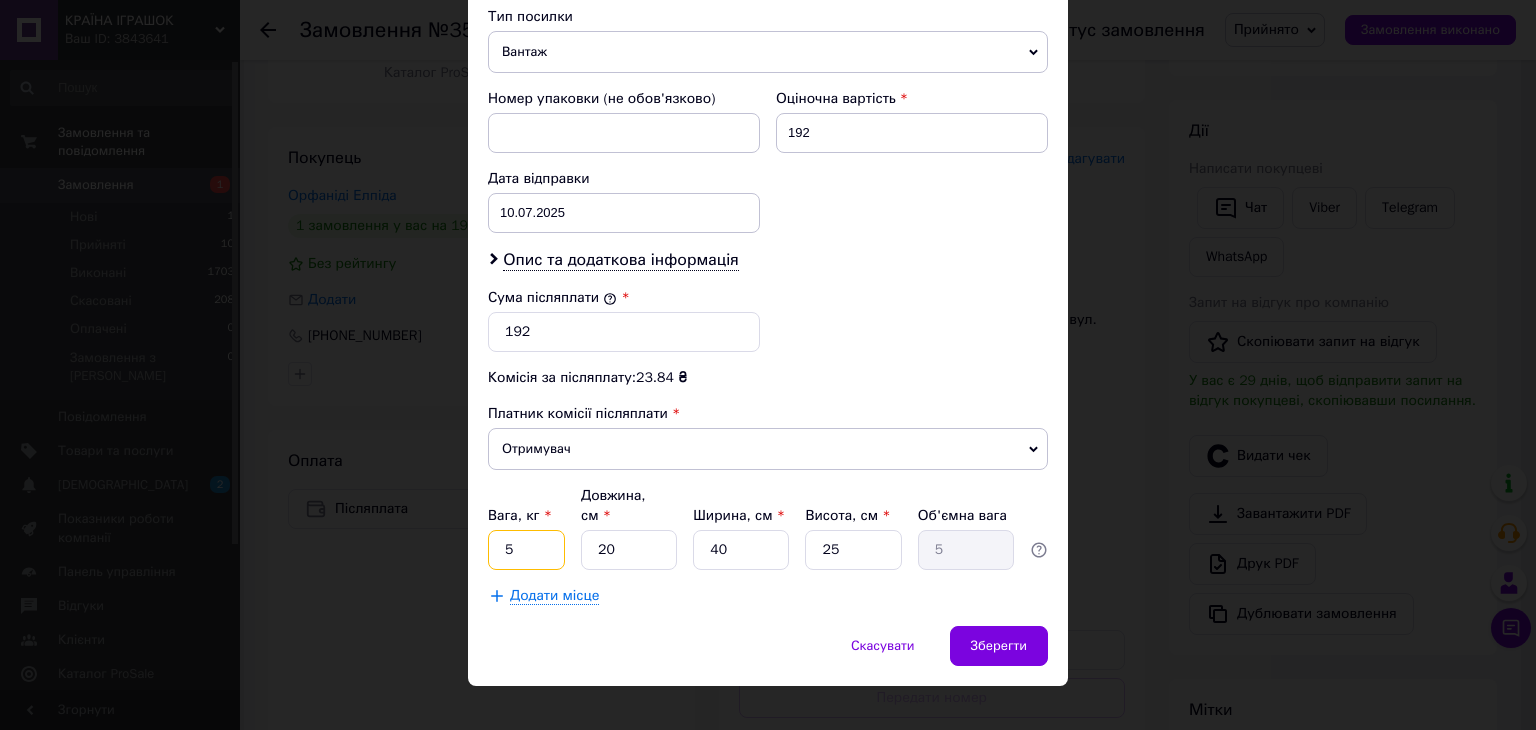 drag, startPoint x: 511, startPoint y: 517, endPoint x: 492, endPoint y: 530, distance: 23.021729 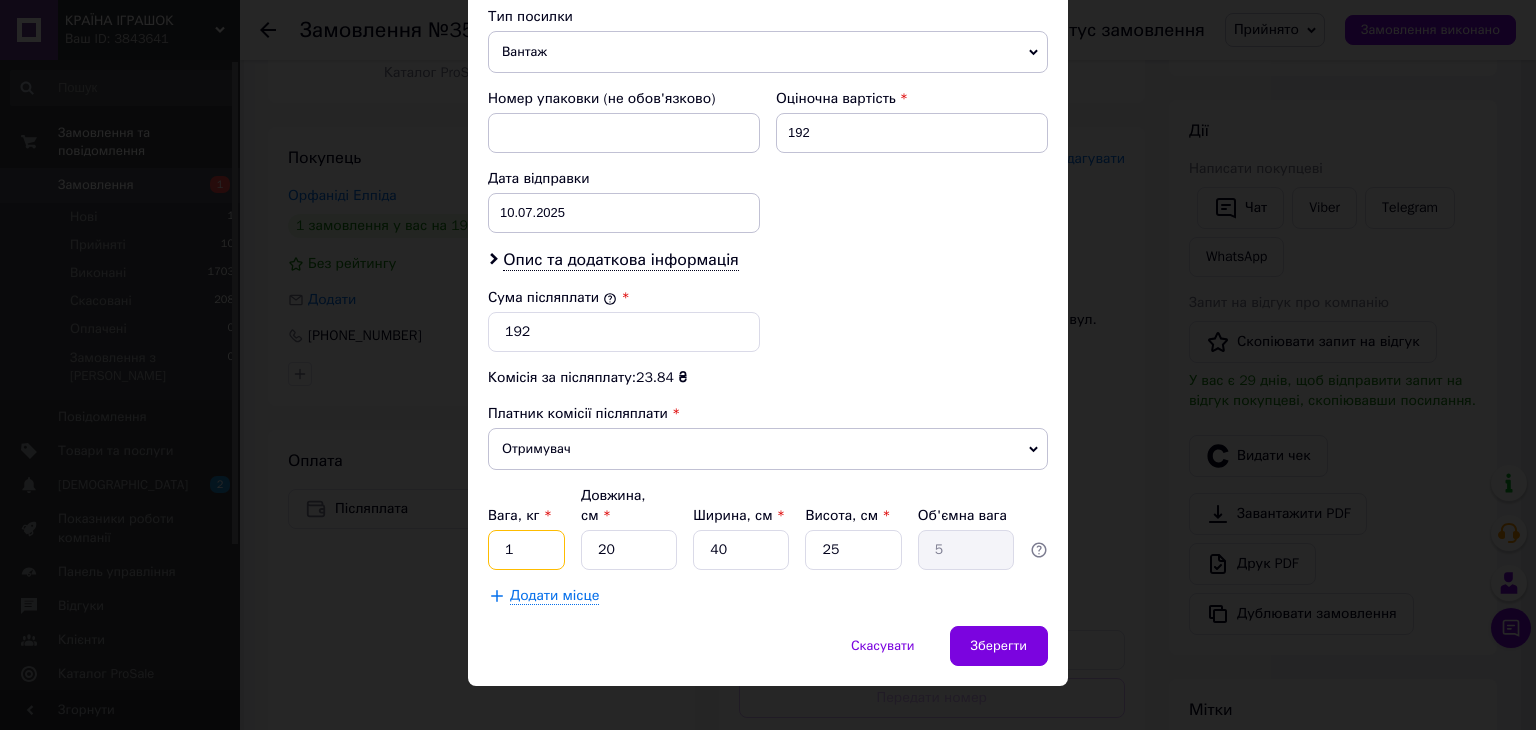 type on "1" 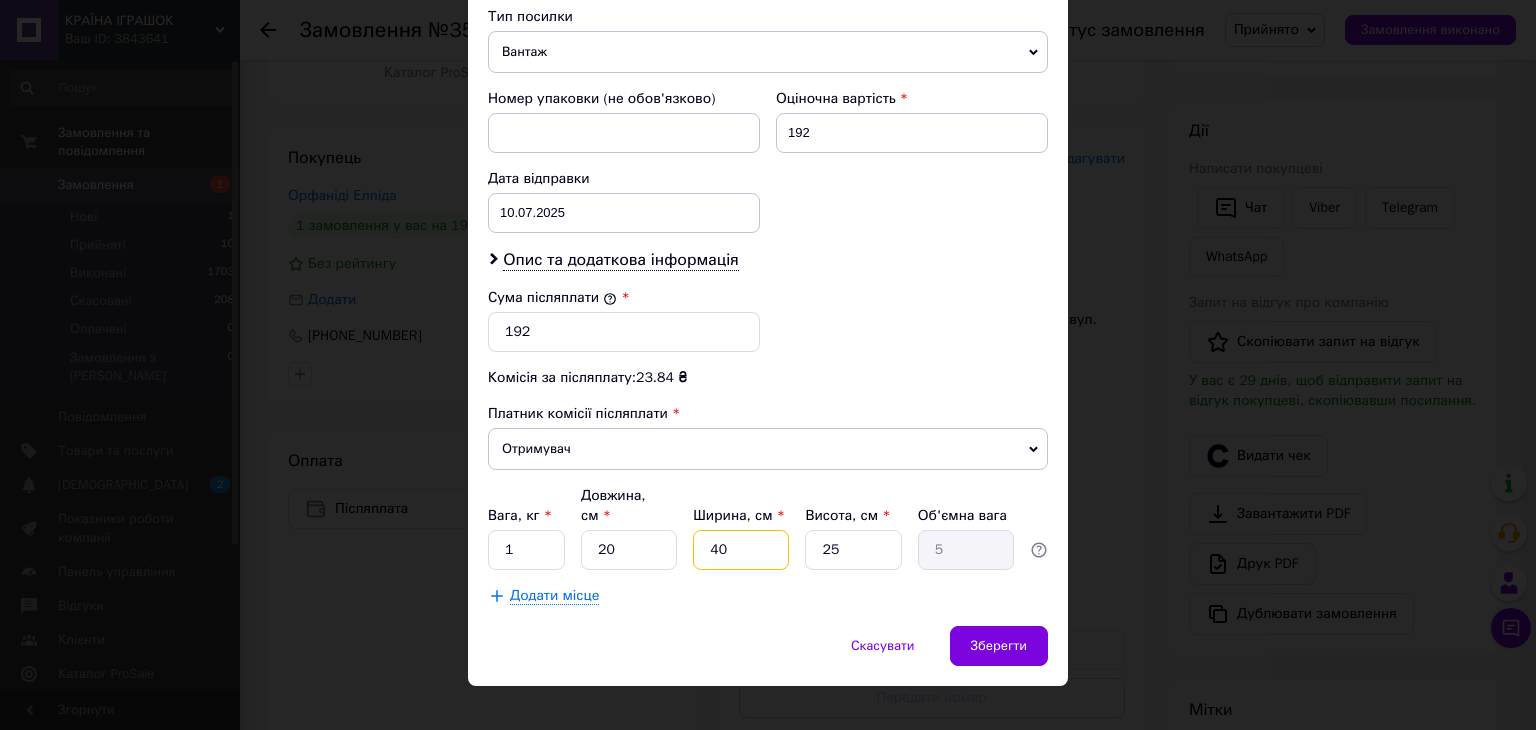 drag, startPoint x: 734, startPoint y: 523, endPoint x: 706, endPoint y: 533, distance: 29.732138 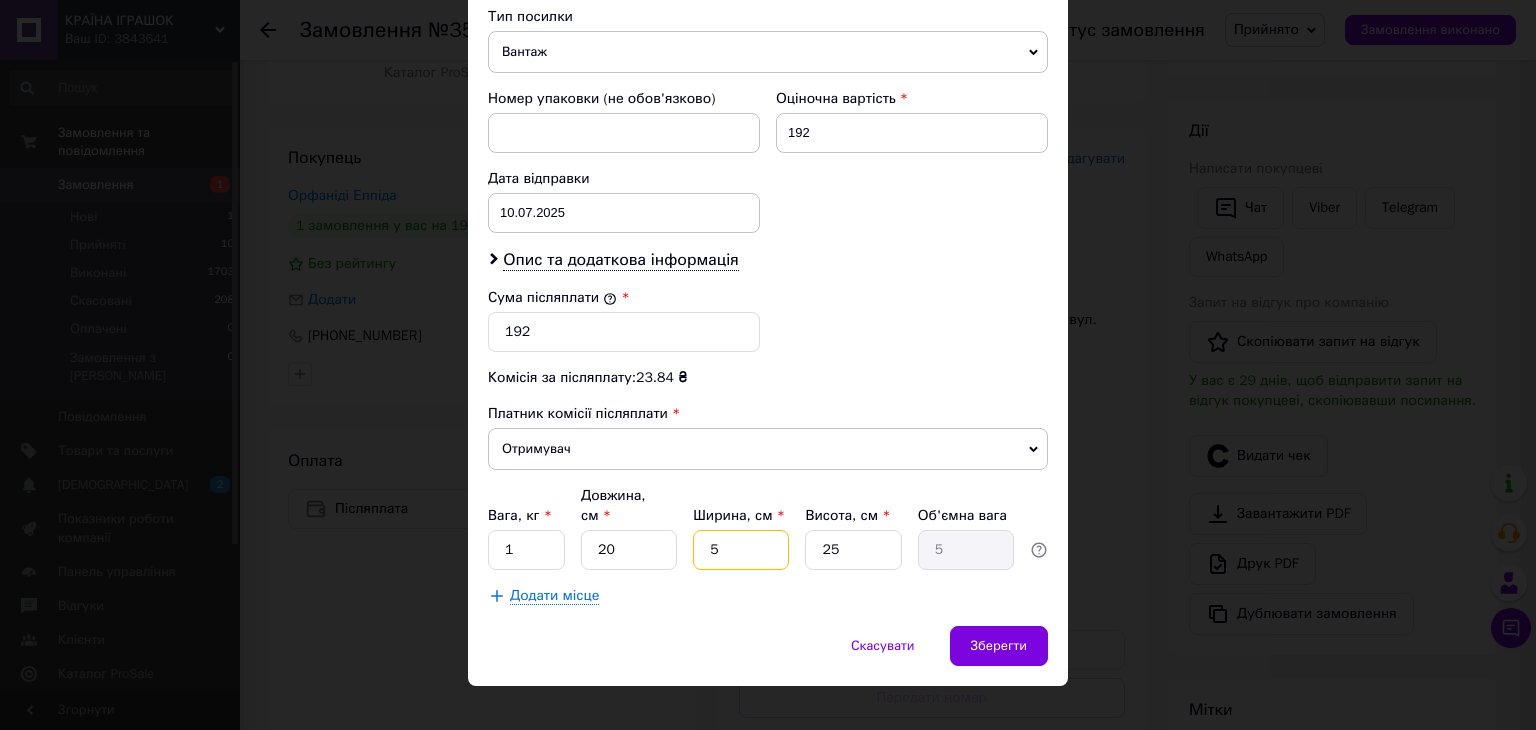 type on "0.63" 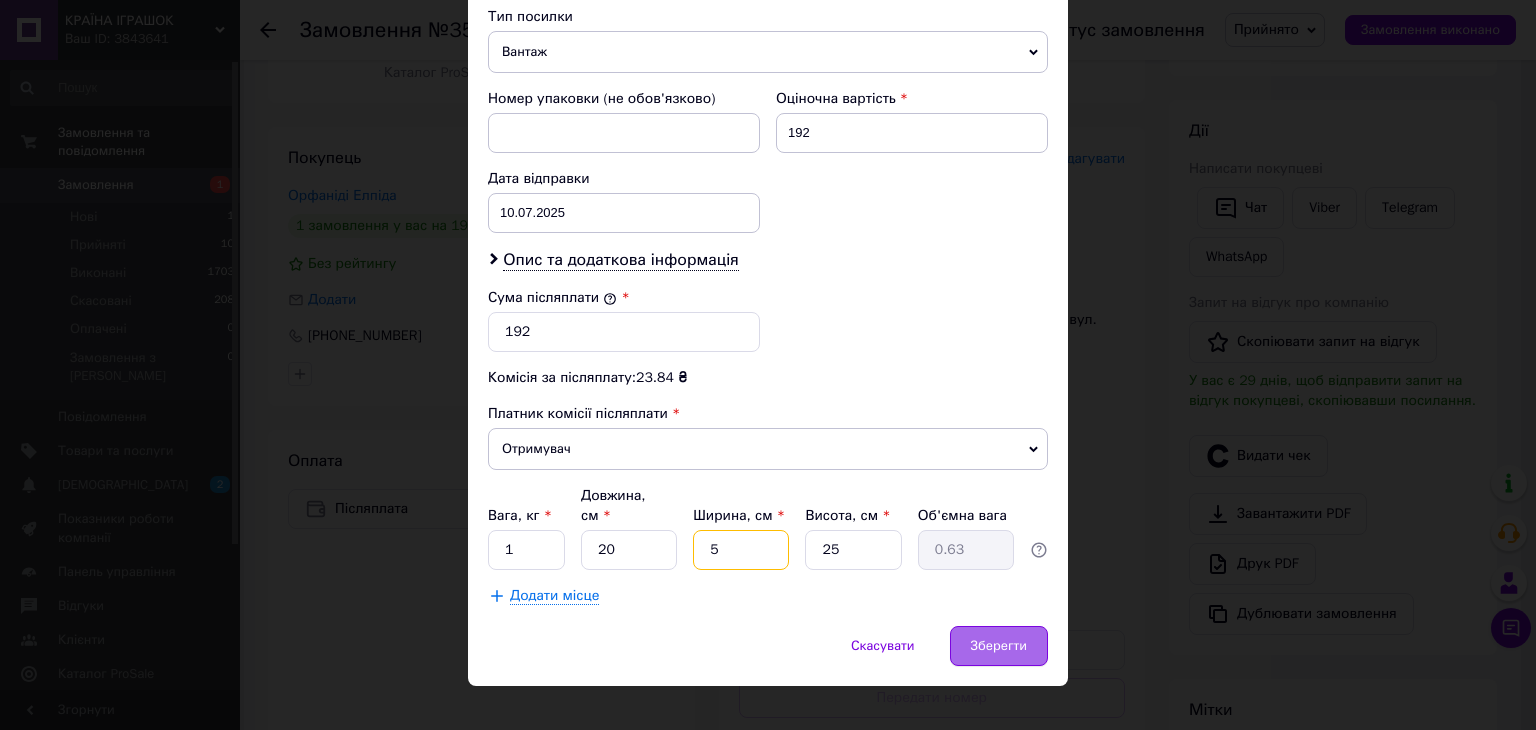 type on "5" 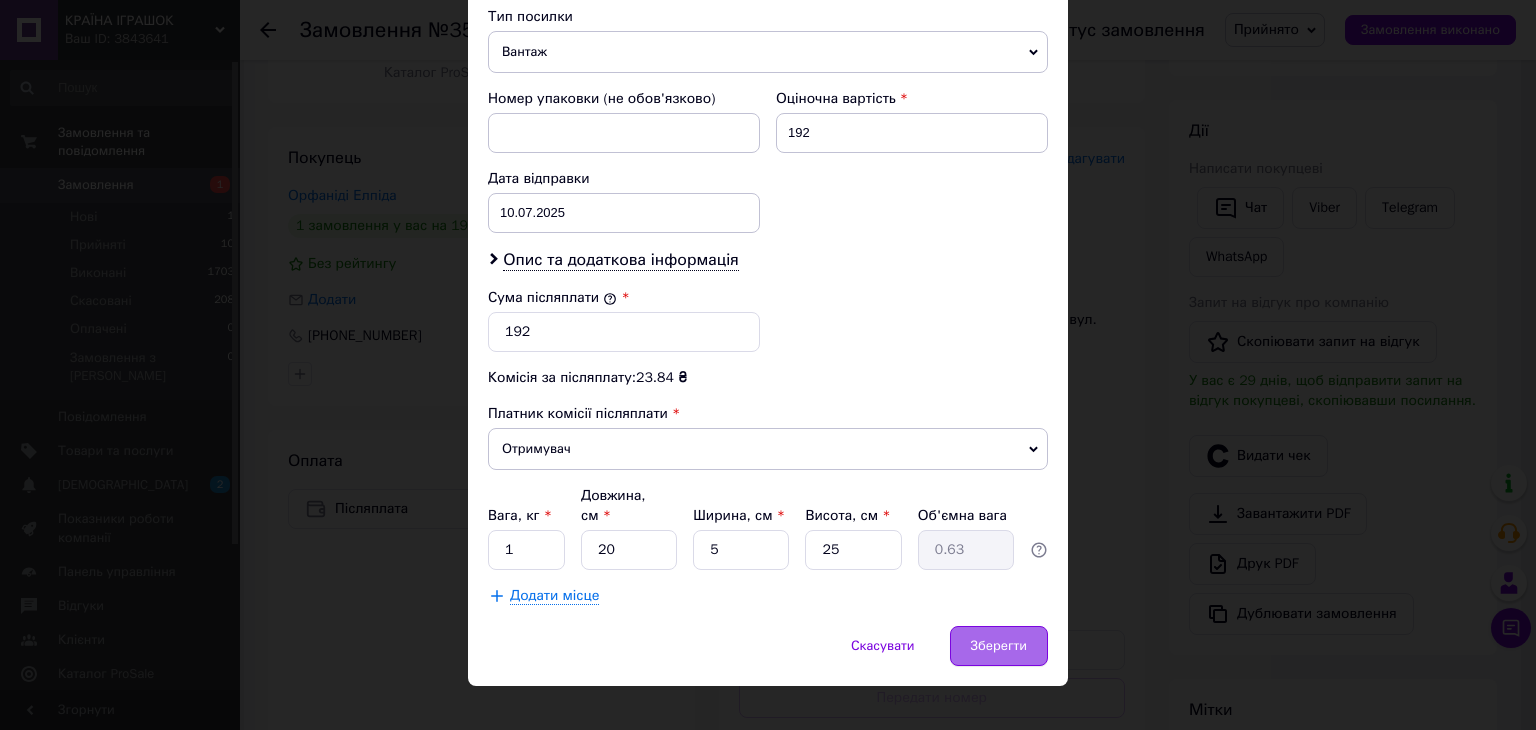 click on "Зберегти" at bounding box center [999, 646] 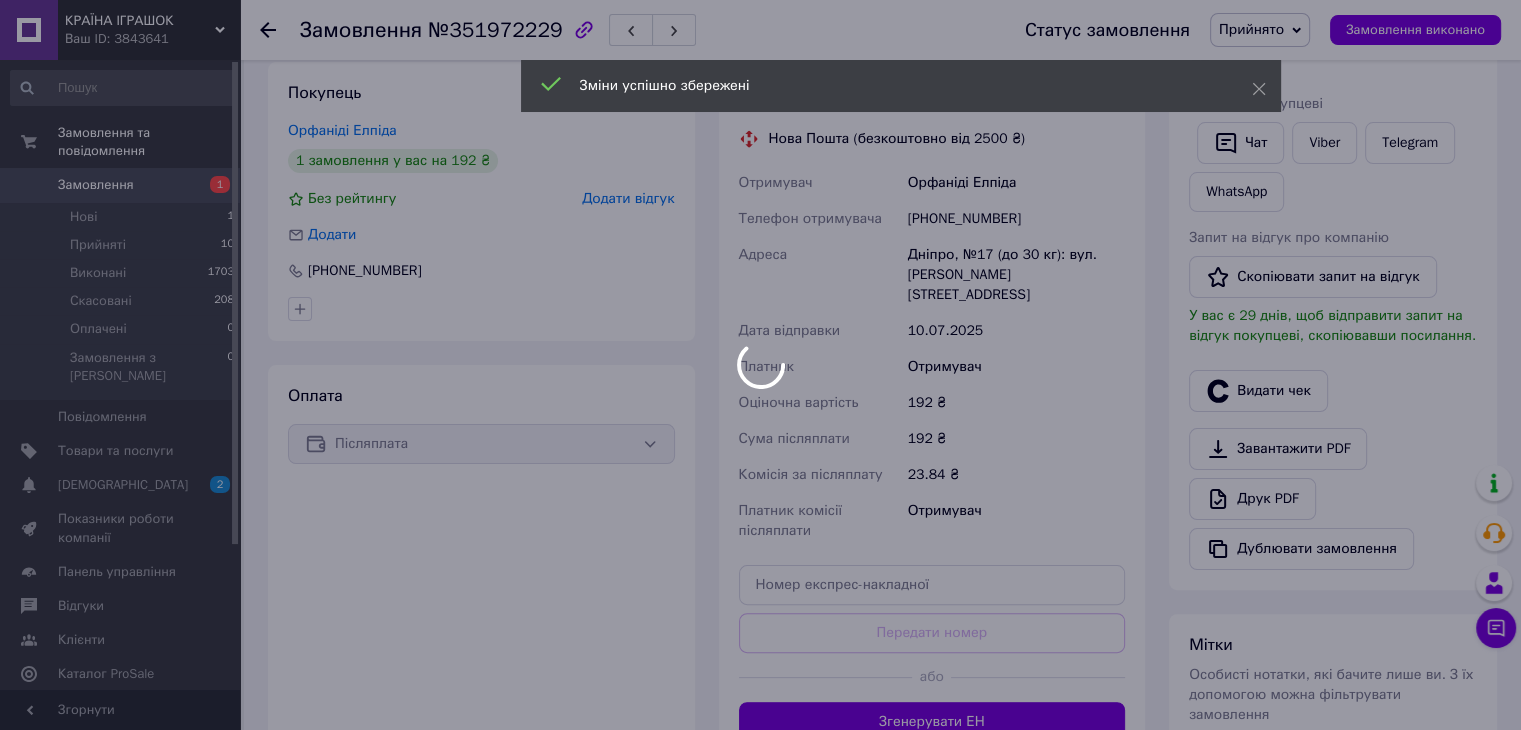 scroll, scrollTop: 400, scrollLeft: 0, axis: vertical 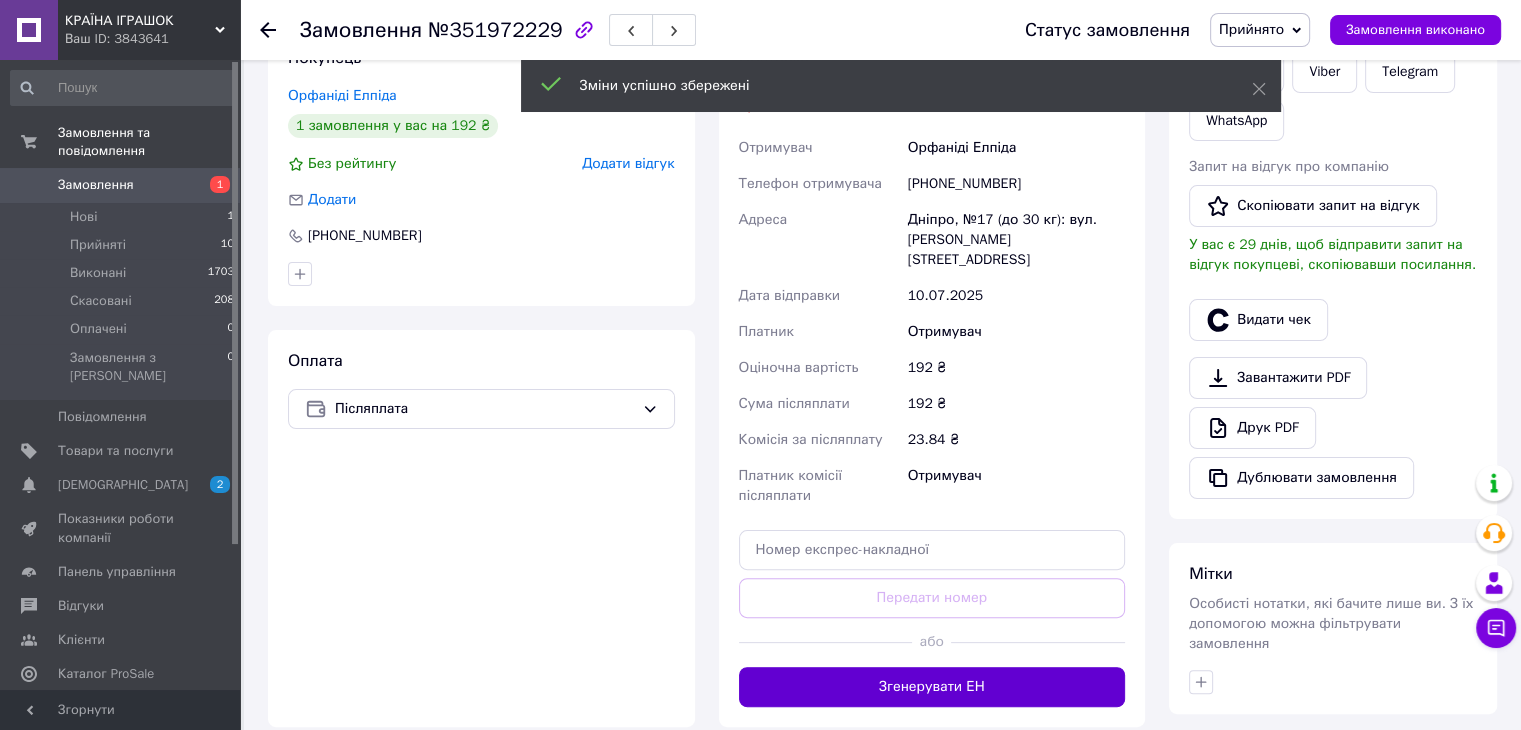 click on "Згенерувати ЕН" at bounding box center [932, 687] 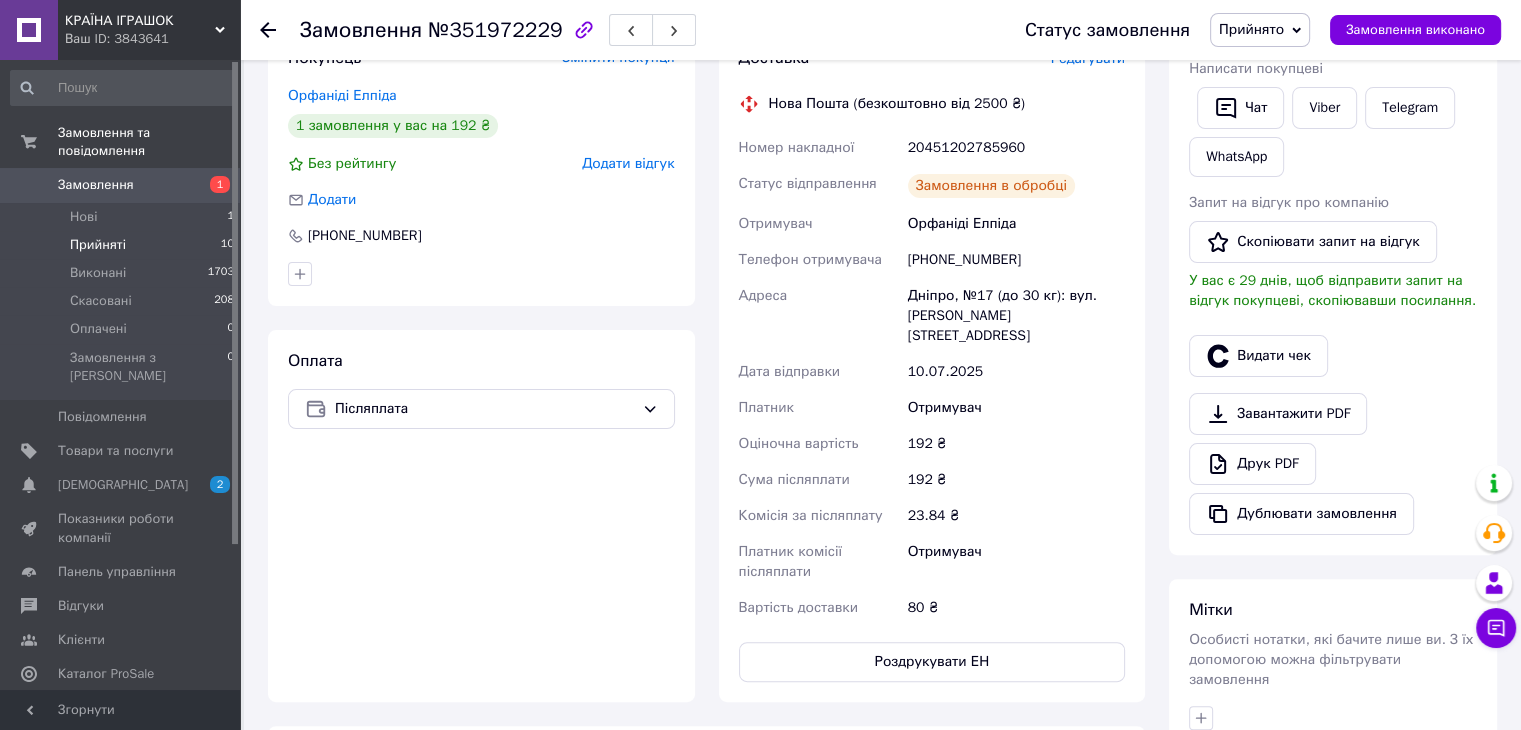 click on "Прийняті" at bounding box center (98, 245) 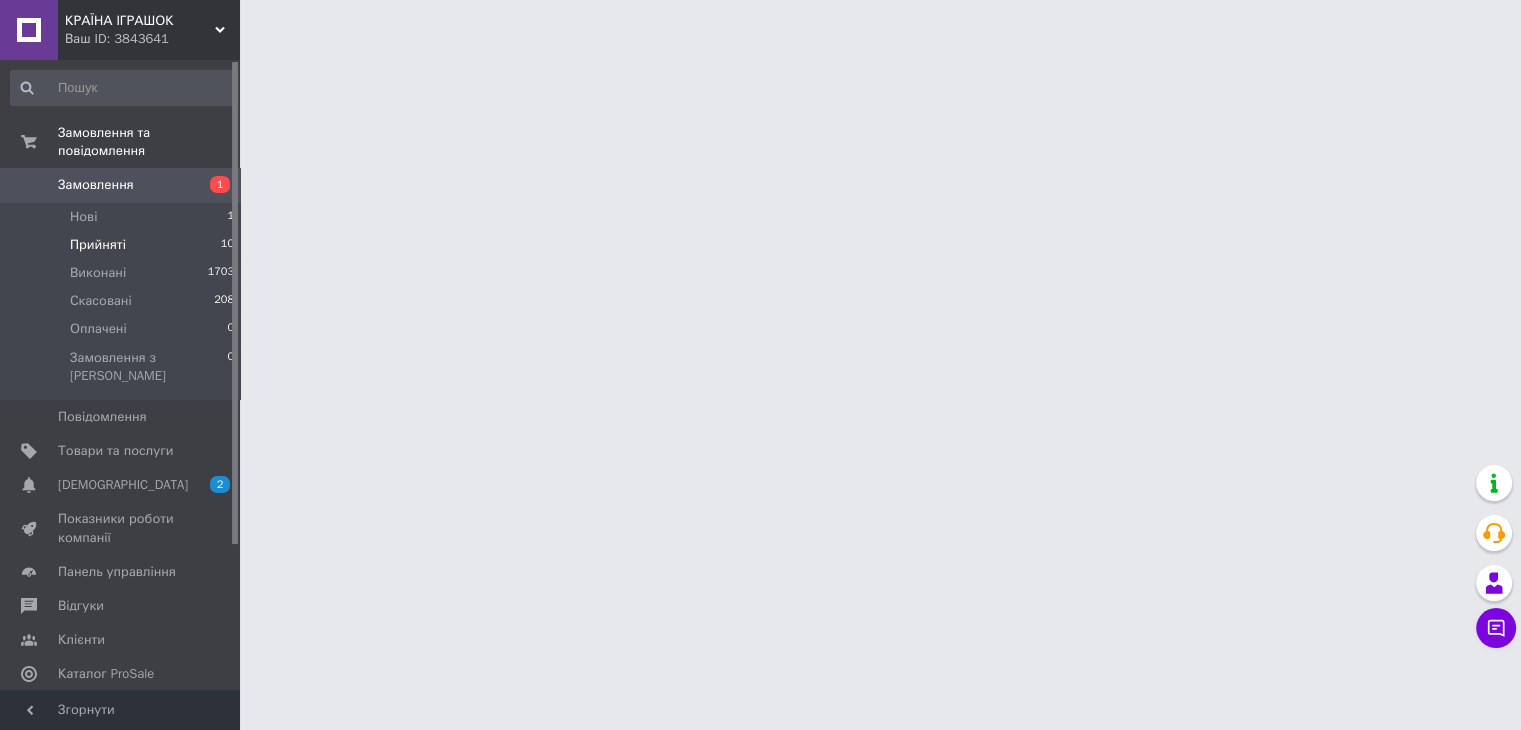 scroll, scrollTop: 0, scrollLeft: 0, axis: both 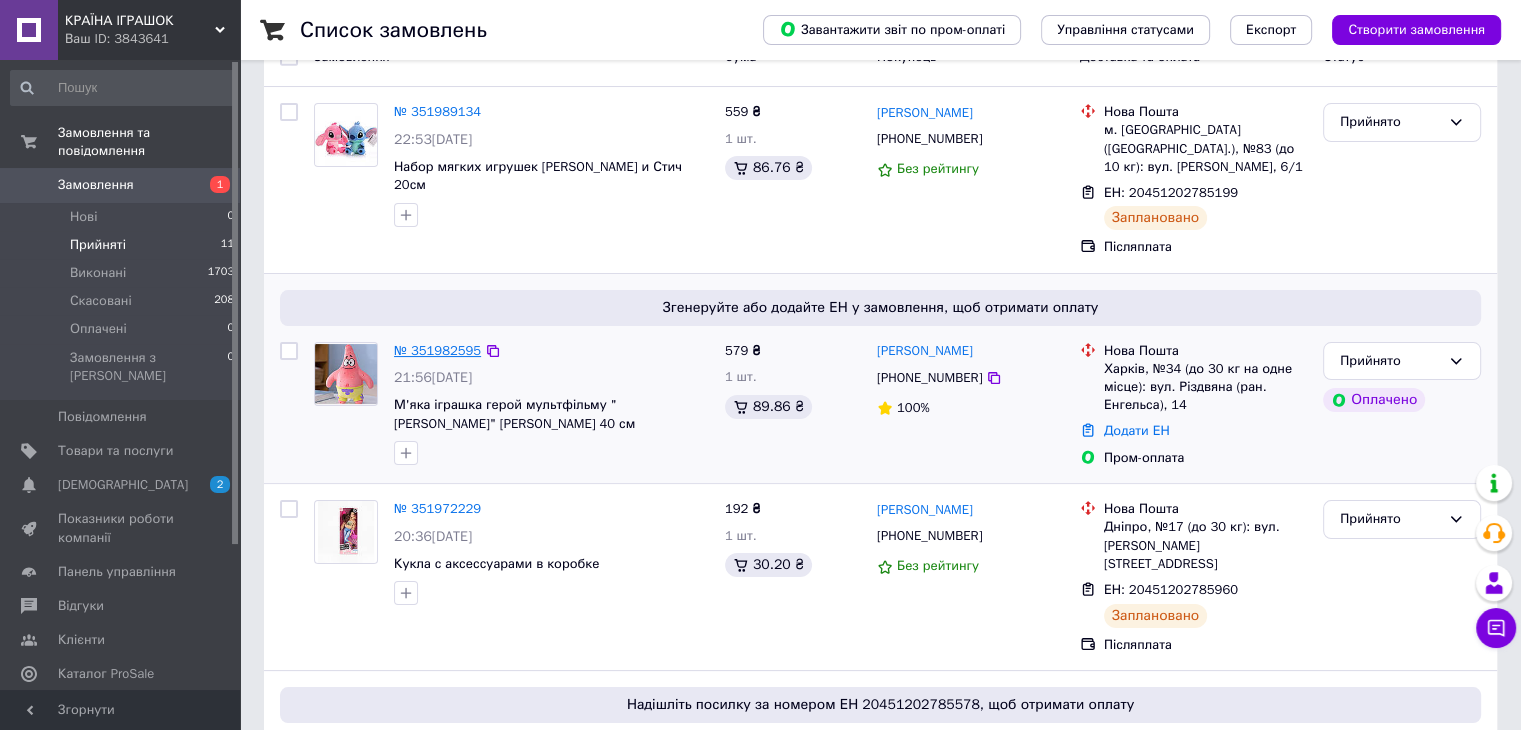 click on "№ 351982595" at bounding box center (437, 350) 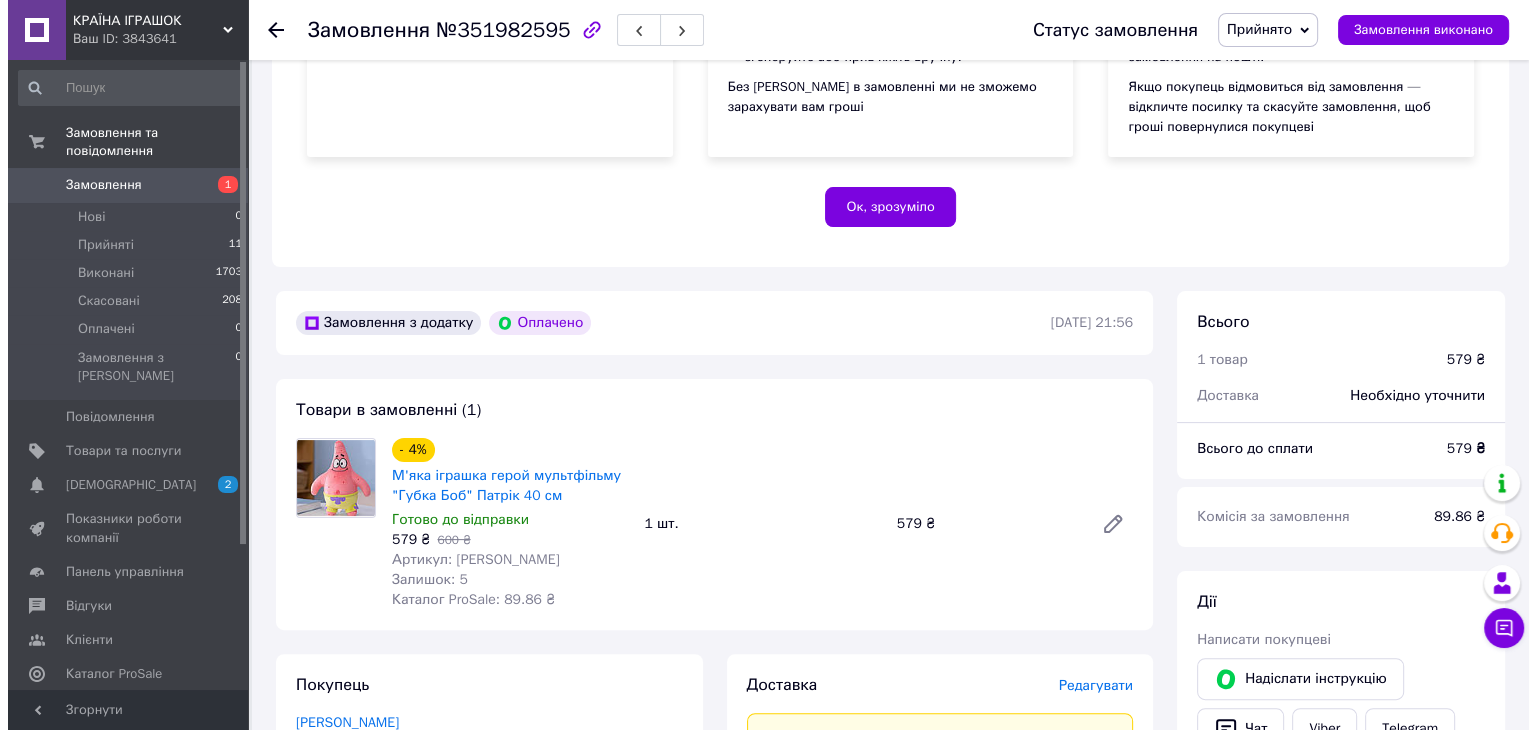 scroll, scrollTop: 700, scrollLeft: 0, axis: vertical 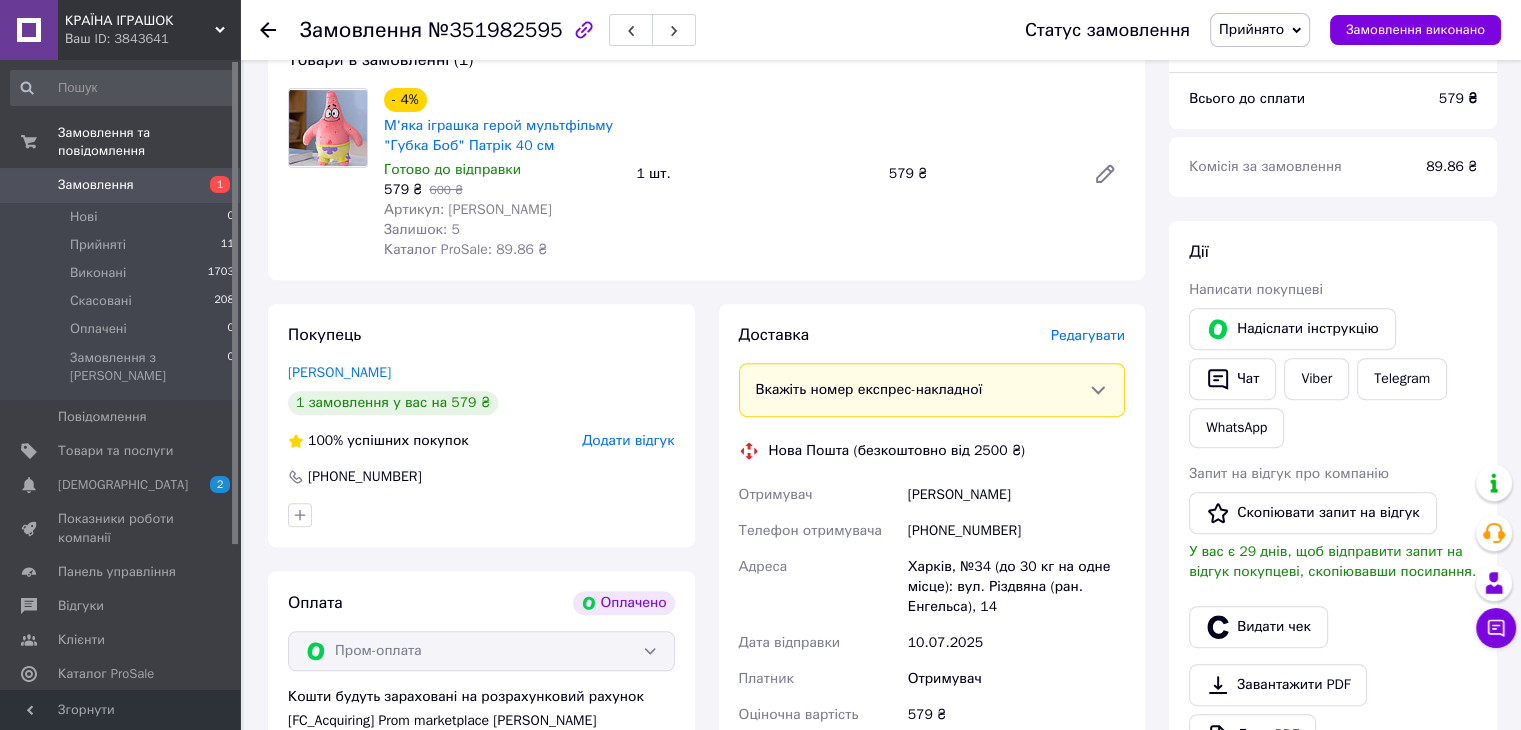 click on "Редагувати" at bounding box center (1088, 335) 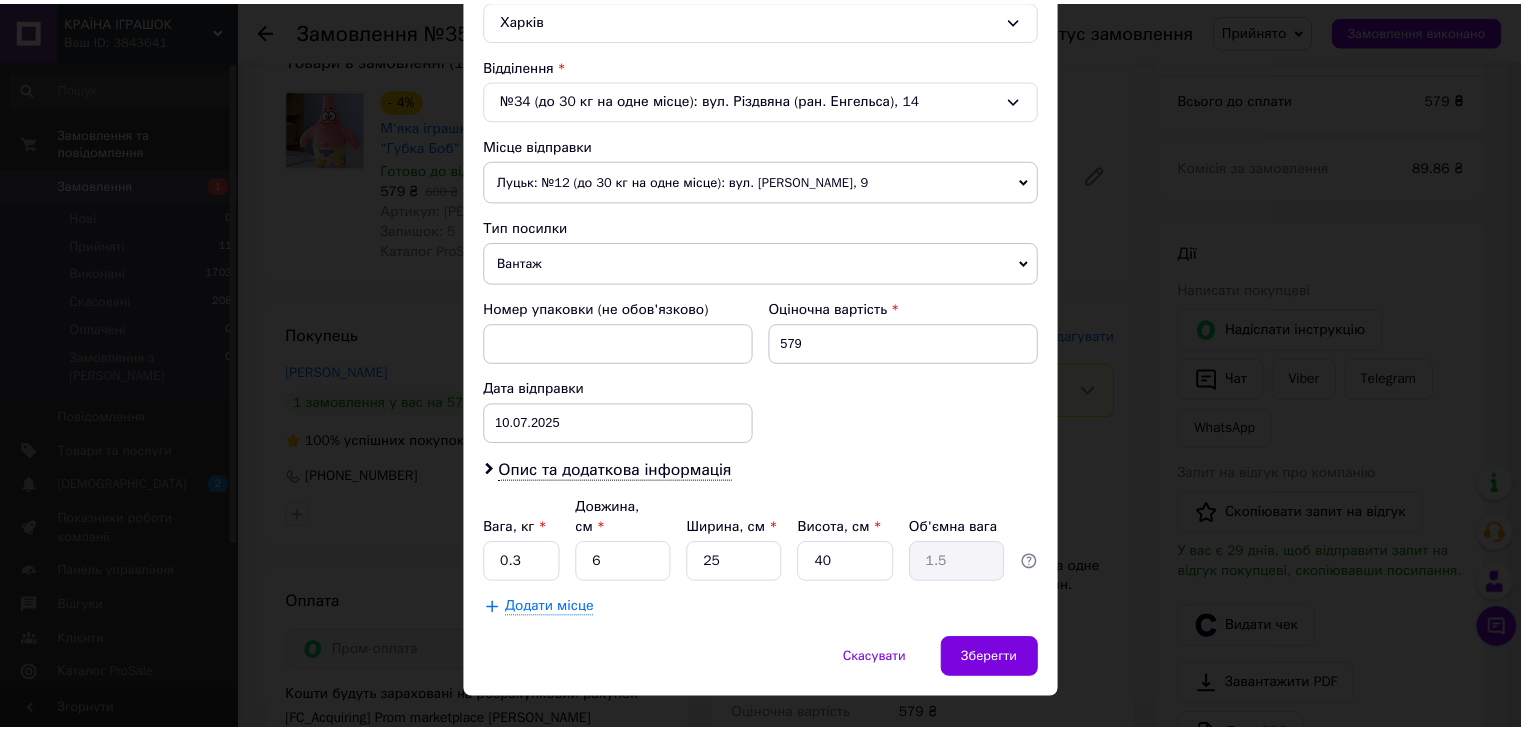 scroll, scrollTop: 592, scrollLeft: 0, axis: vertical 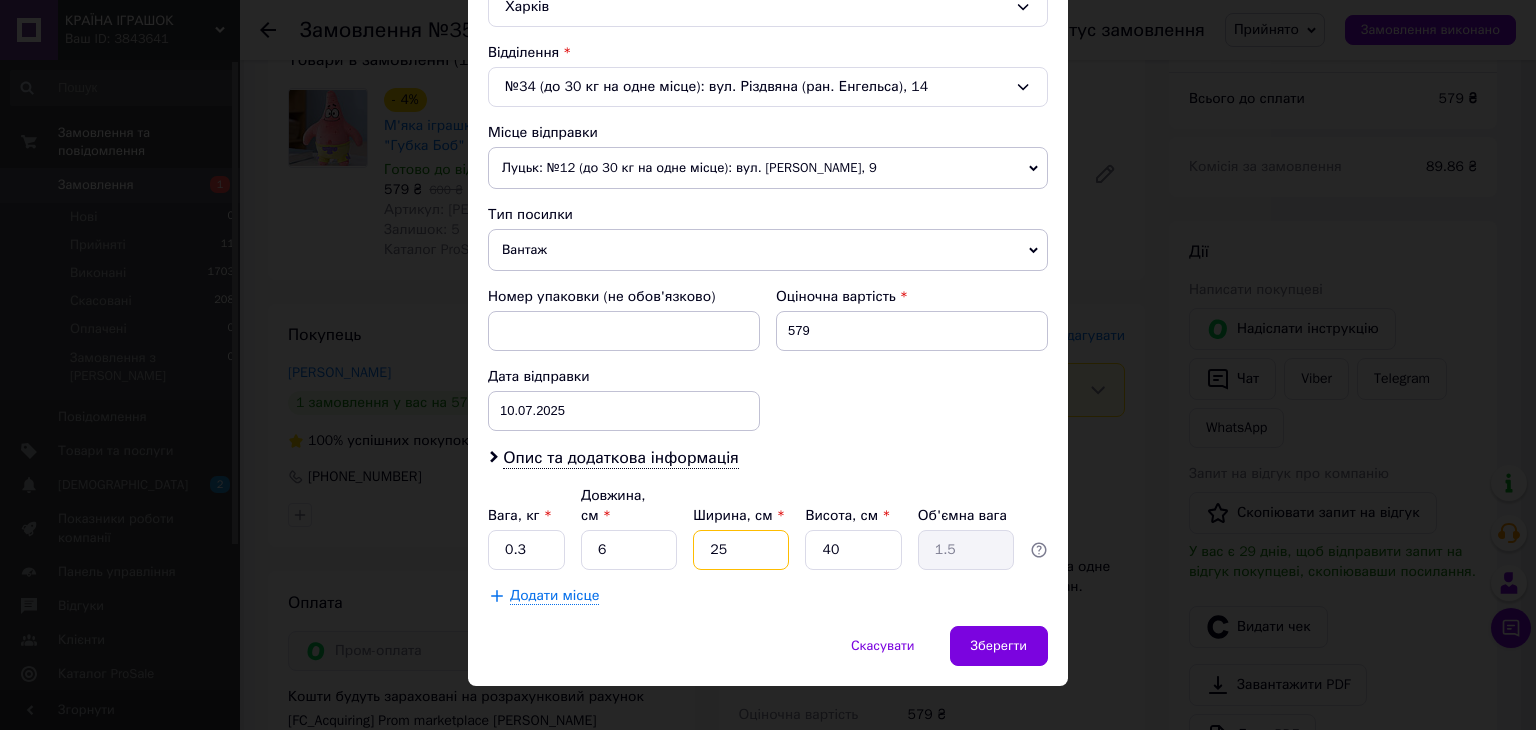 click on "25" at bounding box center (741, 550) 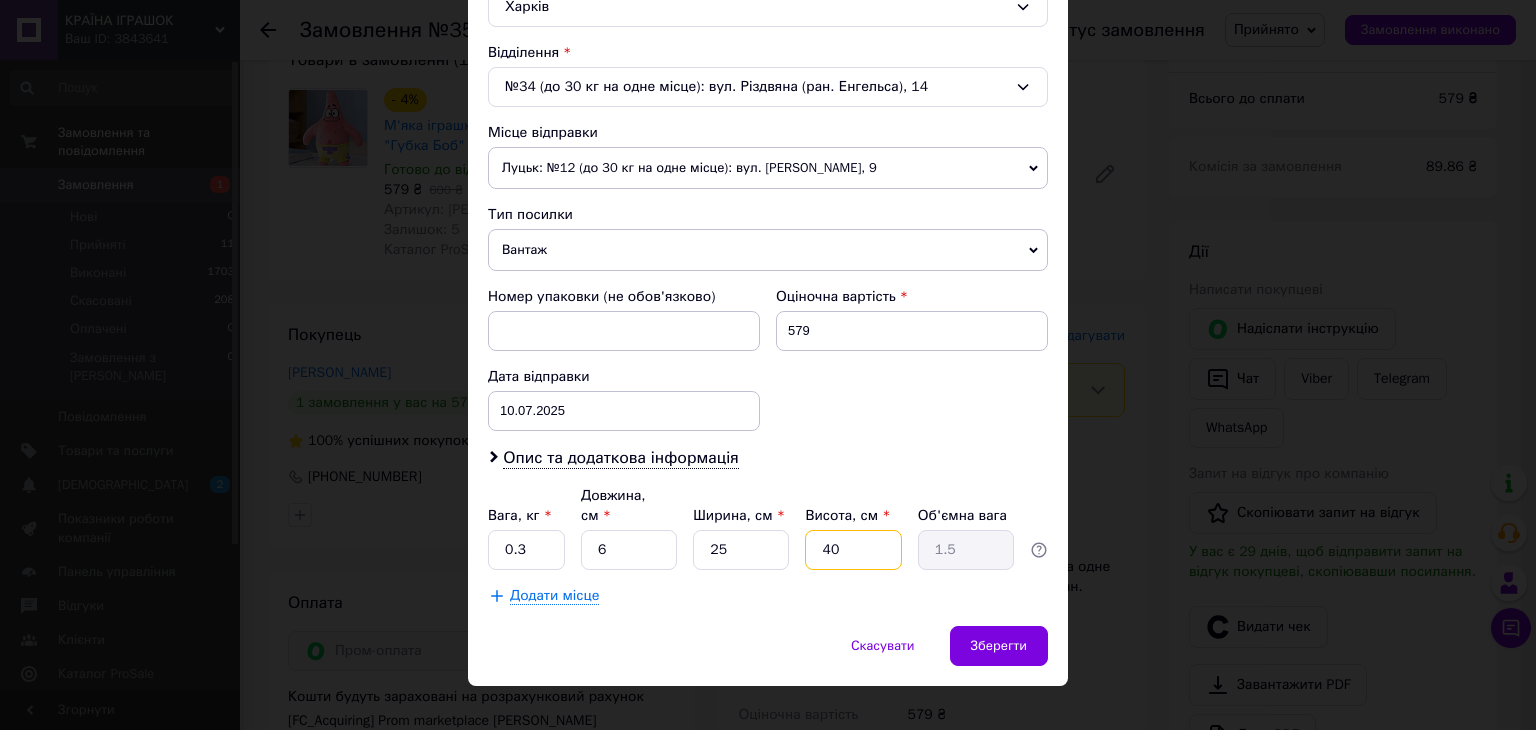 click on "40" at bounding box center [853, 550] 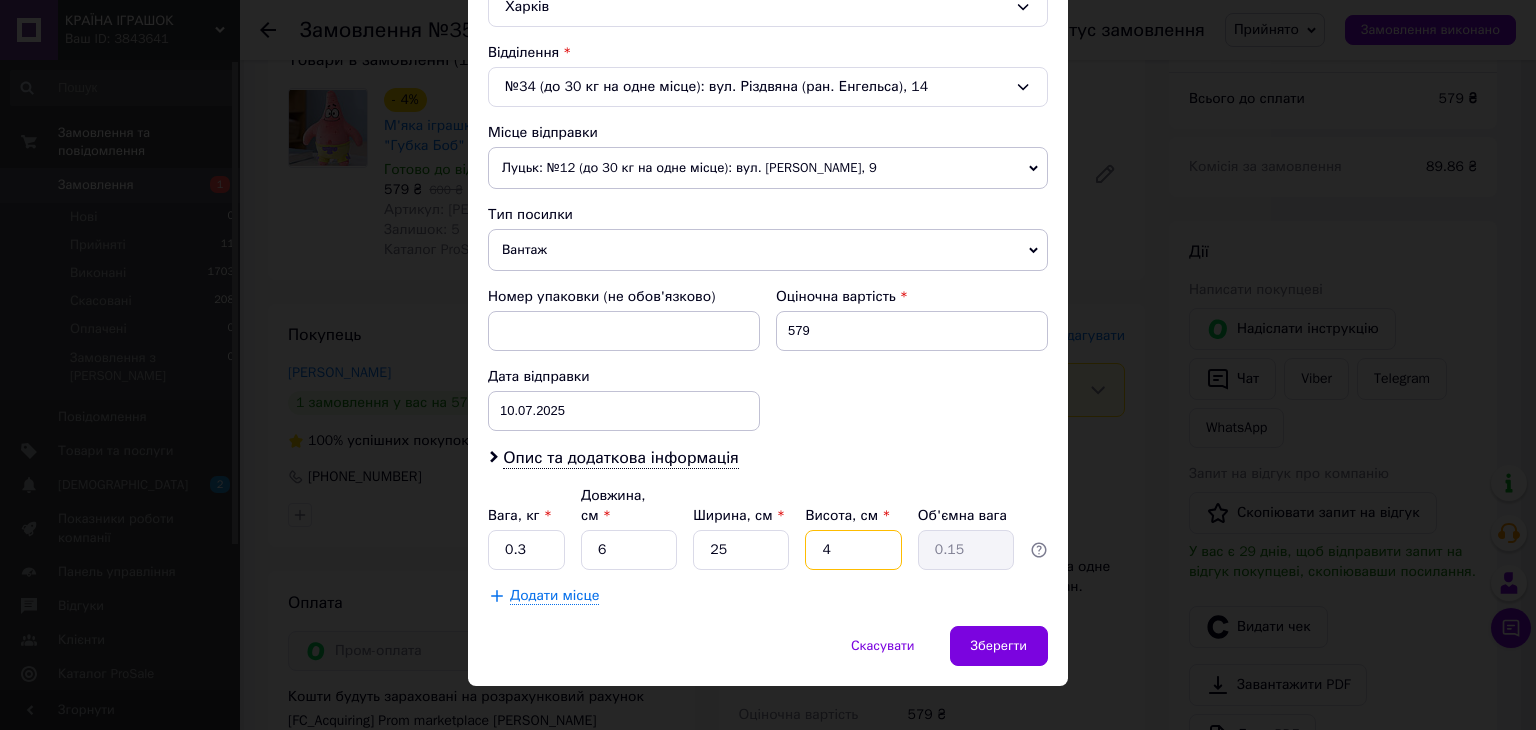 type 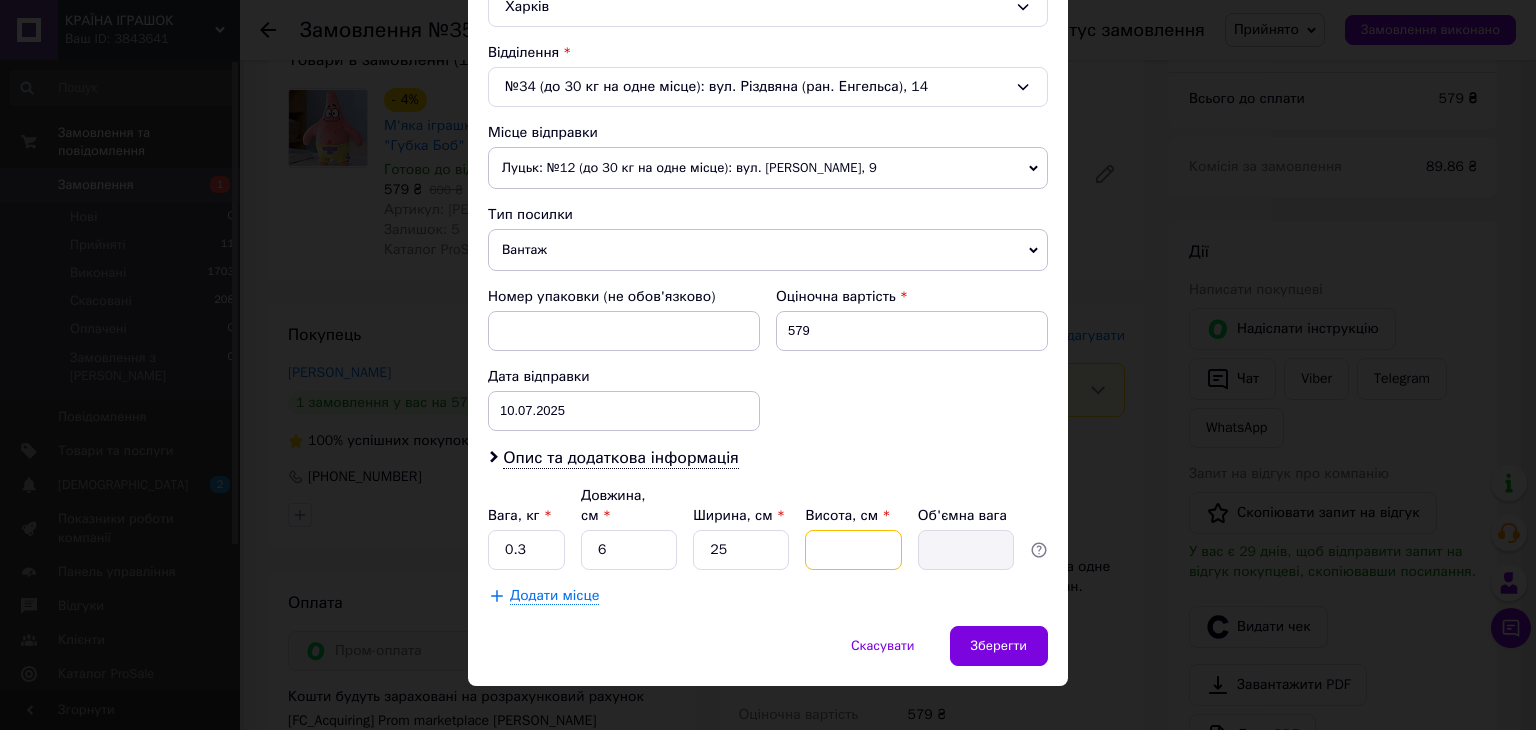 type on "3" 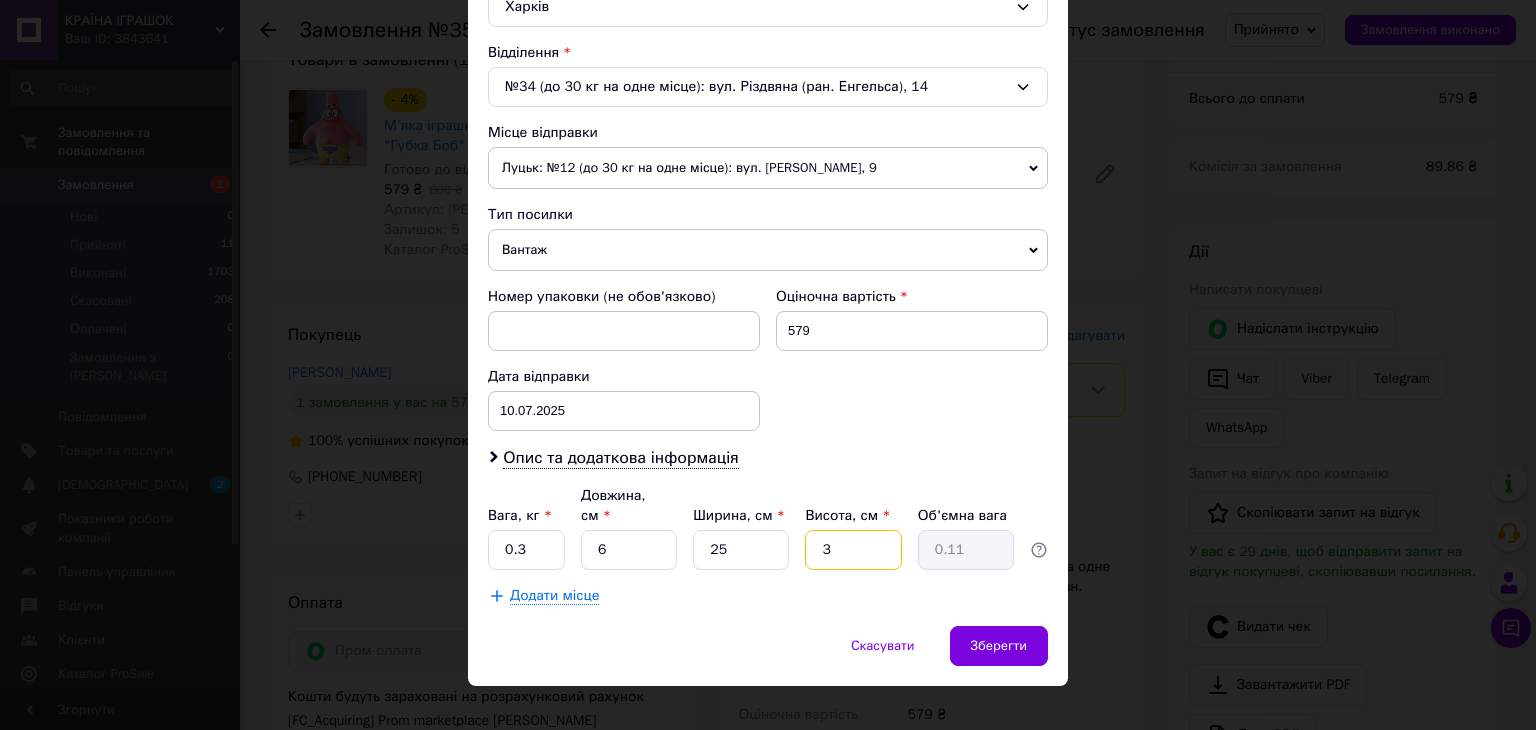 type on "30" 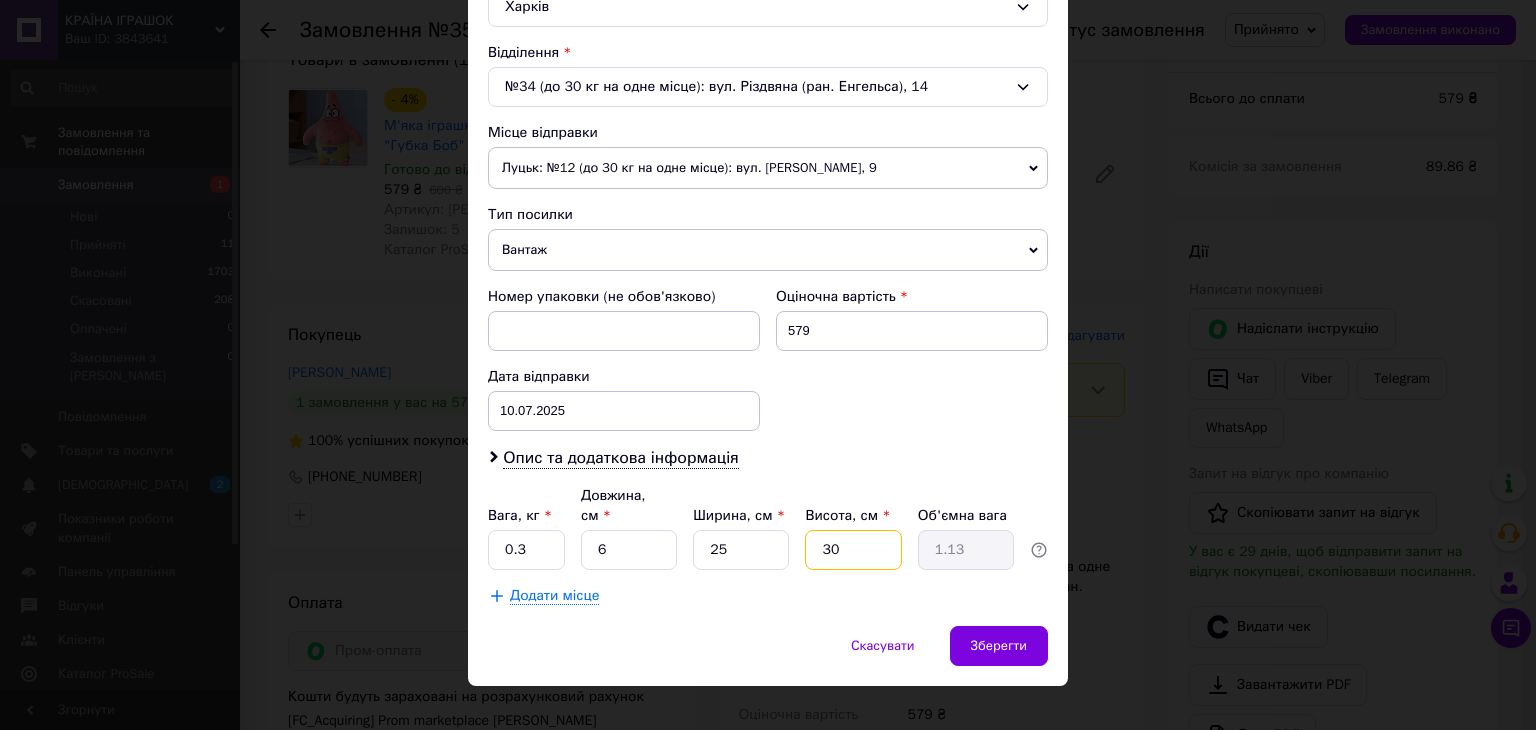type on "30" 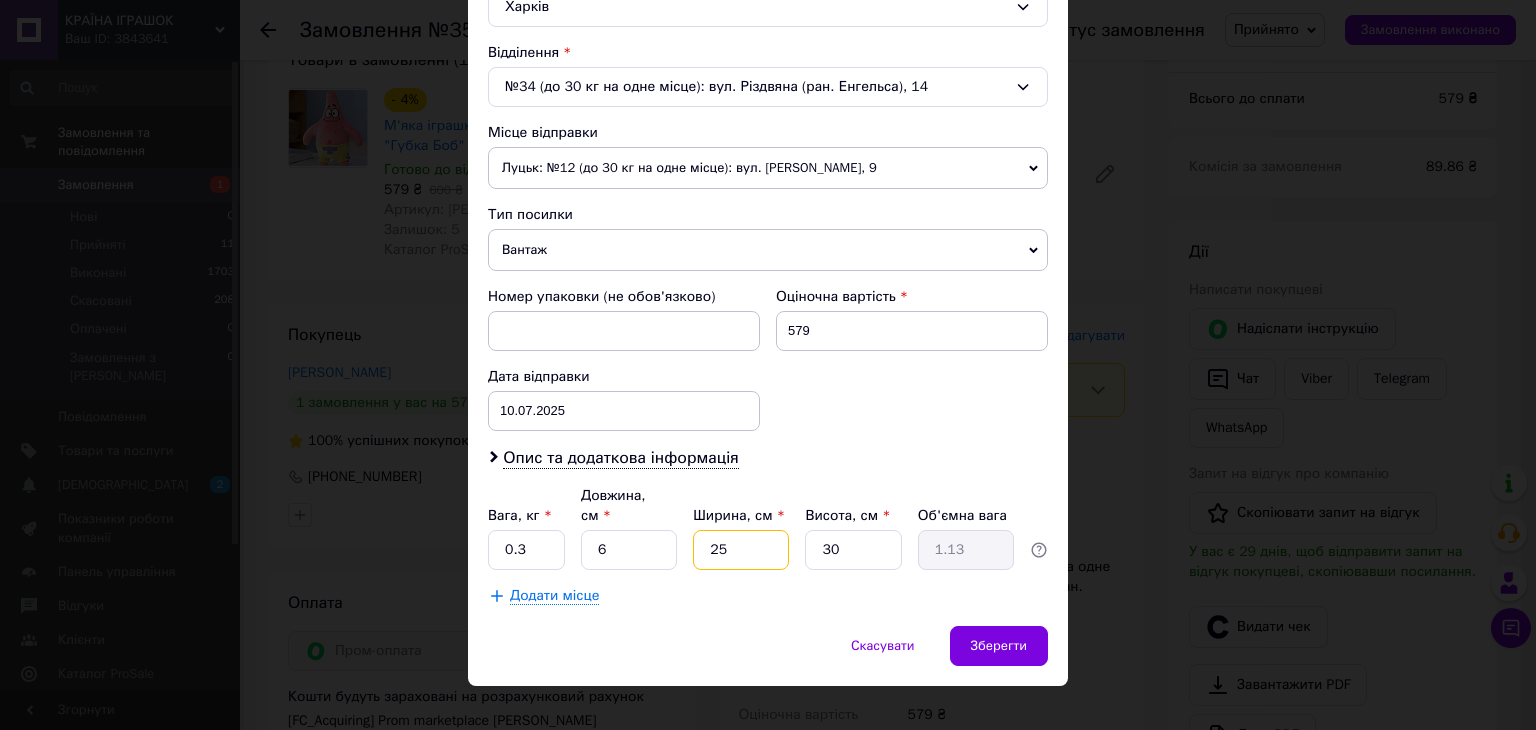 click on "25" at bounding box center [741, 550] 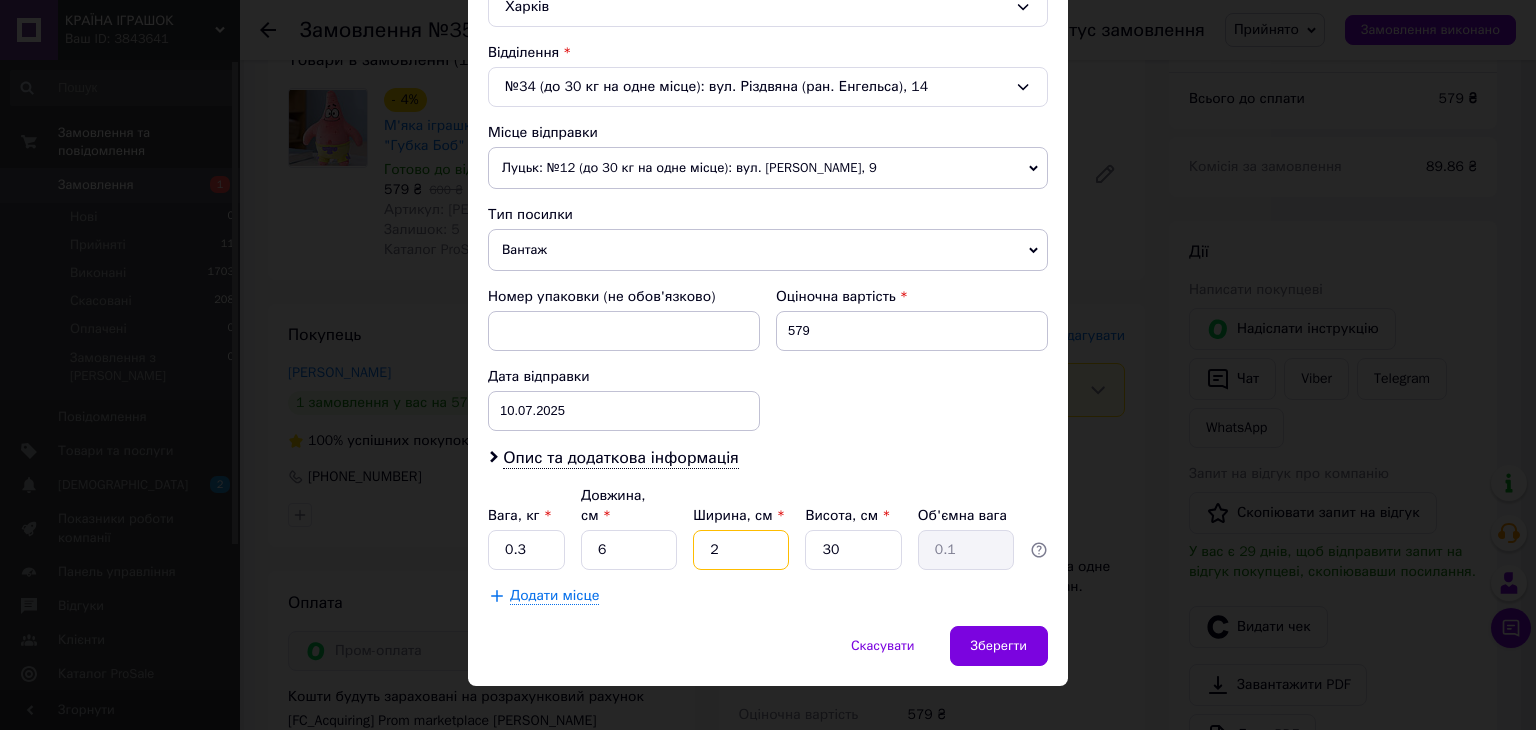 type on "20" 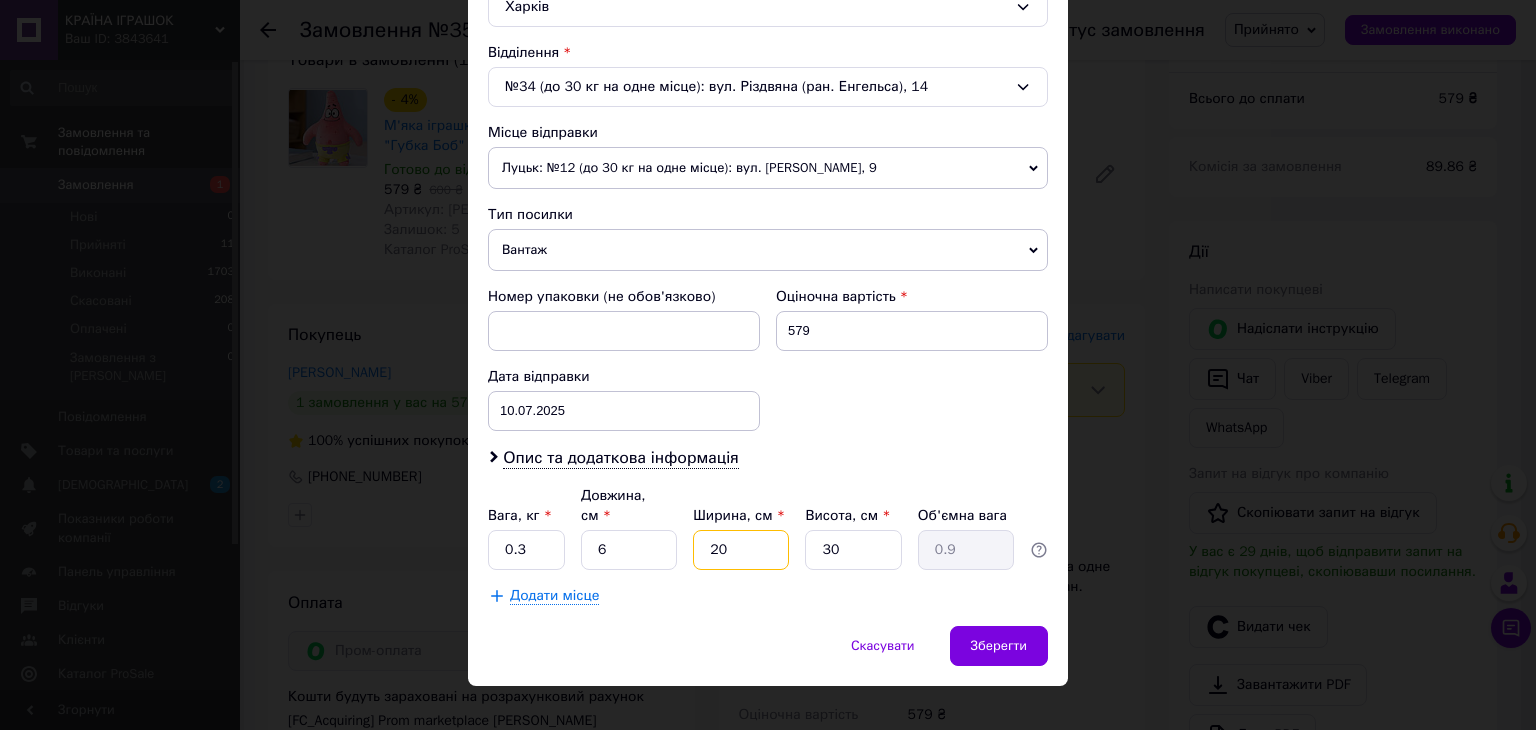 type on "20" 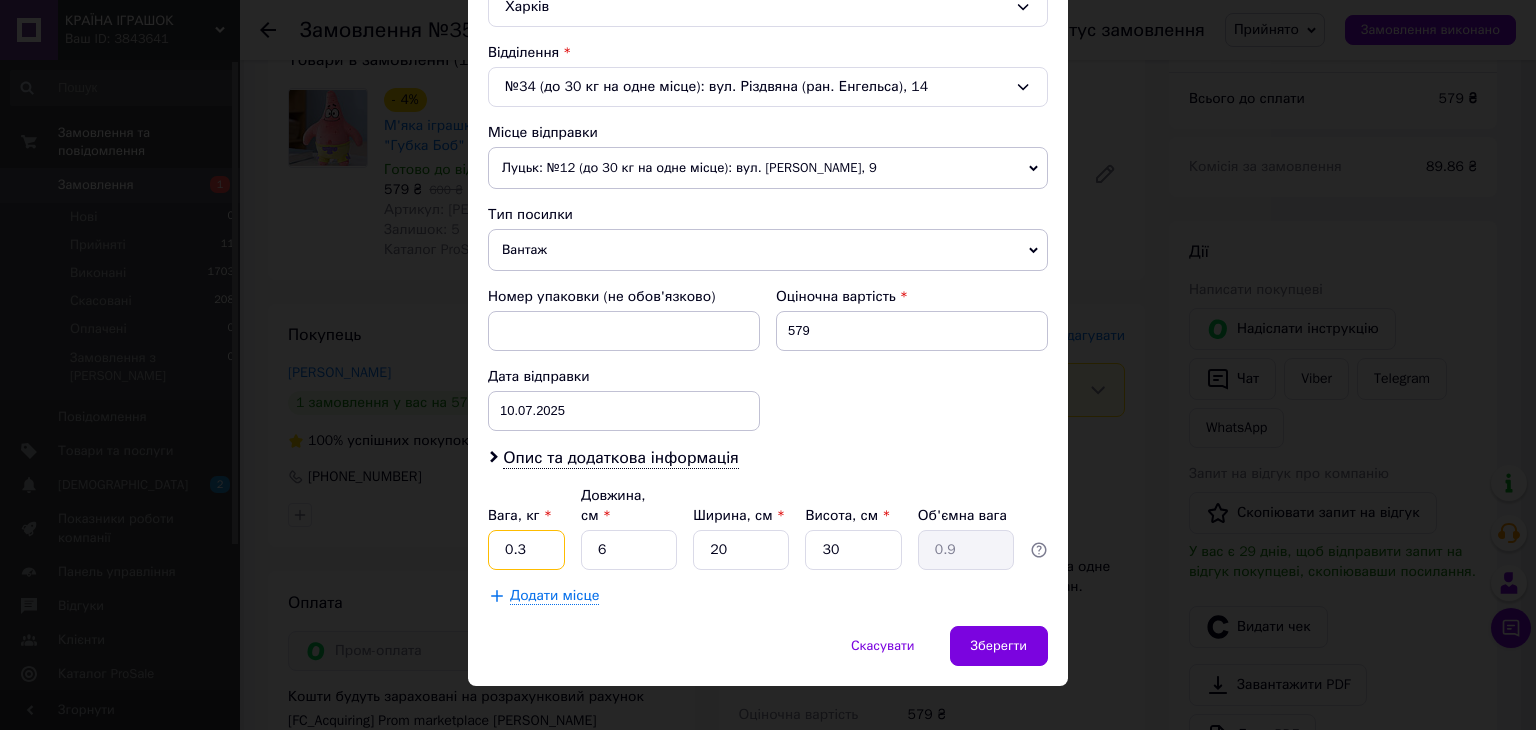 click on "0.3" at bounding box center (526, 550) 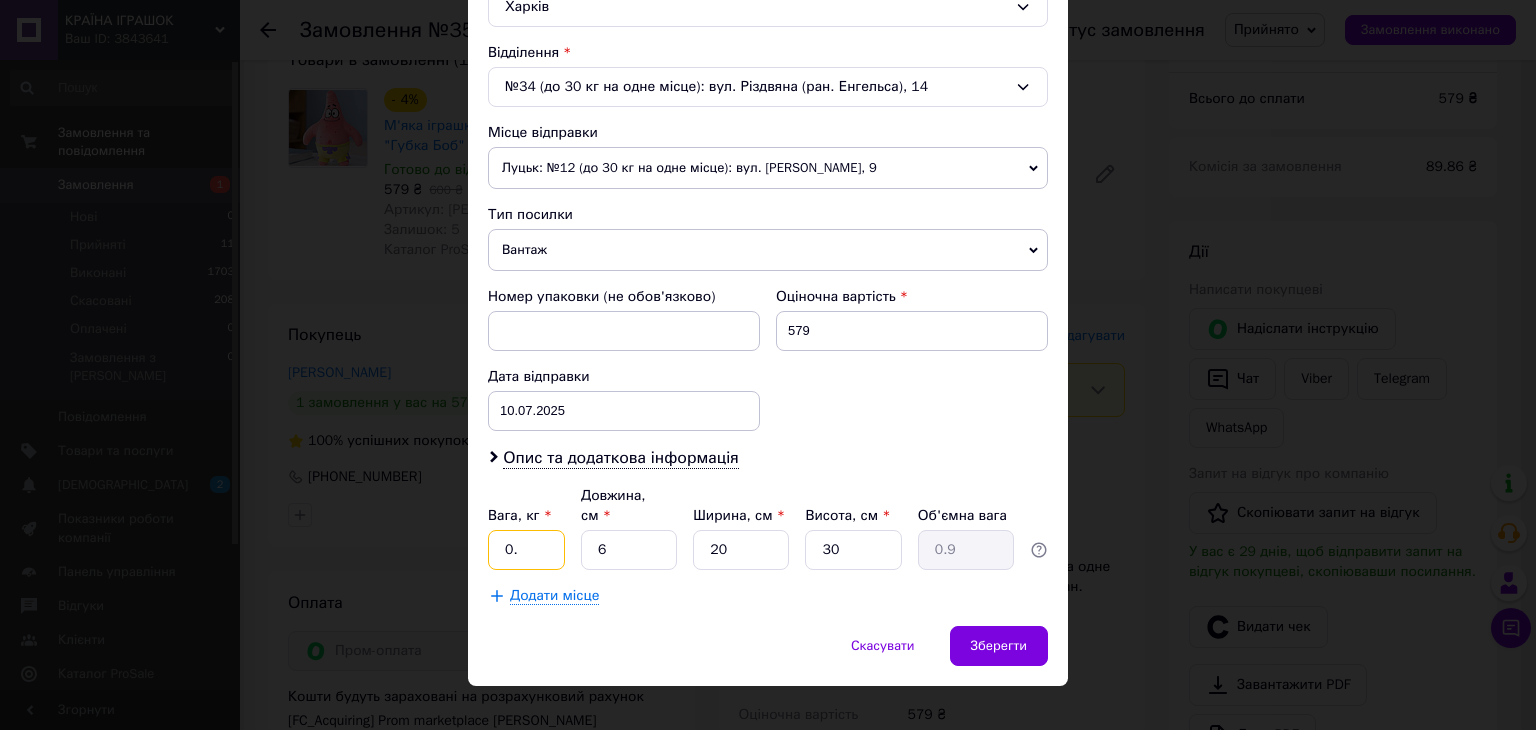 type on "0" 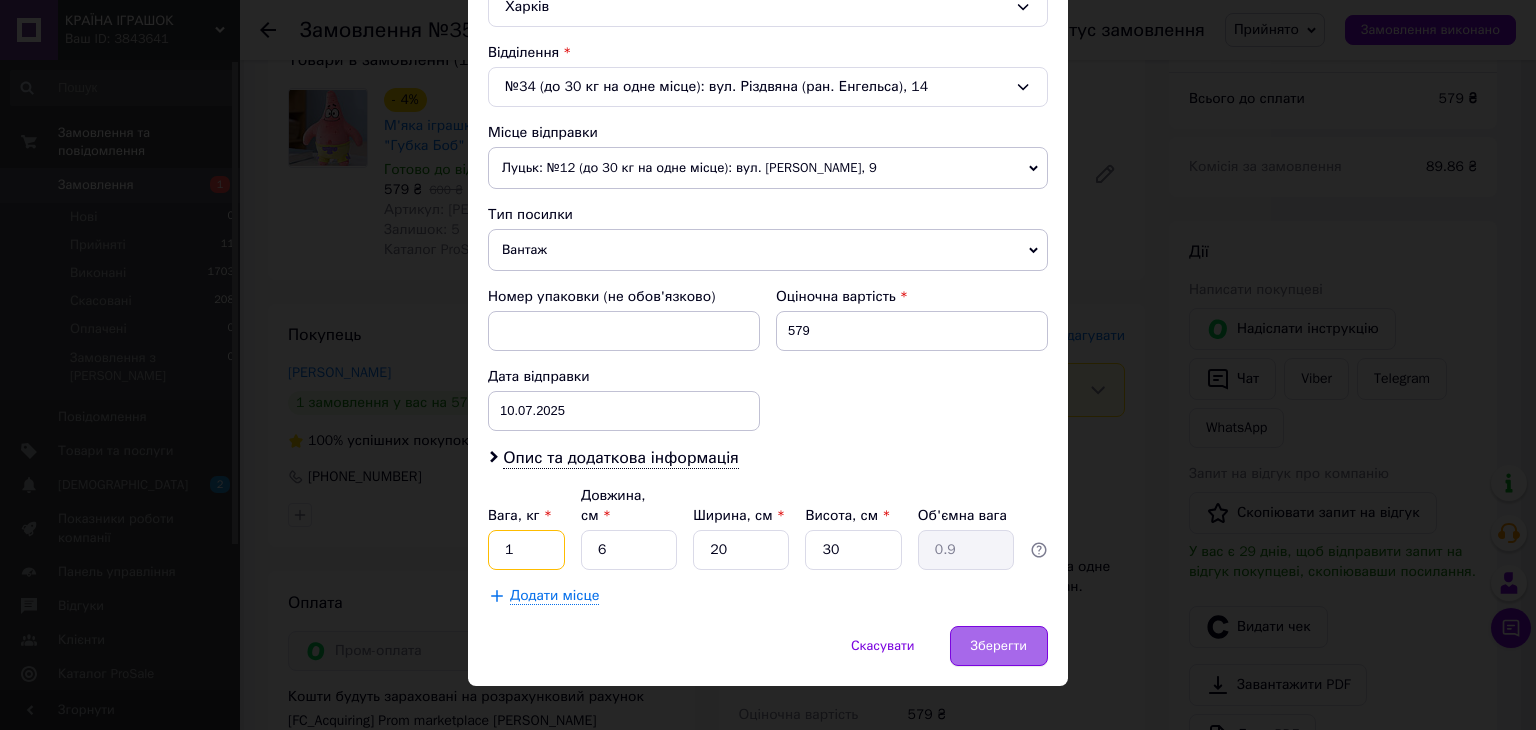 type on "1" 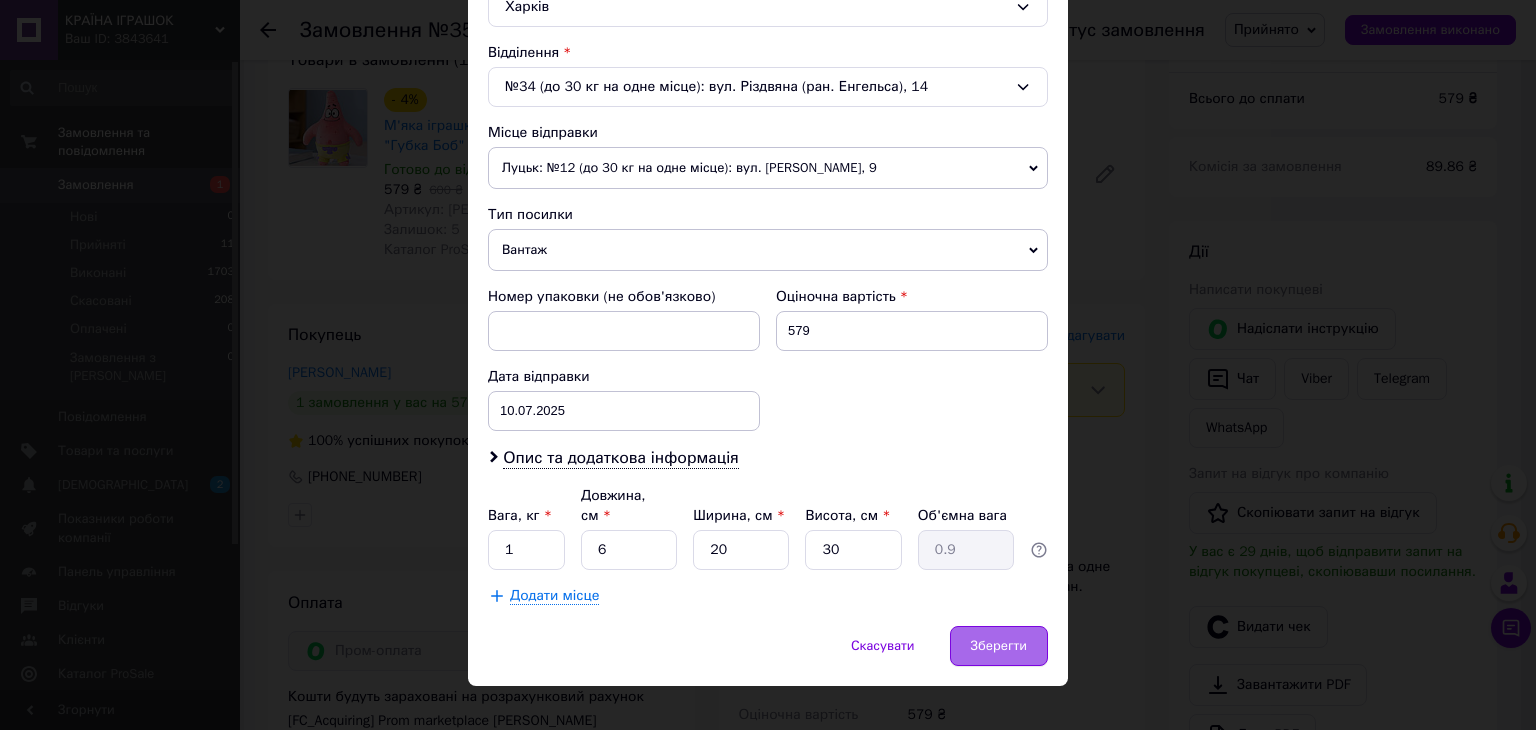 click on "Зберегти" at bounding box center [999, 646] 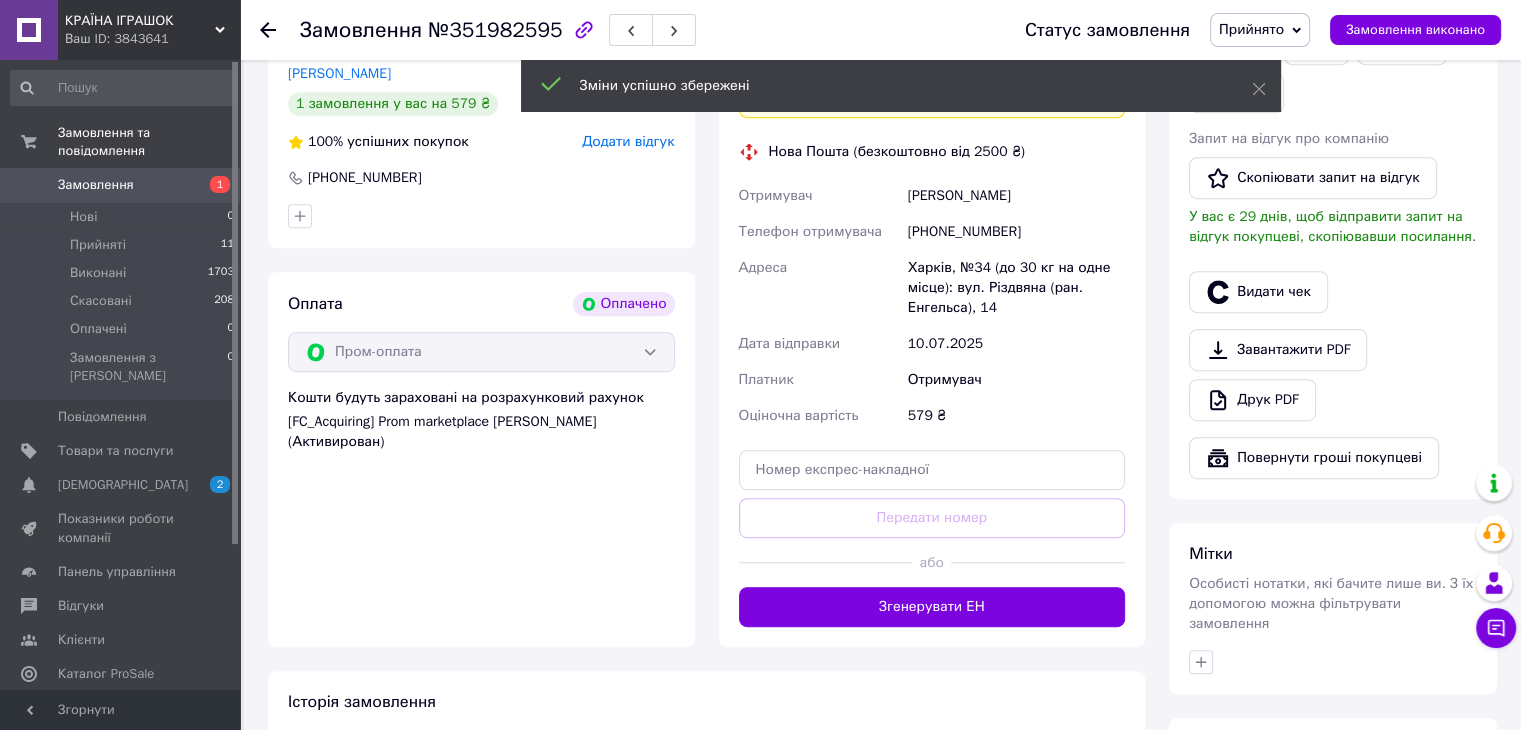scroll, scrollTop: 1100, scrollLeft: 0, axis: vertical 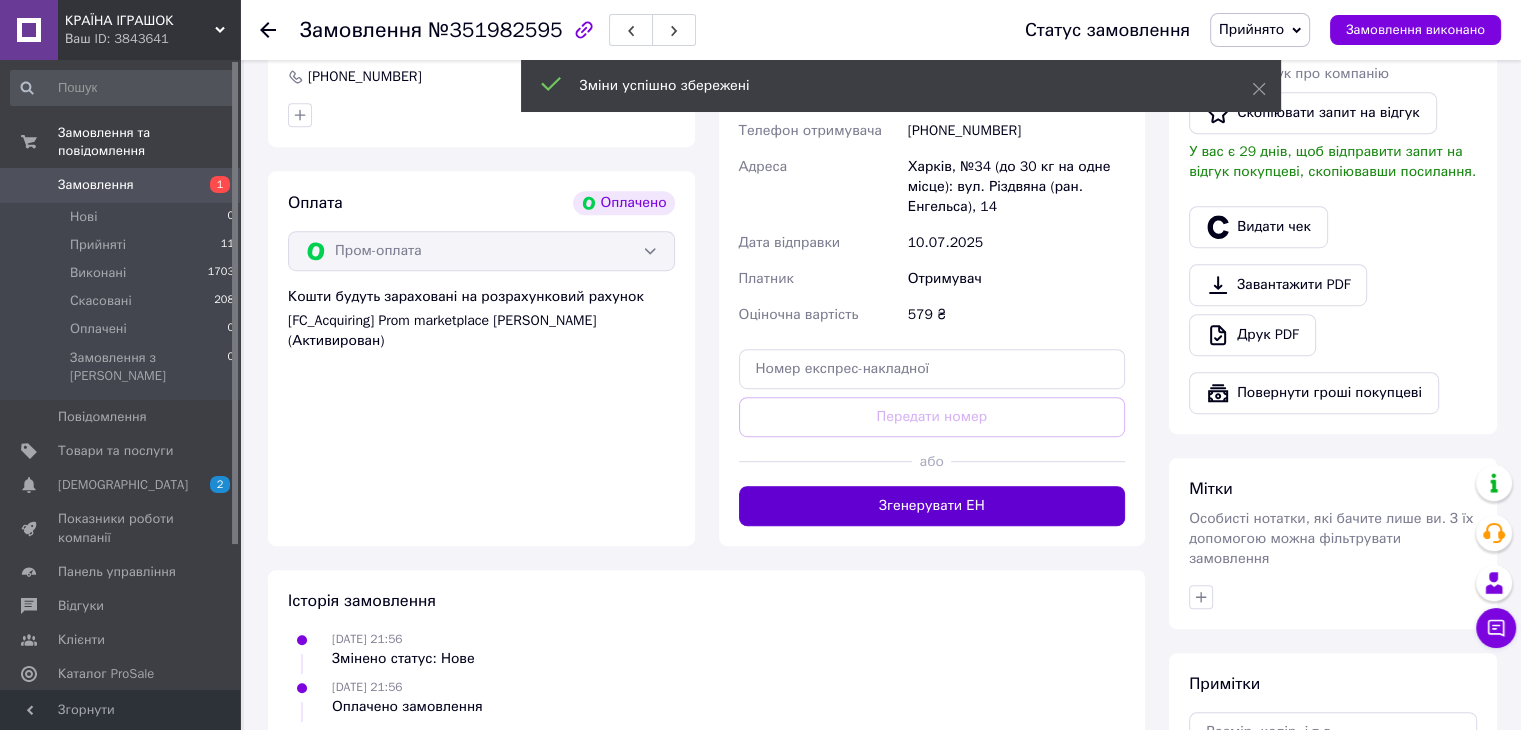 click on "Згенерувати ЕН" at bounding box center [932, 506] 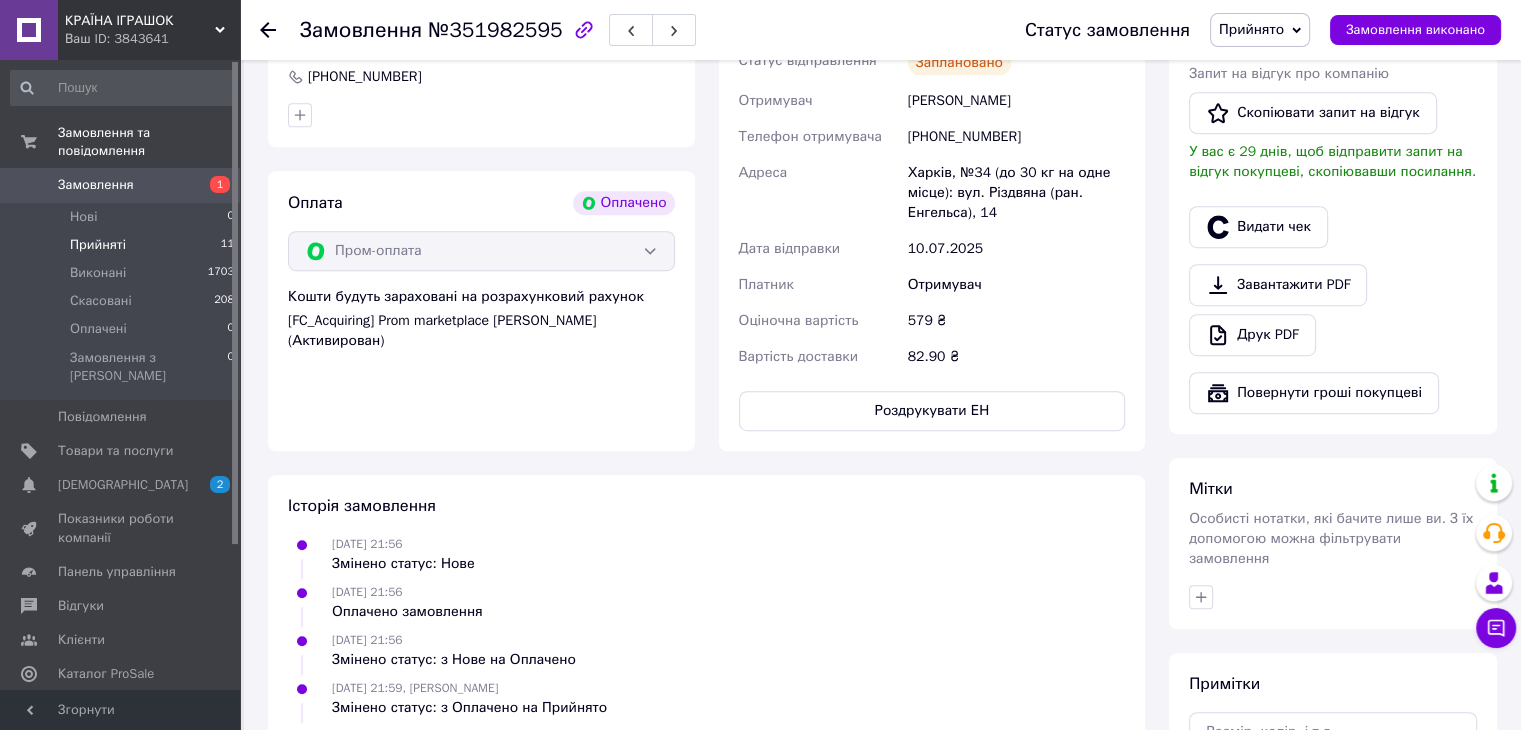 click on "Прийняті 11" at bounding box center (123, 245) 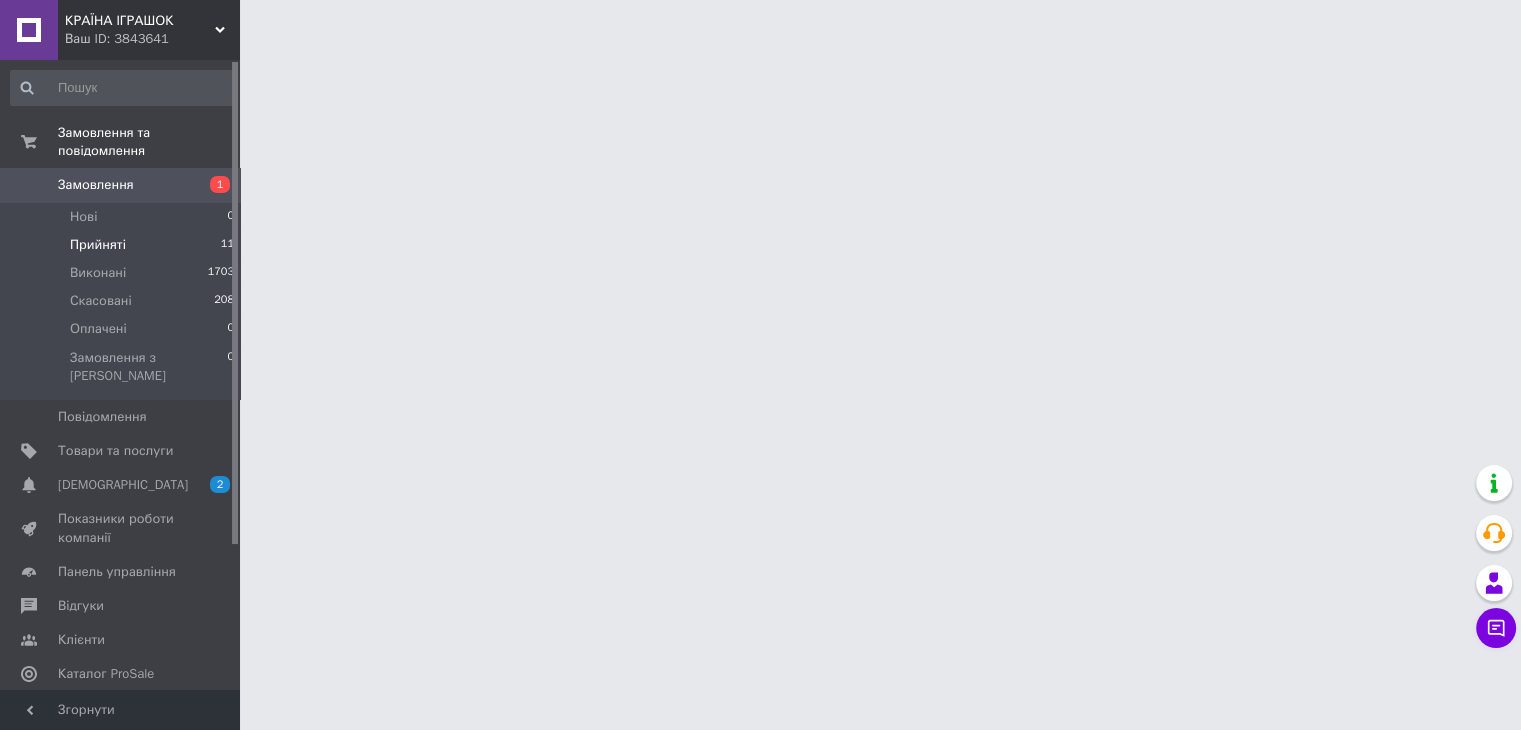 scroll, scrollTop: 0, scrollLeft: 0, axis: both 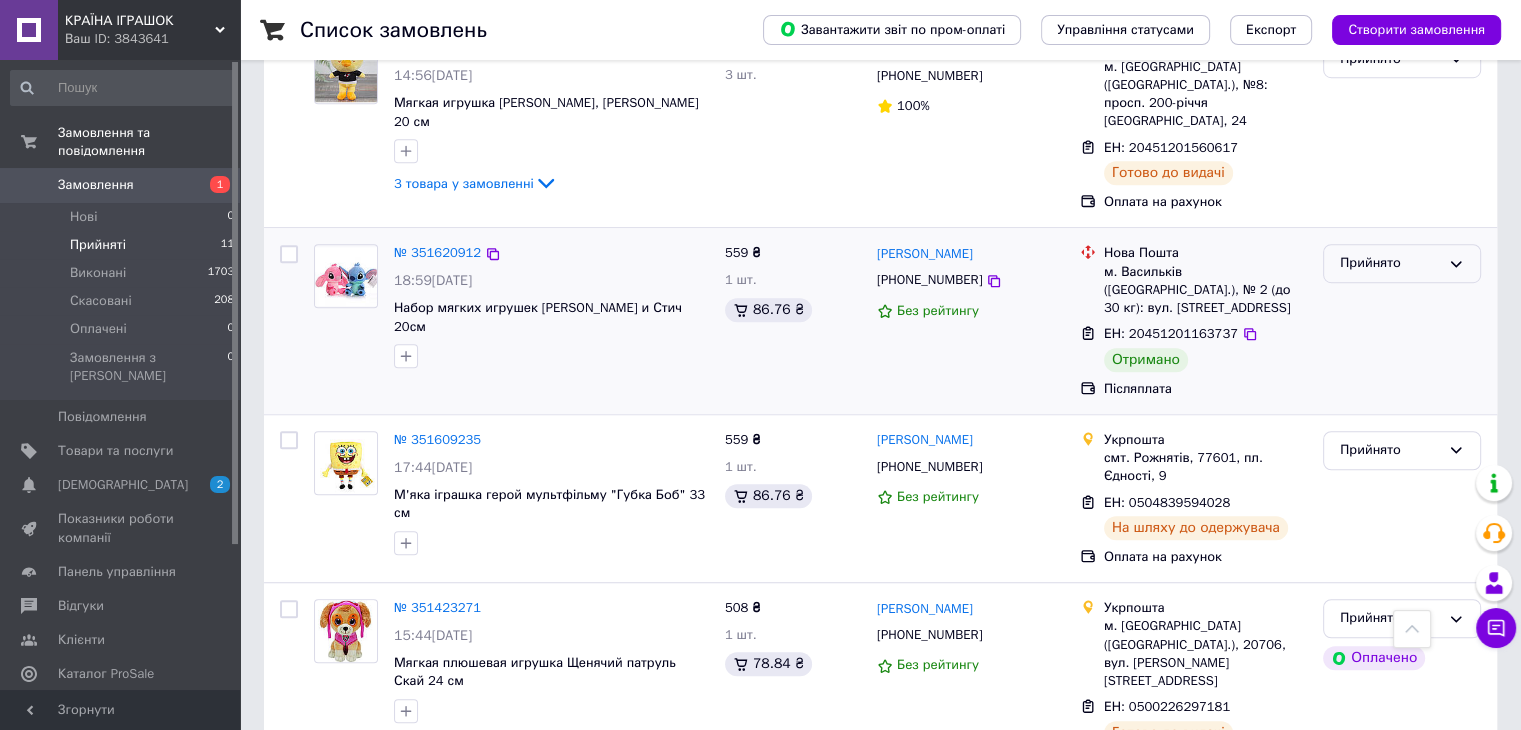 click on "Прийнято" at bounding box center (1390, 263) 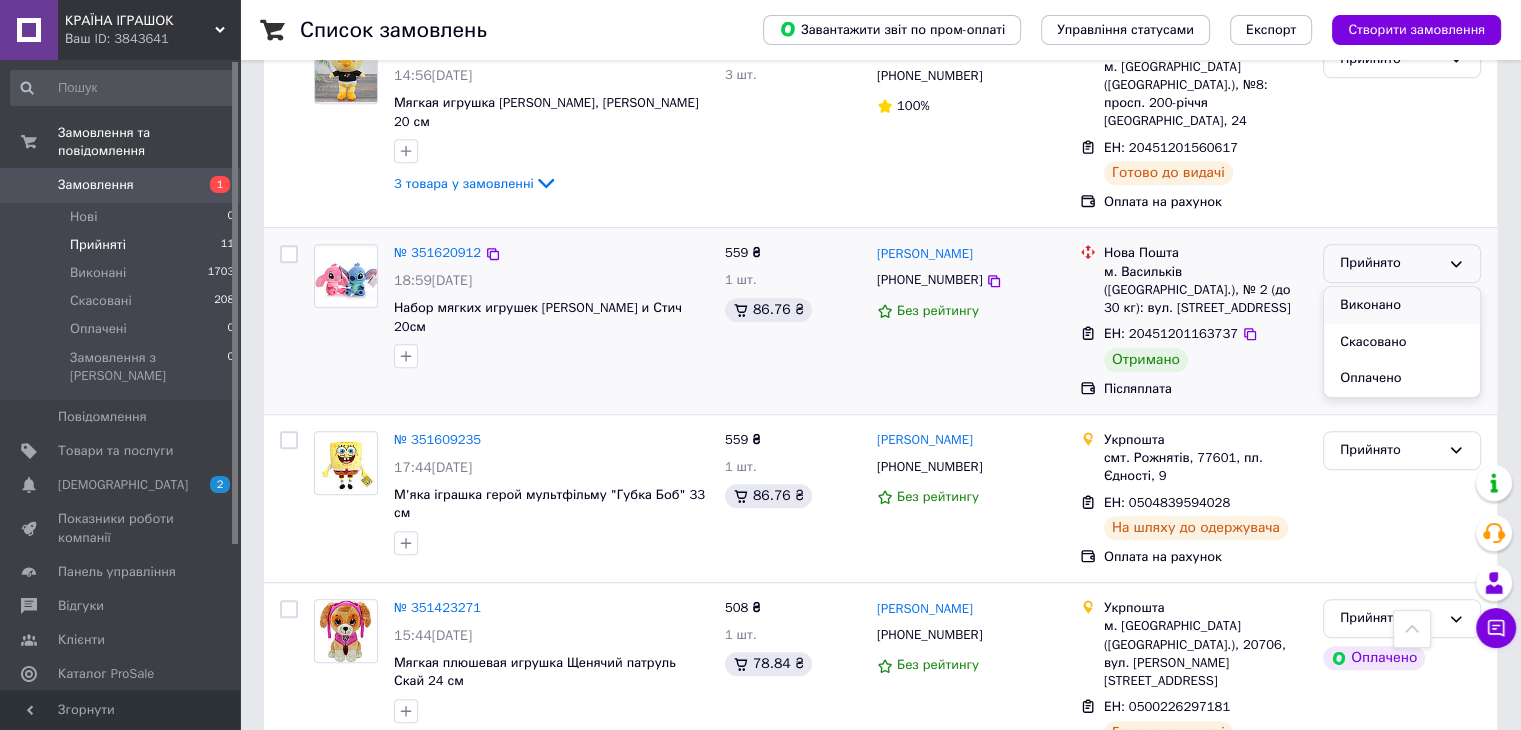click on "Виконано" at bounding box center (1402, 305) 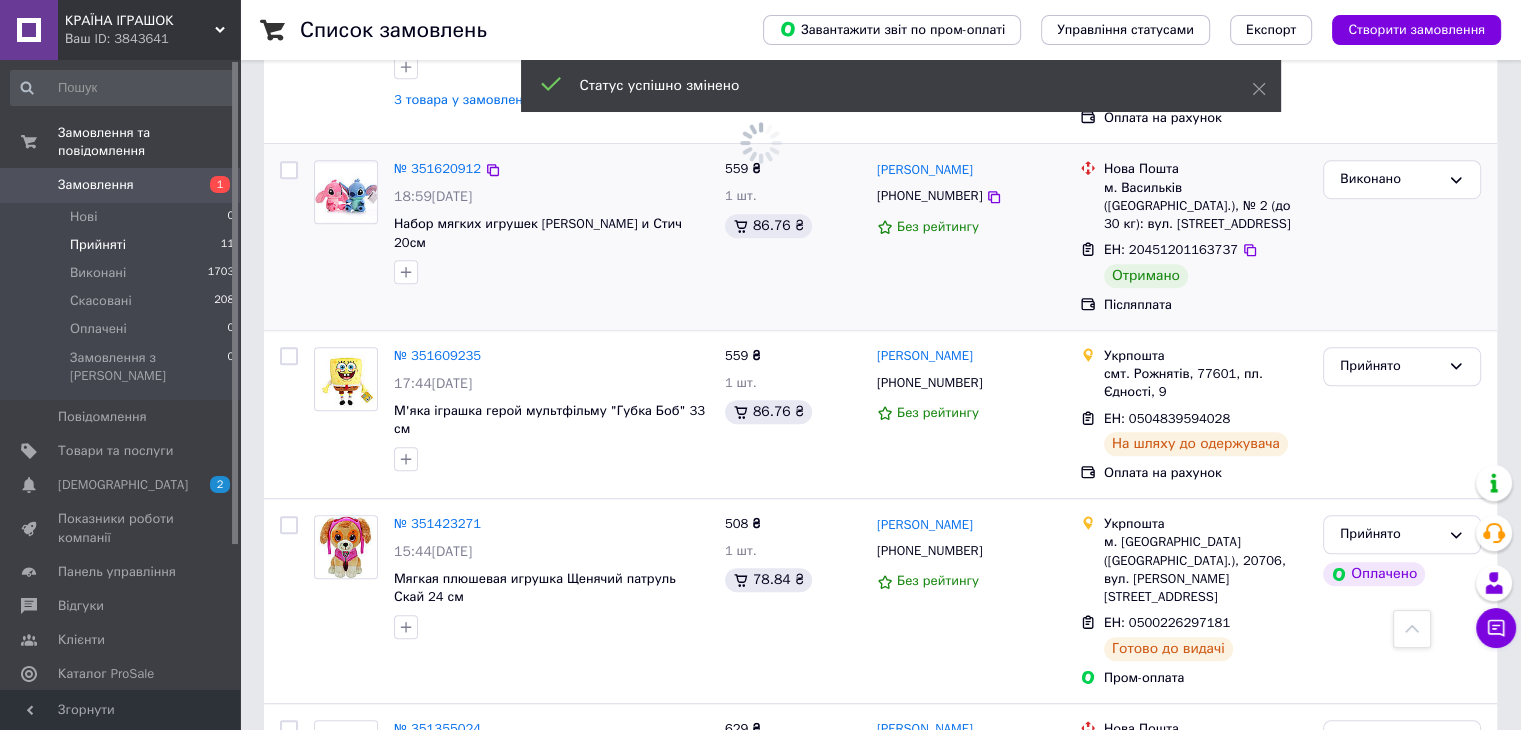 scroll, scrollTop: 1644, scrollLeft: 0, axis: vertical 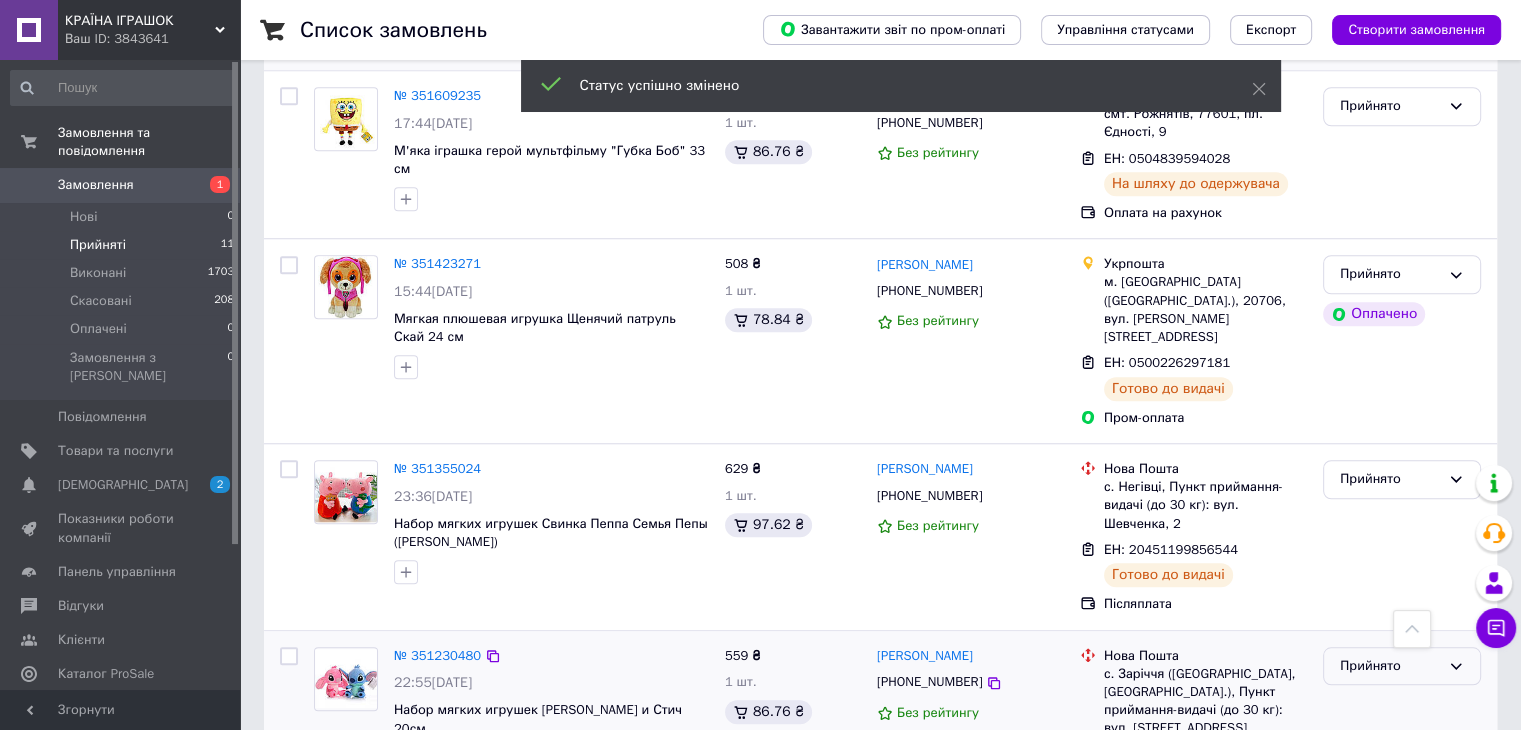 click on "Прийнято" at bounding box center [1402, 666] 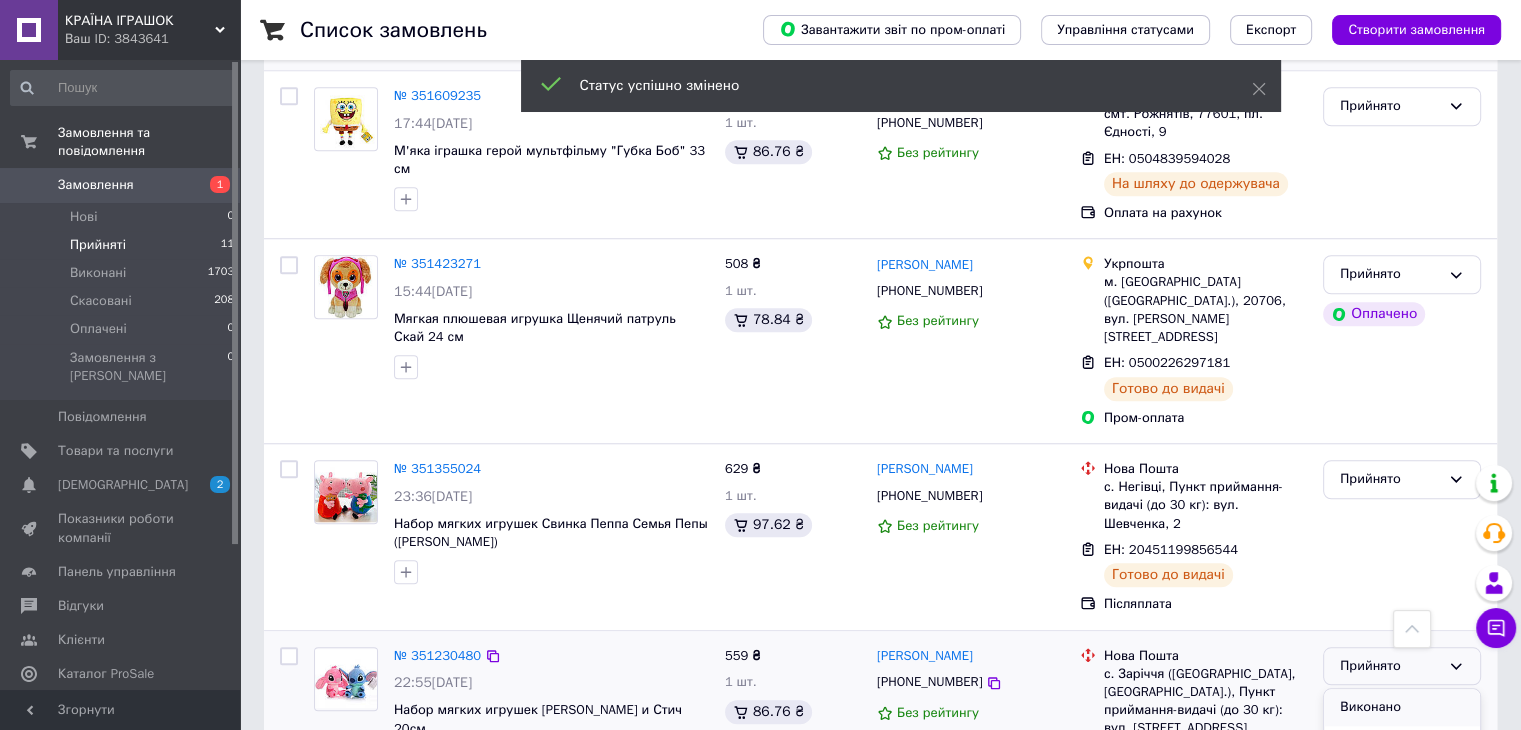 click on "Виконано" at bounding box center (1402, 707) 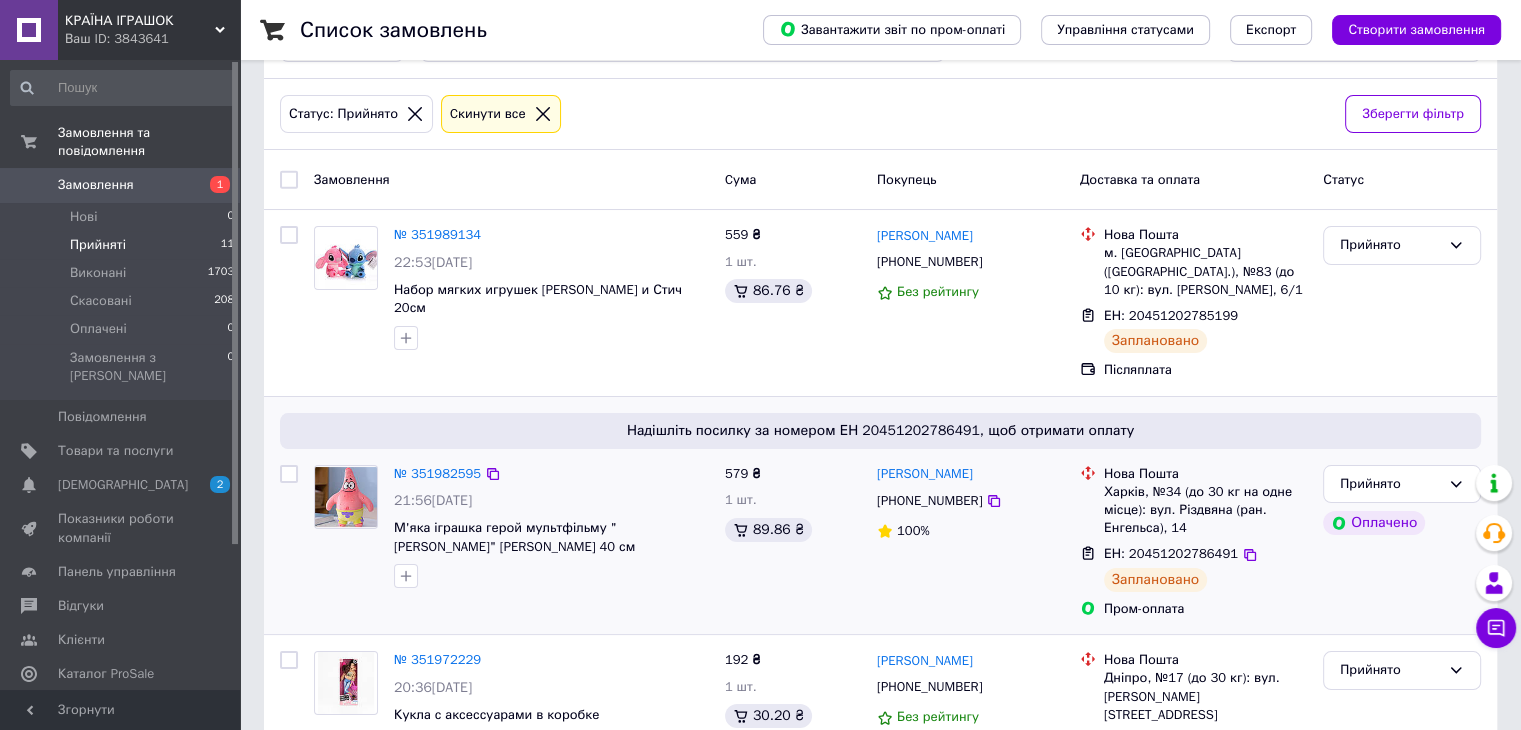 scroll, scrollTop: 0, scrollLeft: 0, axis: both 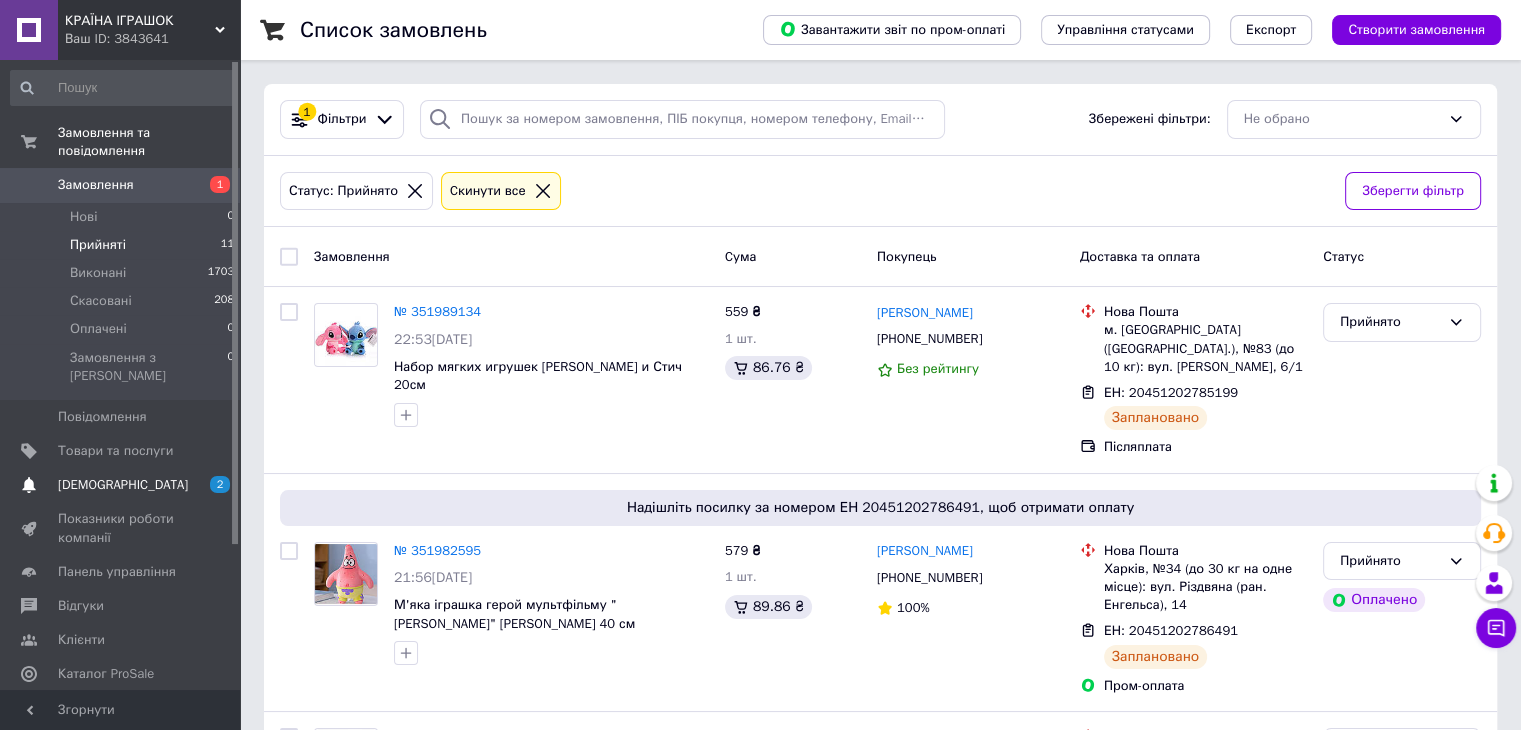 click on "[DEMOGRAPHIC_DATA]" at bounding box center [123, 485] 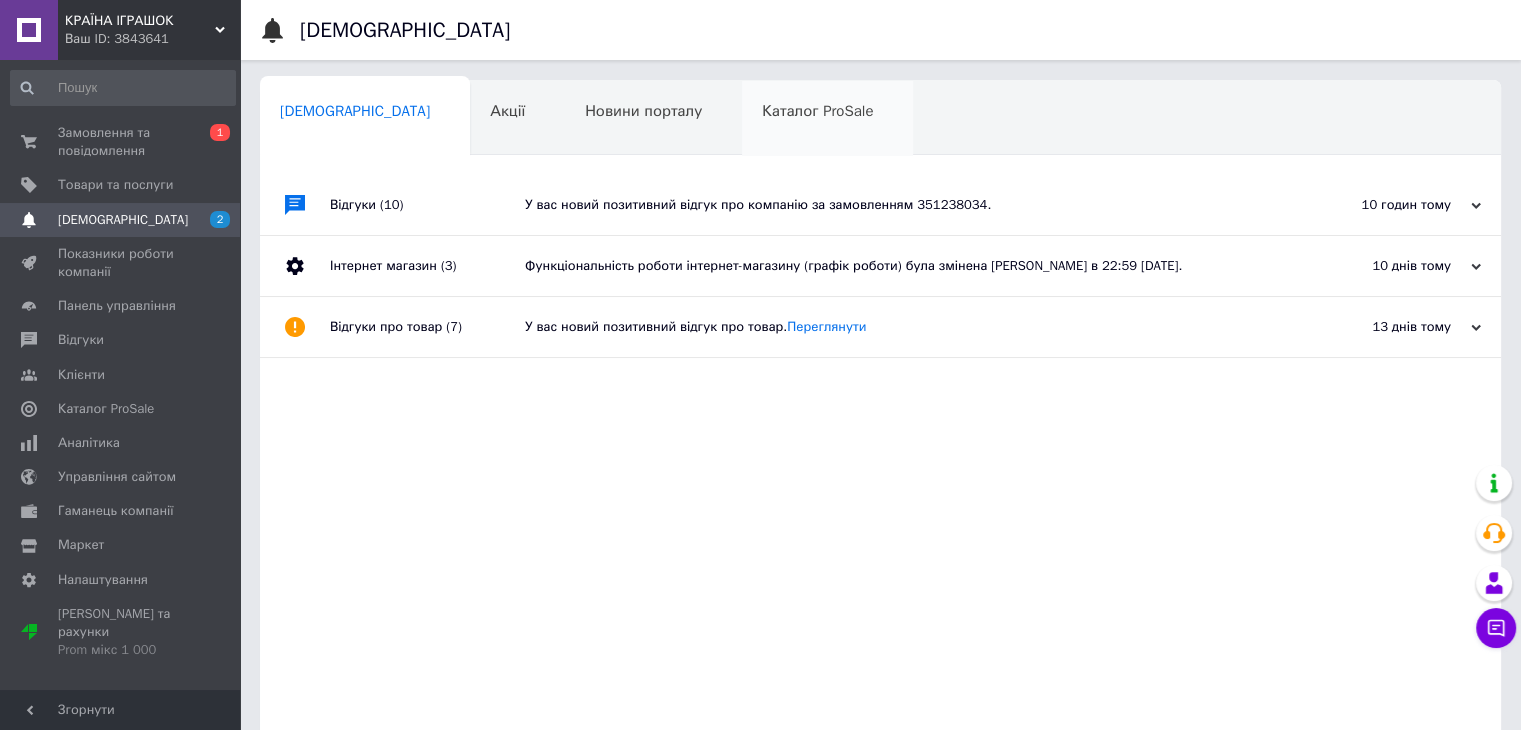 click on "Каталог ProSale" at bounding box center [817, 111] 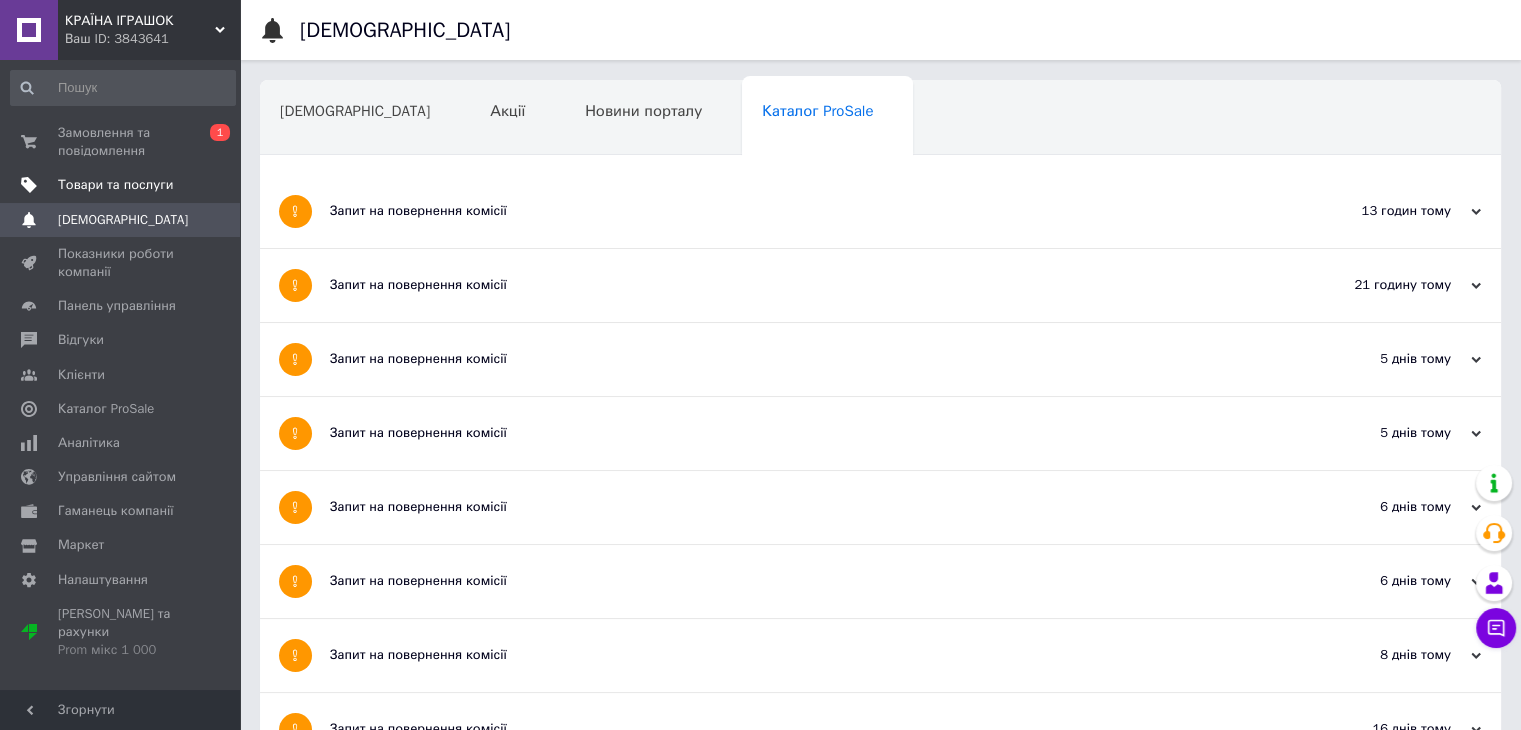click on "Товари та послуги" at bounding box center (115, 185) 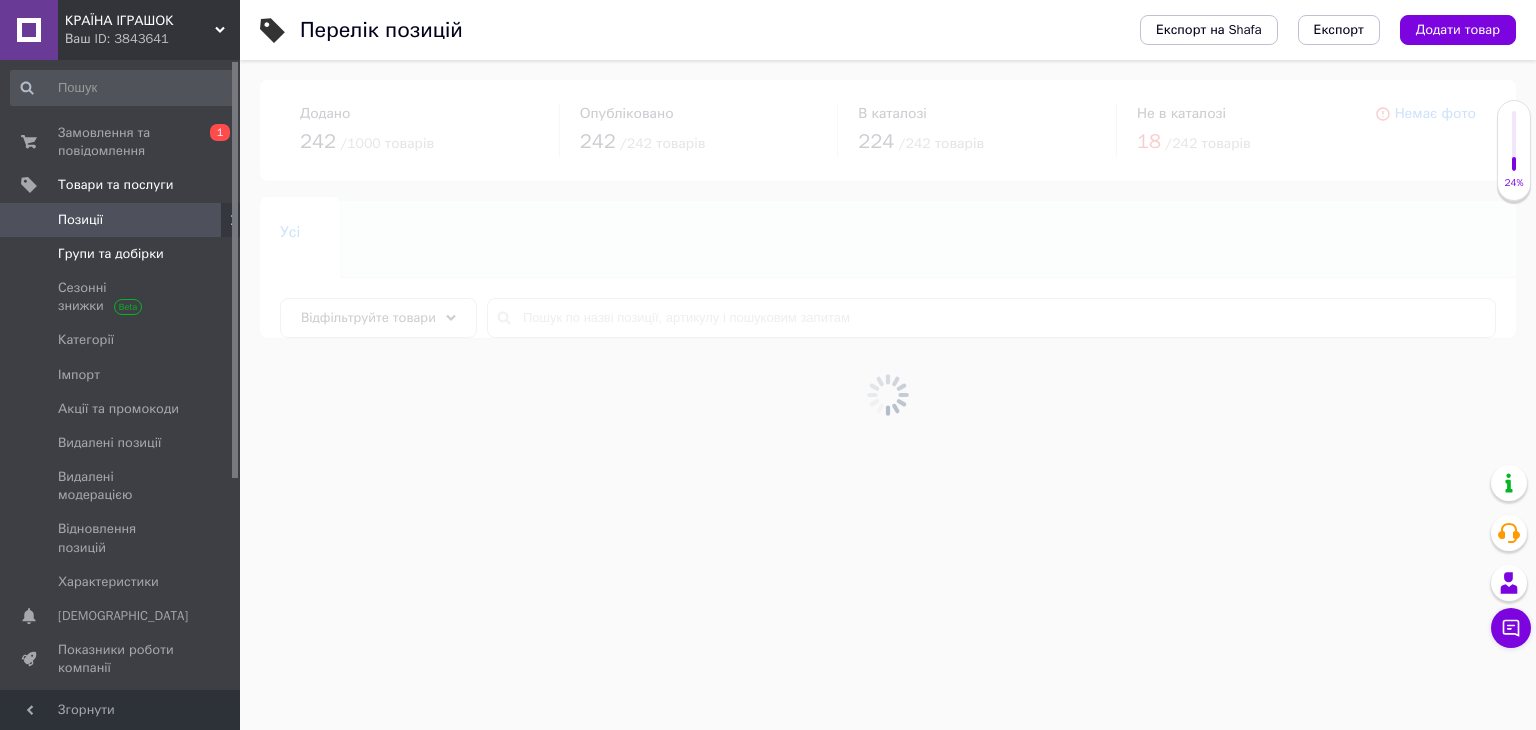 click on "Групи та добірки" at bounding box center [111, 254] 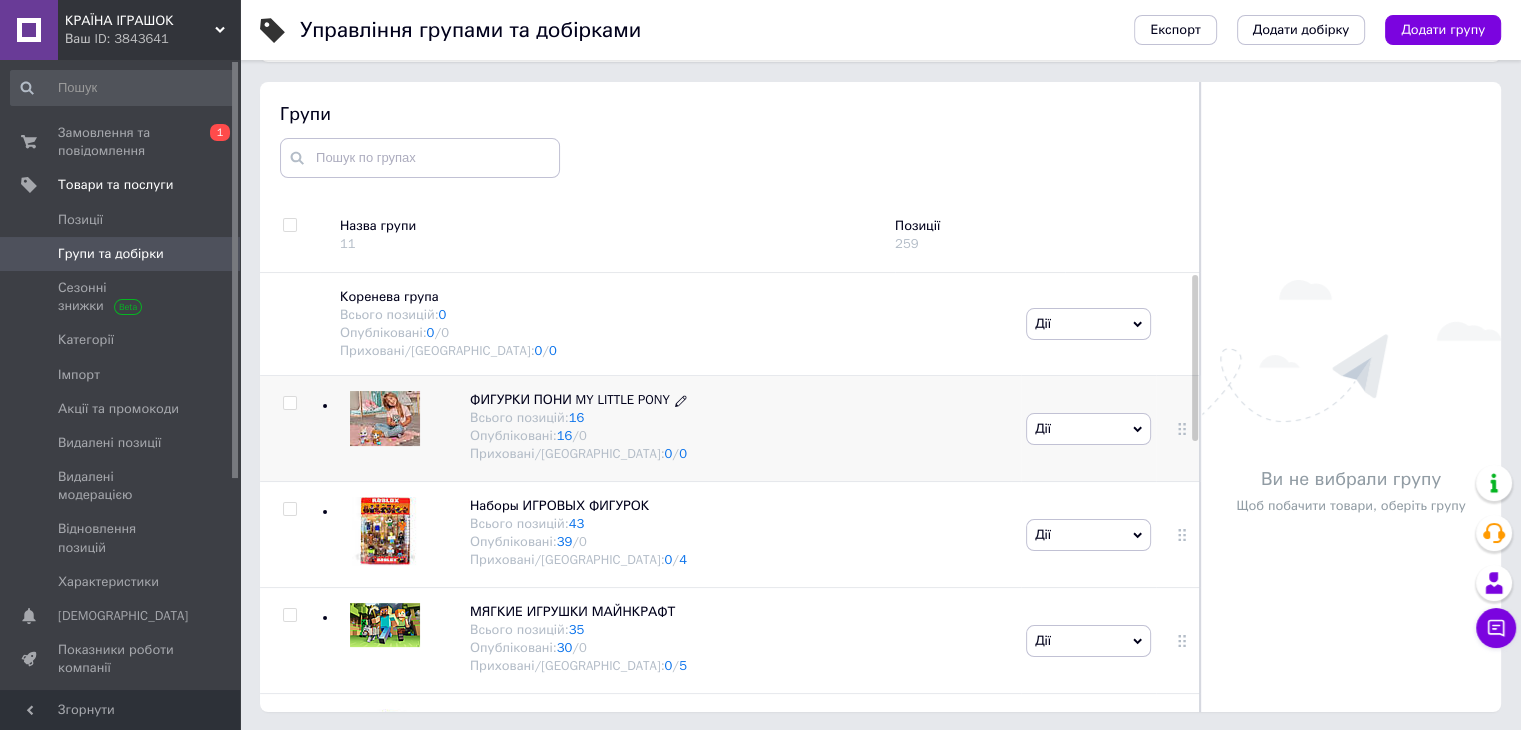 scroll, scrollTop: 113, scrollLeft: 0, axis: vertical 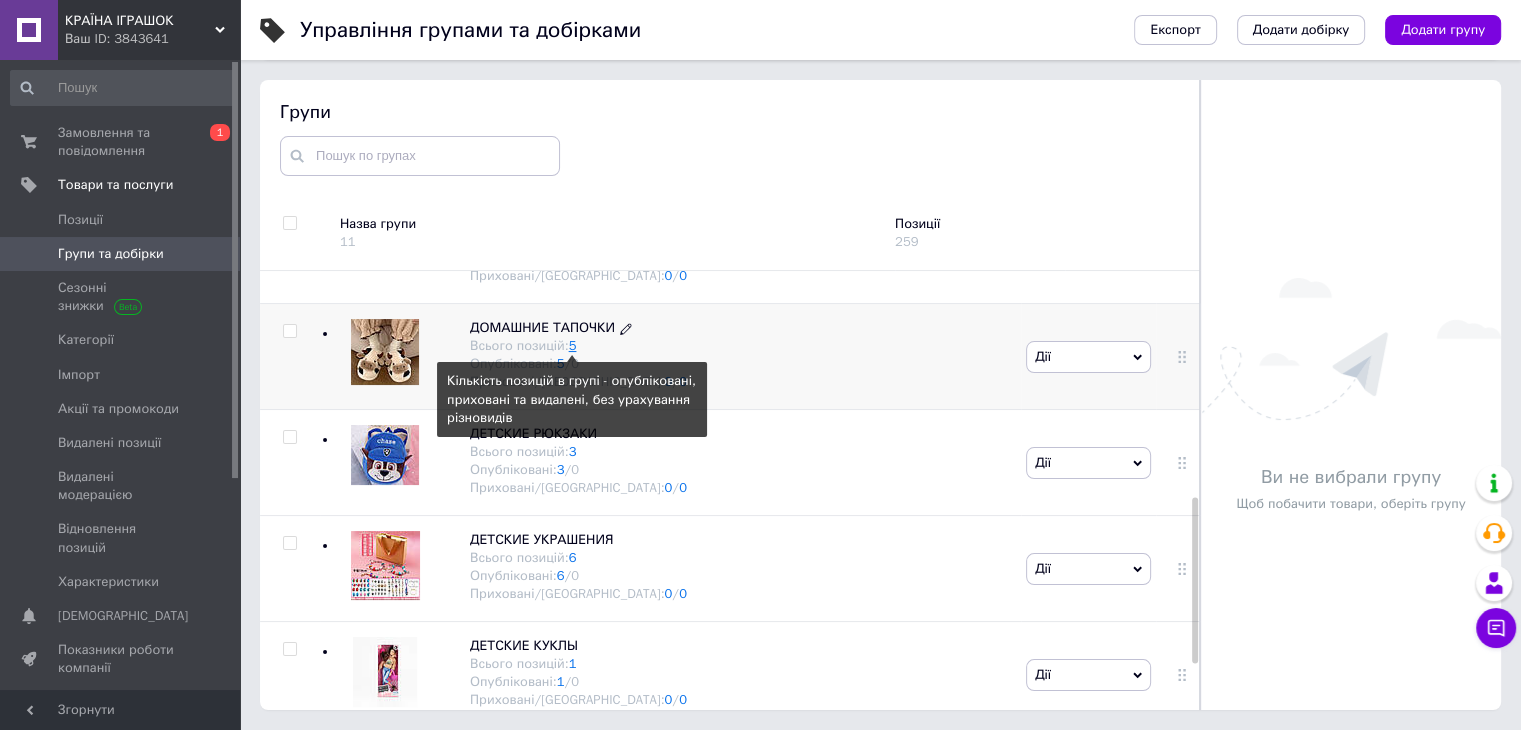 click on "5" at bounding box center [573, 345] 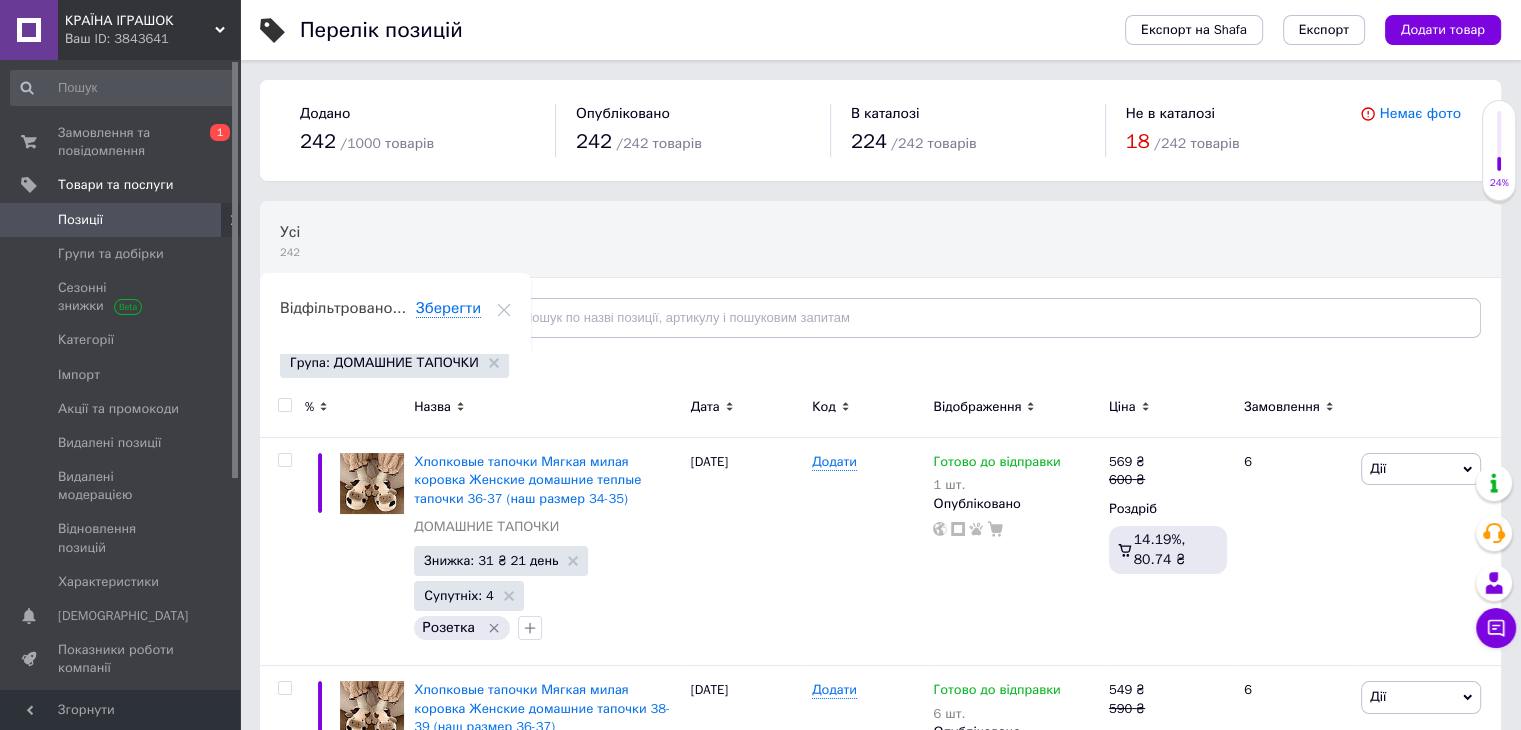 scroll, scrollTop: 200, scrollLeft: 0, axis: vertical 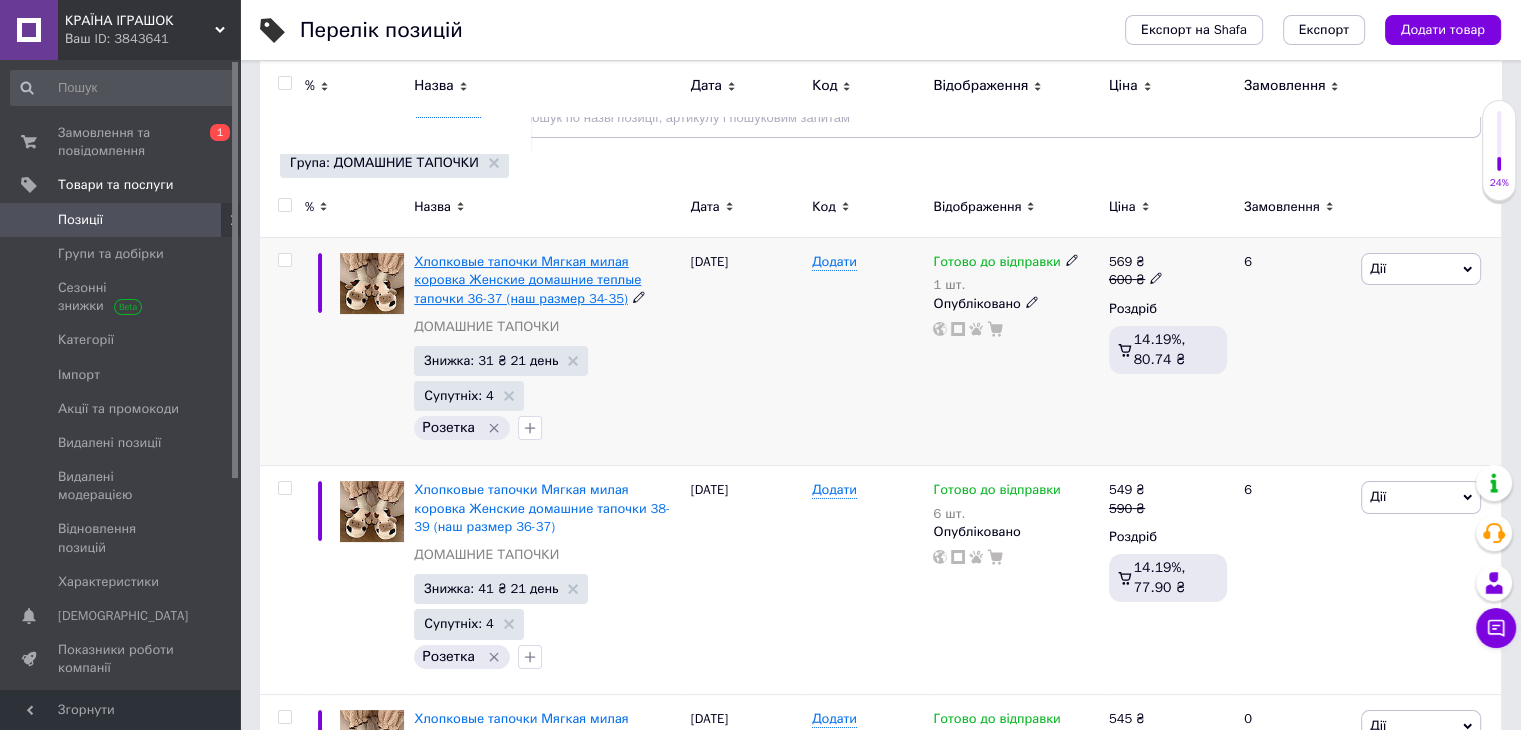 click on "Хлопковые тапочки Мягкая милая коровка Женские домашние теплые тапочки 36-37 (наш размер 34-35)" at bounding box center (527, 279) 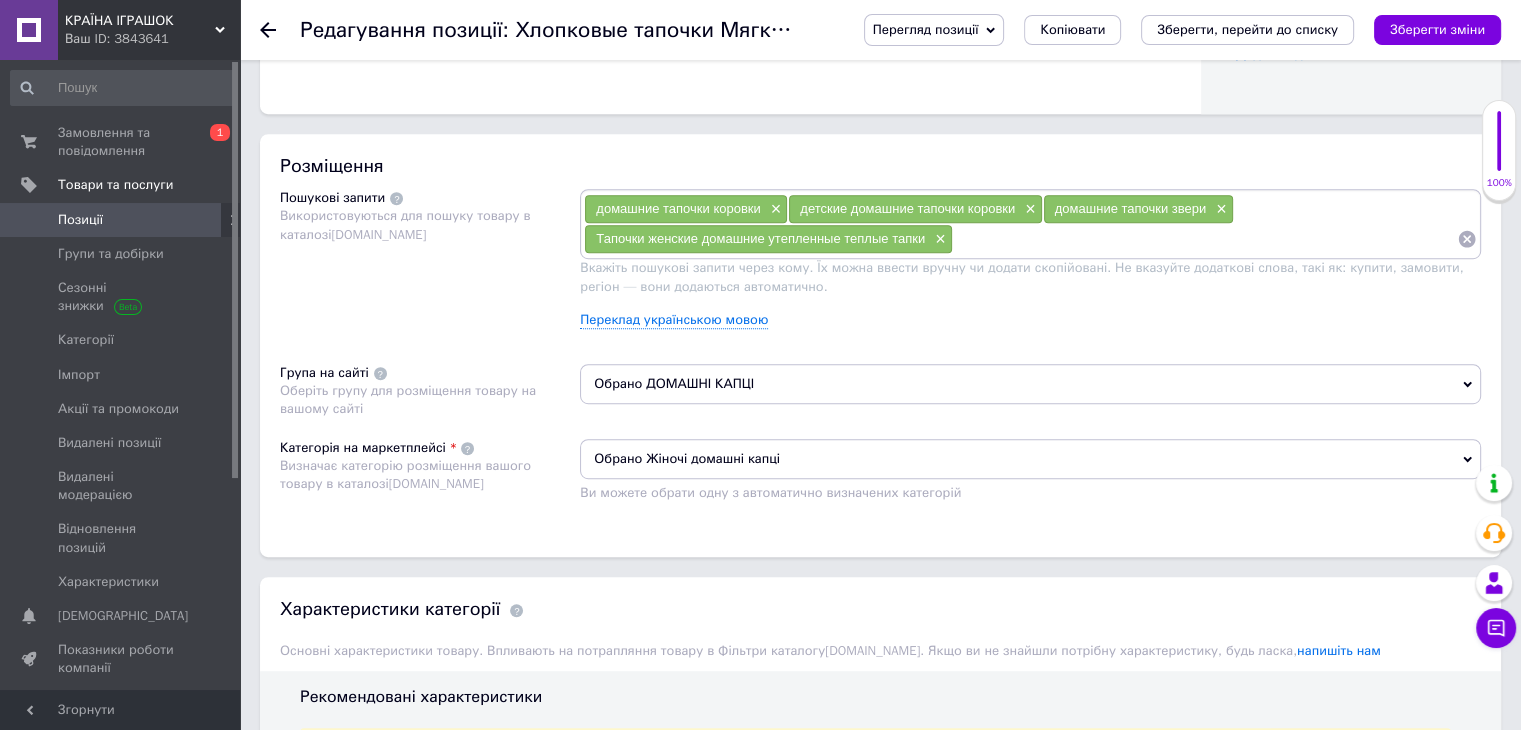 scroll, scrollTop: 1100, scrollLeft: 0, axis: vertical 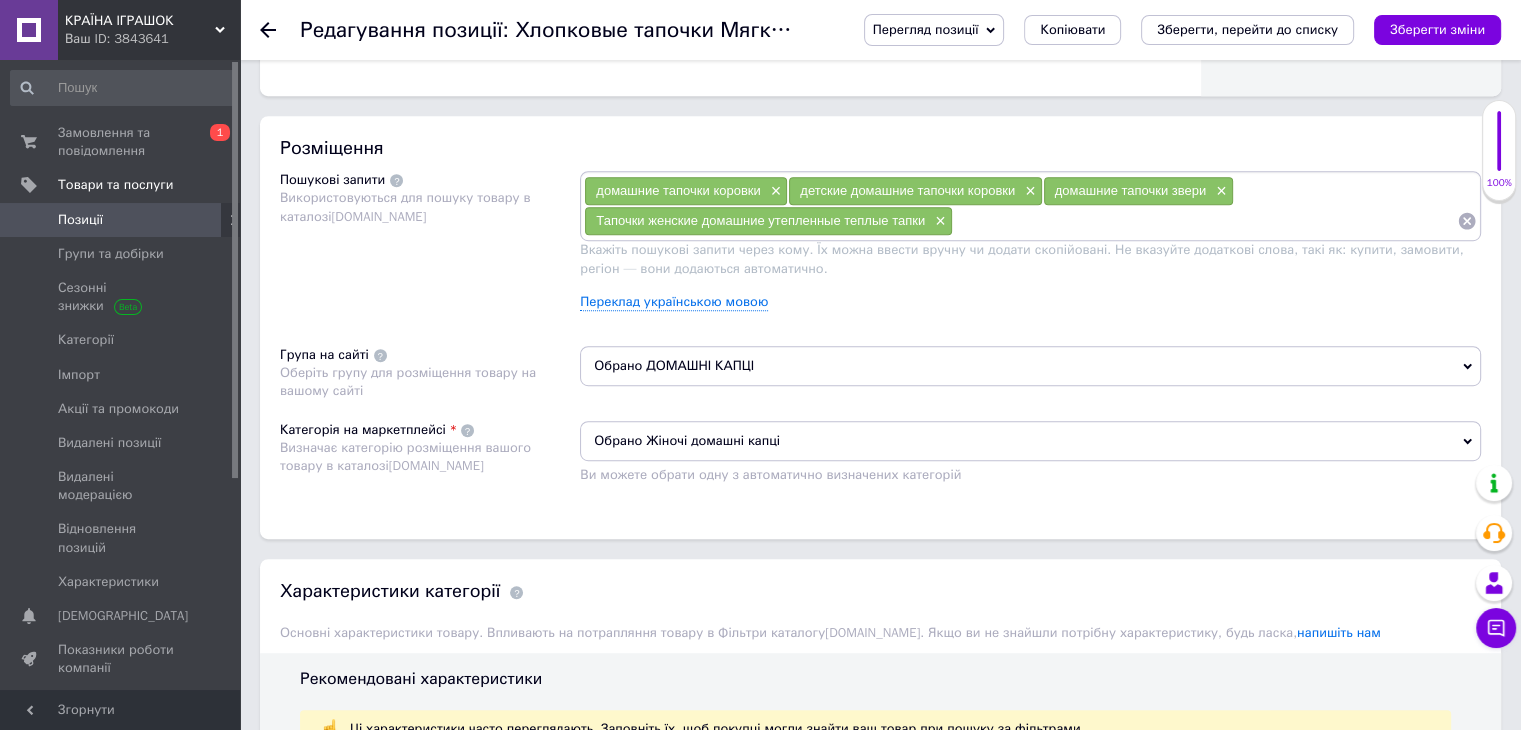 click on "Обрано ДОМАШНІ КАПЦІ" at bounding box center [1030, 366] 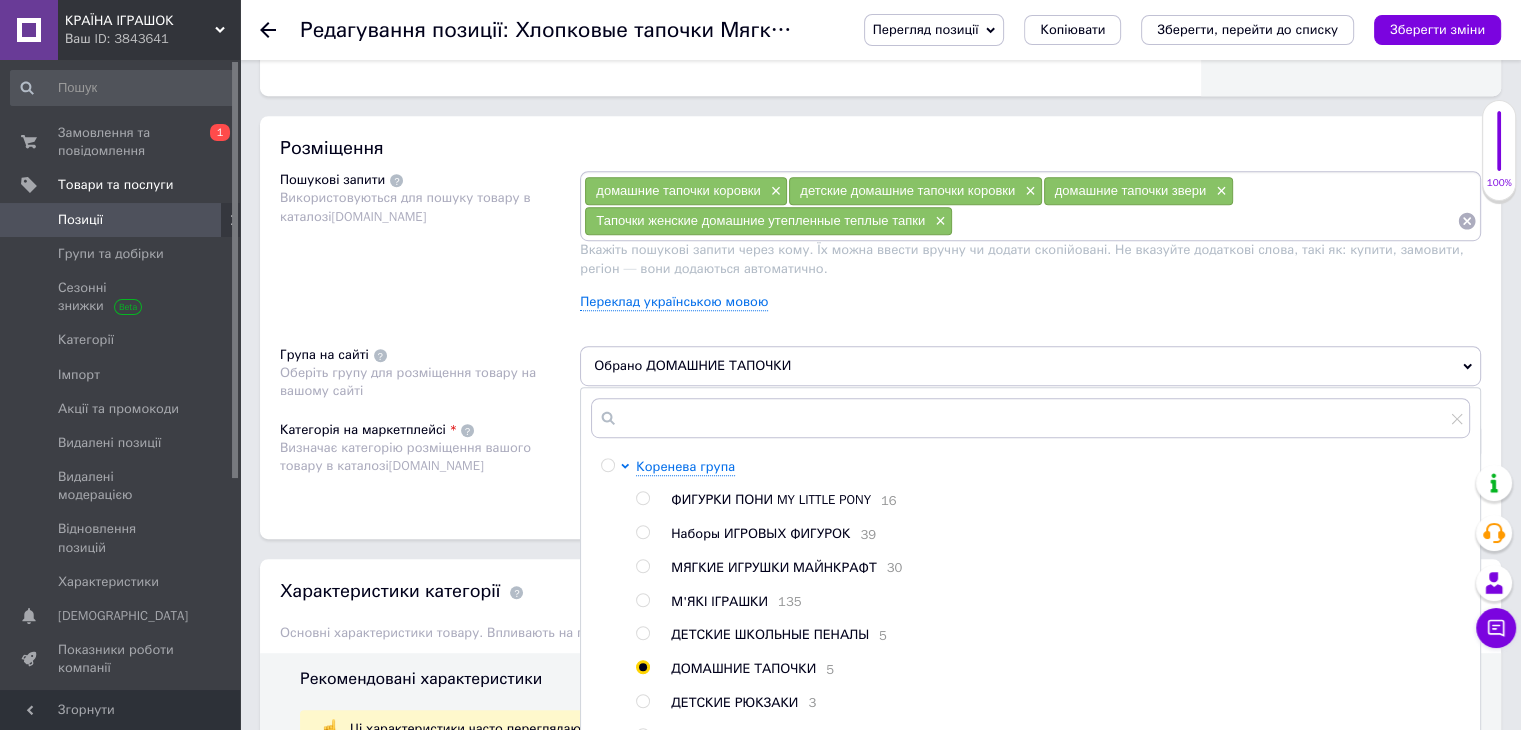 click 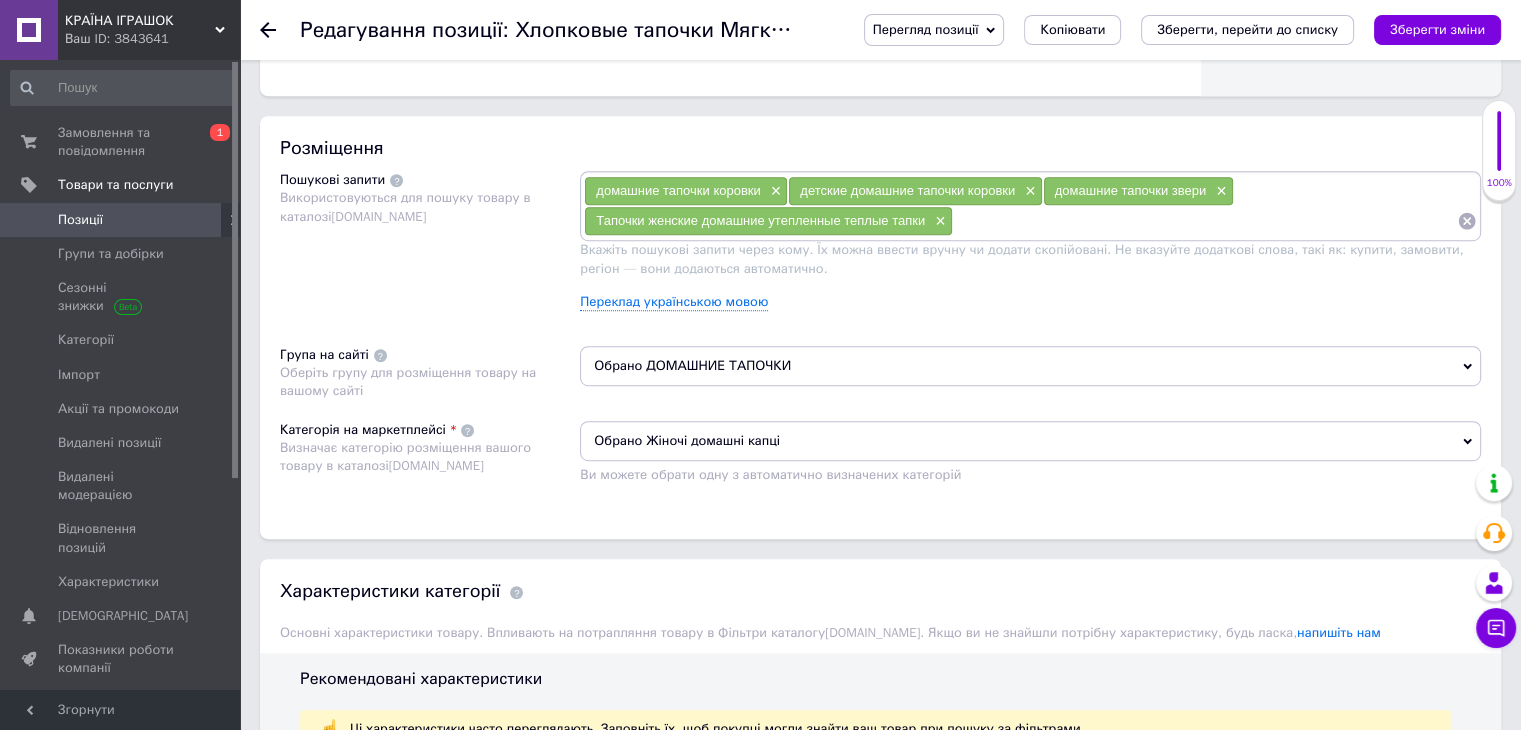 click on "Обрано Жіночі домашні капці" at bounding box center [1030, 441] 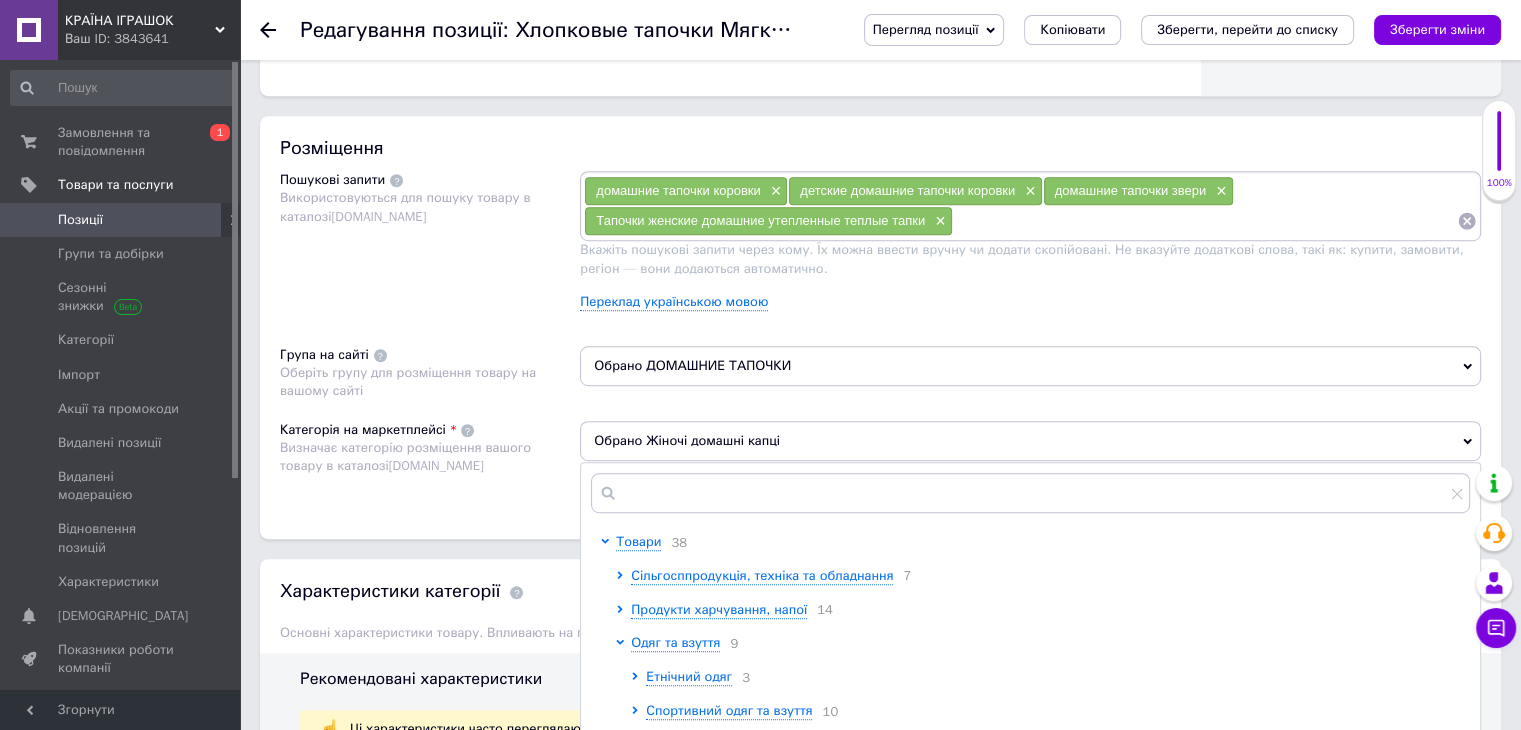 click on "Обрано Жіночі домашні капці" at bounding box center (1030, 441) 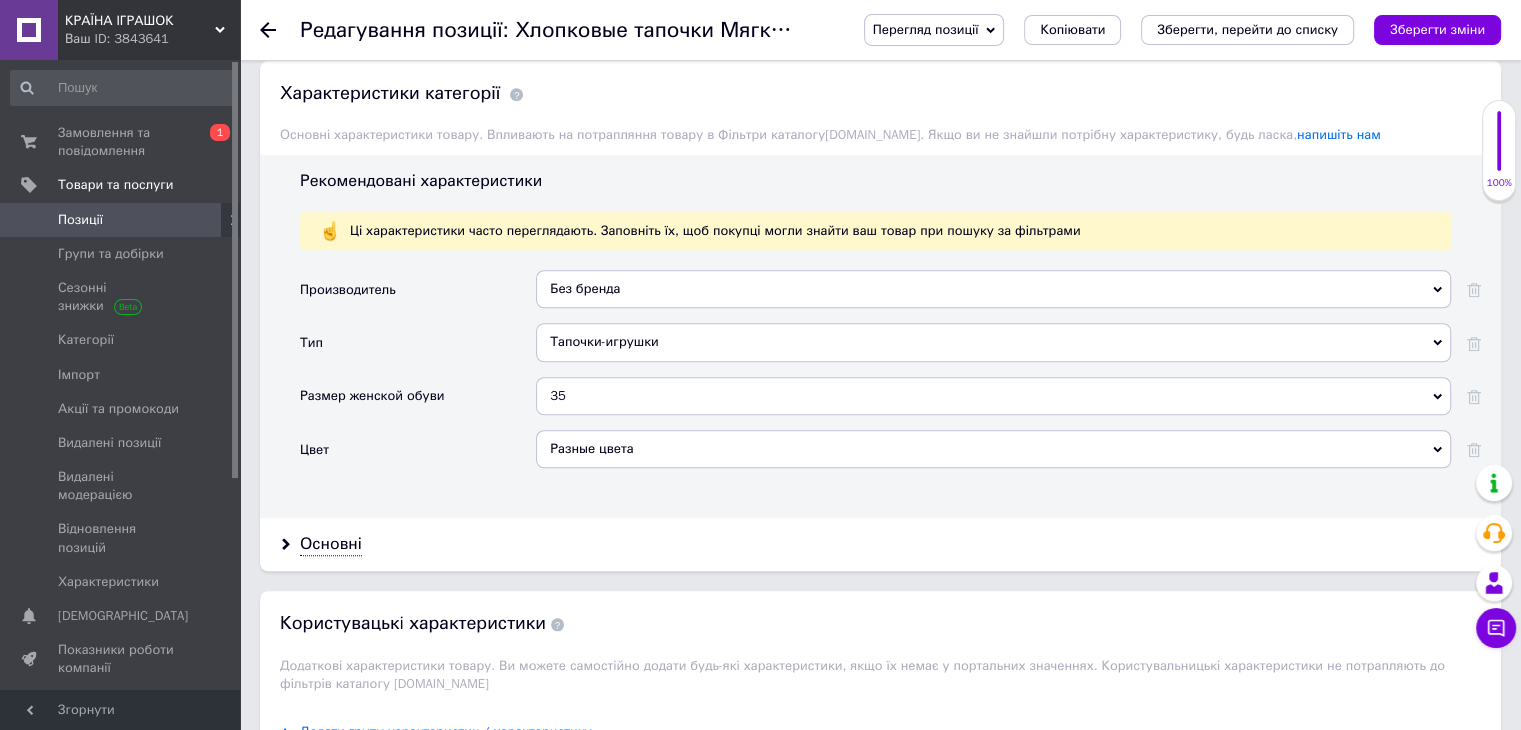 scroll, scrollTop: 1600, scrollLeft: 0, axis: vertical 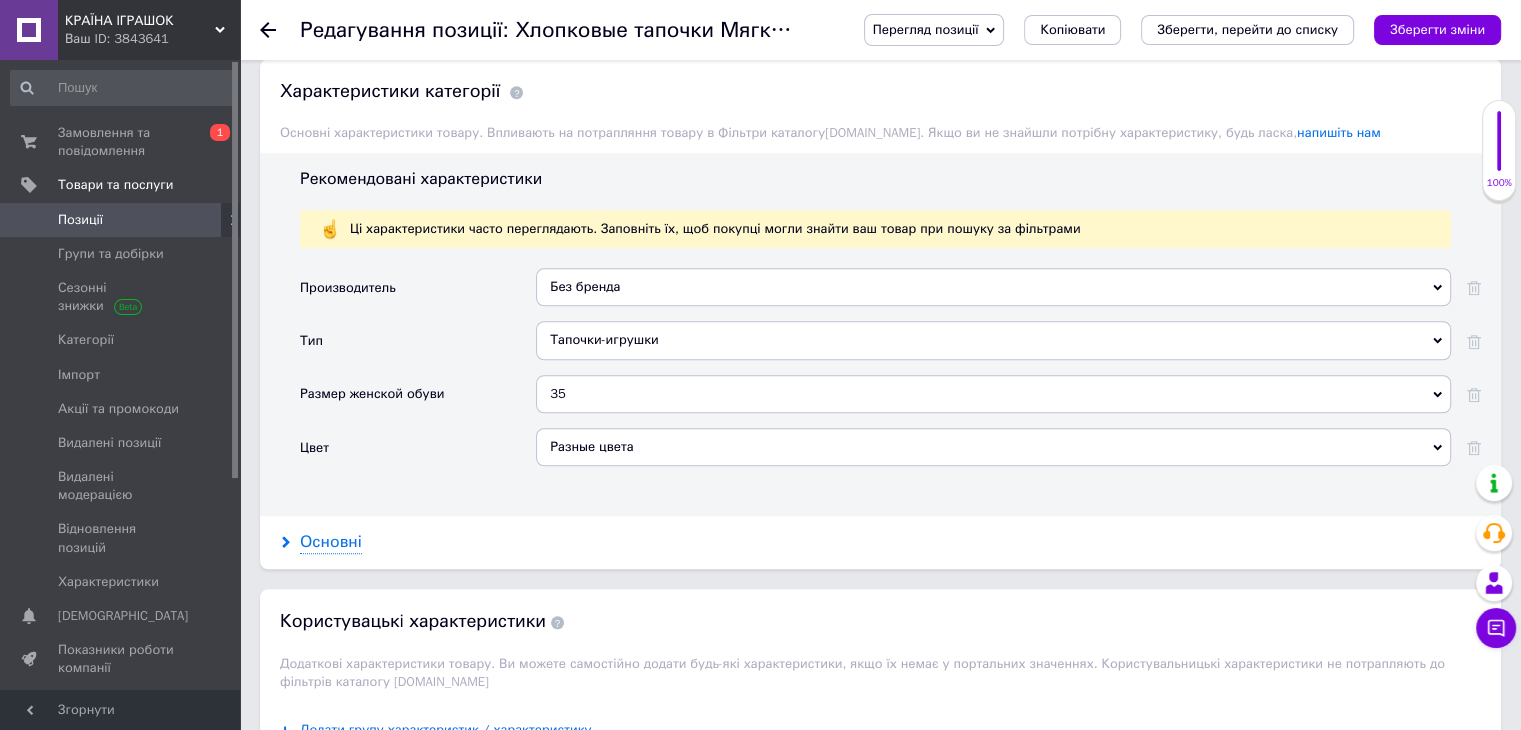 click on "Основні" at bounding box center (331, 542) 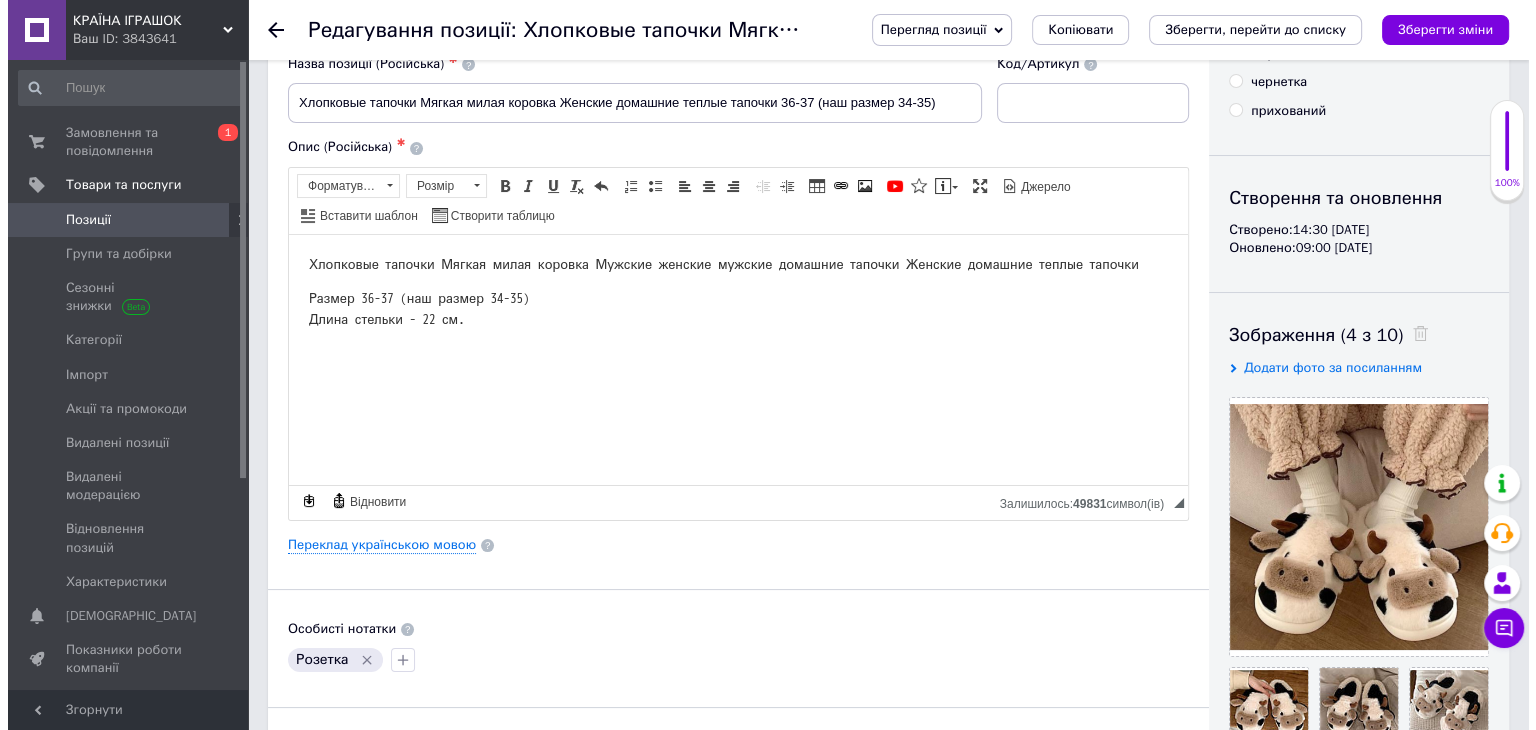 scroll, scrollTop: 0, scrollLeft: 0, axis: both 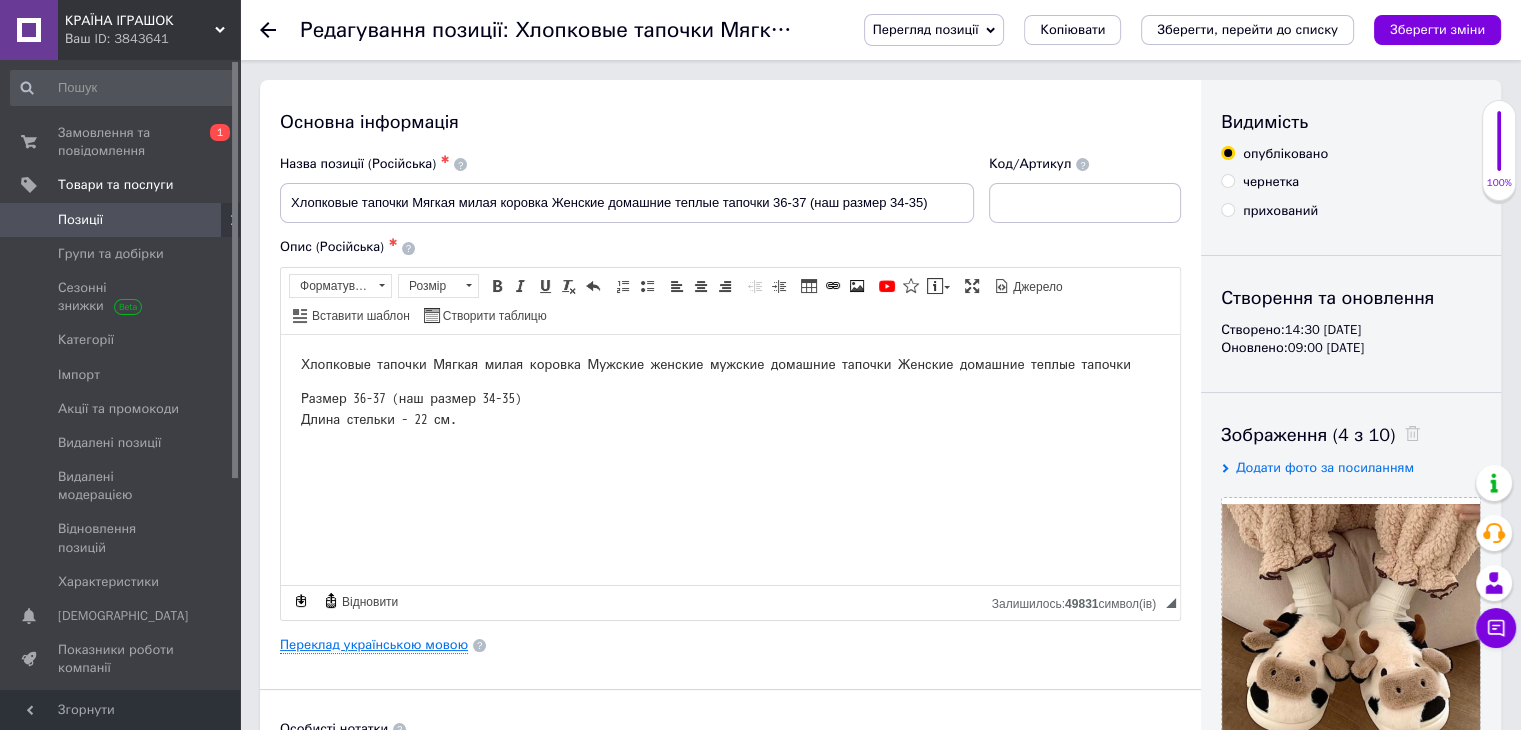 click on "Переклад українською мовою" at bounding box center [374, 645] 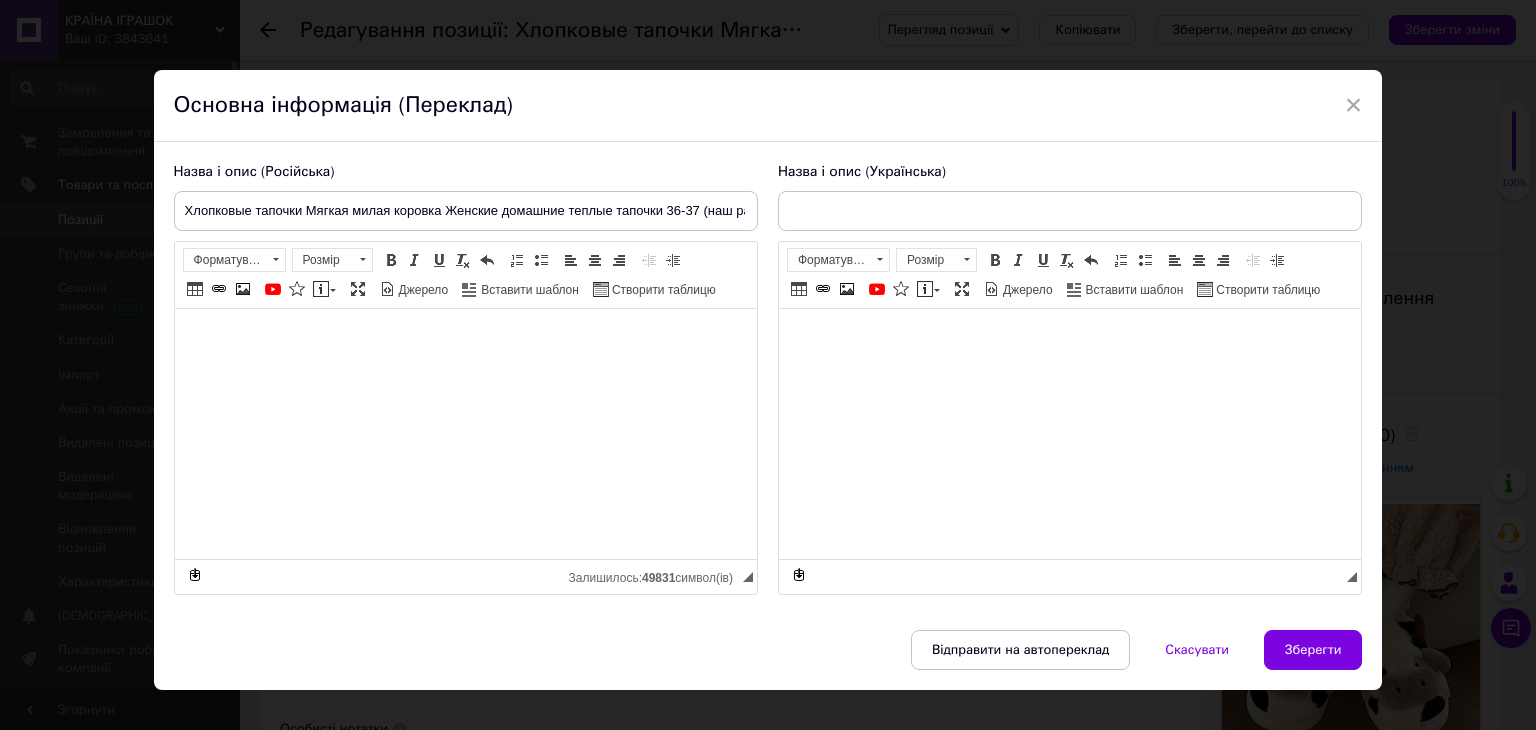 type on "Бавовняні тапочки М'яка мила корівка Жіночі домашні теплі капці 36-37 (наш розмір 34-35)" 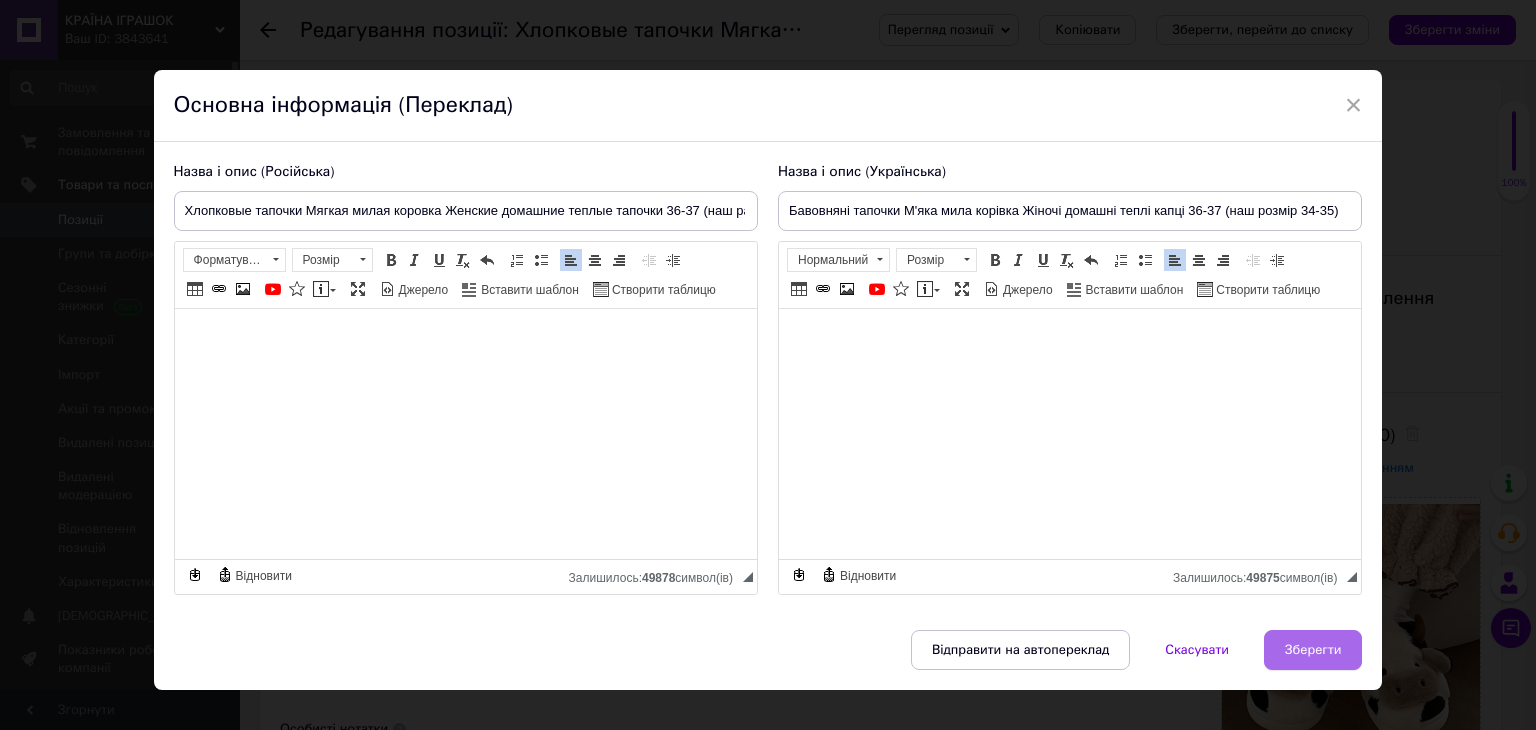click on "Зберегти" at bounding box center (1313, 650) 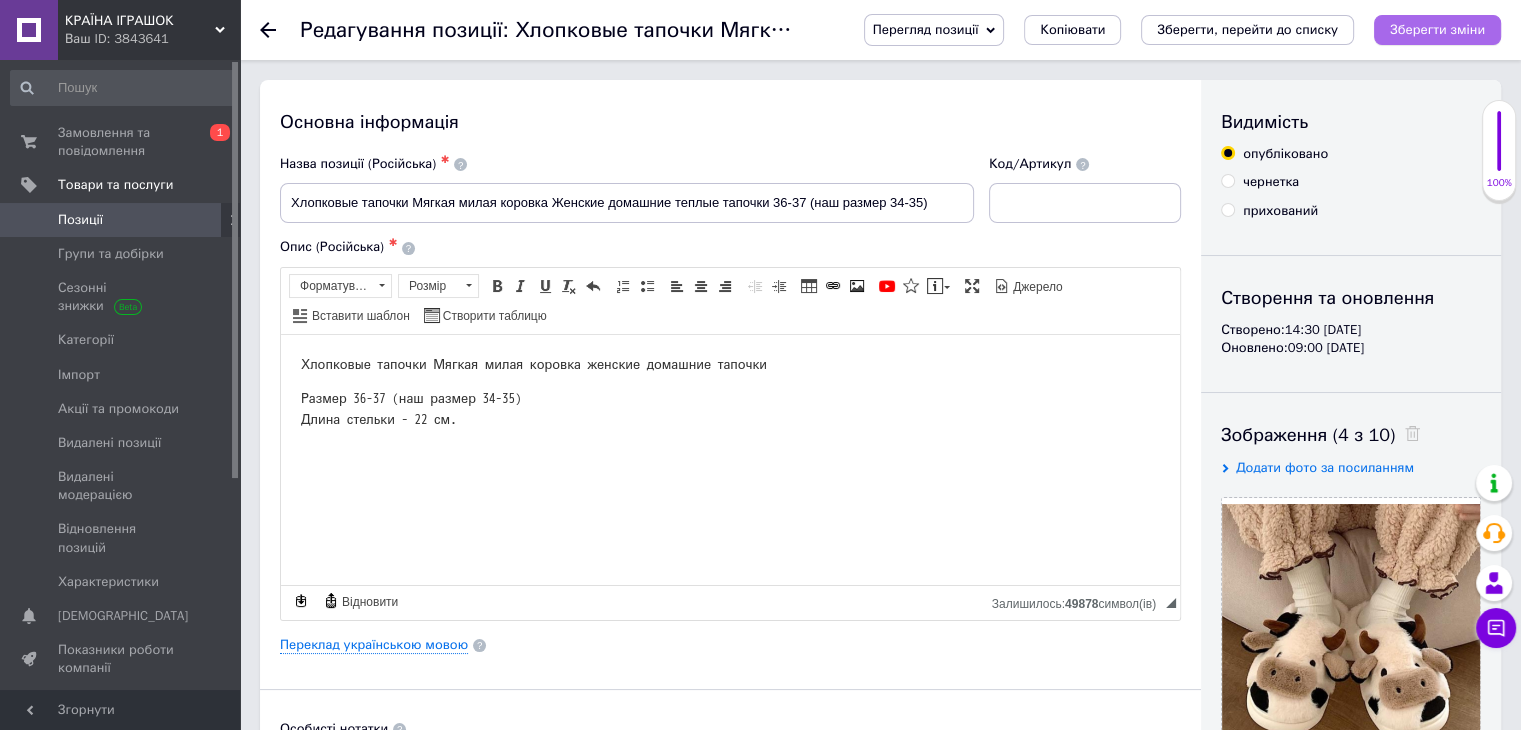 click on "Зберегти зміни" at bounding box center [1437, 29] 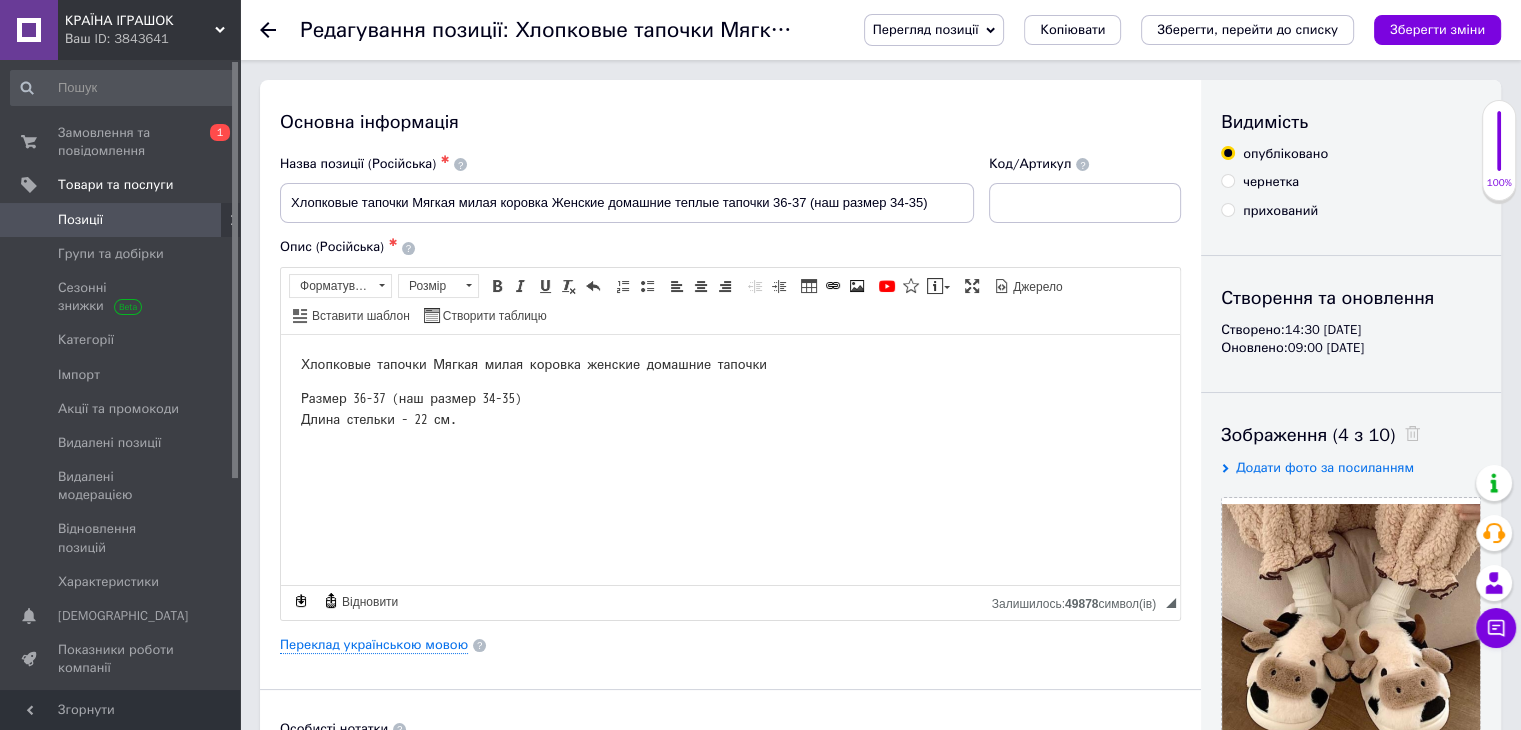 click on "Позиції" at bounding box center [121, 220] 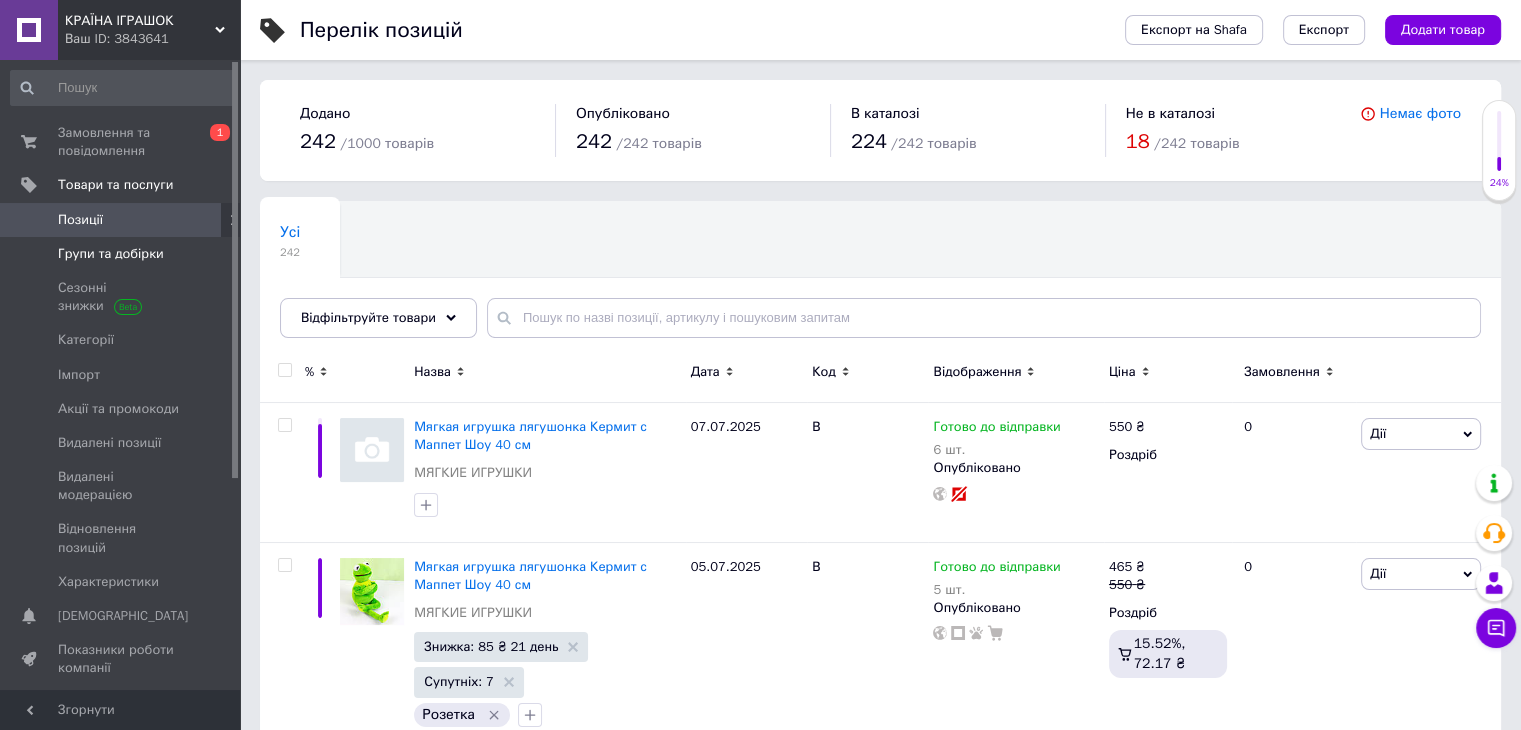 click on "Групи та добірки" at bounding box center (123, 254) 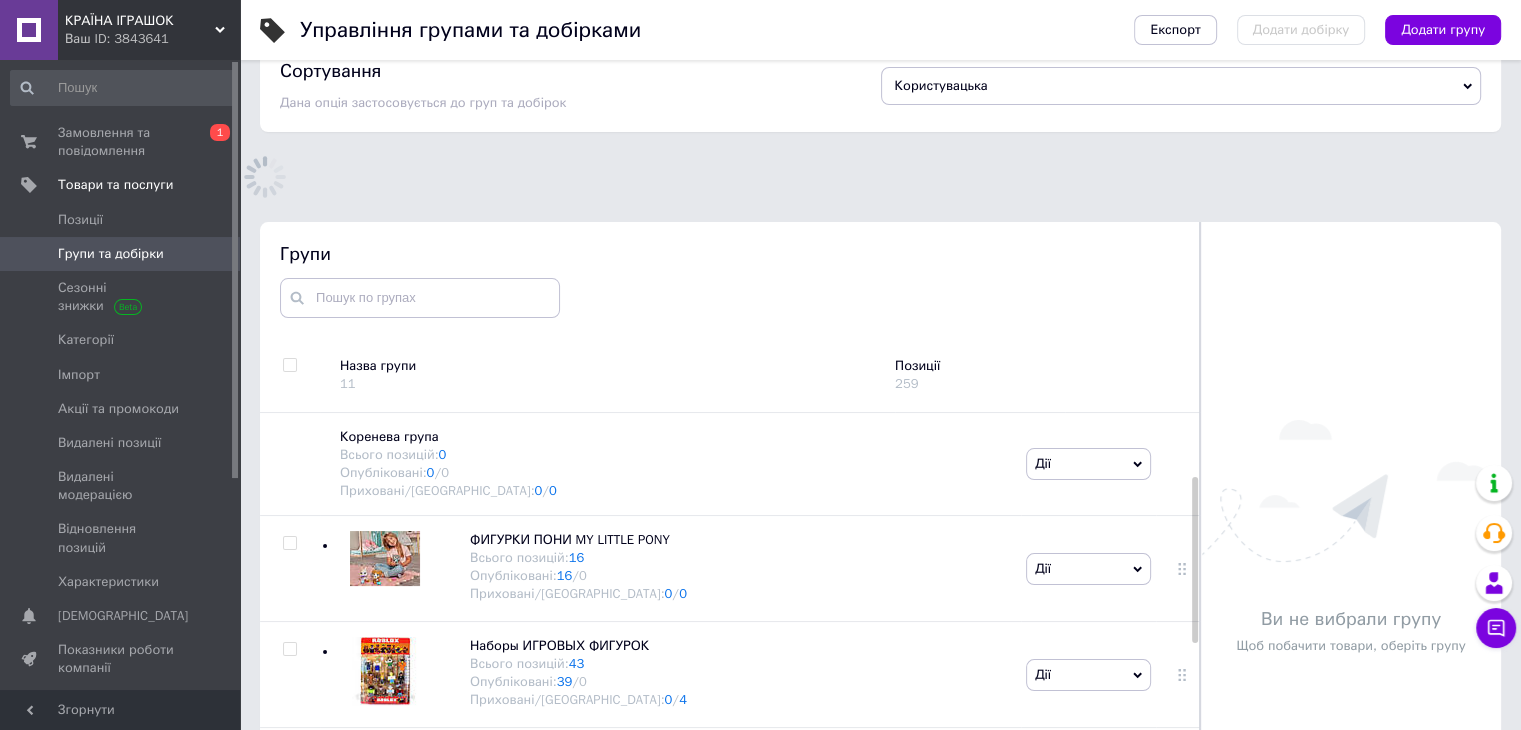 scroll, scrollTop: 167, scrollLeft: 0, axis: vertical 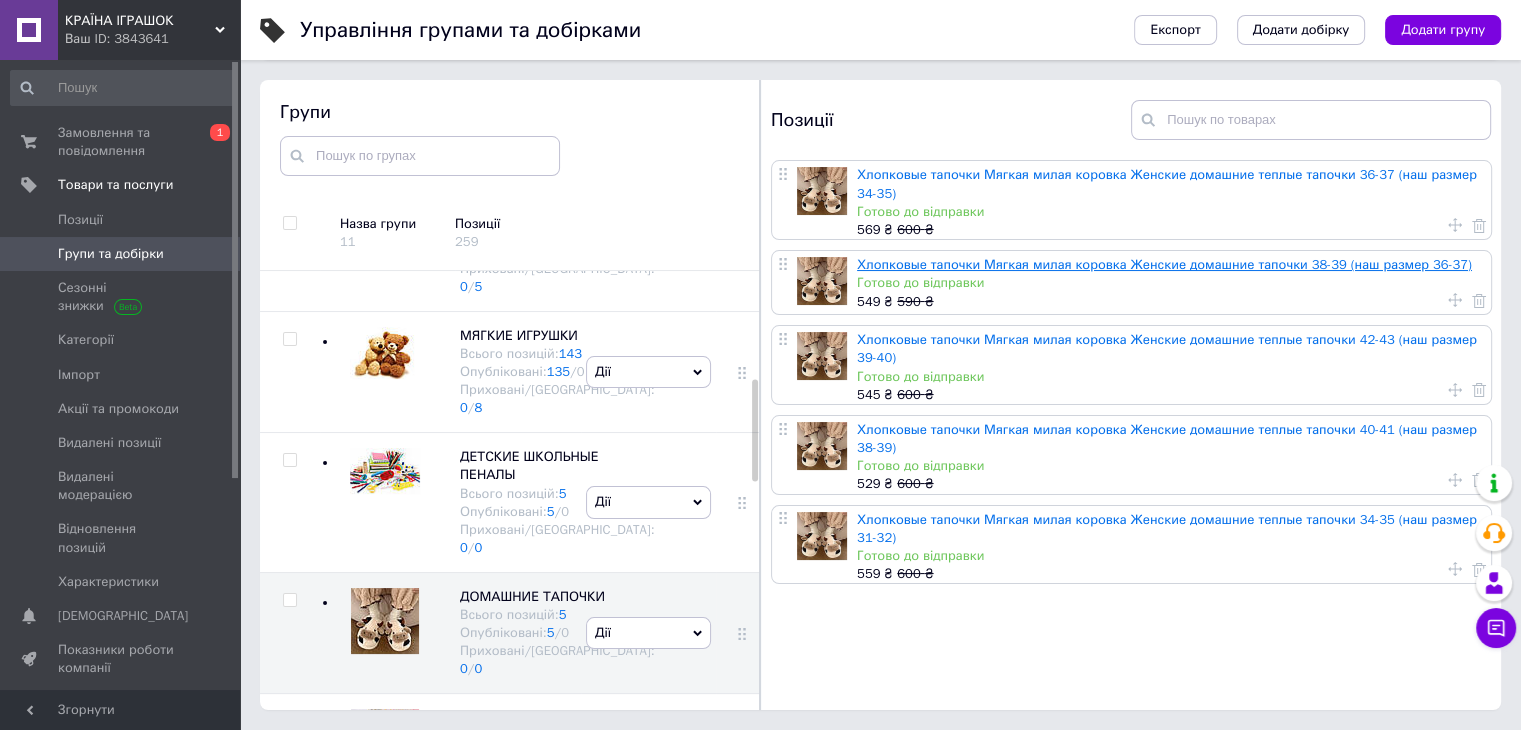 click on "Хлопковые тапочки Мягкая милая коровка Женские домашние тапочки 38-39 (наш размер 36-37)" at bounding box center (1164, 264) 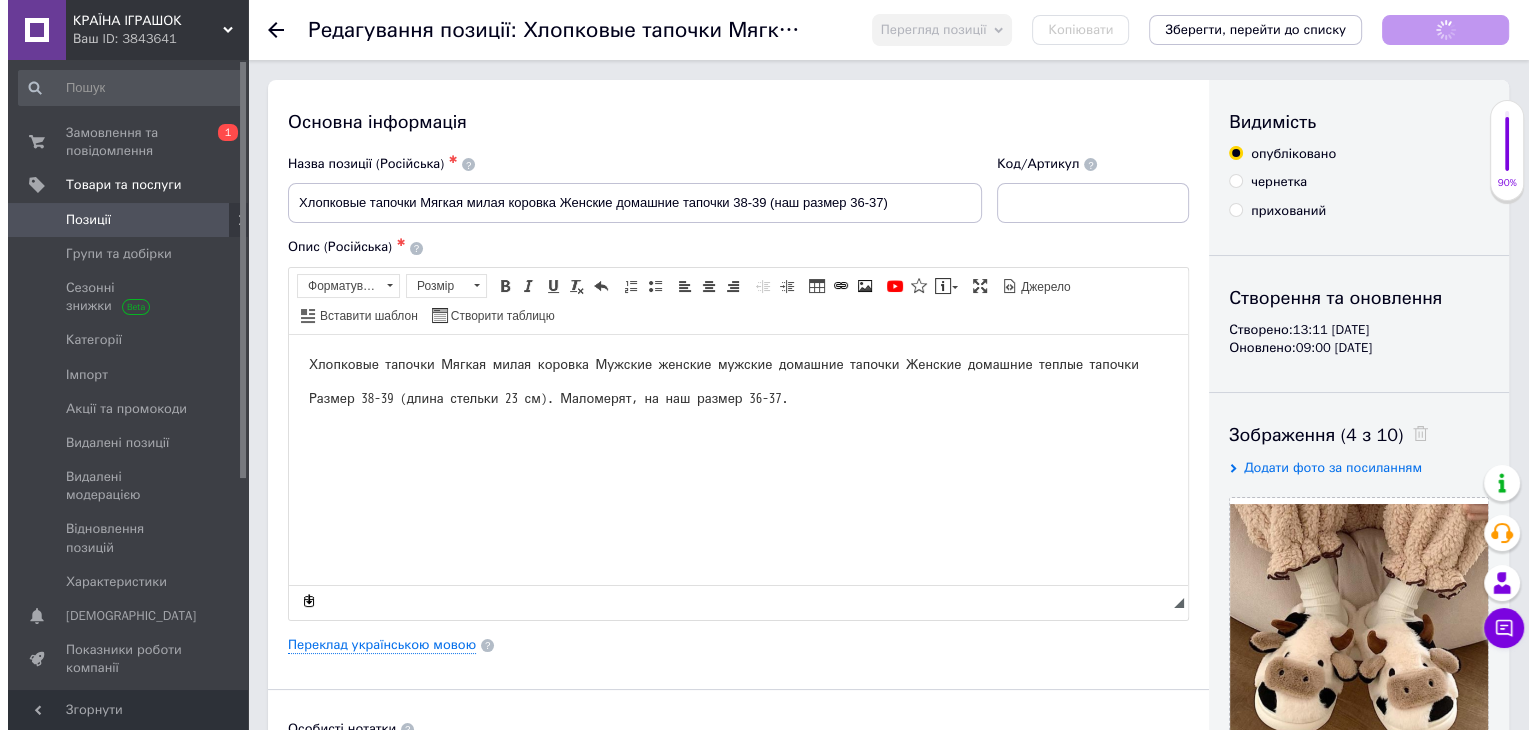 scroll, scrollTop: 0, scrollLeft: 0, axis: both 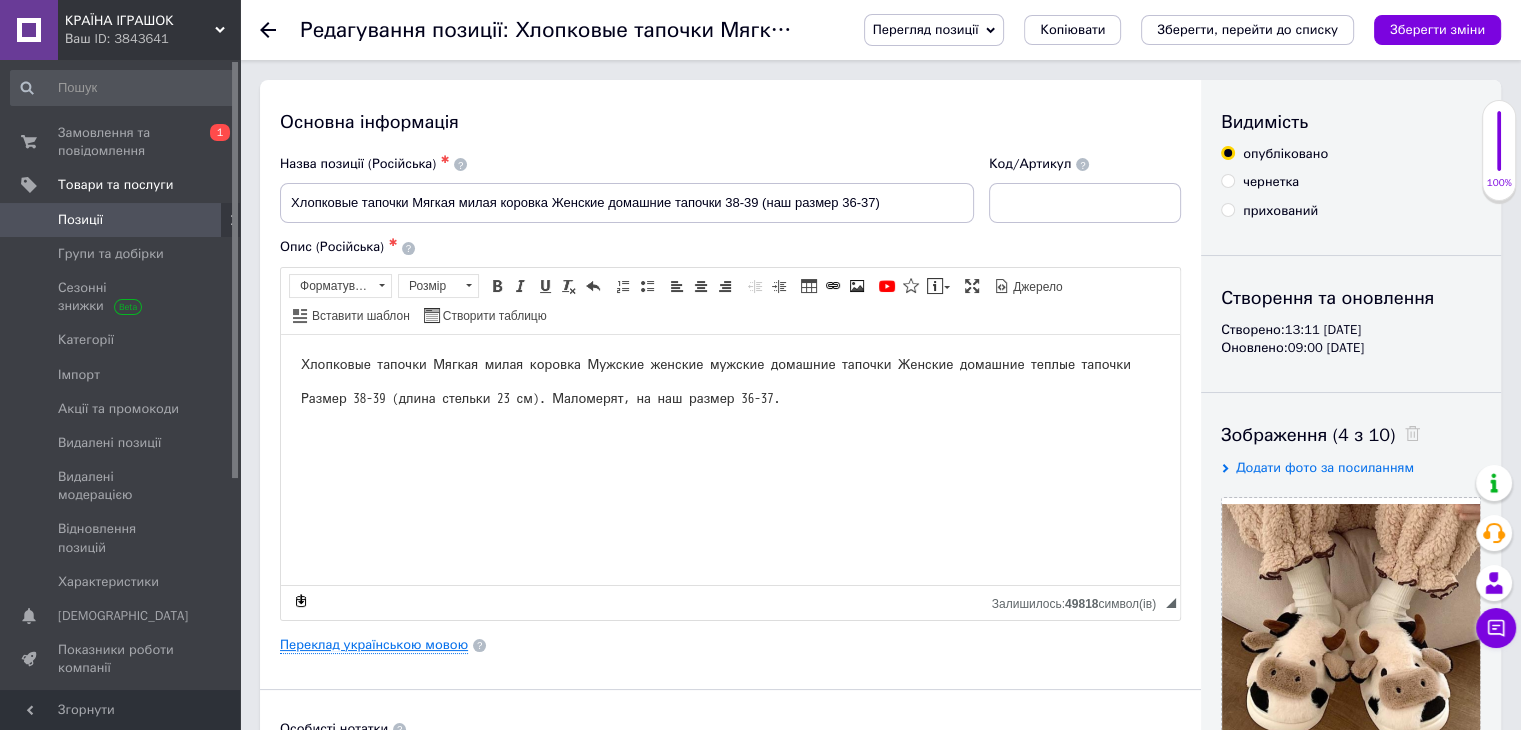 click on "Переклад українською мовою" at bounding box center [374, 645] 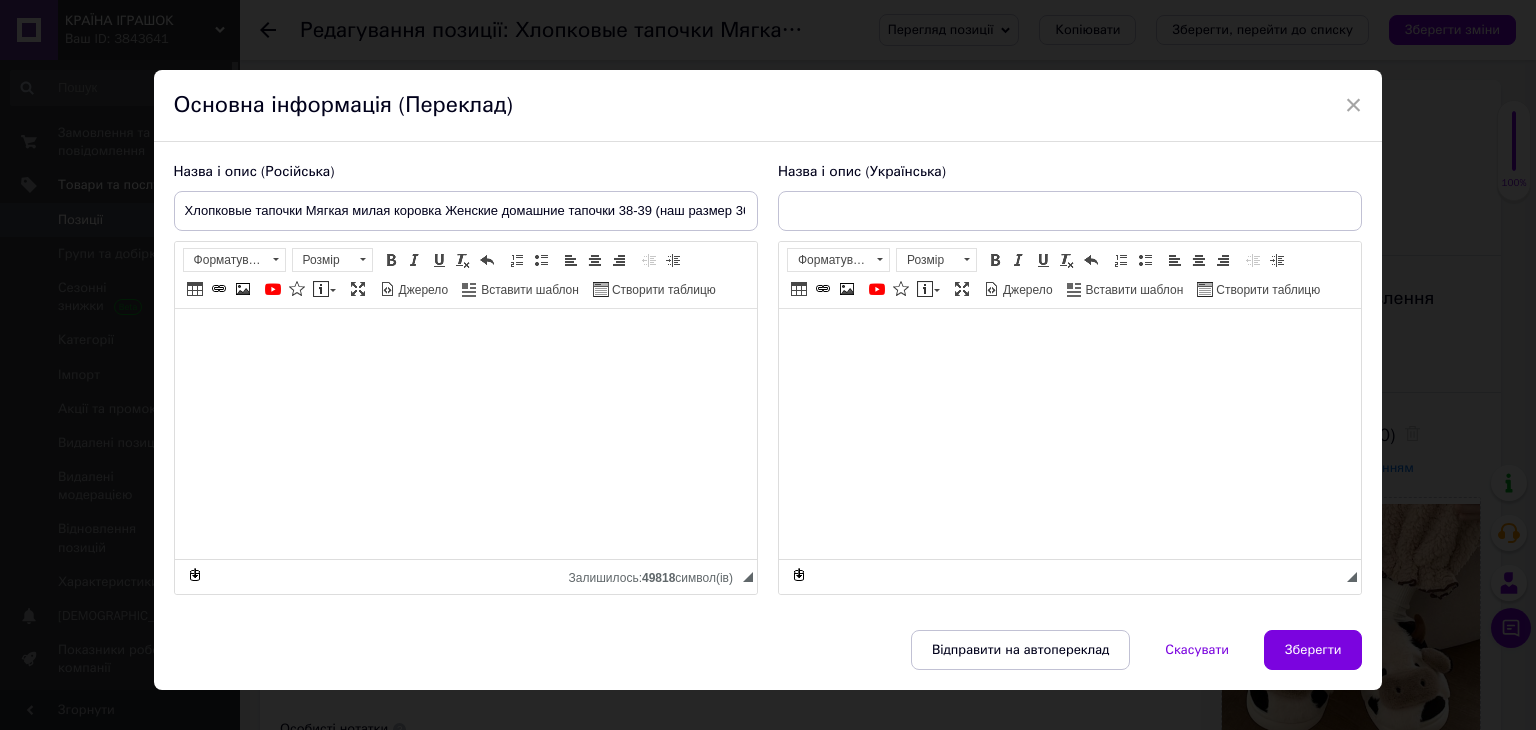 type on "Бавовняні тапочки М'яка мила корівка Жіночі домашні теплі тапочки 38-39 (наш розмір 36-37)" 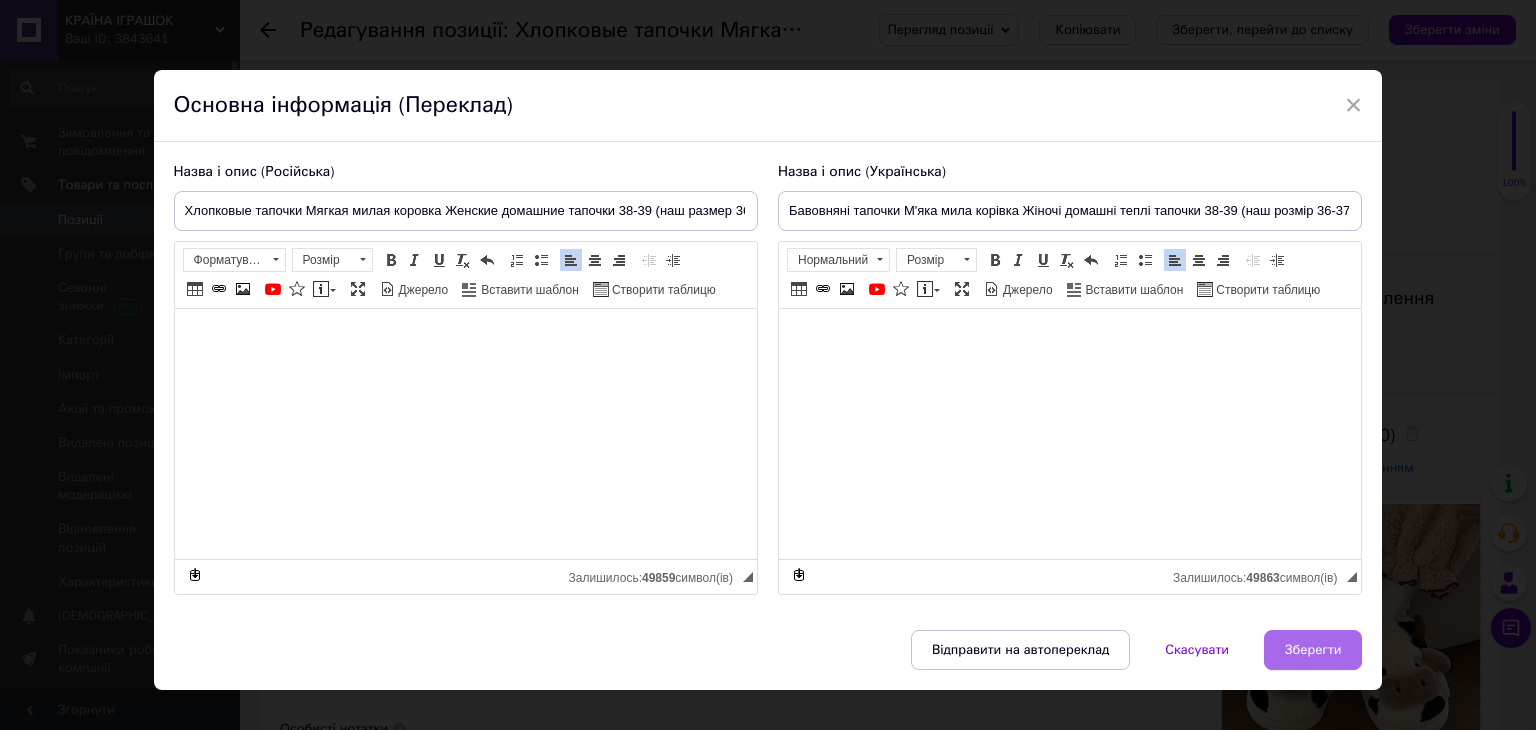 click on "Зберегти" at bounding box center (1313, 650) 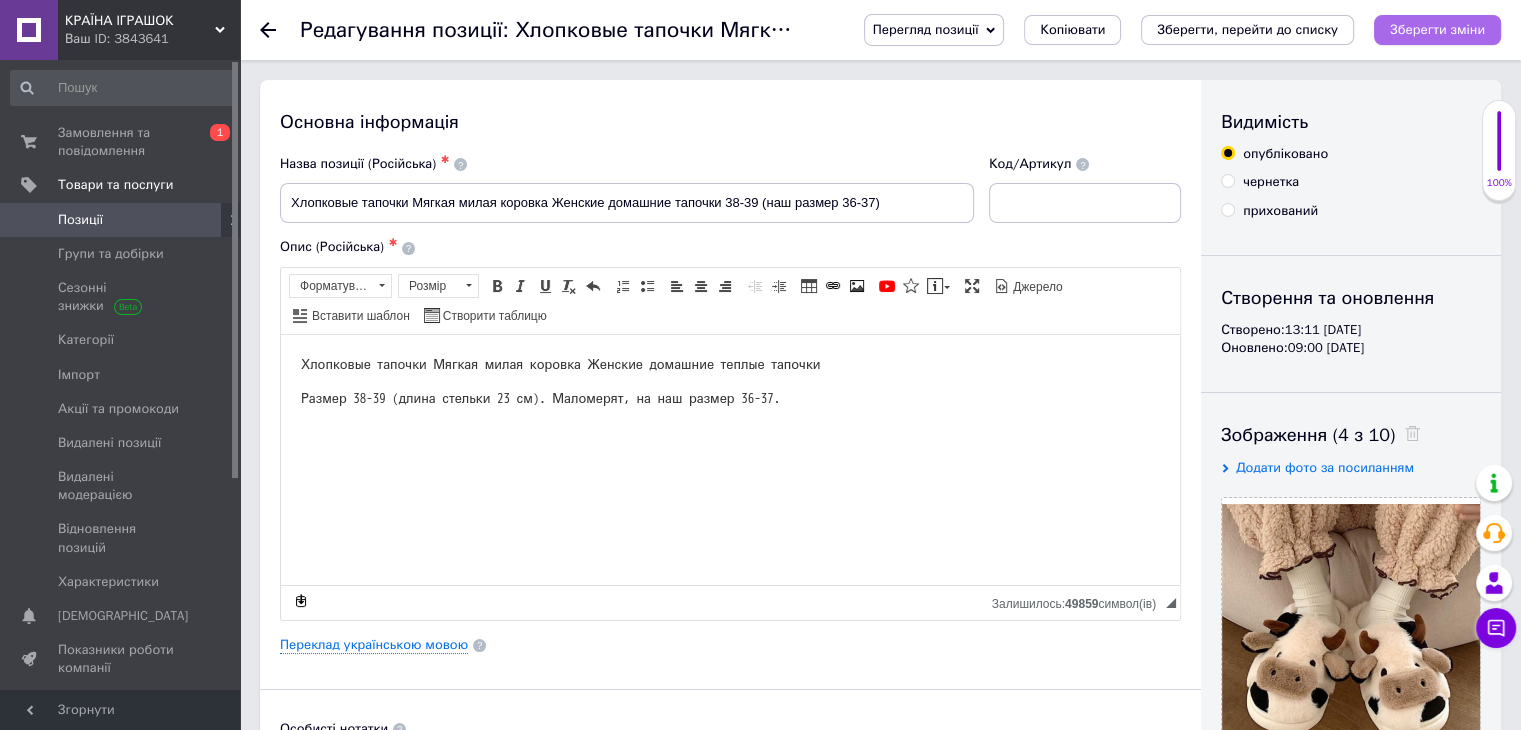 click on "Зберегти зміни" at bounding box center [1437, 30] 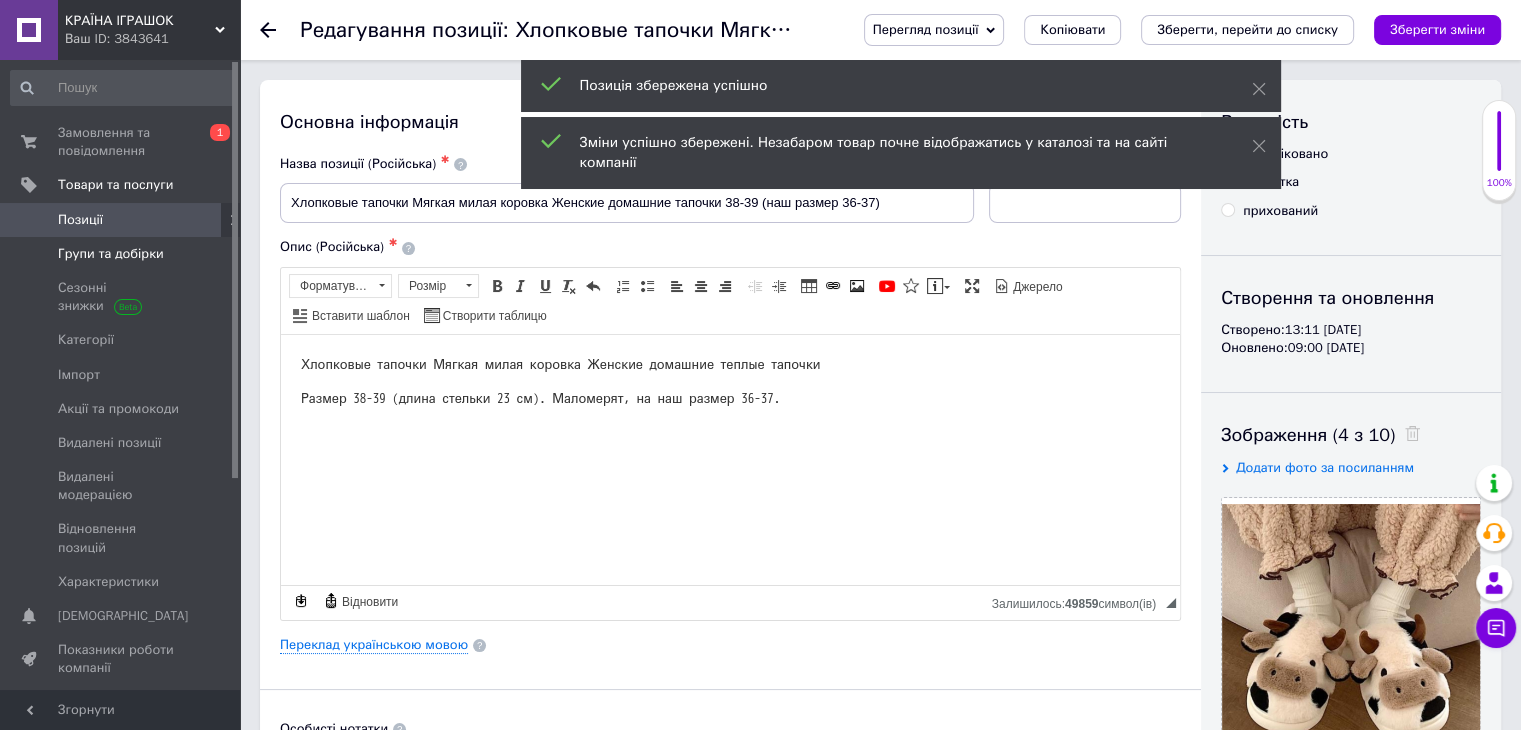 click on "Групи та добірки" at bounding box center (111, 254) 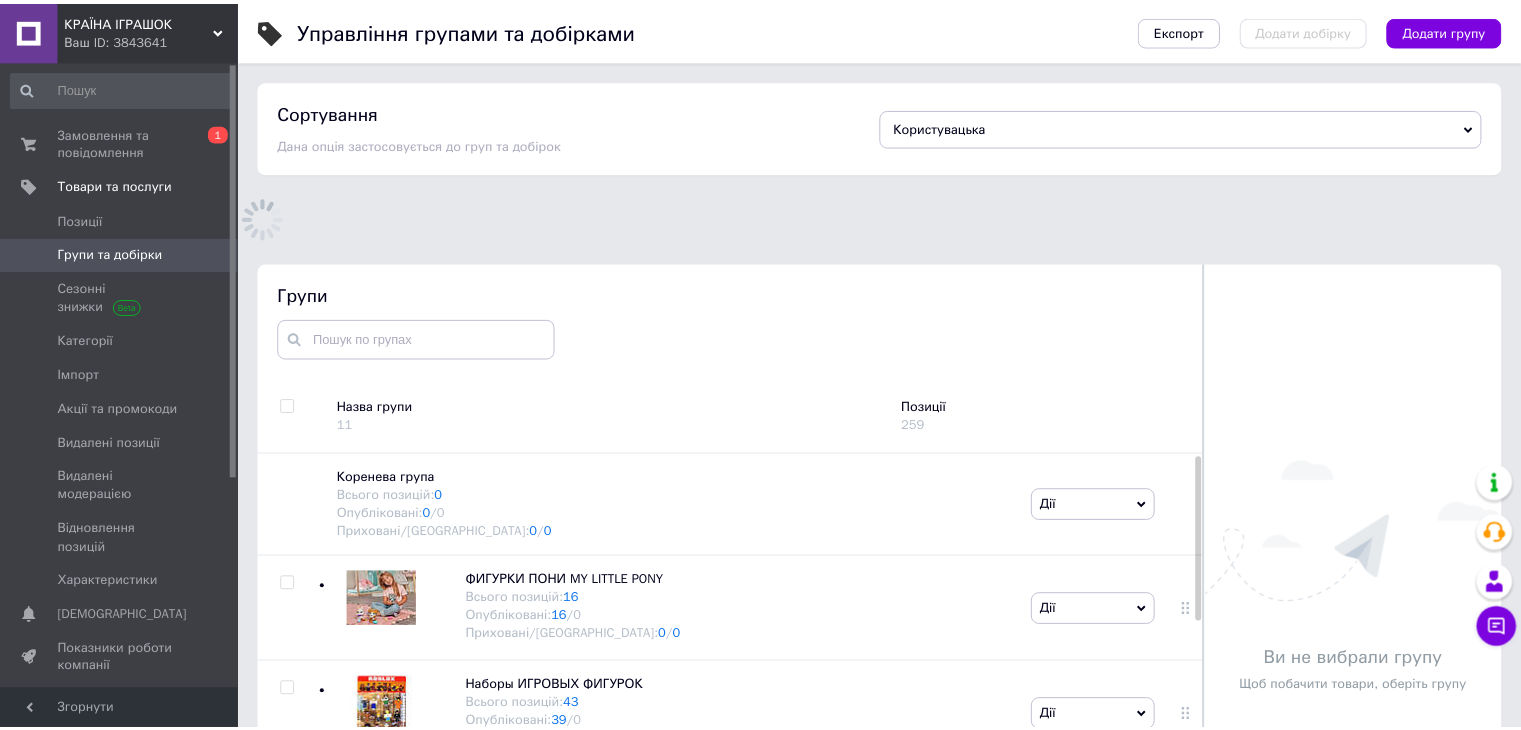 scroll, scrollTop: 80, scrollLeft: 0, axis: vertical 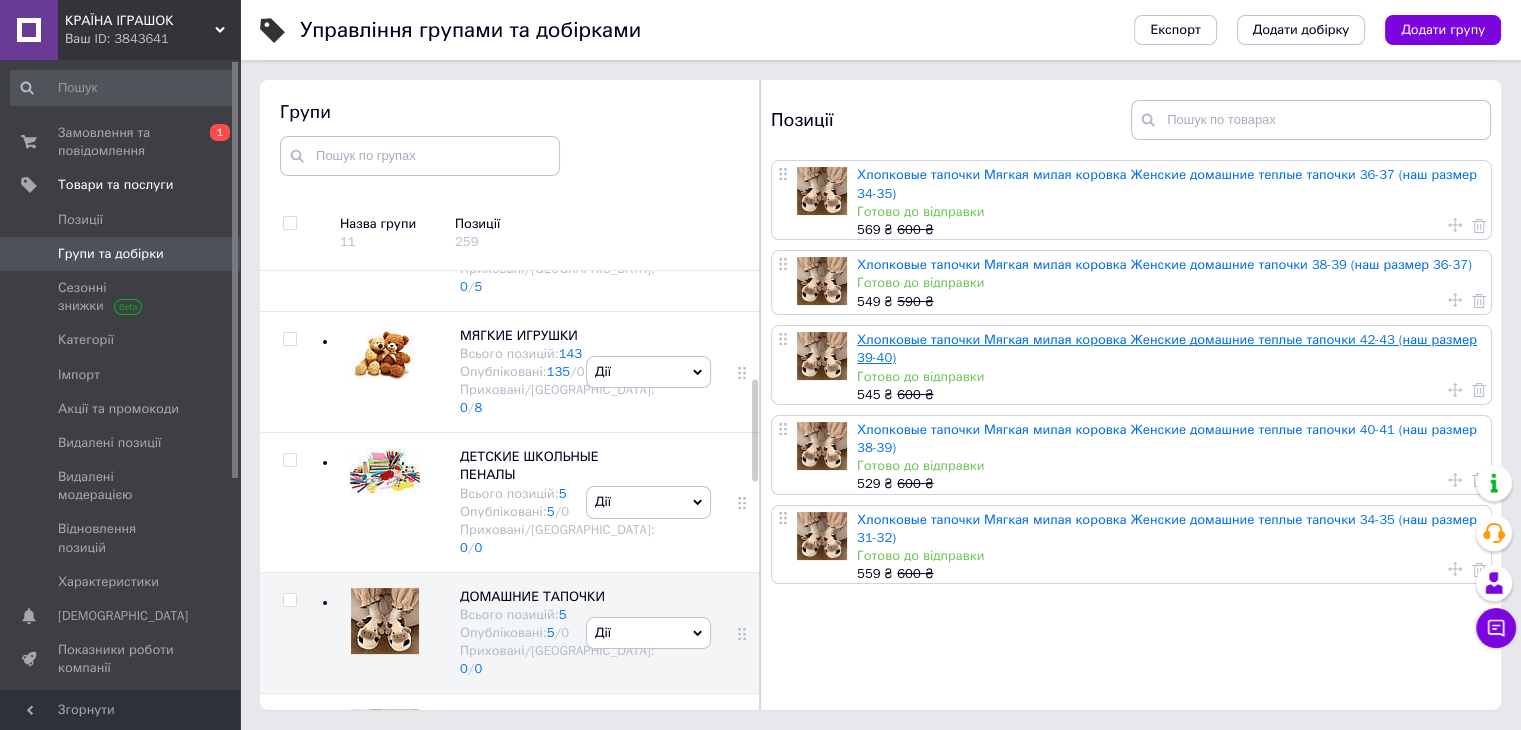 click on "Хлопковые тапочки Мягкая милая коровка Женские домашние теплые тапочки 42-43 (наш размер 39-40)" at bounding box center [1167, 348] 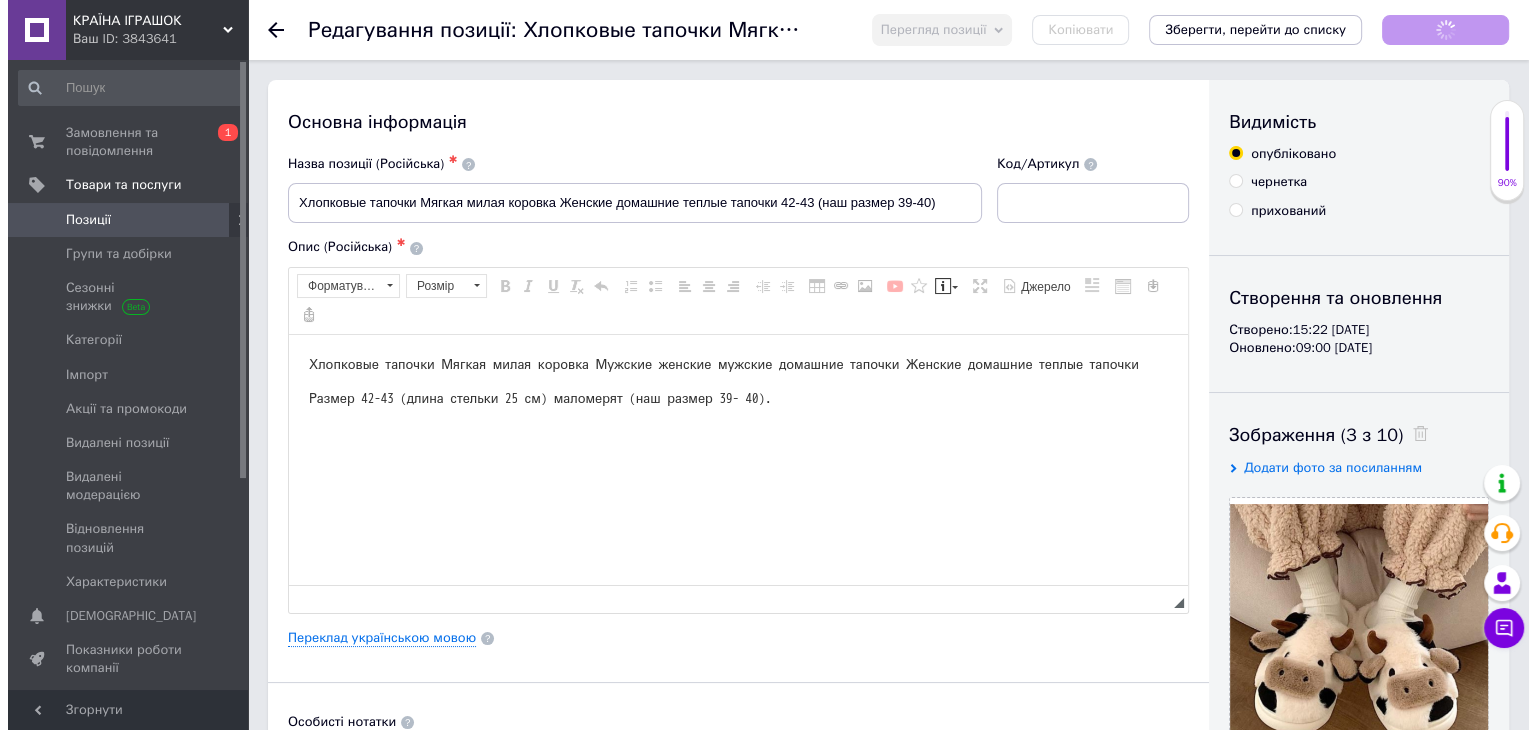 scroll, scrollTop: 0, scrollLeft: 0, axis: both 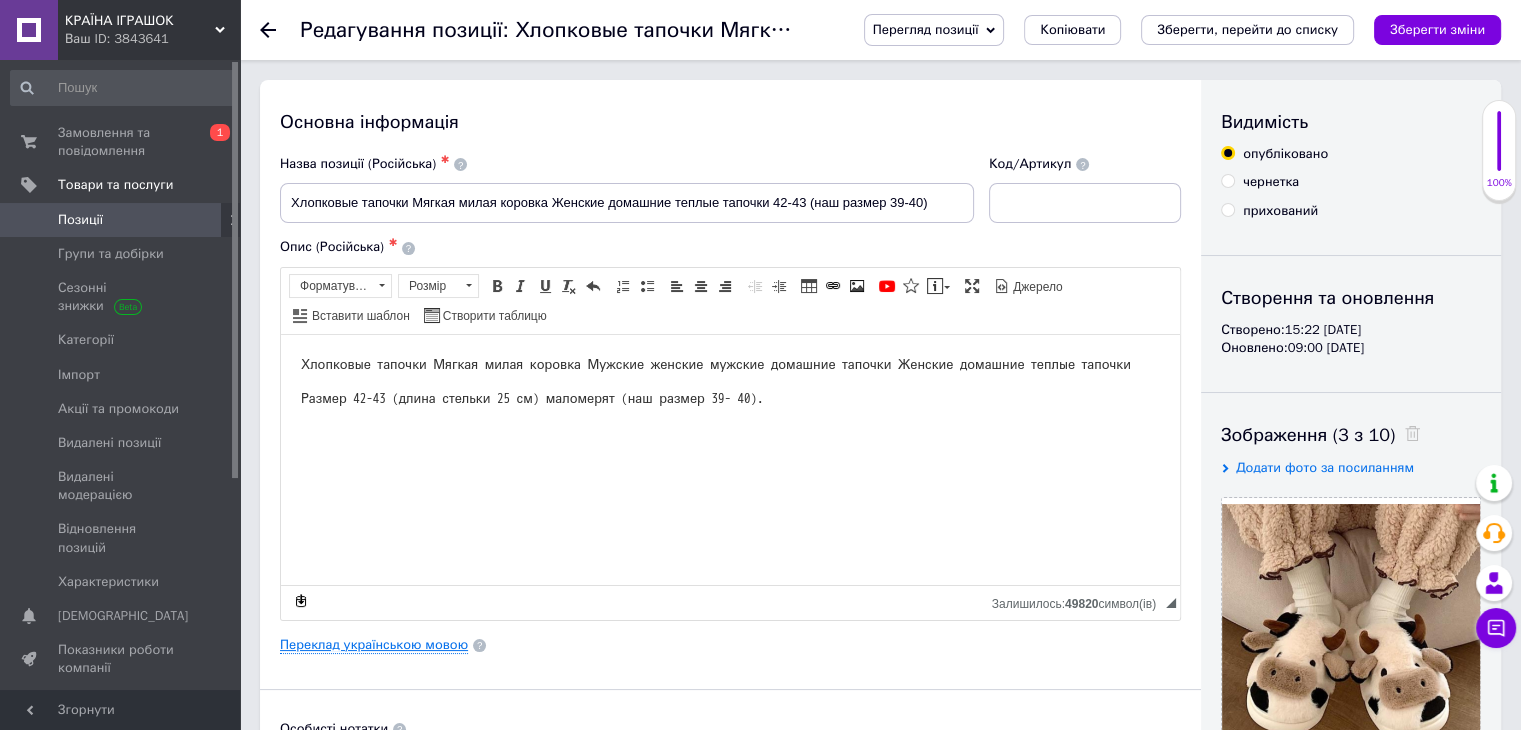 click on "Переклад українською мовою" at bounding box center [374, 645] 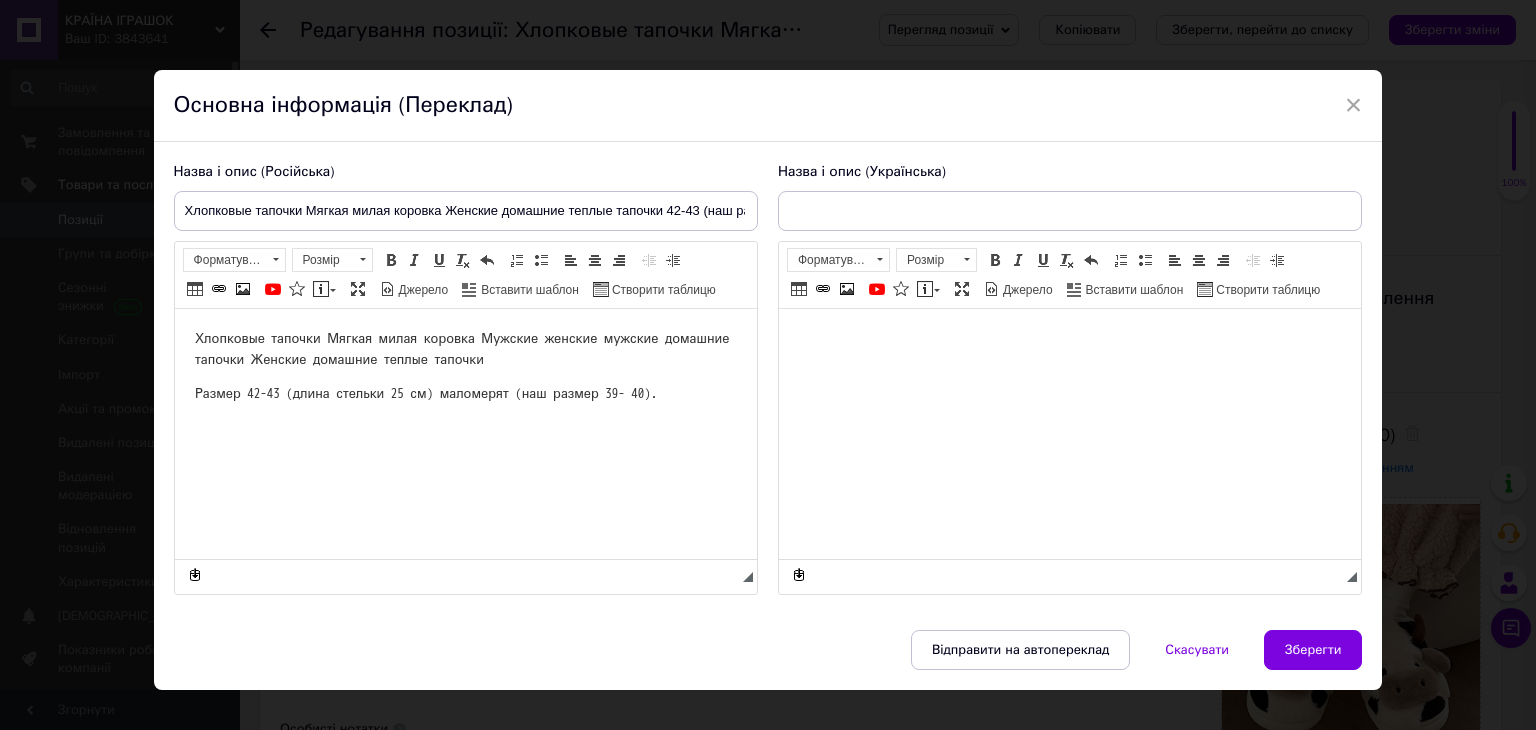 scroll, scrollTop: 0, scrollLeft: 0, axis: both 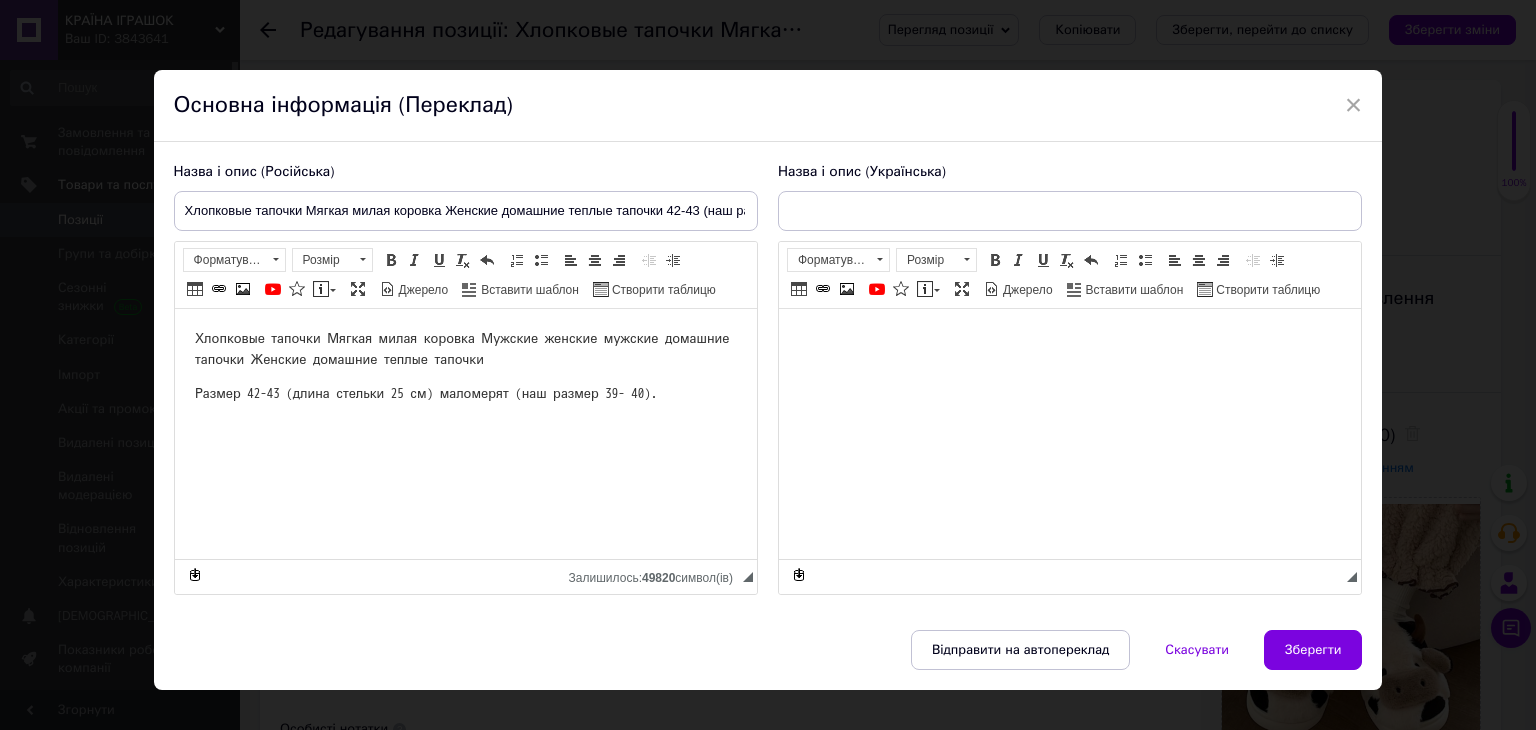 type on "Бавовняні тапочки М'яка мила корівка Жіночі домашні теплі капці 42-43 (наш розмір 39-40)" 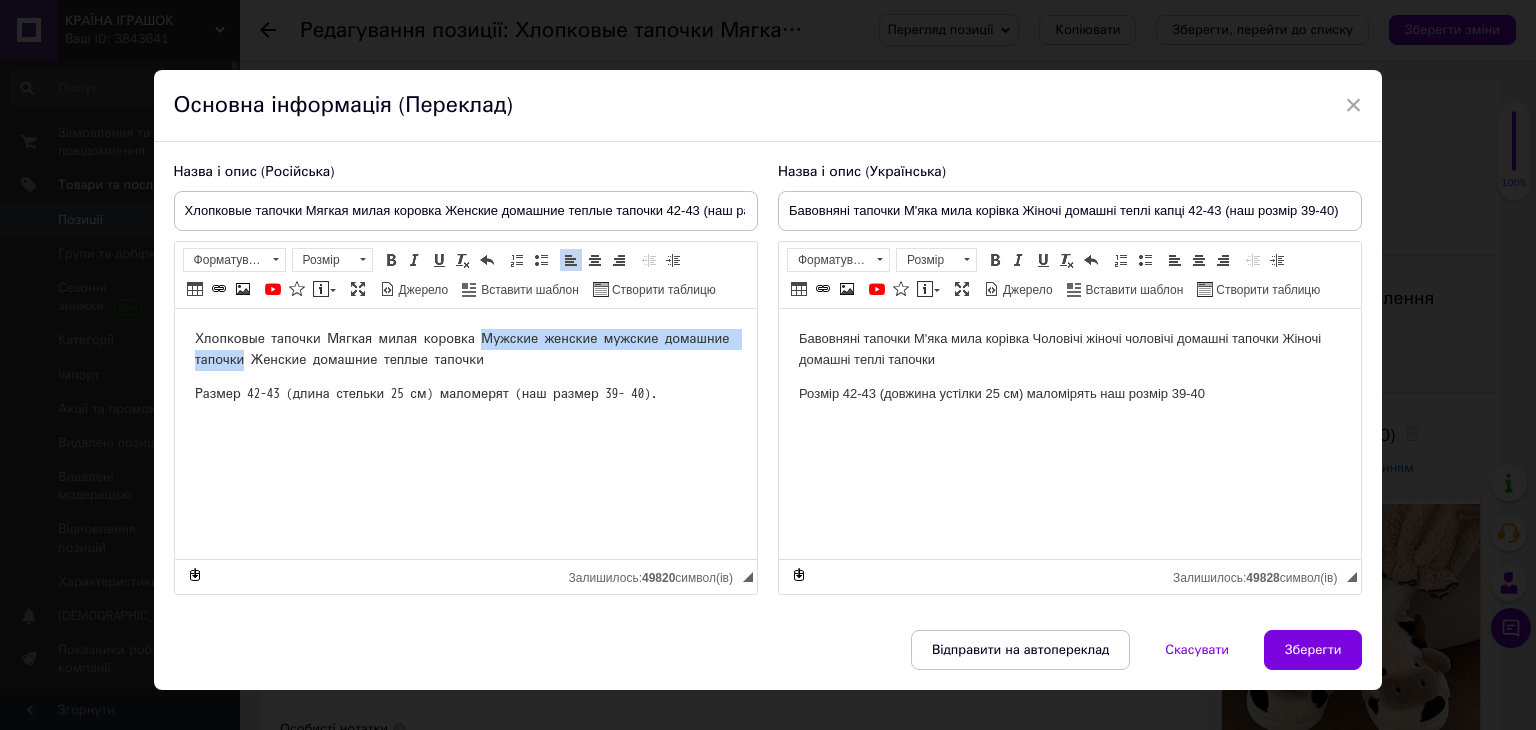 drag, startPoint x: 473, startPoint y: 340, endPoint x: 244, endPoint y: 365, distance: 230.36058 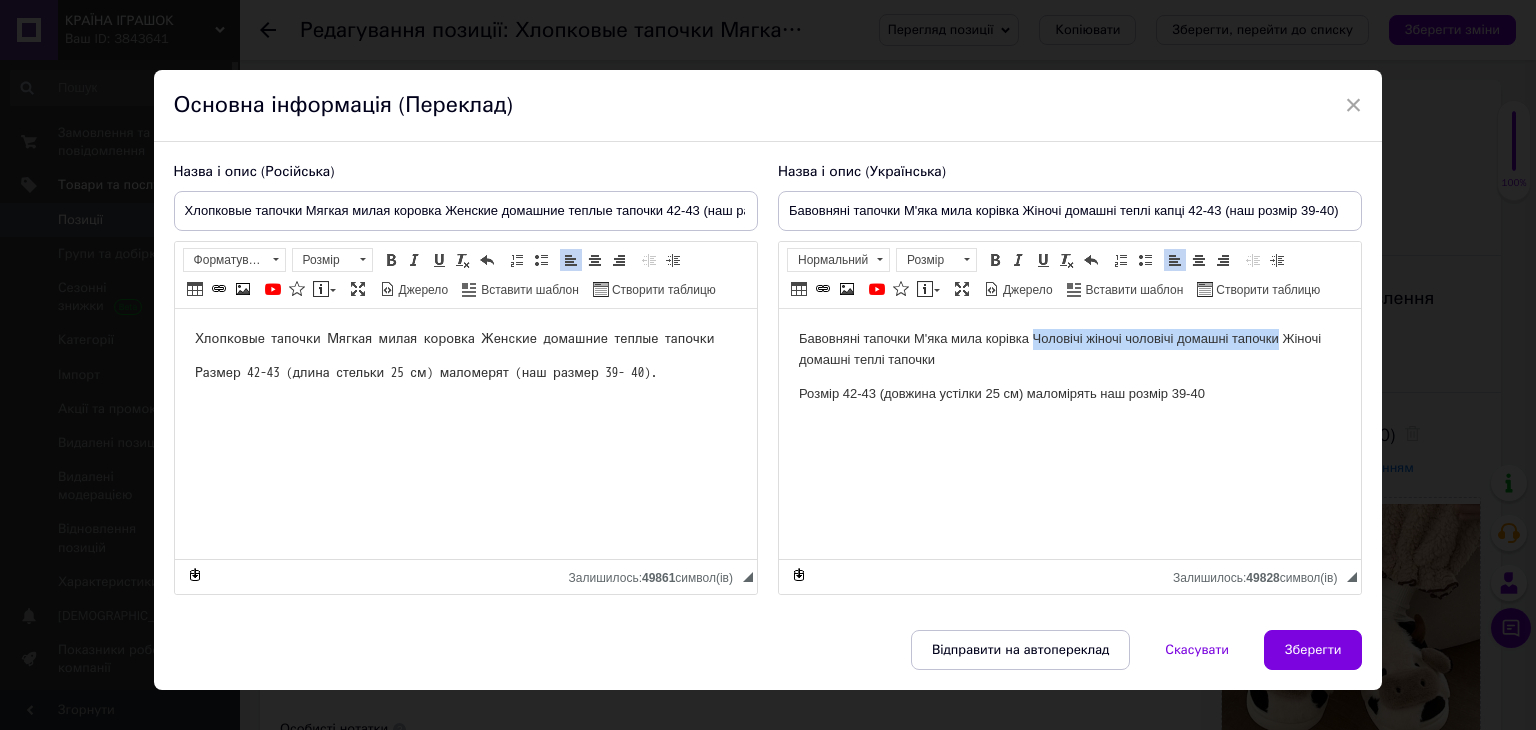 drag, startPoint x: 1032, startPoint y: 338, endPoint x: 1275, endPoint y: 340, distance: 243.00822 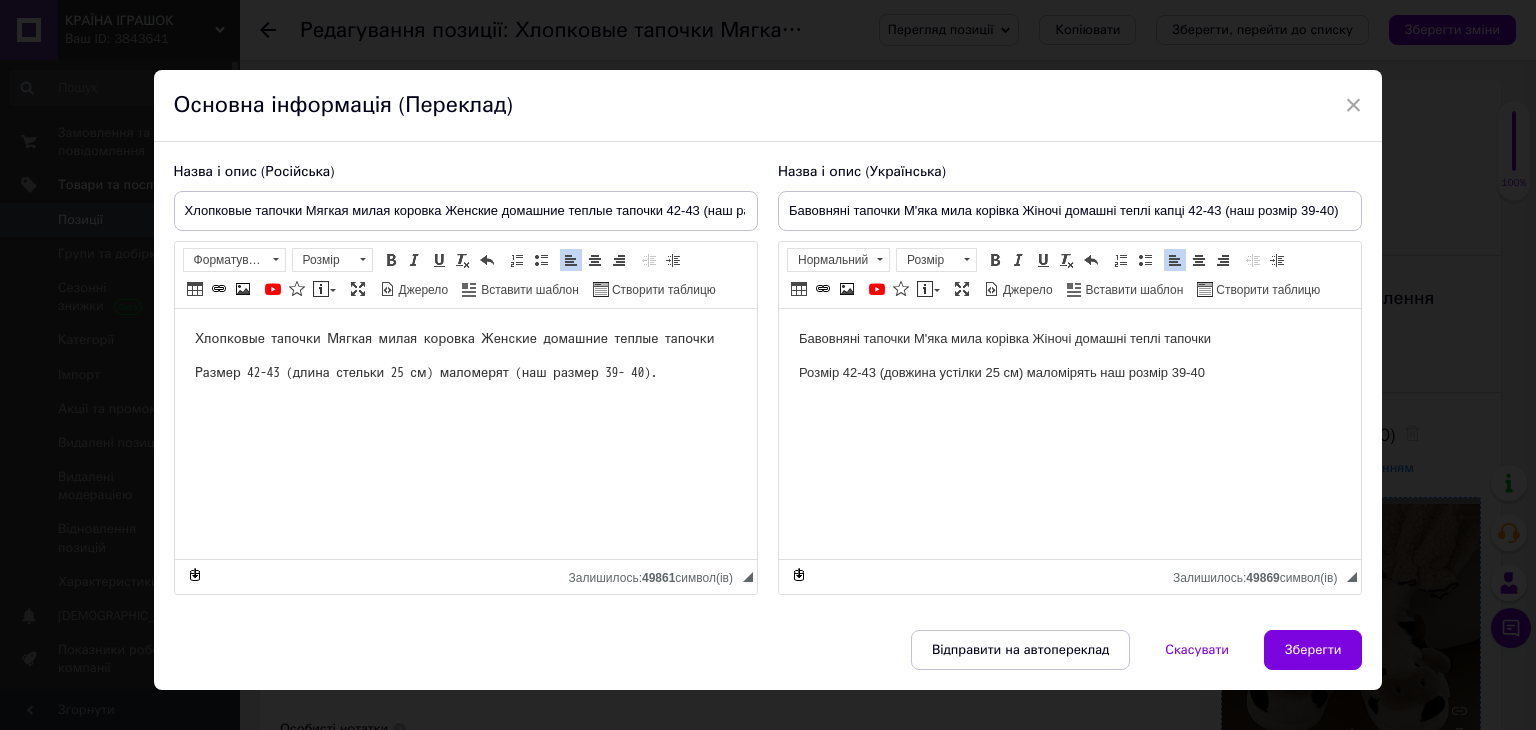 drag, startPoint x: 1328, startPoint y: 648, endPoint x: 1329, endPoint y: 627, distance: 21.023796 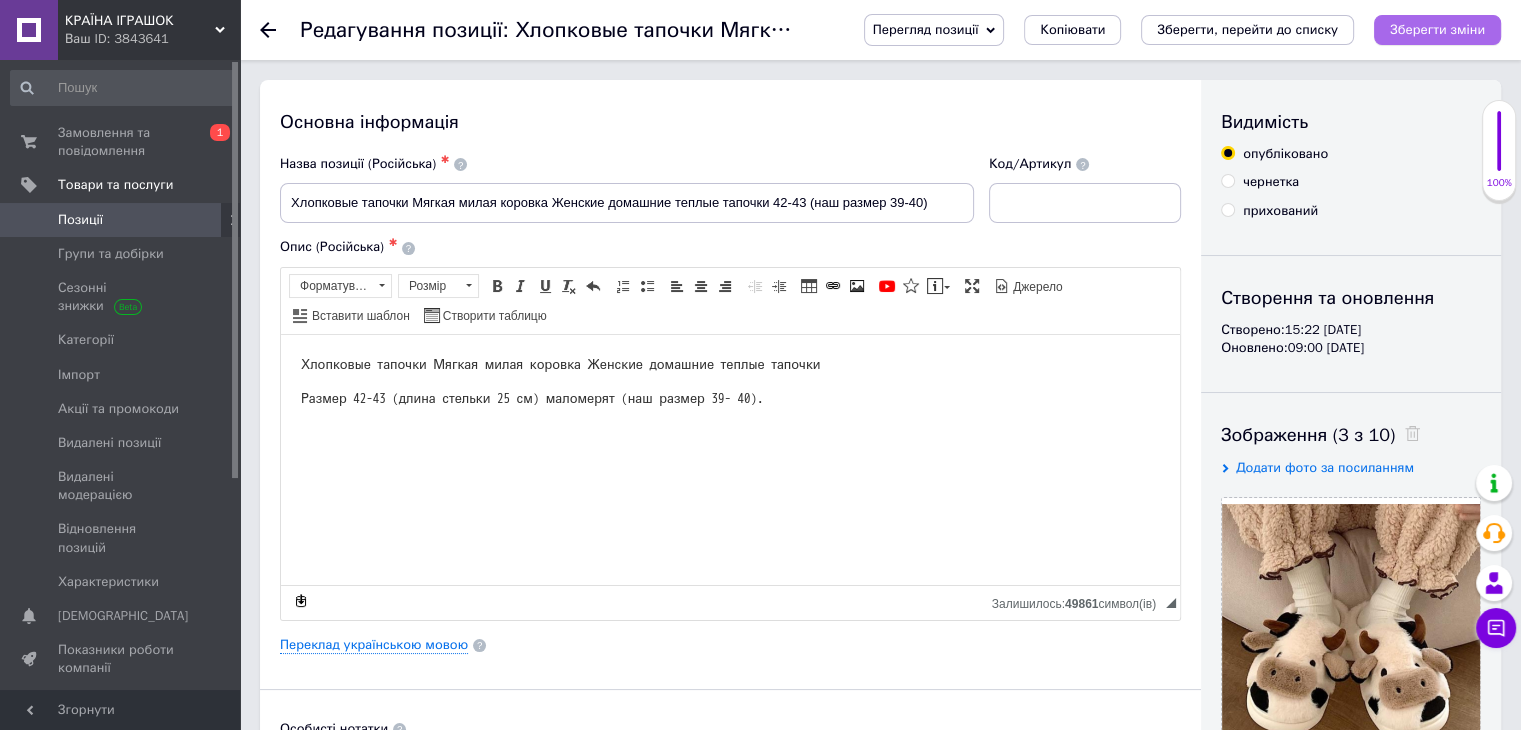 click on "Зберегти зміни" at bounding box center [1437, 29] 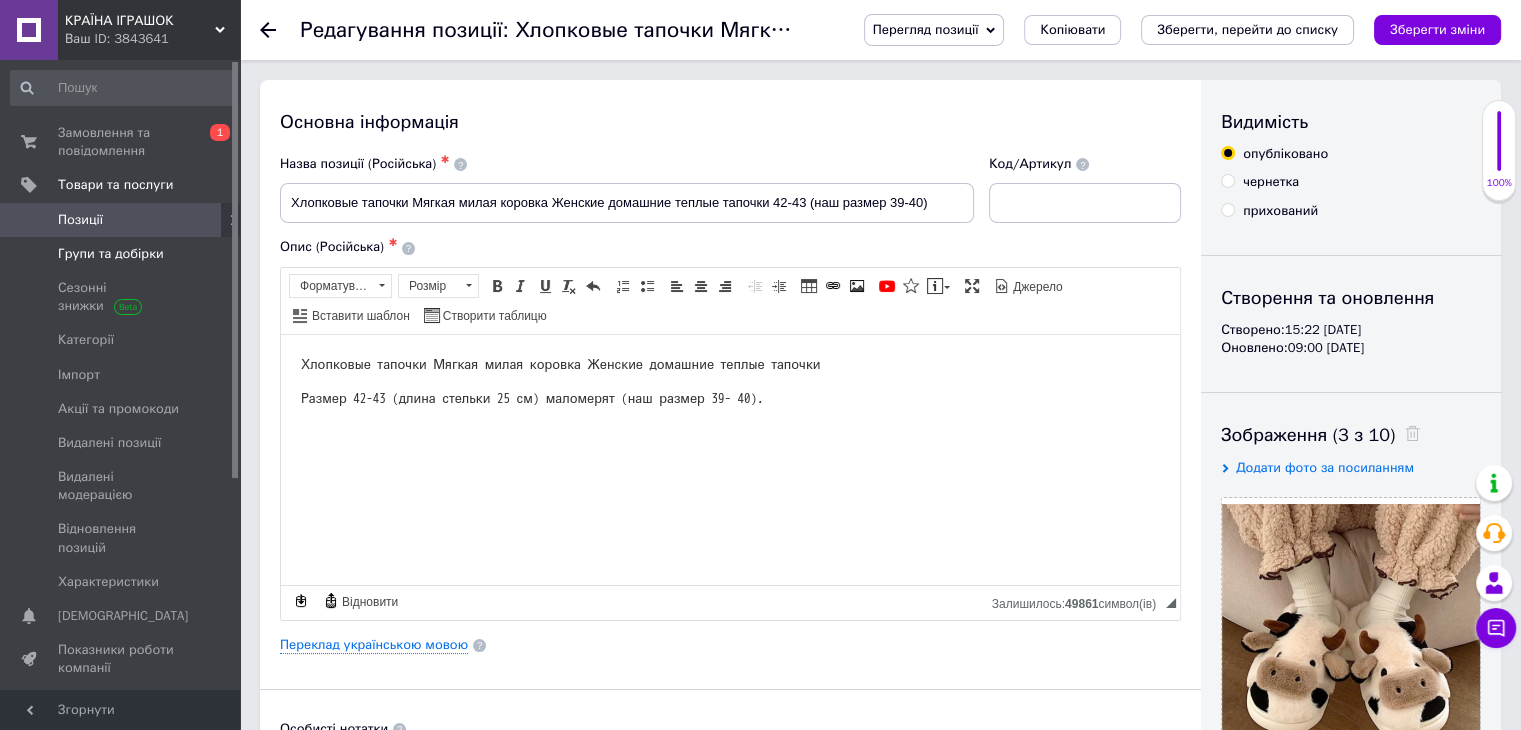 click on "Групи та добірки" at bounding box center [111, 254] 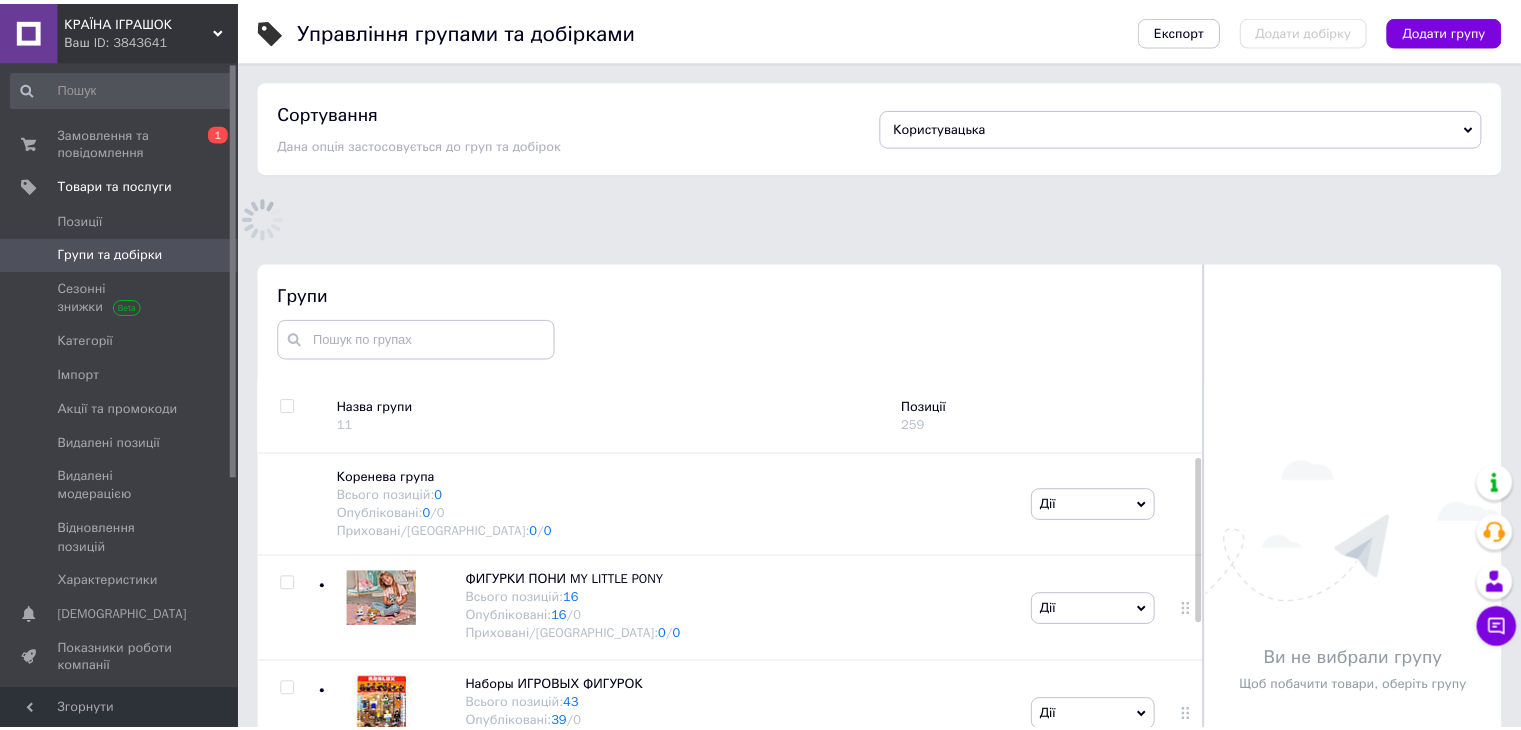 scroll, scrollTop: 154, scrollLeft: 0, axis: vertical 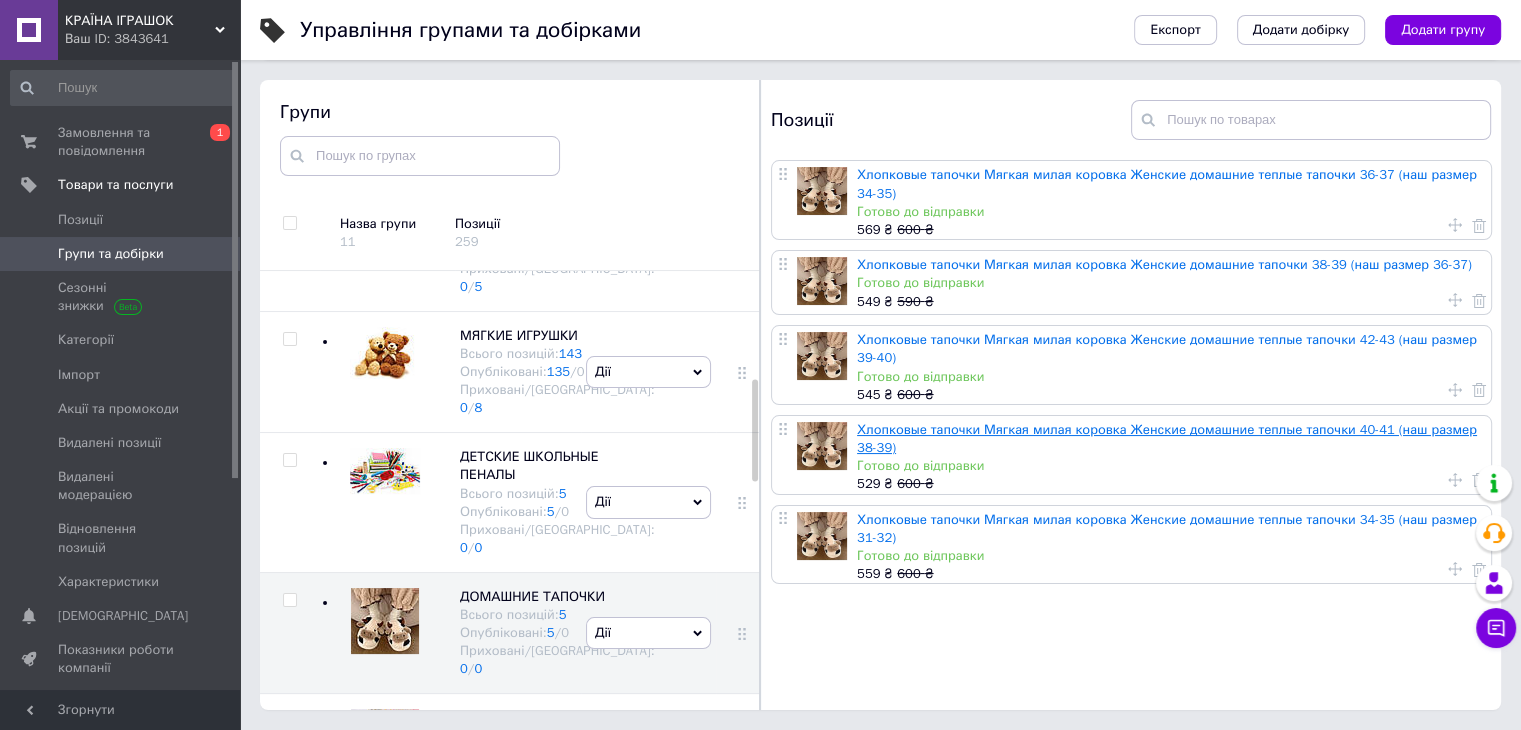 click on "Хлопковые тапочки Мягкая милая коровка Женские домашние теплые тапочки 40-41 (наш размер 38-39)" at bounding box center [1167, 438] 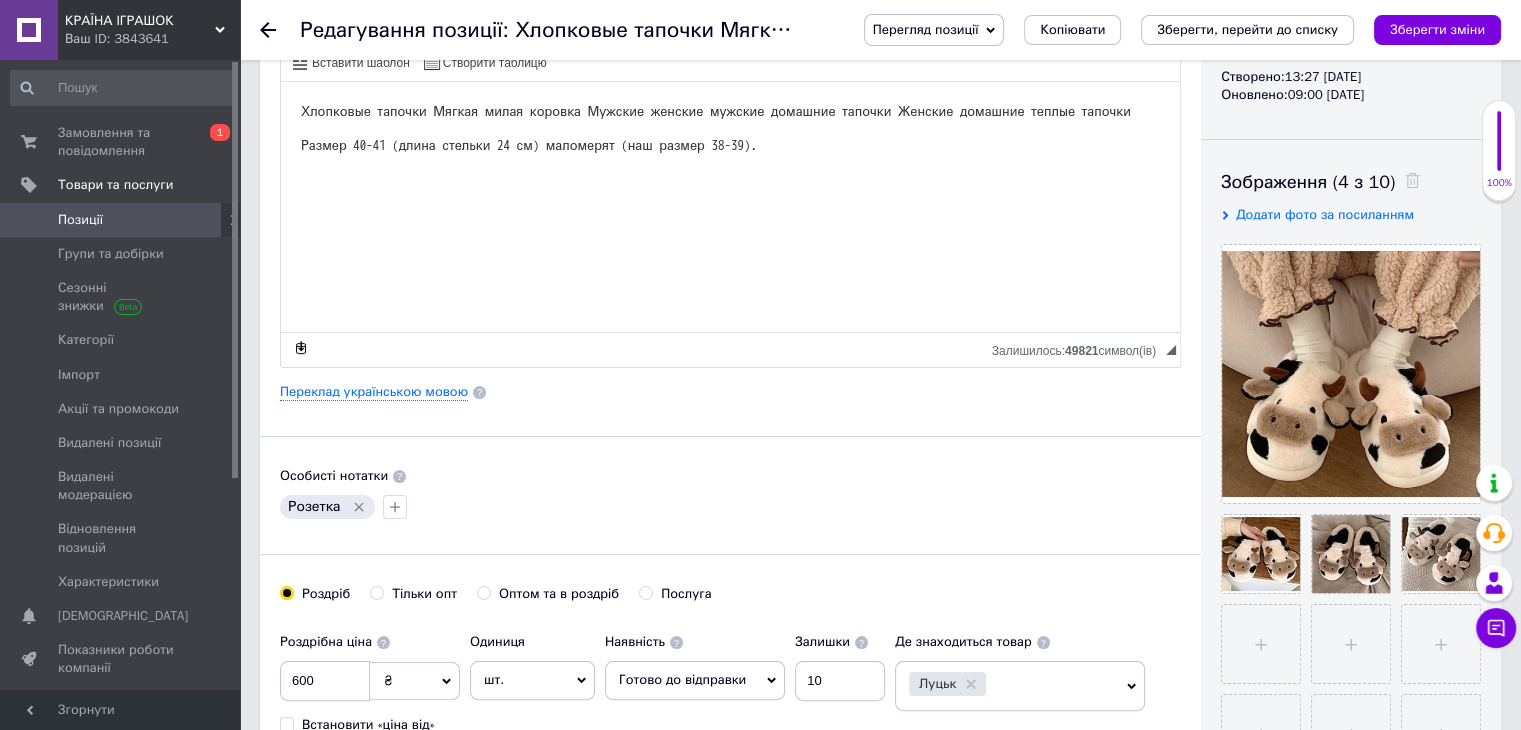 scroll, scrollTop: 300, scrollLeft: 0, axis: vertical 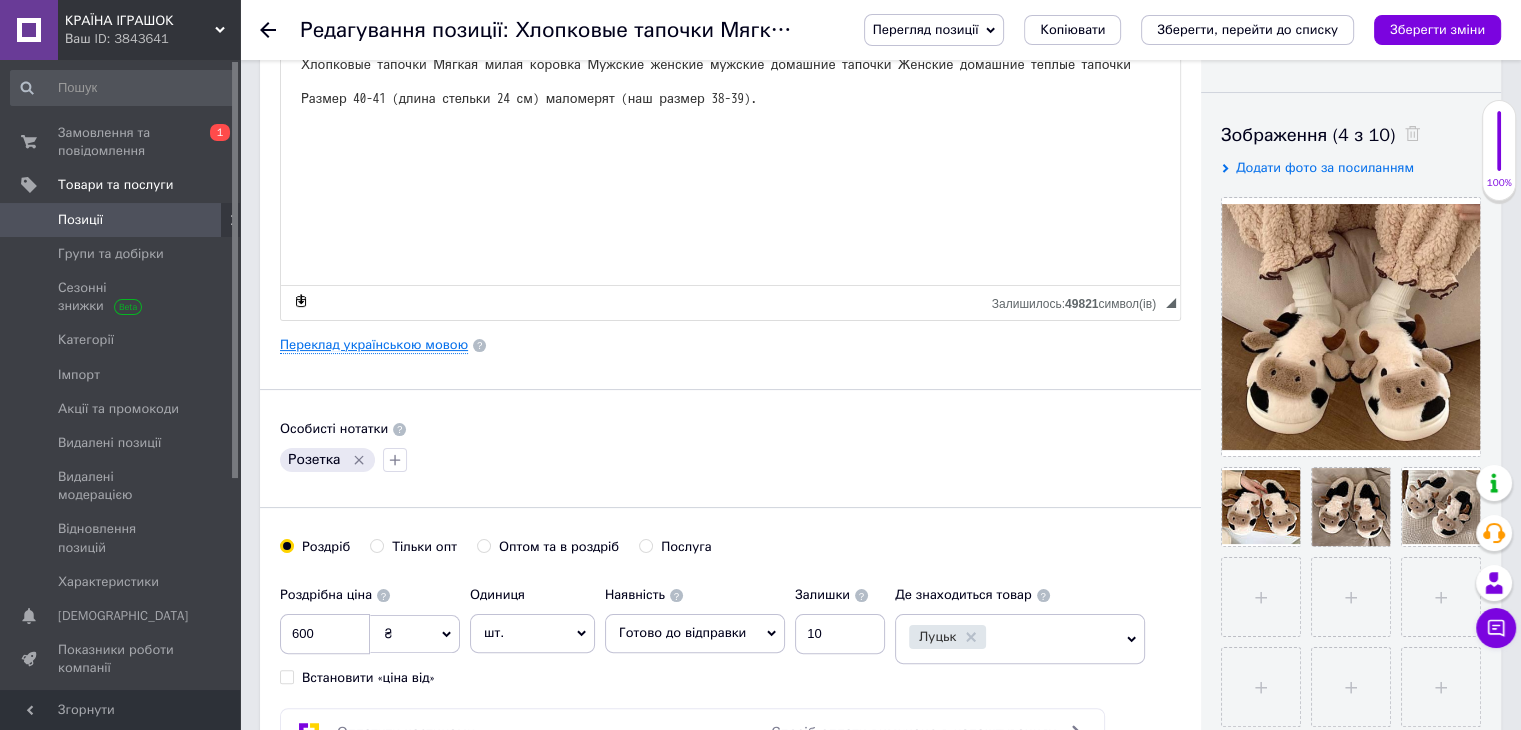 click on "Переклад українською мовою" at bounding box center (374, 345) 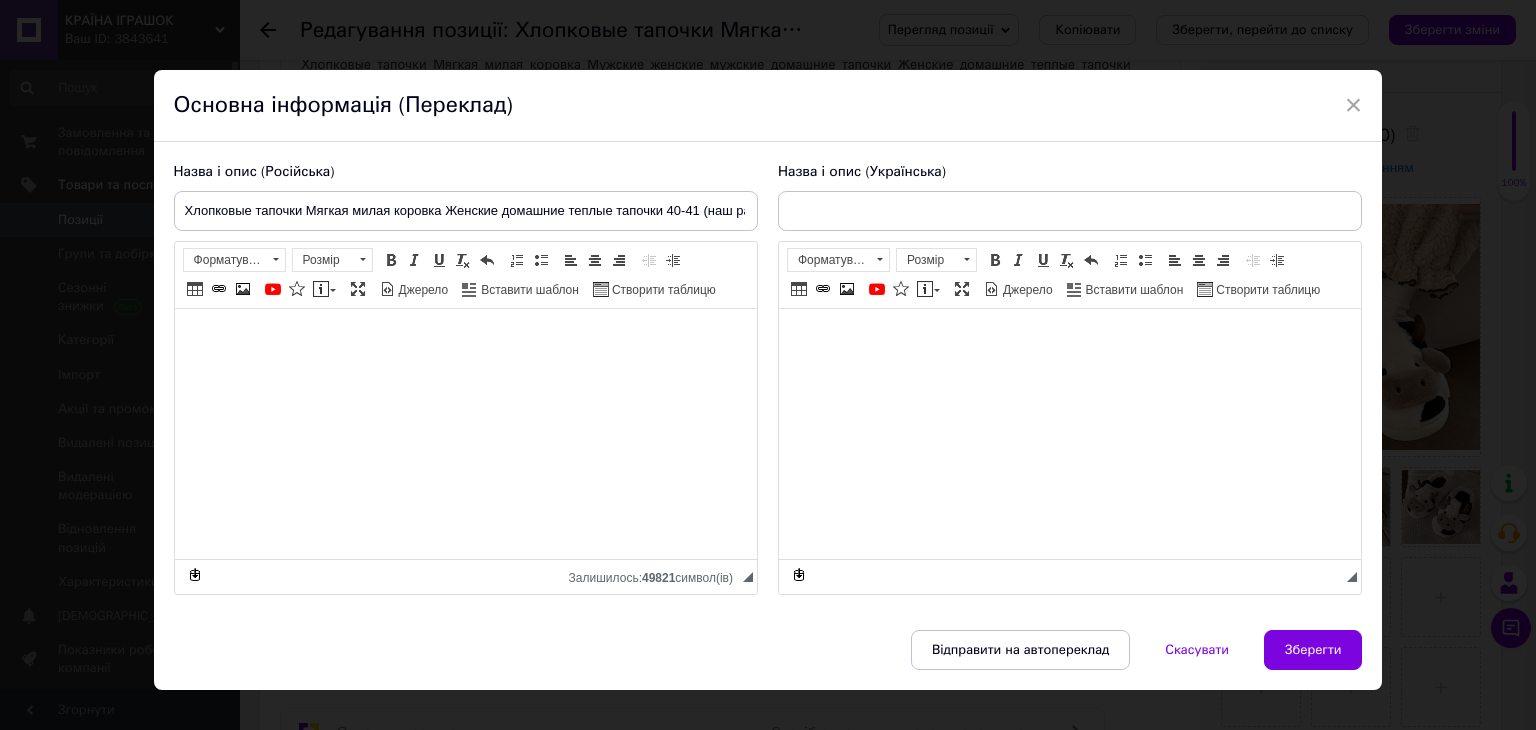 type on "Бавовняні тапочки М'яка мила корівка Жіночі домашні теплі капці 40-41 (наш розмір 38-39)" 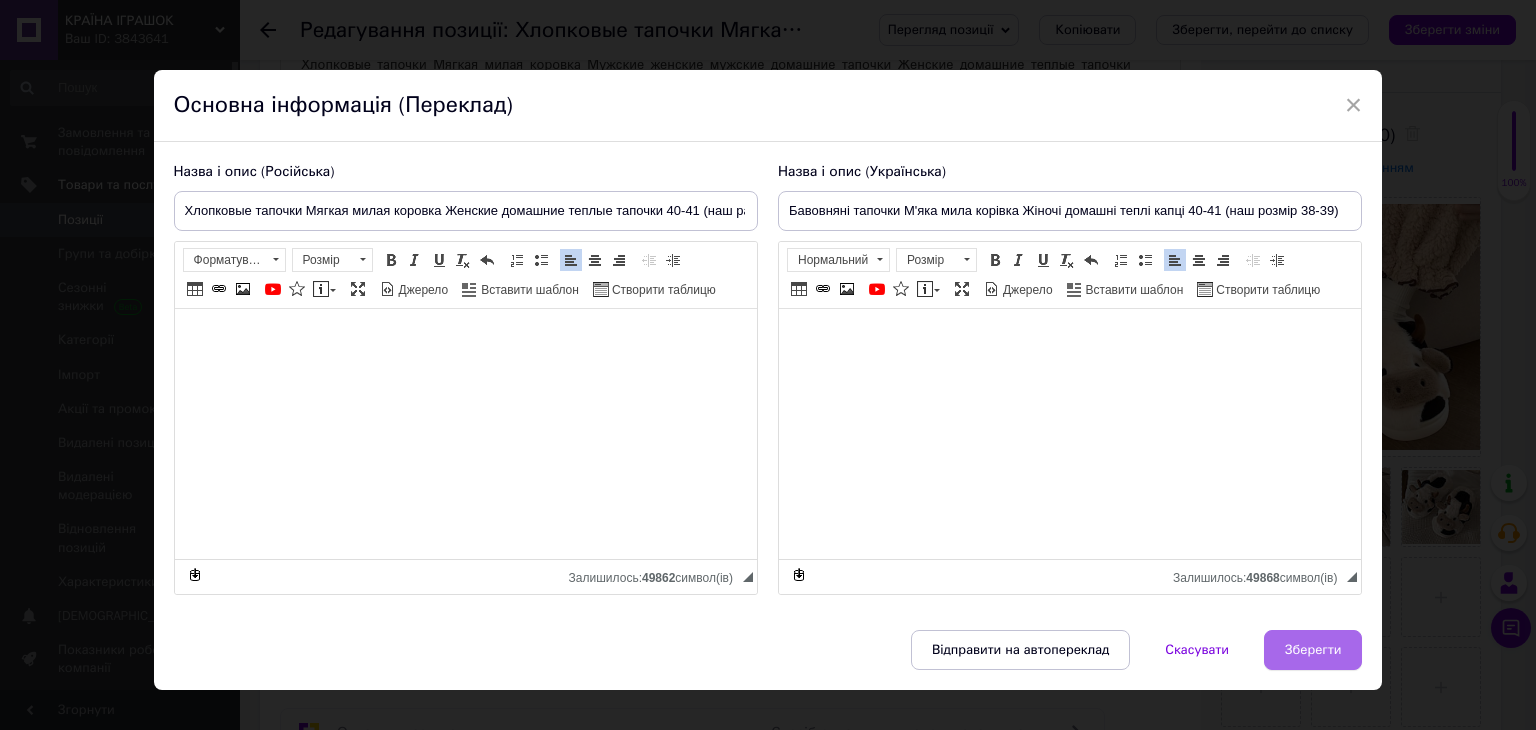click on "Зберегти" at bounding box center [1313, 650] 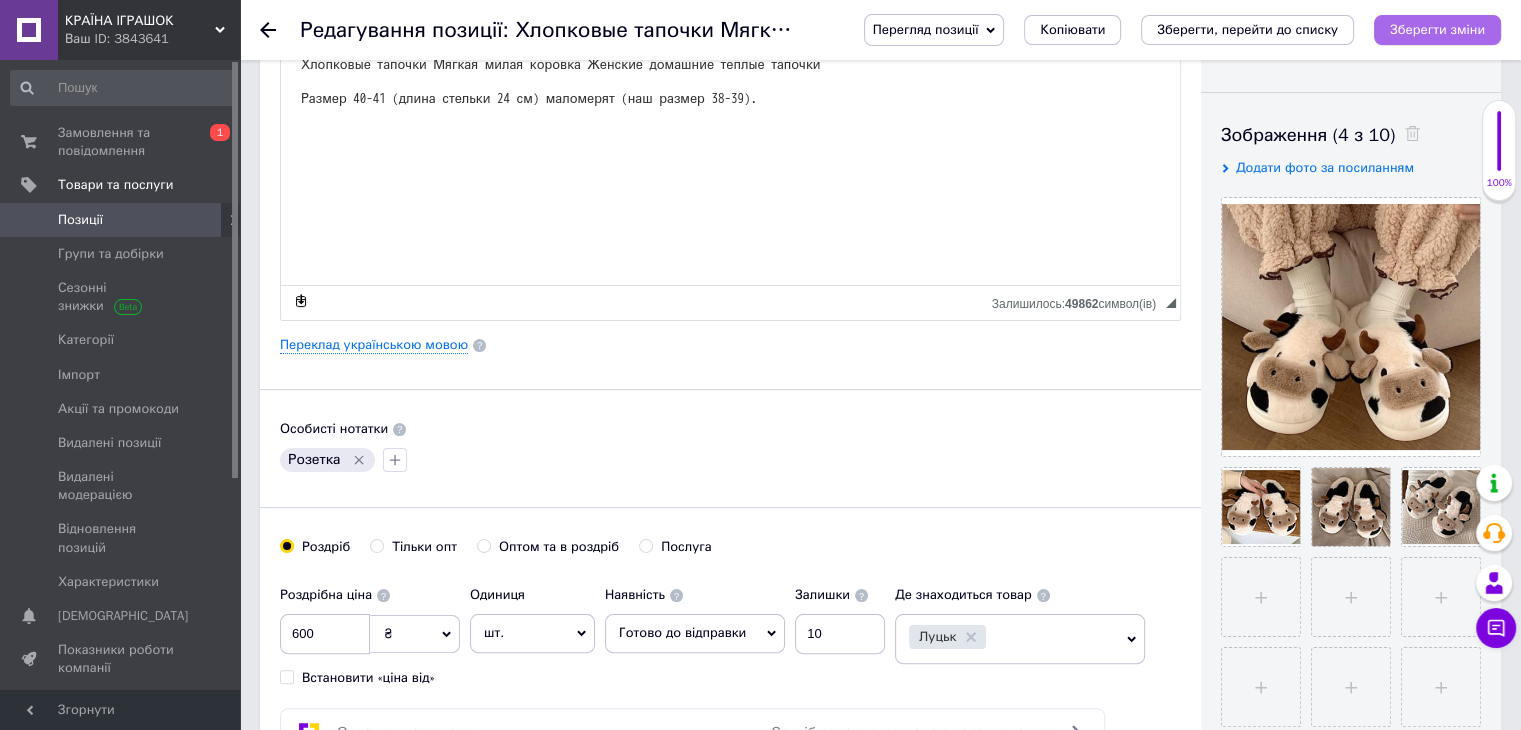 click on "Зберегти зміни" at bounding box center [1437, 29] 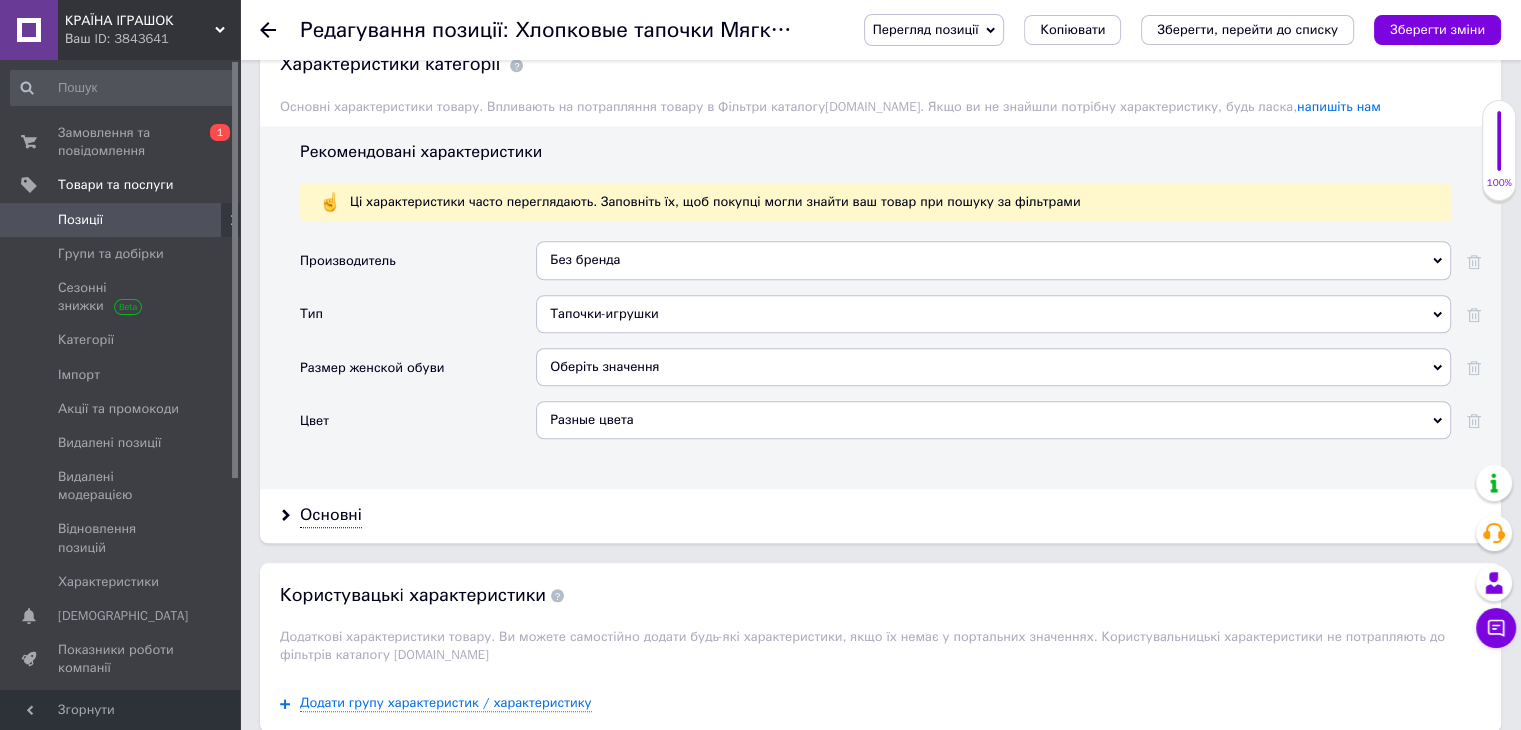 scroll, scrollTop: 1800, scrollLeft: 0, axis: vertical 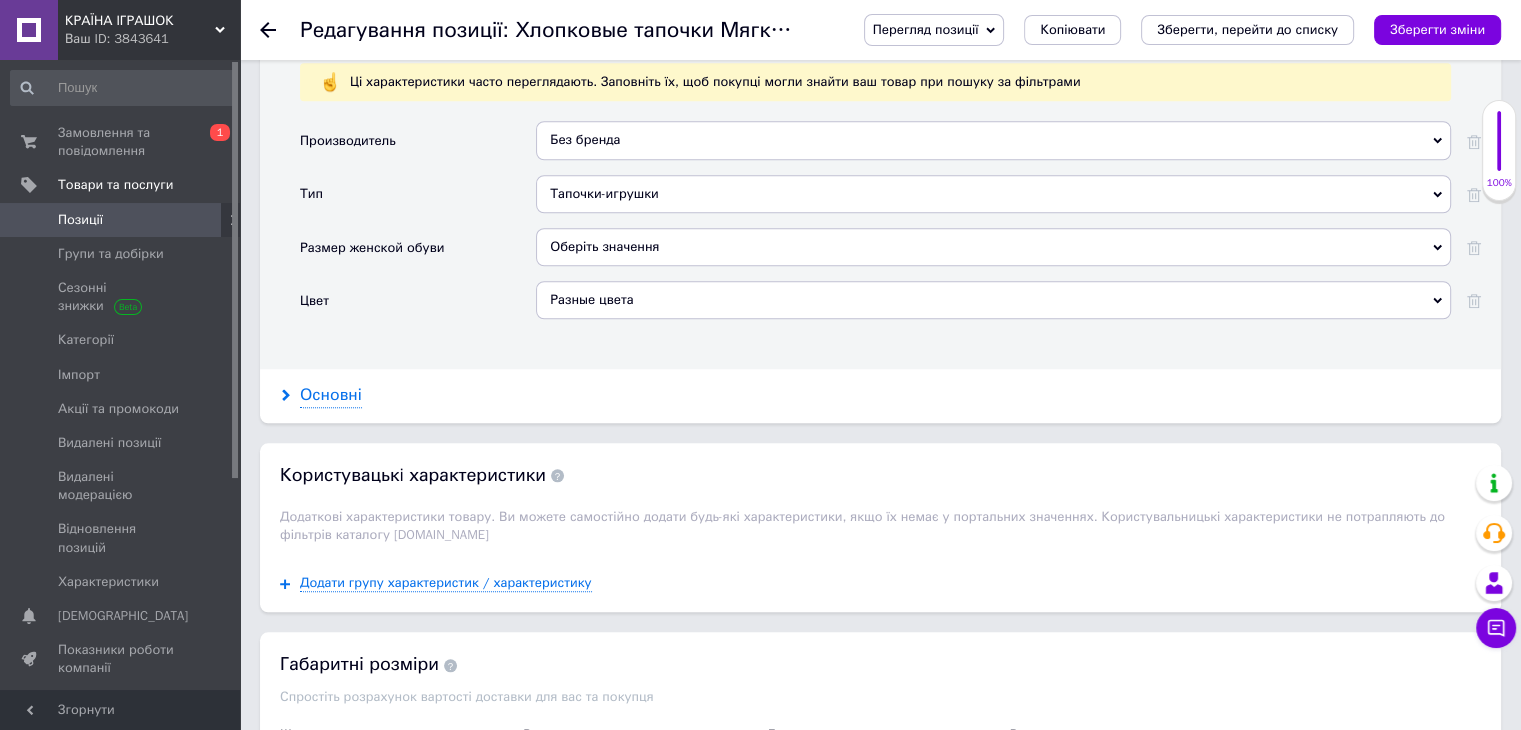 click on "Основні" at bounding box center (331, 395) 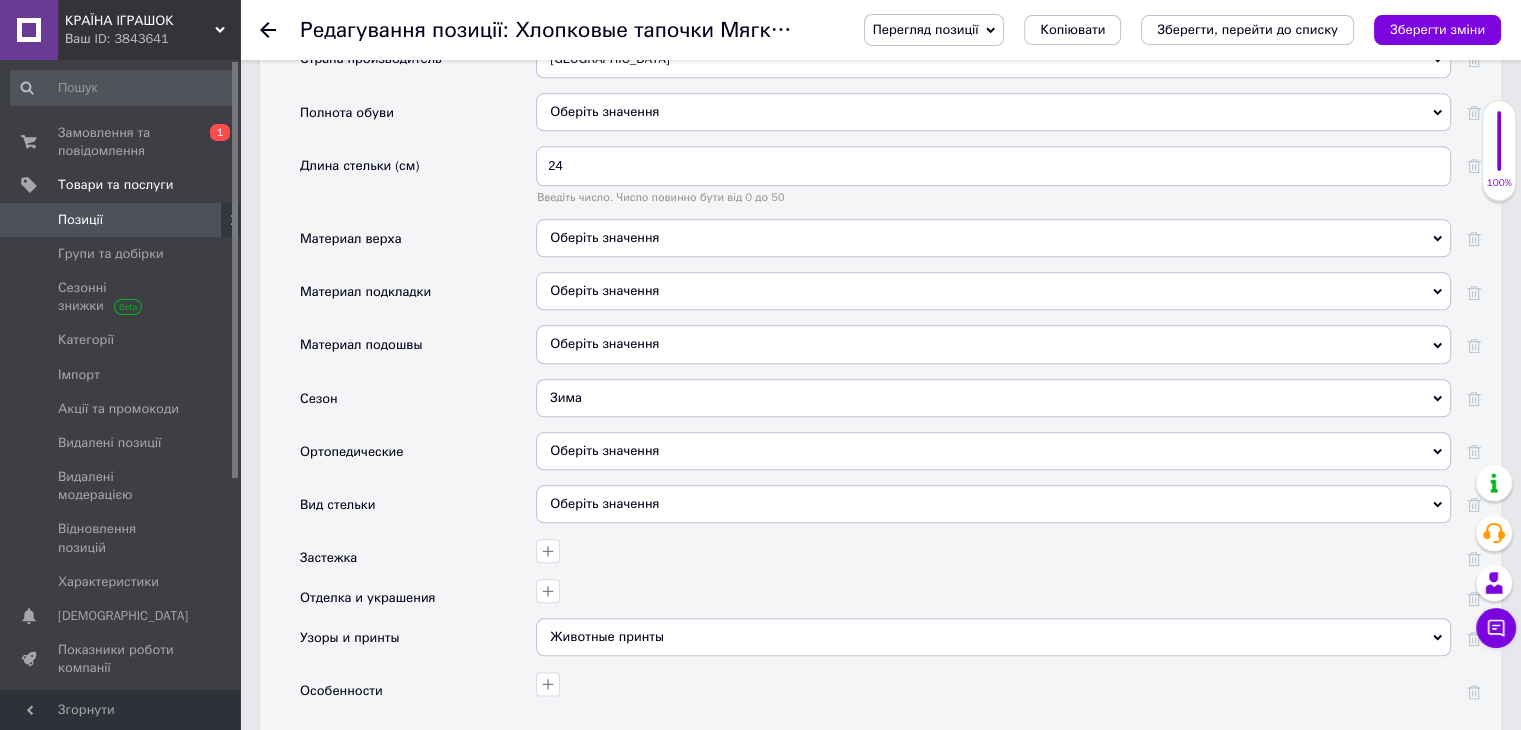 scroll, scrollTop: 2200, scrollLeft: 0, axis: vertical 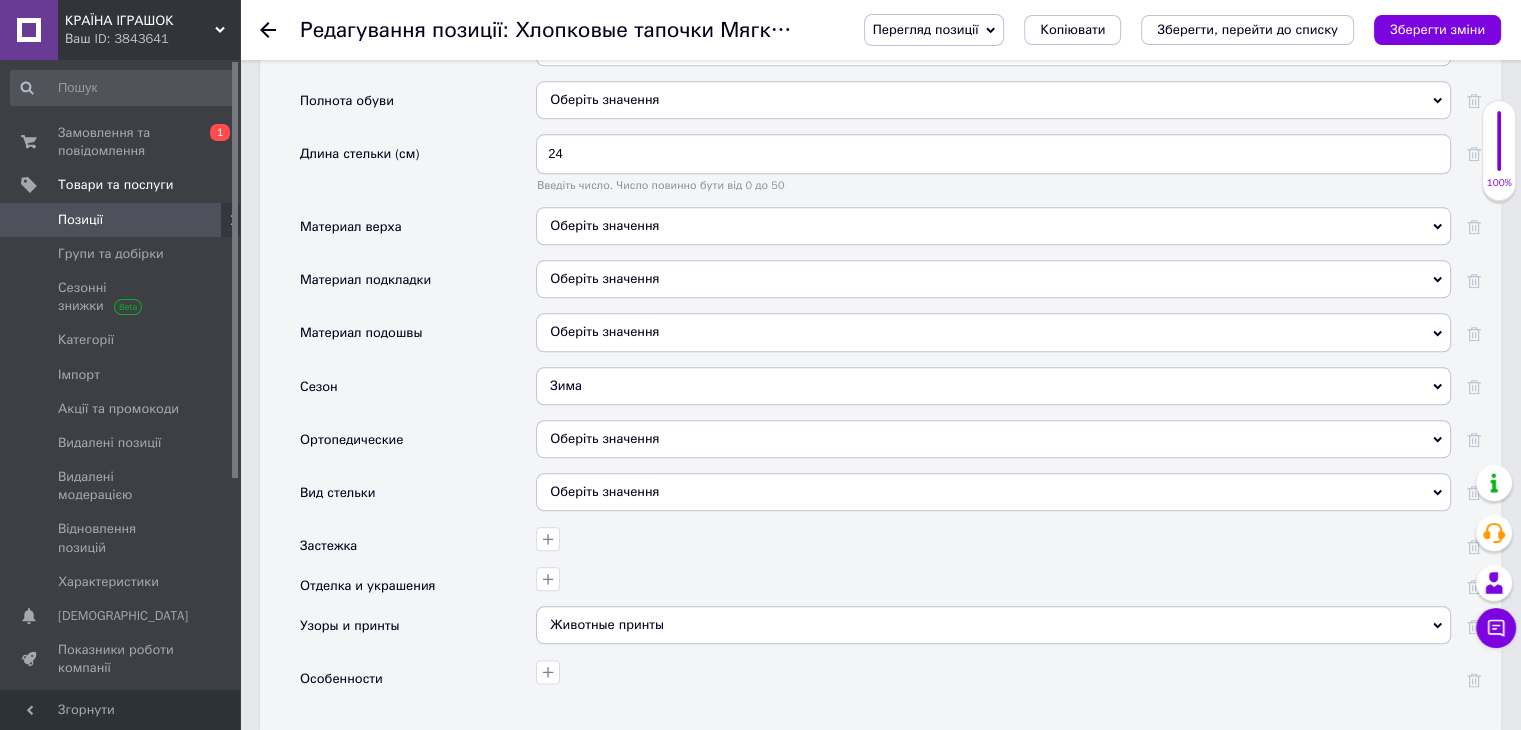 click 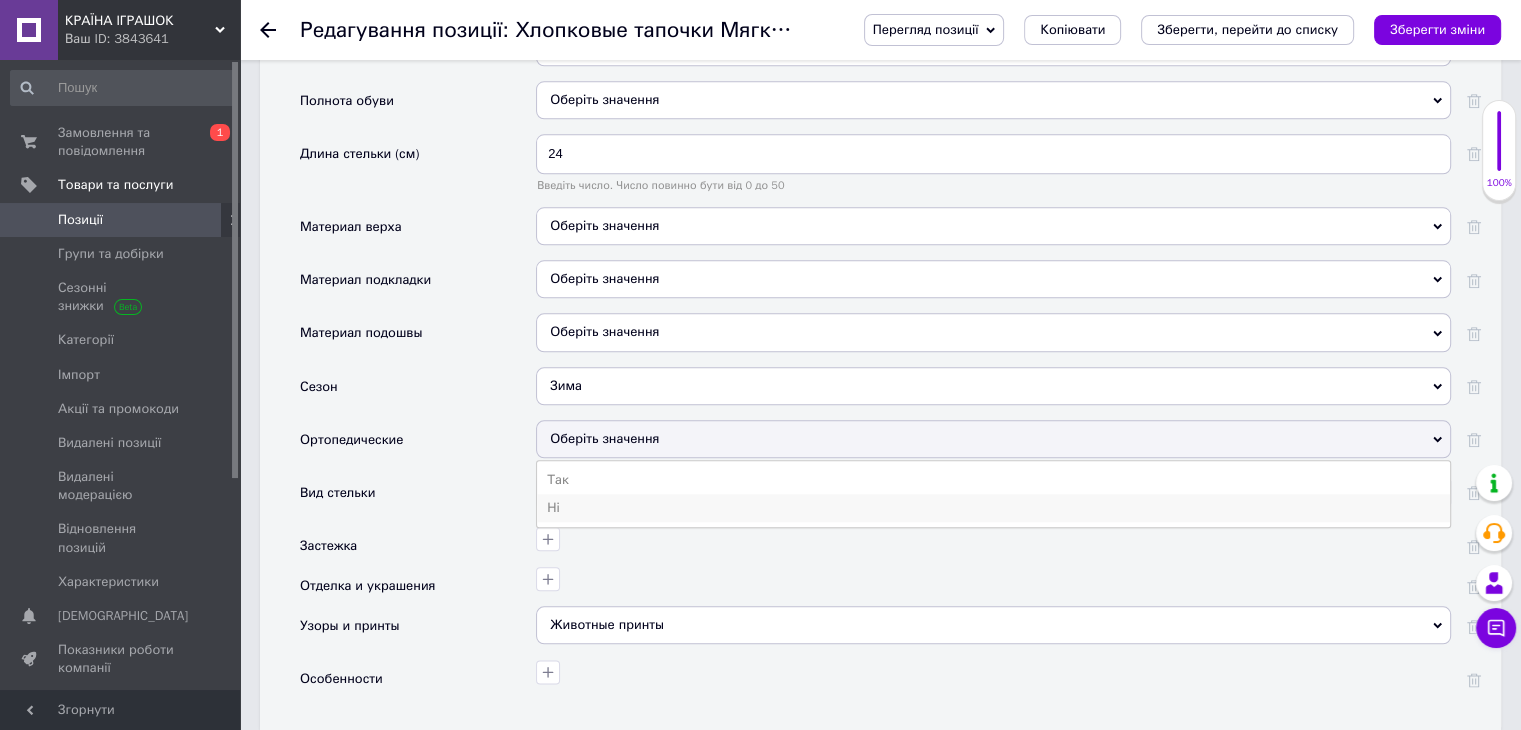 click on "Ні" at bounding box center [993, 508] 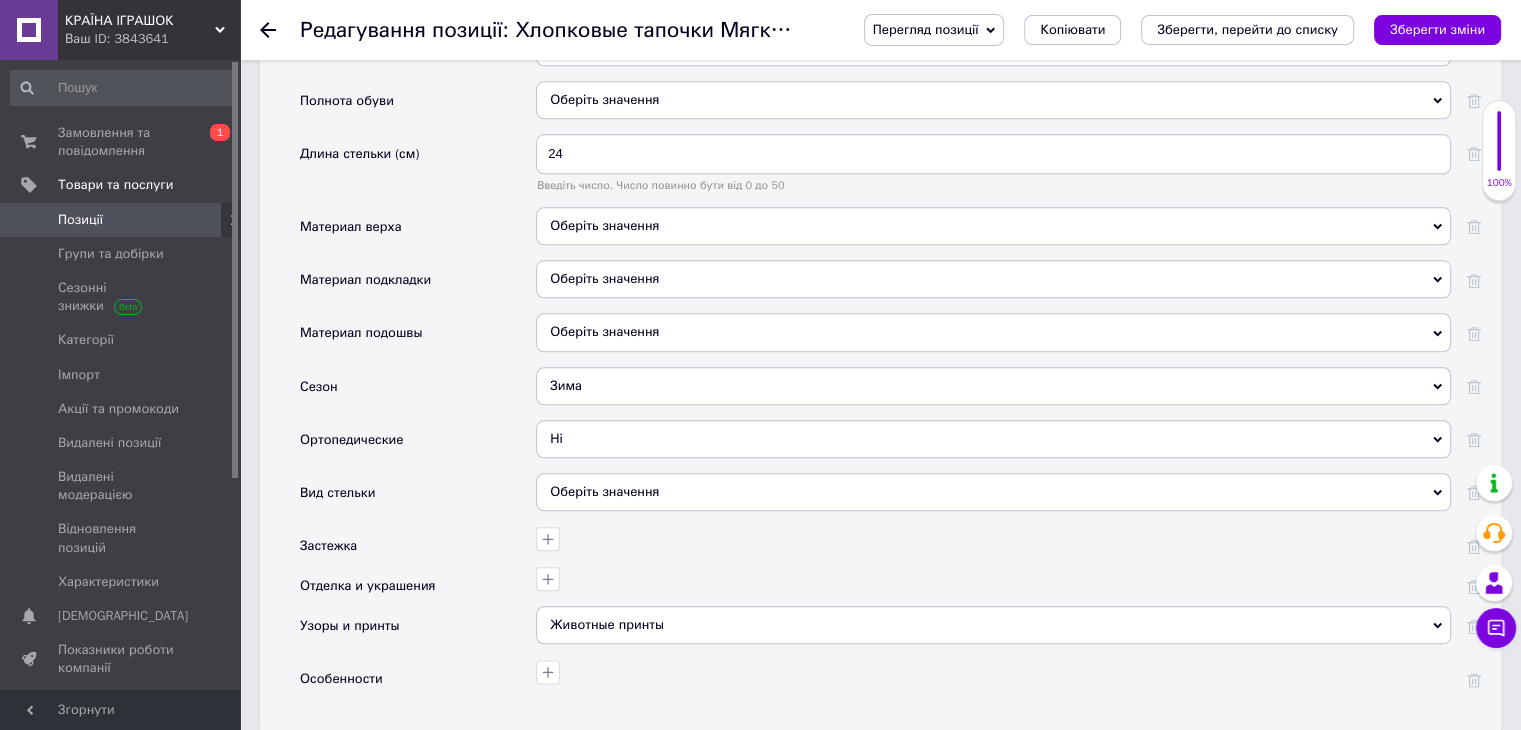 click on "Оберіть значення" at bounding box center [993, 492] 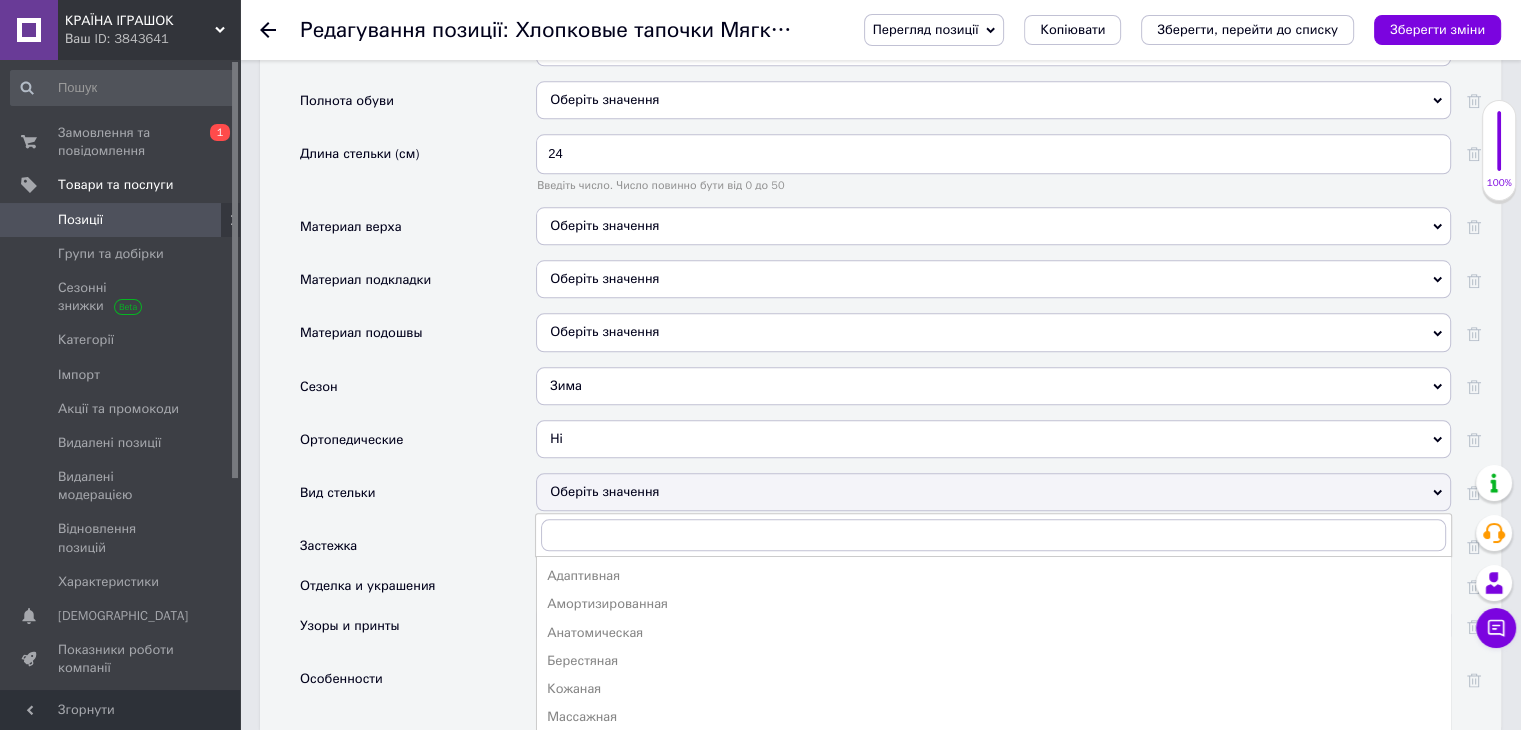 click on "Вид стельки" at bounding box center [418, 499] 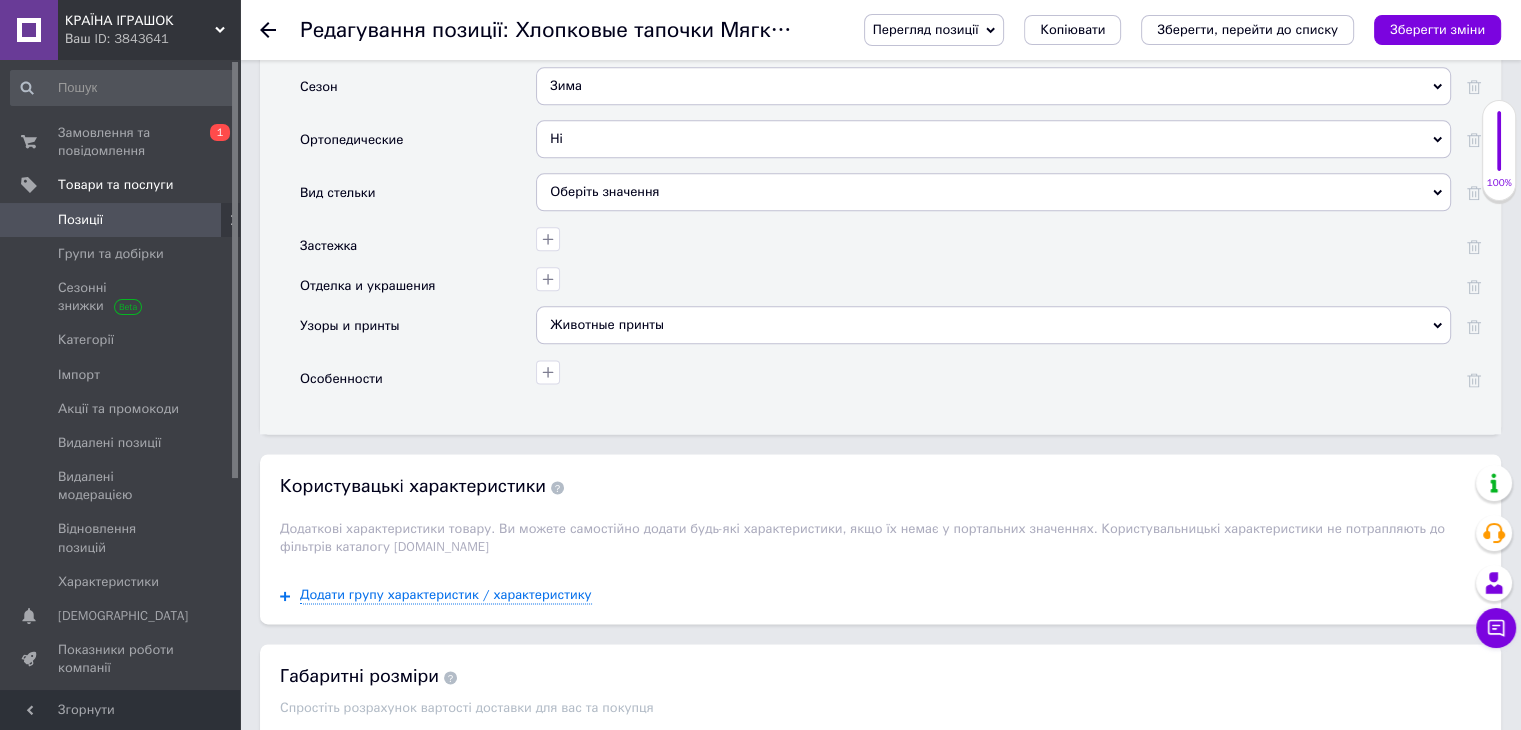 scroll, scrollTop: 1900, scrollLeft: 0, axis: vertical 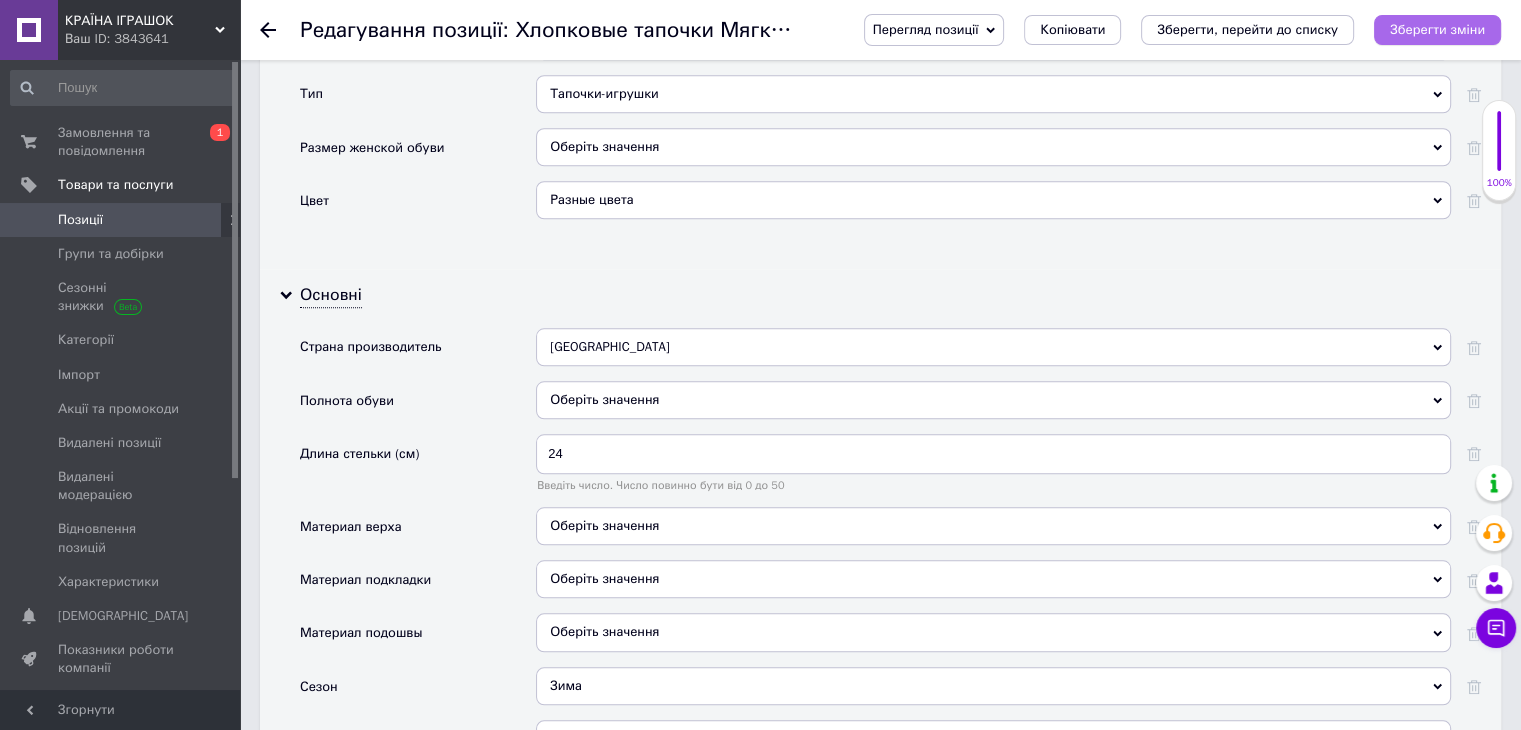 click on "Зберегти зміни" at bounding box center (1437, 30) 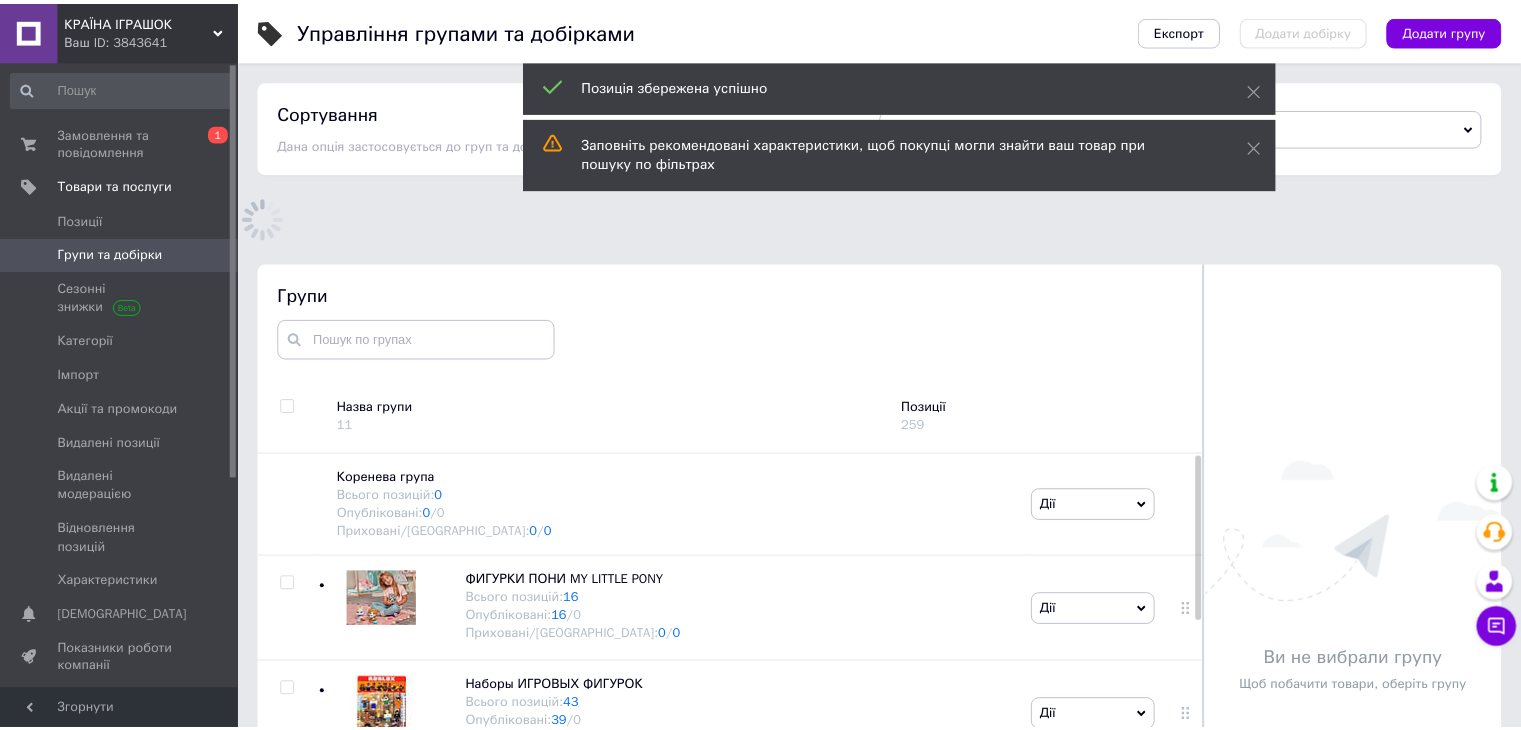 scroll, scrollTop: 60, scrollLeft: 0, axis: vertical 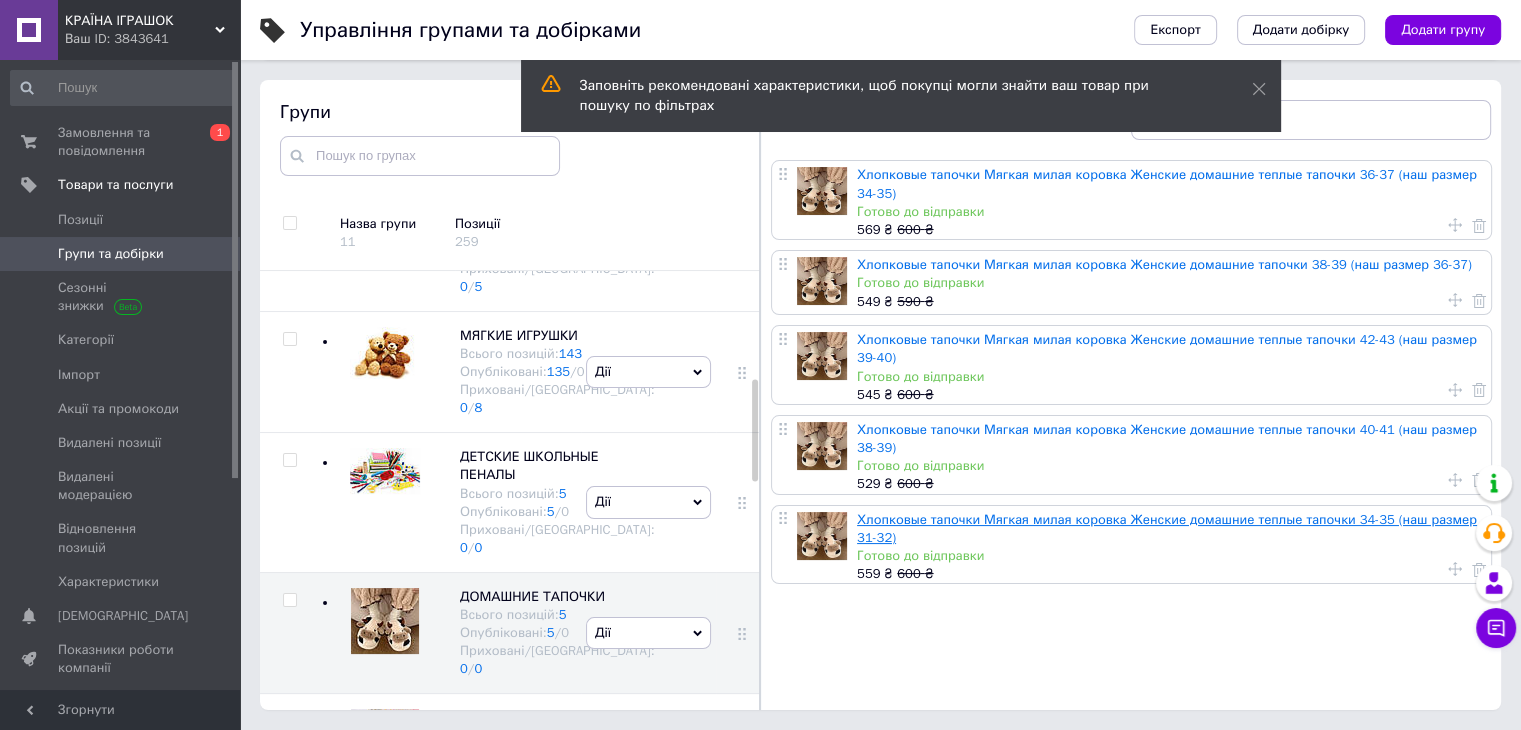 click on "Хлопковые тапочки Мягкая милая коровка Женские домашние теплые тапочки 34-35 (наш размер 31-32)" at bounding box center [1167, 528] 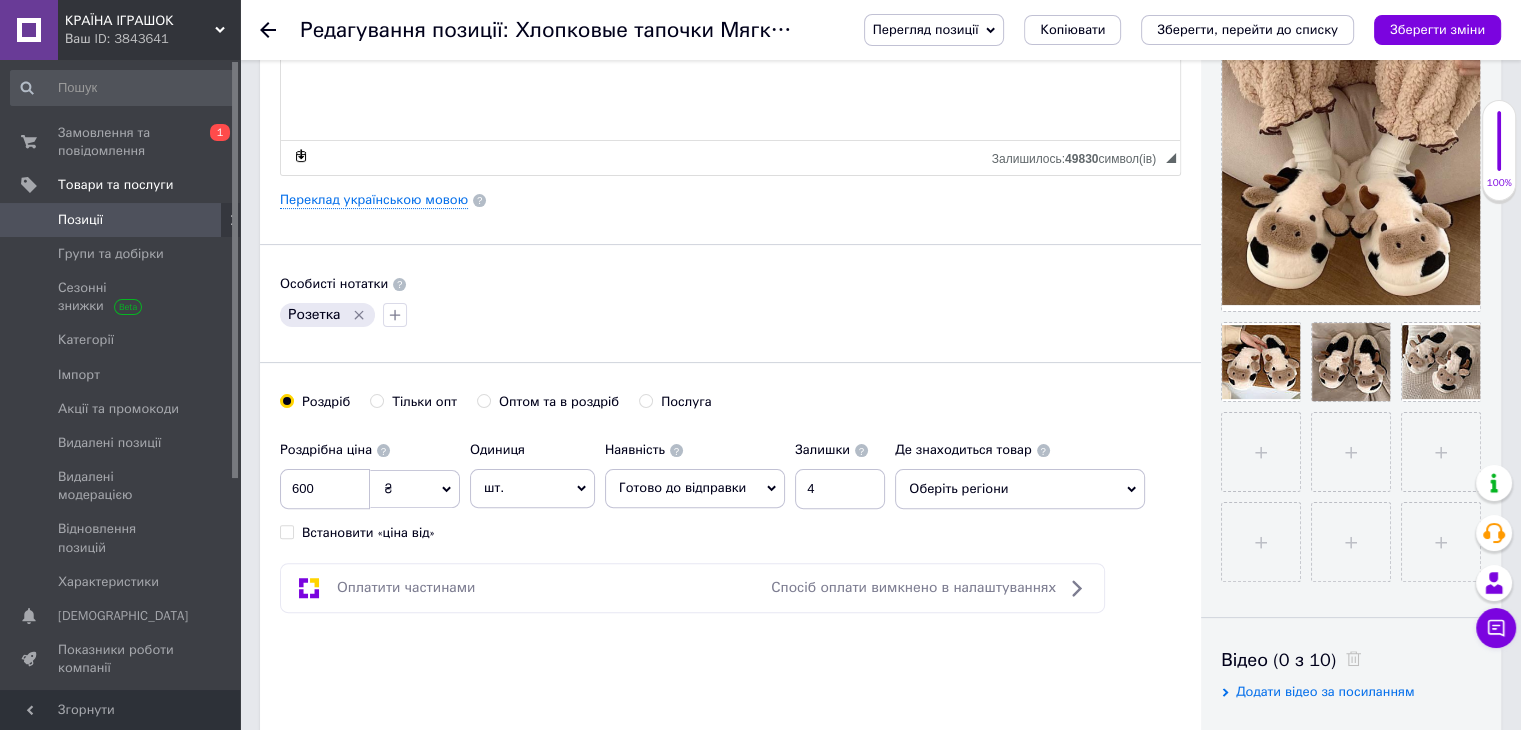 scroll, scrollTop: 300, scrollLeft: 0, axis: vertical 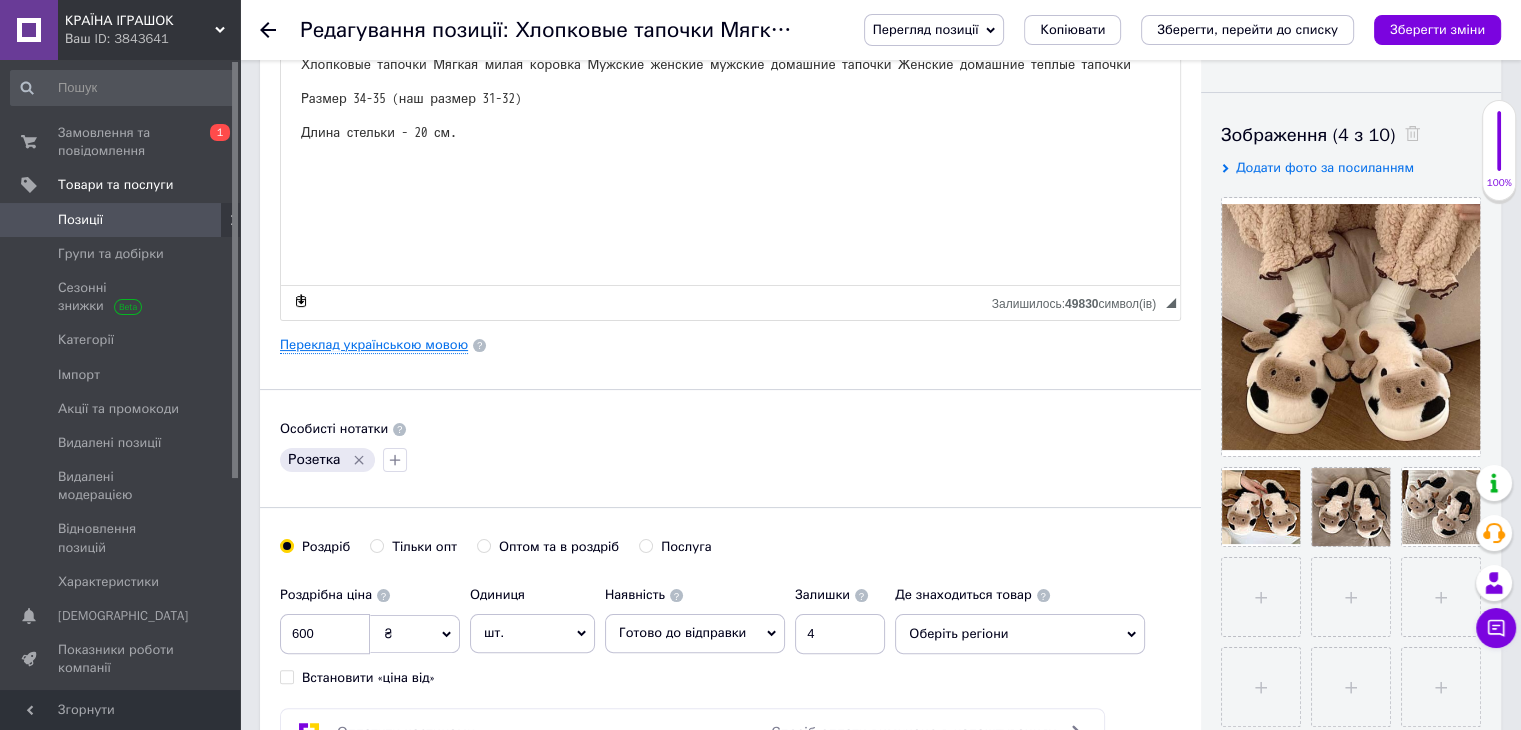 click on "Переклад українською мовою" at bounding box center (374, 345) 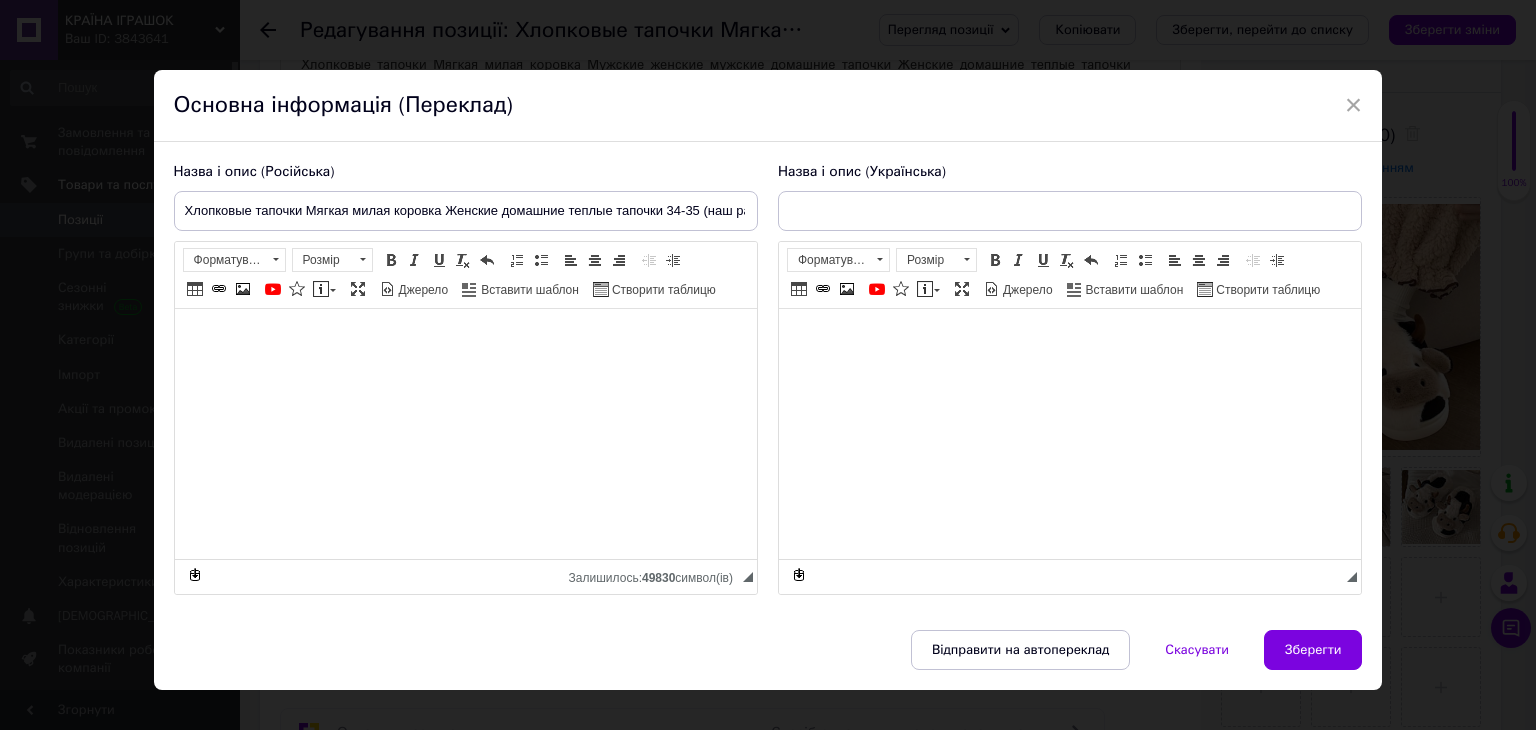 type on "Бавовняні тапочки М'яка мила корівка Жіночі домашні теплі тапочки 34-35 (наш розмір 31-32)" 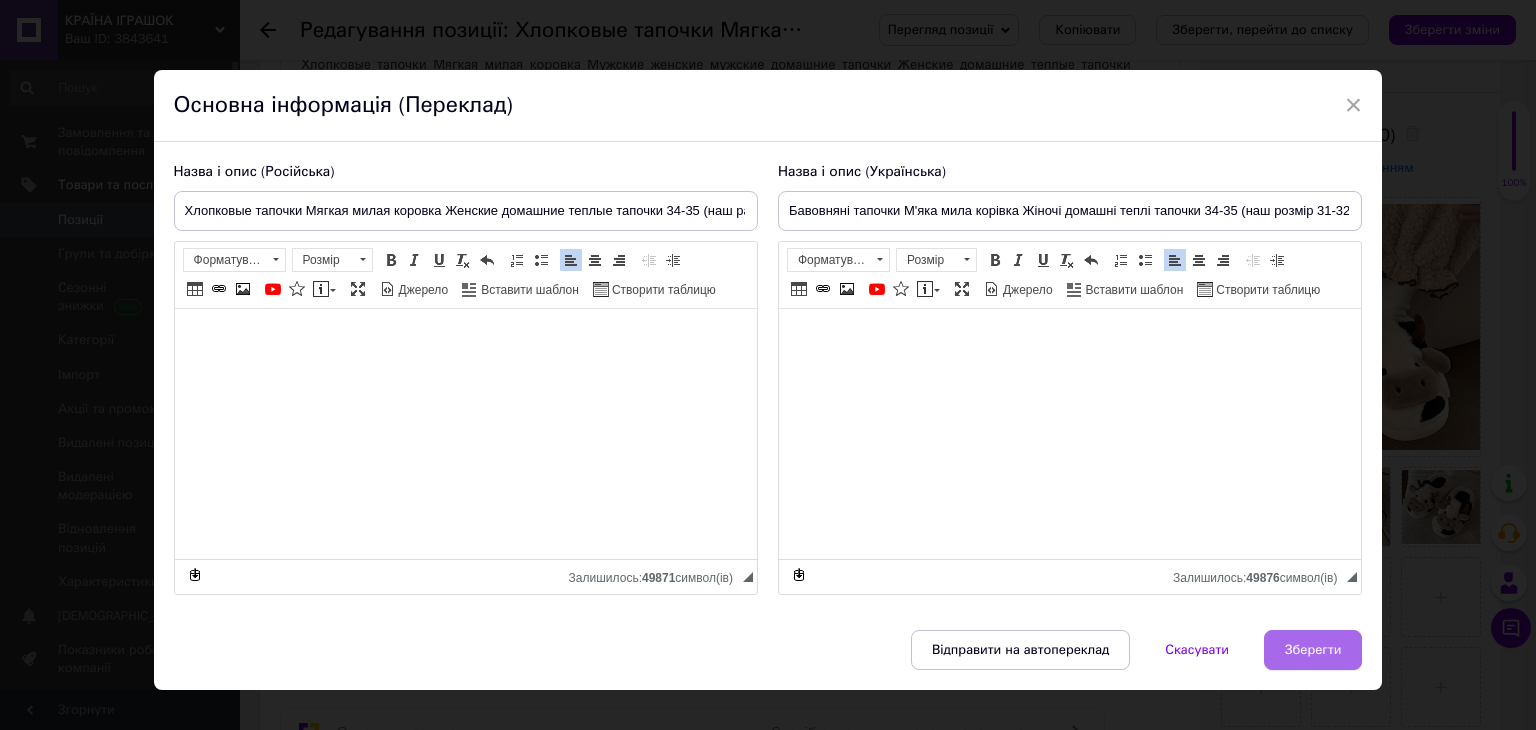 click on "Зберегти" at bounding box center [1313, 650] 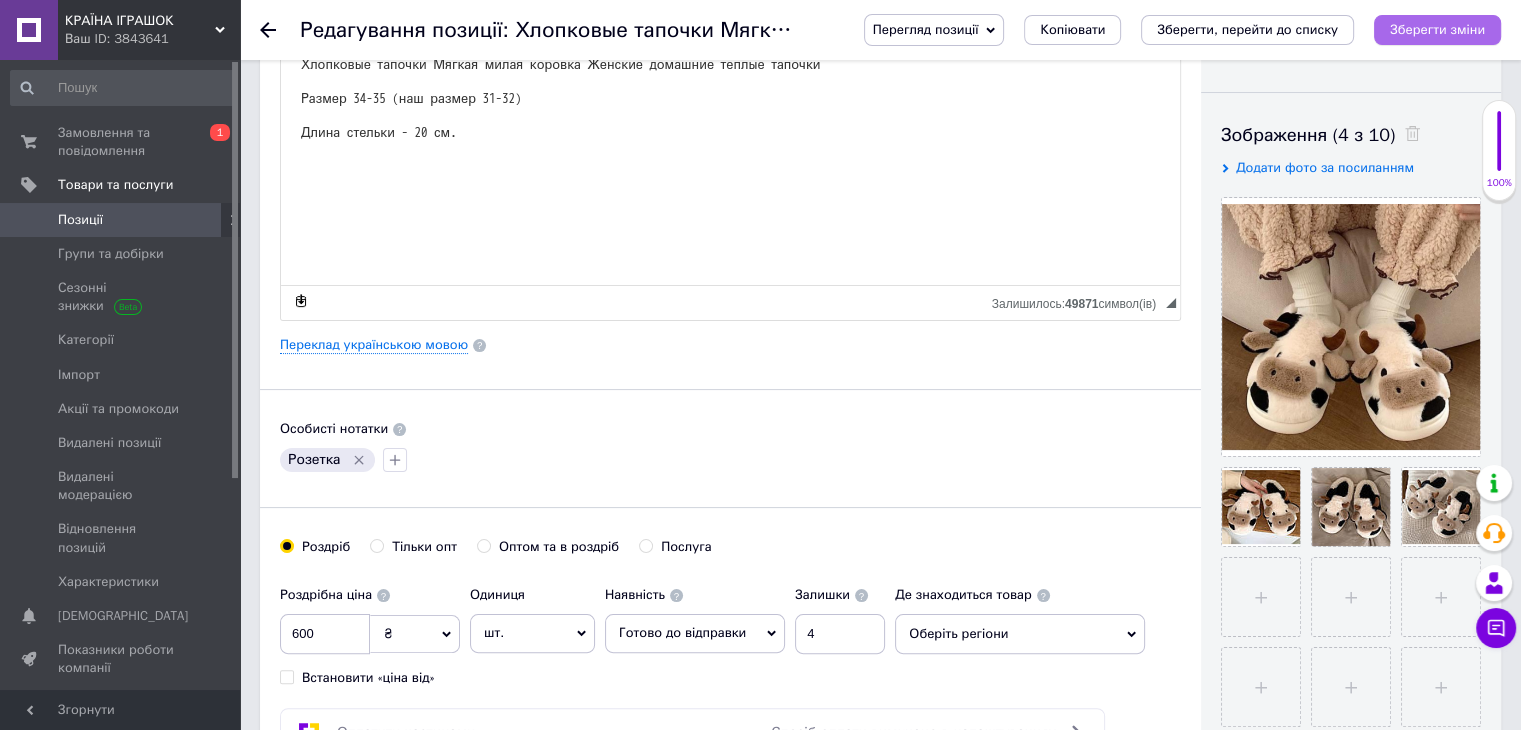 click on "Зберегти зміни" at bounding box center (1437, 29) 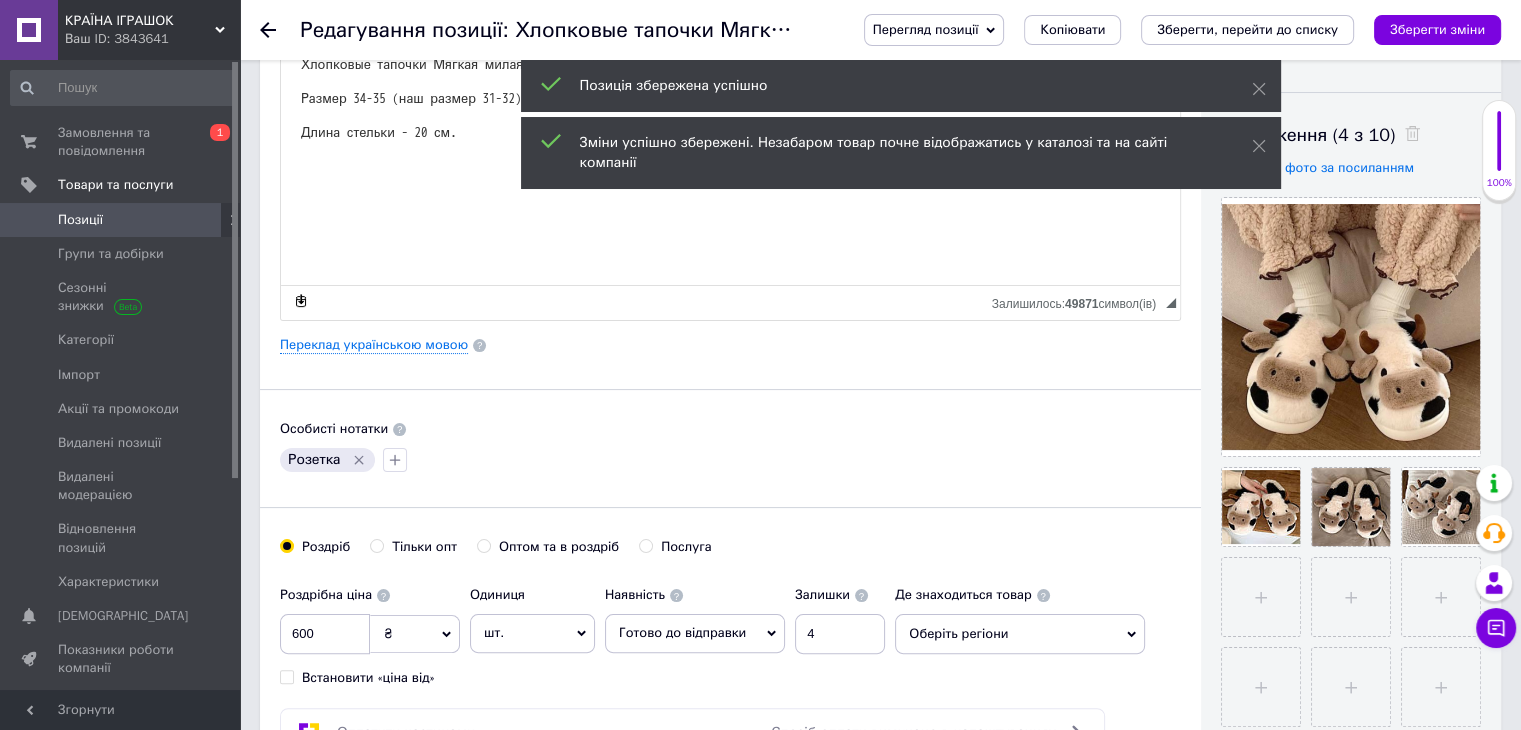 click on "Позиції" at bounding box center [121, 220] 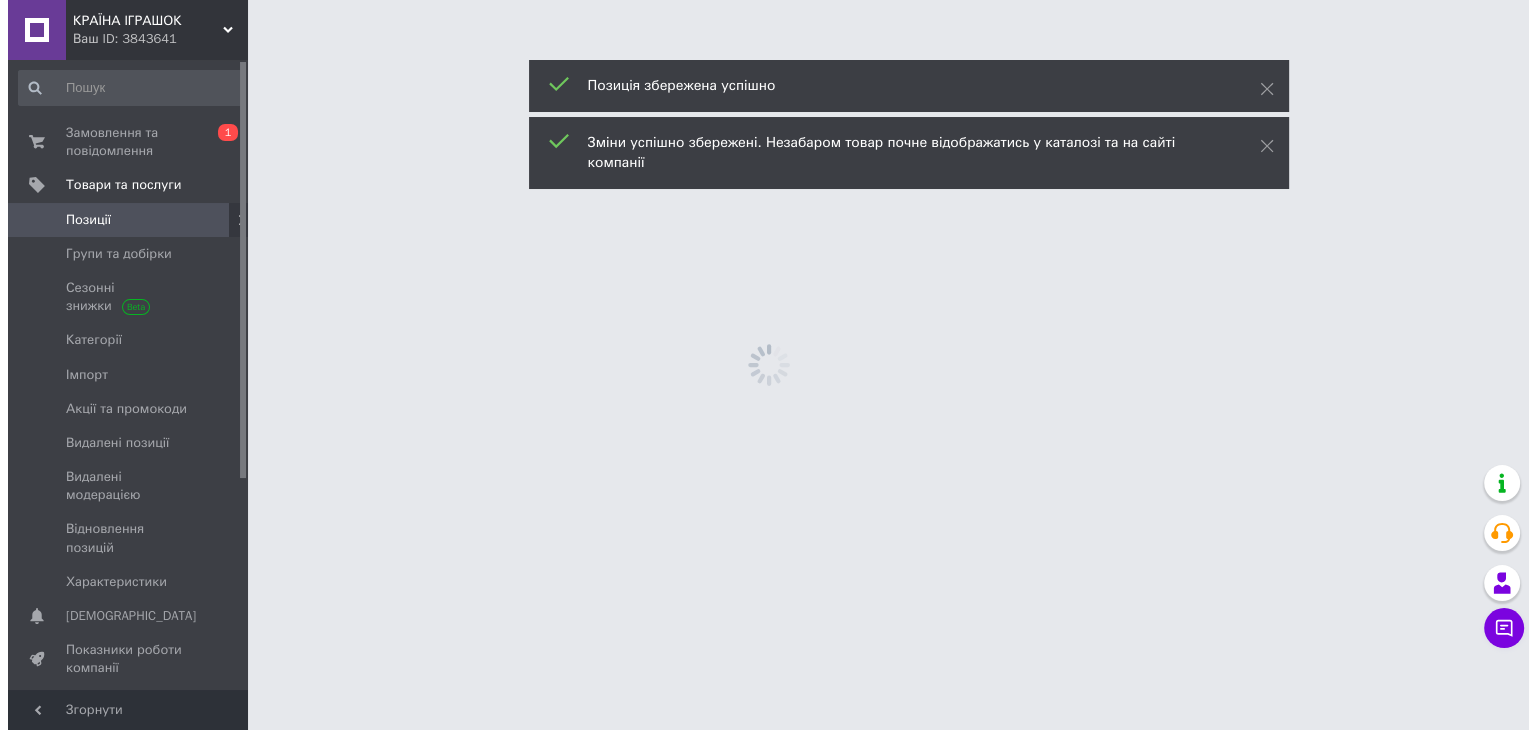 scroll, scrollTop: 0, scrollLeft: 0, axis: both 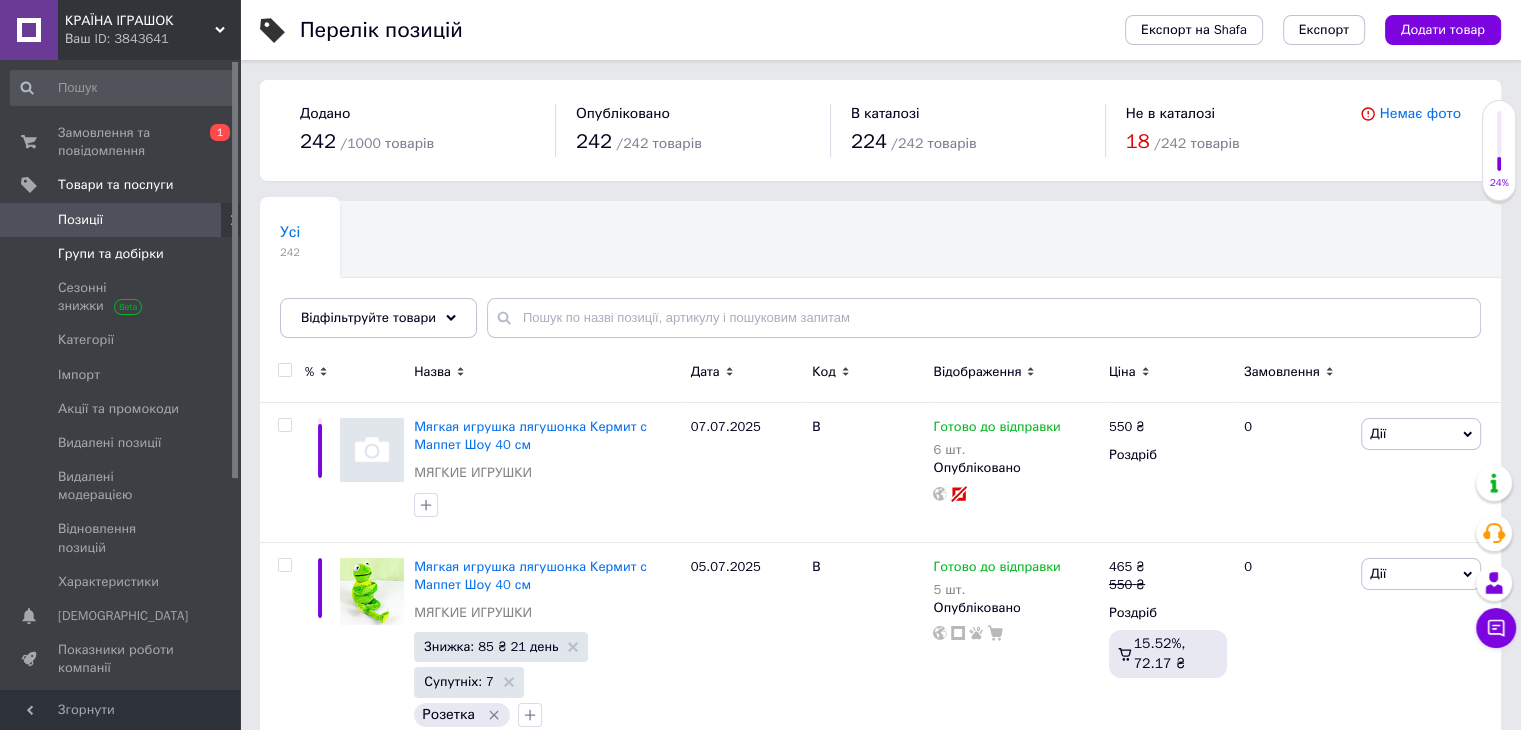 click on "Групи та добірки" at bounding box center (123, 254) 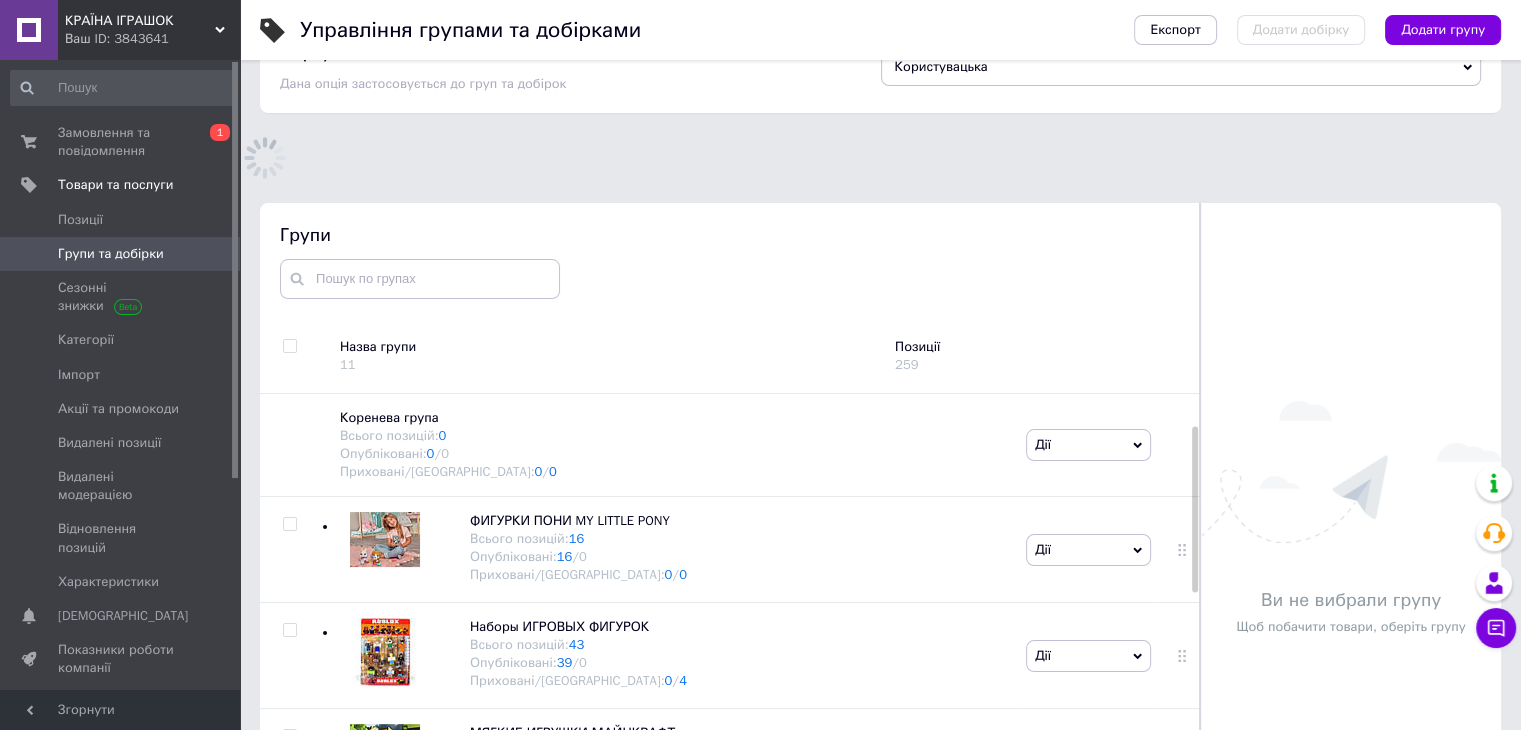 scroll, scrollTop: 154, scrollLeft: 0, axis: vertical 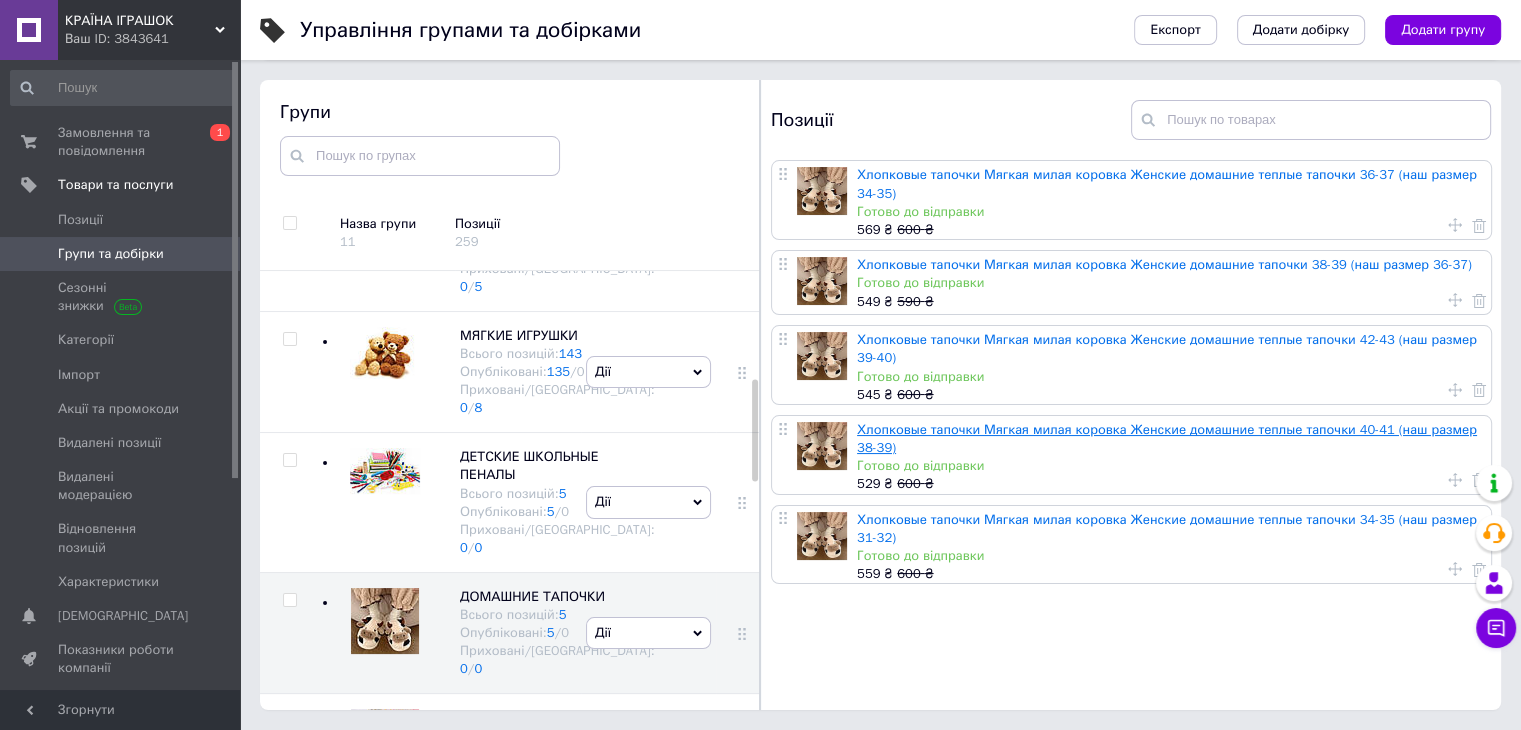 click on "Хлопковые тапочки Мягкая милая коровка Женские домашние теплые тапочки 40-41 (наш размер 38-39)" at bounding box center (1167, 438) 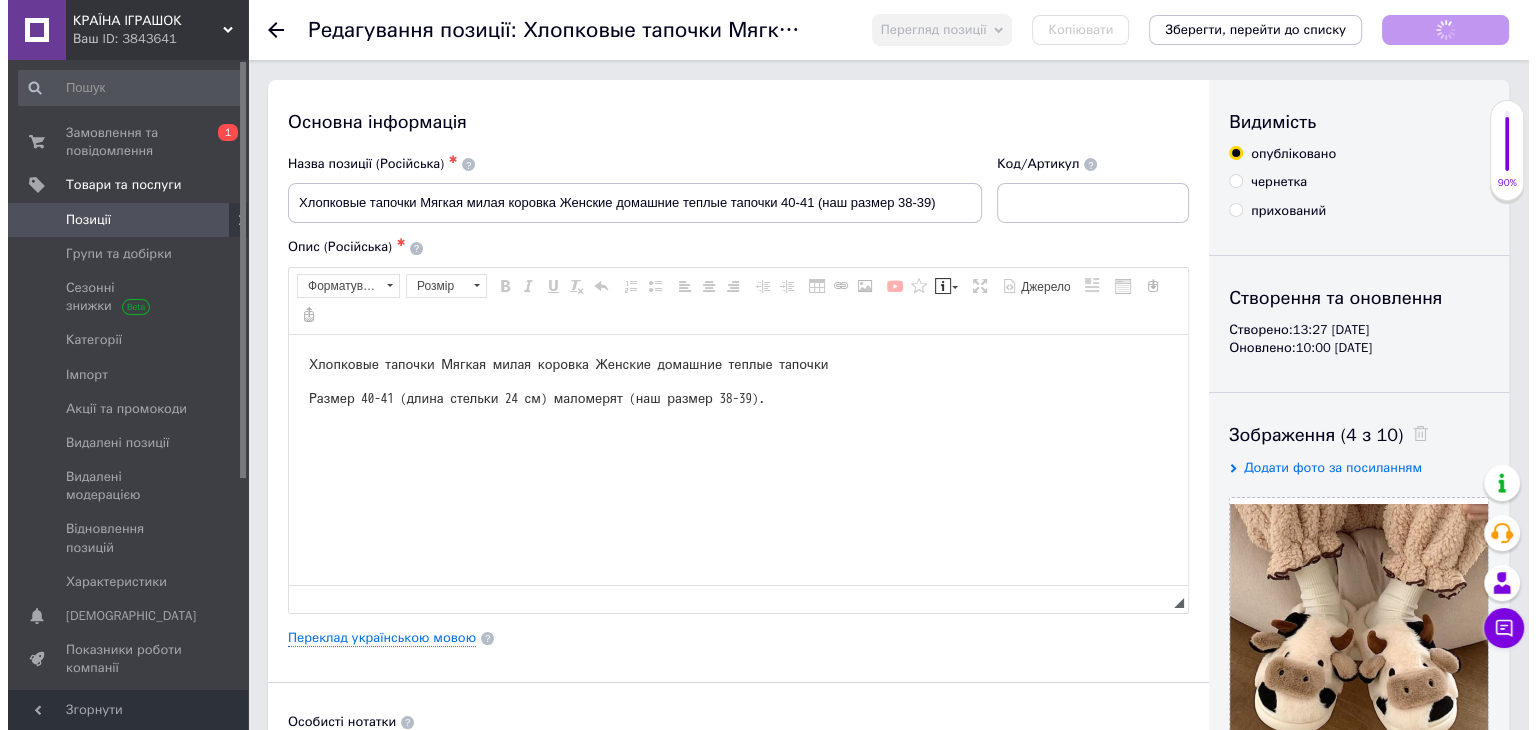 scroll, scrollTop: 0, scrollLeft: 0, axis: both 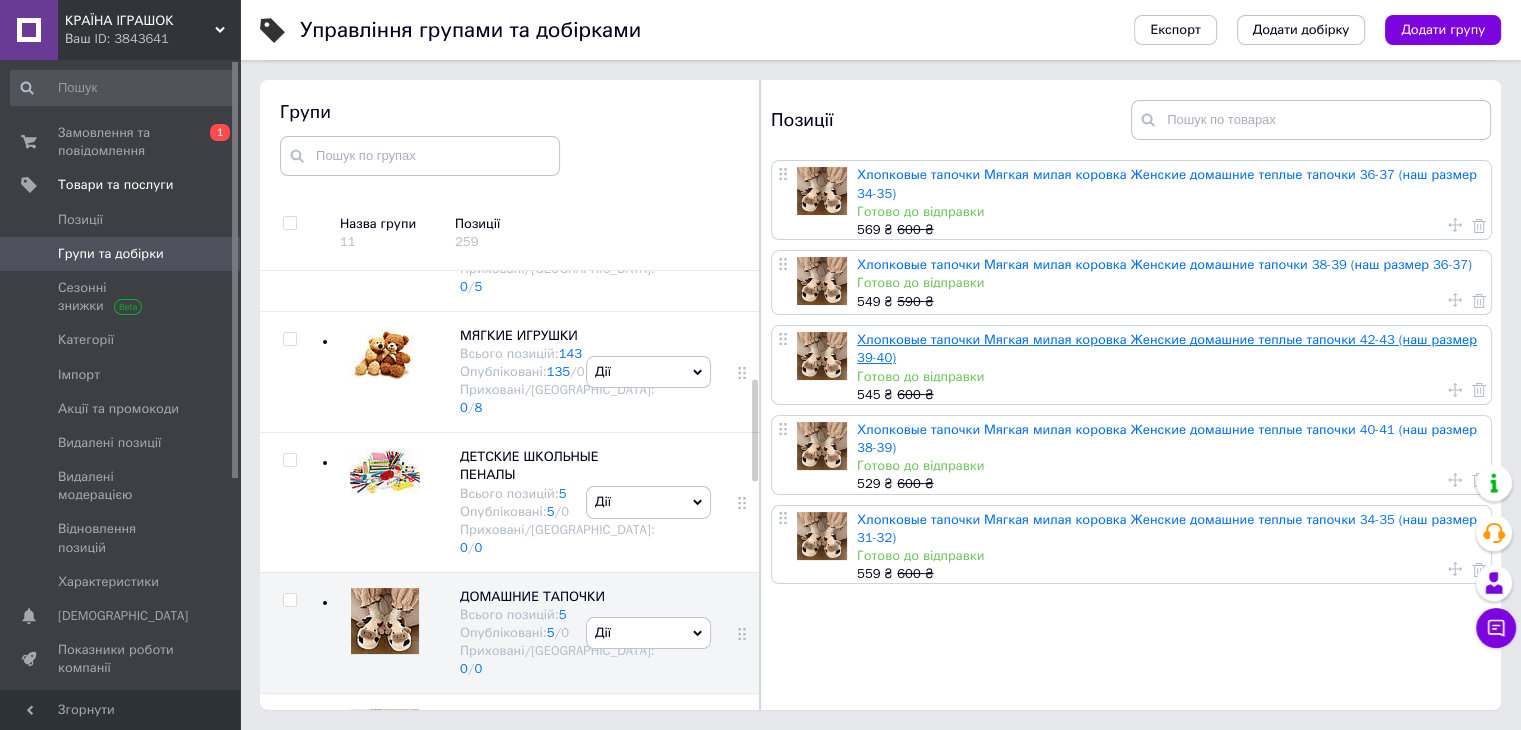 click on "Хлопковые тапочки Мягкая милая коровка Женские домашние теплые тапочки 42-43 (наш размер 39-40)" at bounding box center [1167, 348] 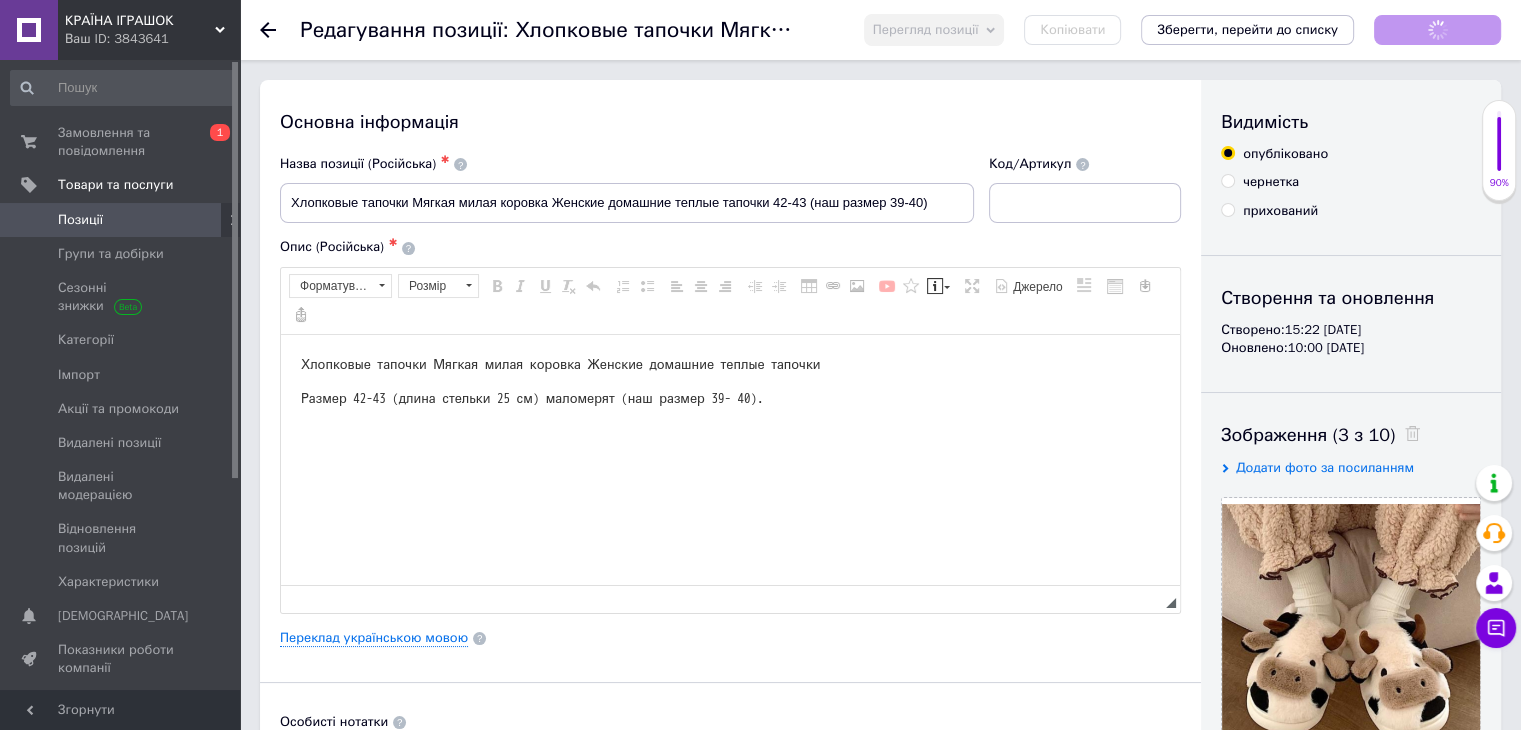 scroll, scrollTop: 0, scrollLeft: 0, axis: both 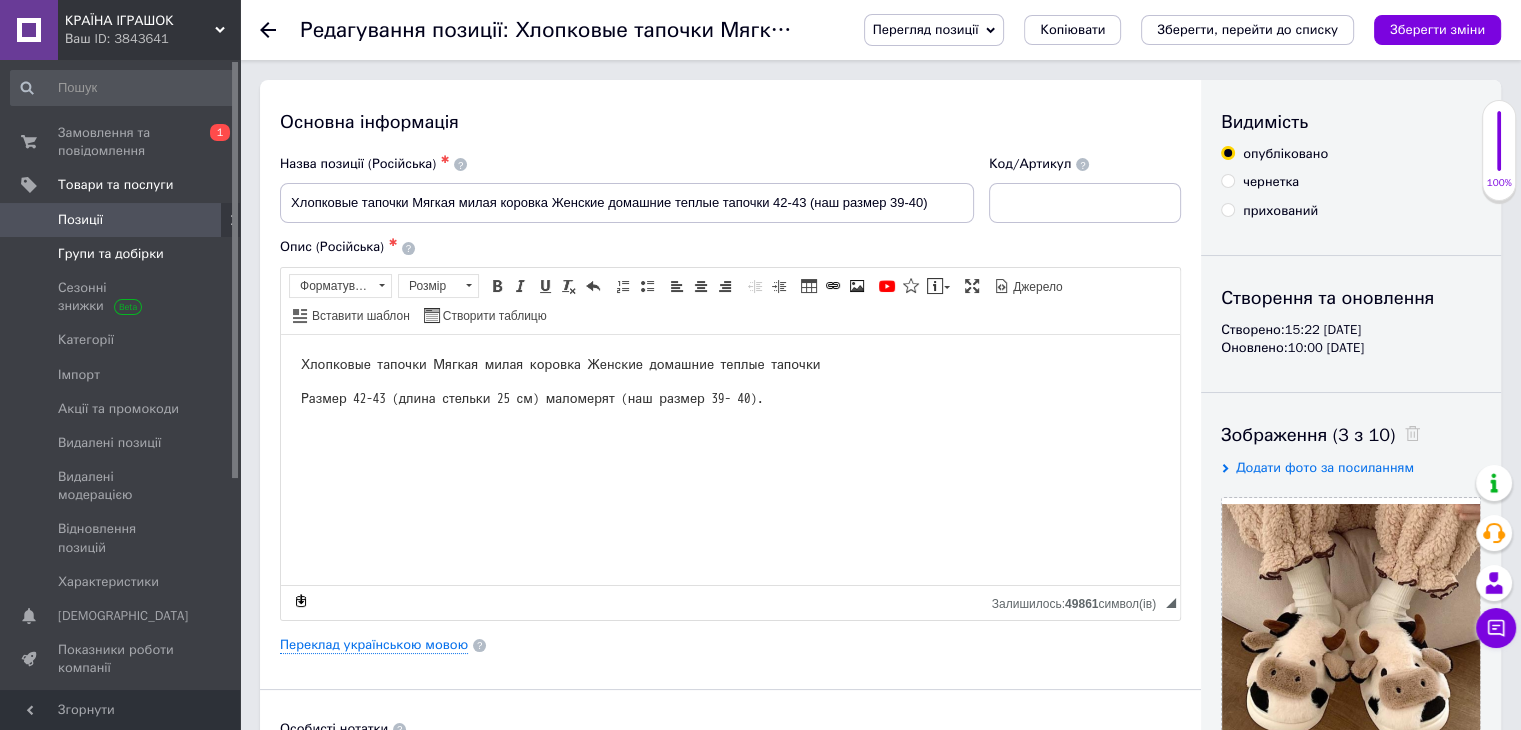click on "Групи та добірки" at bounding box center (123, 254) 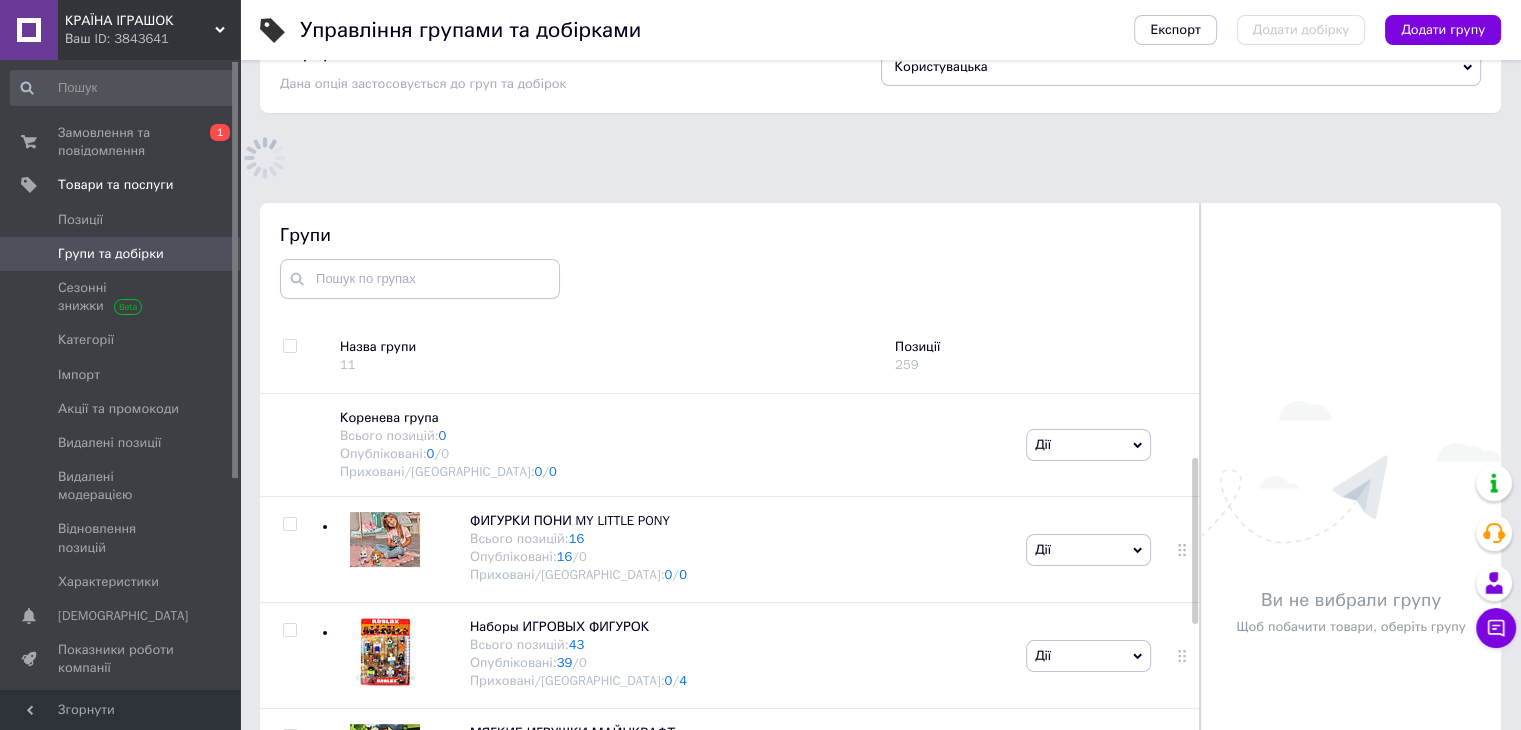 scroll, scrollTop: 113, scrollLeft: 0, axis: vertical 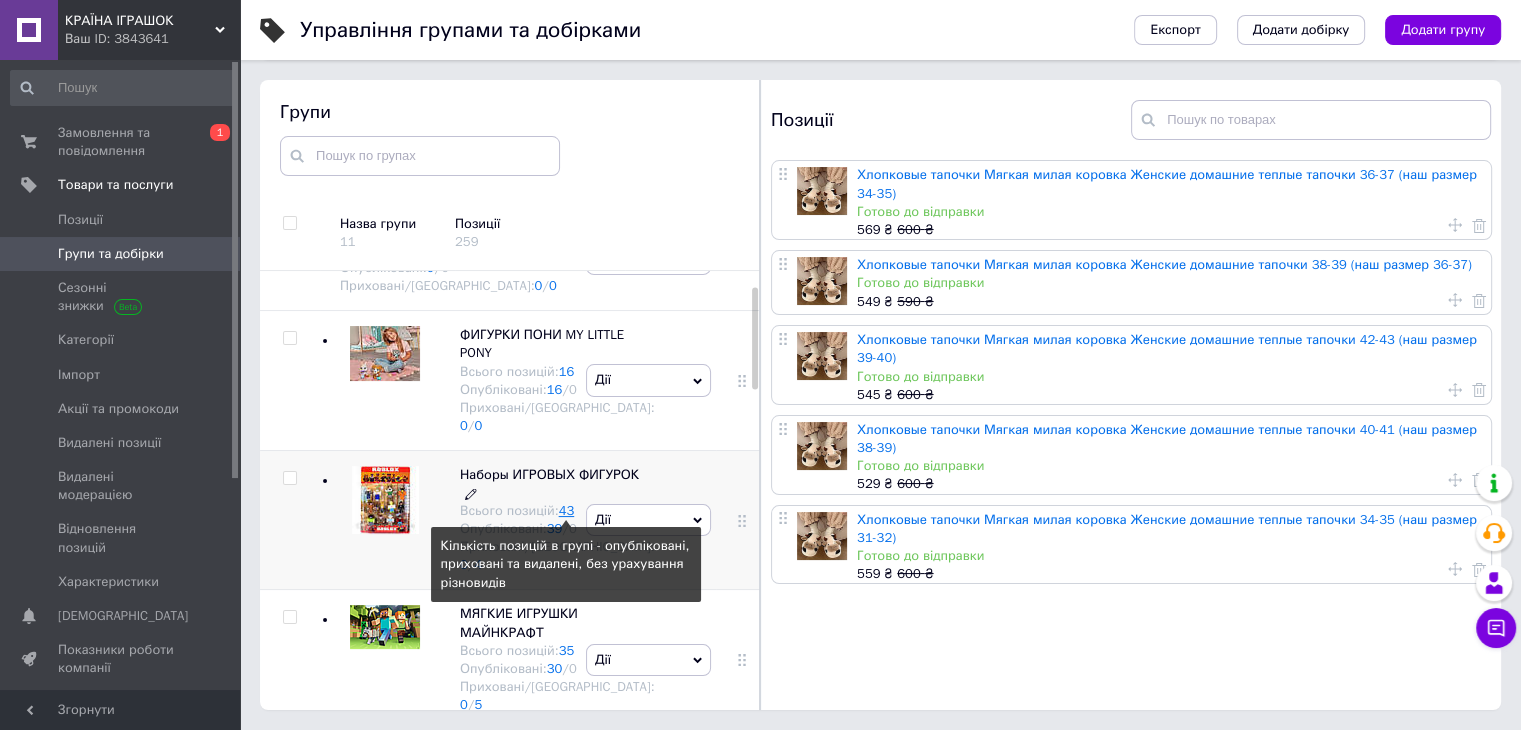 click on "43" at bounding box center (567, 510) 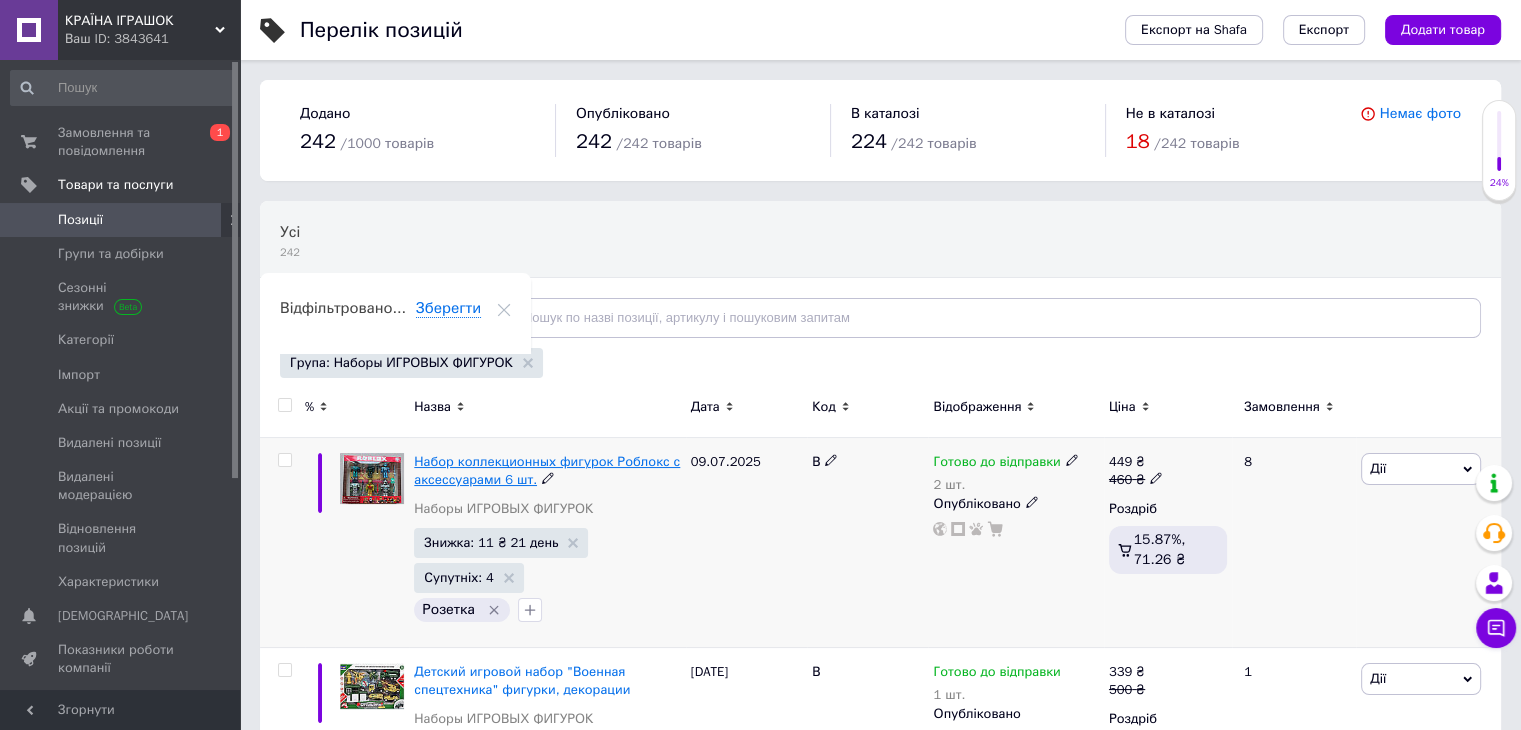 click on "Набор коллекционных фигурок Роблокс с аксессуарами 6 шт." at bounding box center [547, 470] 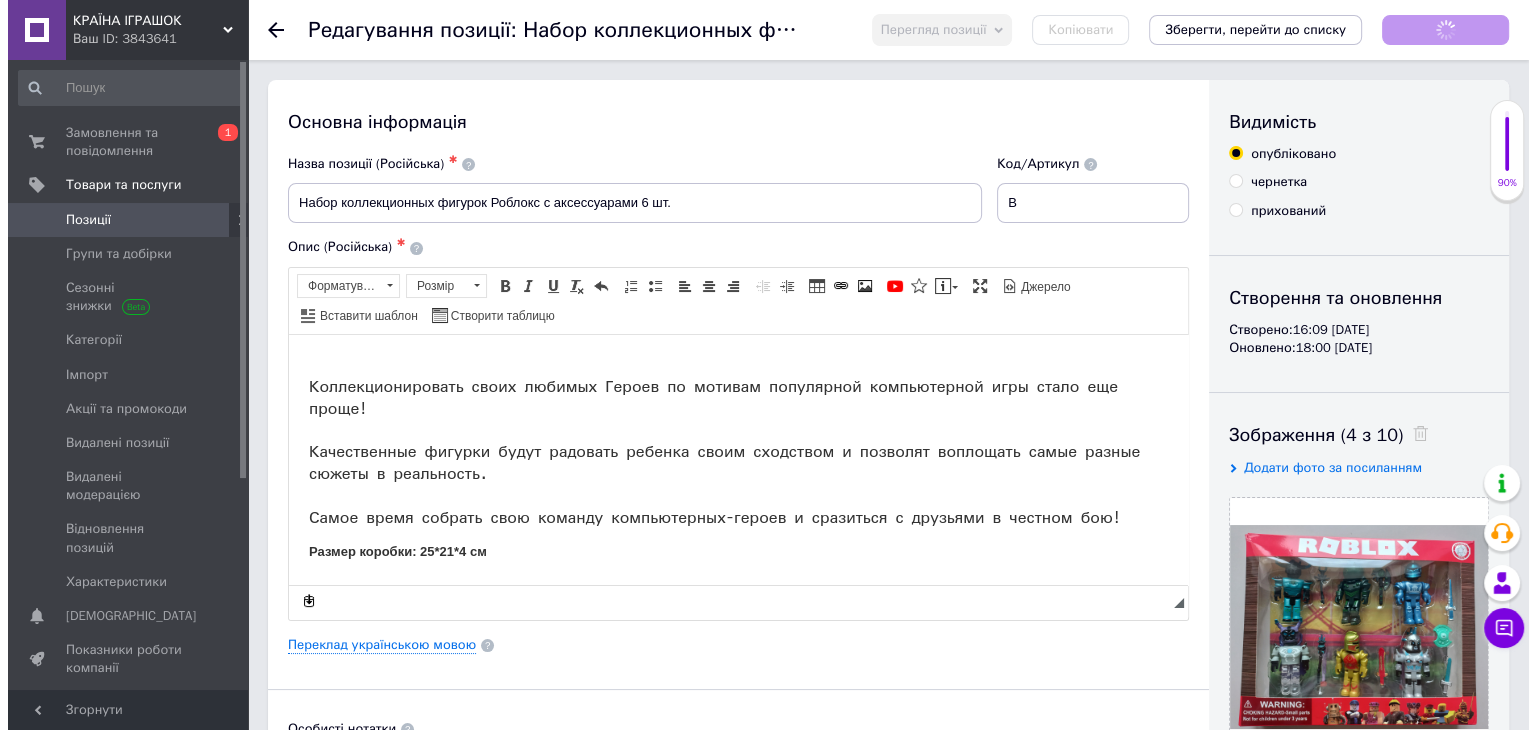 scroll, scrollTop: 0, scrollLeft: 0, axis: both 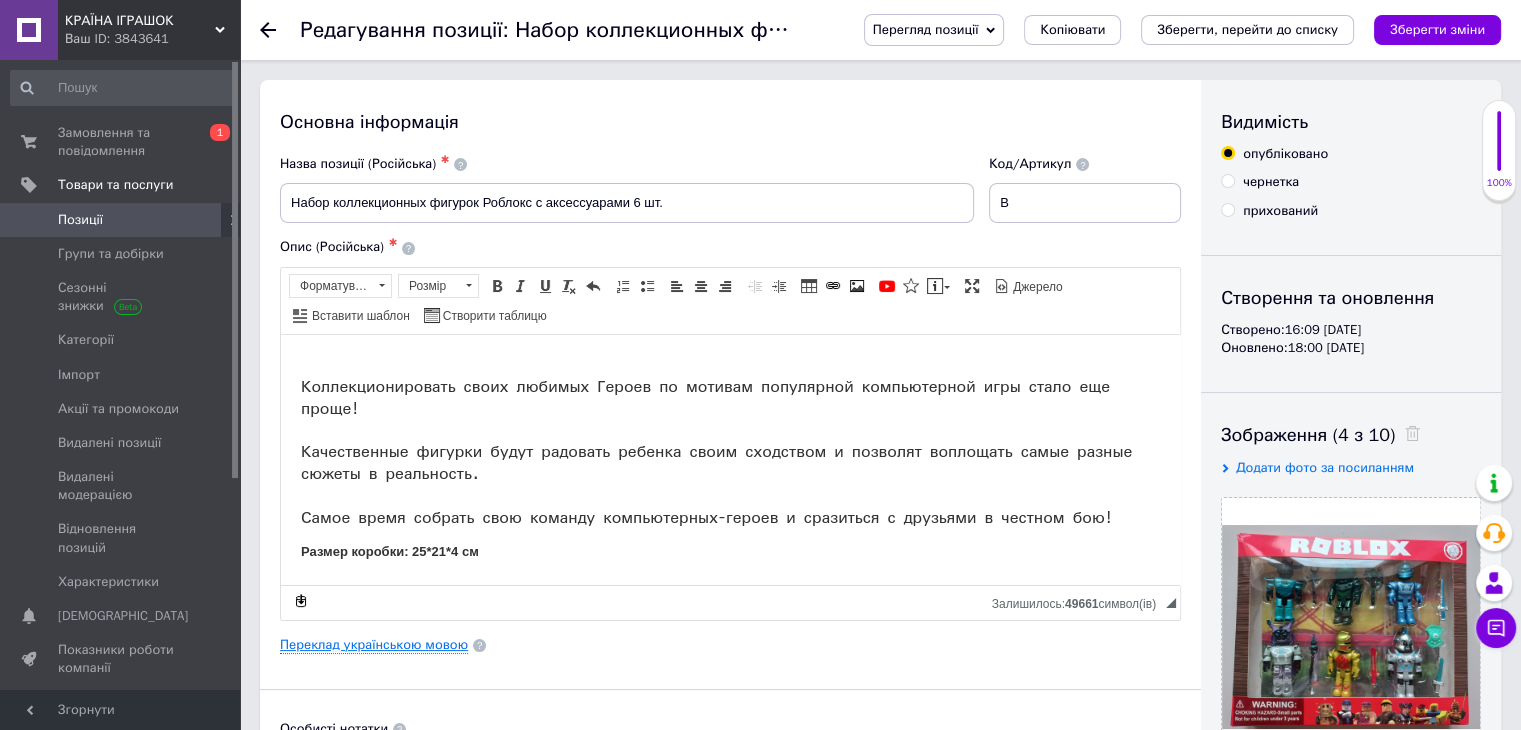 click on "Переклад українською мовою" at bounding box center [374, 645] 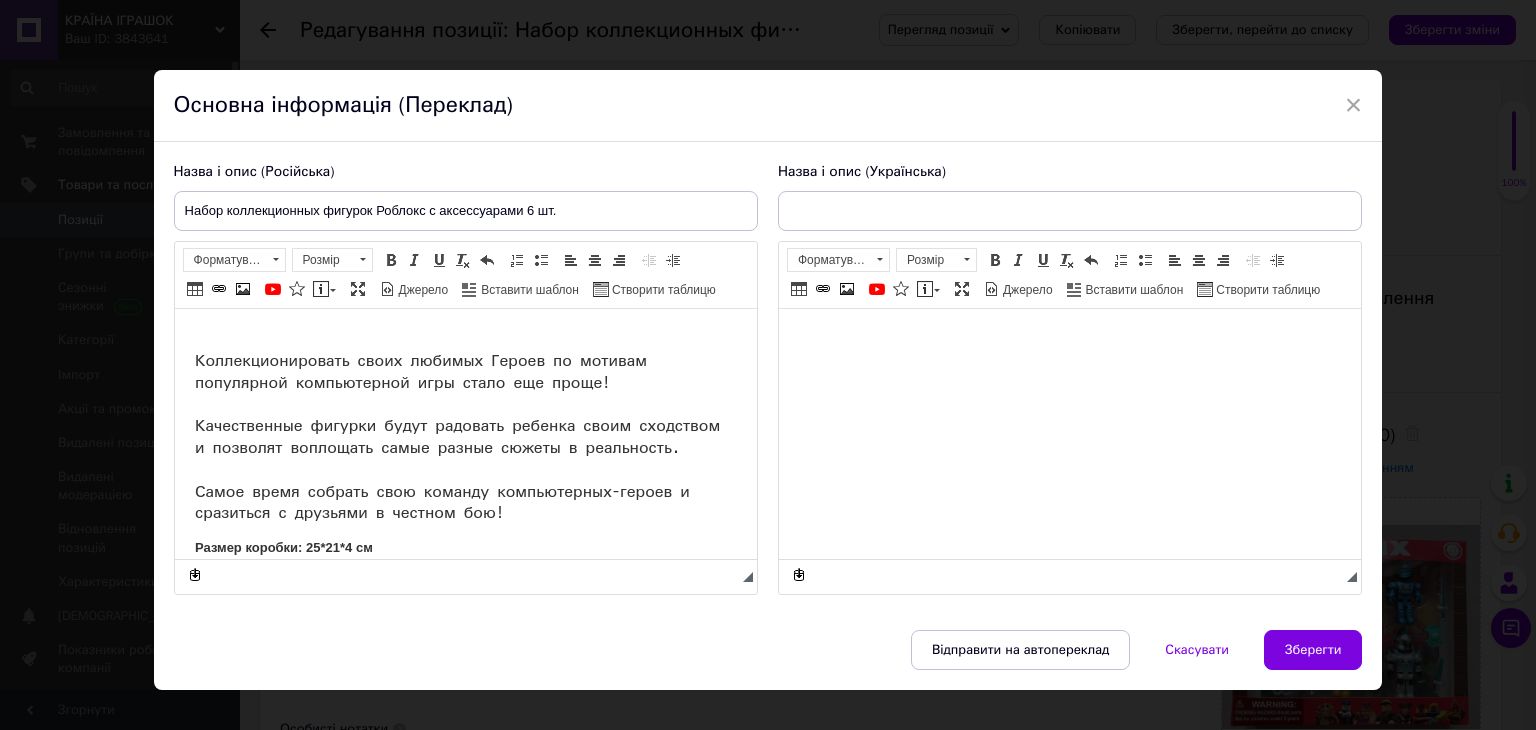 scroll, scrollTop: 0, scrollLeft: 0, axis: both 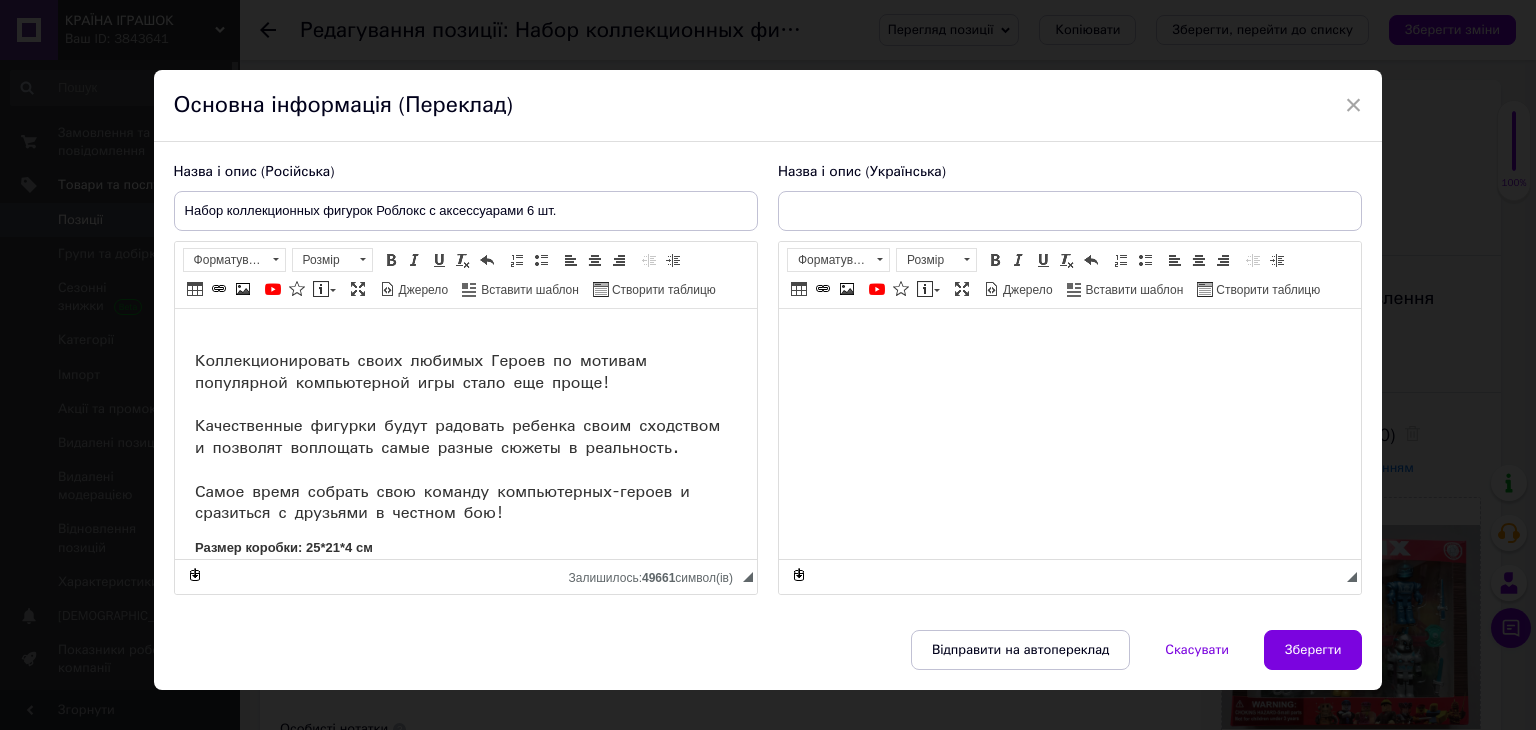 type on "Набір колекційних фігурок [PERSON_NAME] з аксесуарами 6 шт." 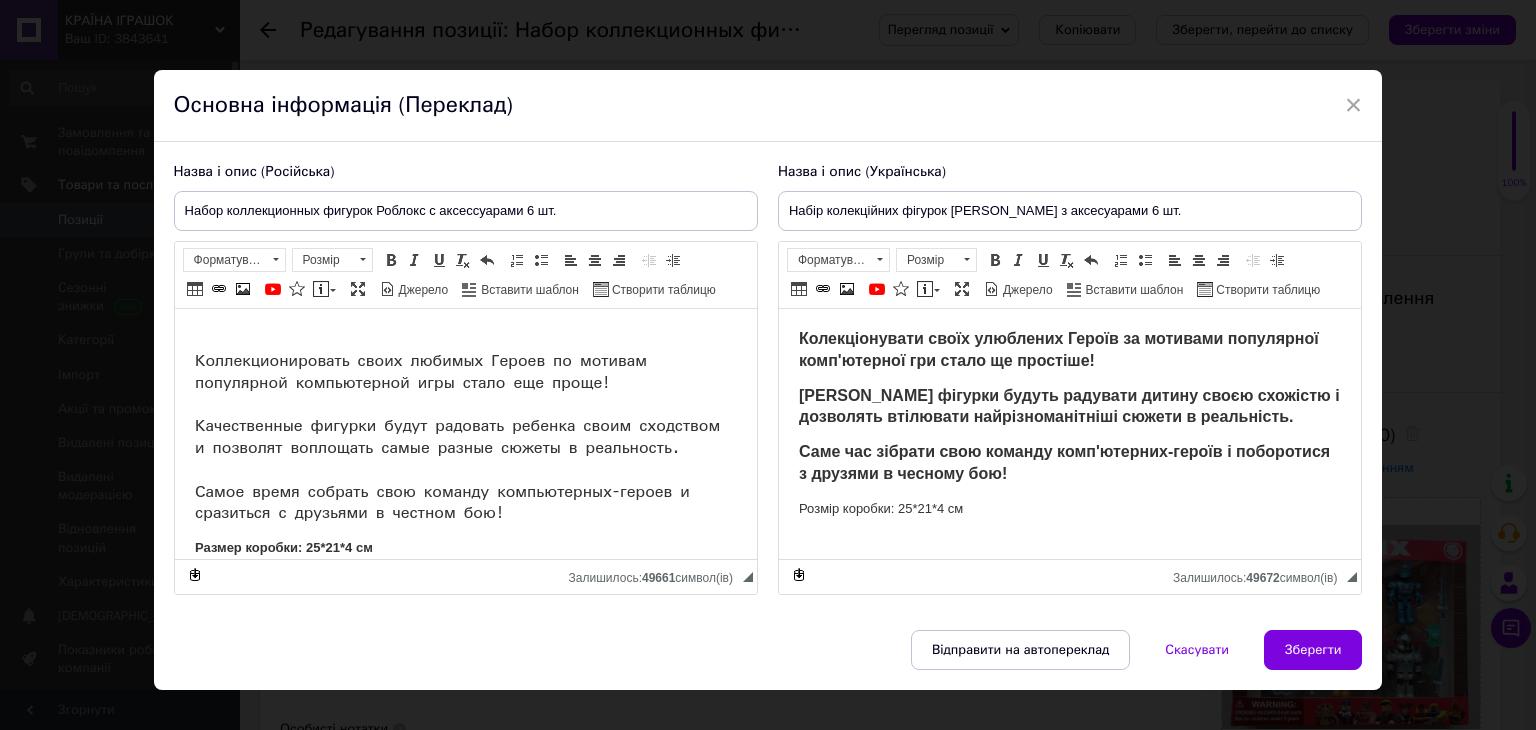 scroll, scrollTop: 28, scrollLeft: 0, axis: vertical 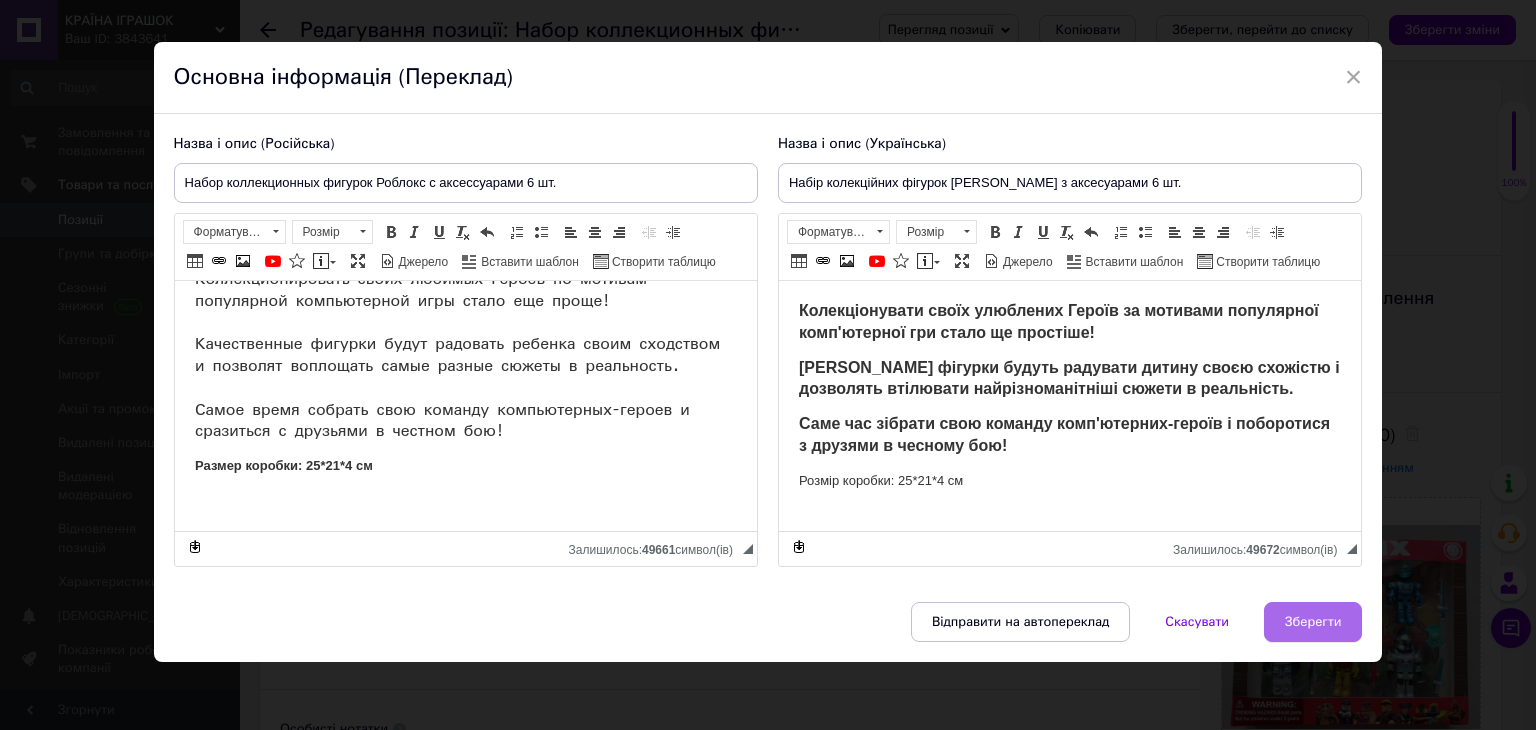 click on "Зберегти" at bounding box center [1313, 622] 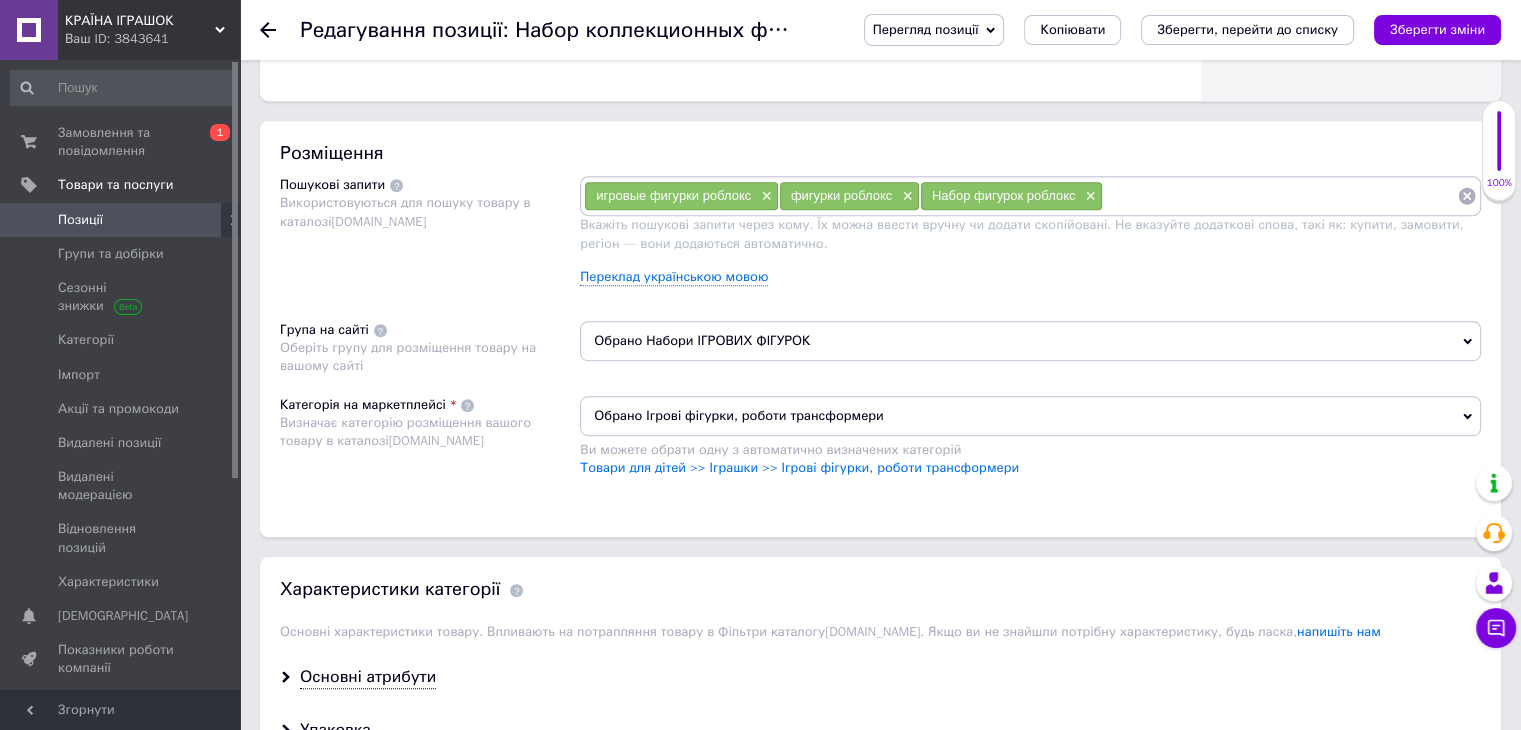scroll, scrollTop: 1300, scrollLeft: 0, axis: vertical 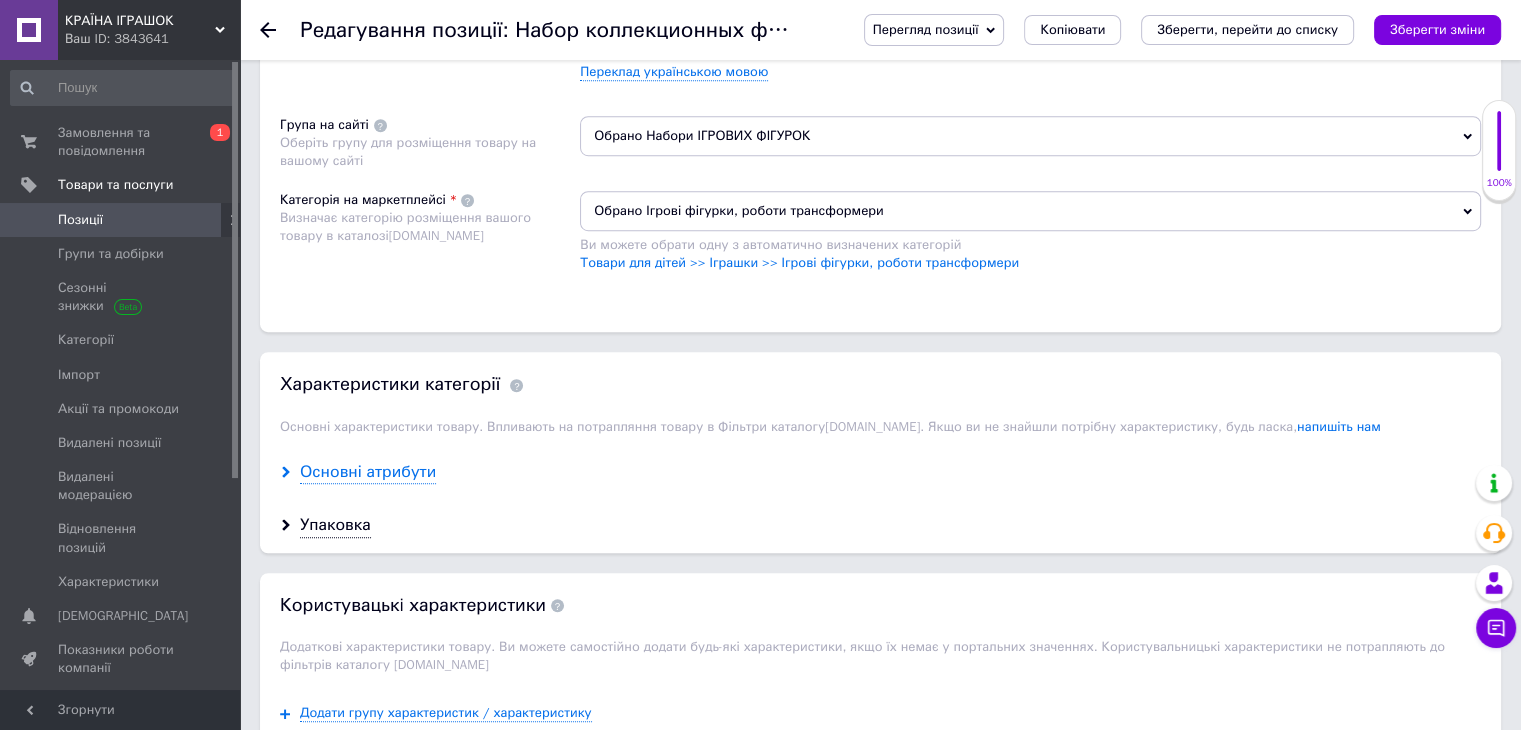 click on "Основні атрибути" at bounding box center [368, 472] 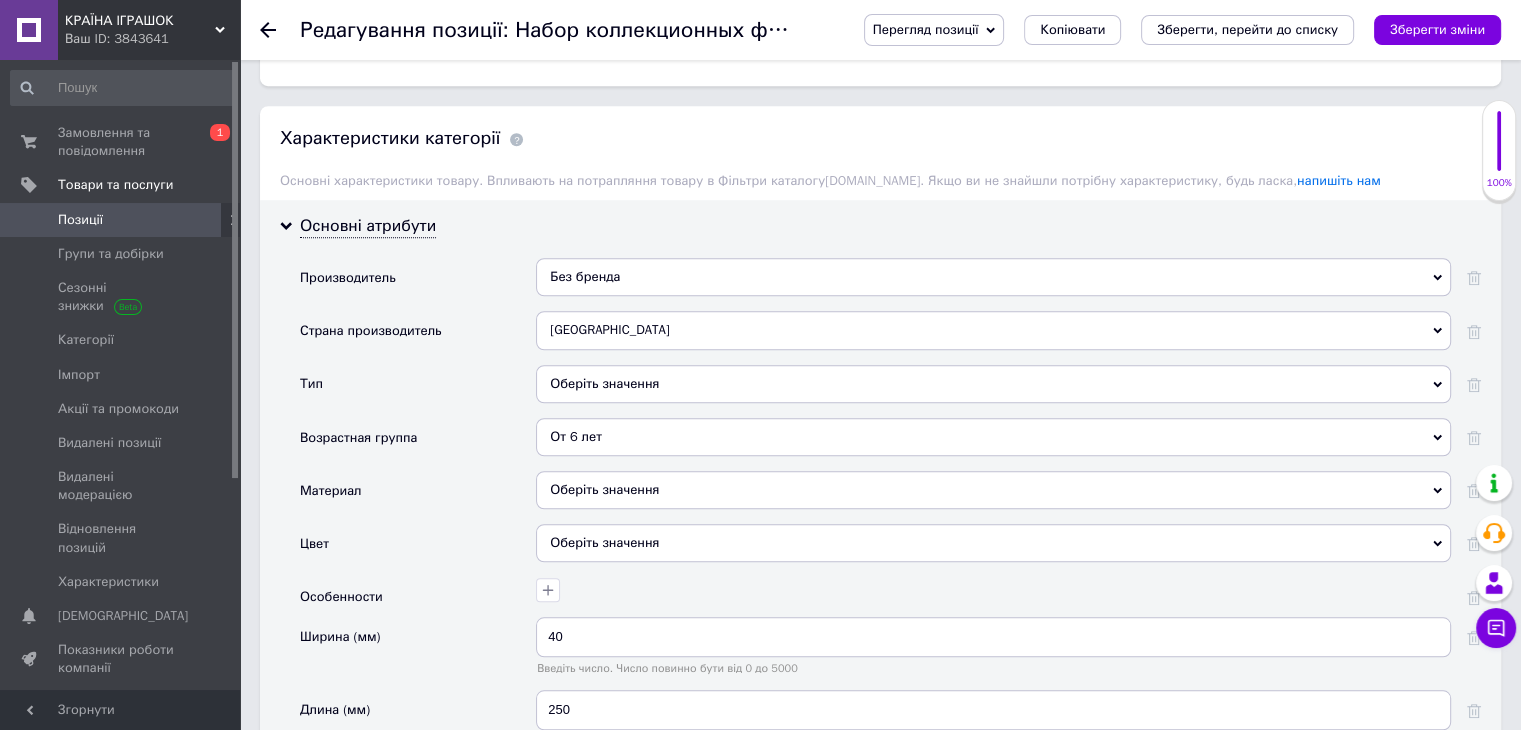 scroll, scrollTop: 1600, scrollLeft: 0, axis: vertical 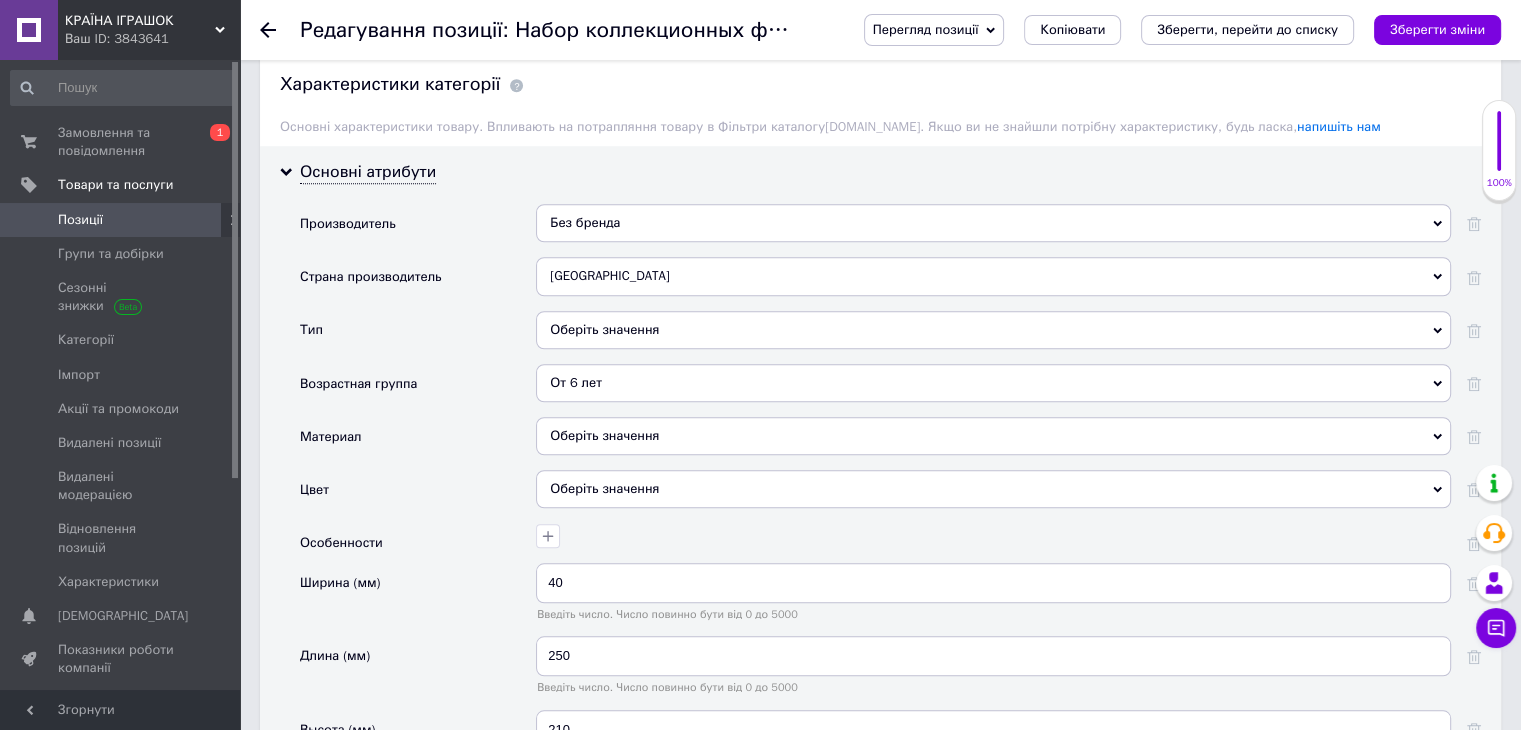 click 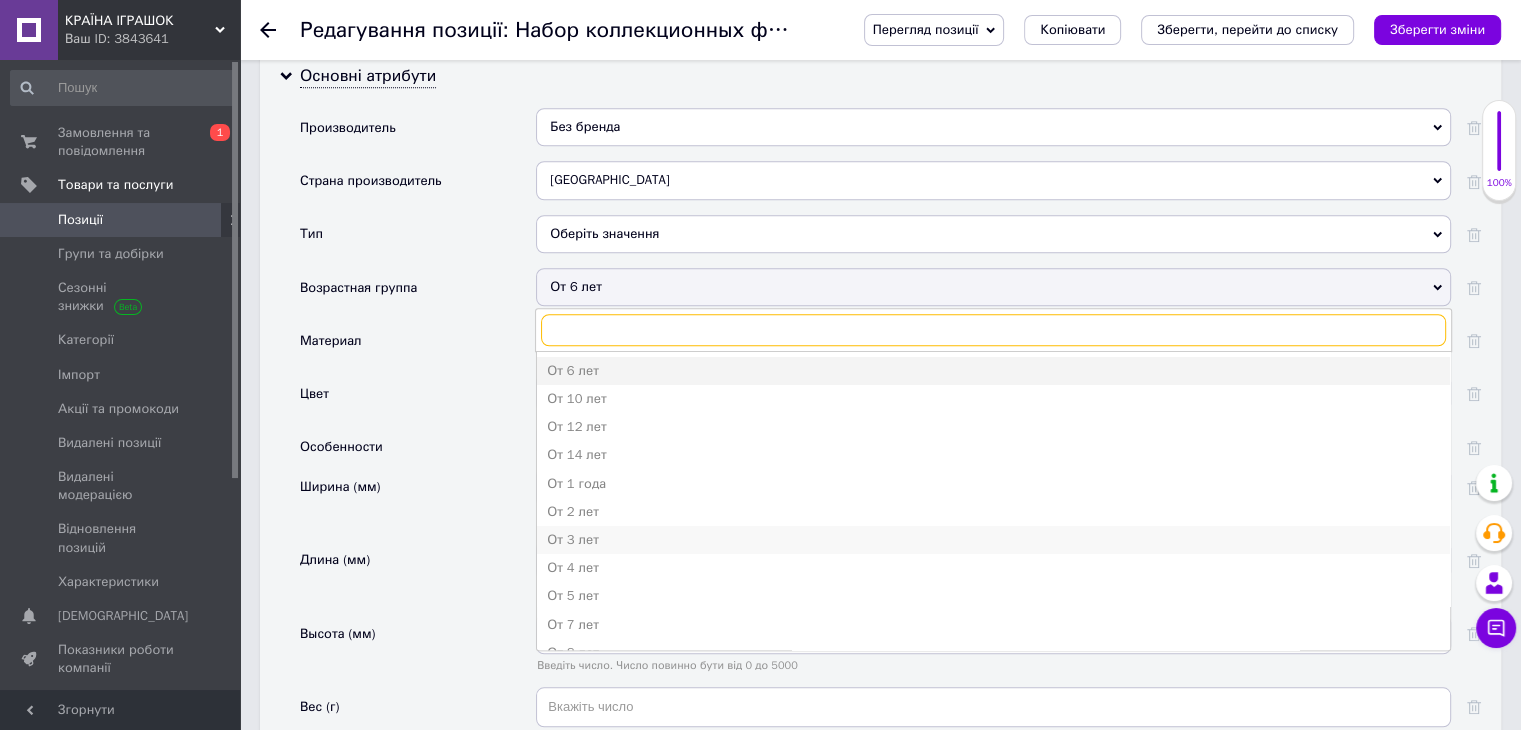 scroll, scrollTop: 1700, scrollLeft: 0, axis: vertical 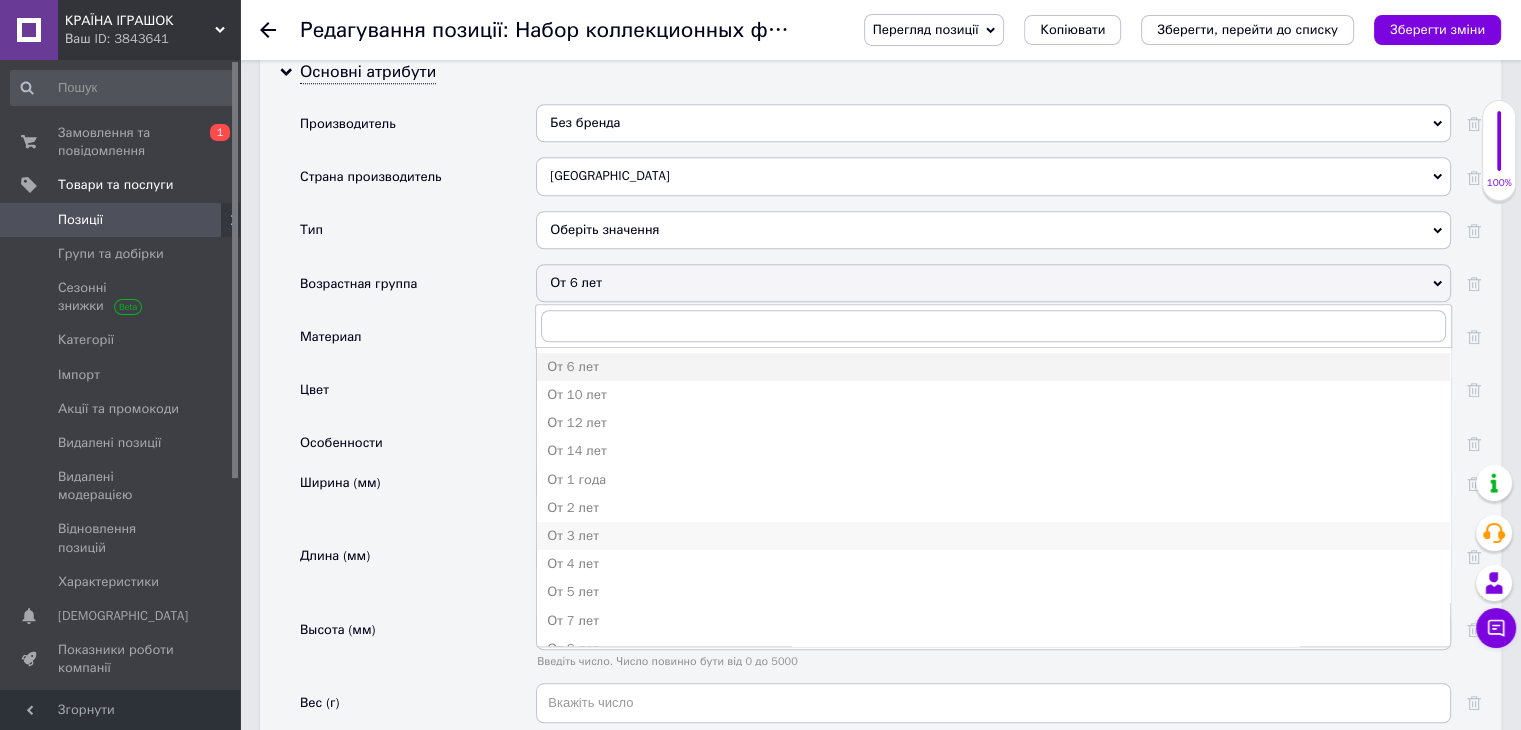 click on "От 3 лет" at bounding box center [993, 536] 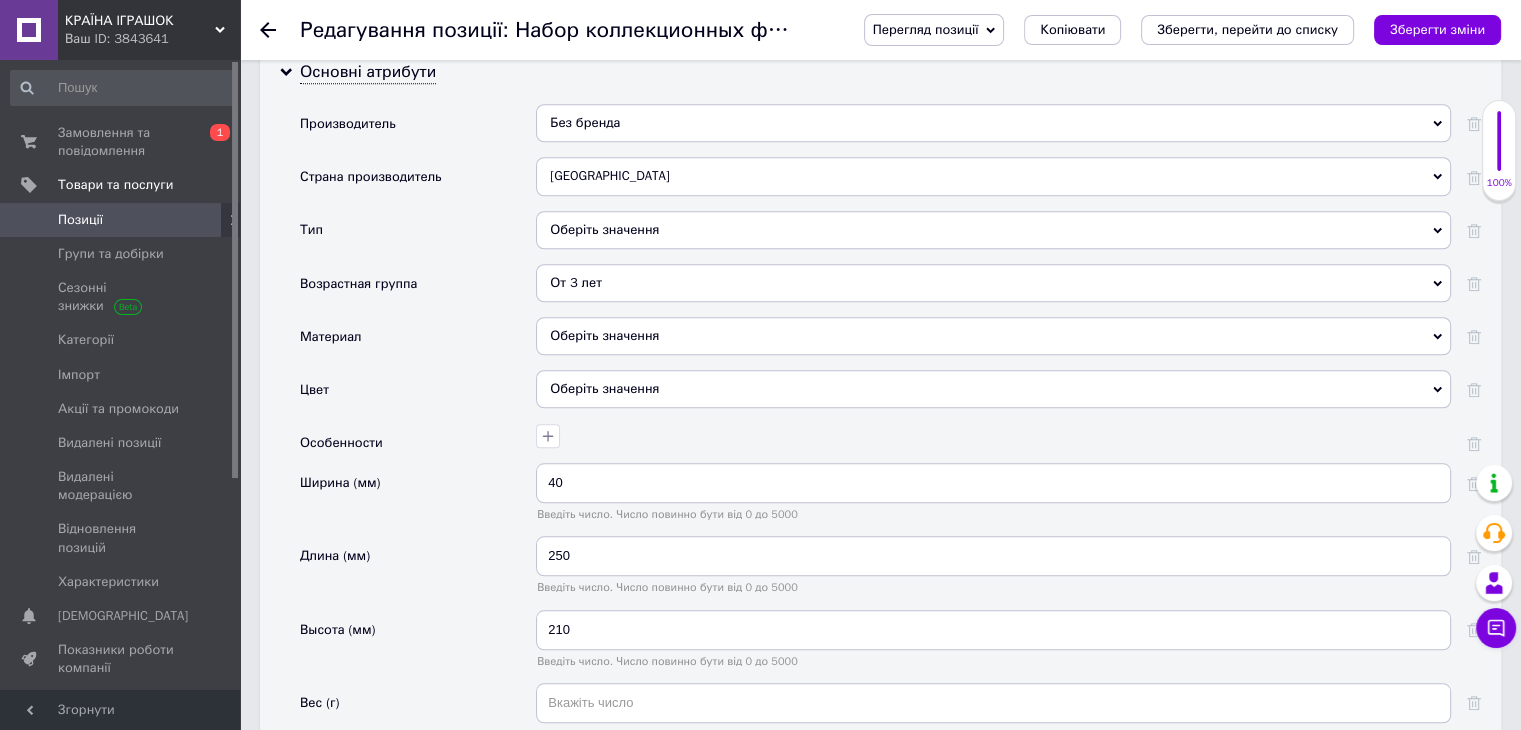 click on "Оберіть значення" at bounding box center (993, 389) 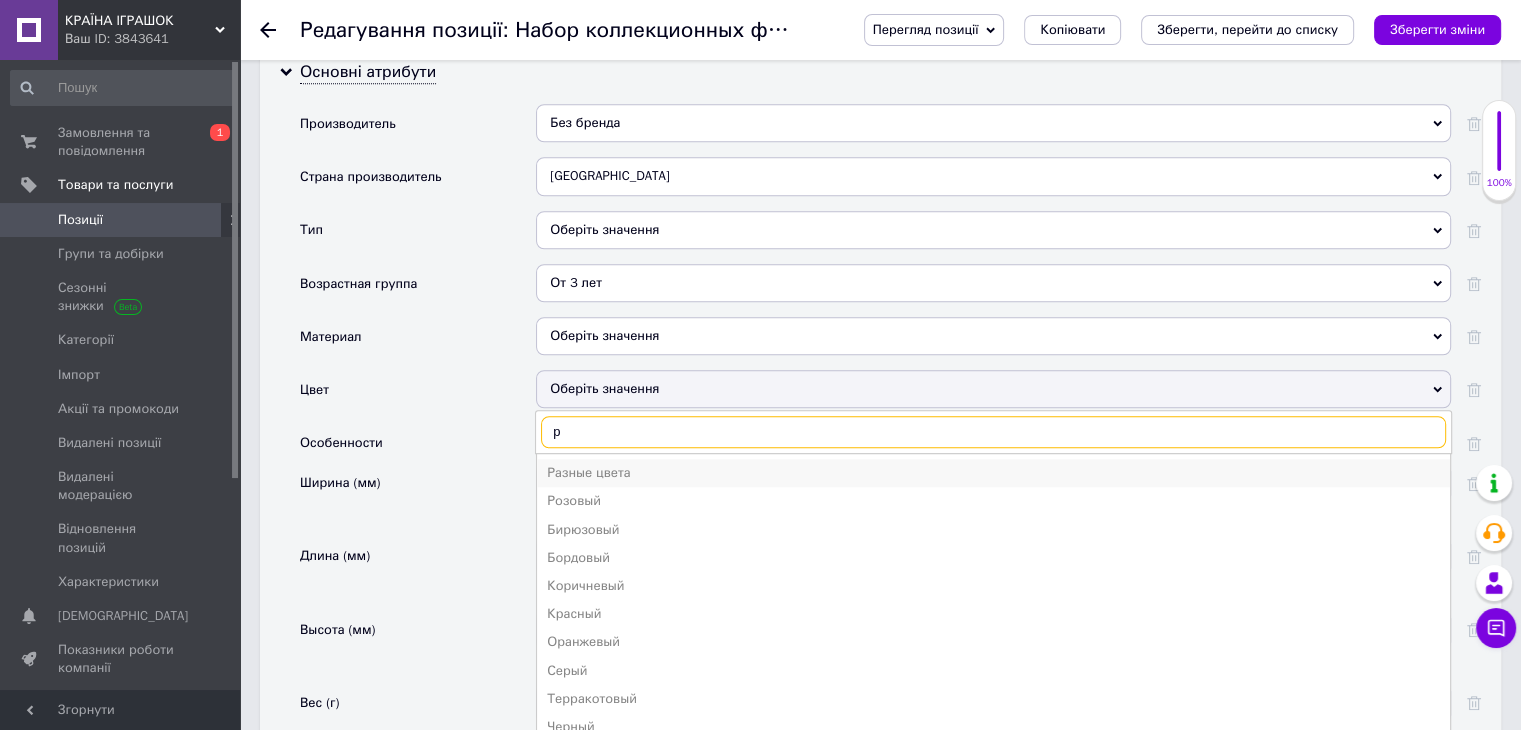 type on "р" 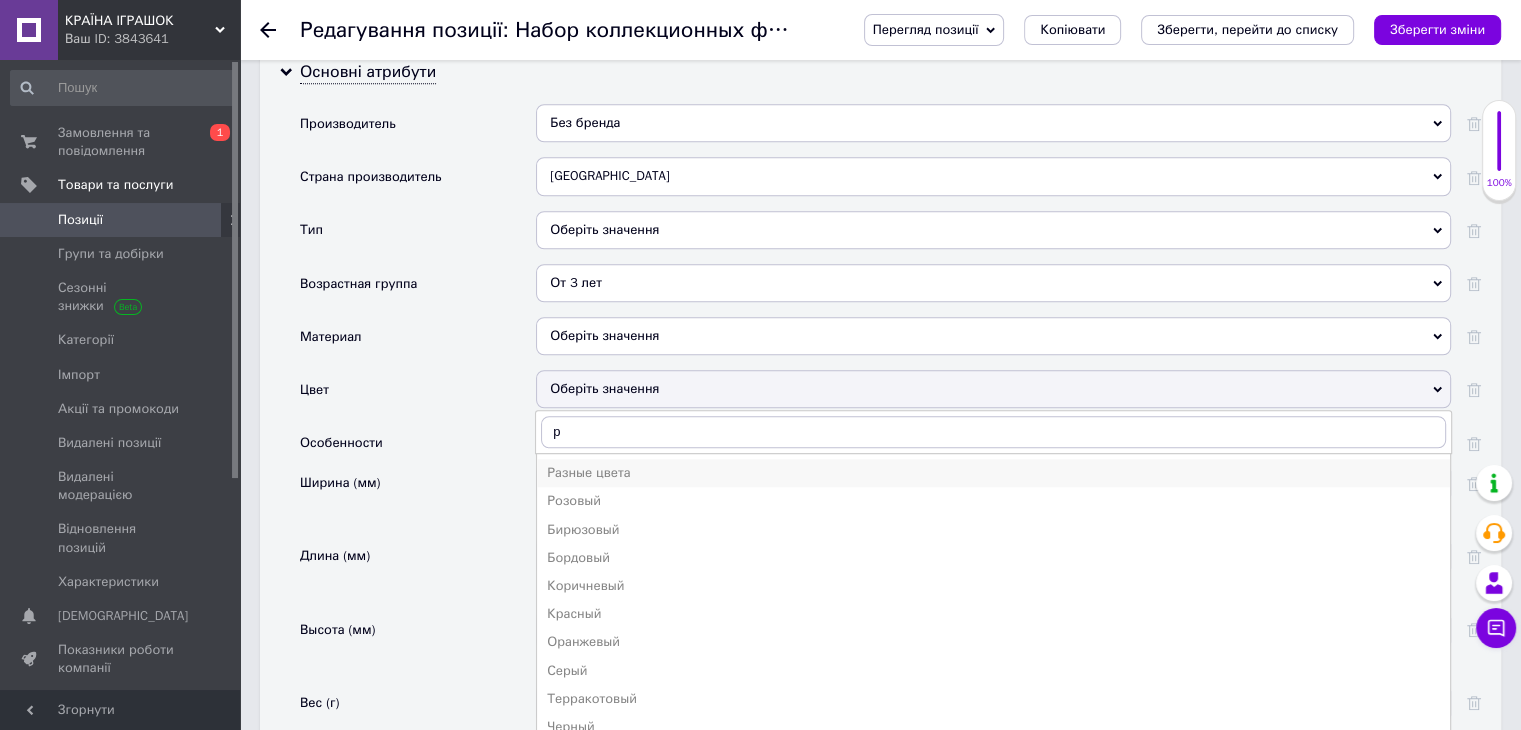 click on "Разные цвета" at bounding box center (993, 473) 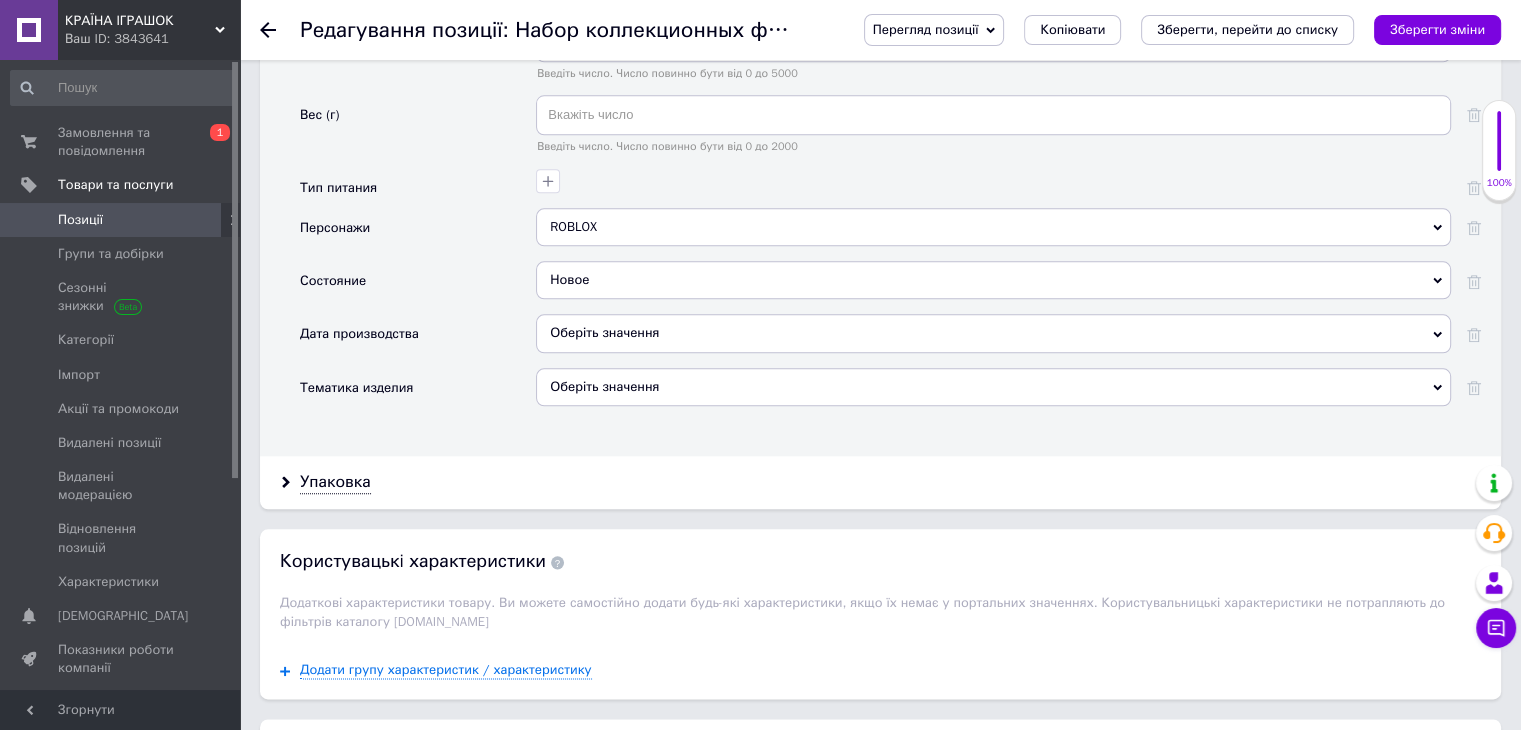 scroll, scrollTop: 2300, scrollLeft: 0, axis: vertical 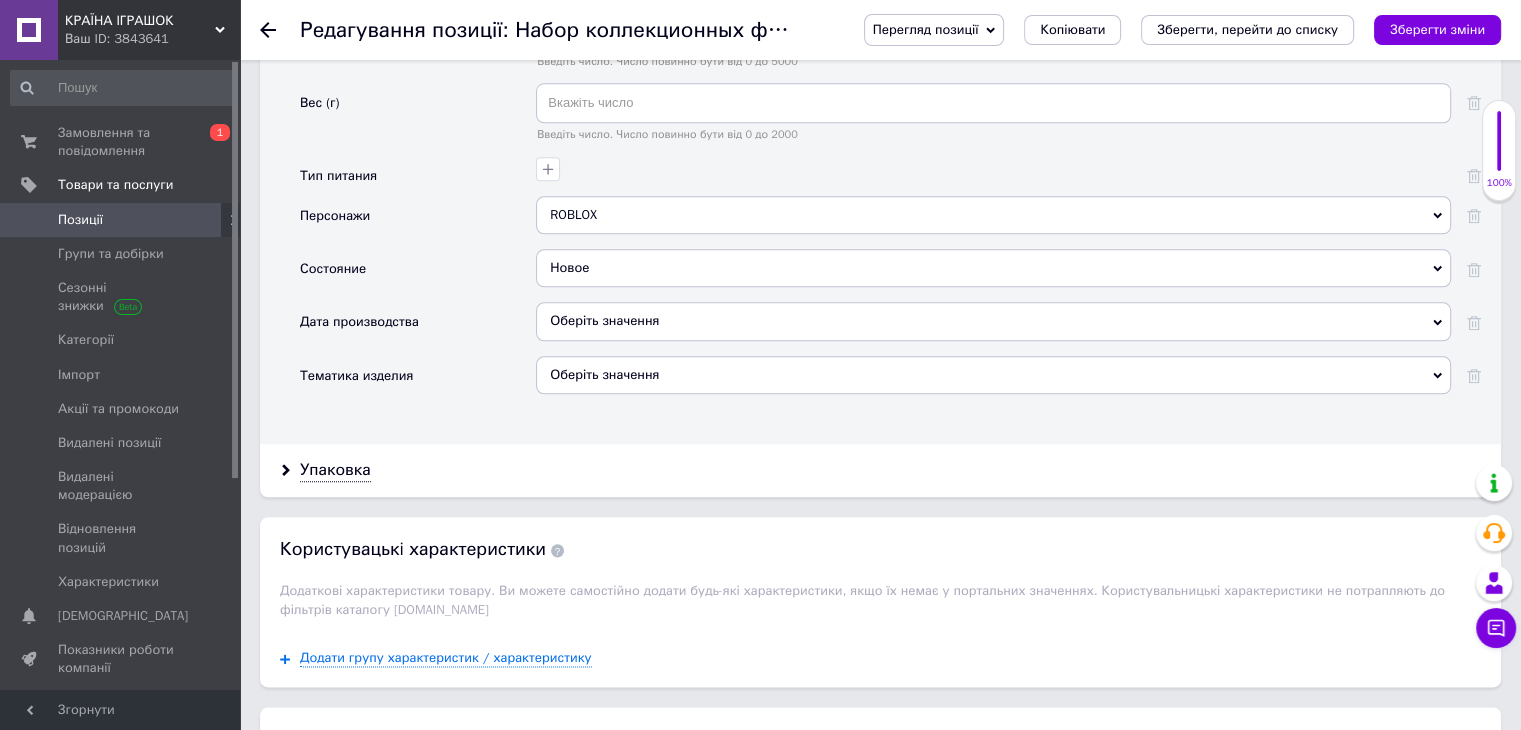 click on "Оберіть значення" at bounding box center [993, 375] 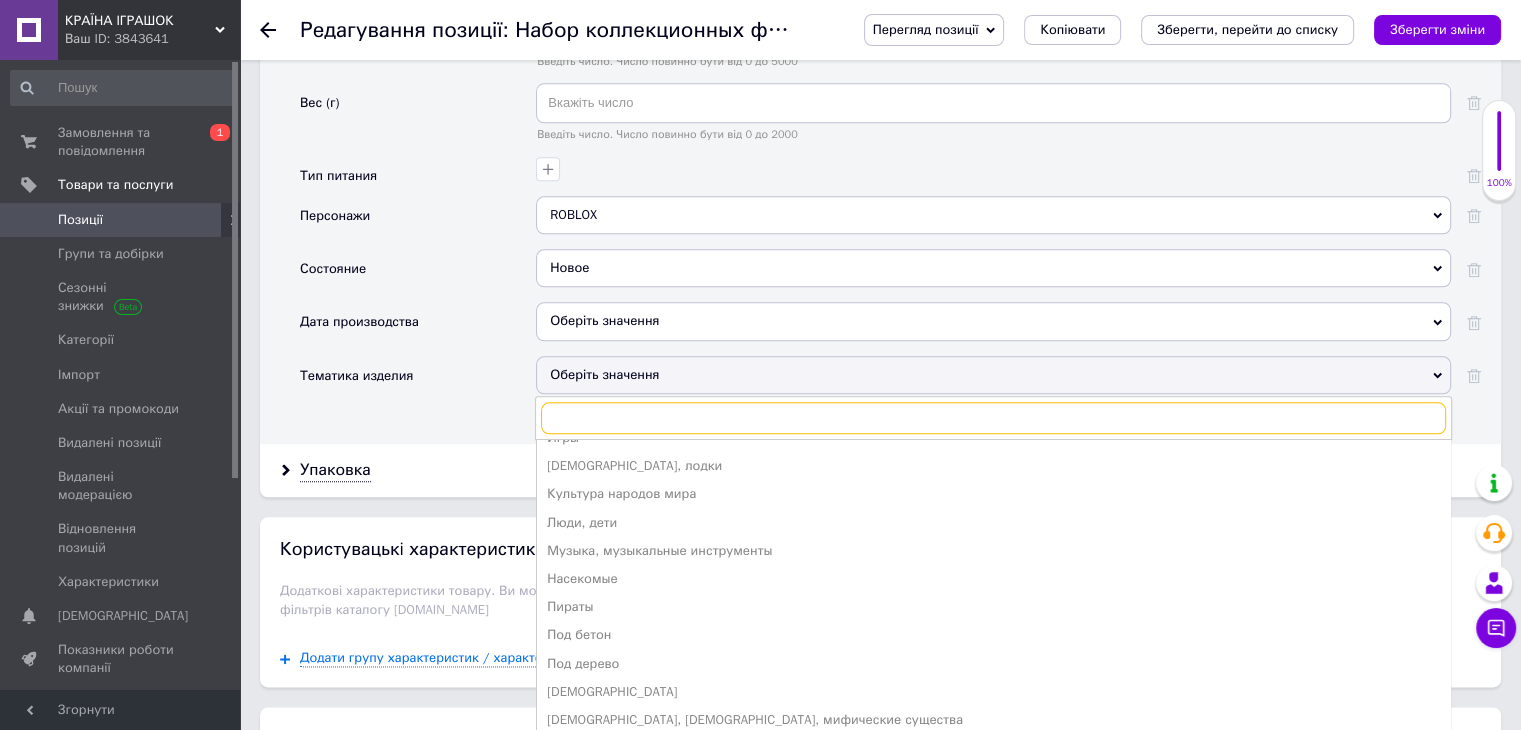 scroll, scrollTop: 585, scrollLeft: 0, axis: vertical 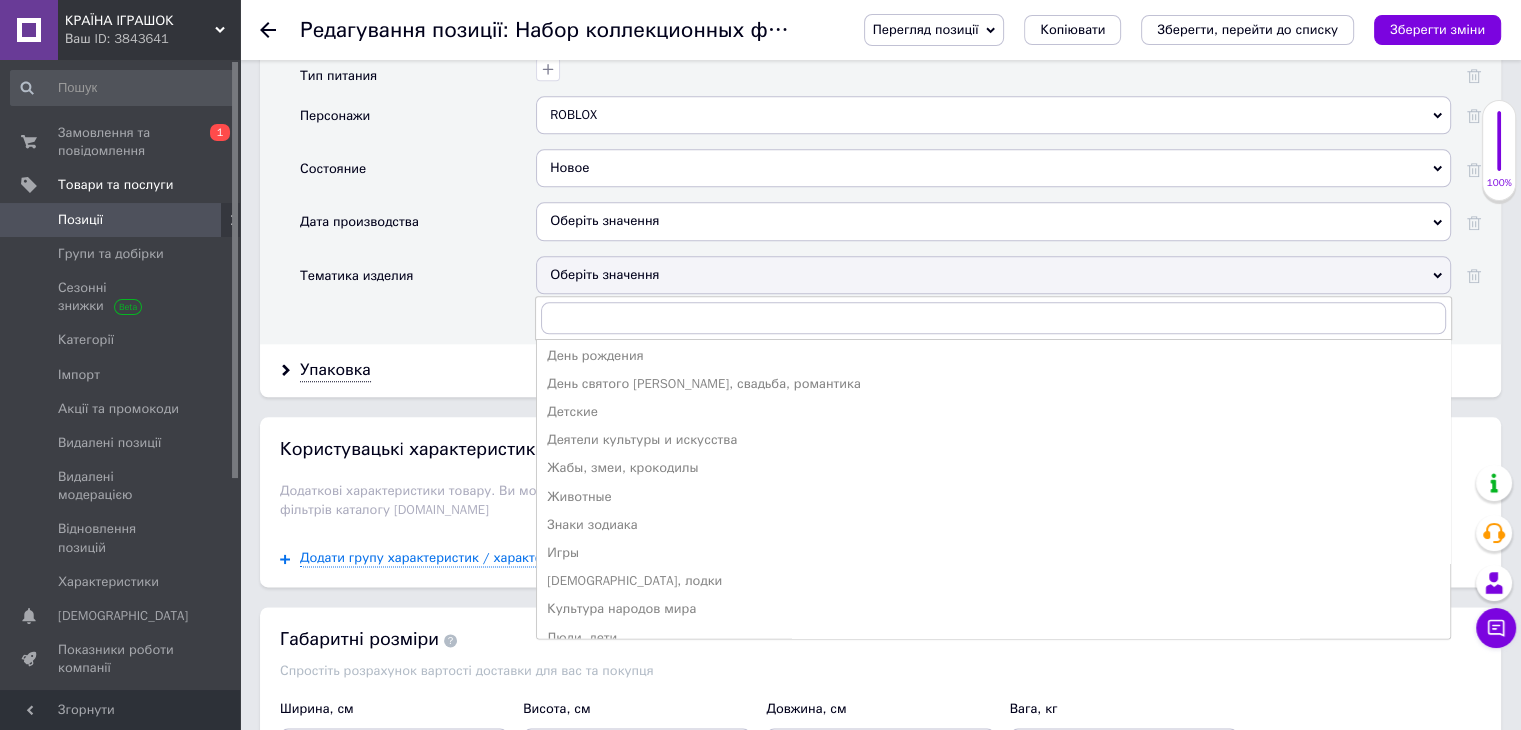 click on "Детские" at bounding box center [993, 412] 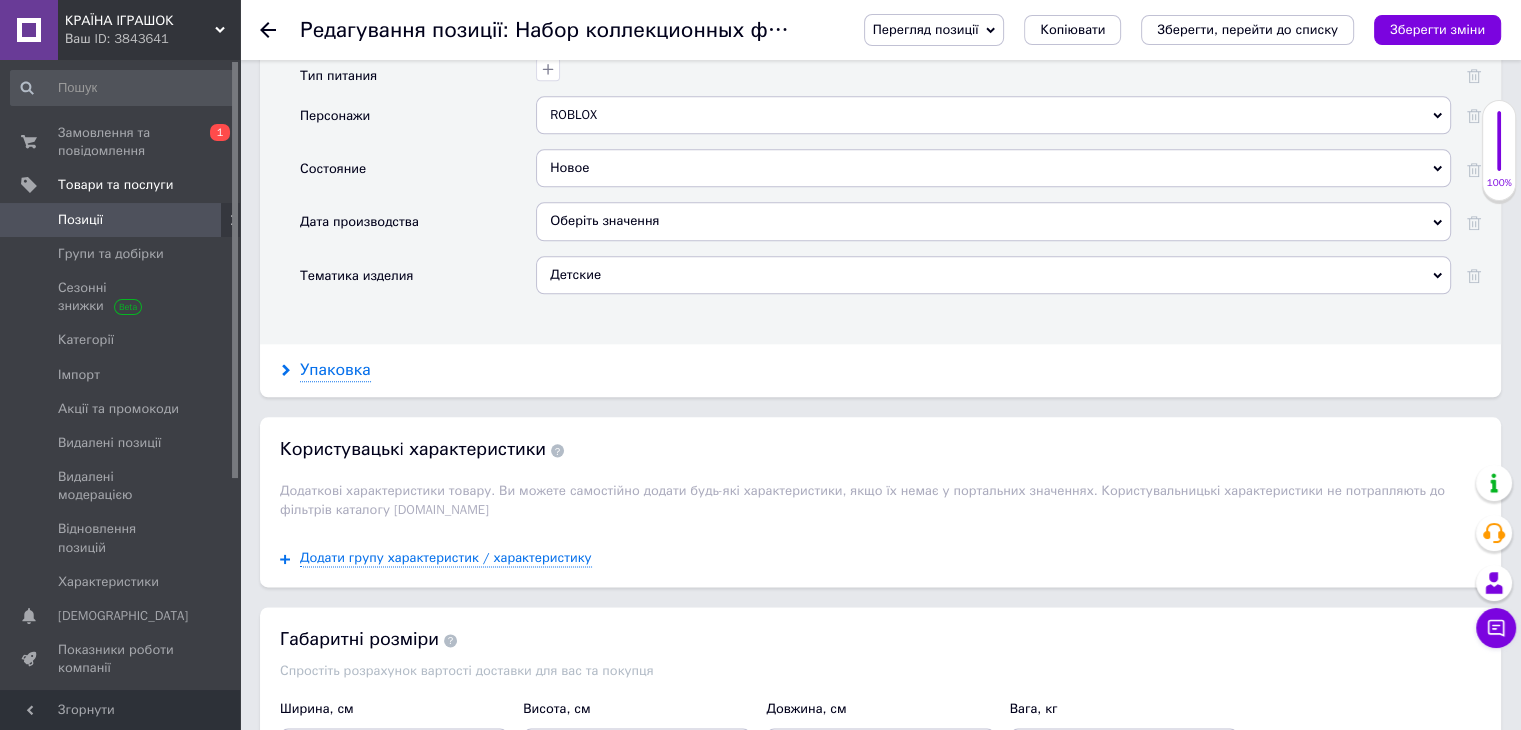 click on "Упаковка" at bounding box center (335, 370) 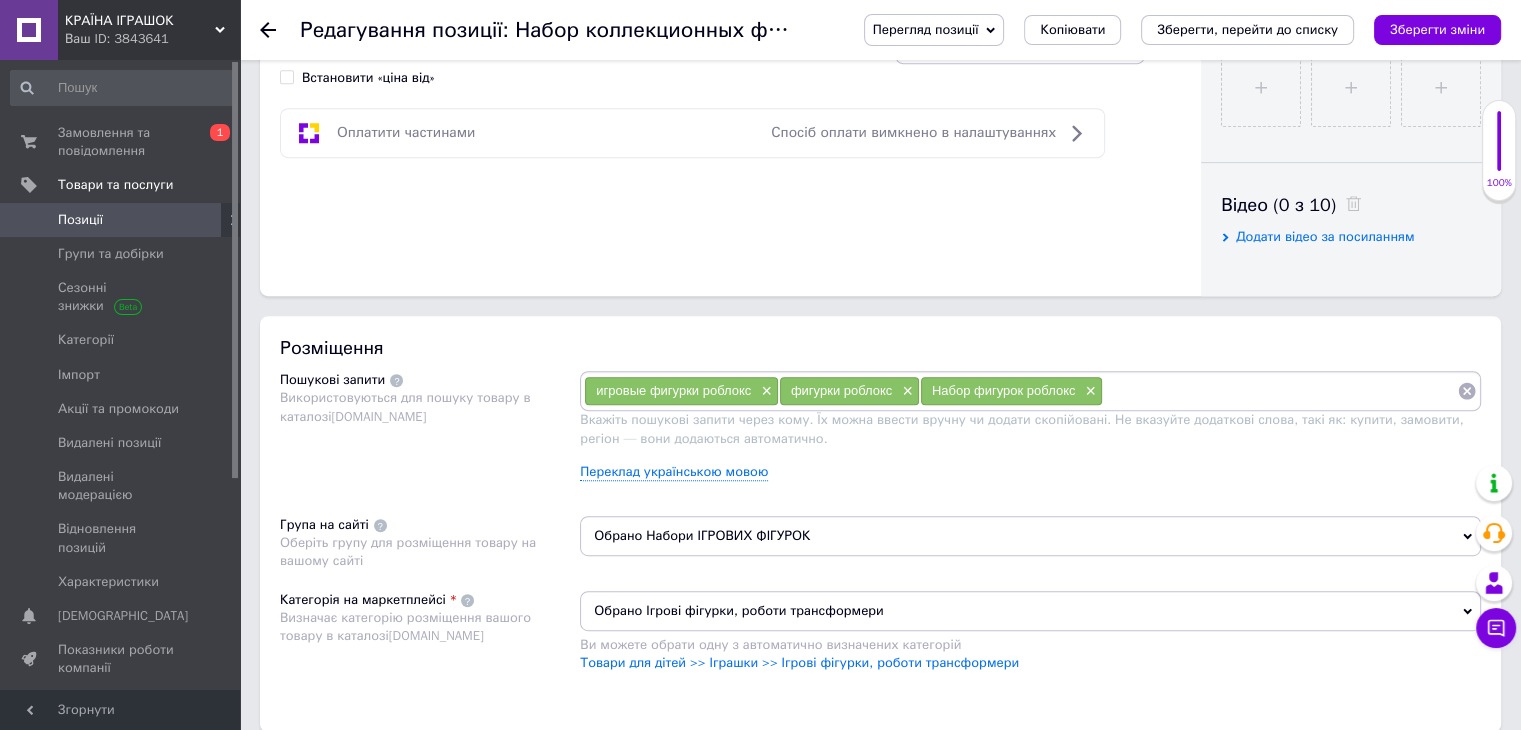 scroll, scrollTop: 500, scrollLeft: 0, axis: vertical 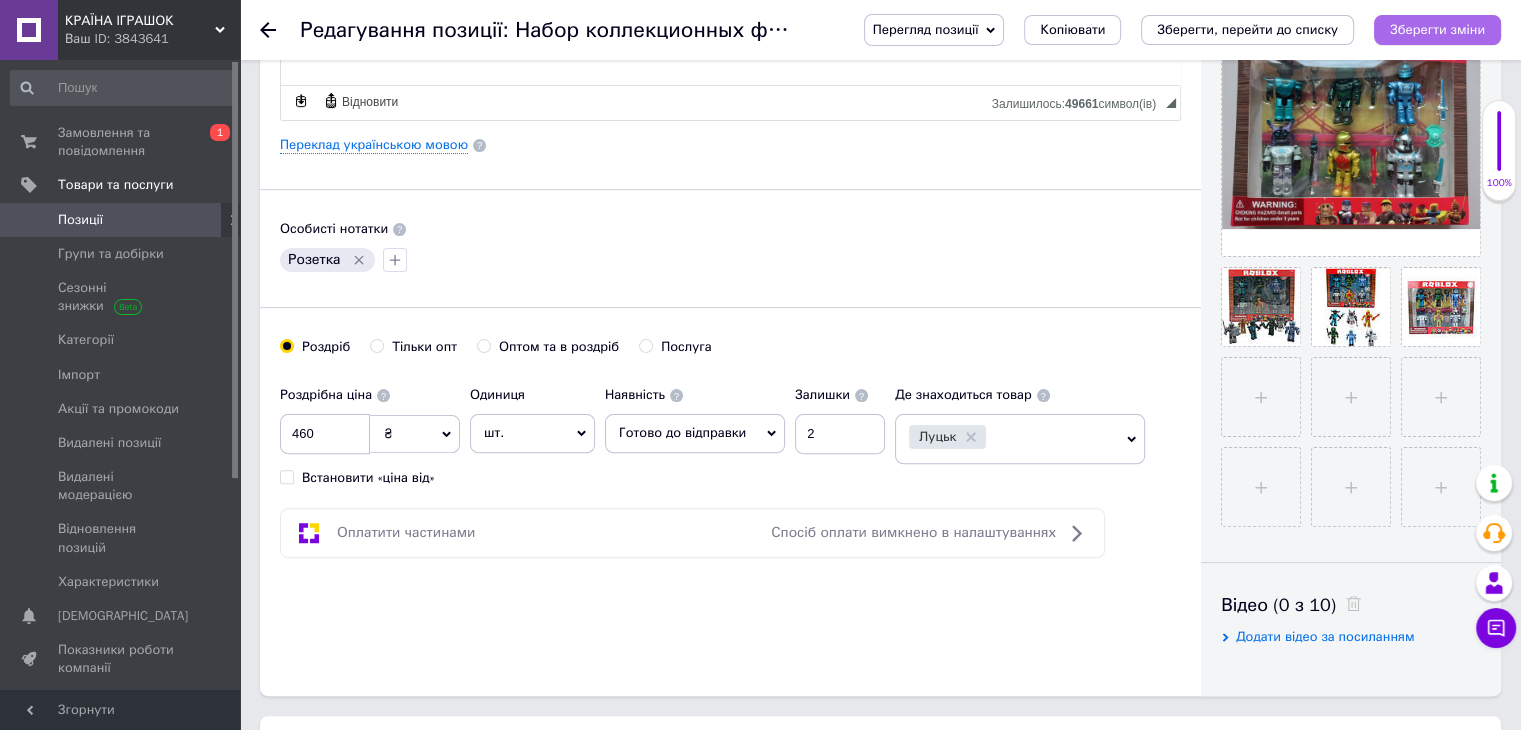 click on "Зберегти зміни" at bounding box center [1437, 29] 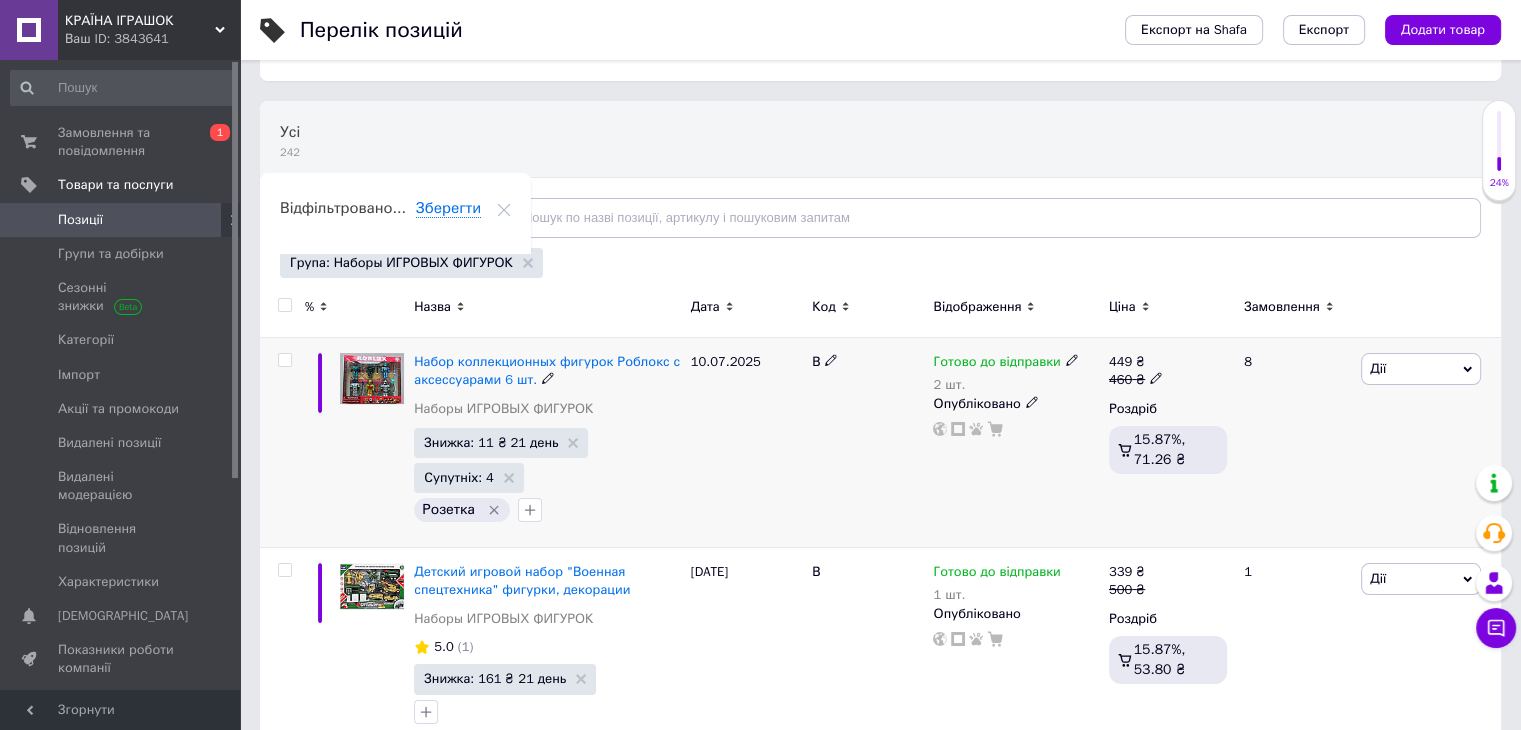 scroll, scrollTop: 400, scrollLeft: 0, axis: vertical 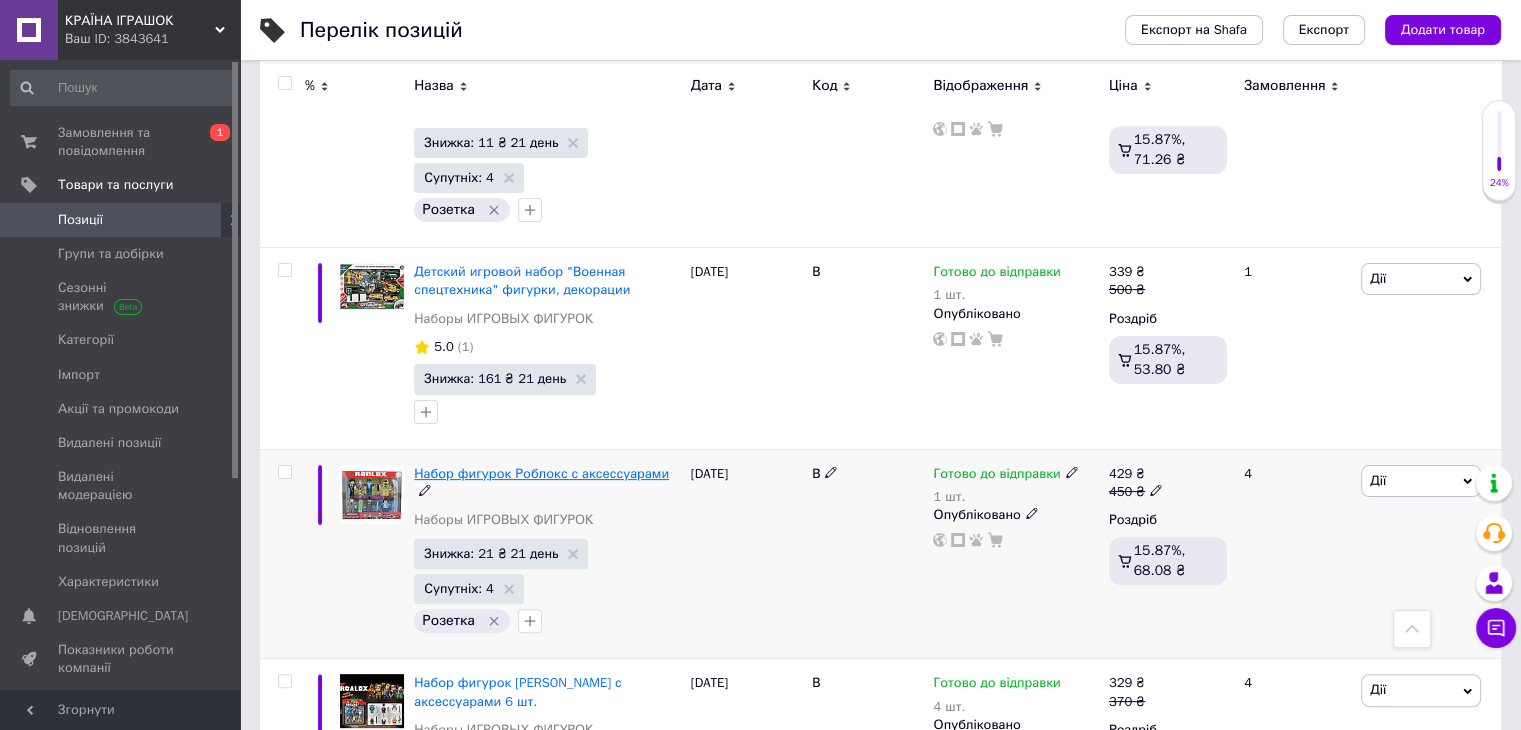 click on "Набор фигурок Роблокс с аксессуарами" at bounding box center (541, 473) 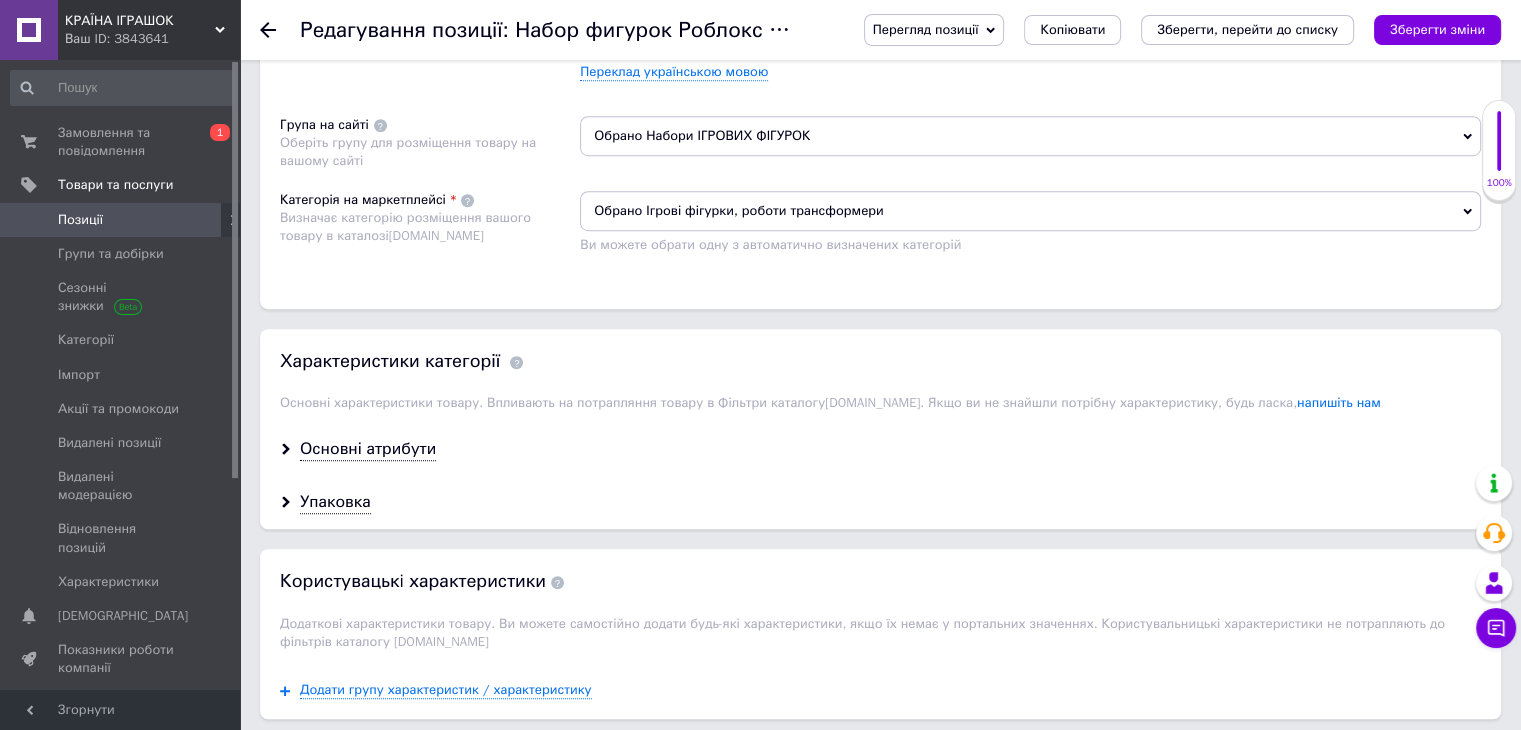 scroll, scrollTop: 1600, scrollLeft: 0, axis: vertical 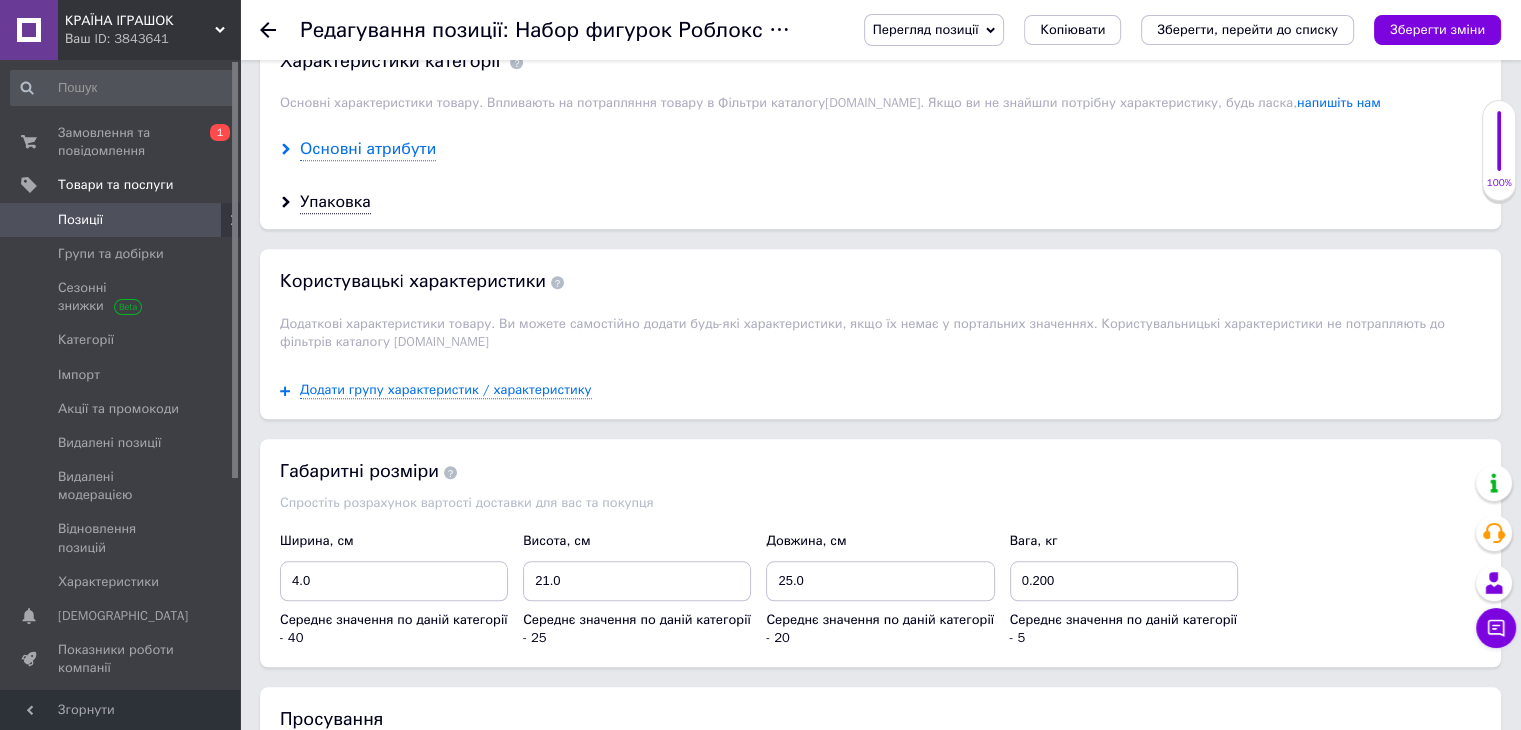 click on "Основні атрибути" at bounding box center [368, 149] 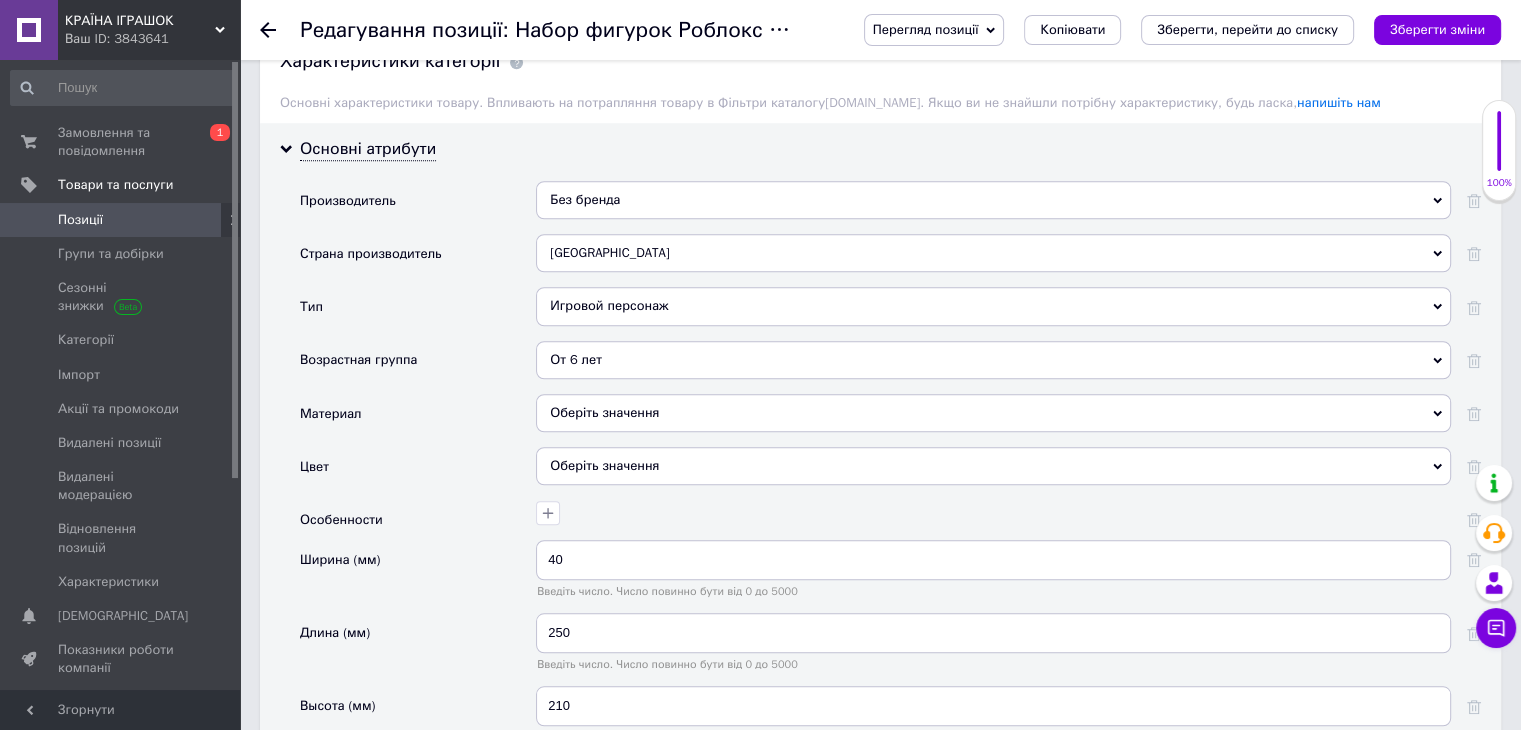 click 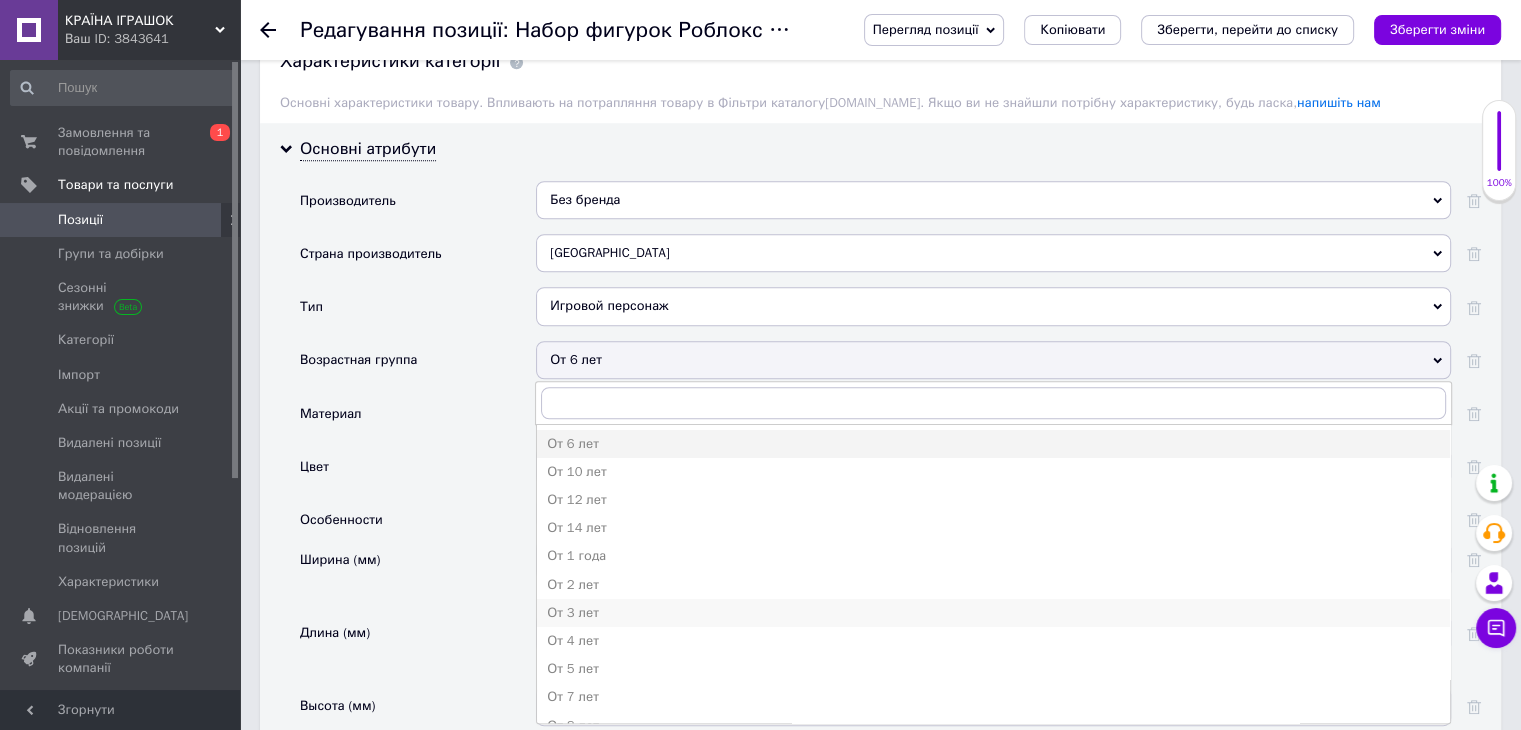 click on "От 3 лет" at bounding box center [993, 613] 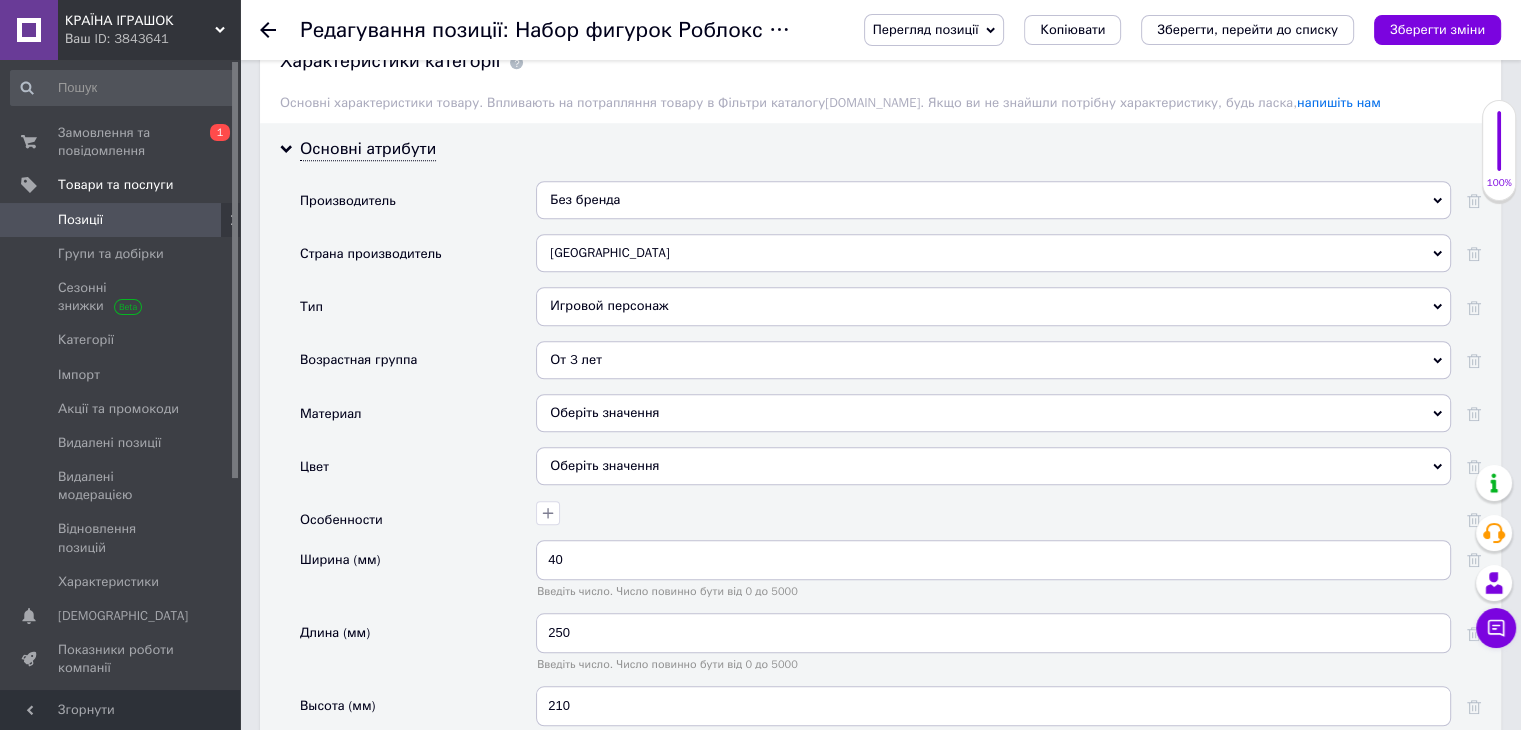 click on "Зберегти зміни" at bounding box center [1437, 30] 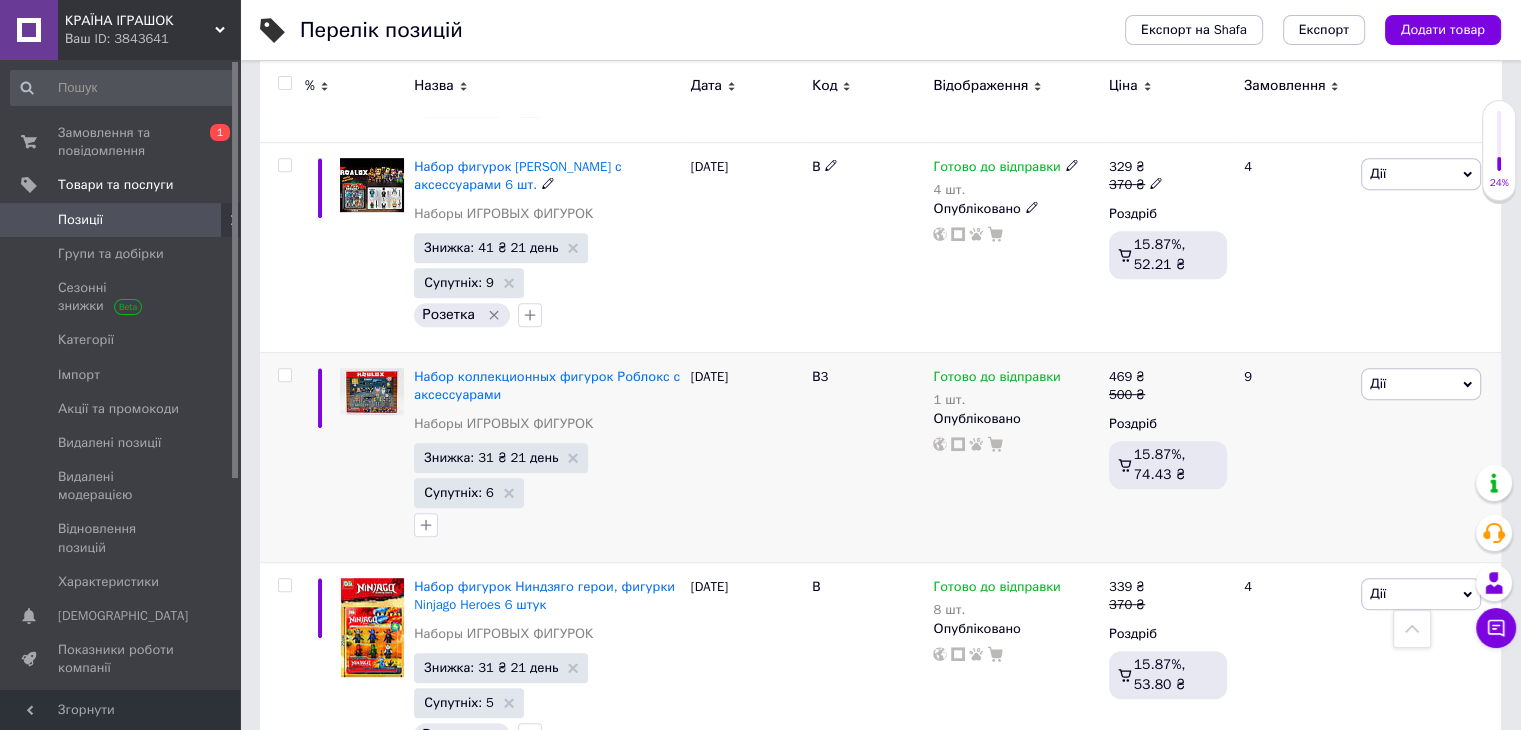 scroll, scrollTop: 900, scrollLeft: 0, axis: vertical 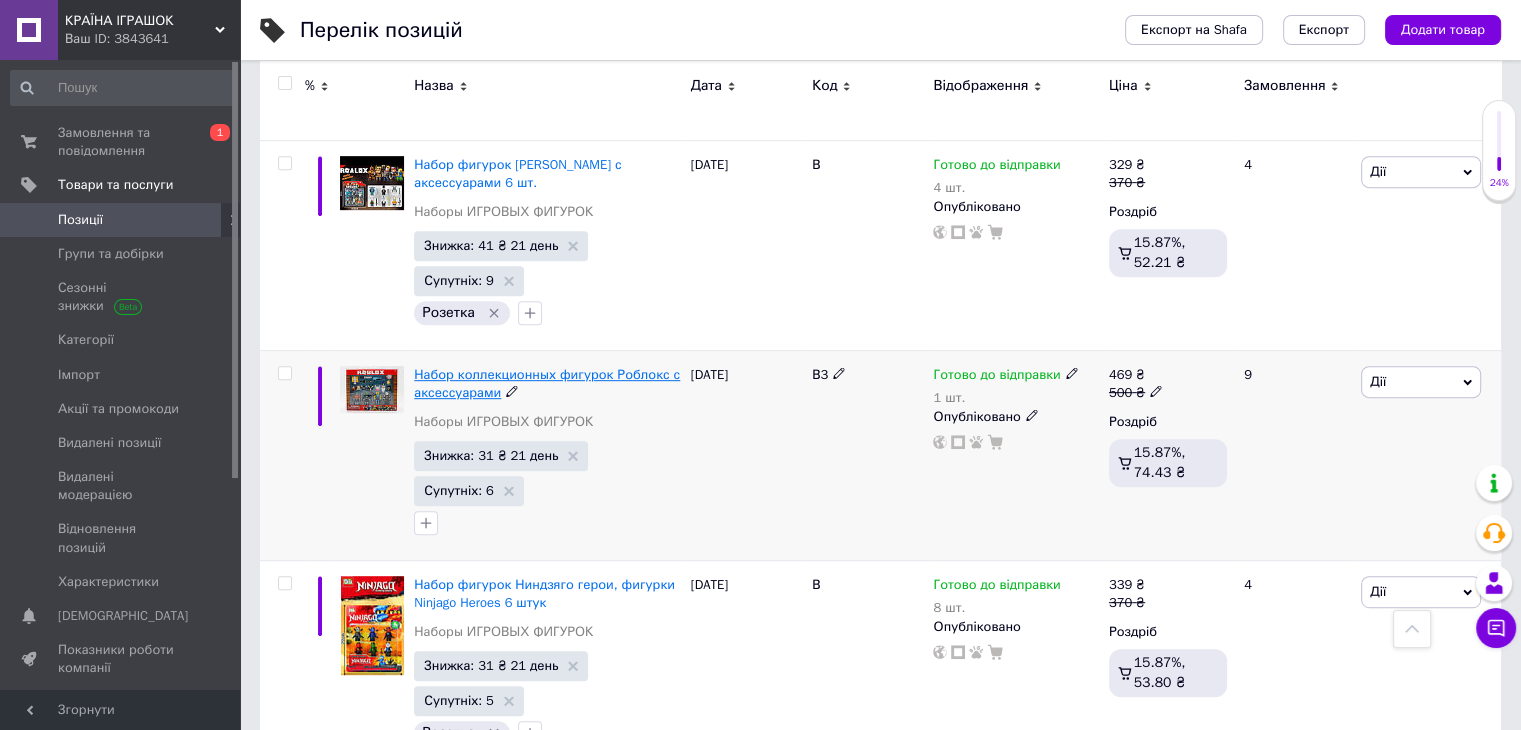 click on "Набор коллекционных фигурок Роблокс с аксессуарами" at bounding box center (547, 383) 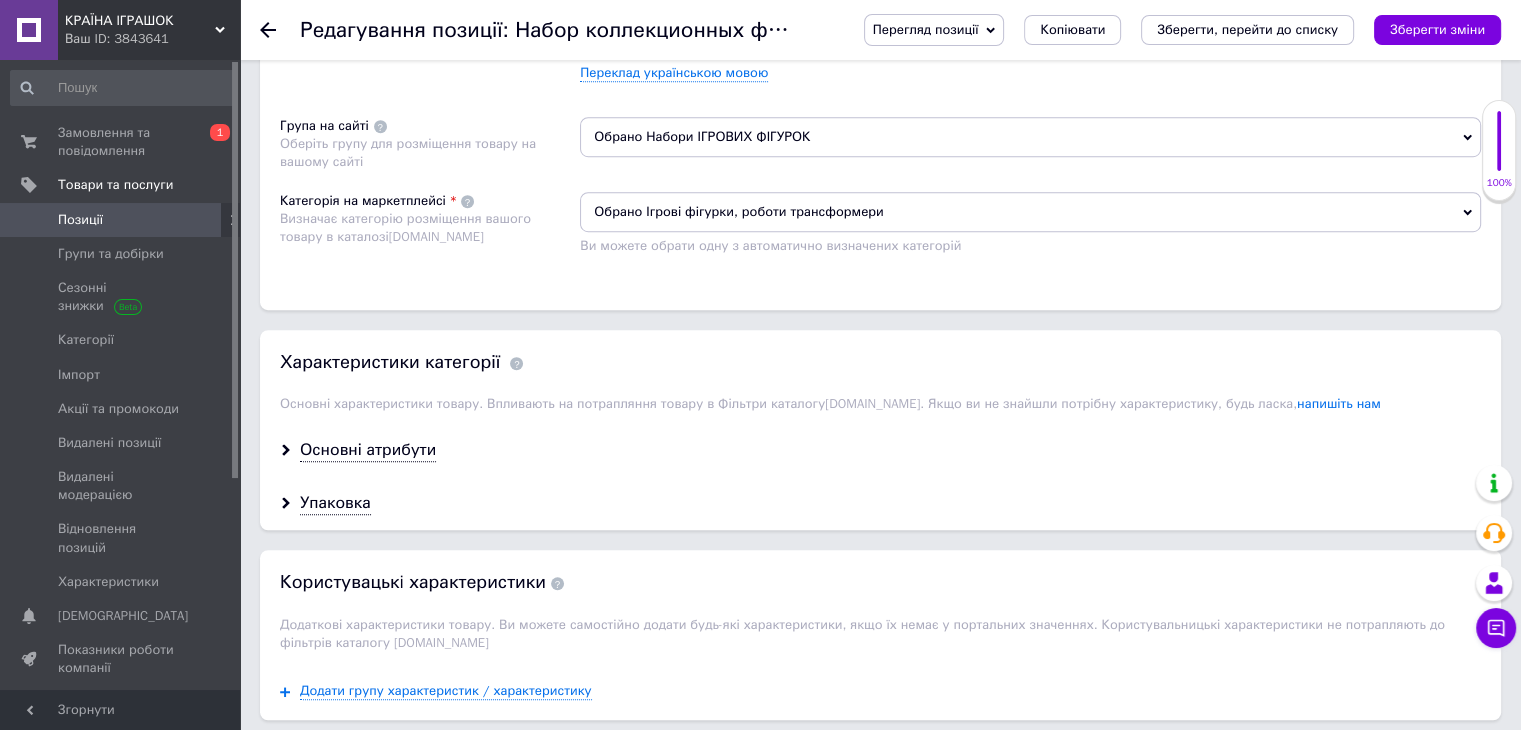 scroll, scrollTop: 1300, scrollLeft: 0, axis: vertical 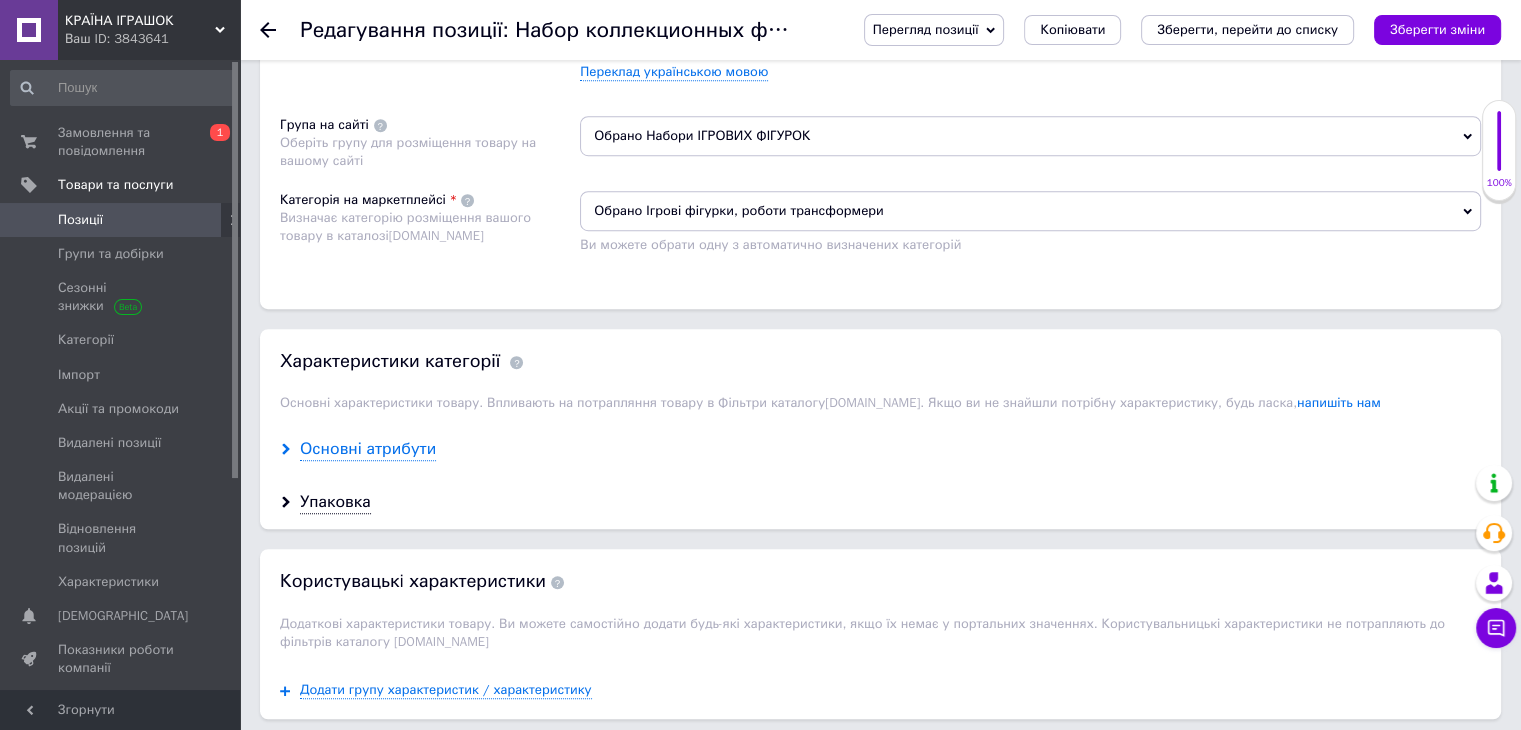 click on "Основні атрибути" at bounding box center [368, 449] 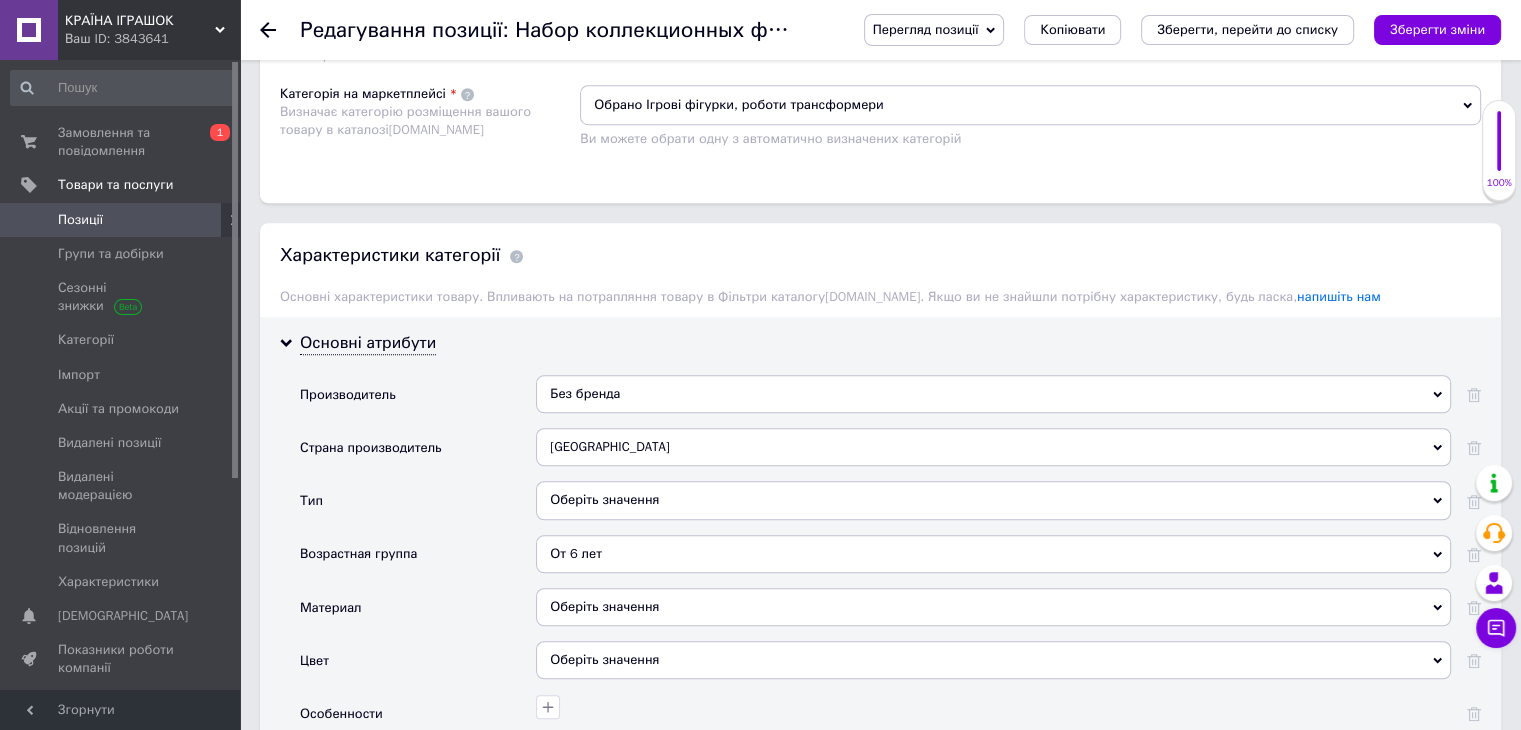 scroll, scrollTop: 1600, scrollLeft: 0, axis: vertical 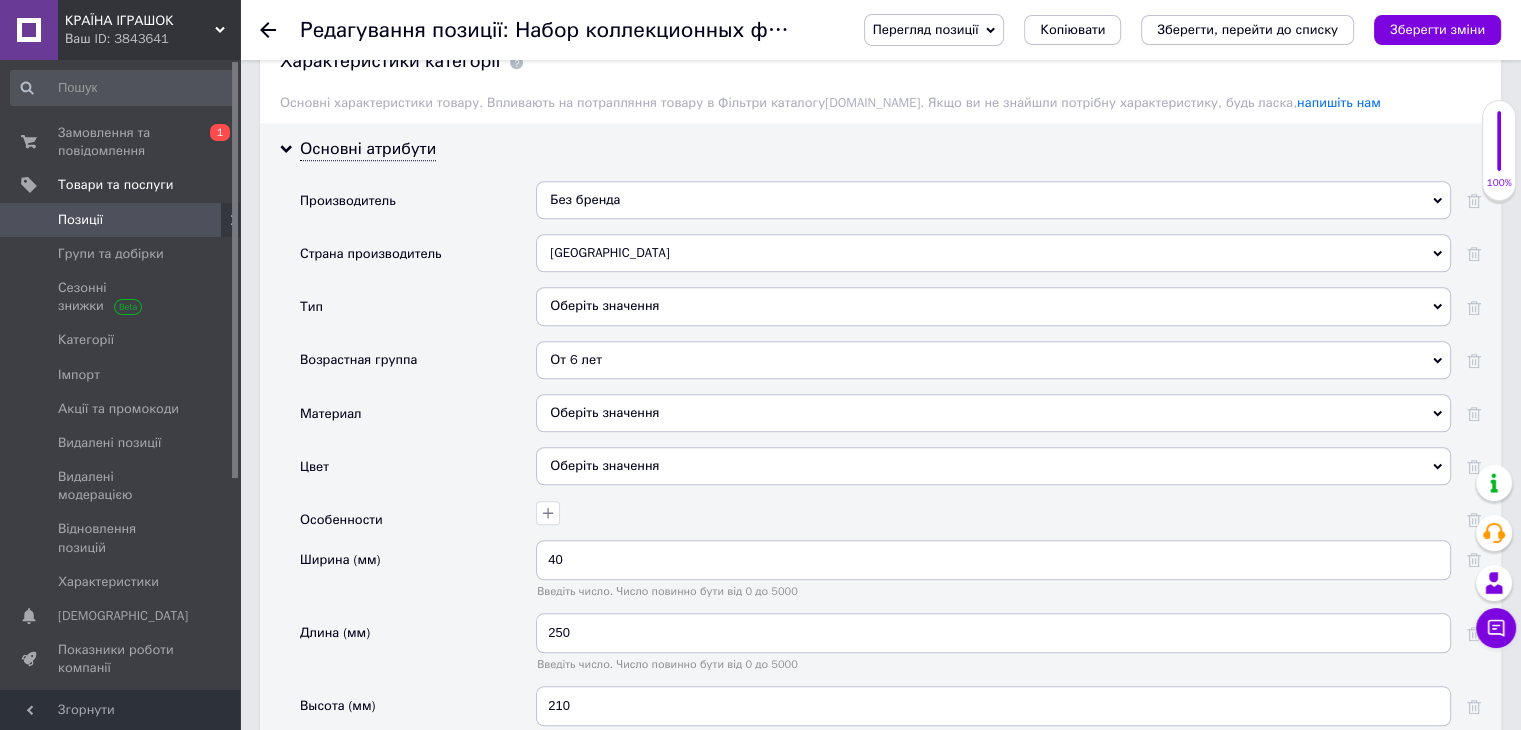 click on "От 6 лет" at bounding box center (993, 360) 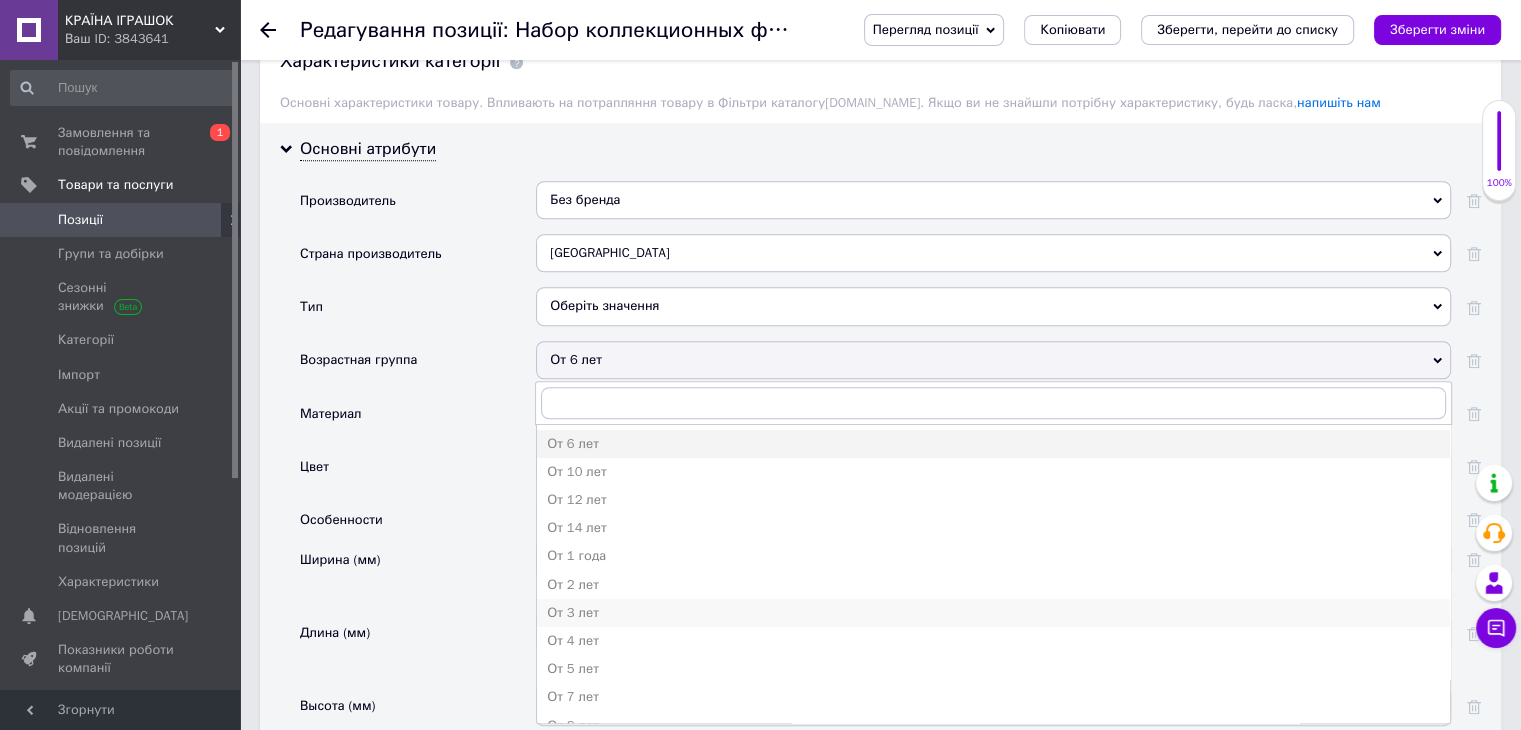 click on "От 3 лет" at bounding box center [993, 613] 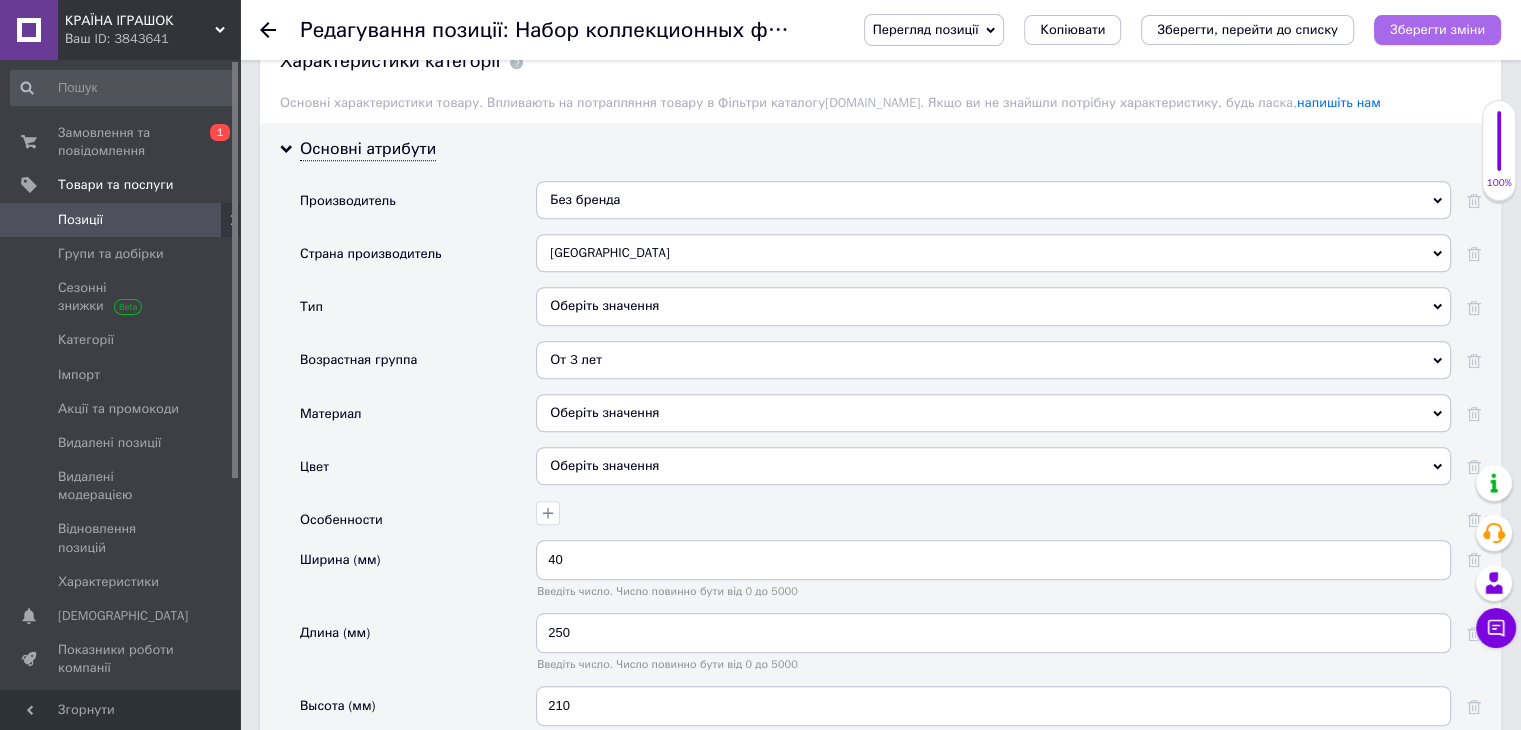 click on "Зберегти зміни" at bounding box center [1437, 29] 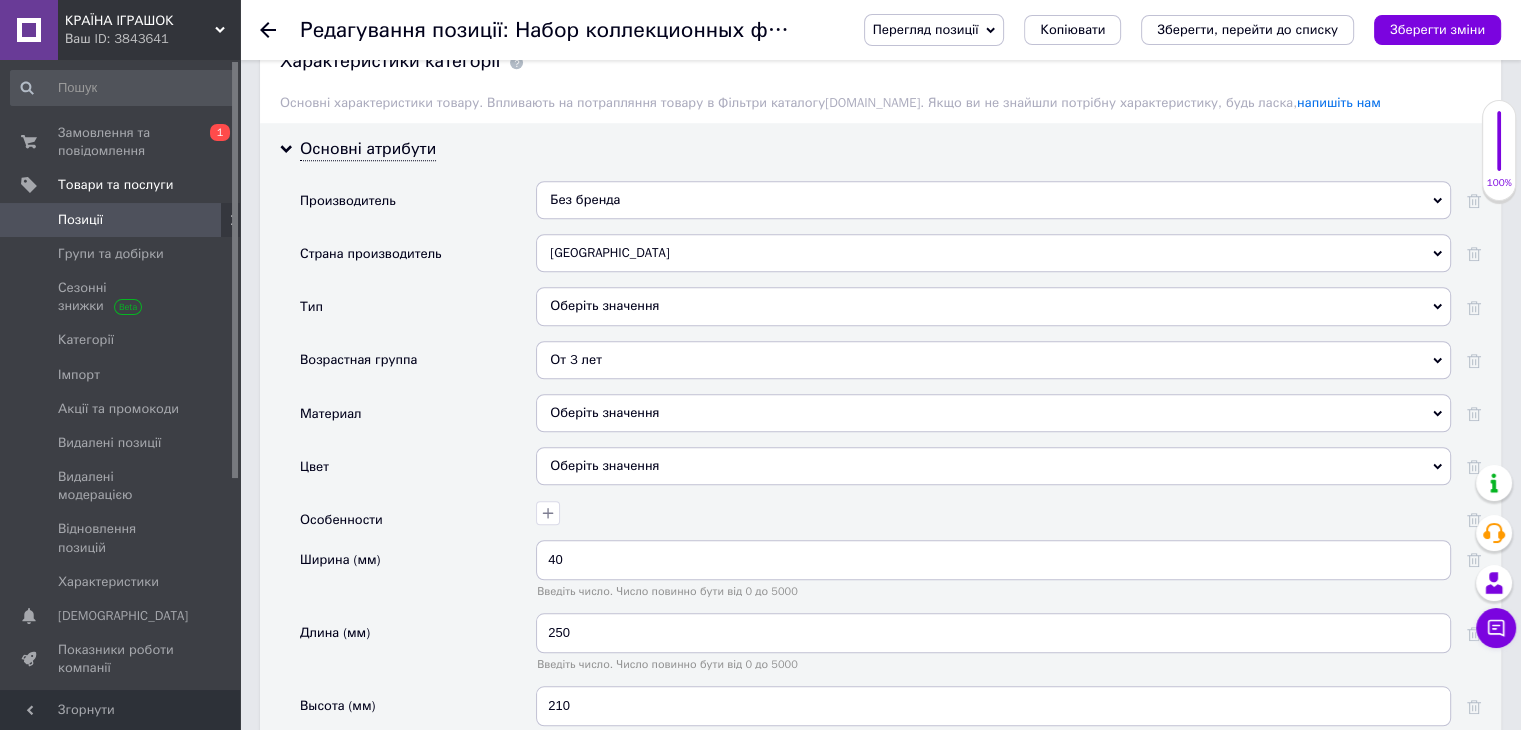 click on "Позиції" at bounding box center (80, 220) 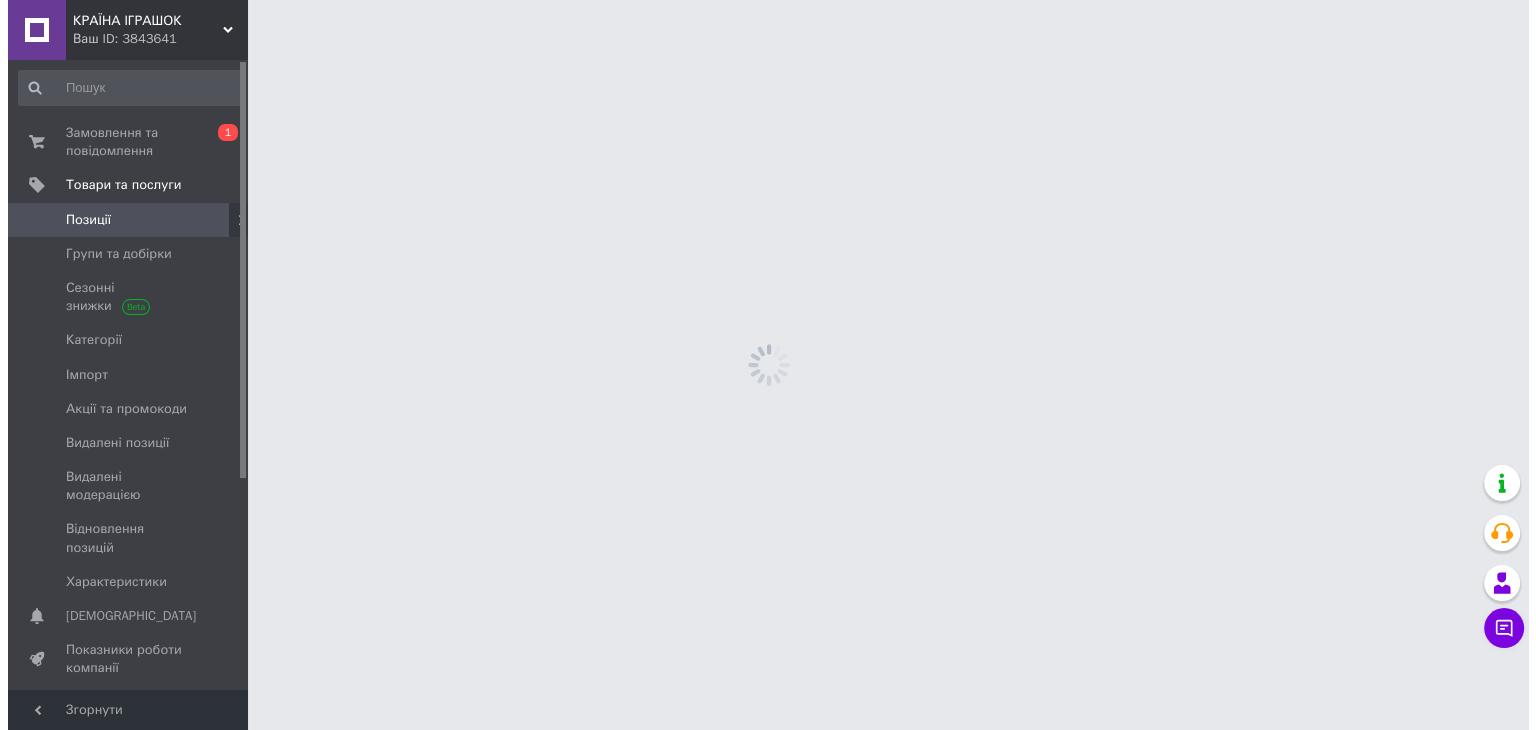 scroll, scrollTop: 0, scrollLeft: 0, axis: both 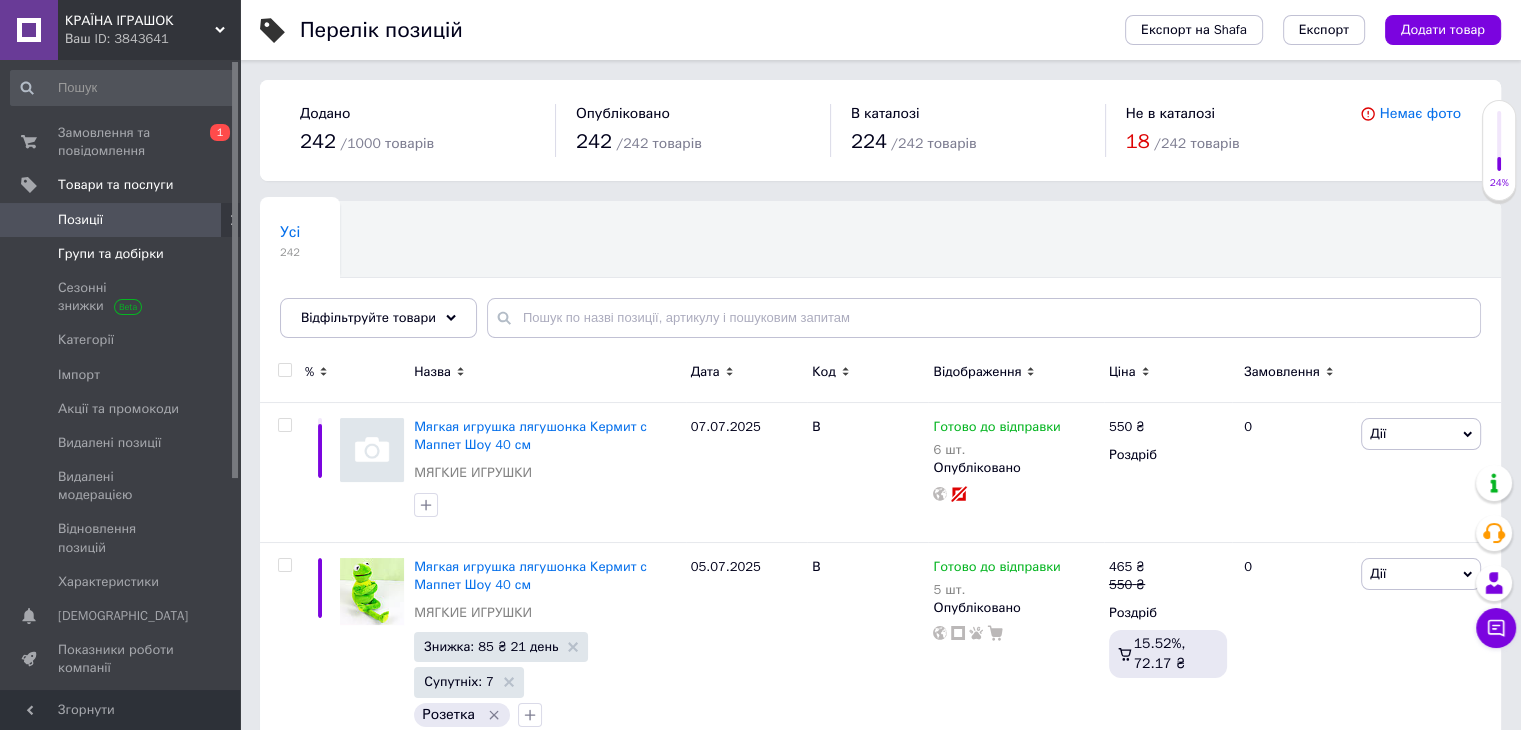 click on "Групи та добірки" at bounding box center [123, 254] 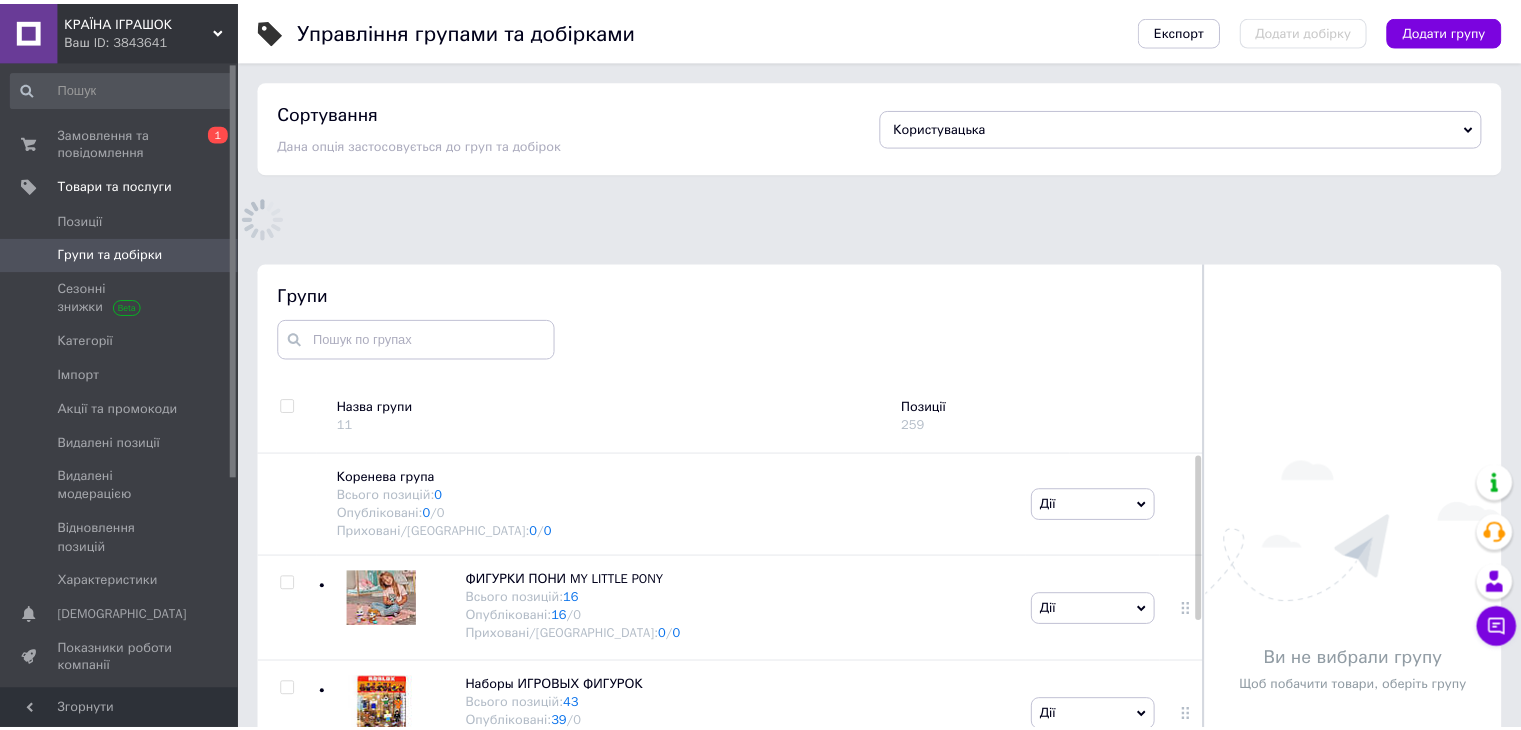 scroll, scrollTop: 60, scrollLeft: 0, axis: vertical 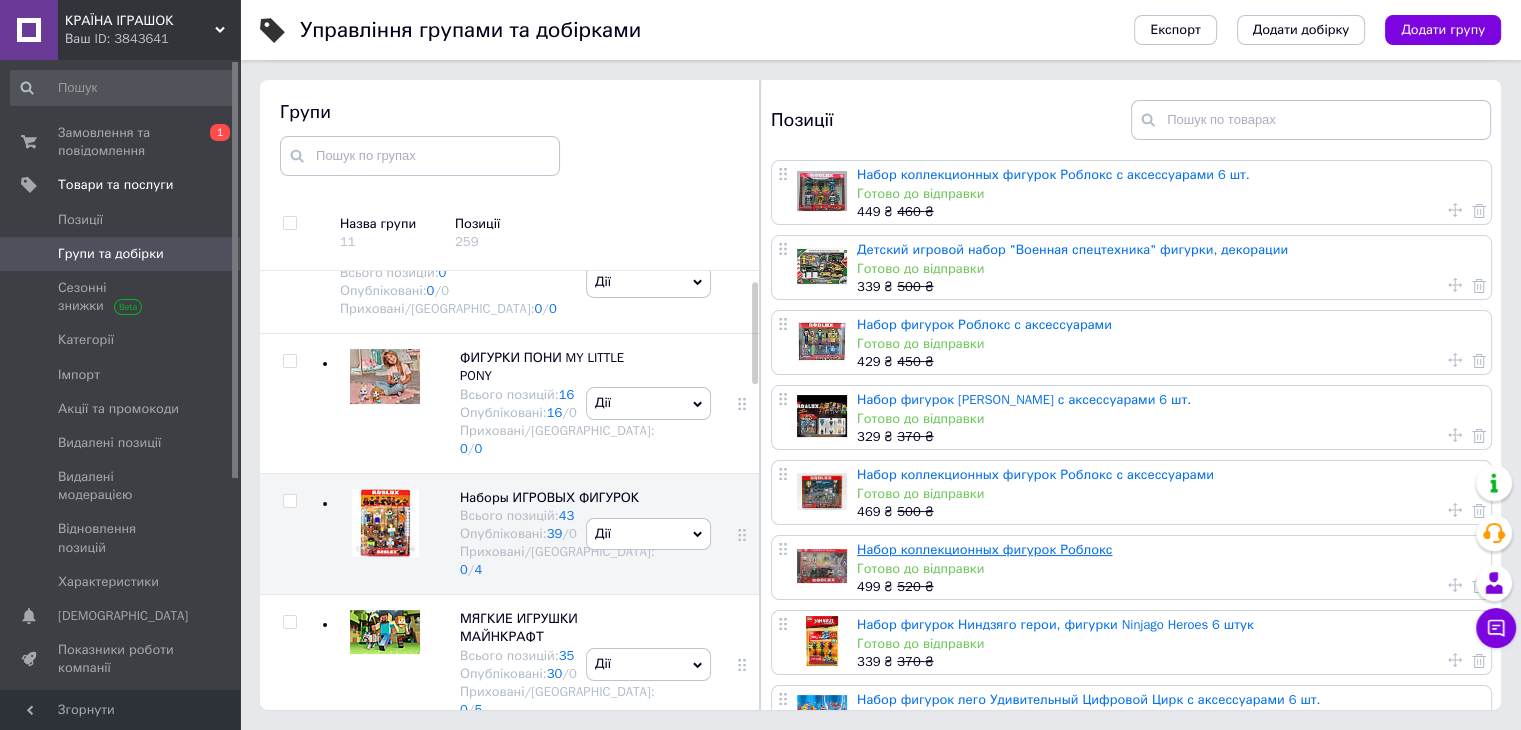click on "Набор коллекционных фигурок Роблокс" at bounding box center [984, 549] 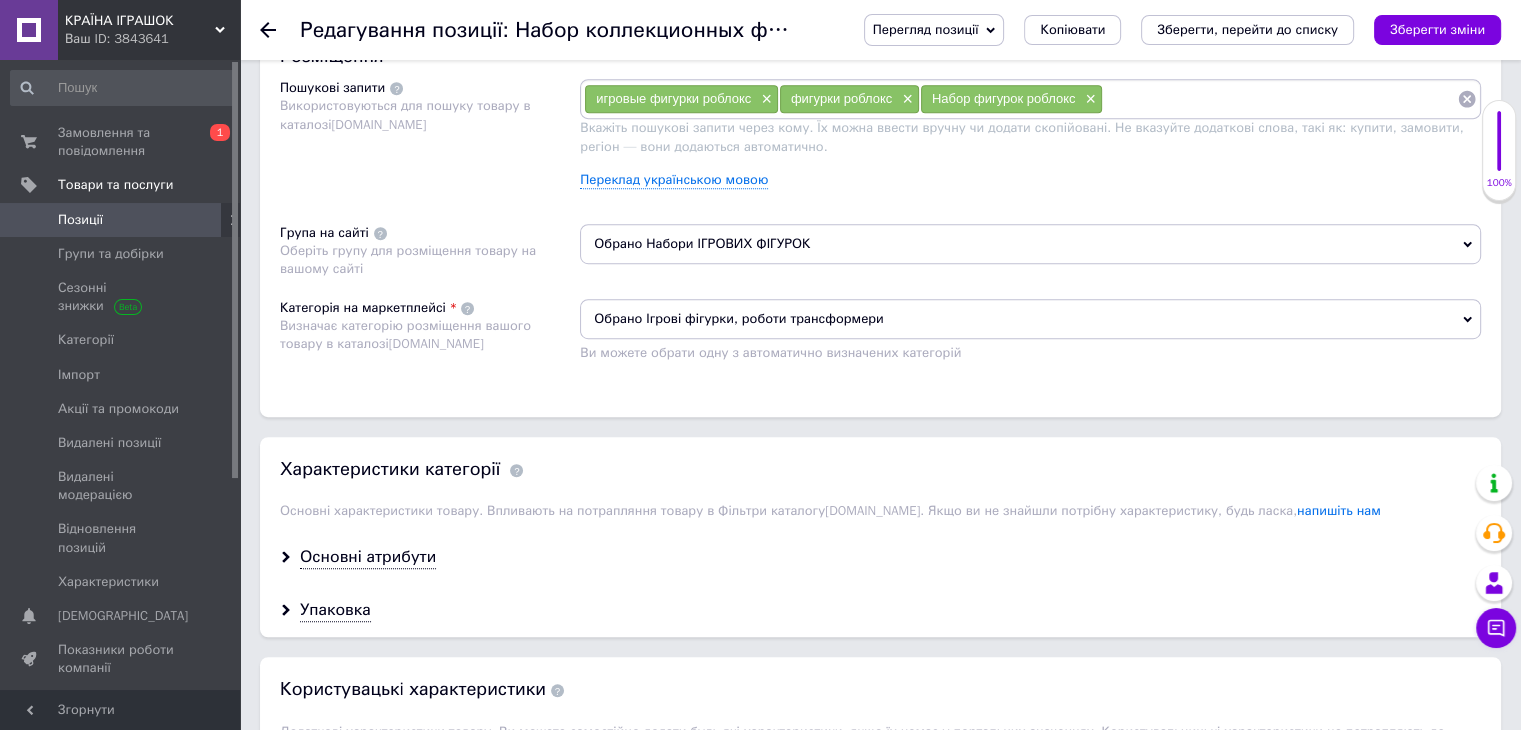 scroll, scrollTop: 1200, scrollLeft: 0, axis: vertical 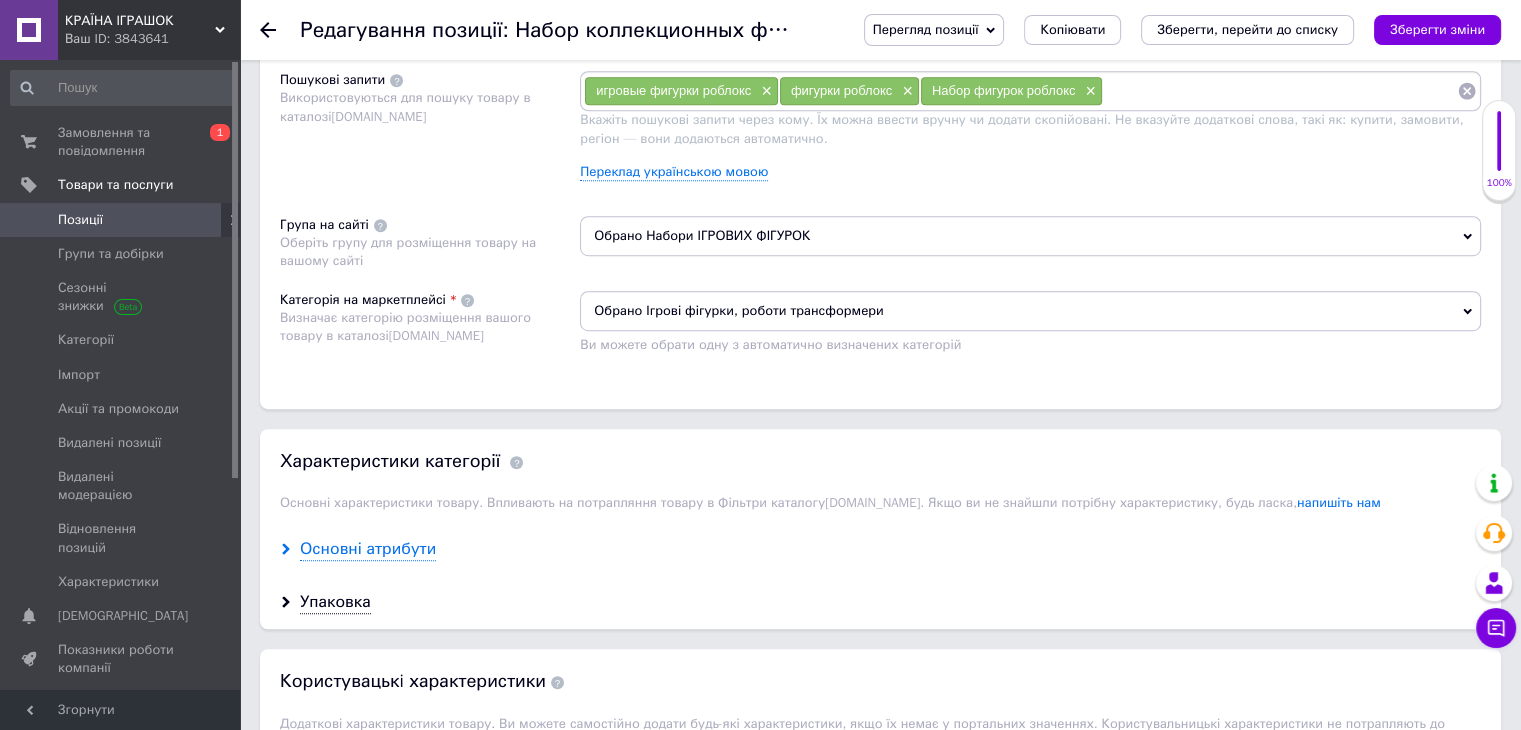 click on "Основні атрибути" at bounding box center (368, 549) 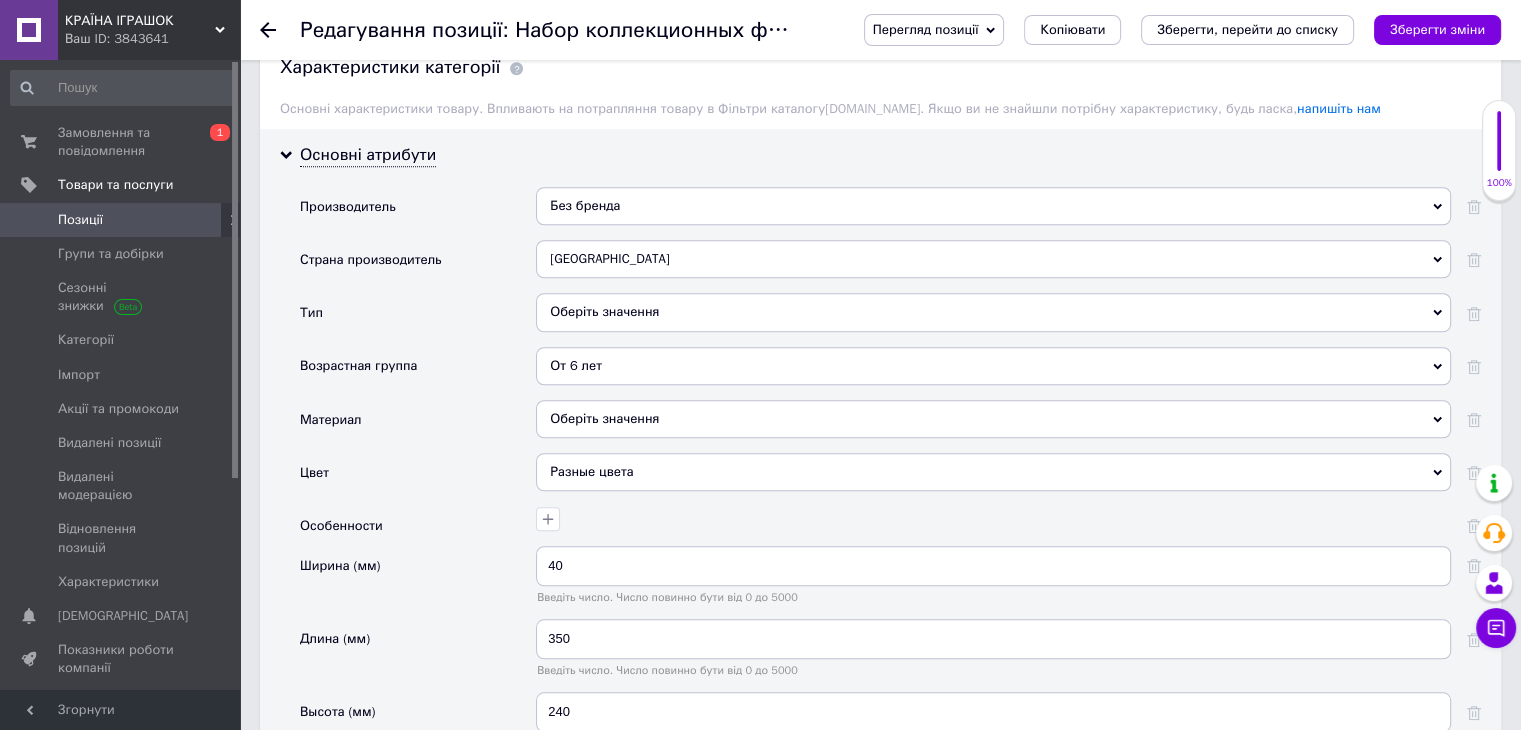 scroll, scrollTop: 1600, scrollLeft: 0, axis: vertical 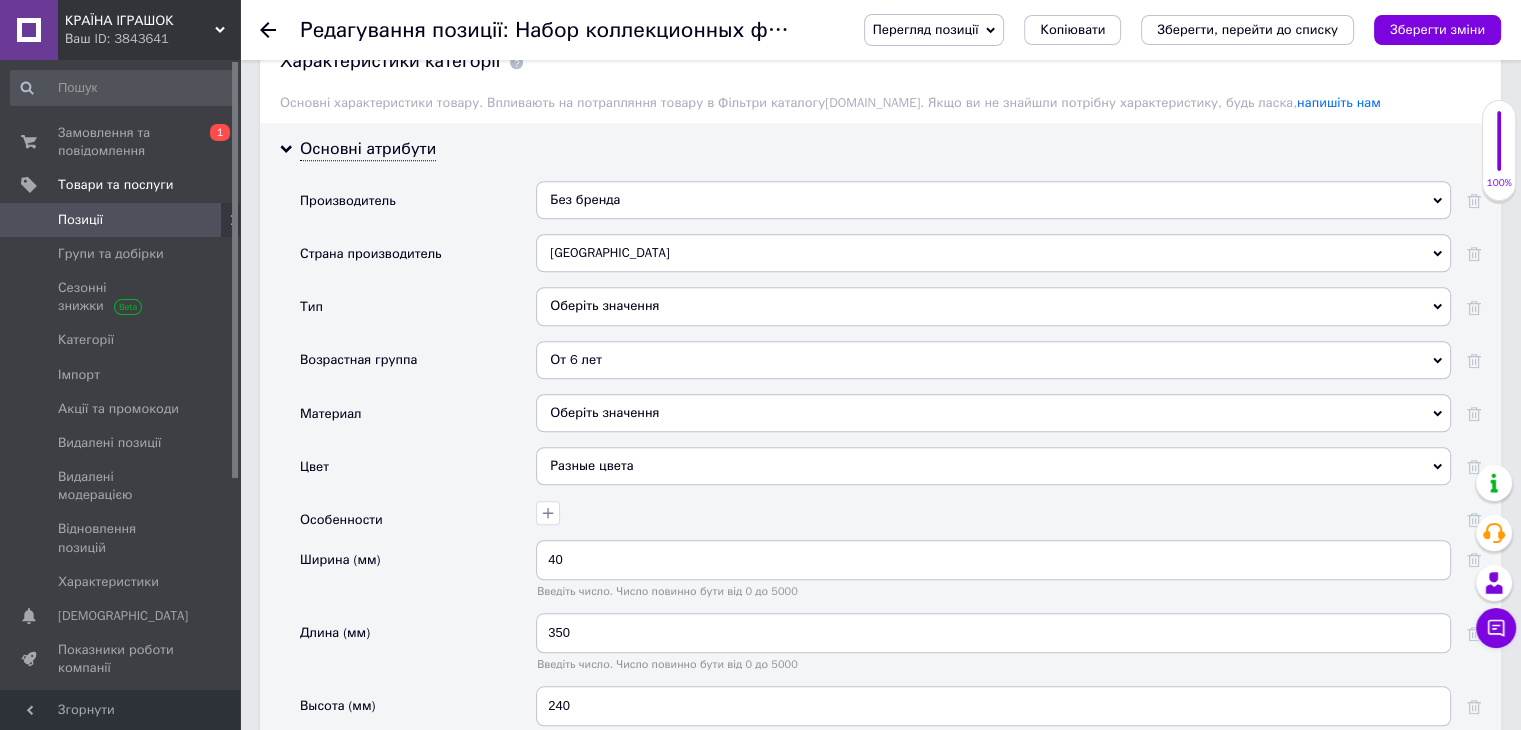 click on "От 6 лет" at bounding box center [993, 360] 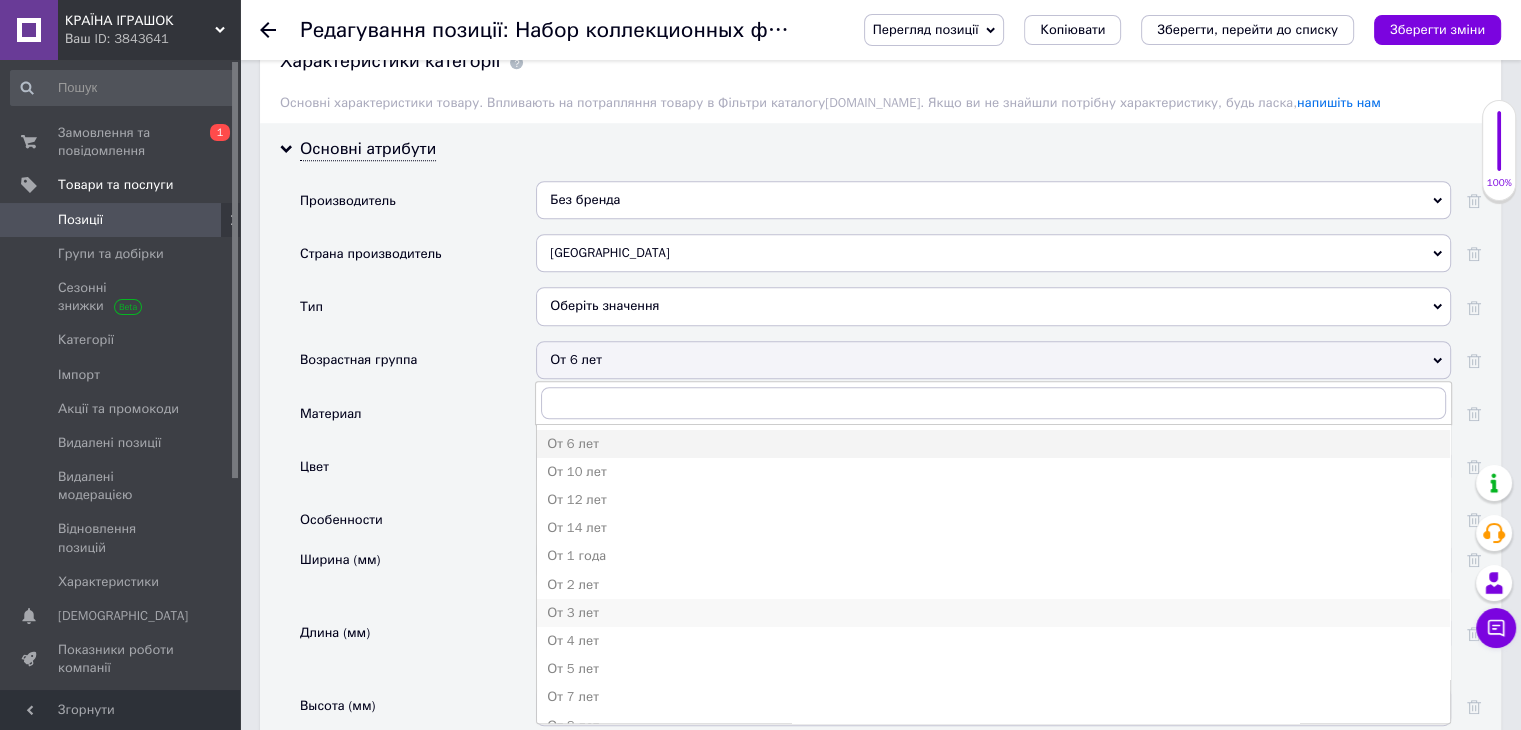 click on "От 3 лет" at bounding box center [993, 613] 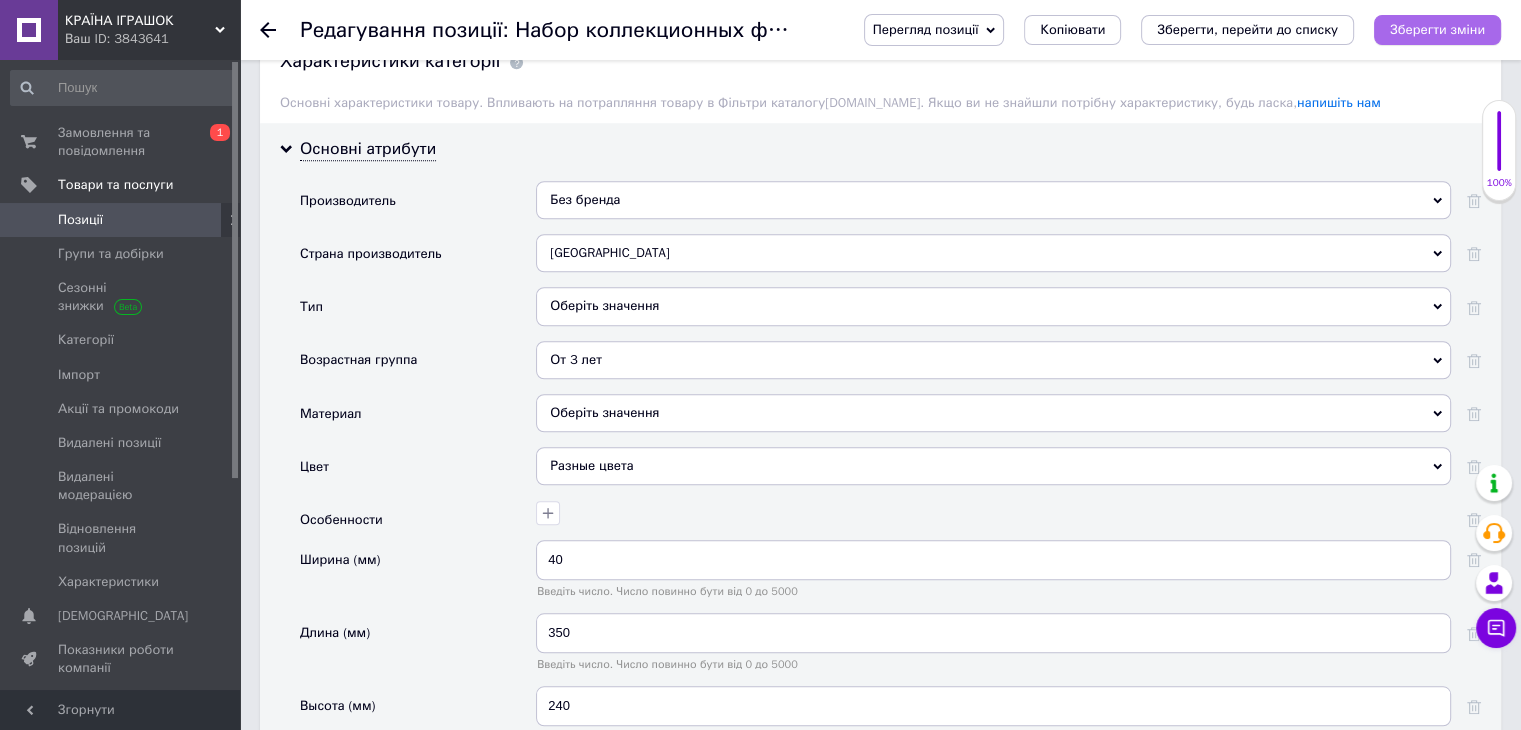 click on "Зберегти зміни" at bounding box center (1437, 29) 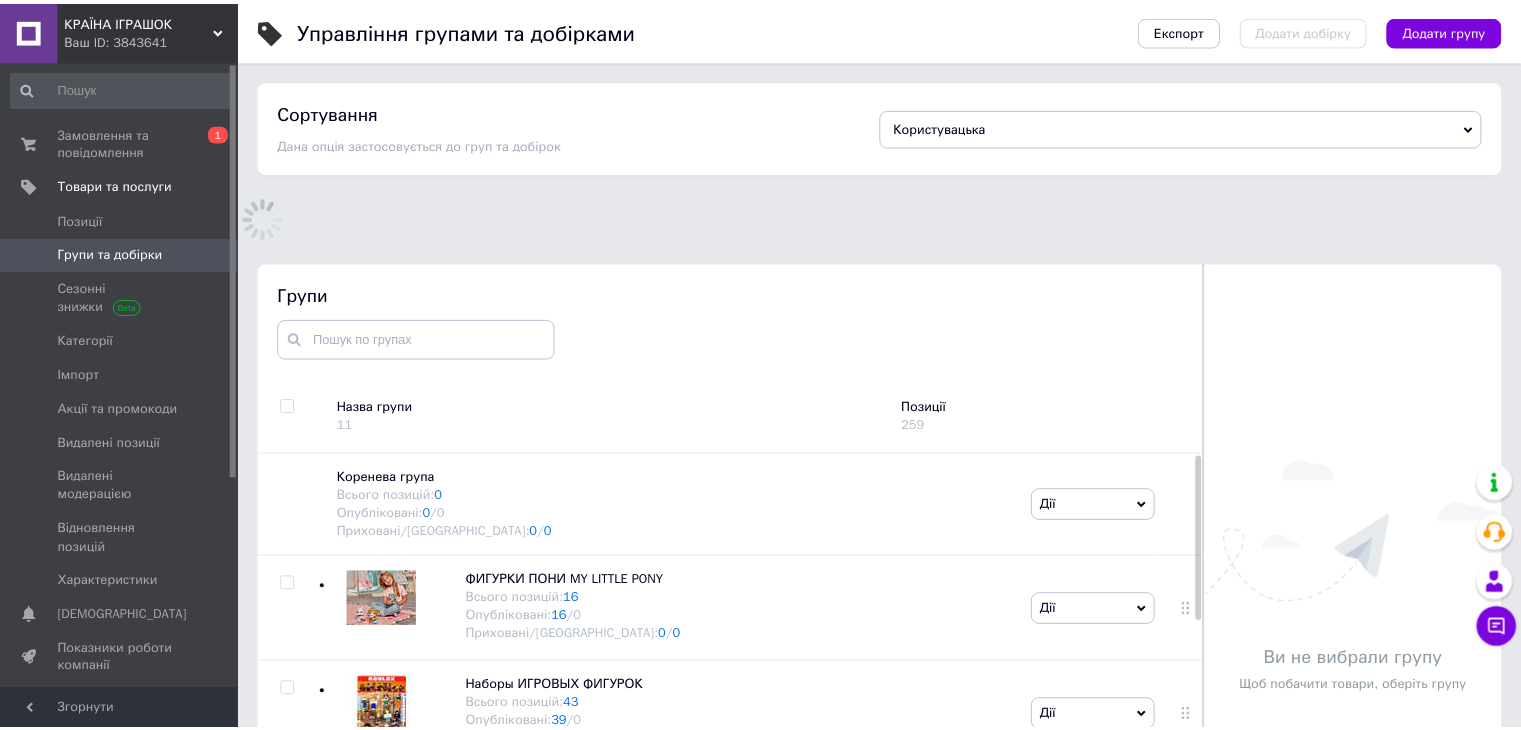 scroll, scrollTop: 120, scrollLeft: 0, axis: vertical 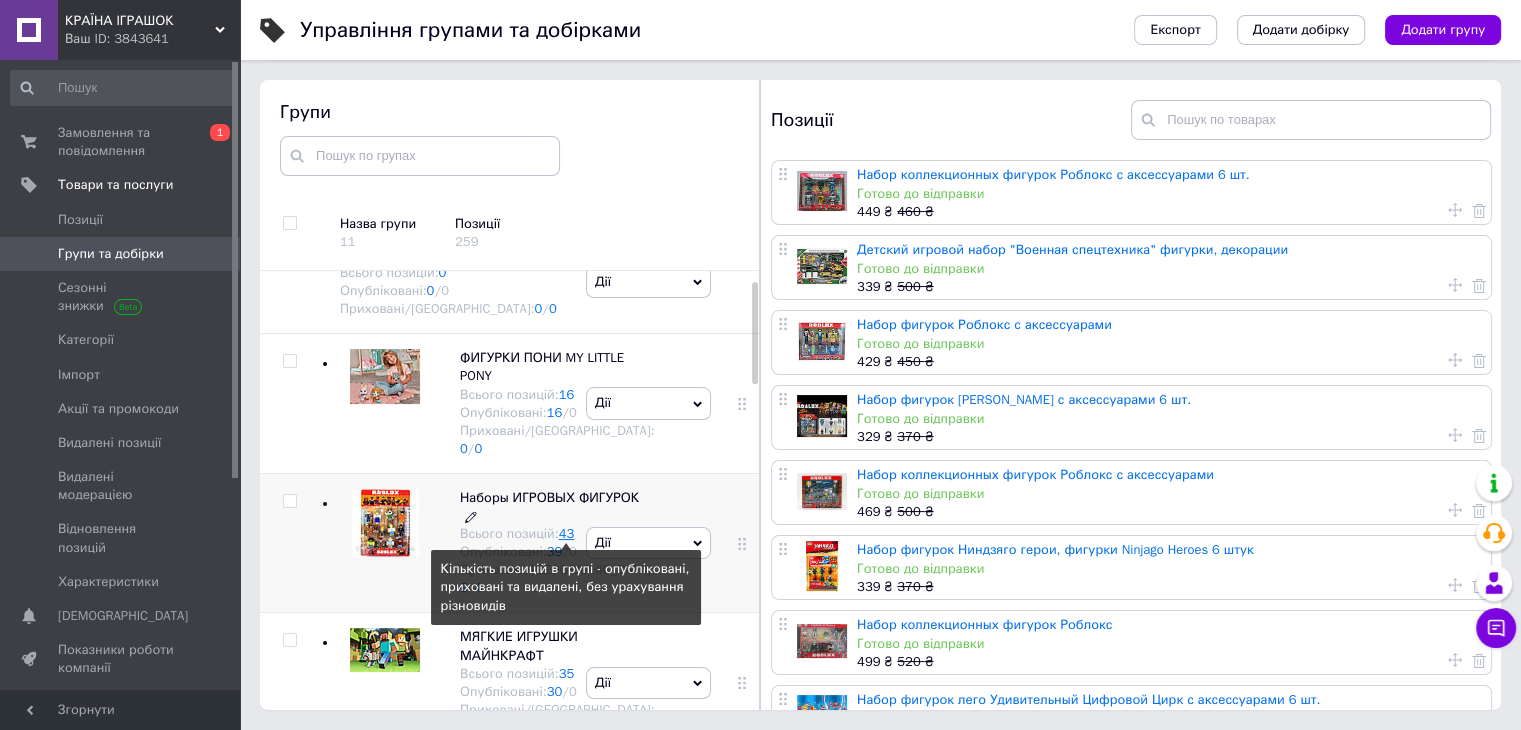 click on "43" at bounding box center [567, 533] 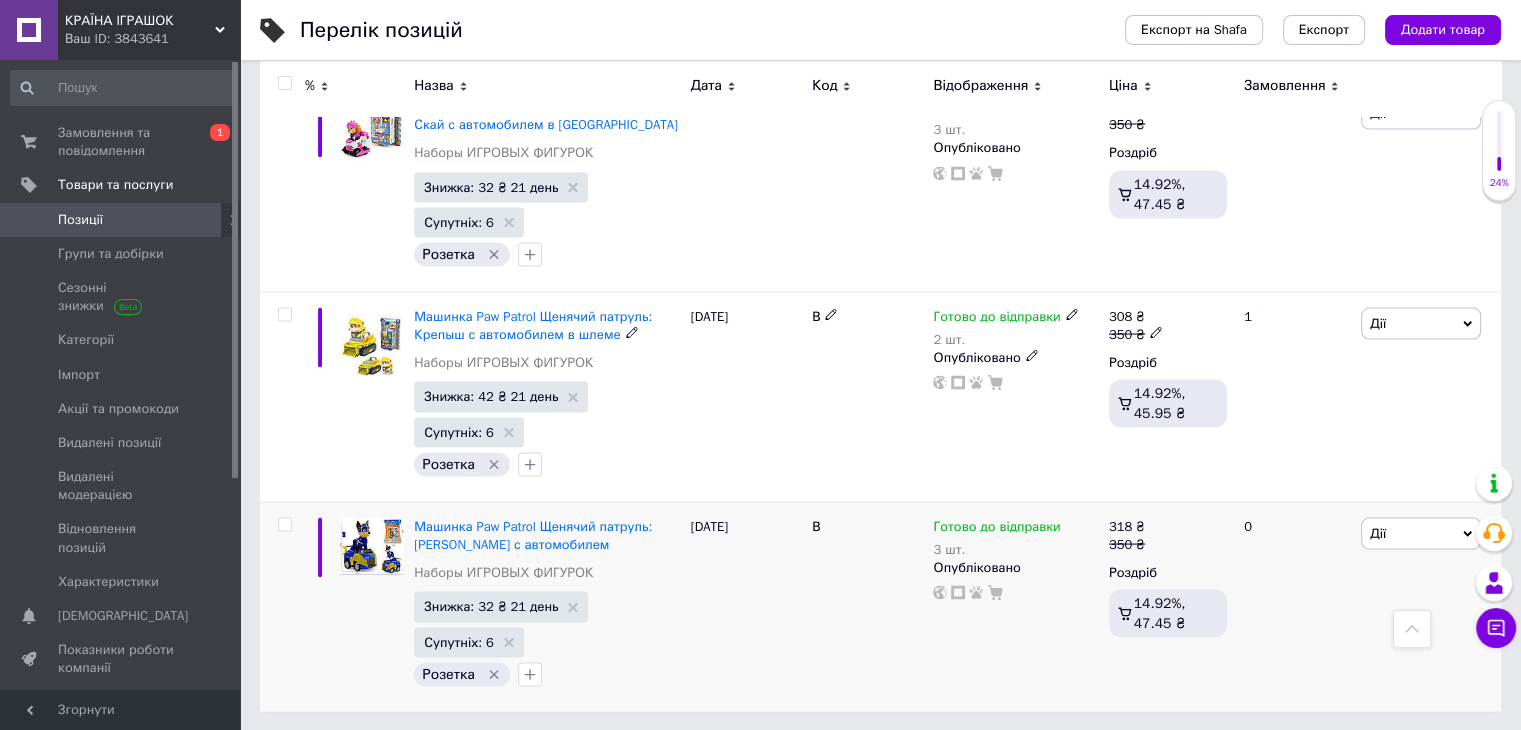 scroll, scrollTop: 3961, scrollLeft: 0, axis: vertical 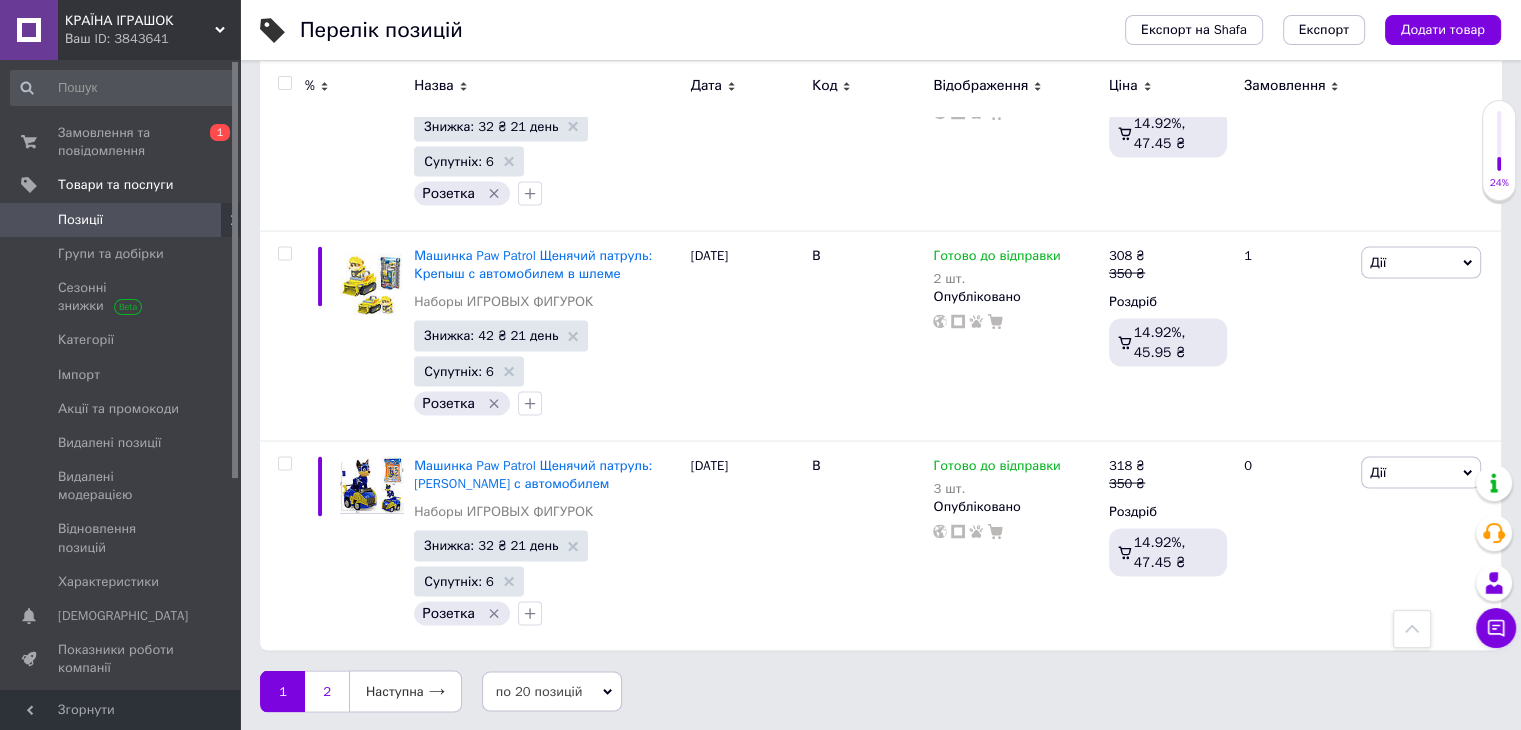 click on "2" at bounding box center [327, 692] 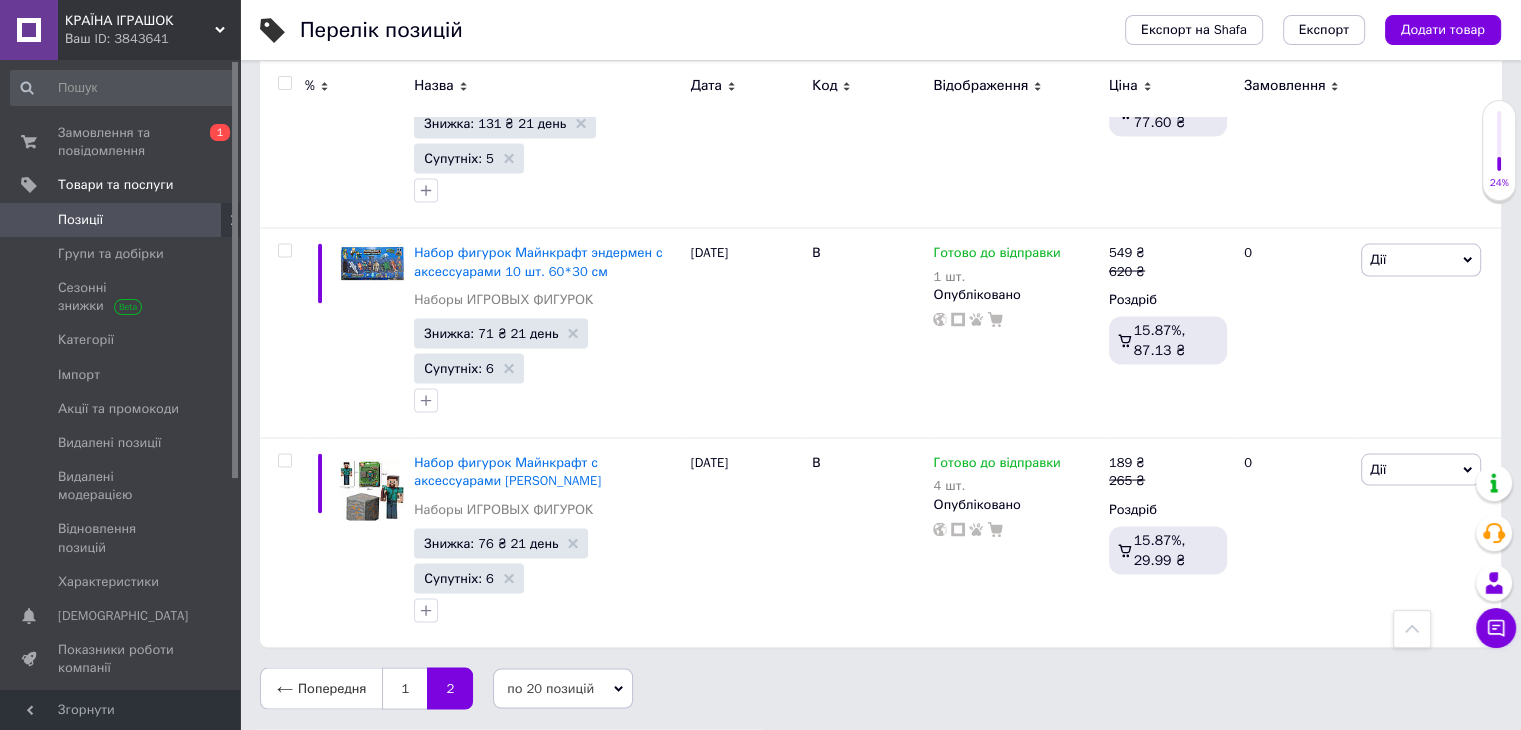 scroll, scrollTop: 3746, scrollLeft: 0, axis: vertical 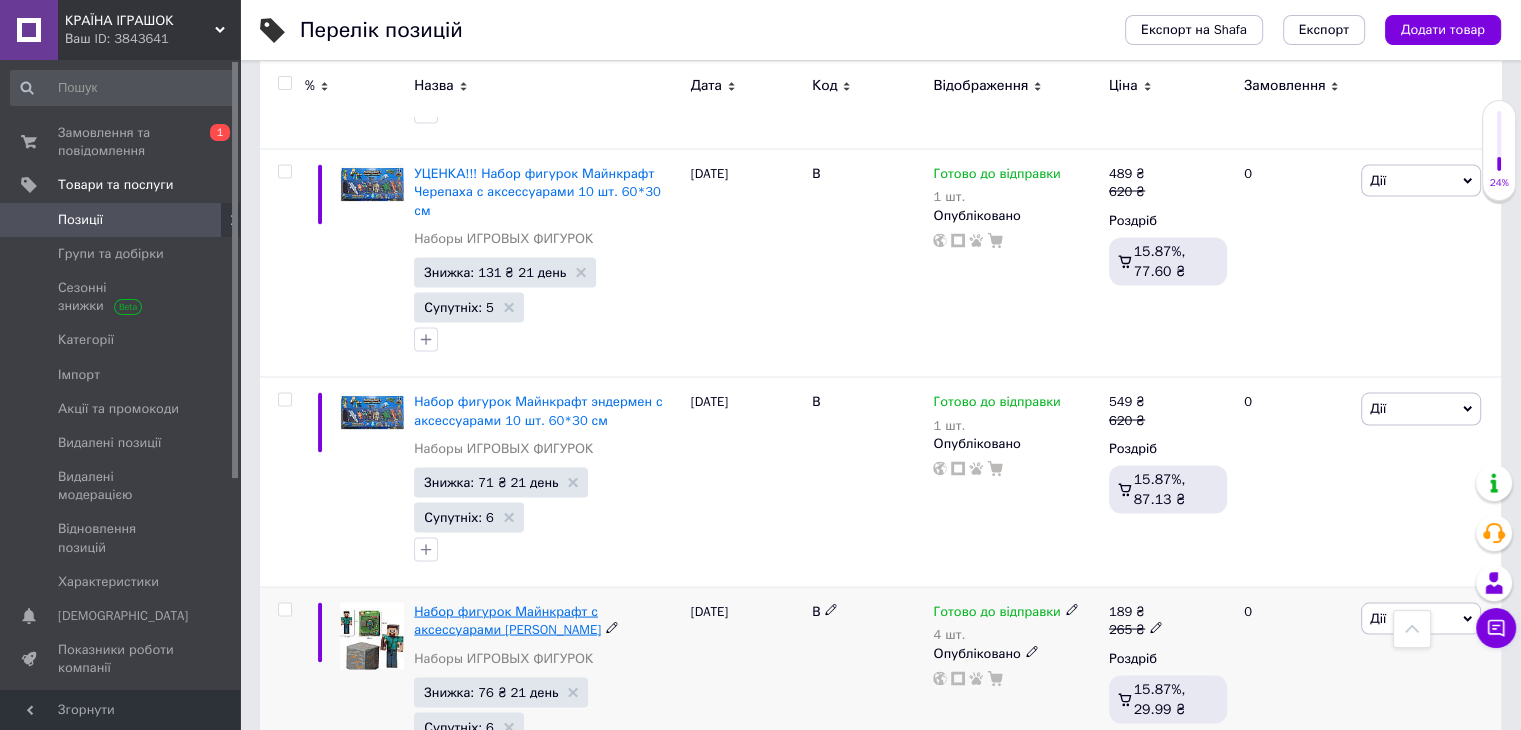 click on "Набор фигурок Майнкрафт с аксессуарами [PERSON_NAME]" at bounding box center [507, 619] 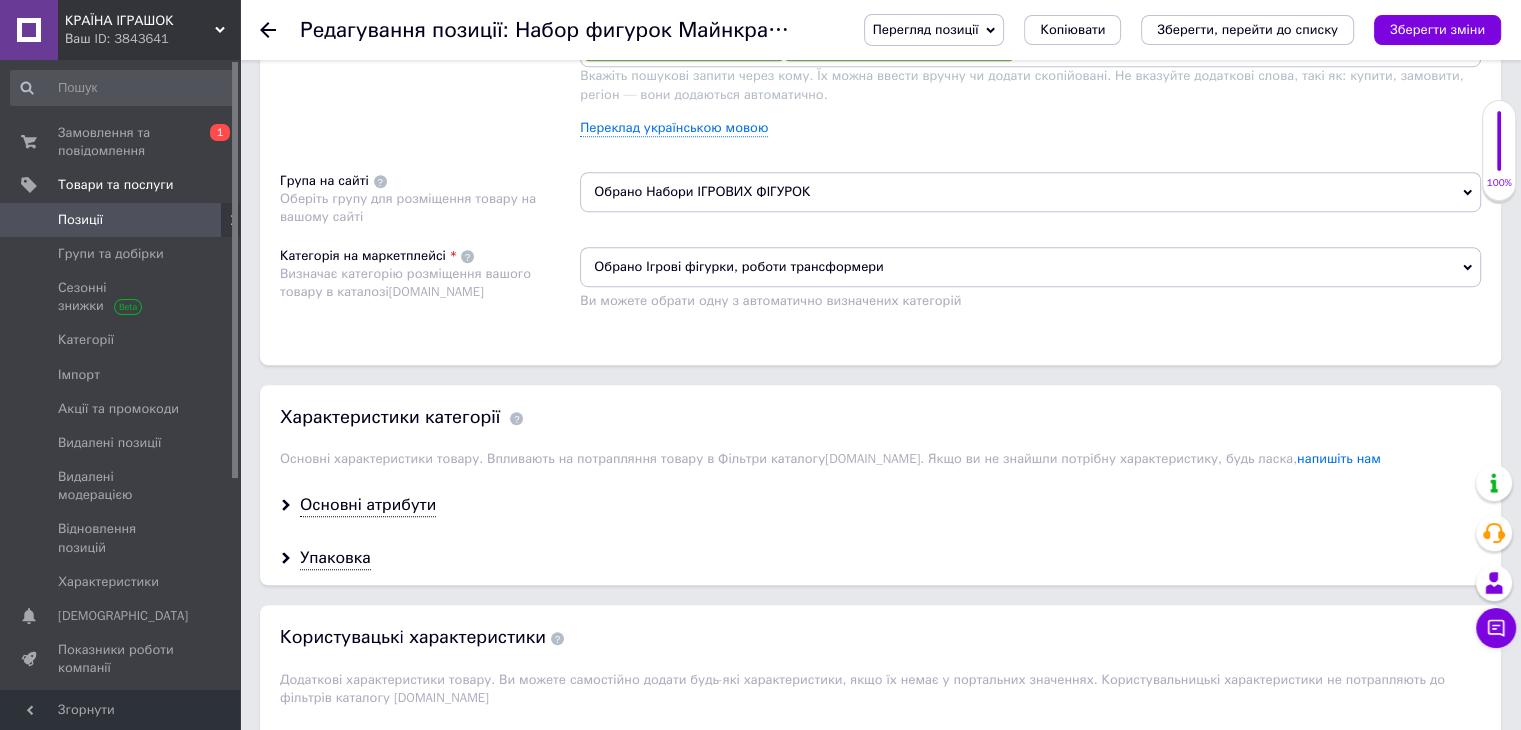 scroll, scrollTop: 1500, scrollLeft: 0, axis: vertical 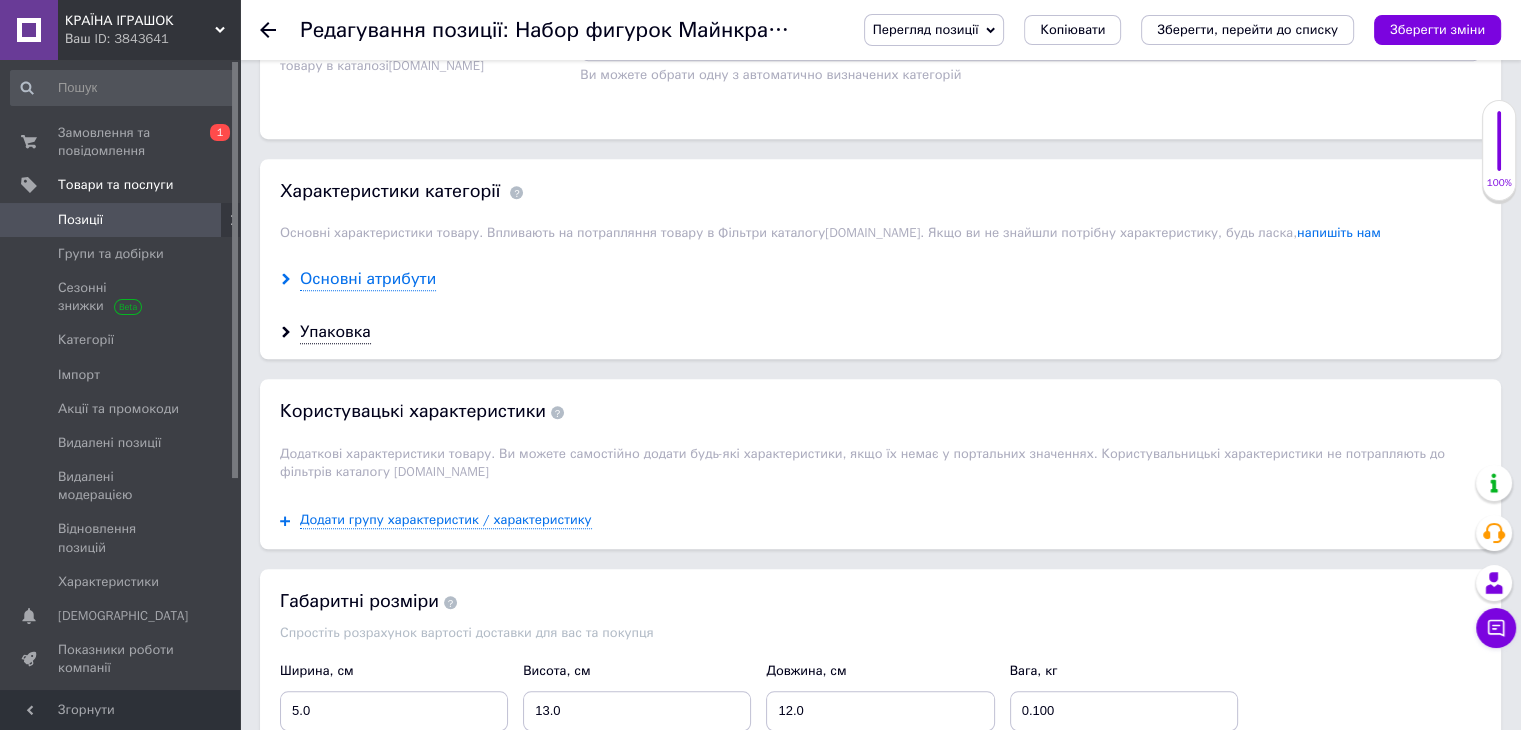 click on "Основні атрибути" at bounding box center [368, 279] 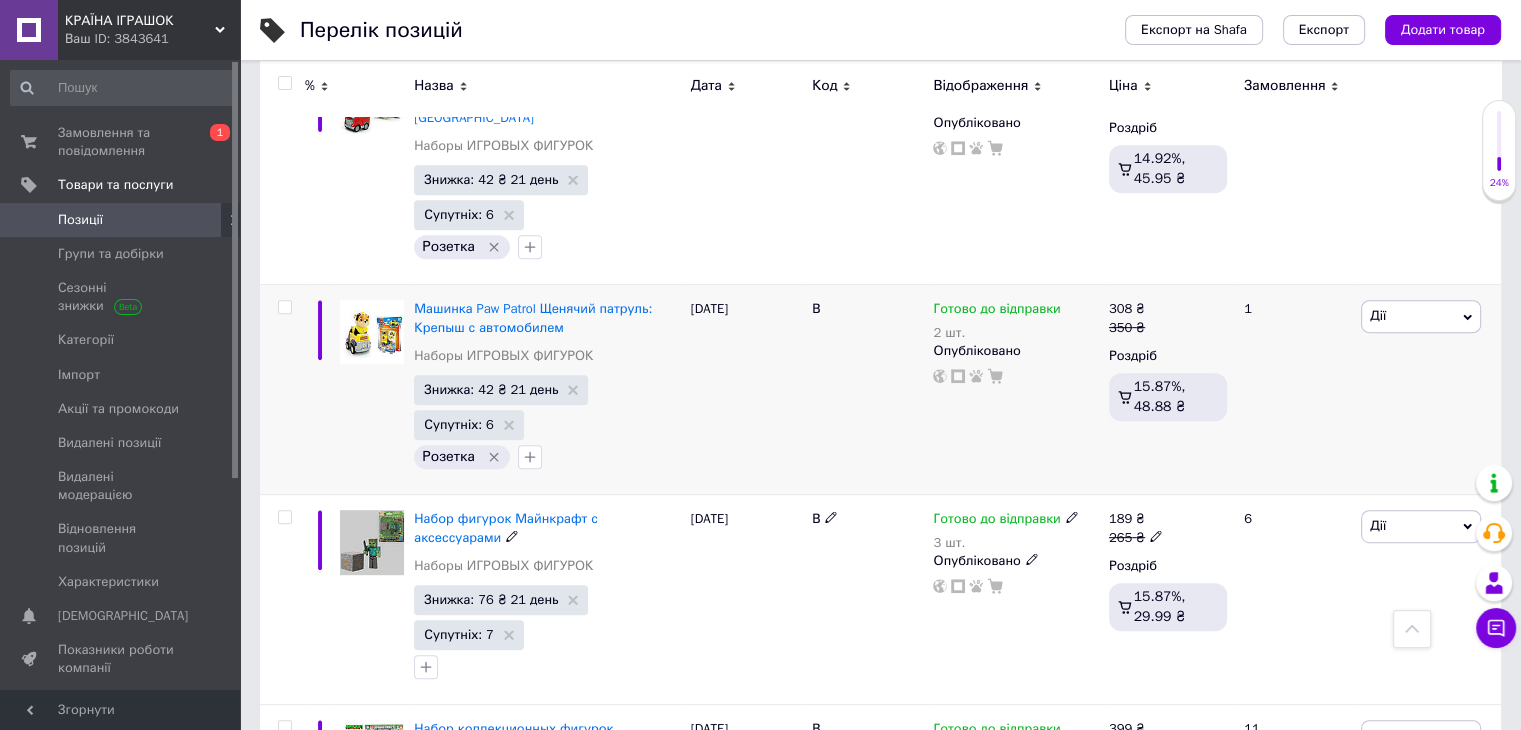 scroll, scrollTop: 600, scrollLeft: 0, axis: vertical 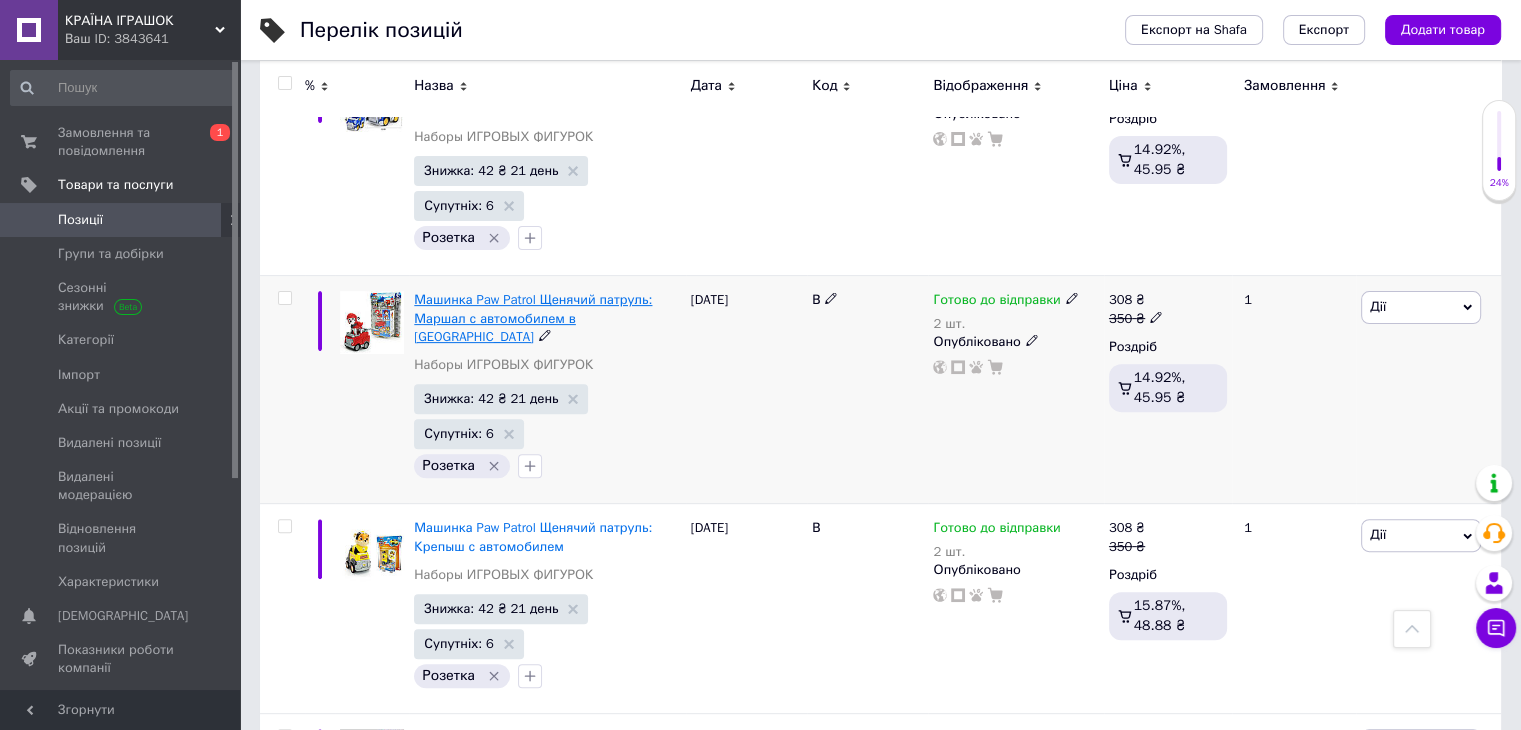 click on "Машинка Paw Patrol Щенячий патруль: Маршал с автомобилем в [GEOGRAPHIC_DATA]" at bounding box center (533, 317) 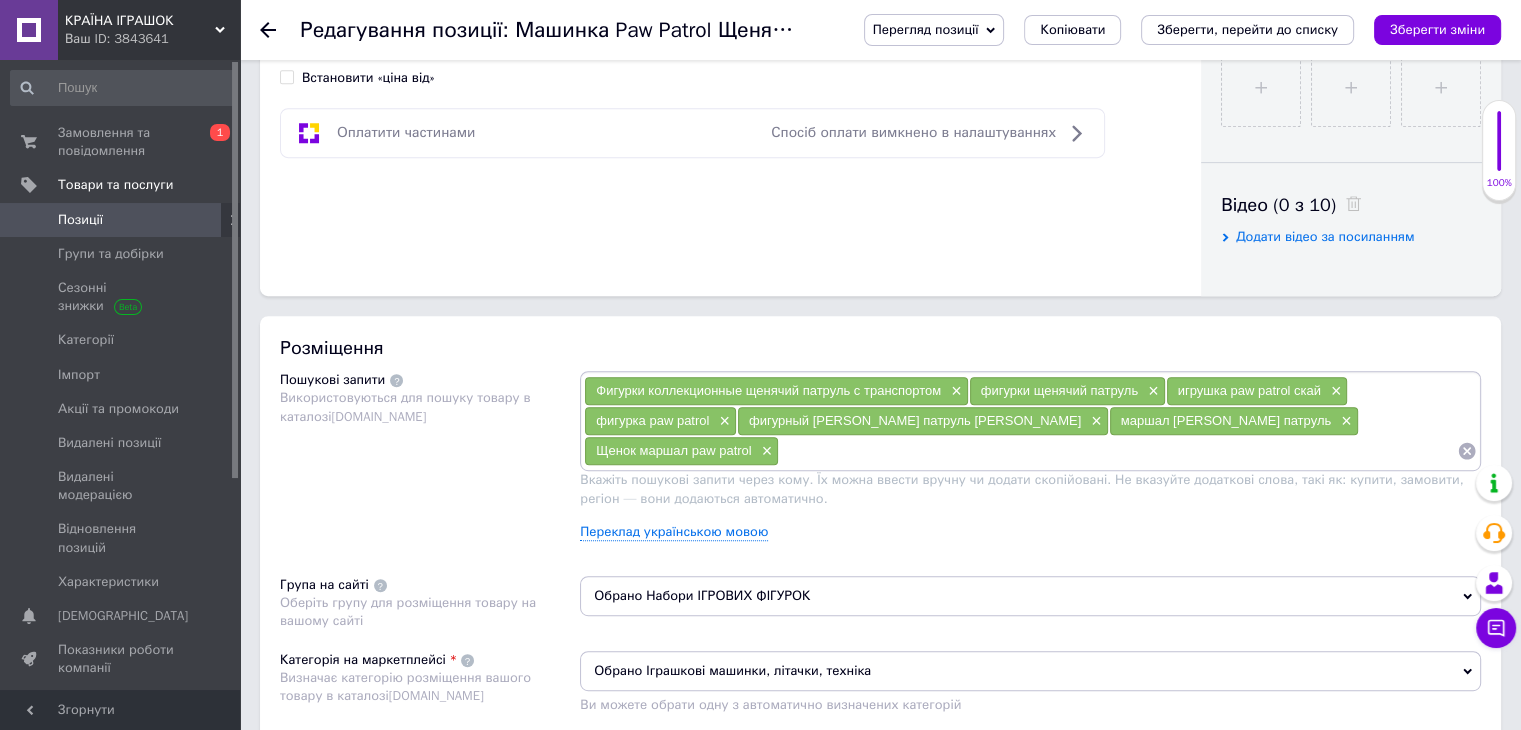 scroll, scrollTop: 1200, scrollLeft: 0, axis: vertical 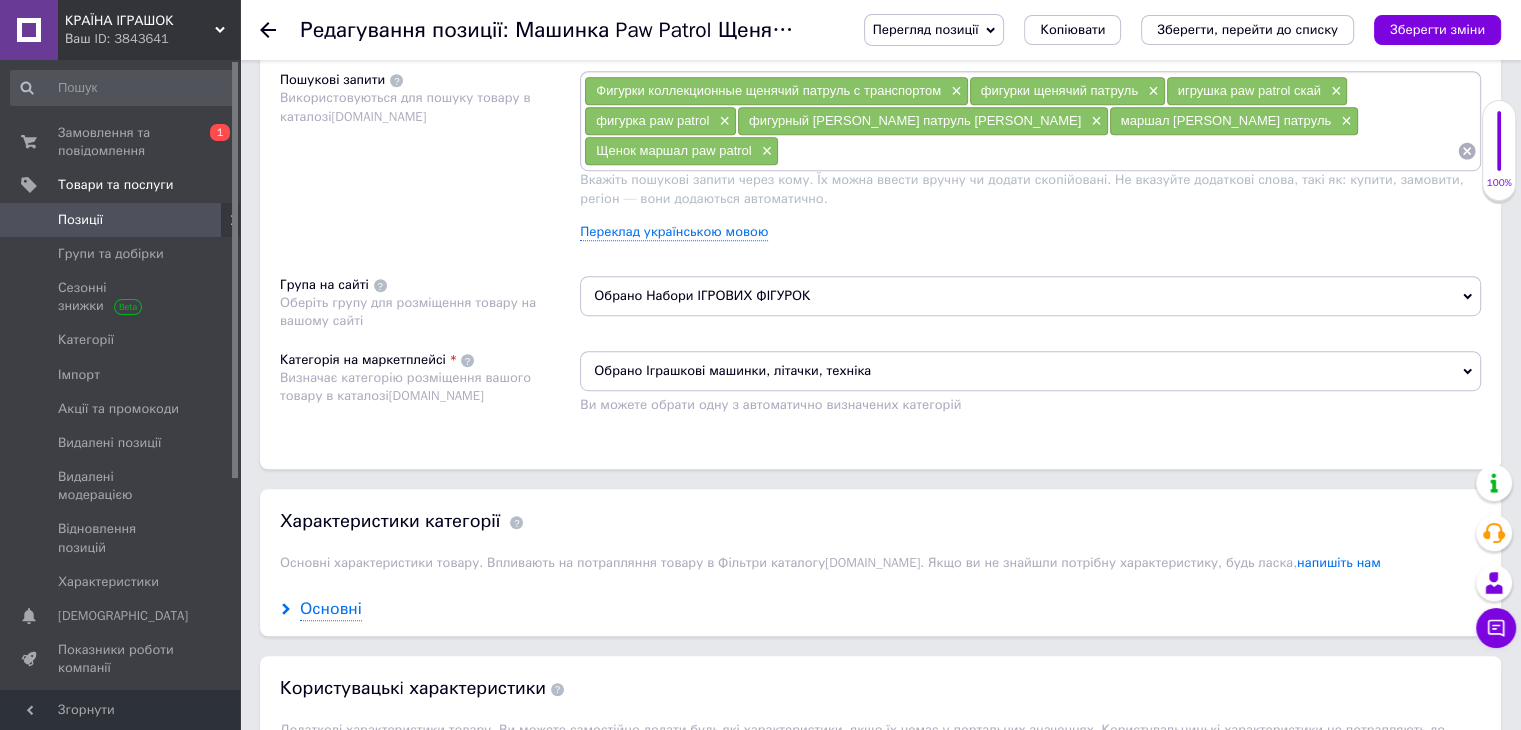 click on "Основні" at bounding box center (331, 609) 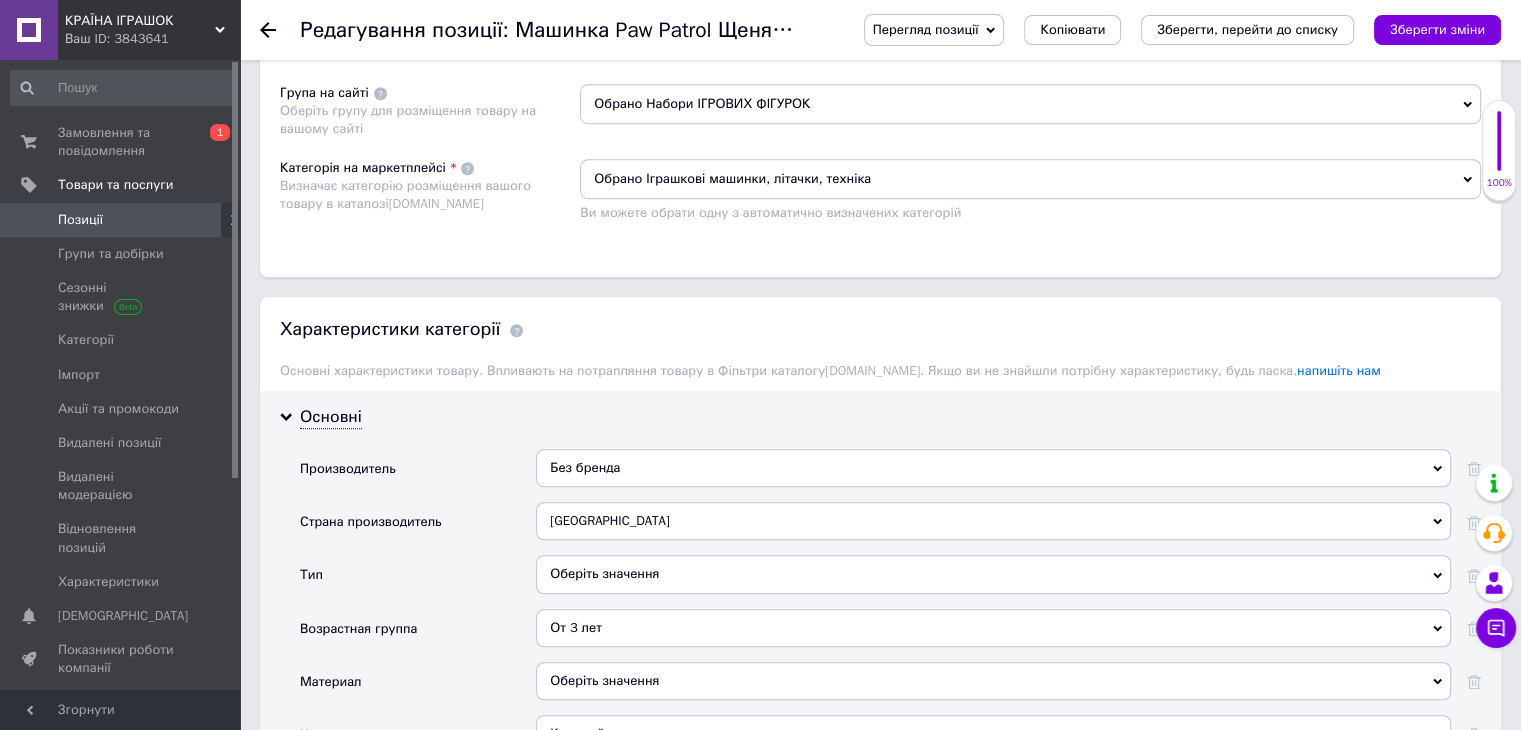 scroll, scrollTop: 1600, scrollLeft: 0, axis: vertical 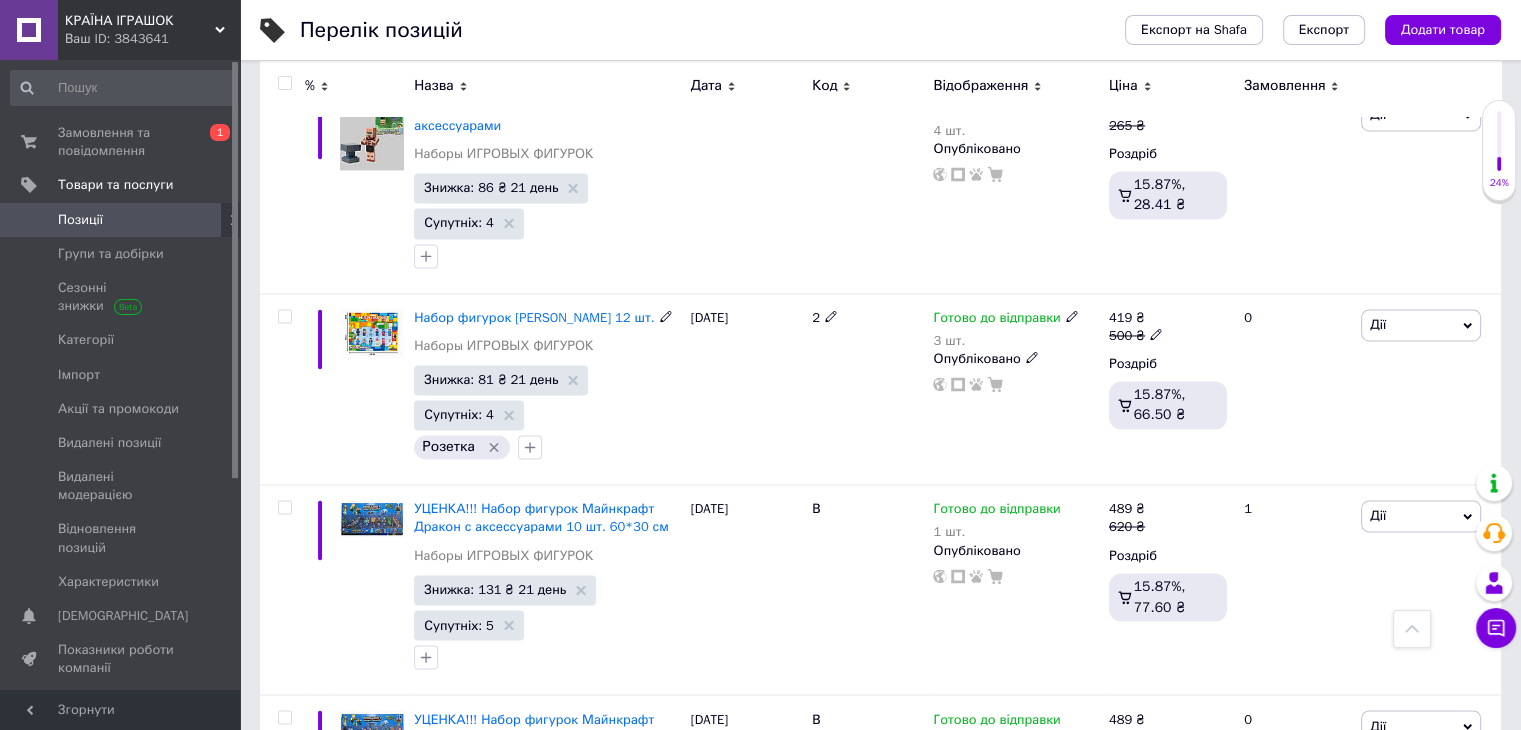 click on "Набор фигурок [PERSON_NAME] 12 шт." at bounding box center (534, 317) 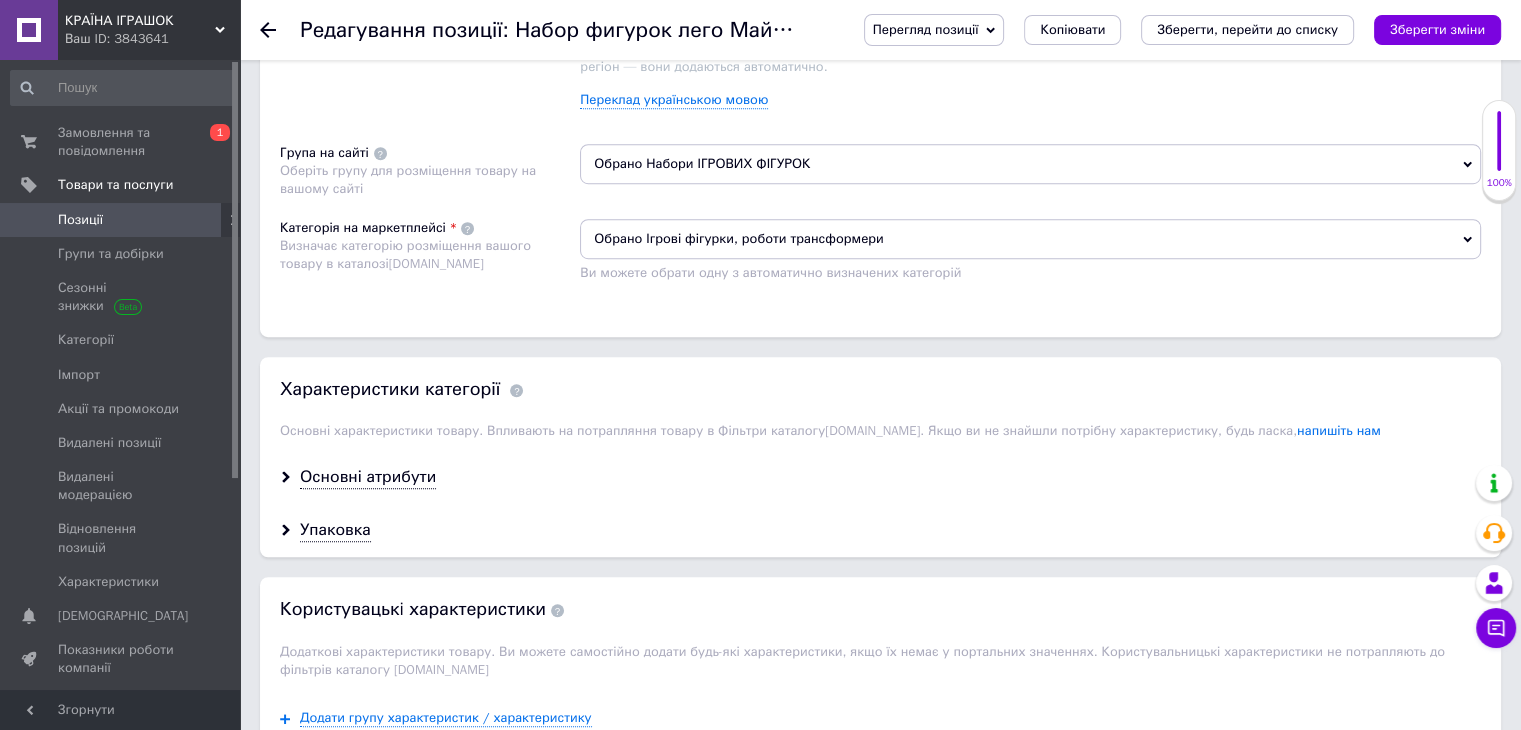 scroll, scrollTop: 1500, scrollLeft: 0, axis: vertical 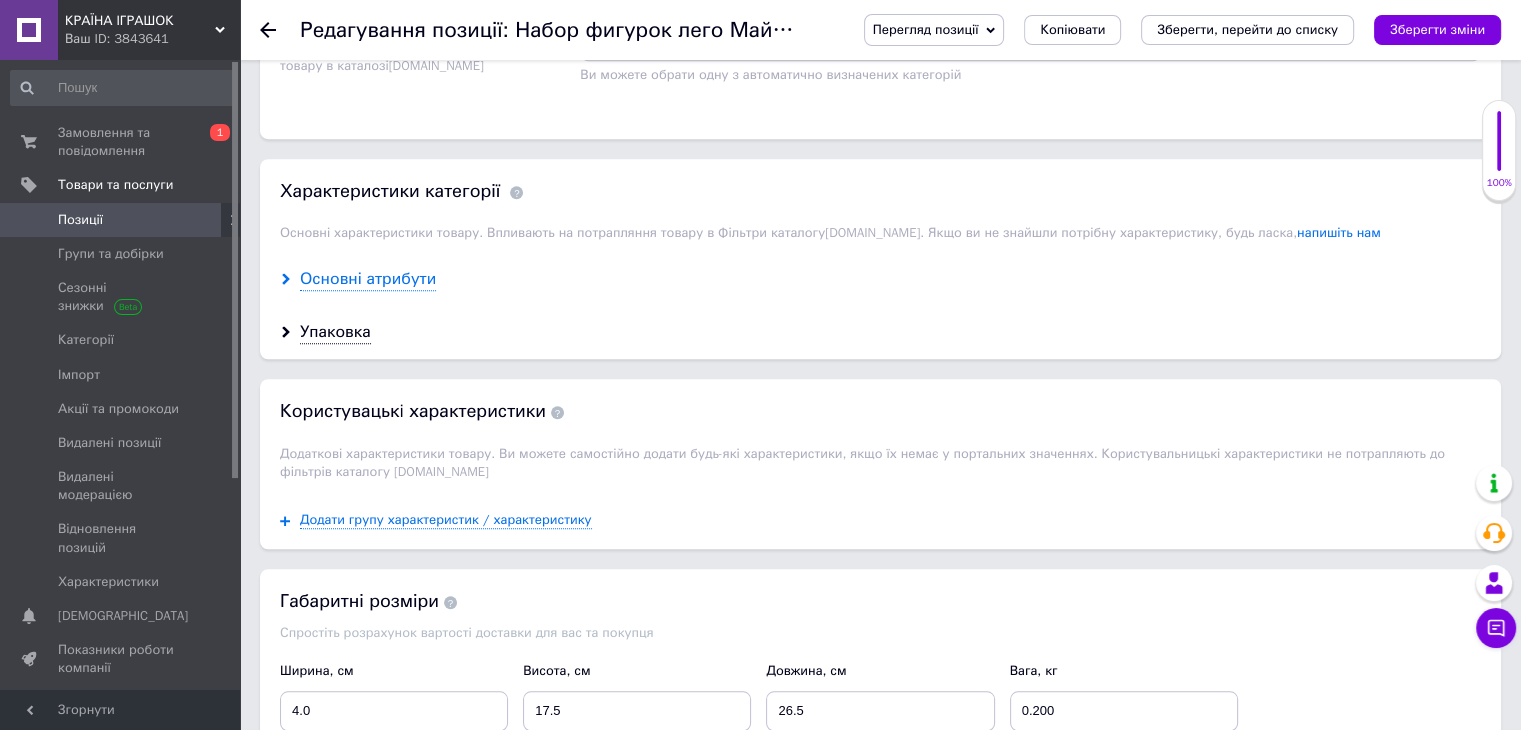 click on "Основні атрибути" at bounding box center (368, 279) 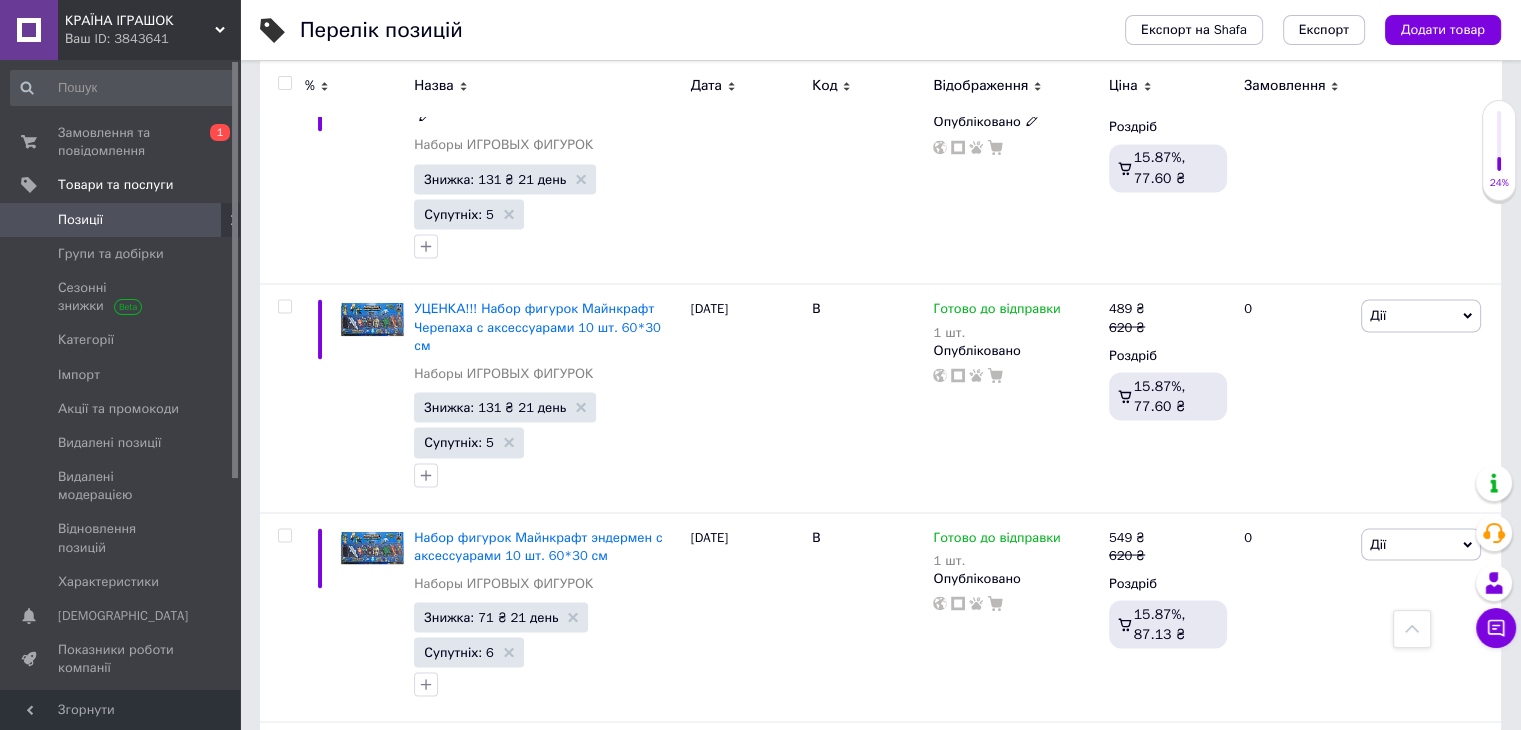 scroll, scrollTop: 3746, scrollLeft: 0, axis: vertical 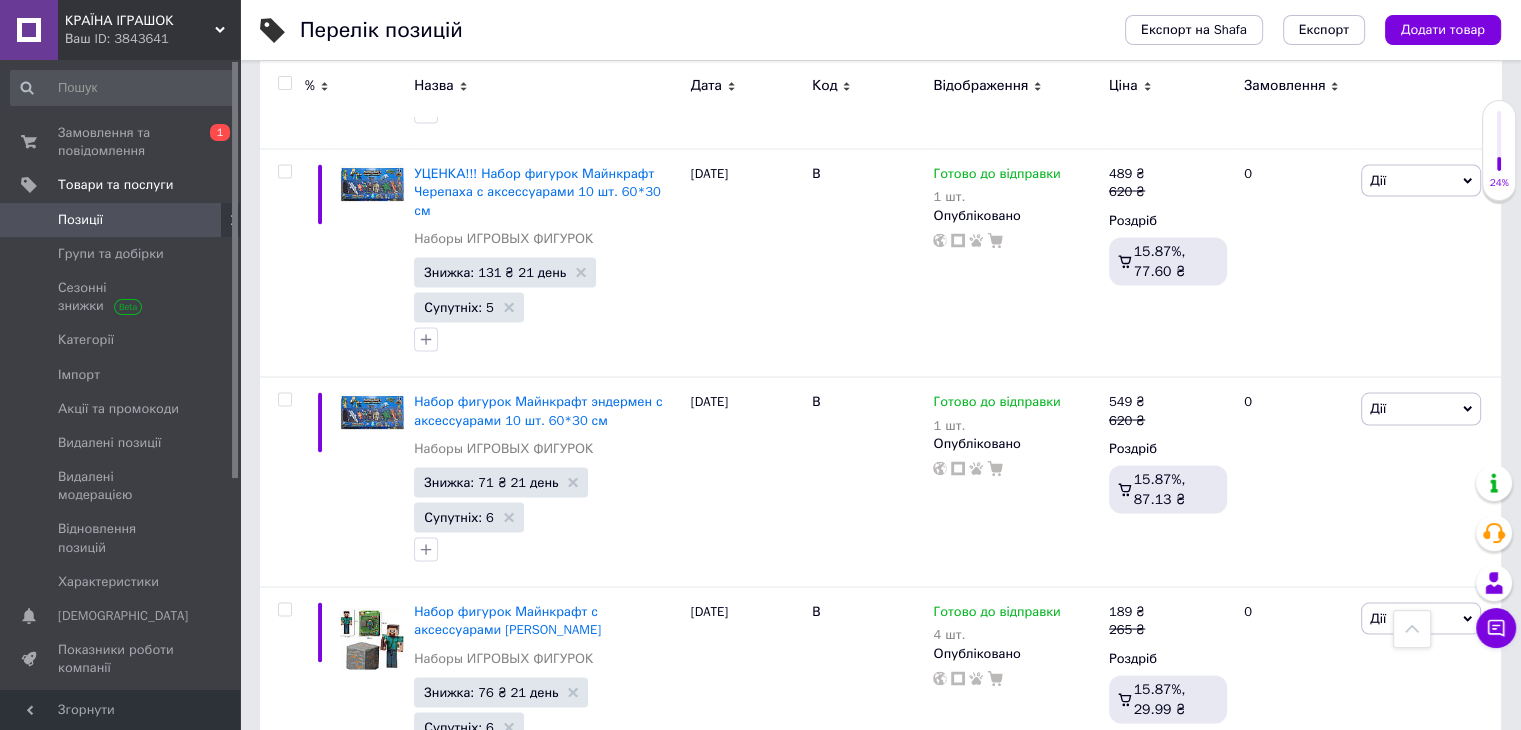 click on "1" at bounding box center [404, 837] 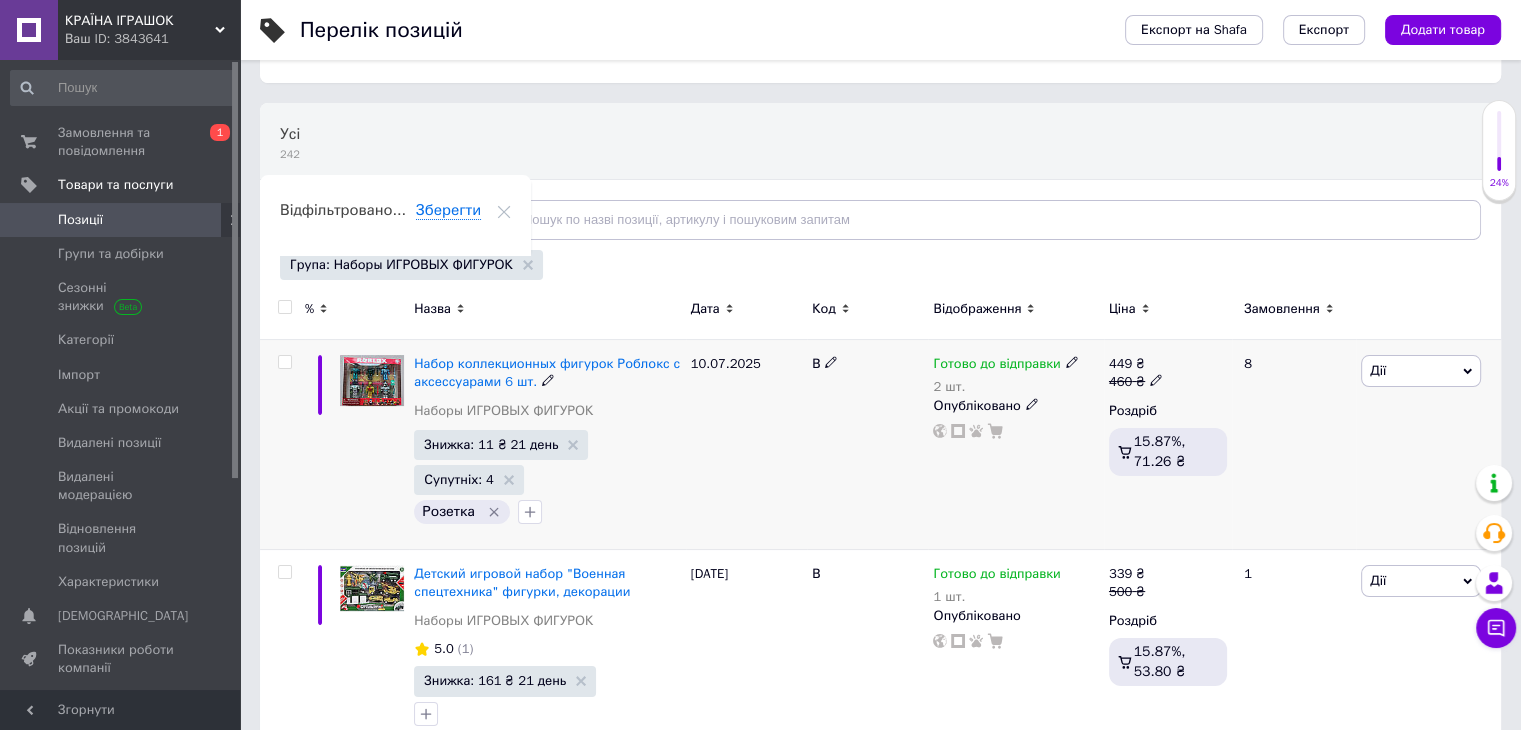 scroll, scrollTop: 300, scrollLeft: 0, axis: vertical 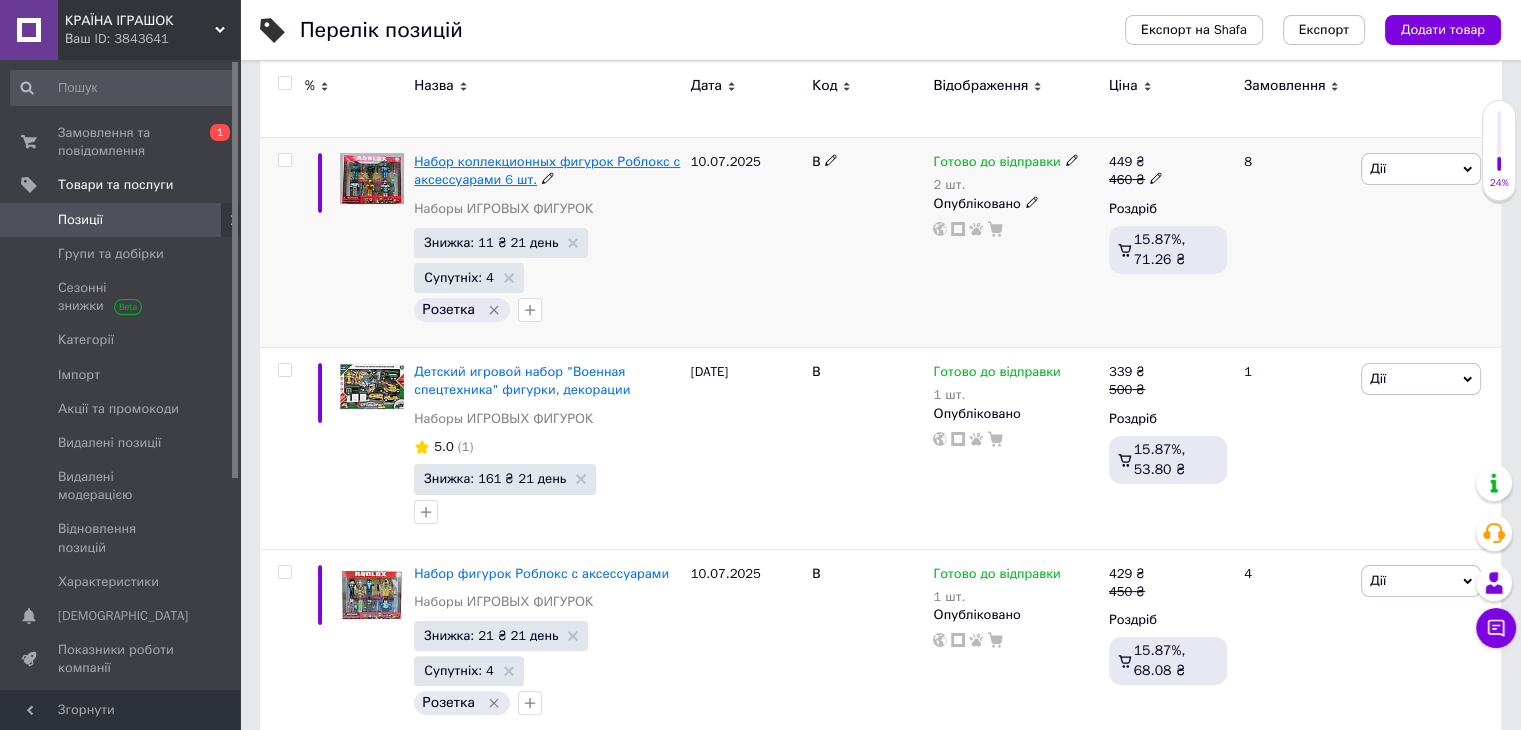 click on "Набор коллекционных фигурок Роблокс с аксессуарами 6 шт." at bounding box center (547, 170) 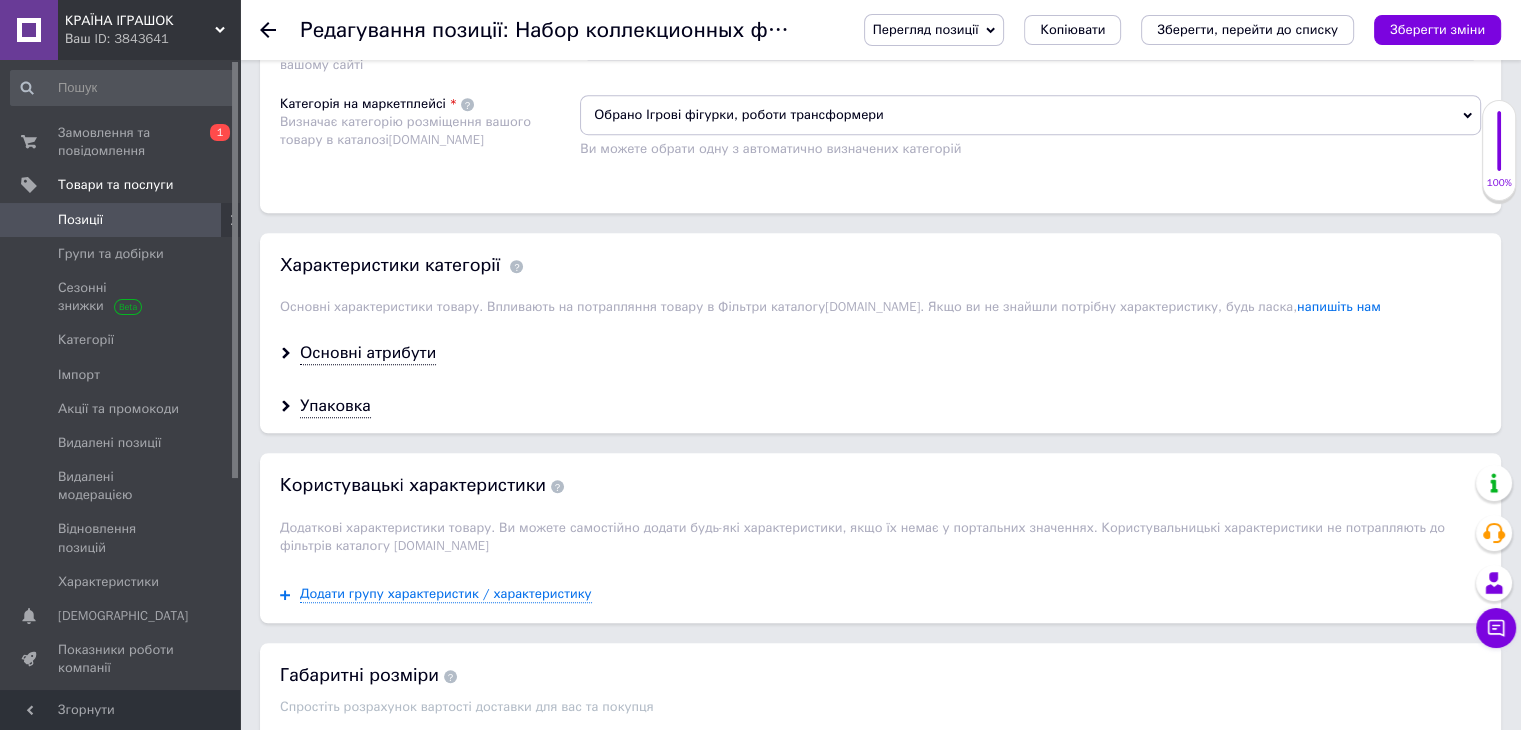 scroll, scrollTop: 1600, scrollLeft: 0, axis: vertical 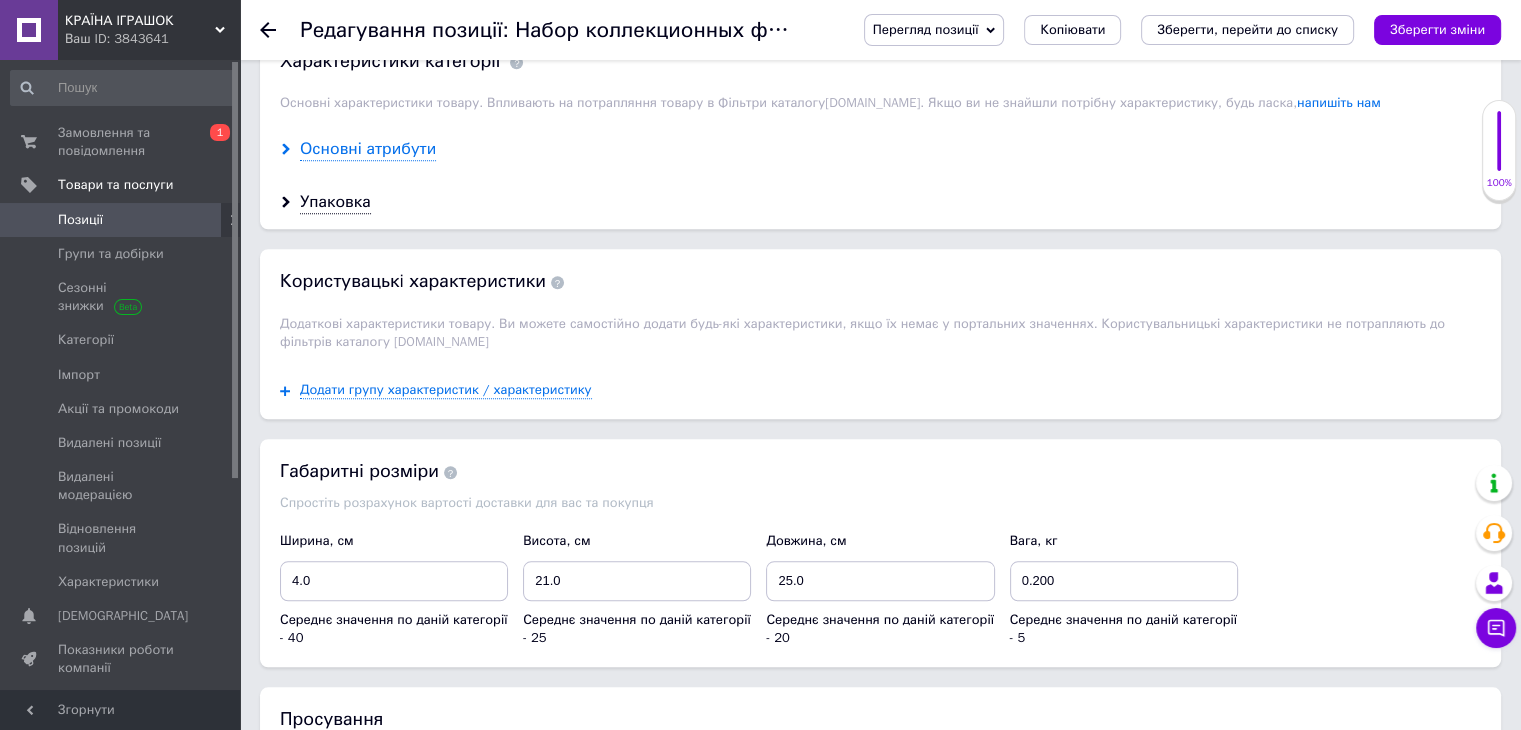 click on "Основні атрибути" at bounding box center [368, 149] 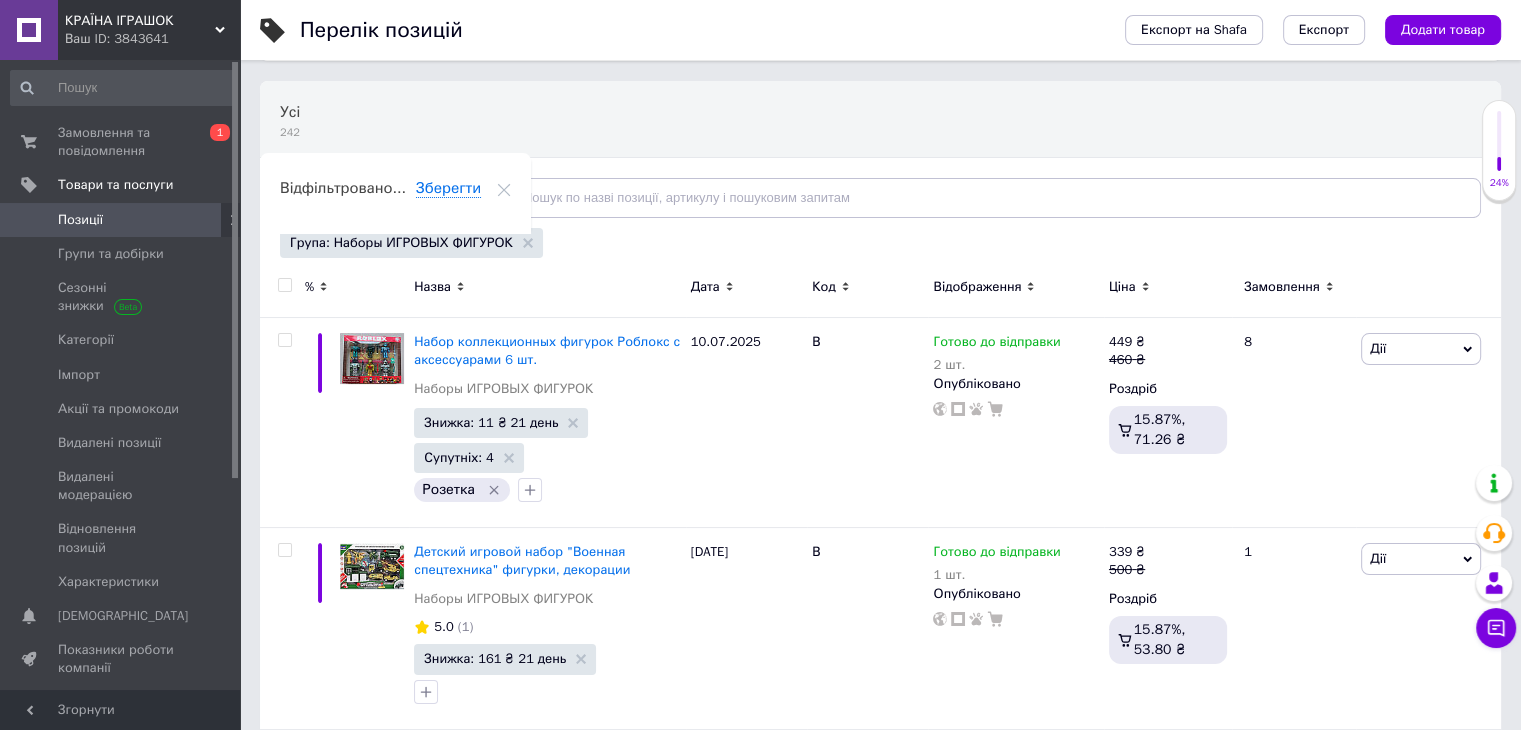 scroll, scrollTop: 300, scrollLeft: 0, axis: vertical 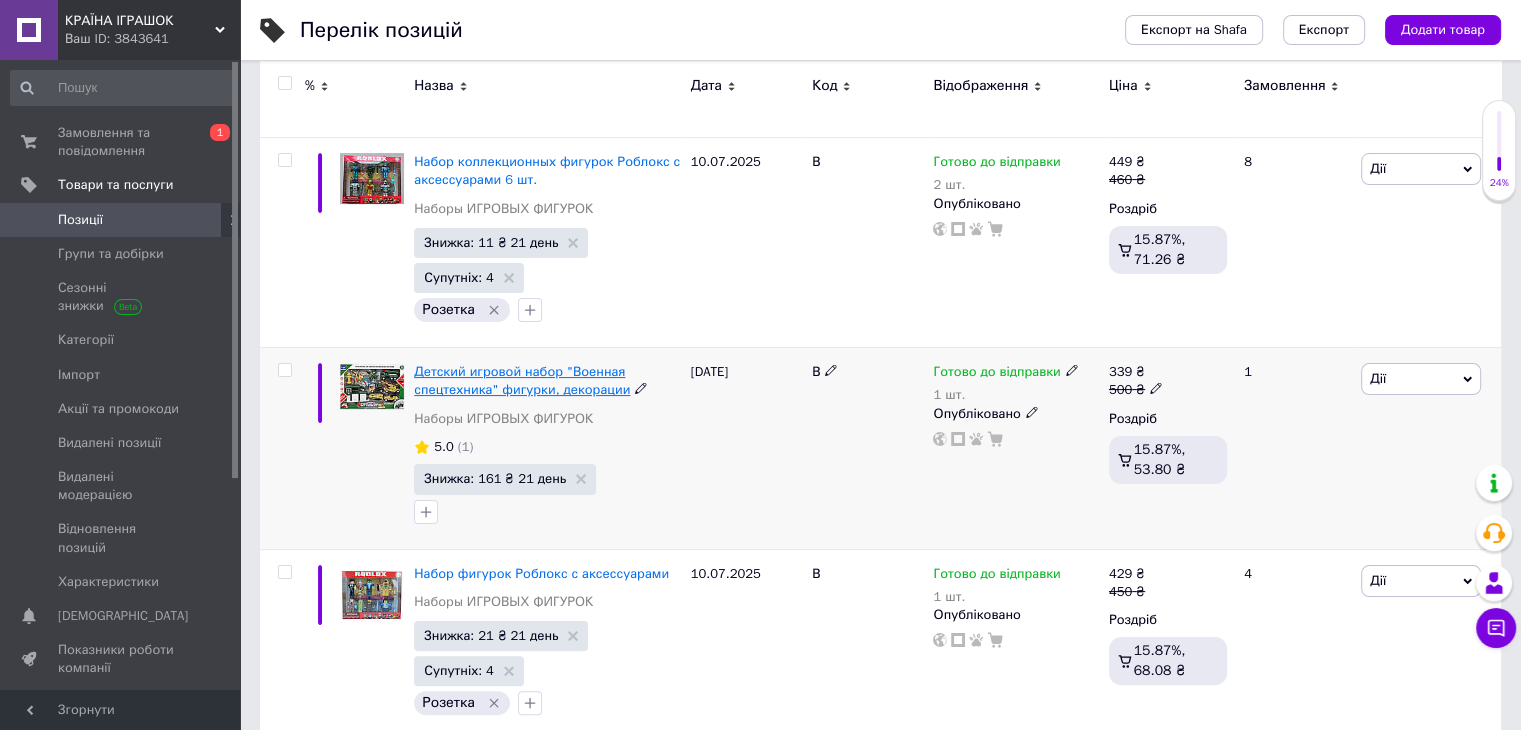 click on "Детский игровой набор "Военная спецтехника" фигурки, декорации" at bounding box center [522, 380] 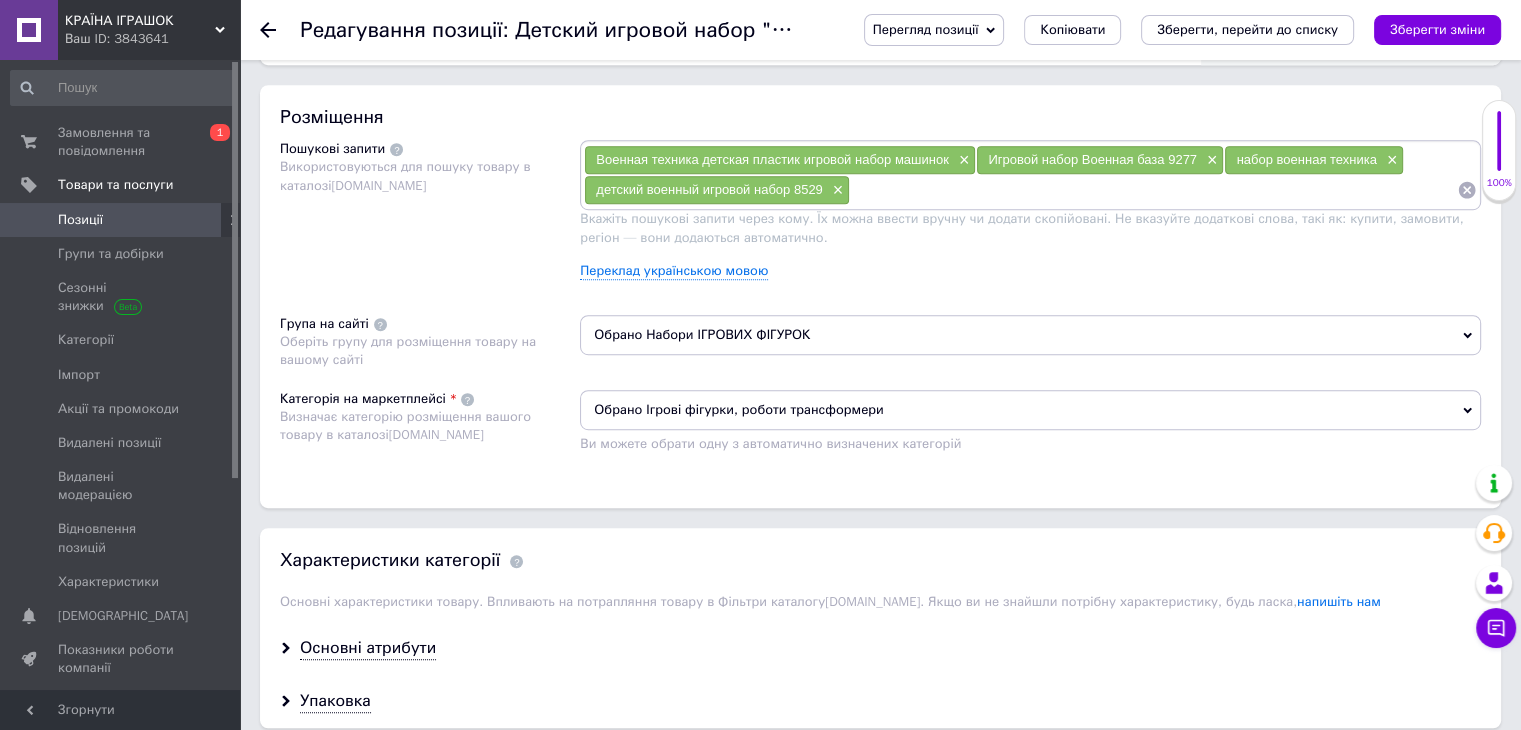 scroll, scrollTop: 1300, scrollLeft: 0, axis: vertical 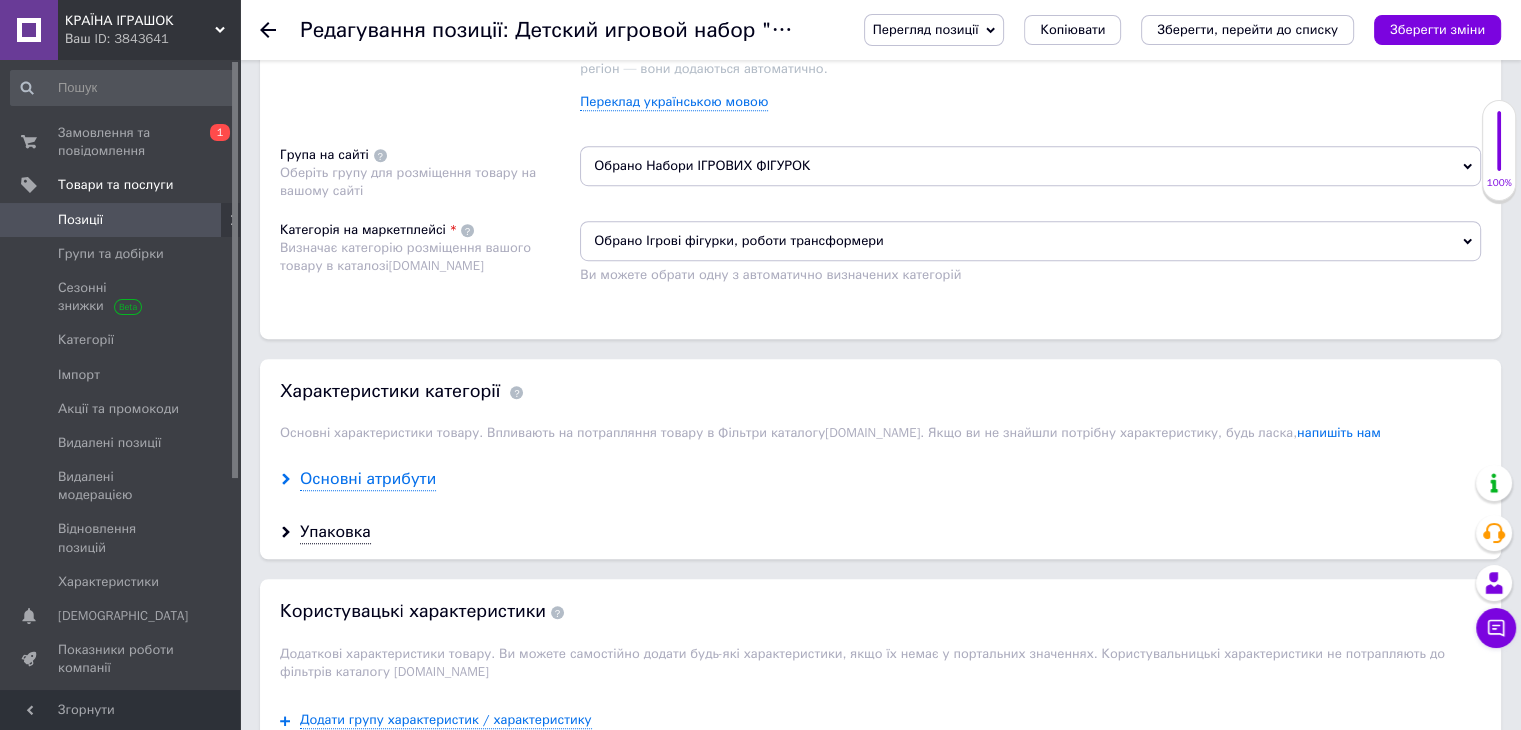 click on "Основні атрибути" at bounding box center [368, 479] 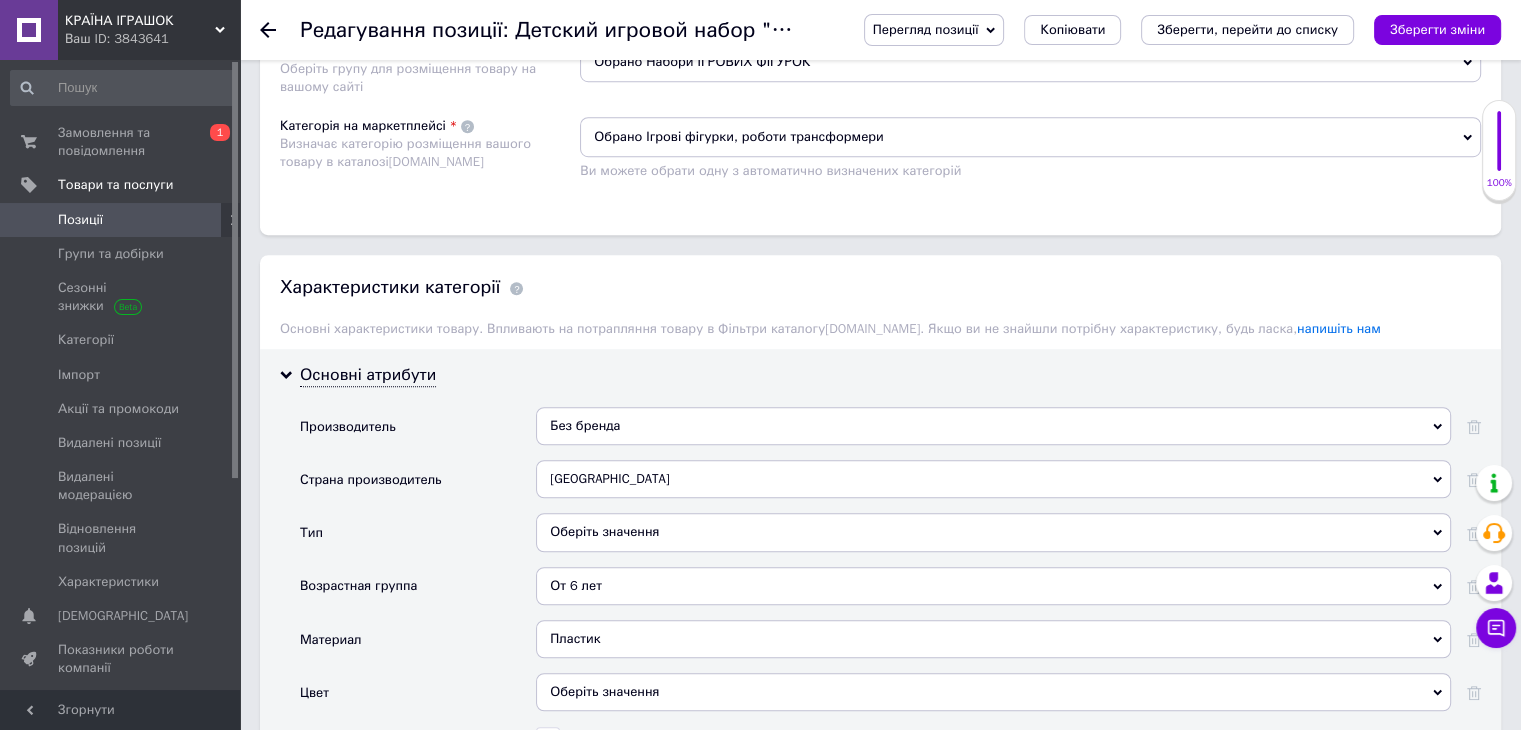 scroll, scrollTop: 1500, scrollLeft: 0, axis: vertical 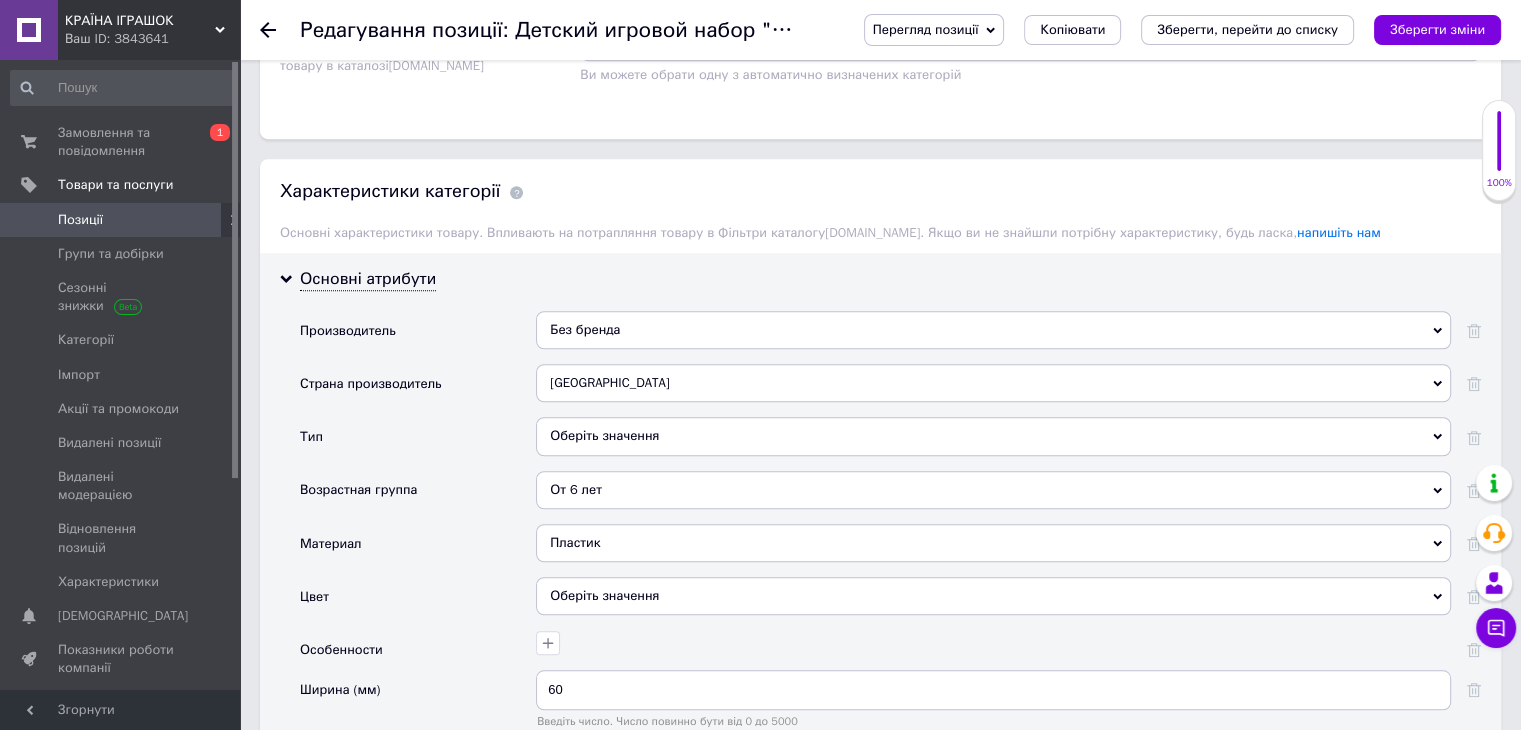 click on "От 6 лет" at bounding box center (993, 490) 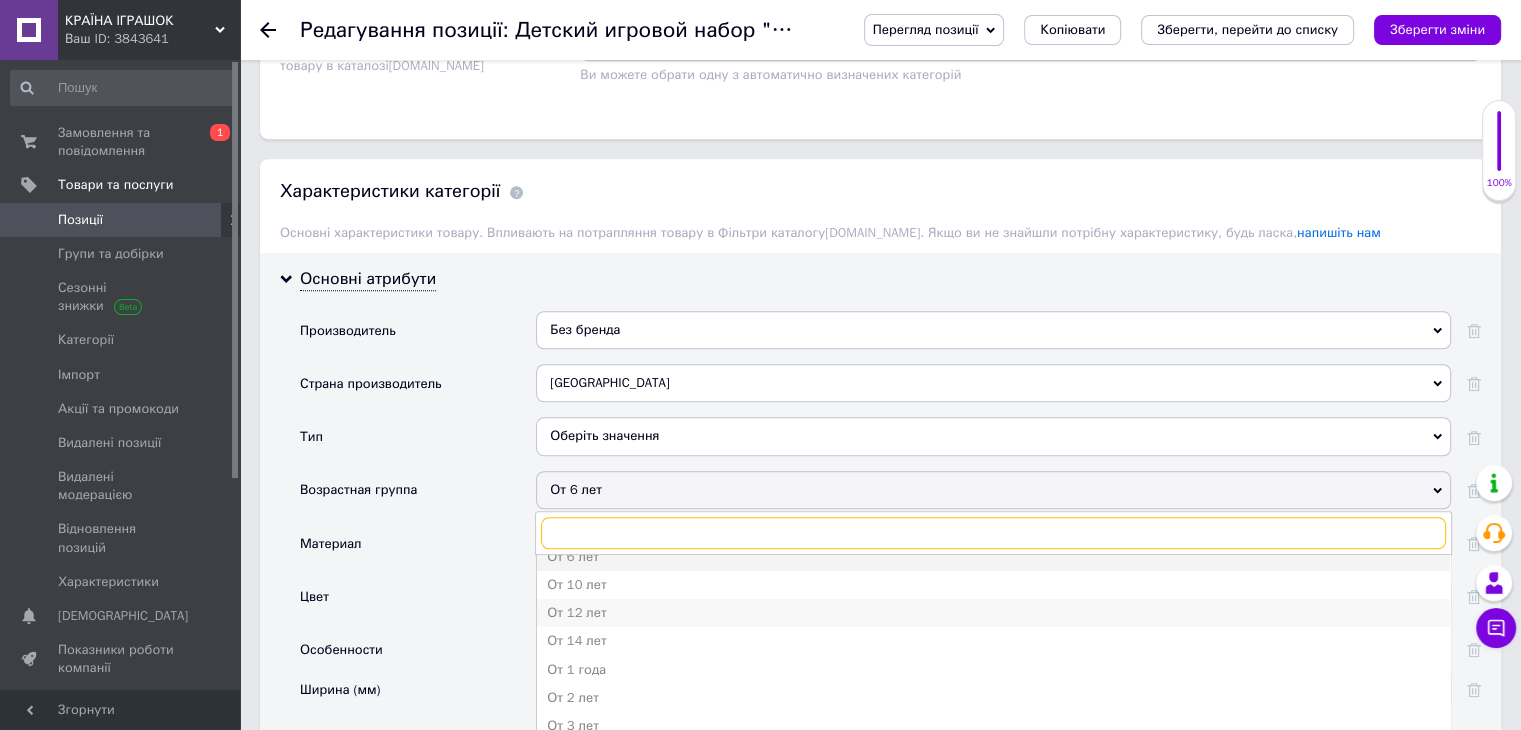 scroll, scrollTop: 21, scrollLeft: 0, axis: vertical 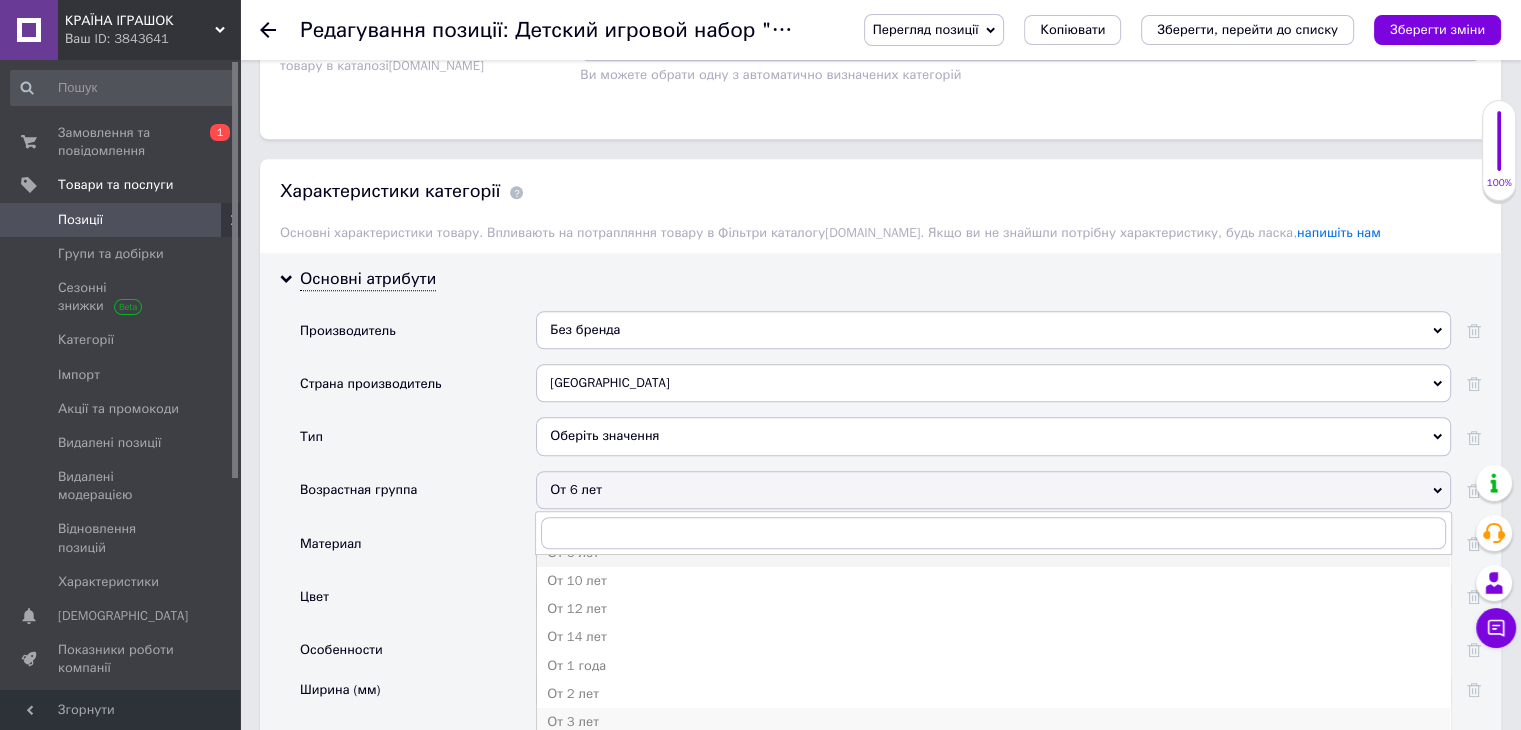 click on "От 3 лет" at bounding box center (993, 722) 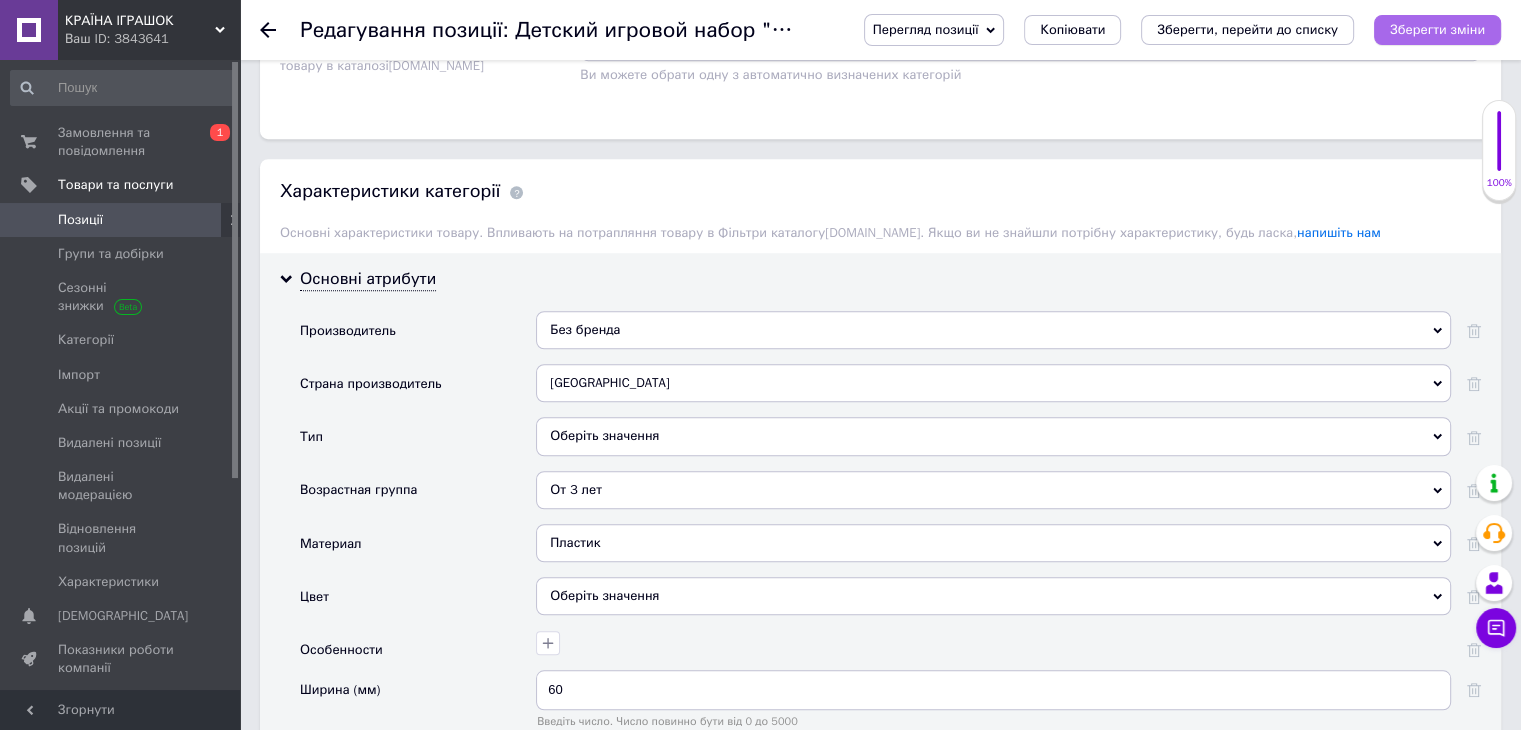 click on "Зберегти зміни" at bounding box center (1437, 29) 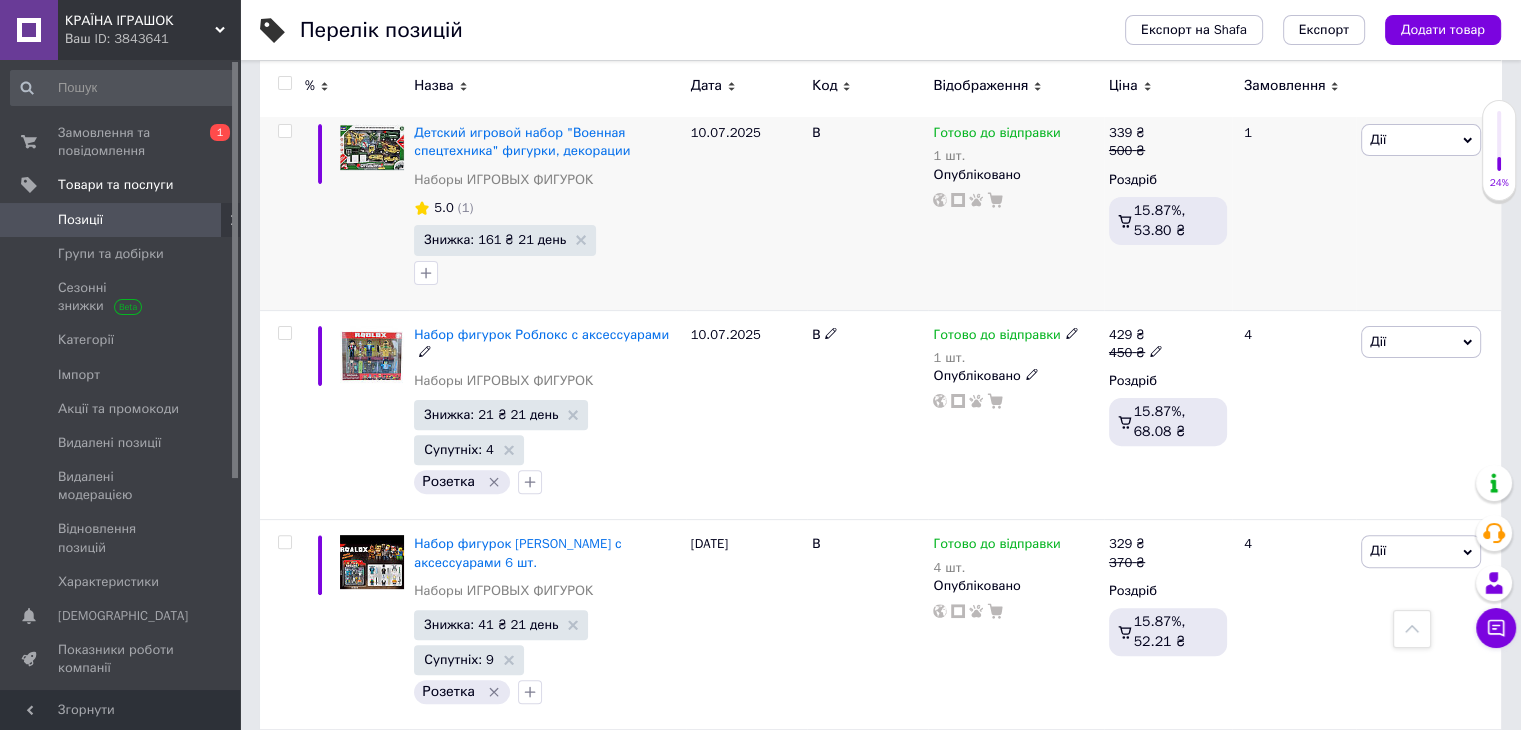 scroll, scrollTop: 600, scrollLeft: 0, axis: vertical 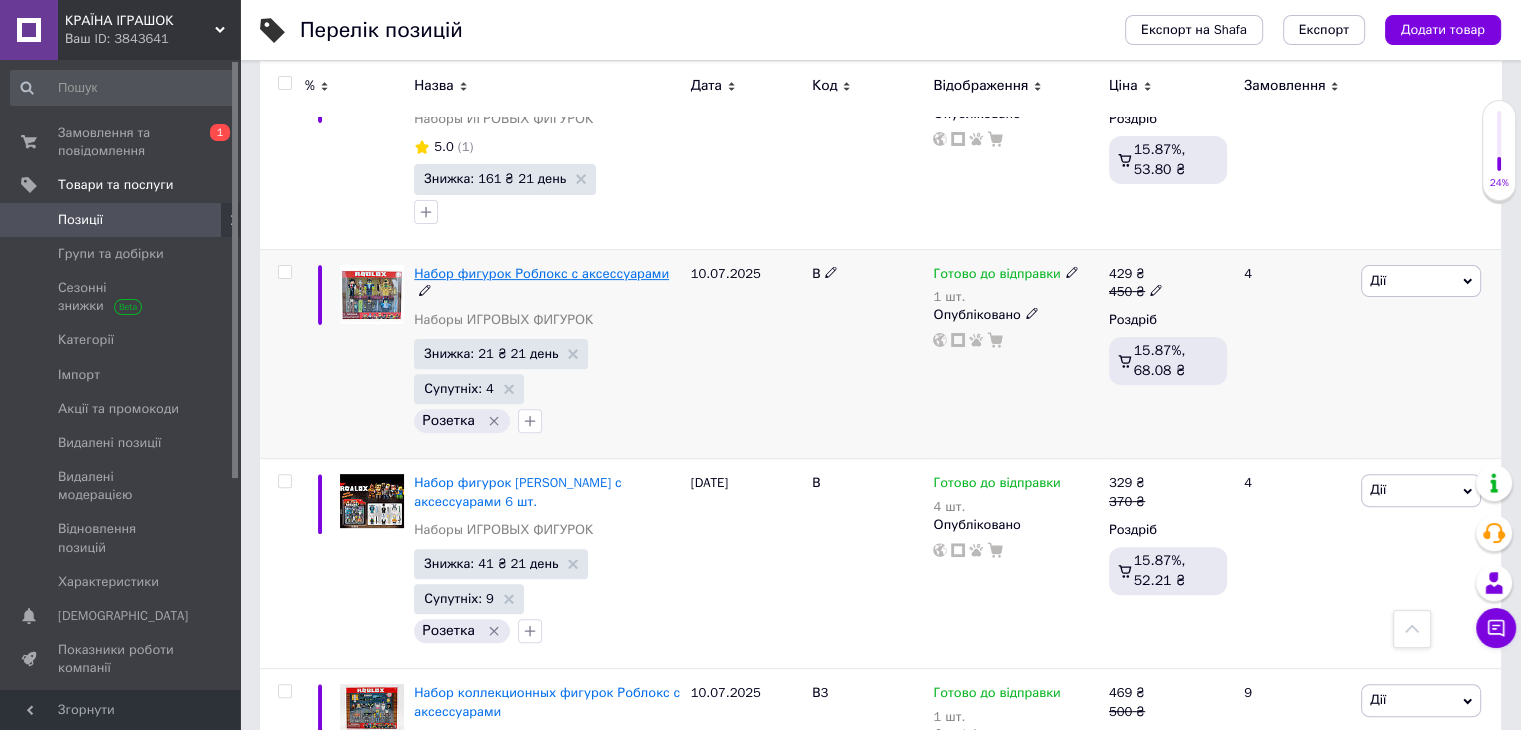 click on "Набор фигурок Роблокс с аксессуарами" at bounding box center [541, 273] 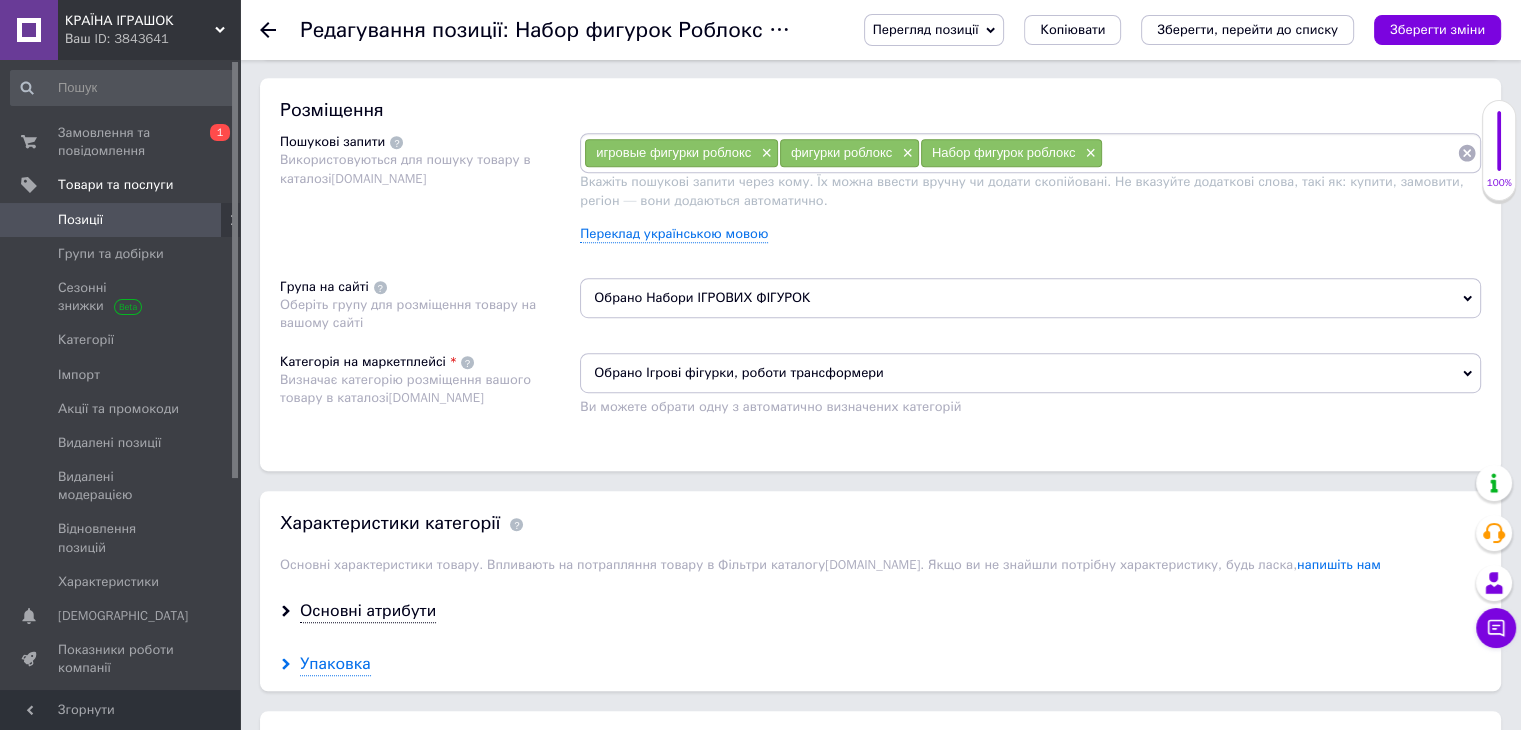 scroll, scrollTop: 1400, scrollLeft: 0, axis: vertical 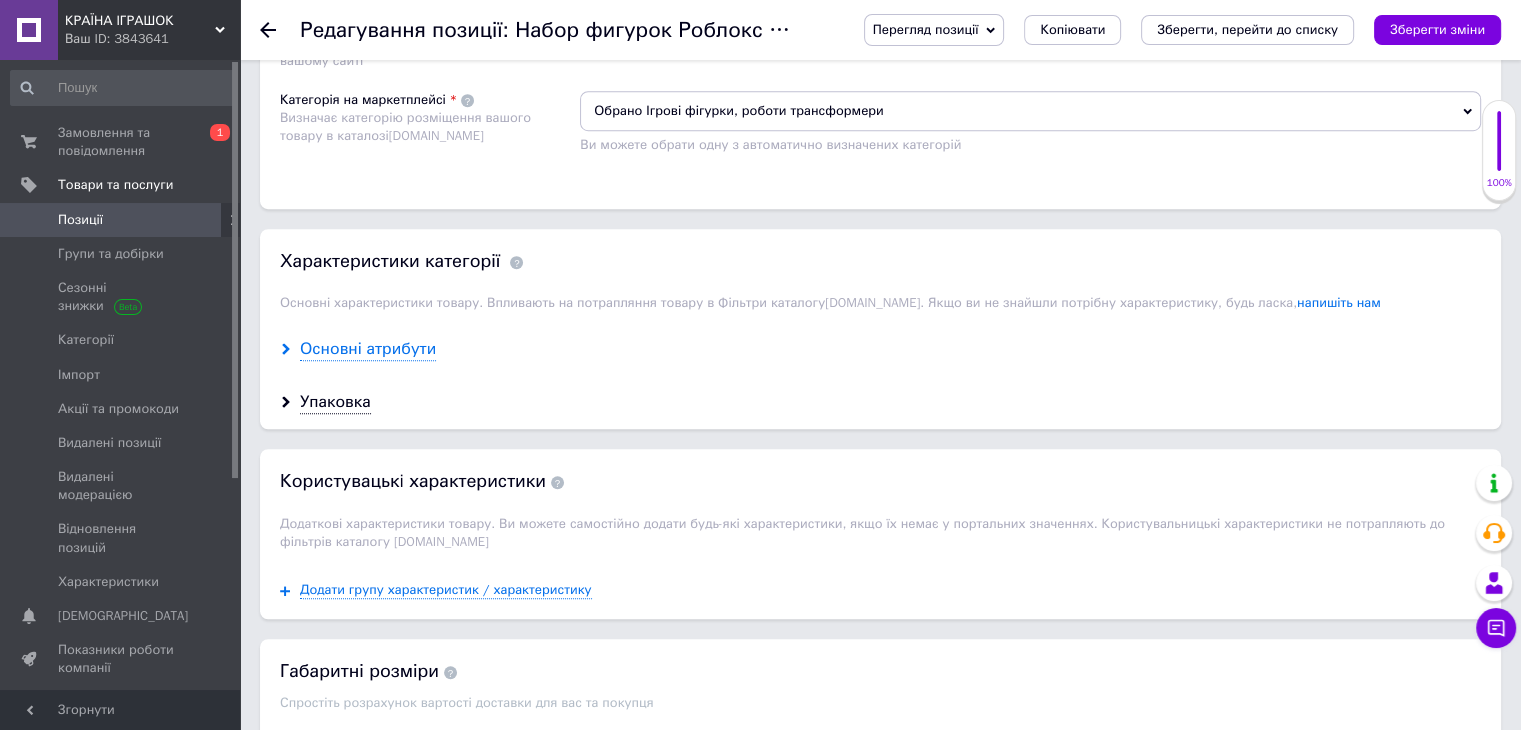 click on "Основні атрибути" at bounding box center [368, 349] 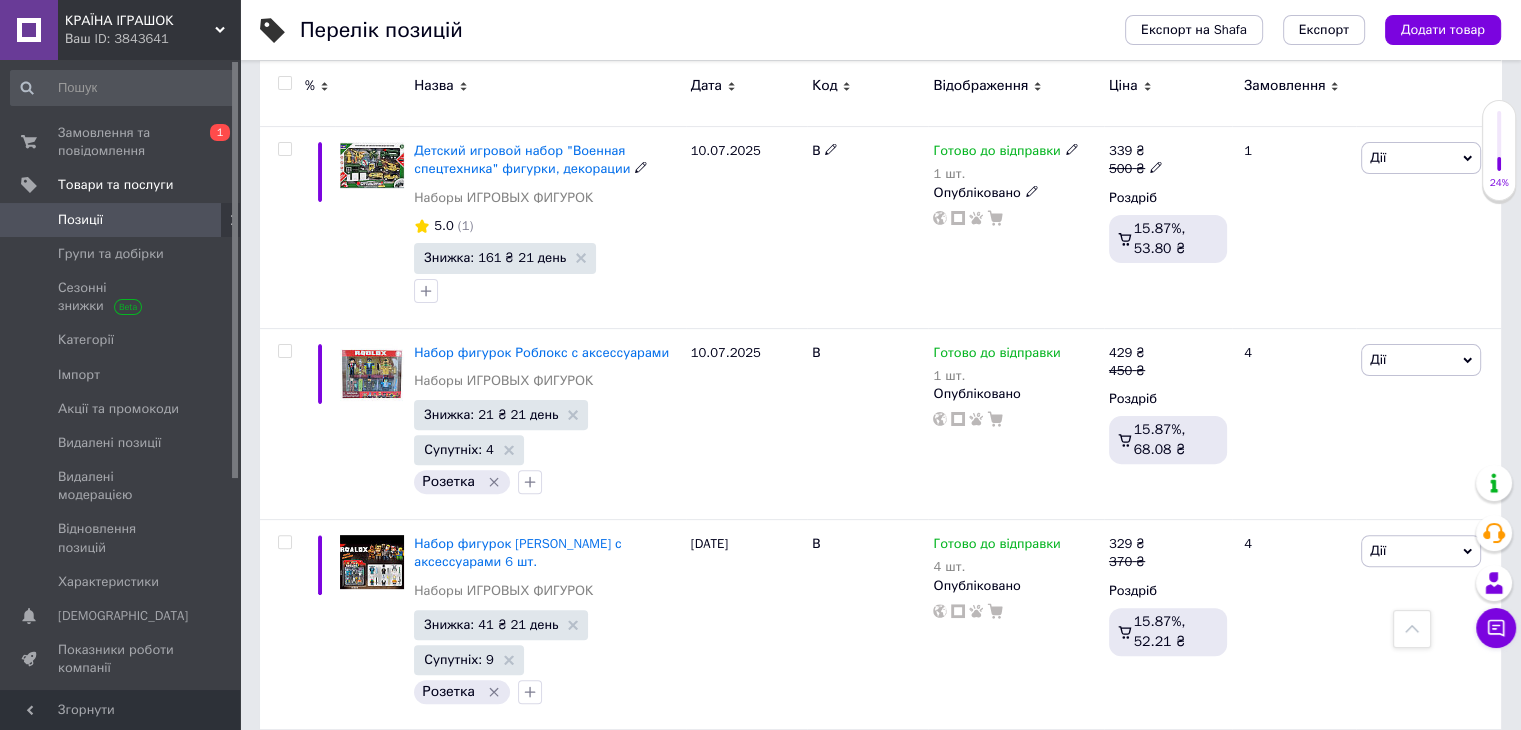 scroll, scrollTop: 600, scrollLeft: 0, axis: vertical 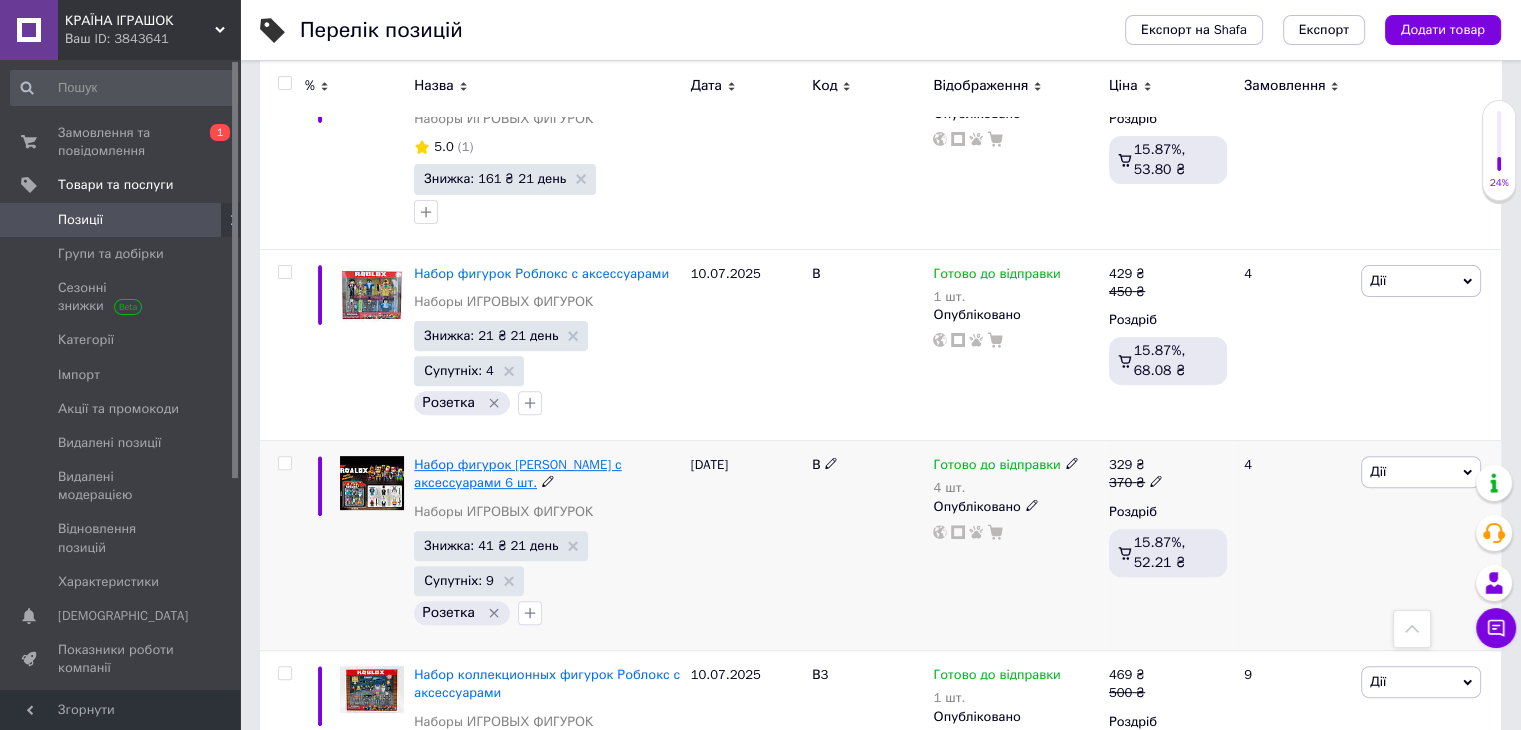 click on "Набор фигурок [PERSON_NAME] с аксессуарами 6 шт." at bounding box center (517, 473) 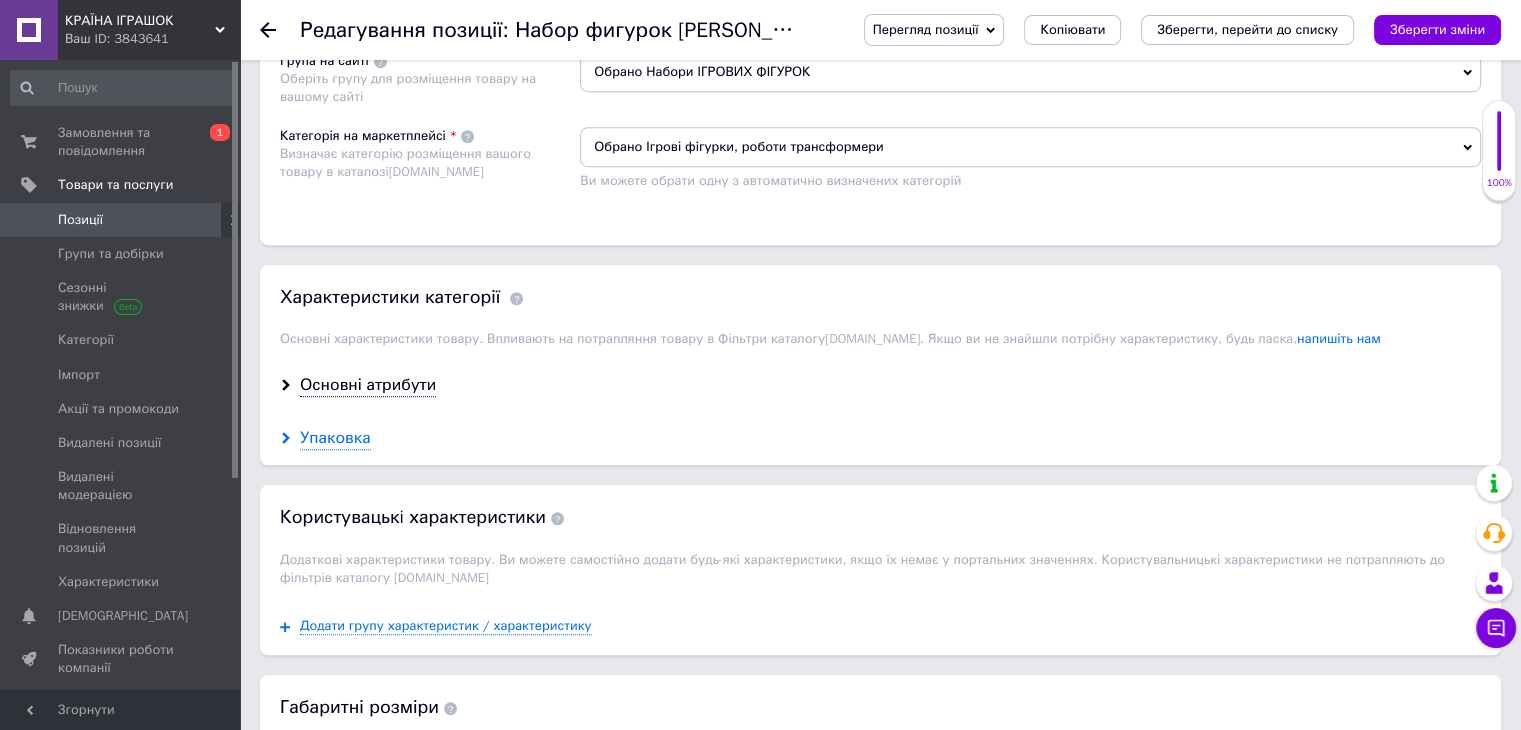 scroll, scrollTop: 1400, scrollLeft: 0, axis: vertical 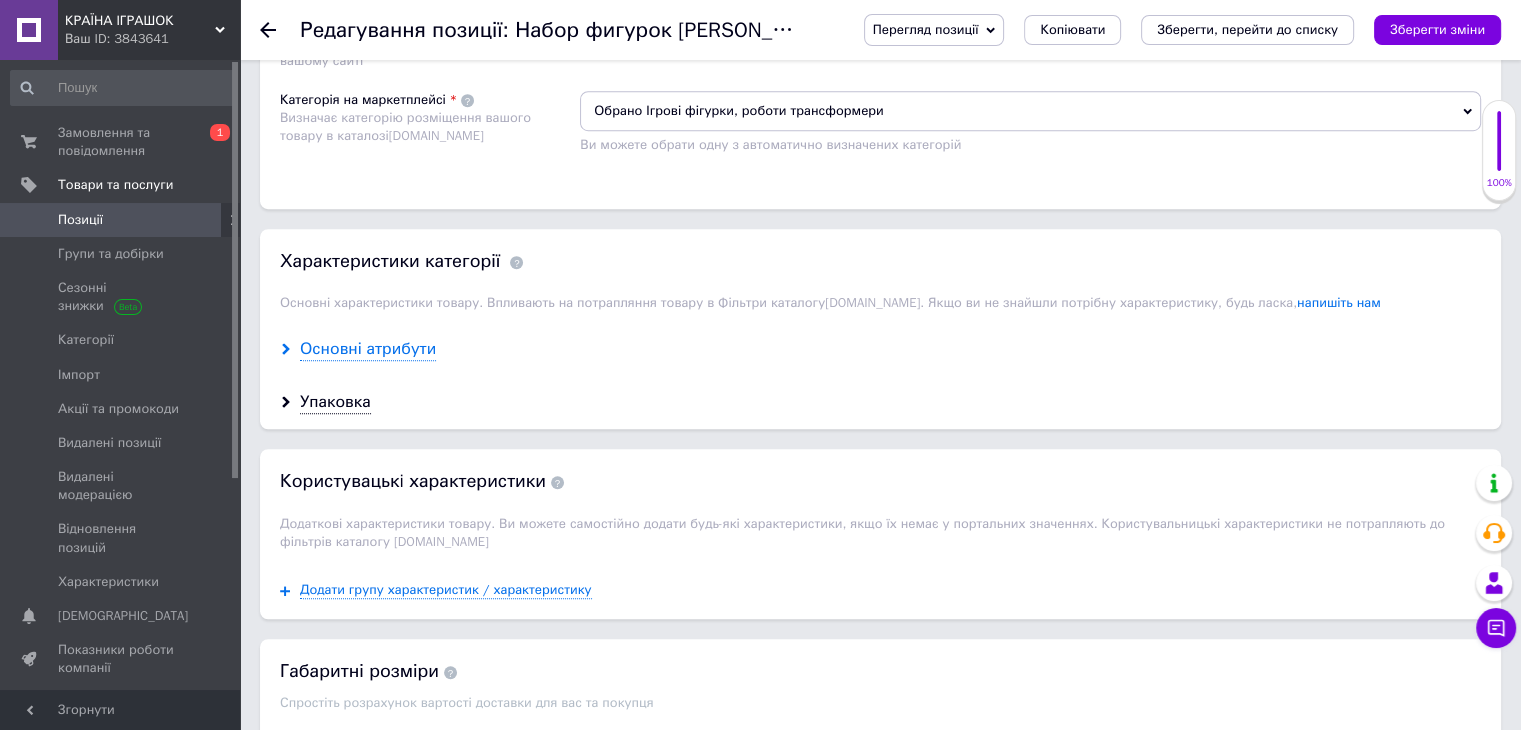 click on "Основні атрибути" at bounding box center [368, 349] 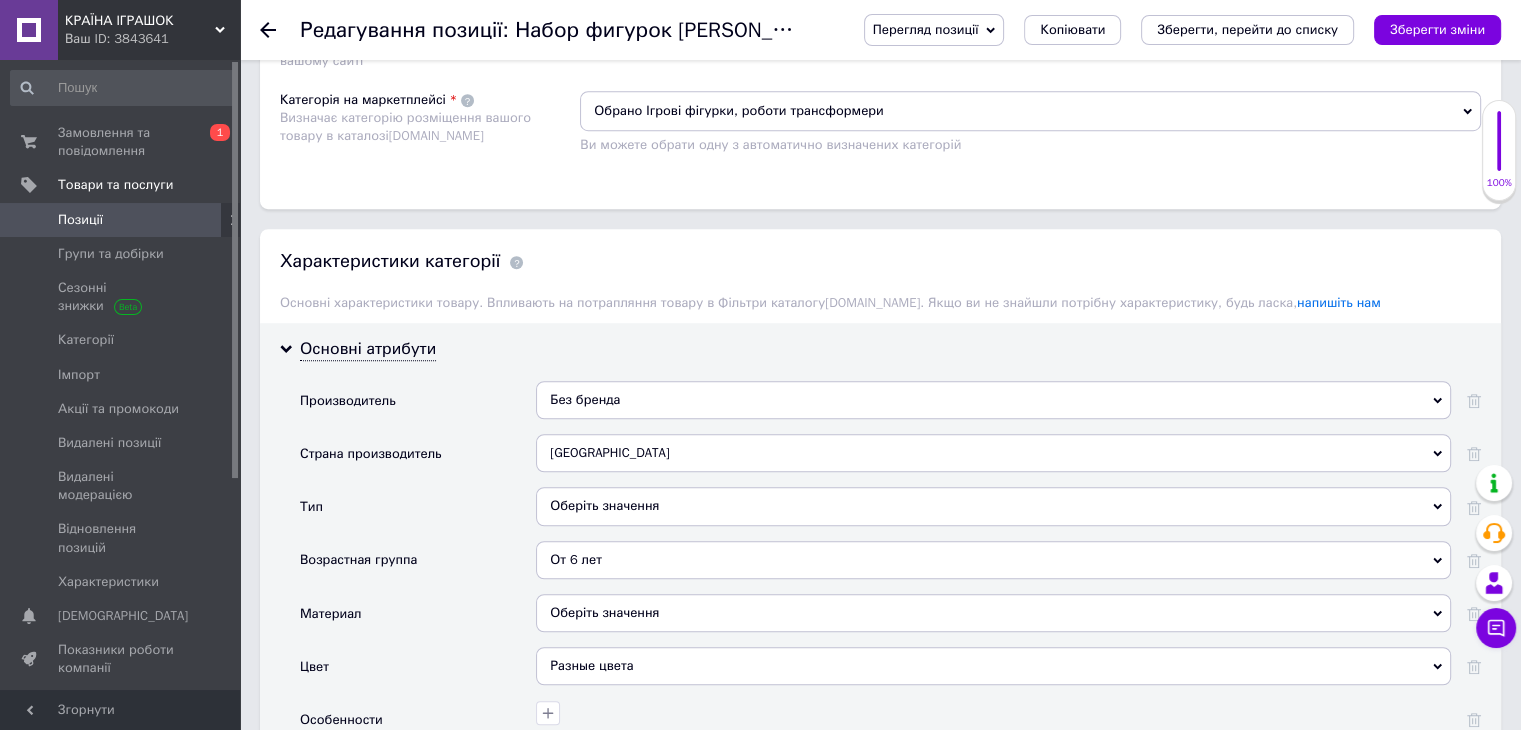 click 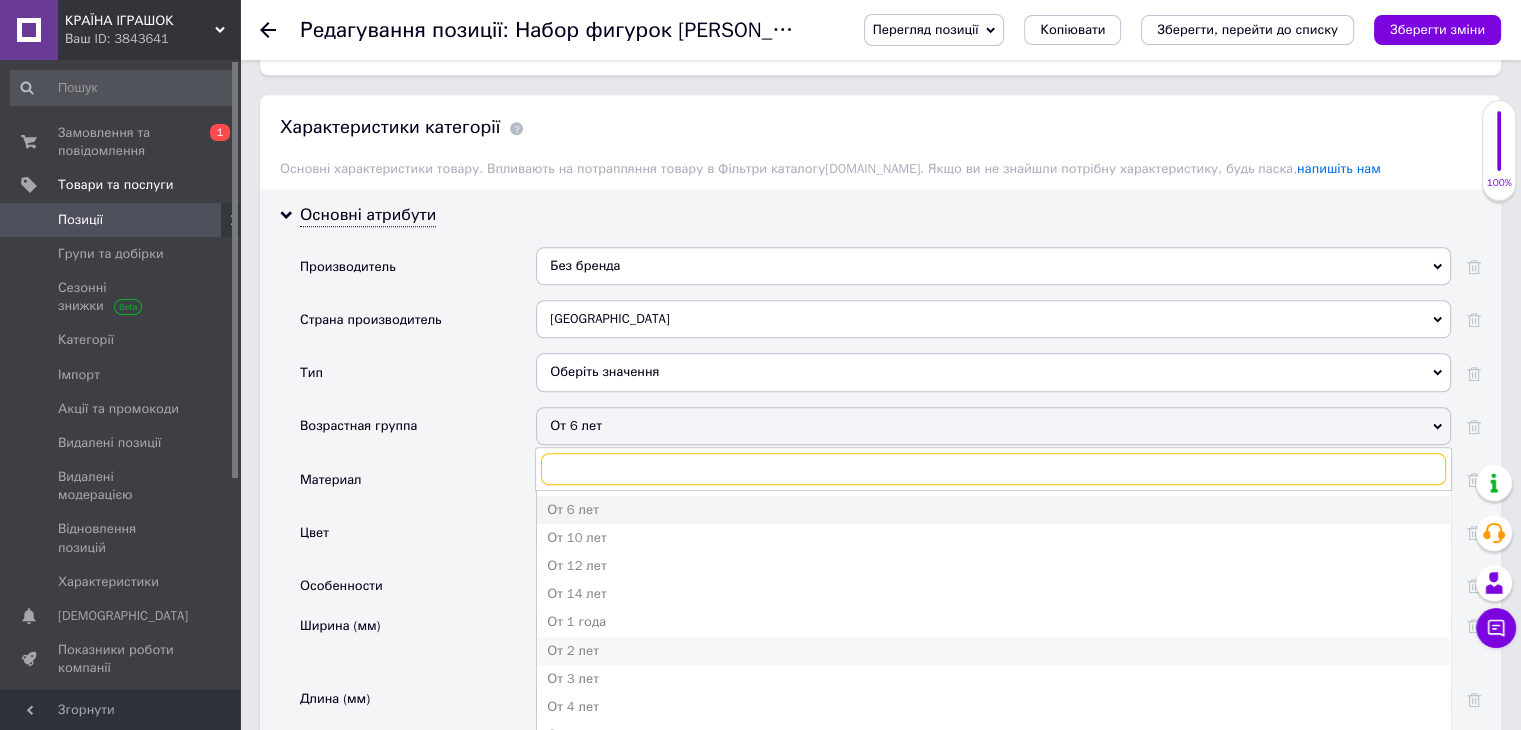 scroll, scrollTop: 1600, scrollLeft: 0, axis: vertical 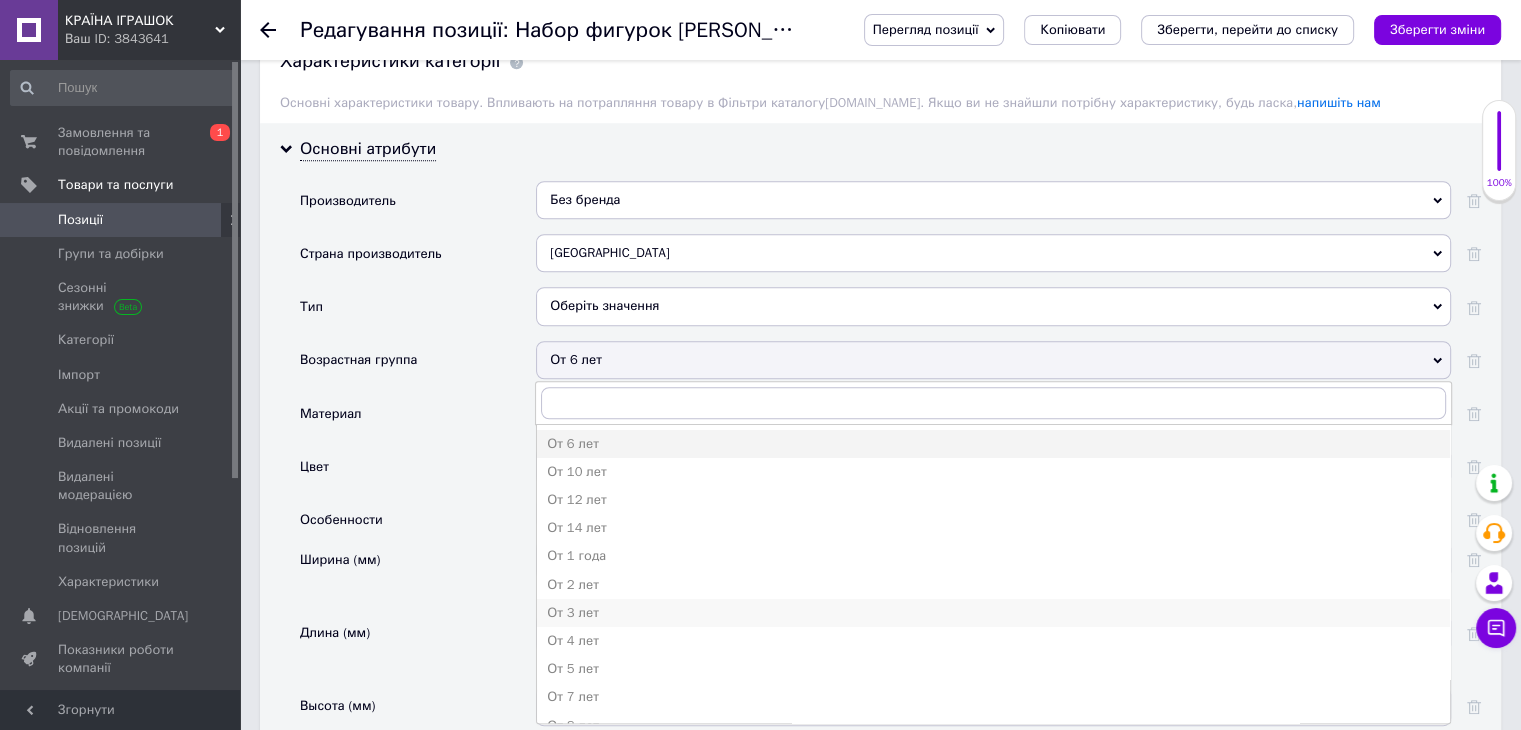 click on "От 3 лет" at bounding box center [993, 613] 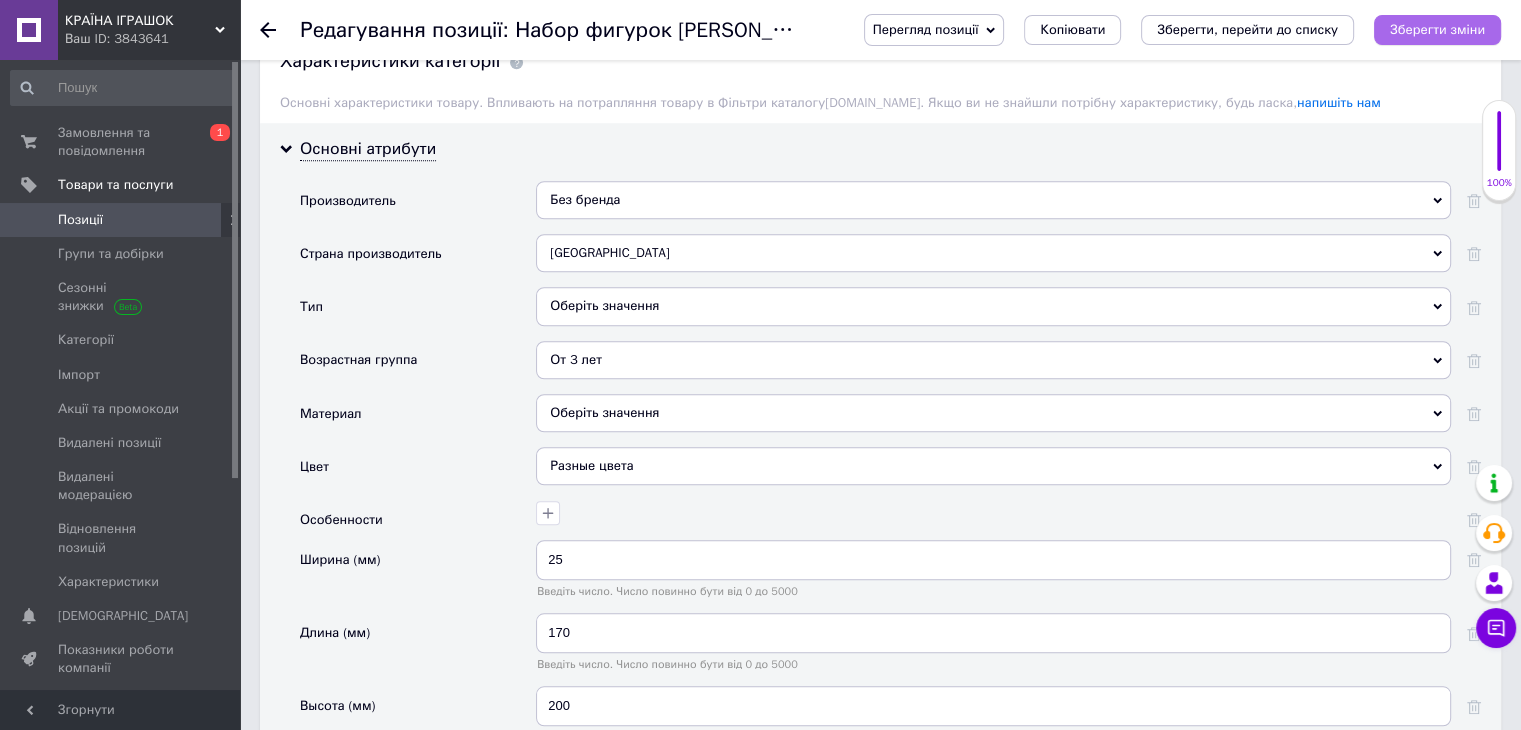 click on "Зберегти зміни" at bounding box center [1437, 30] 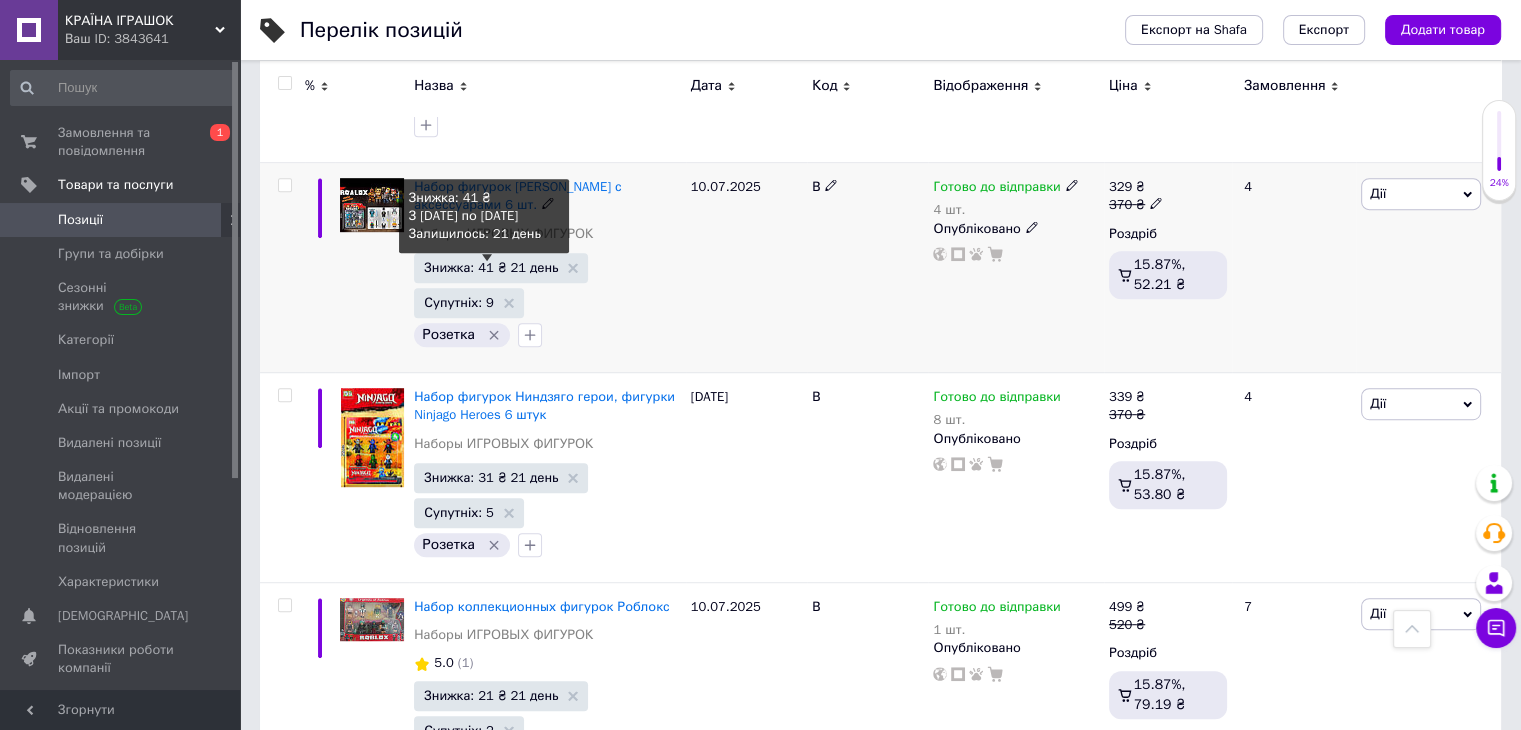 scroll, scrollTop: 1100, scrollLeft: 0, axis: vertical 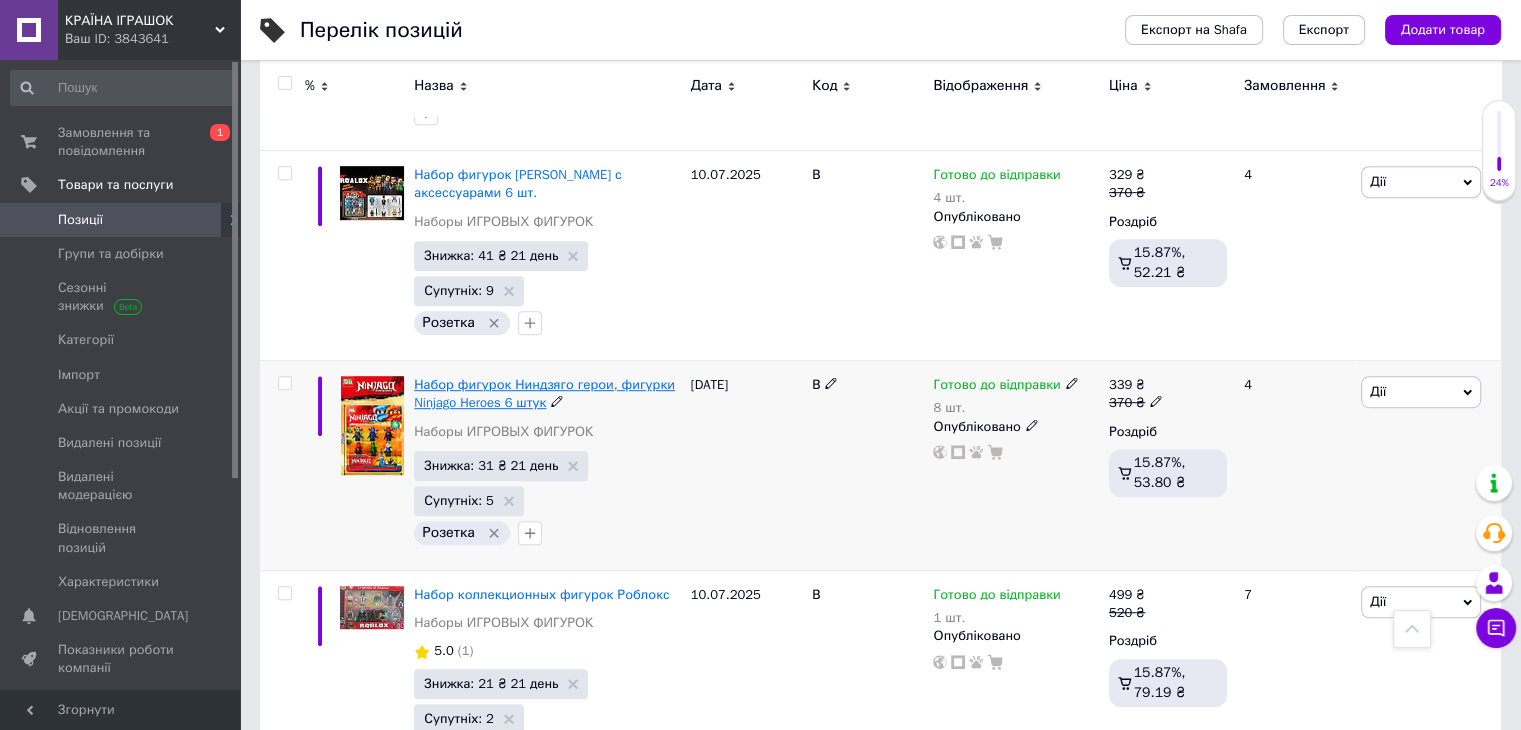 click on "Набор фигурок Ниндзяго герои, фигурки Ninjago Heroes 6 штук" at bounding box center [544, 393] 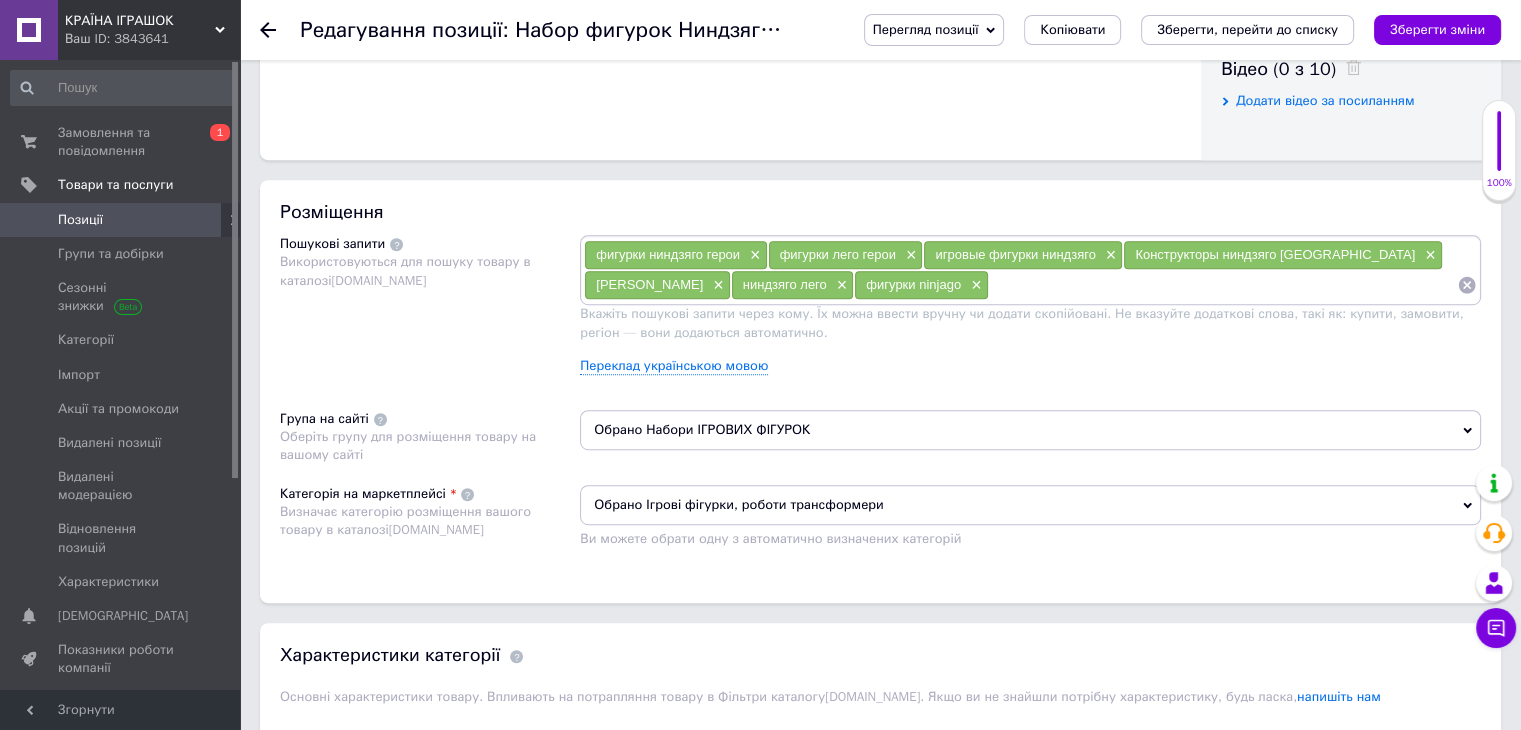 scroll, scrollTop: 1200, scrollLeft: 0, axis: vertical 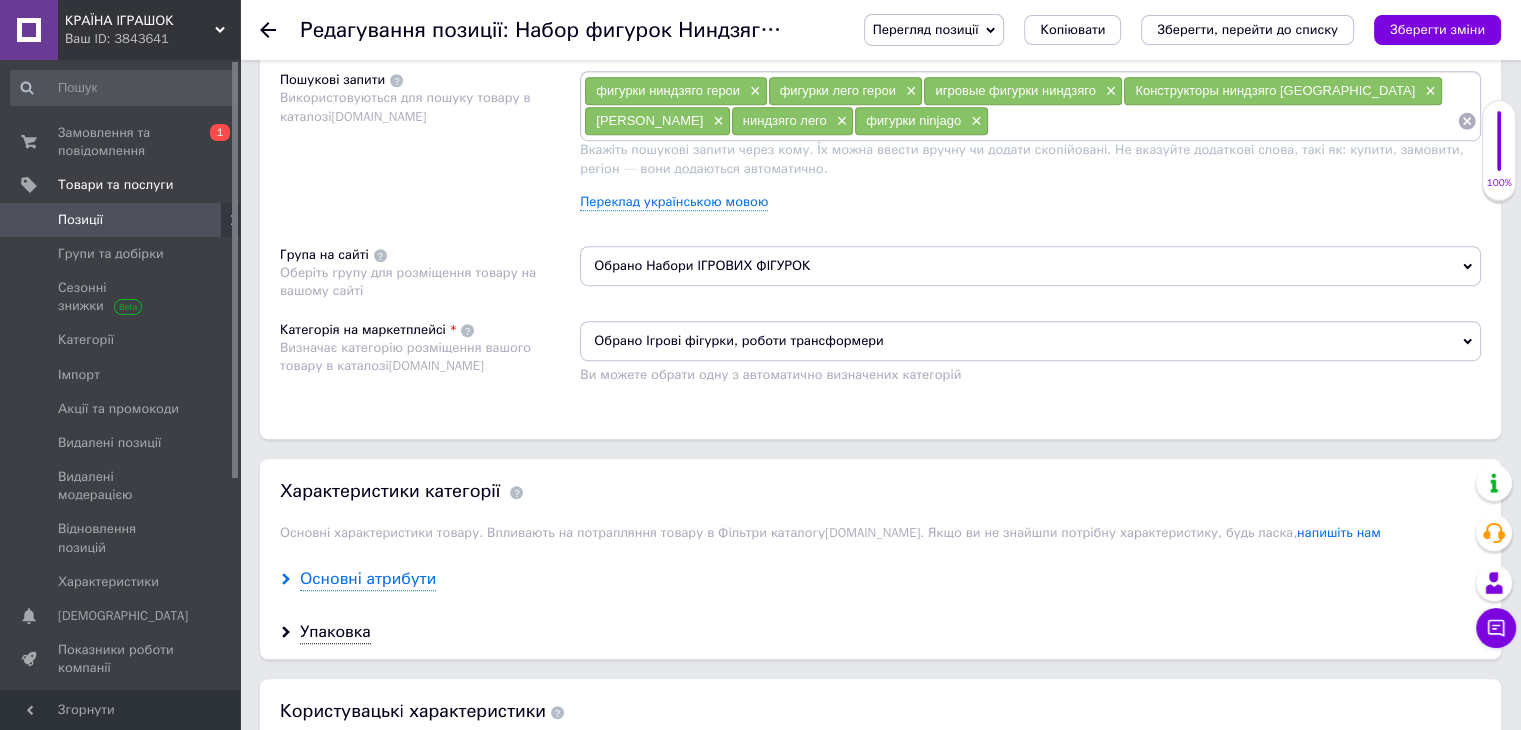 click on "Основні атрибути" at bounding box center [368, 579] 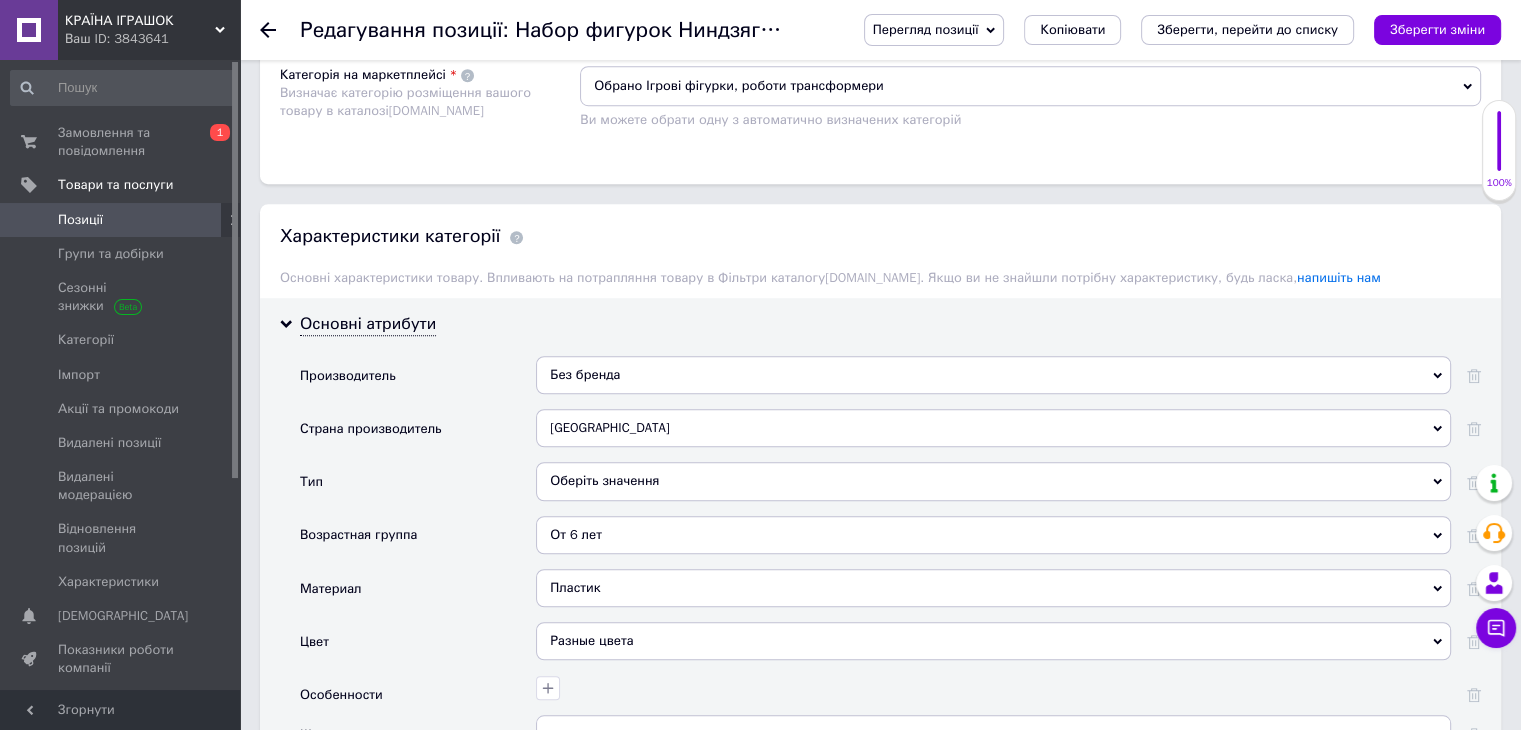 scroll, scrollTop: 1700, scrollLeft: 0, axis: vertical 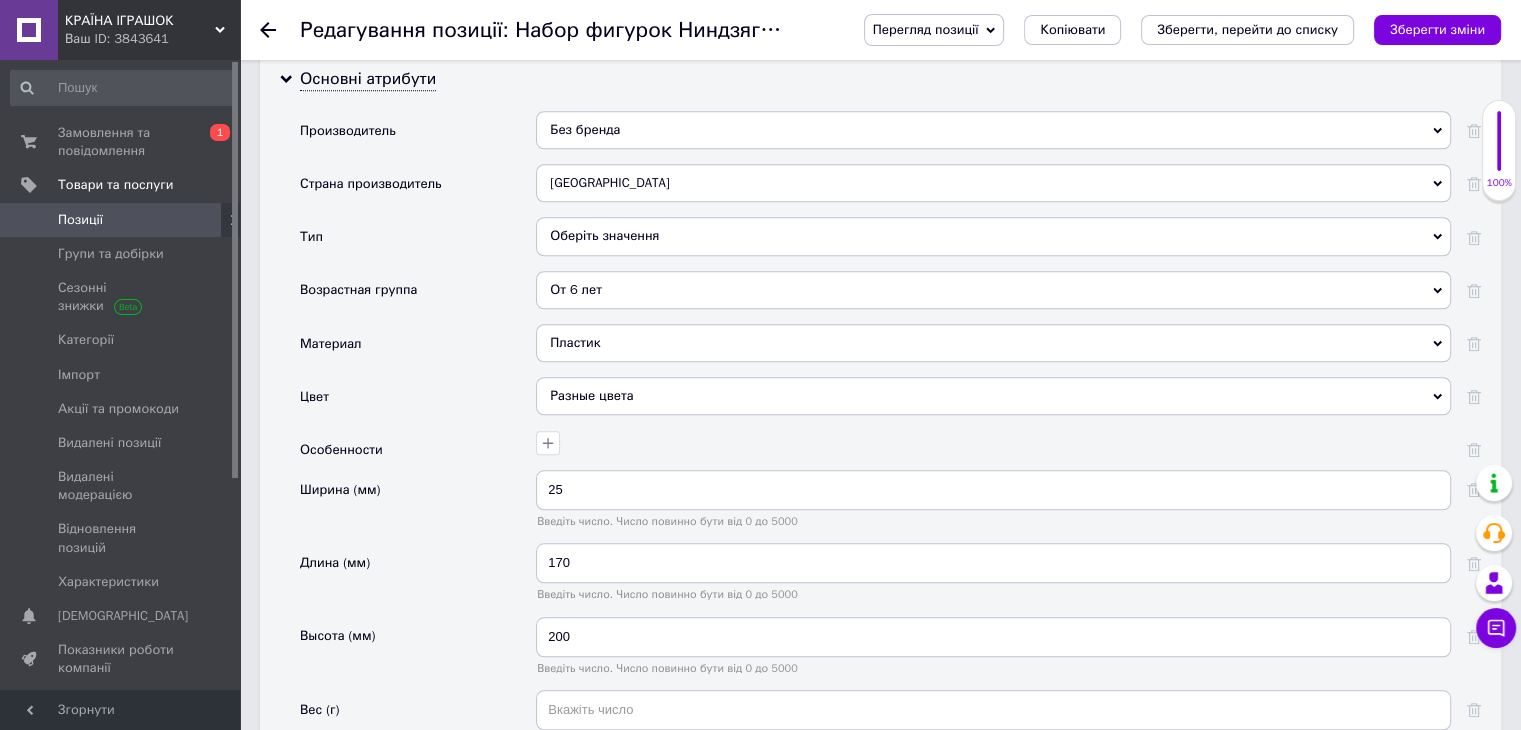click 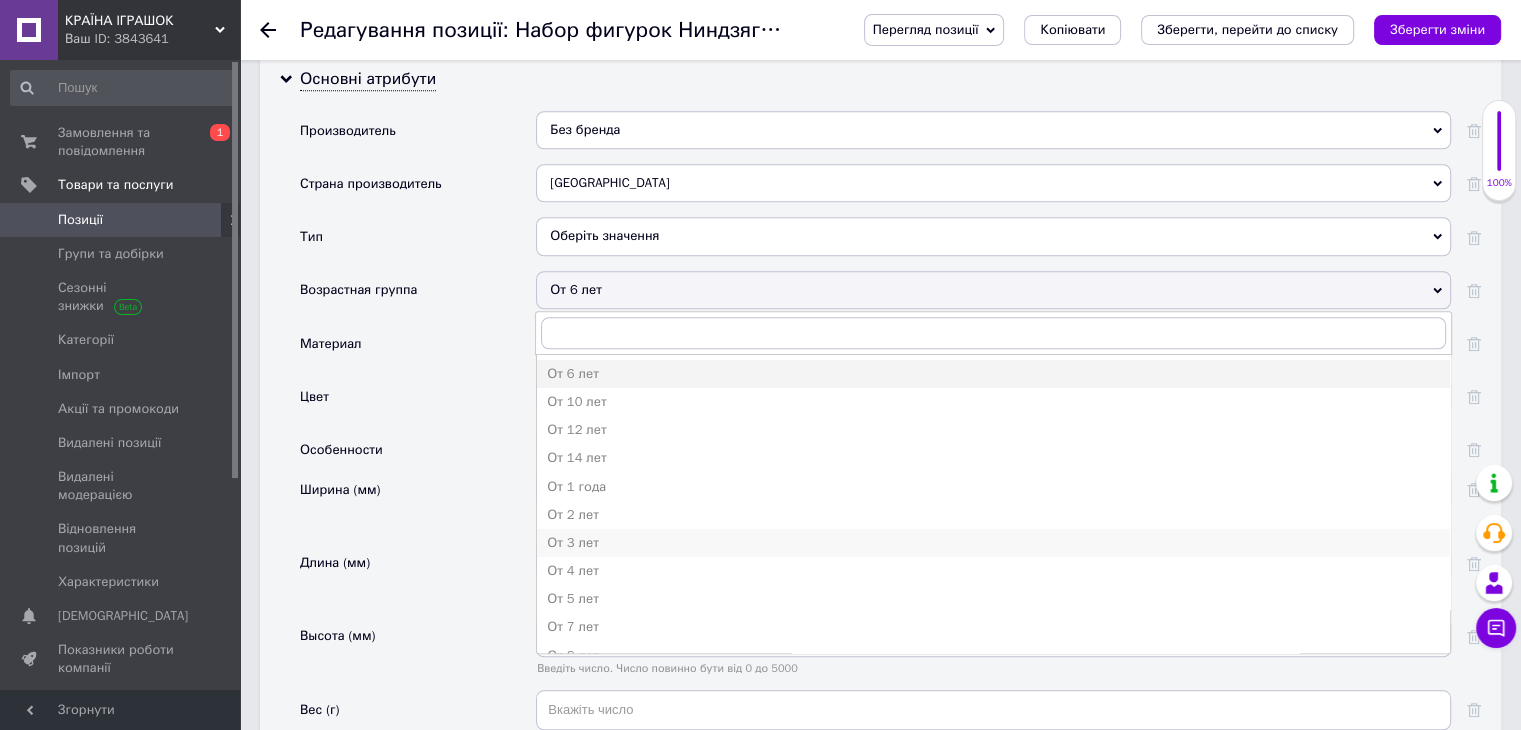 click on "От 3 лет" at bounding box center [993, 543] 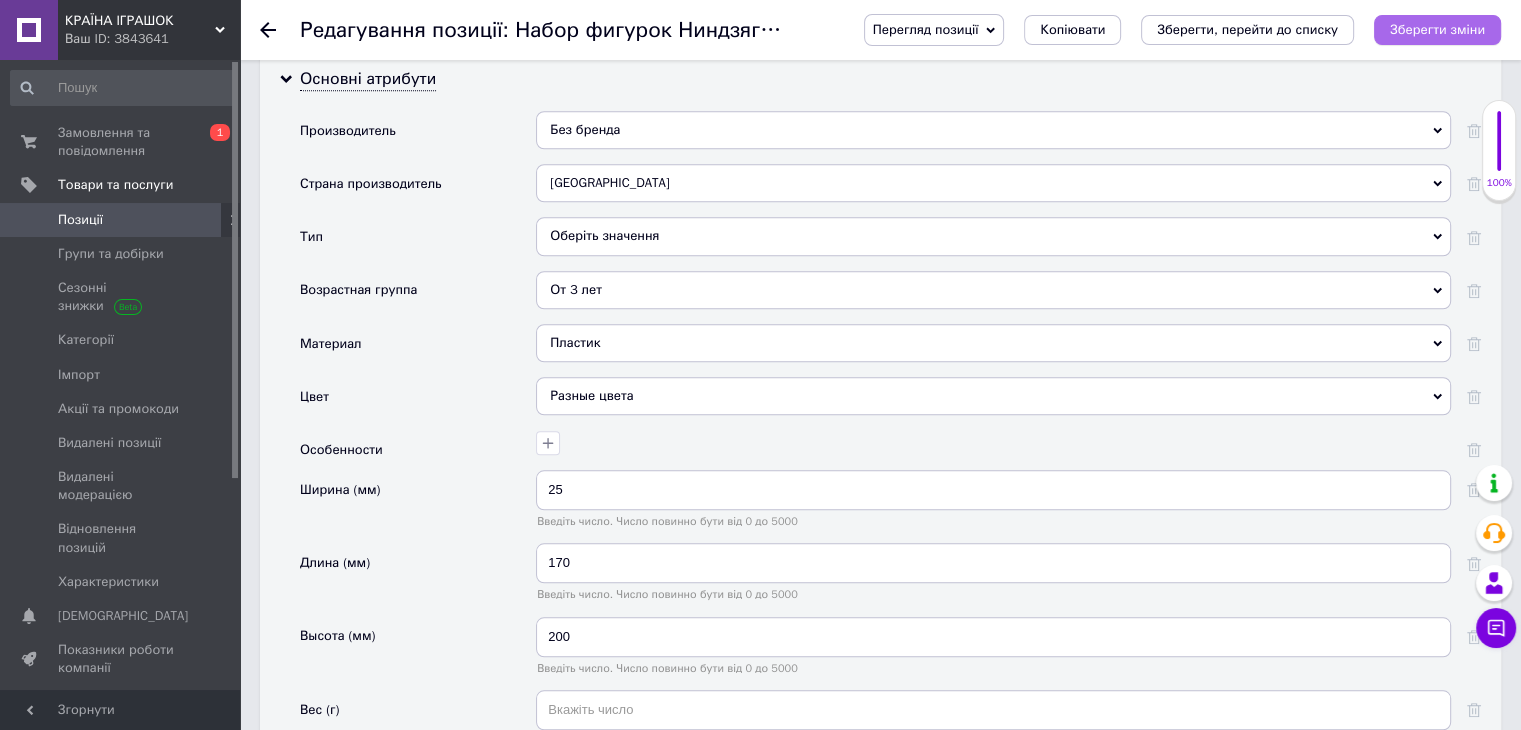 click on "Зберегти зміни" at bounding box center [1437, 30] 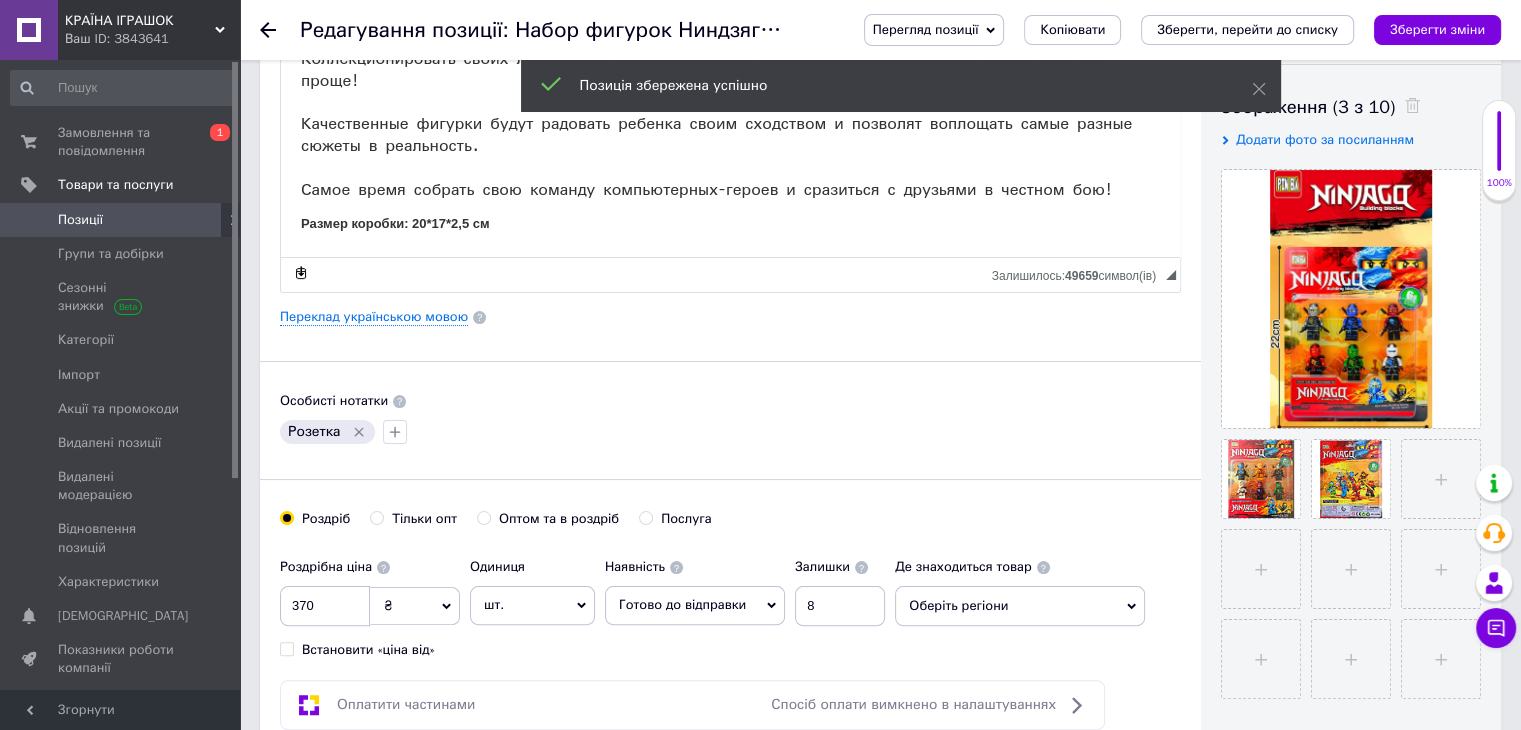 scroll, scrollTop: 200, scrollLeft: 0, axis: vertical 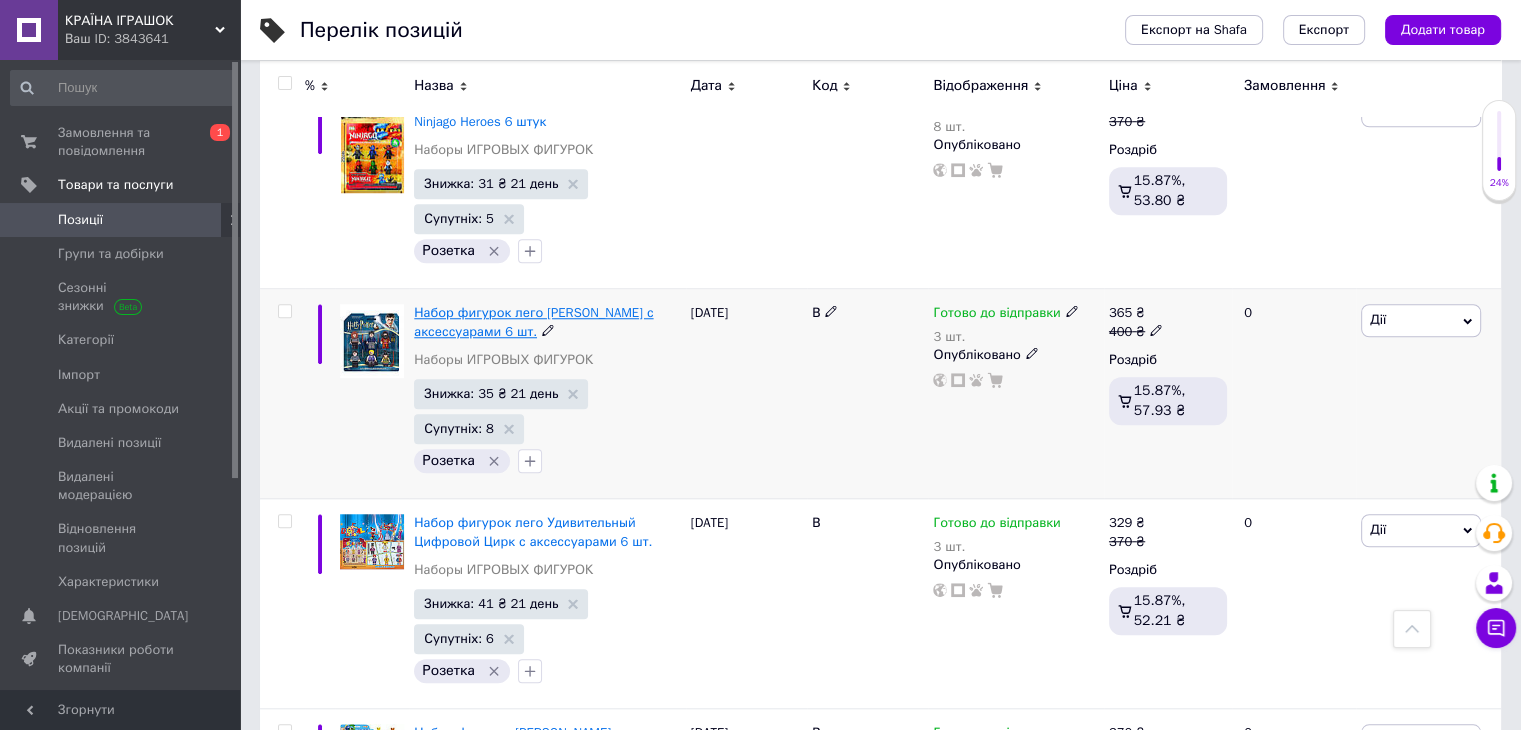 click on "Набор фигурок лего [PERSON_NAME] с аксессуарами 6 шт." at bounding box center [533, 321] 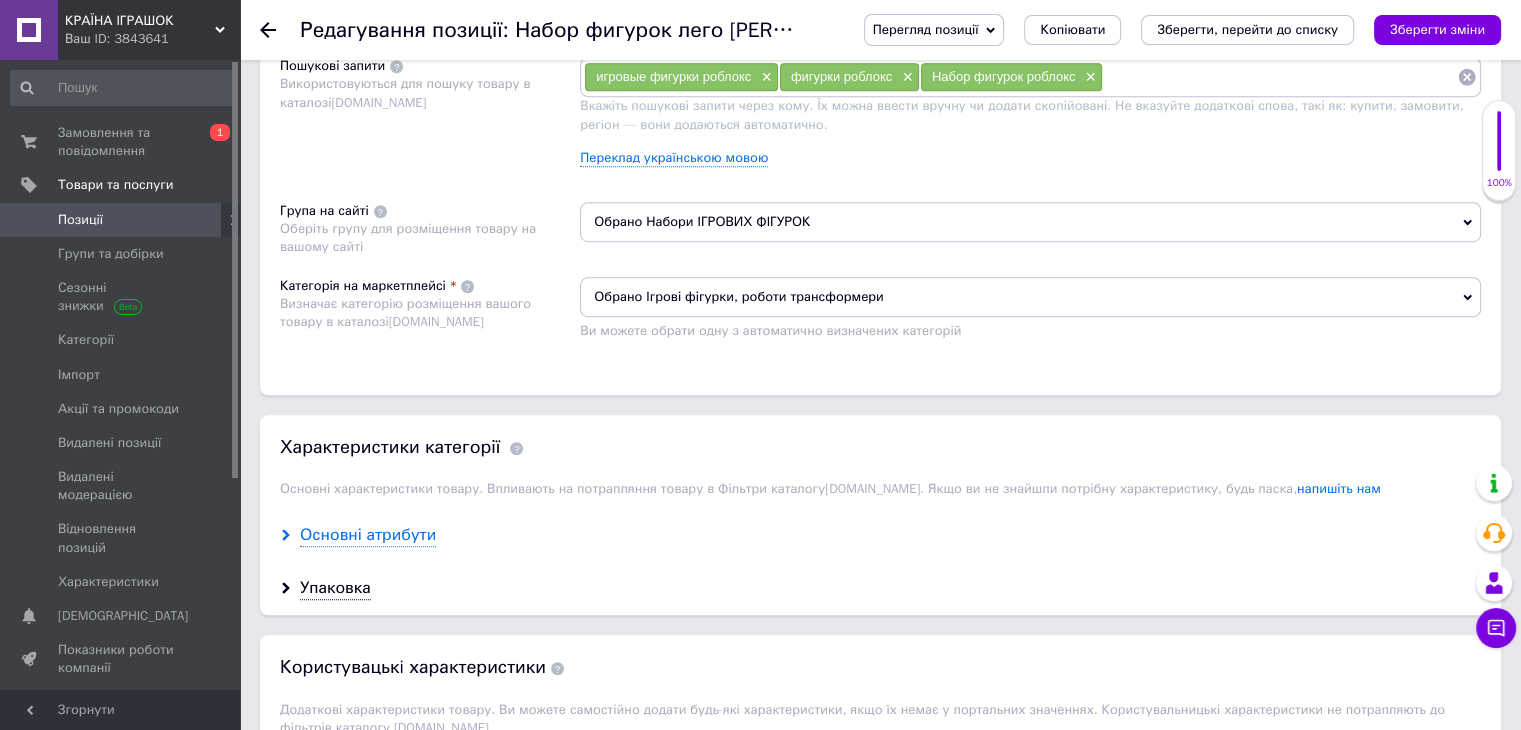 scroll, scrollTop: 1400, scrollLeft: 0, axis: vertical 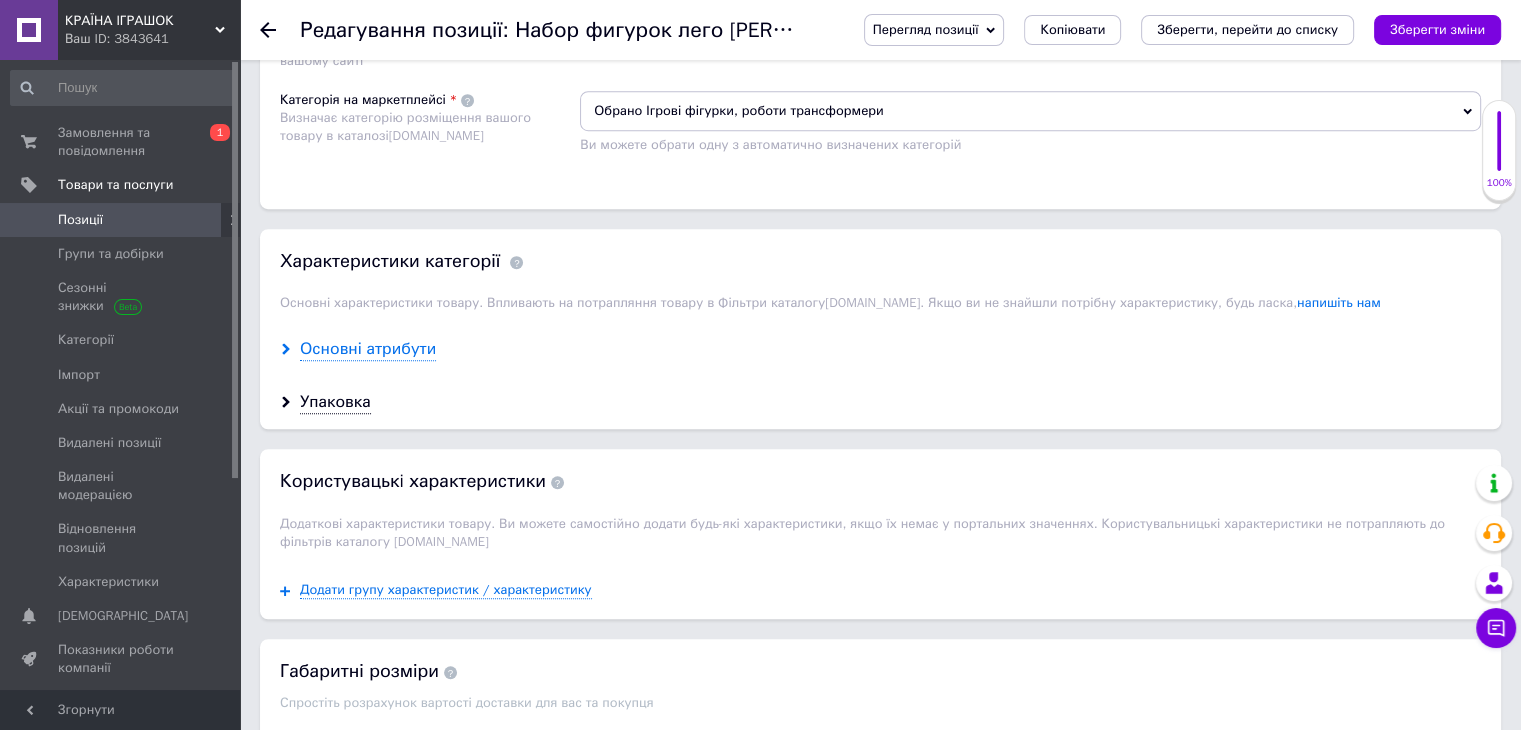 click on "Основні атрибути" at bounding box center [368, 349] 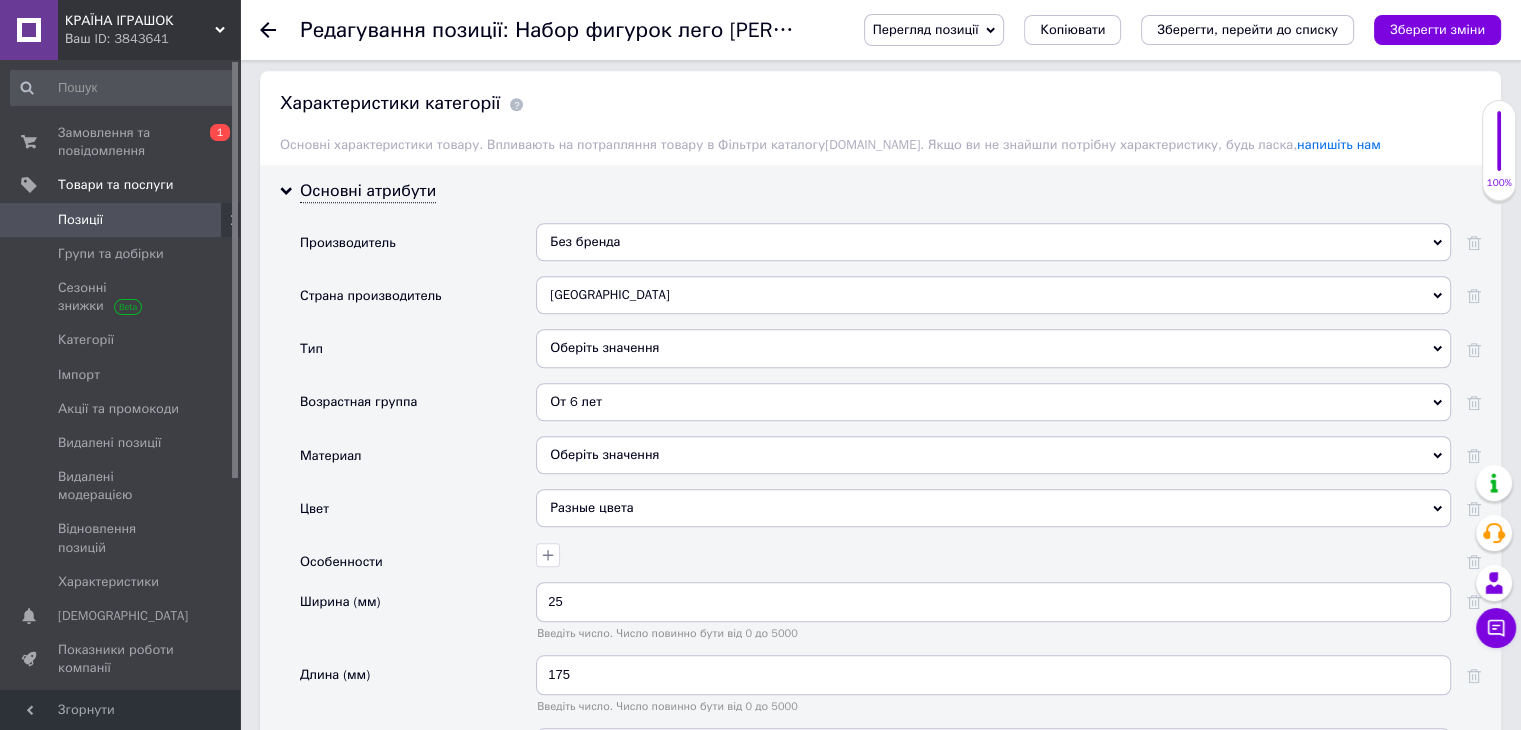 scroll, scrollTop: 1700, scrollLeft: 0, axis: vertical 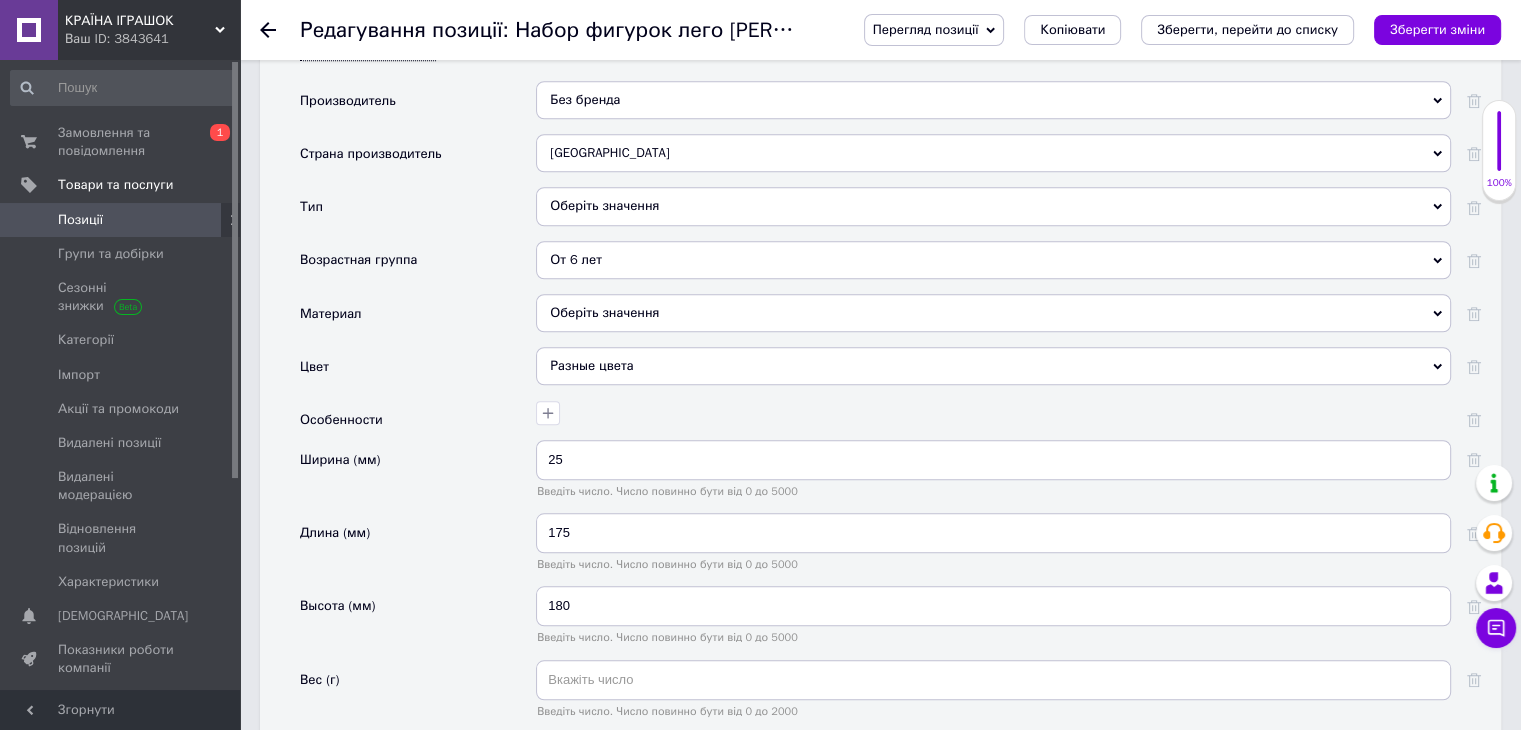 click on "Оберіть значення" at bounding box center [993, 313] 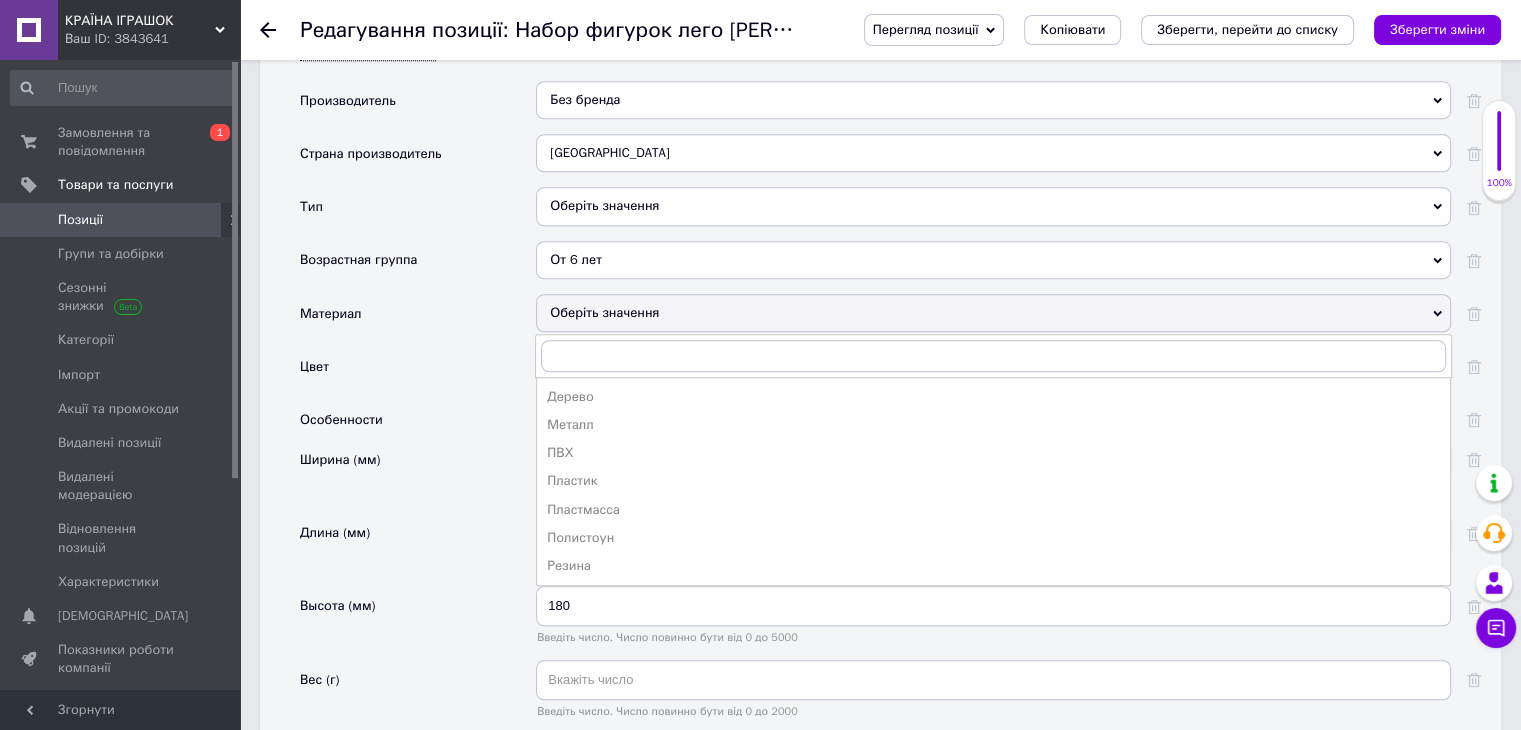 click on "От 6 лет" at bounding box center [993, 260] 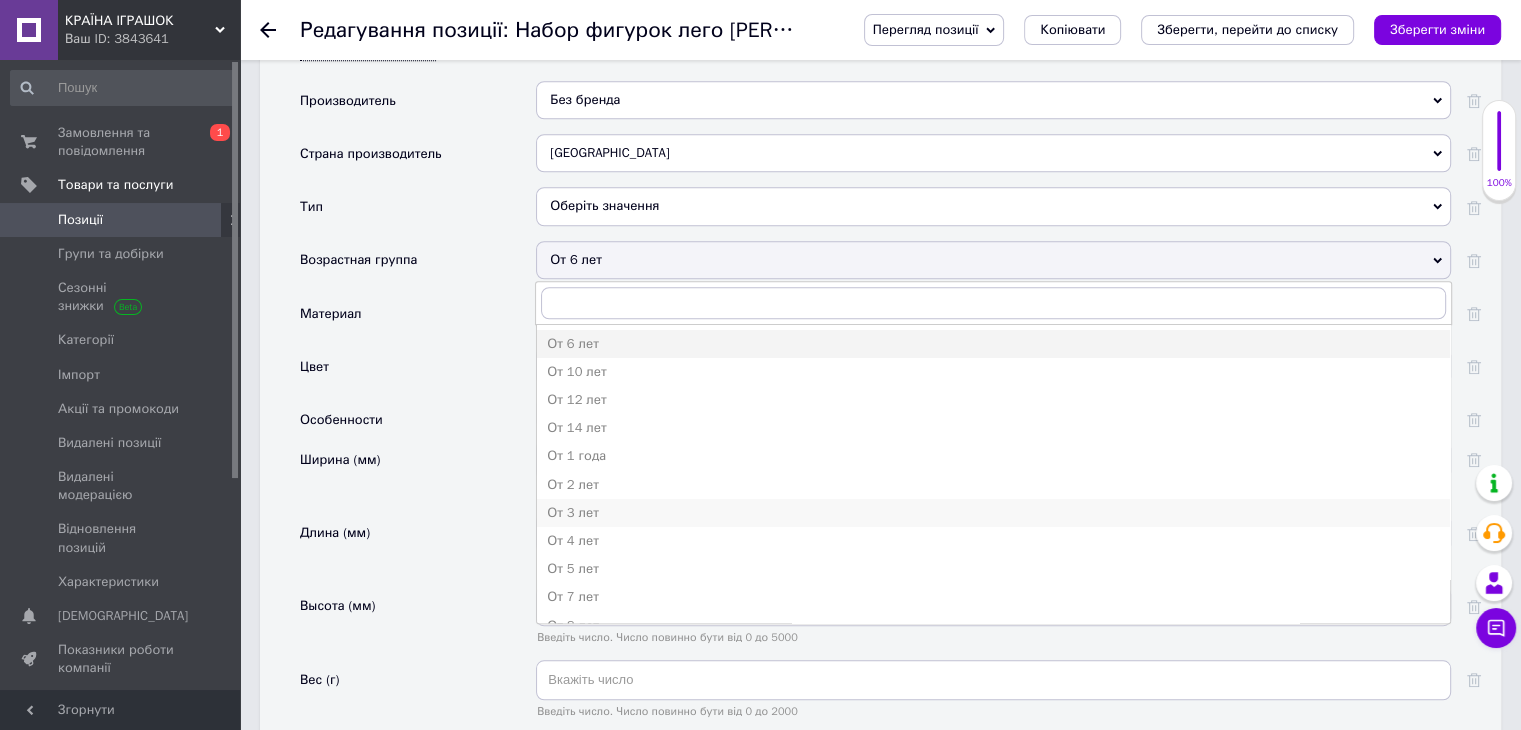 click on "От 3 лет" at bounding box center (993, 513) 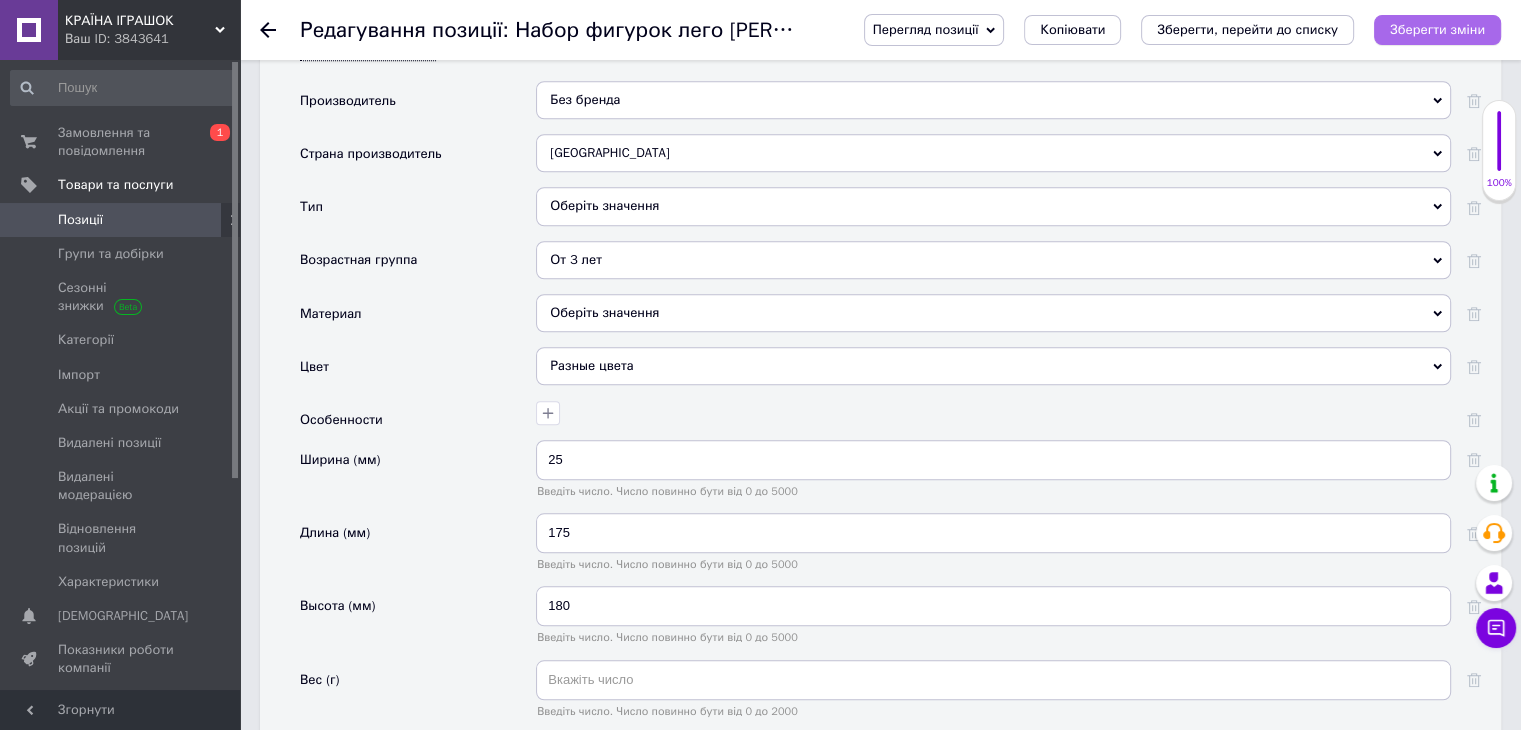 click on "Зберегти зміни" at bounding box center [1437, 29] 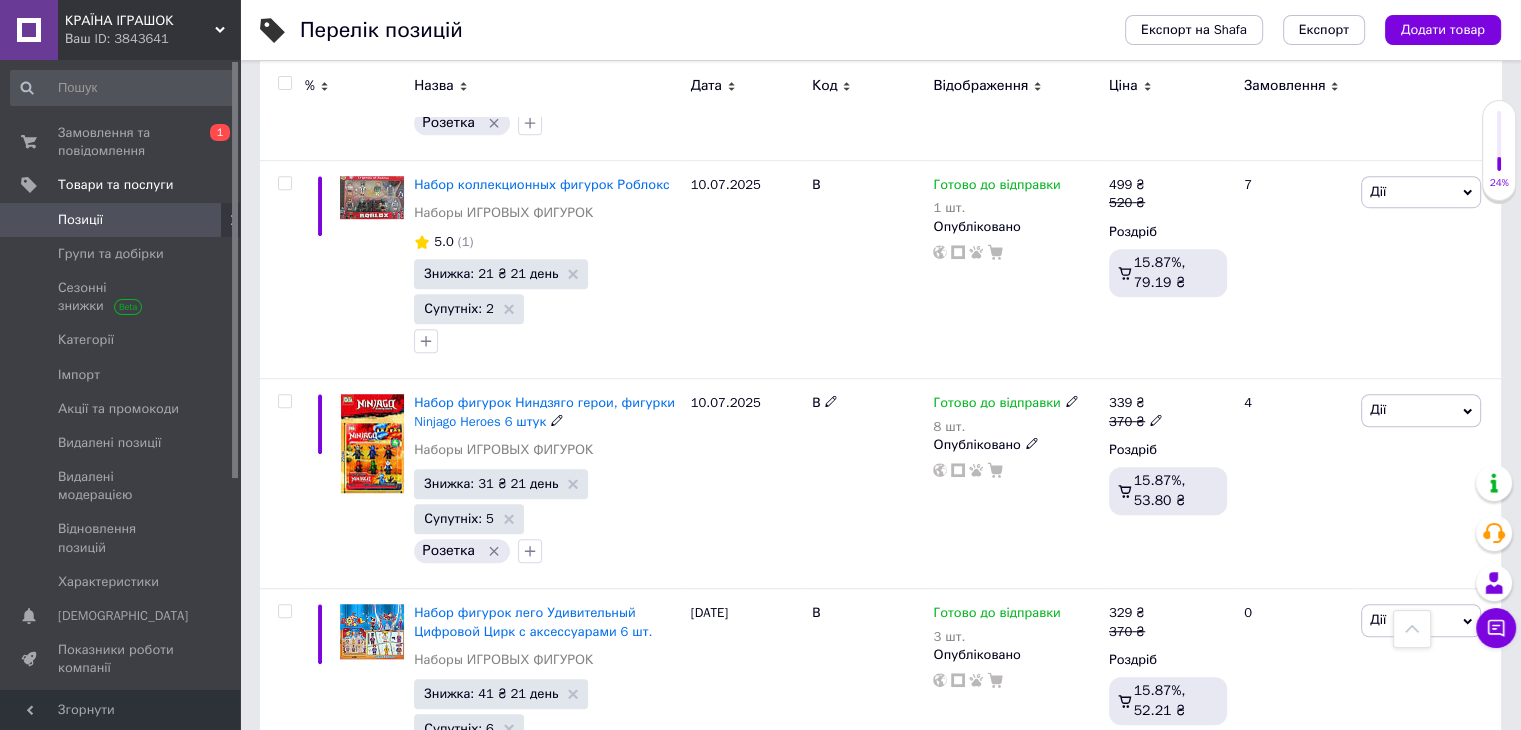 scroll, scrollTop: 1500, scrollLeft: 0, axis: vertical 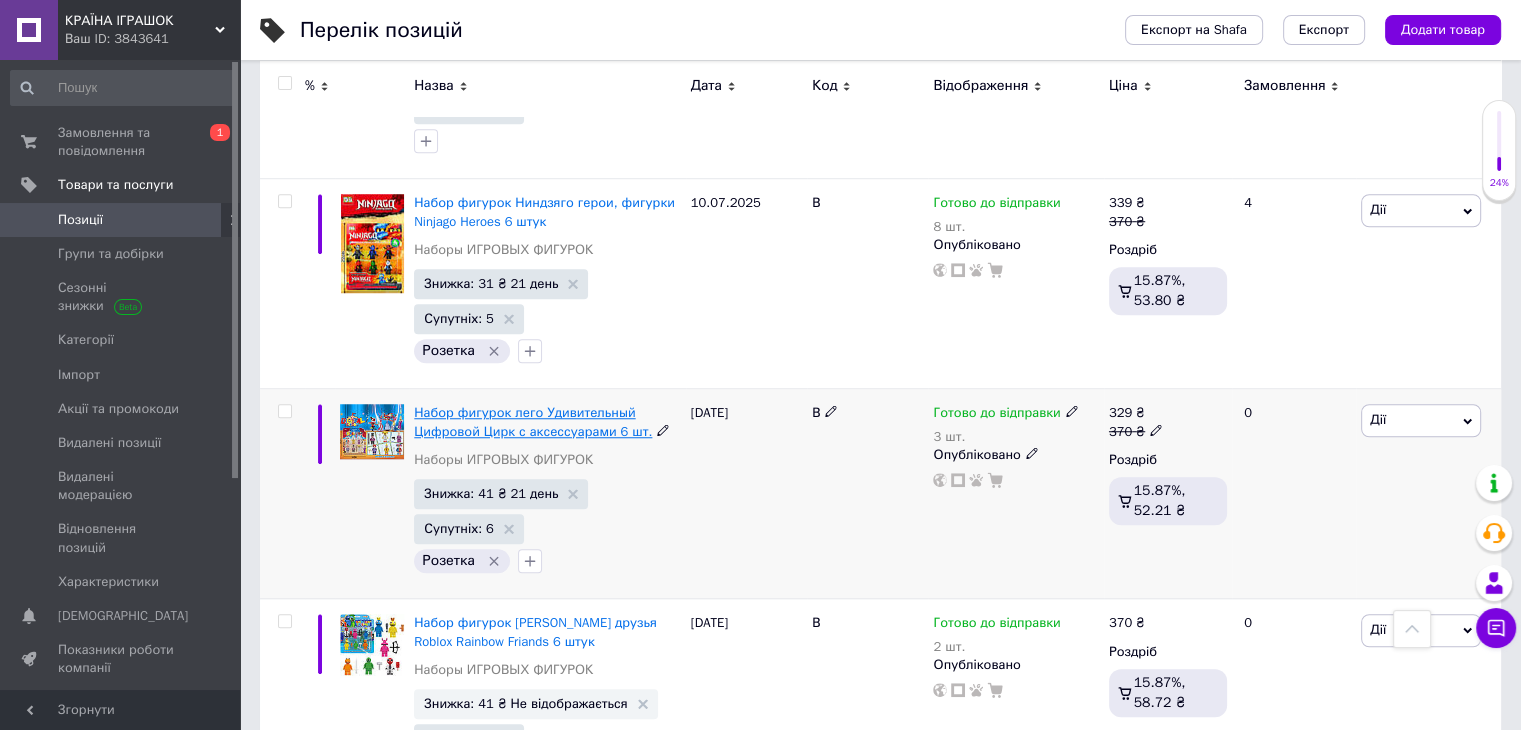 click on "Набор фигурок лего Удивительный Цифровой Цирк с аксессуарами 6 шт." at bounding box center [533, 421] 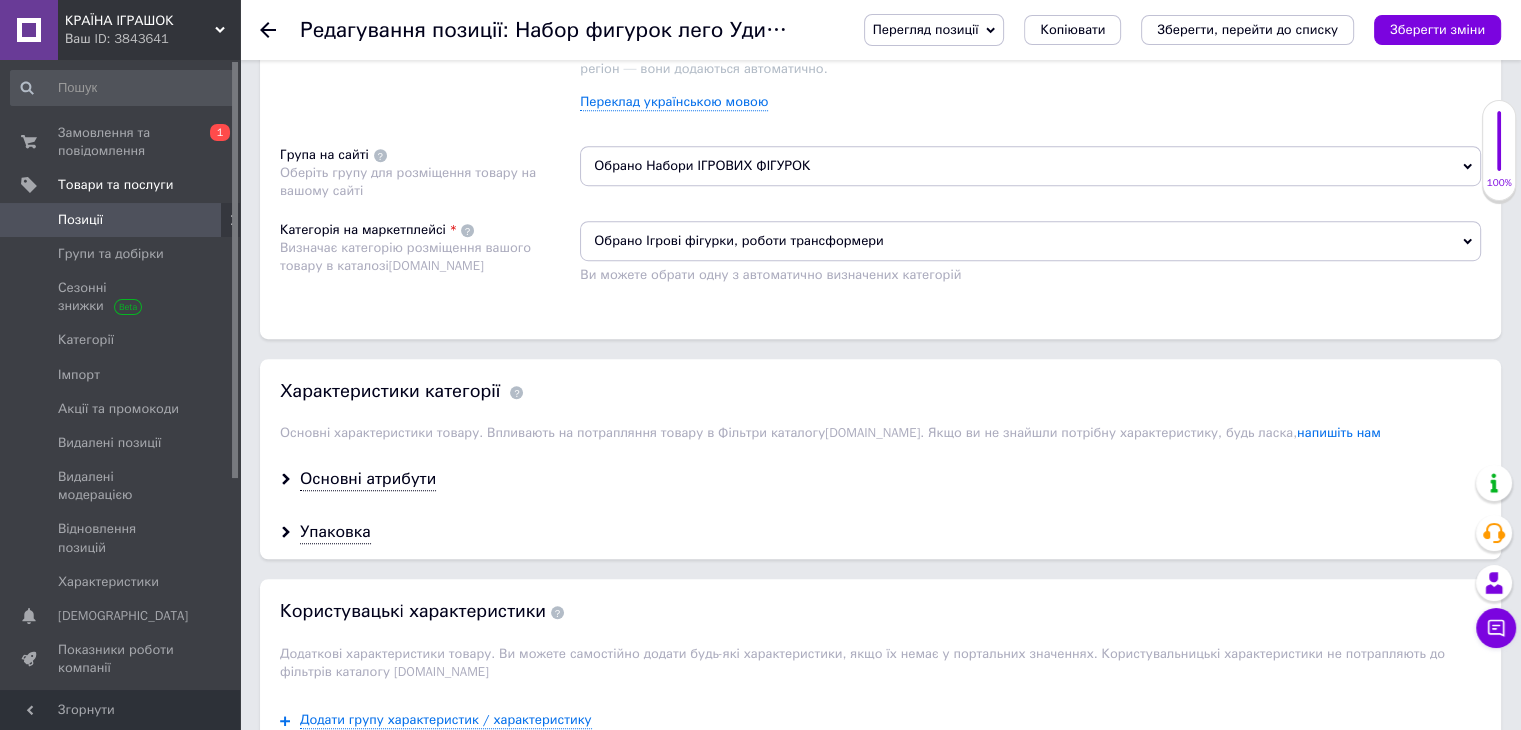 scroll, scrollTop: 1500, scrollLeft: 0, axis: vertical 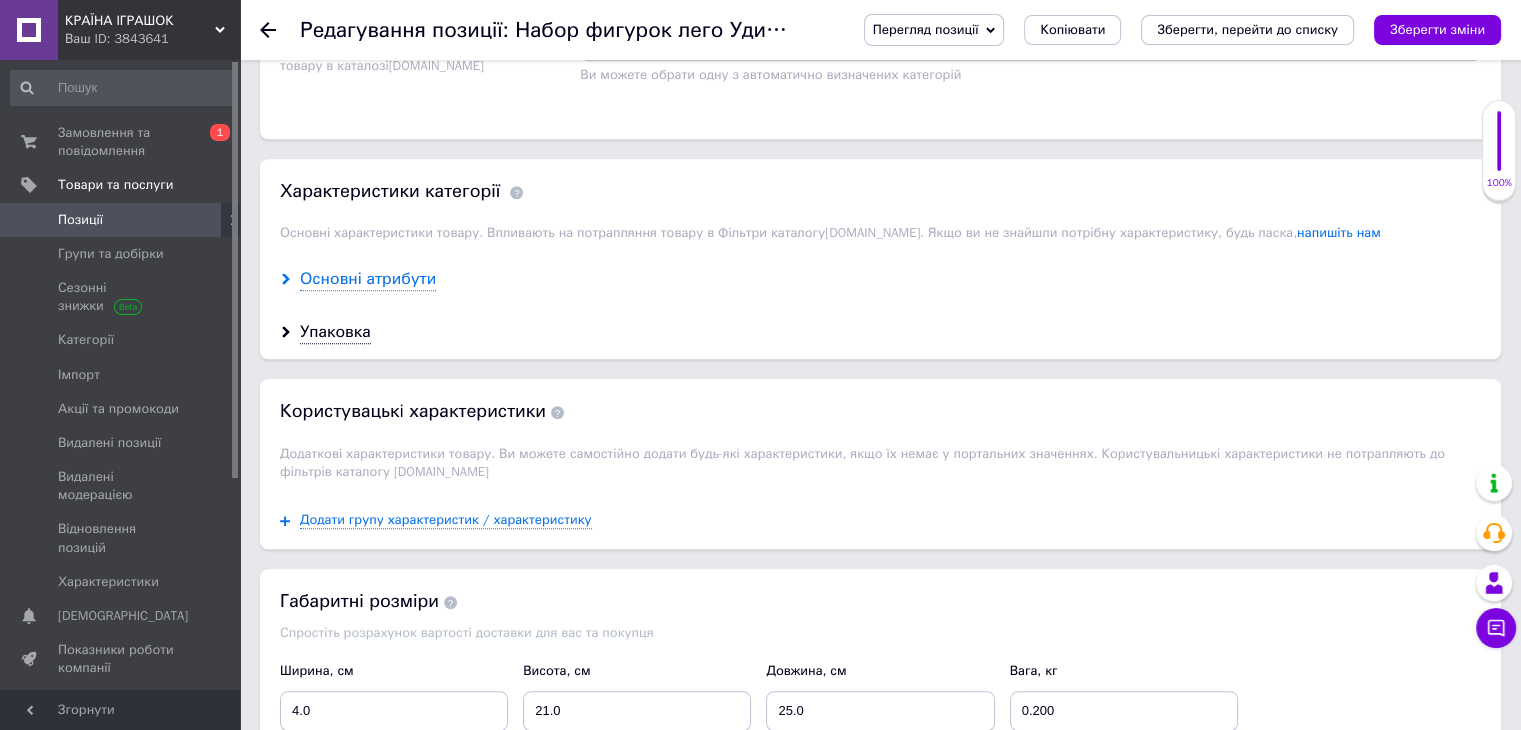 click on "Основні атрибути" at bounding box center [368, 279] 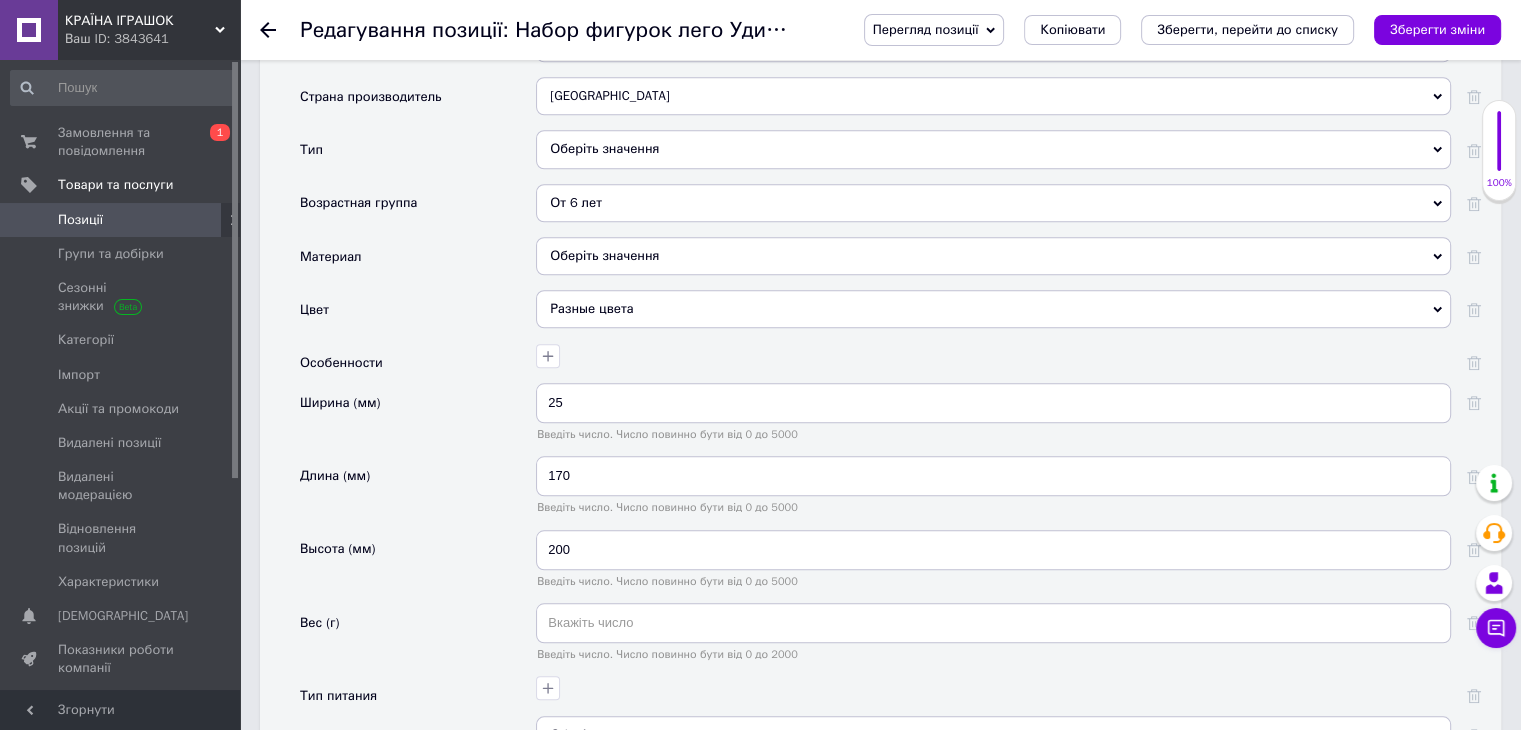 scroll, scrollTop: 1800, scrollLeft: 0, axis: vertical 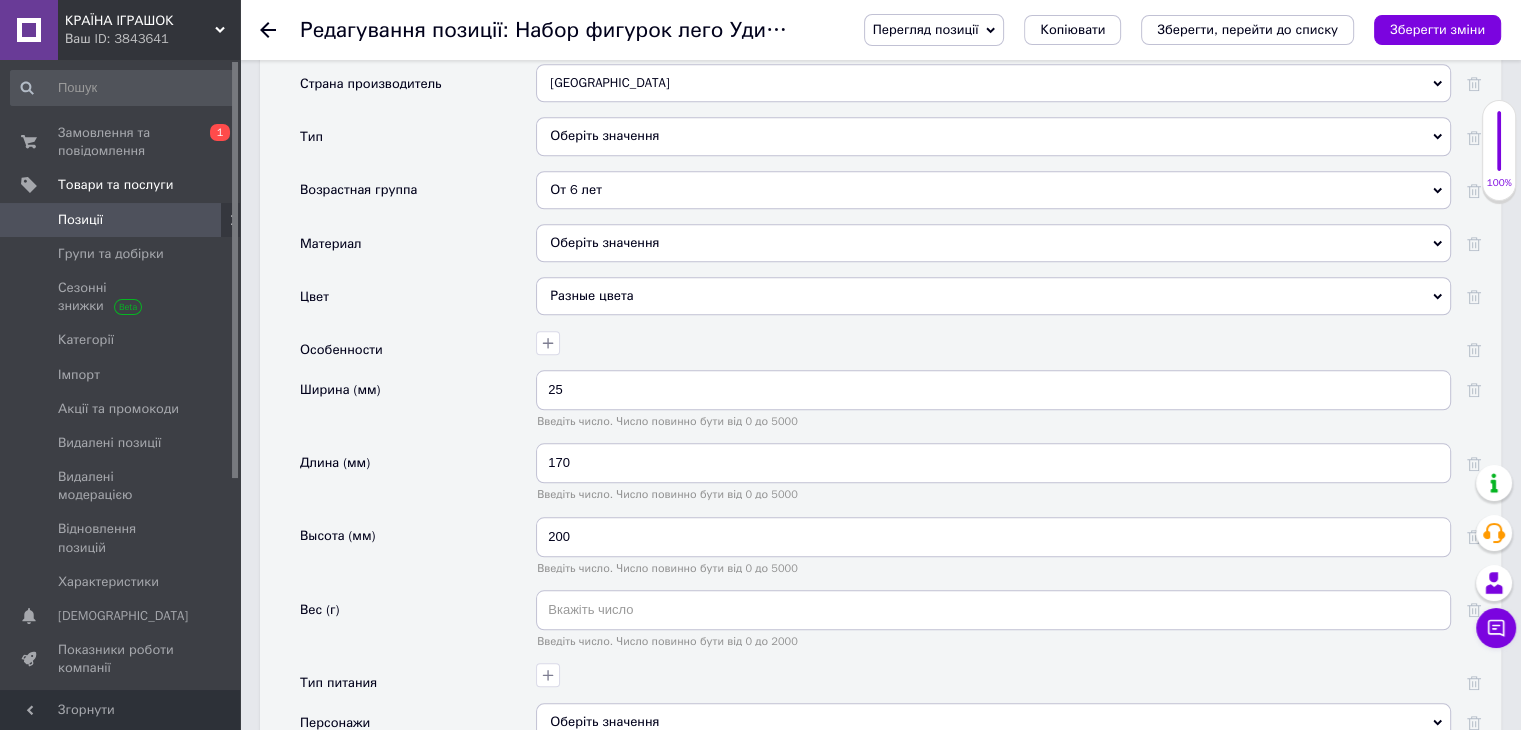 click on "От 6 лет" at bounding box center (993, 190) 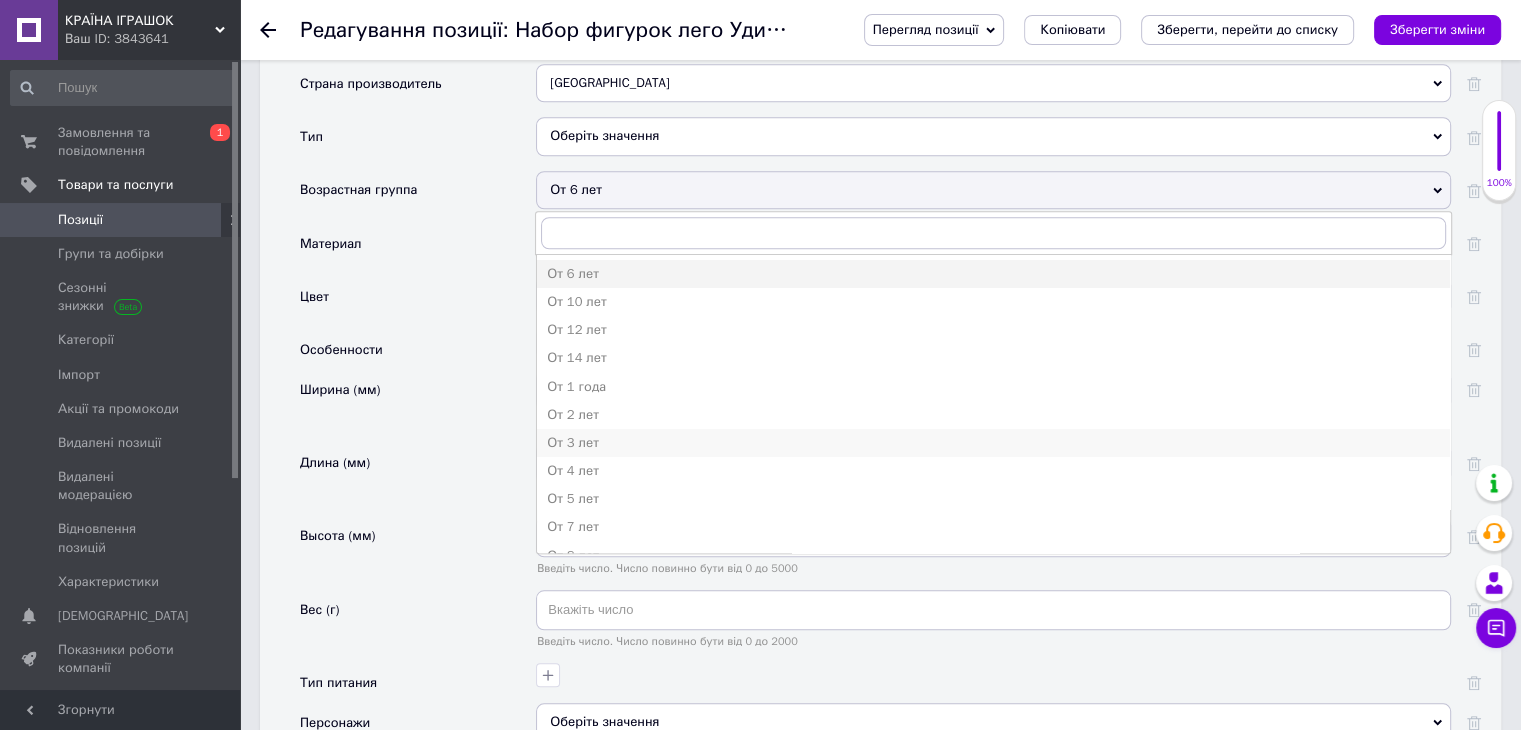 click on "От 3 лет" at bounding box center (993, 443) 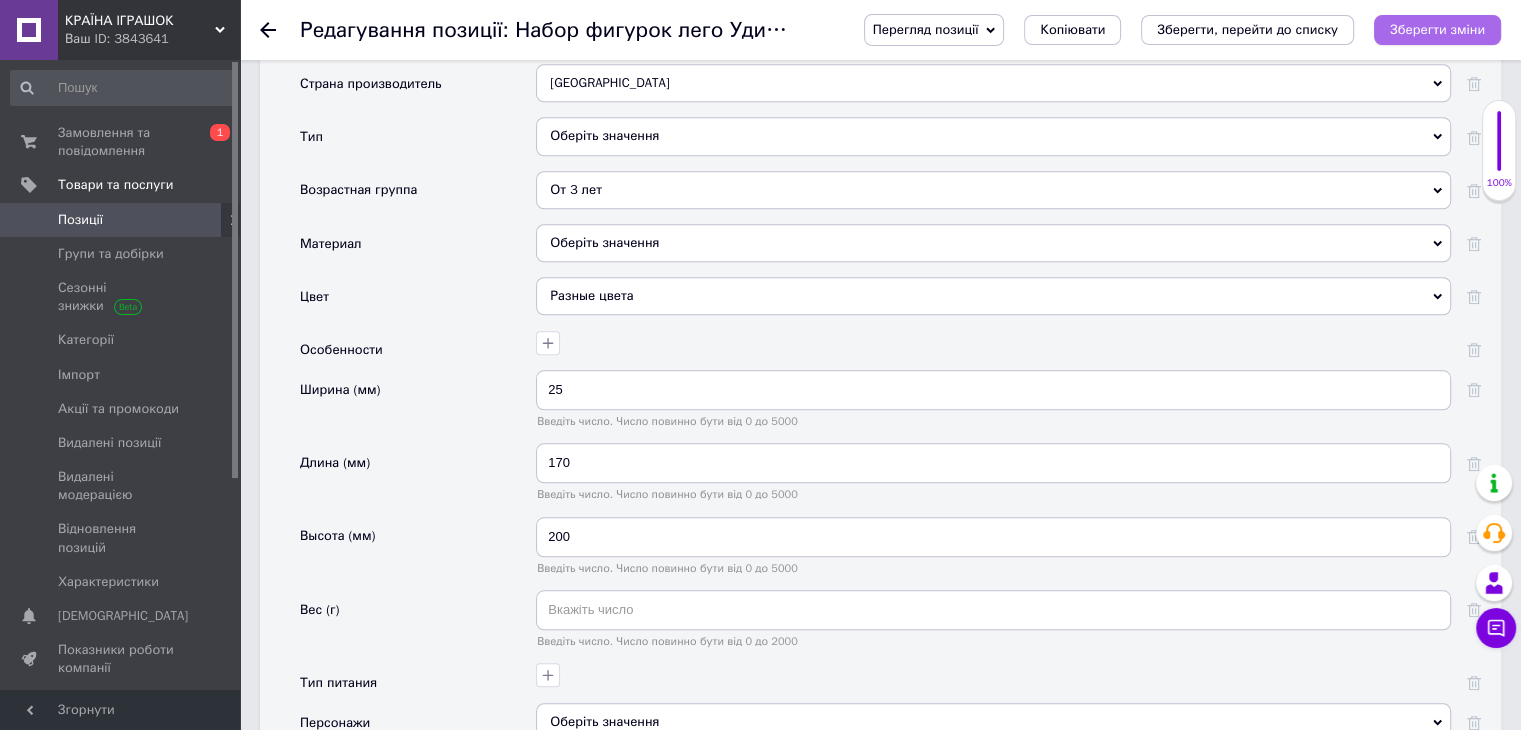 click on "Зберегти зміни" at bounding box center (1437, 29) 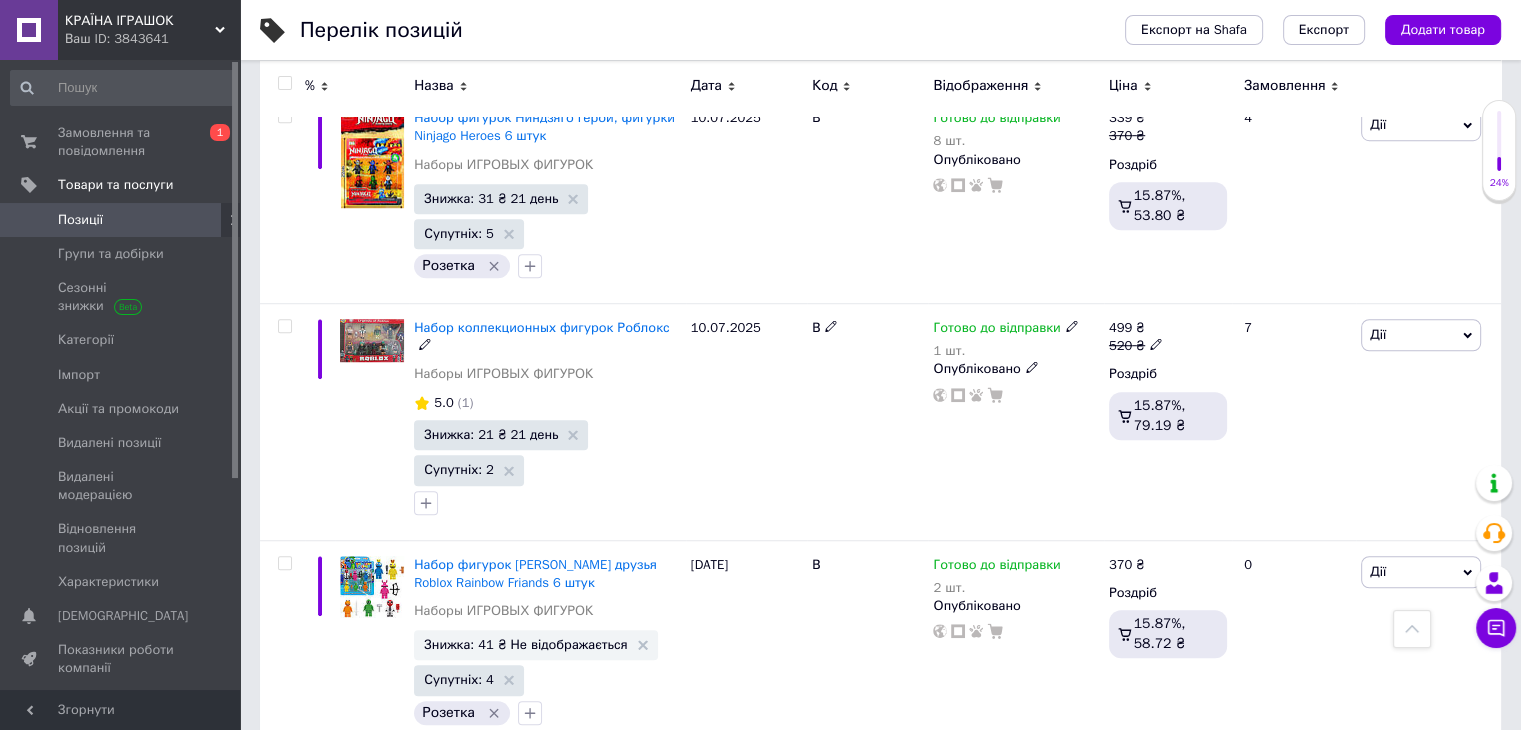 scroll, scrollTop: 1400, scrollLeft: 0, axis: vertical 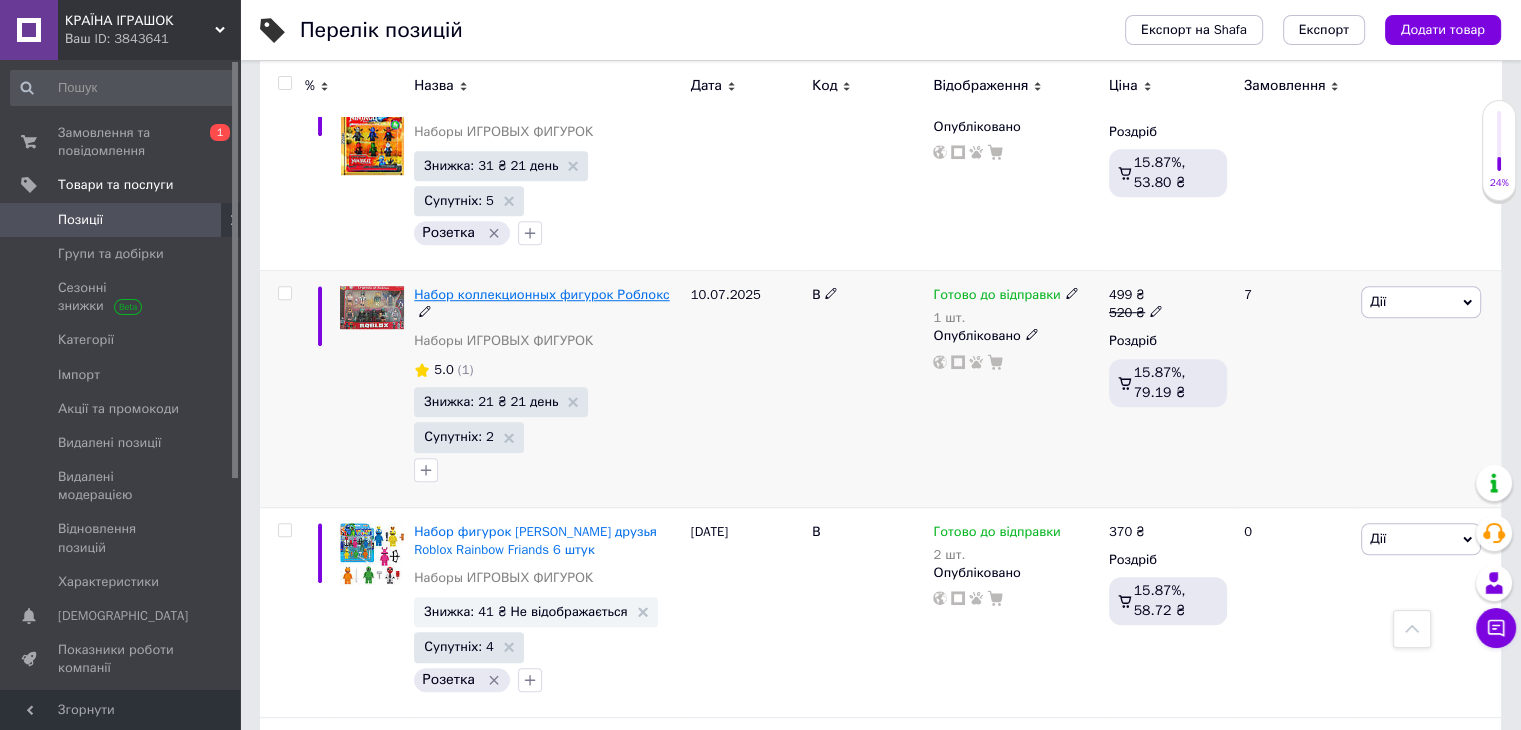 click on "Набор коллекционных фигурок Роблокс" at bounding box center (541, 294) 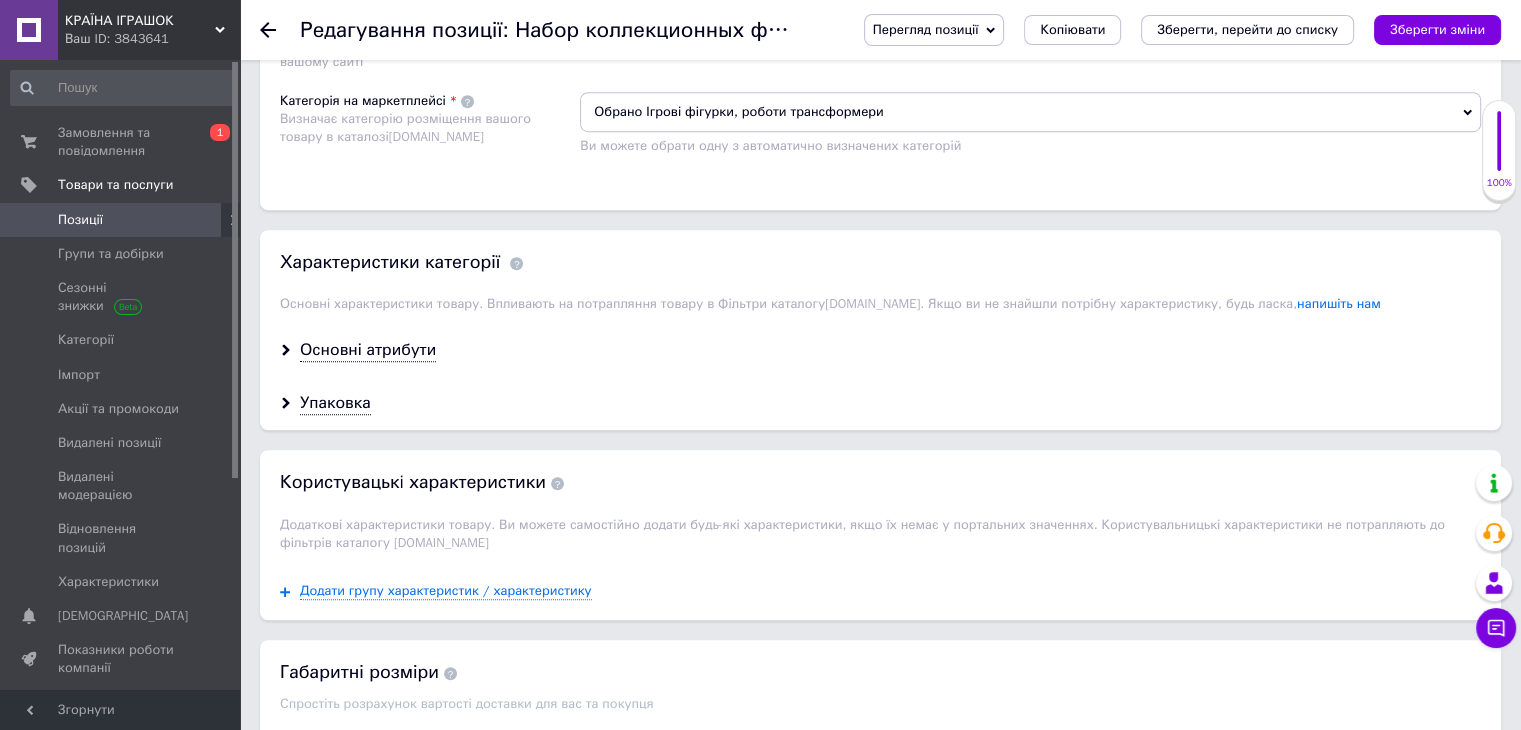 scroll, scrollTop: 1400, scrollLeft: 0, axis: vertical 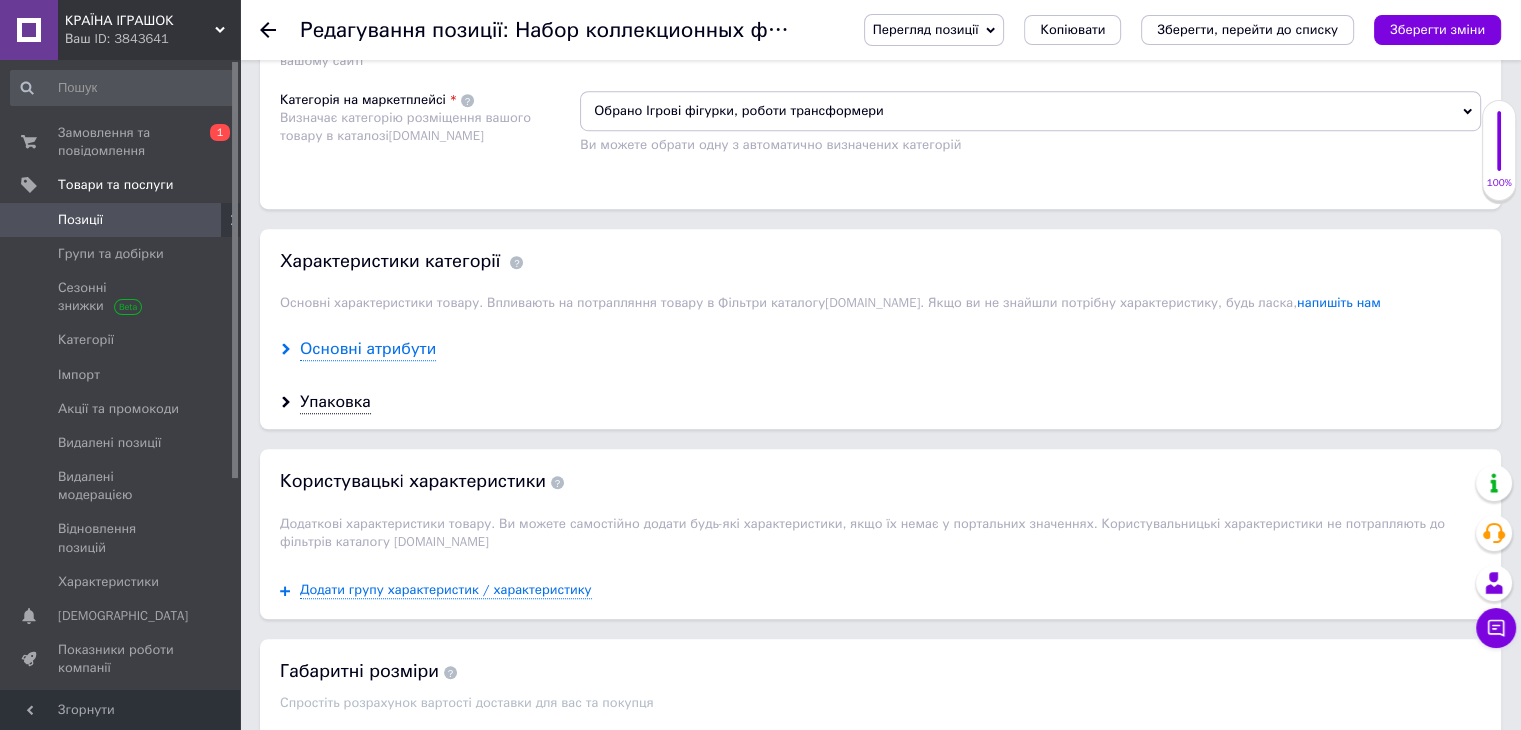 click on "Основні атрибути" at bounding box center (368, 349) 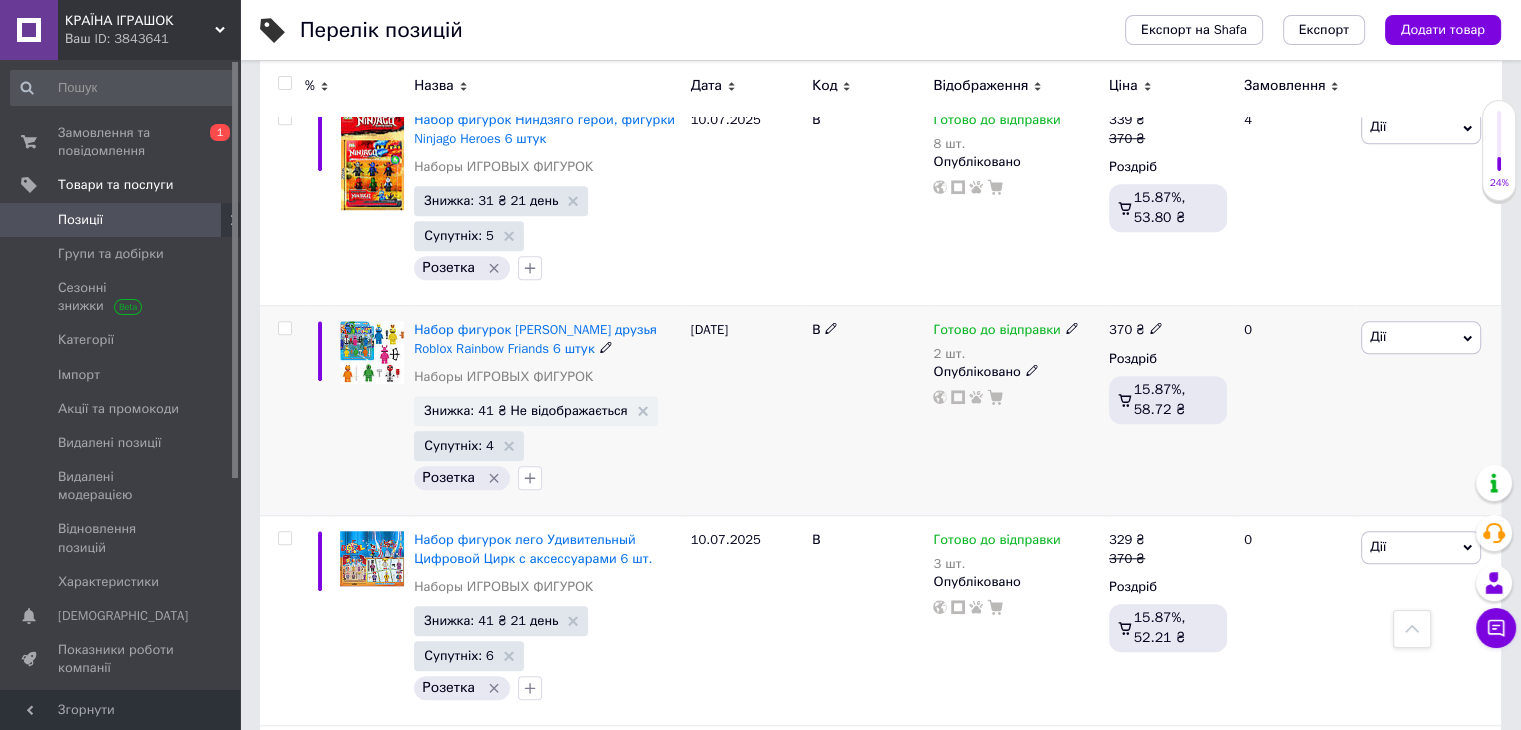 scroll, scrollTop: 1600, scrollLeft: 0, axis: vertical 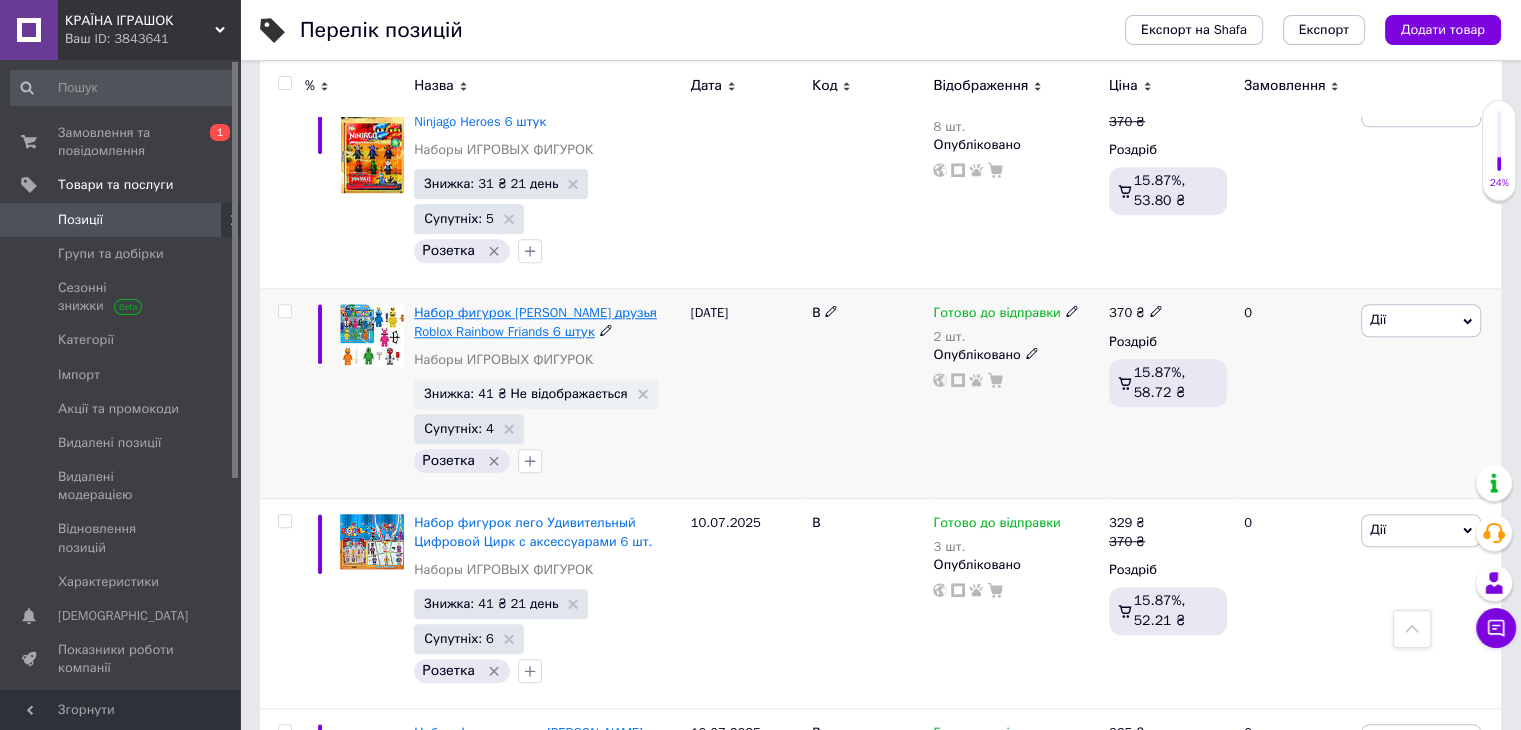 click on "Набор фигурок [PERSON_NAME] друзья Roblox Rainbow Friands 6 штук" at bounding box center [535, 321] 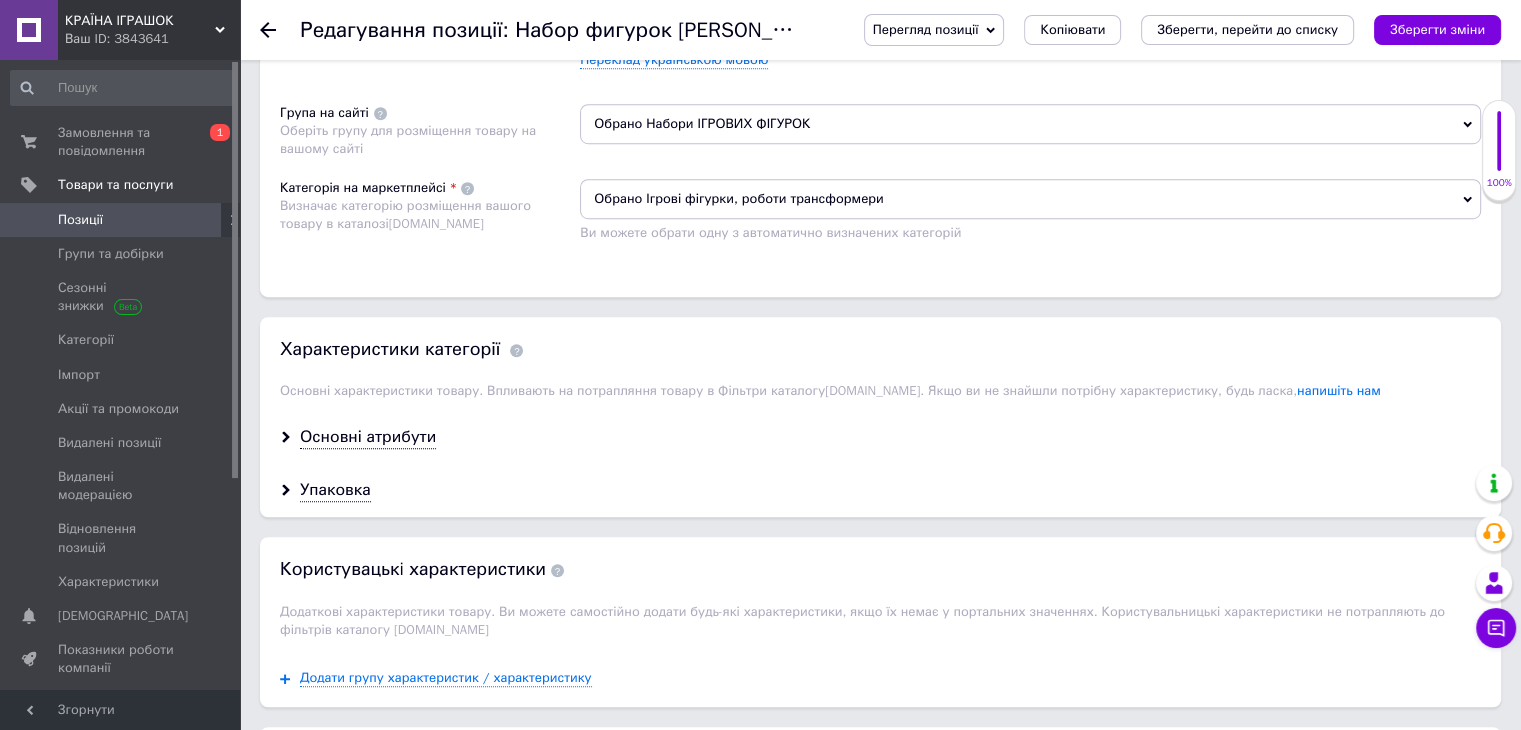 scroll, scrollTop: 1500, scrollLeft: 0, axis: vertical 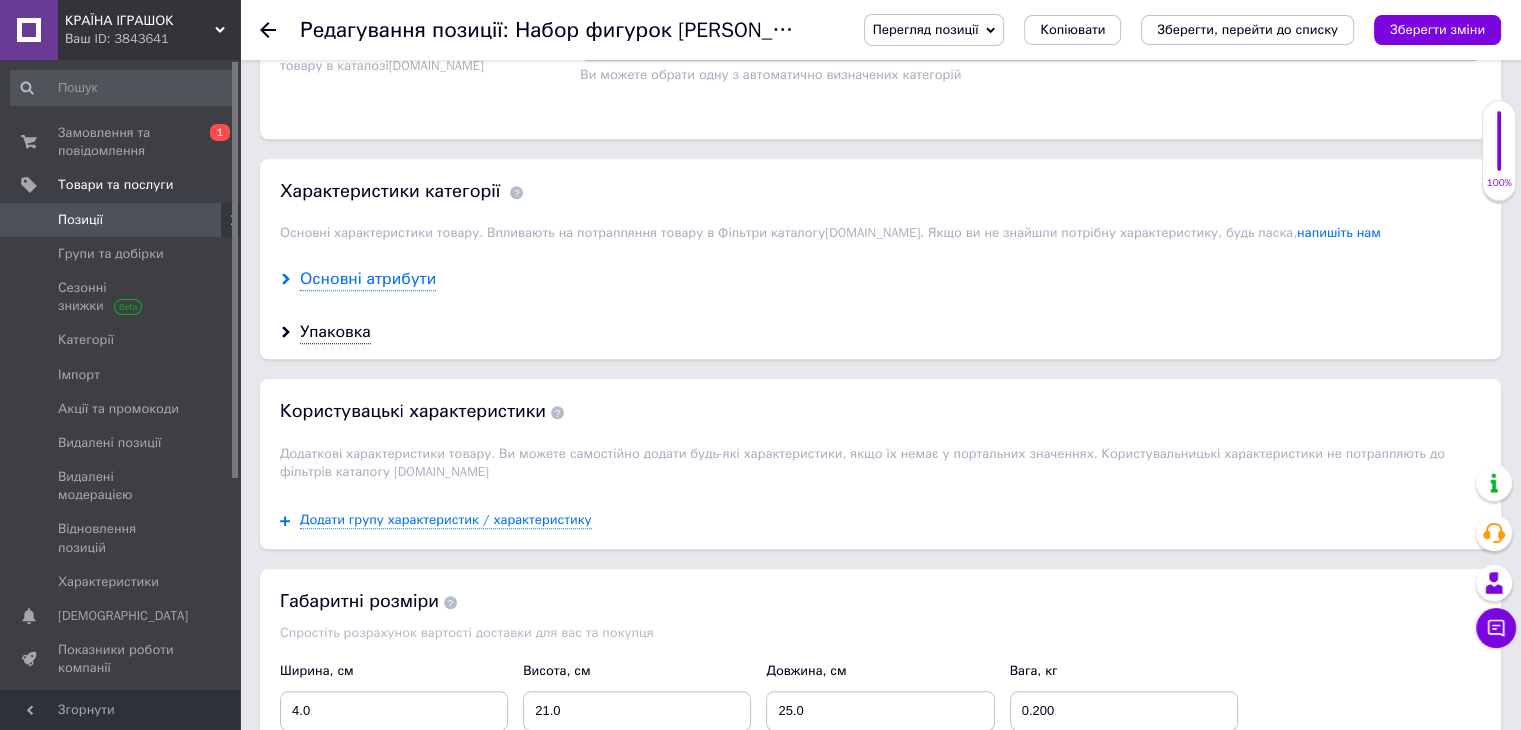 click on "Основні атрибути" at bounding box center (368, 279) 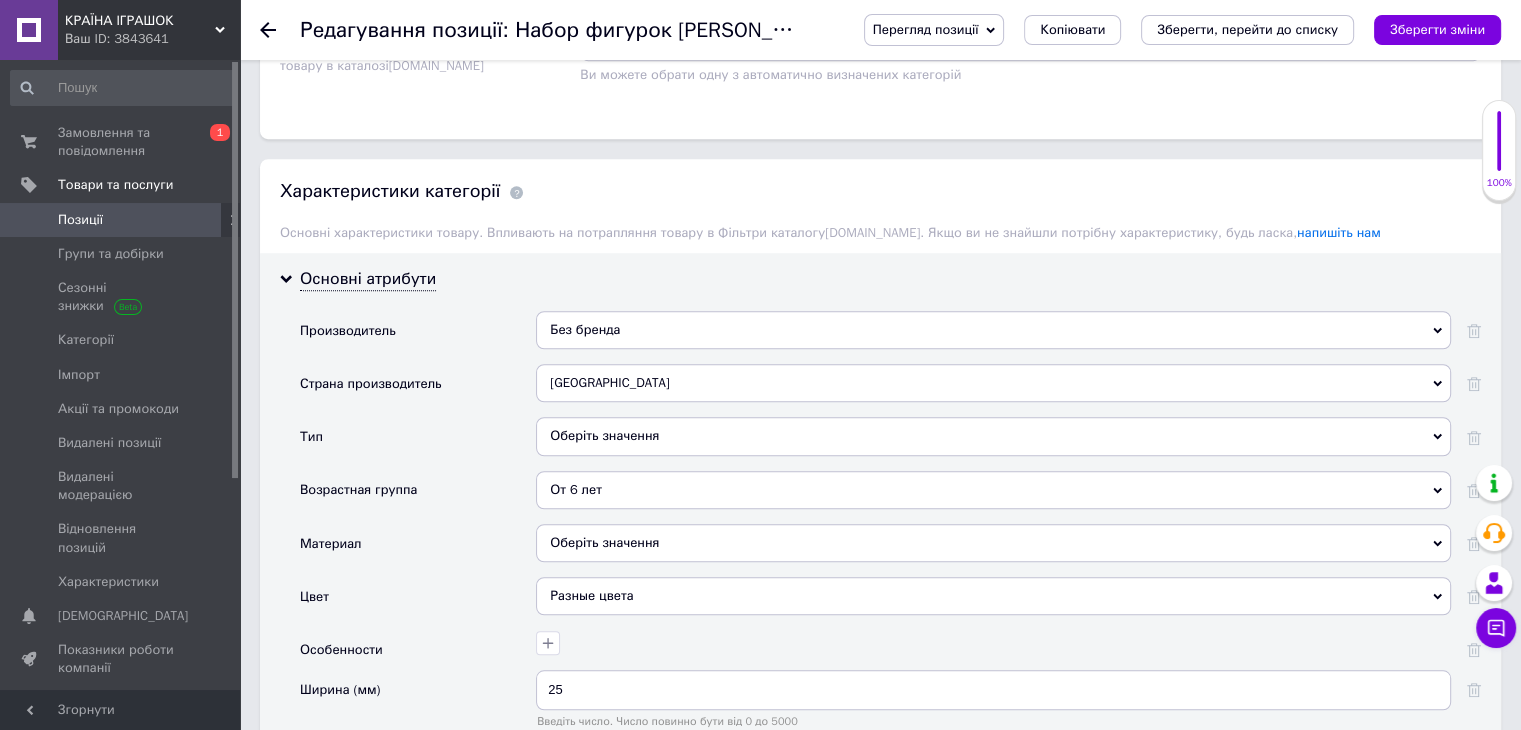 click on "От 6 лет" at bounding box center [993, 490] 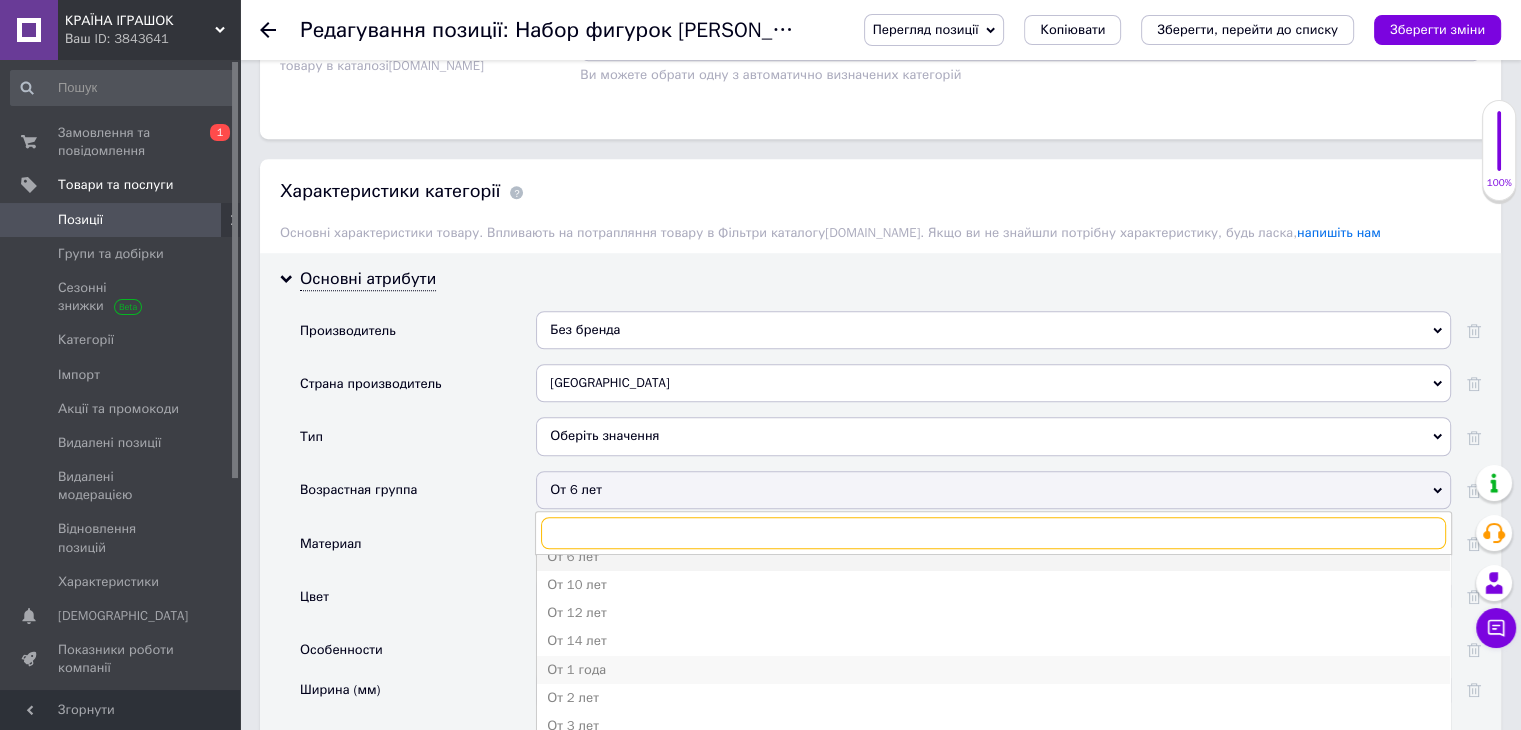 scroll, scrollTop: 21, scrollLeft: 0, axis: vertical 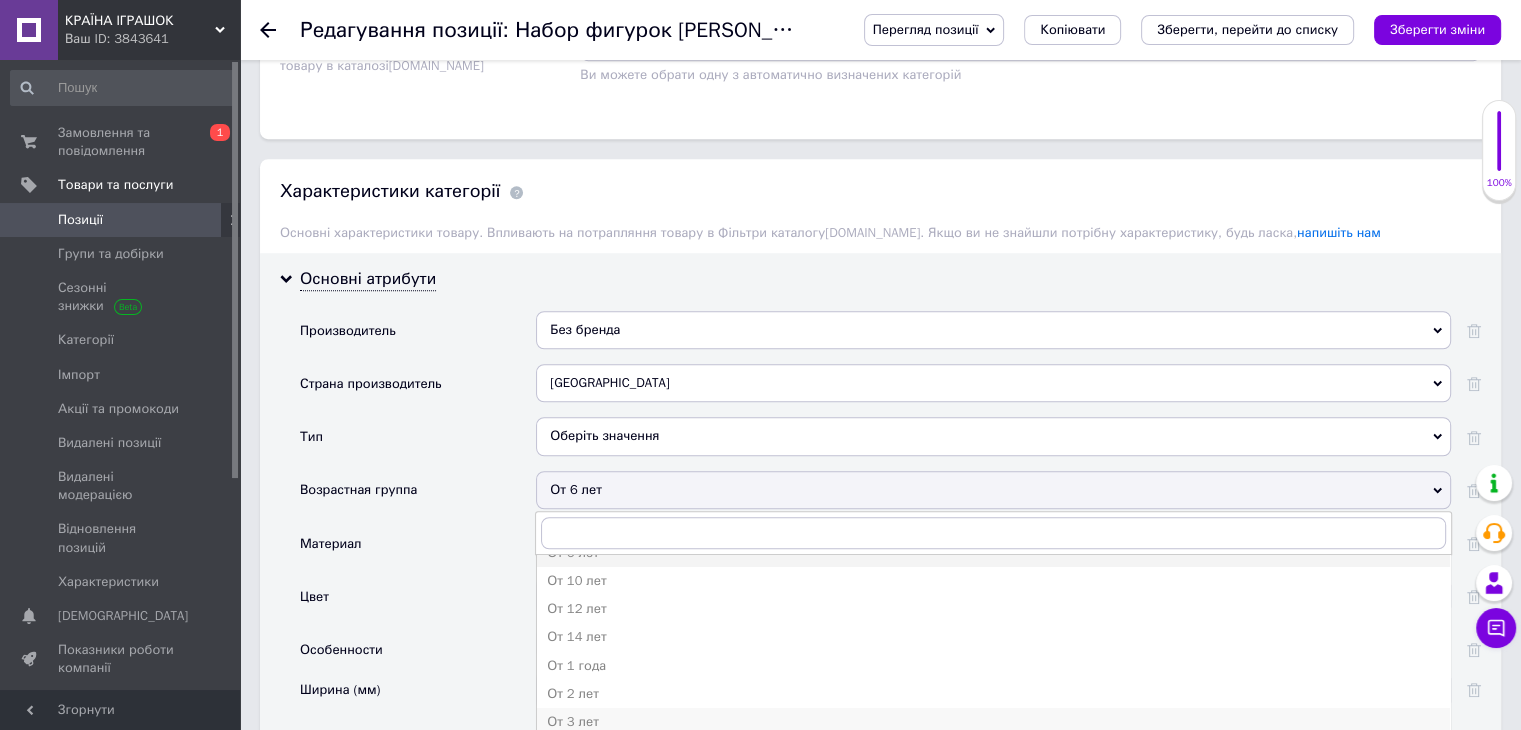 click on "От 3 лет" at bounding box center (993, 722) 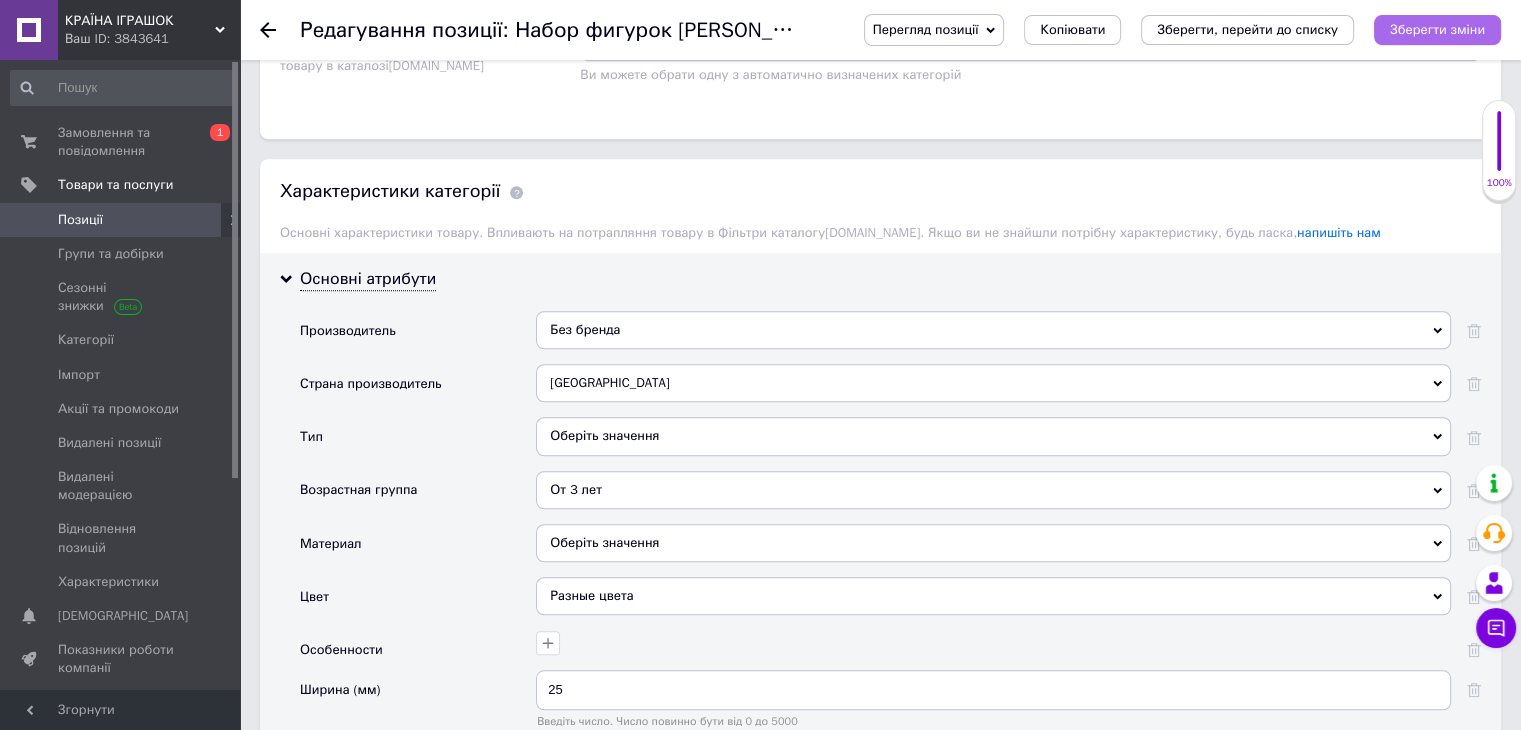 click on "Зберегти зміни" at bounding box center (1437, 29) 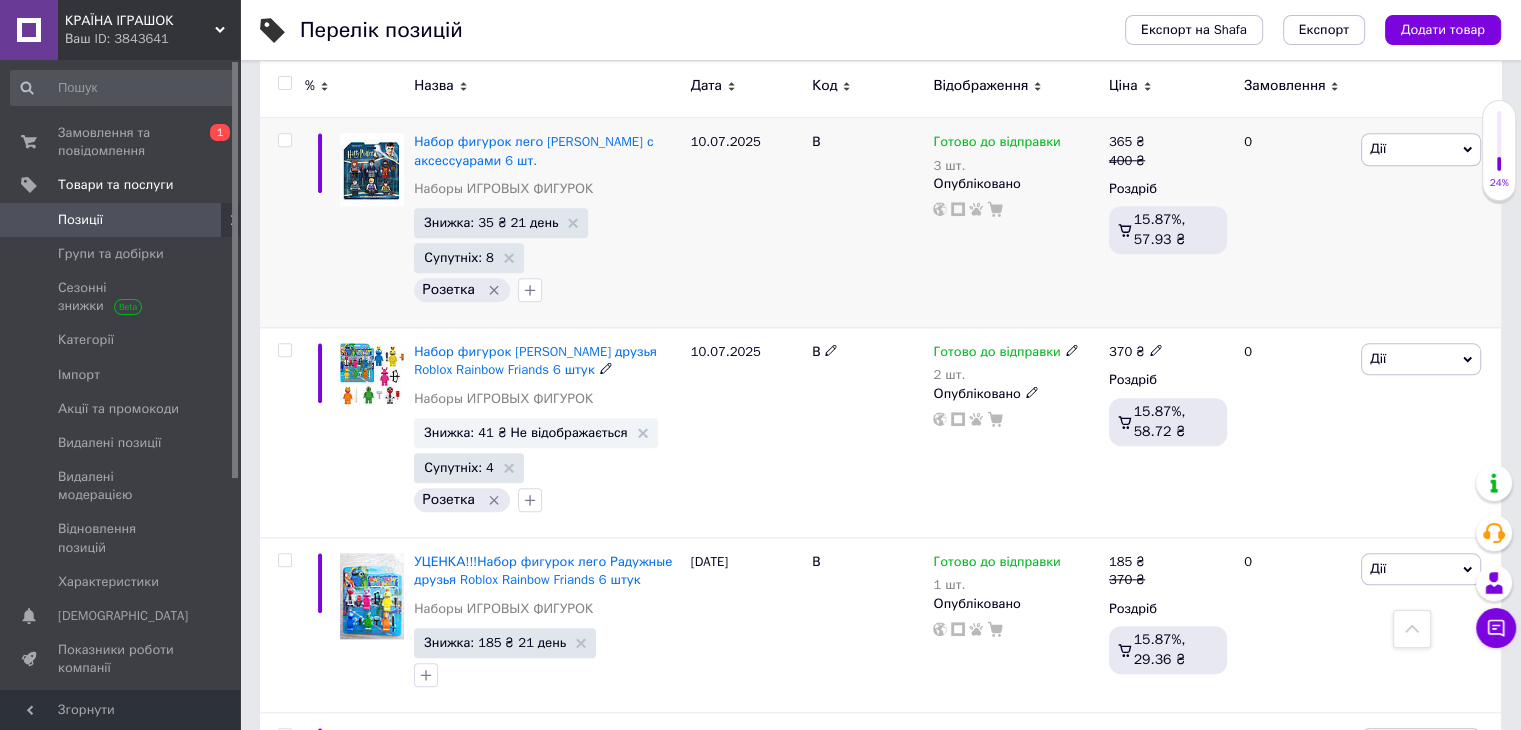 scroll, scrollTop: 2100, scrollLeft: 0, axis: vertical 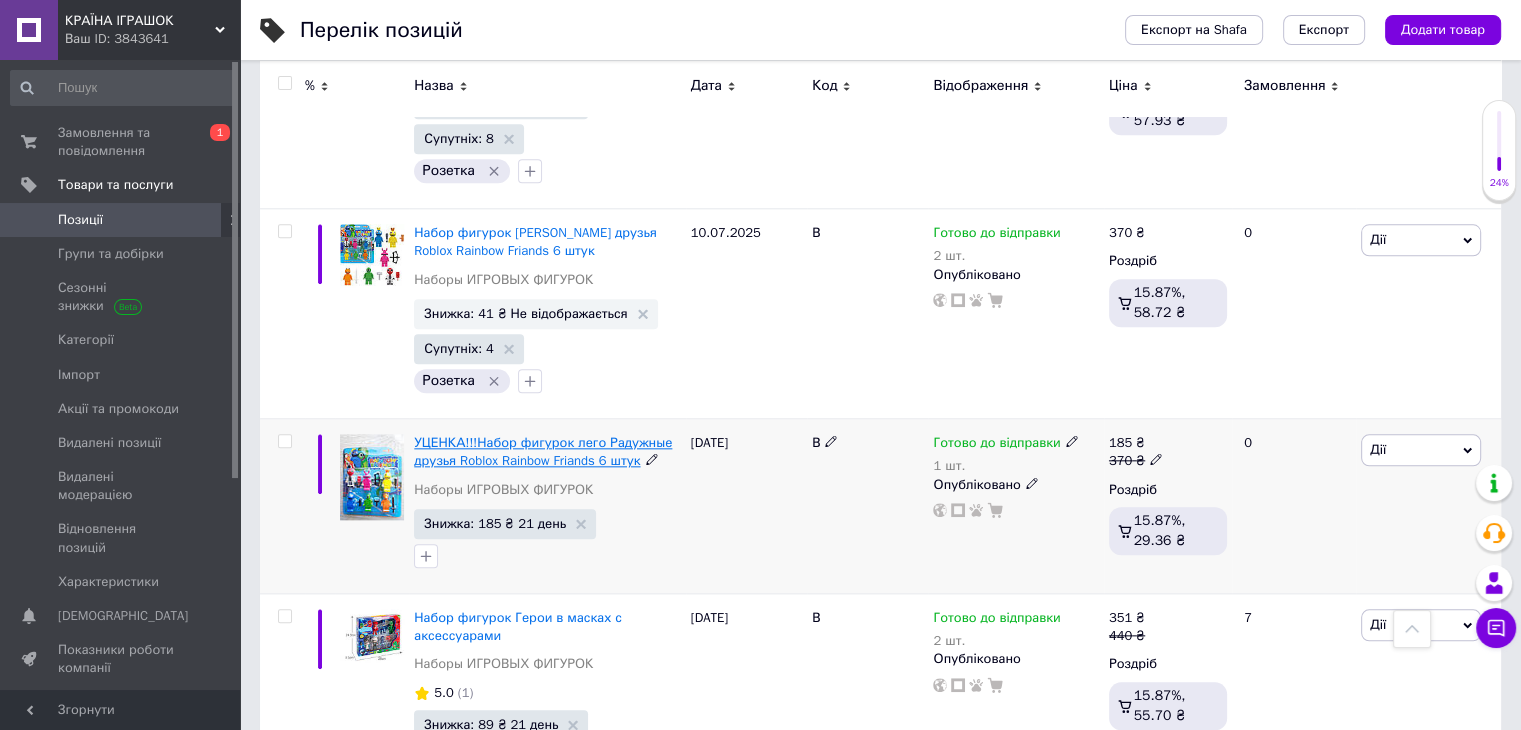 click on "УЦЕНКА!!!Набор фигурок лего Радужные друзья Roblox Rainbow Friands 6 штук" at bounding box center (543, 451) 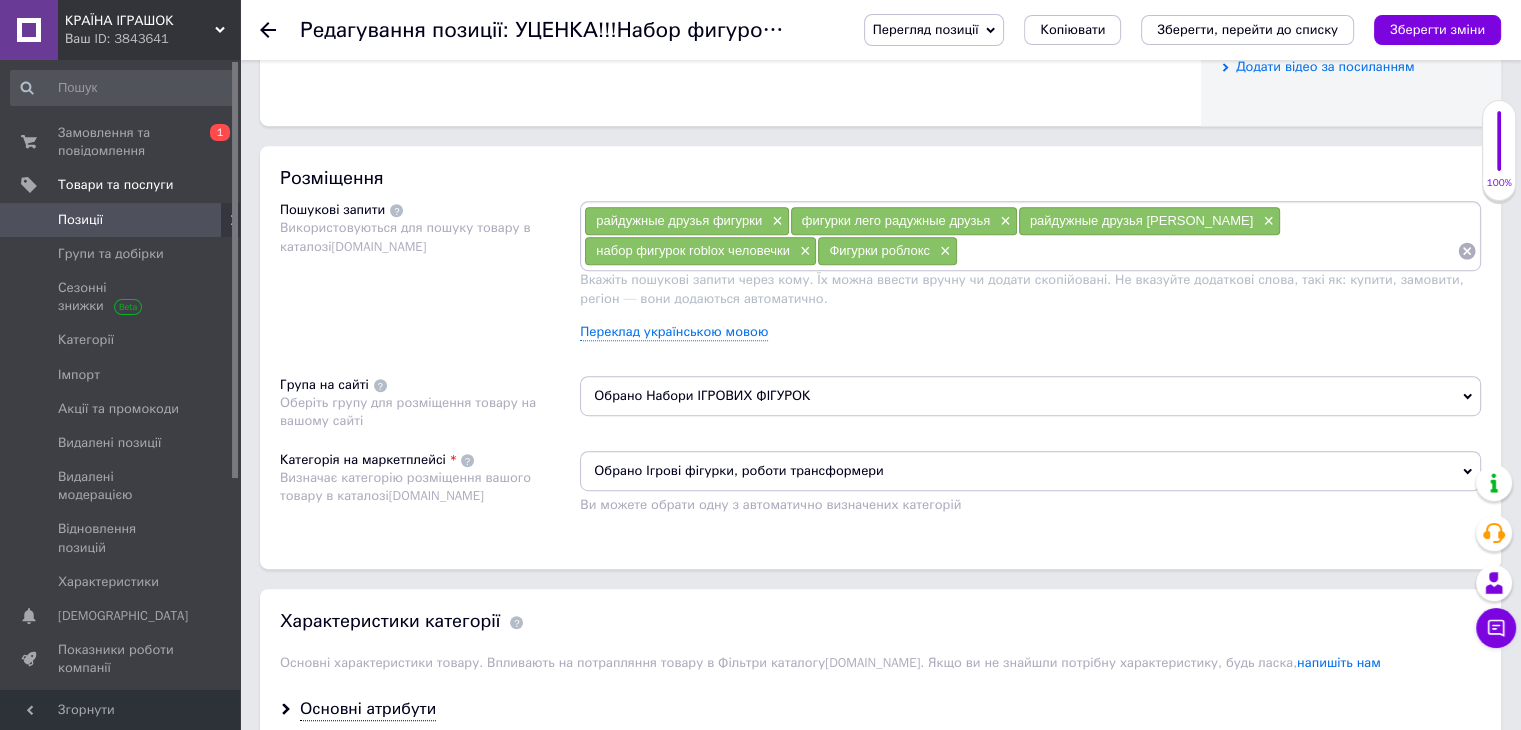 scroll, scrollTop: 1200, scrollLeft: 0, axis: vertical 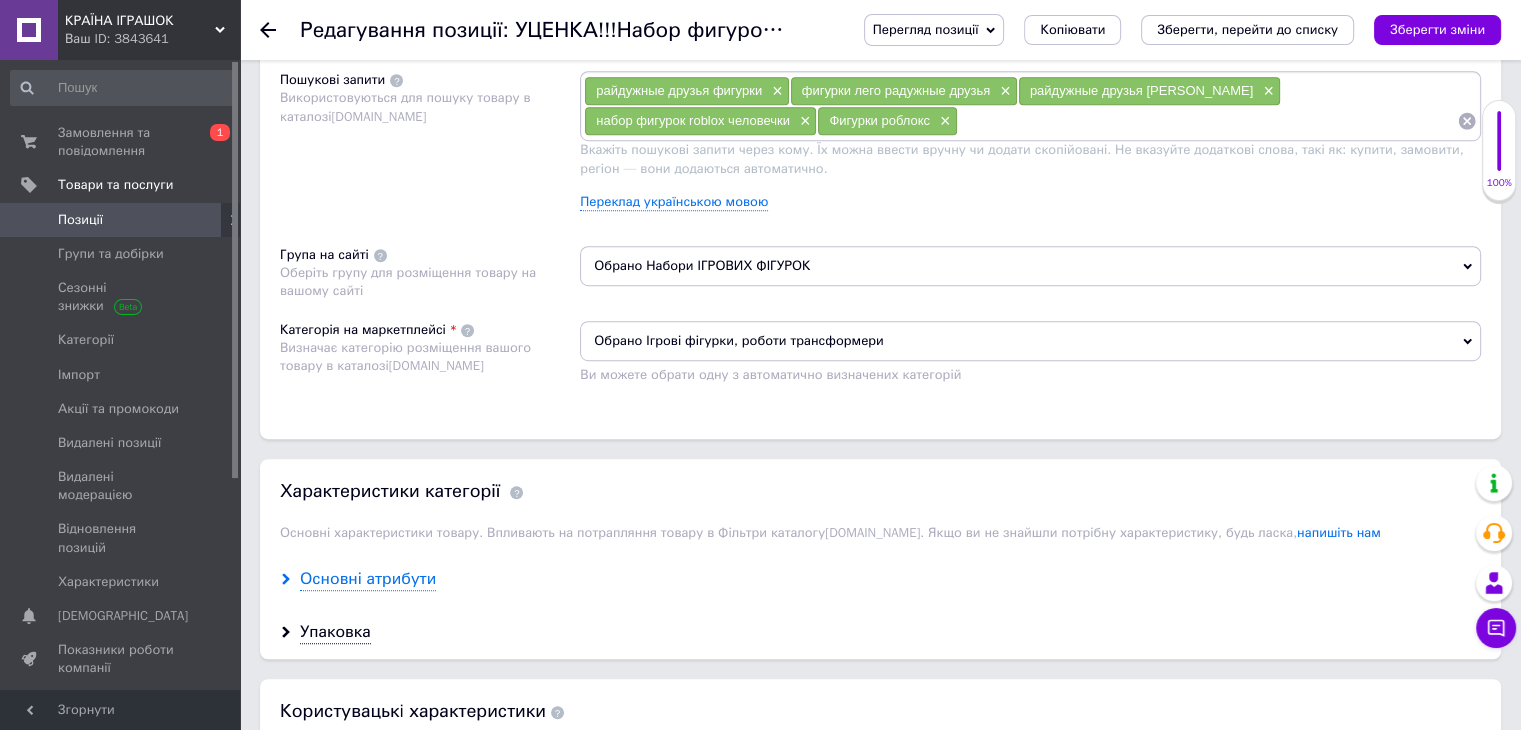 click on "Основні атрибути" at bounding box center [368, 579] 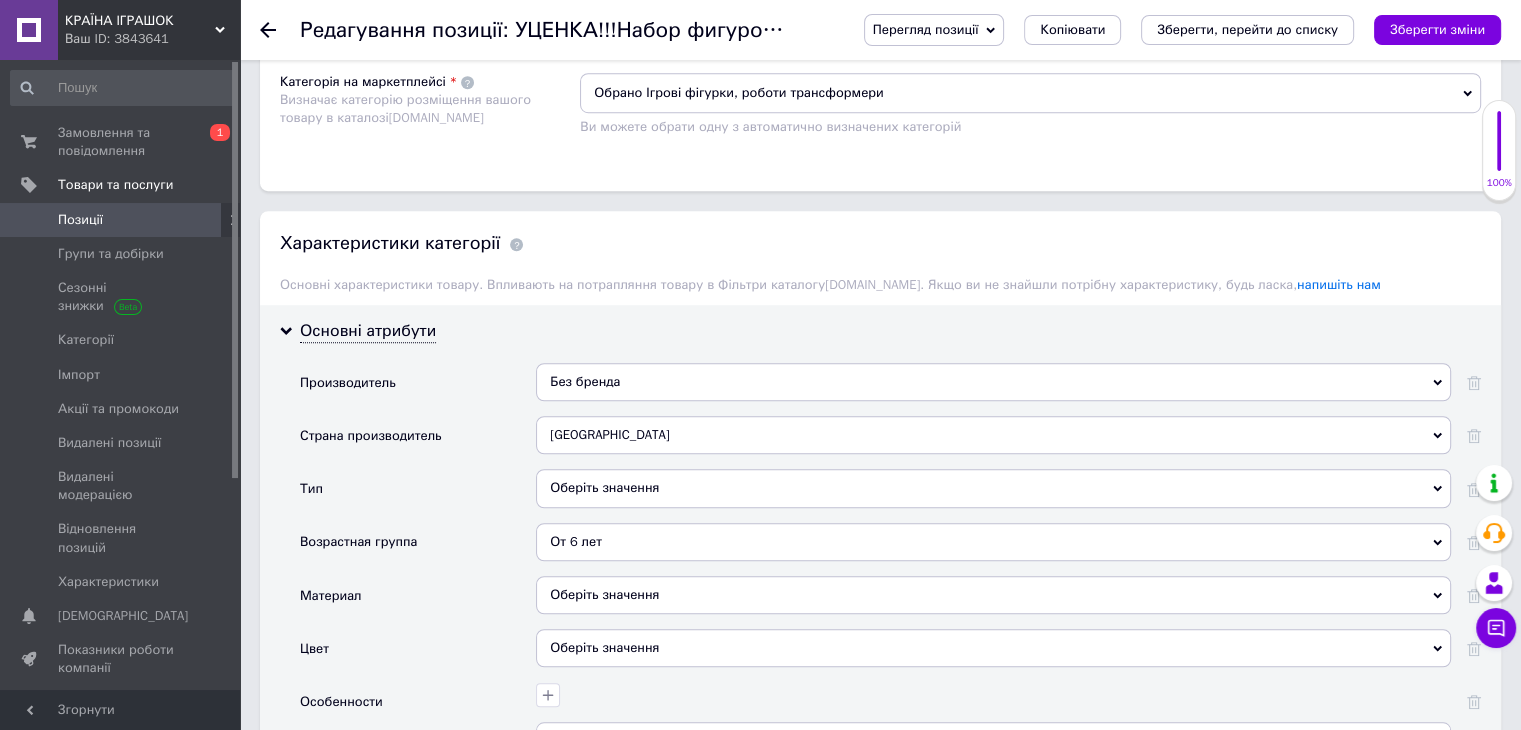 scroll, scrollTop: 1600, scrollLeft: 0, axis: vertical 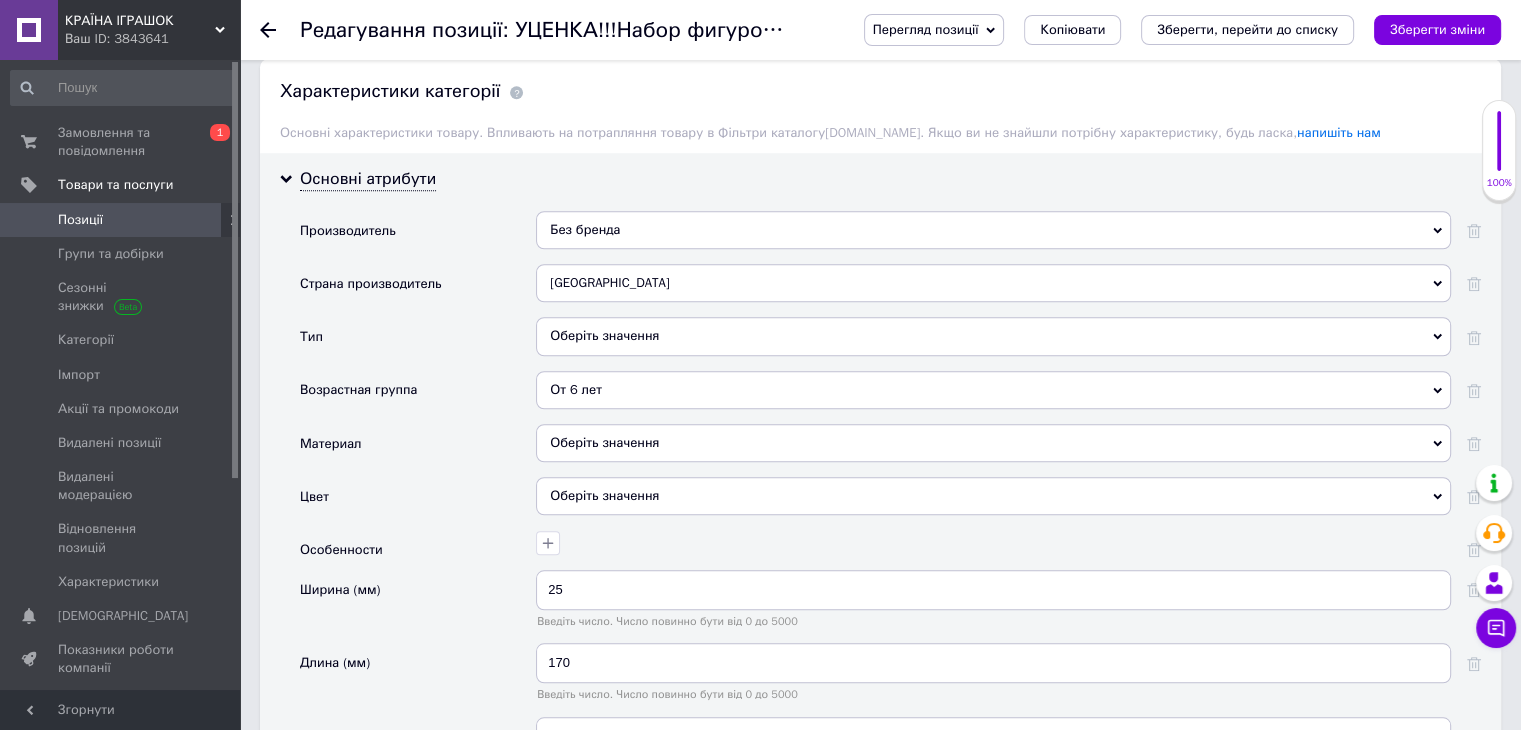click on "От 6 лет" at bounding box center [993, 390] 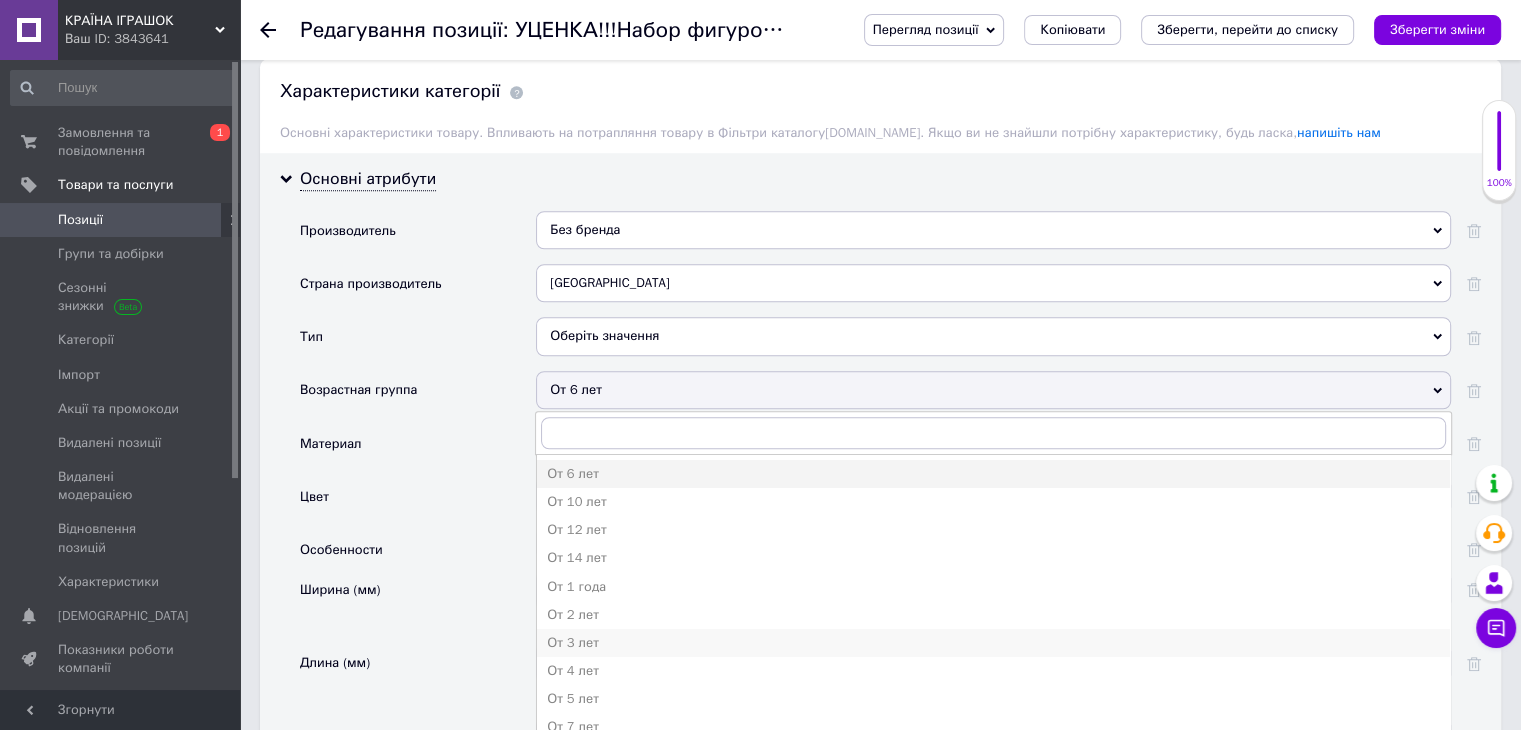 click on "От 3 лет" at bounding box center (993, 643) 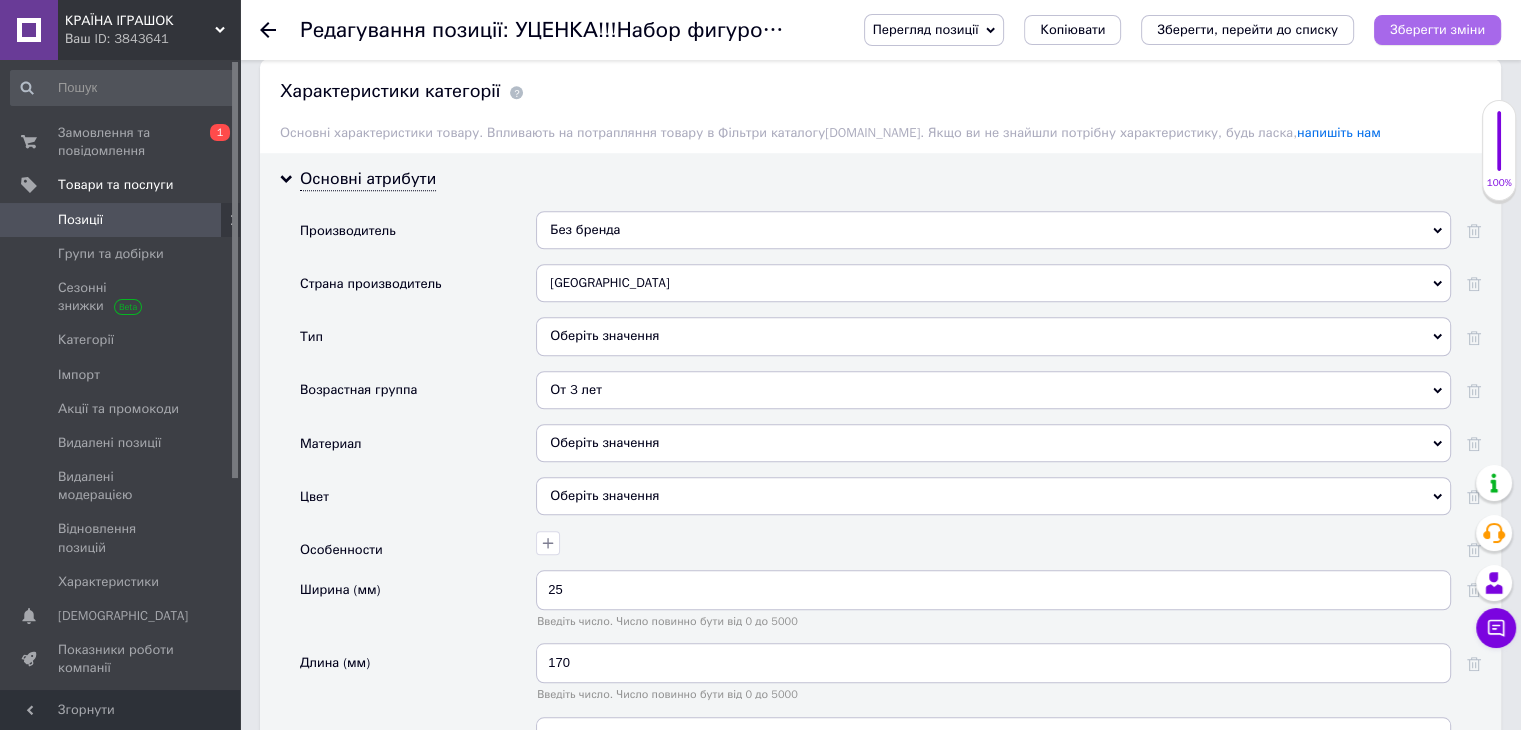 click on "Зберегти зміни" at bounding box center [1437, 29] 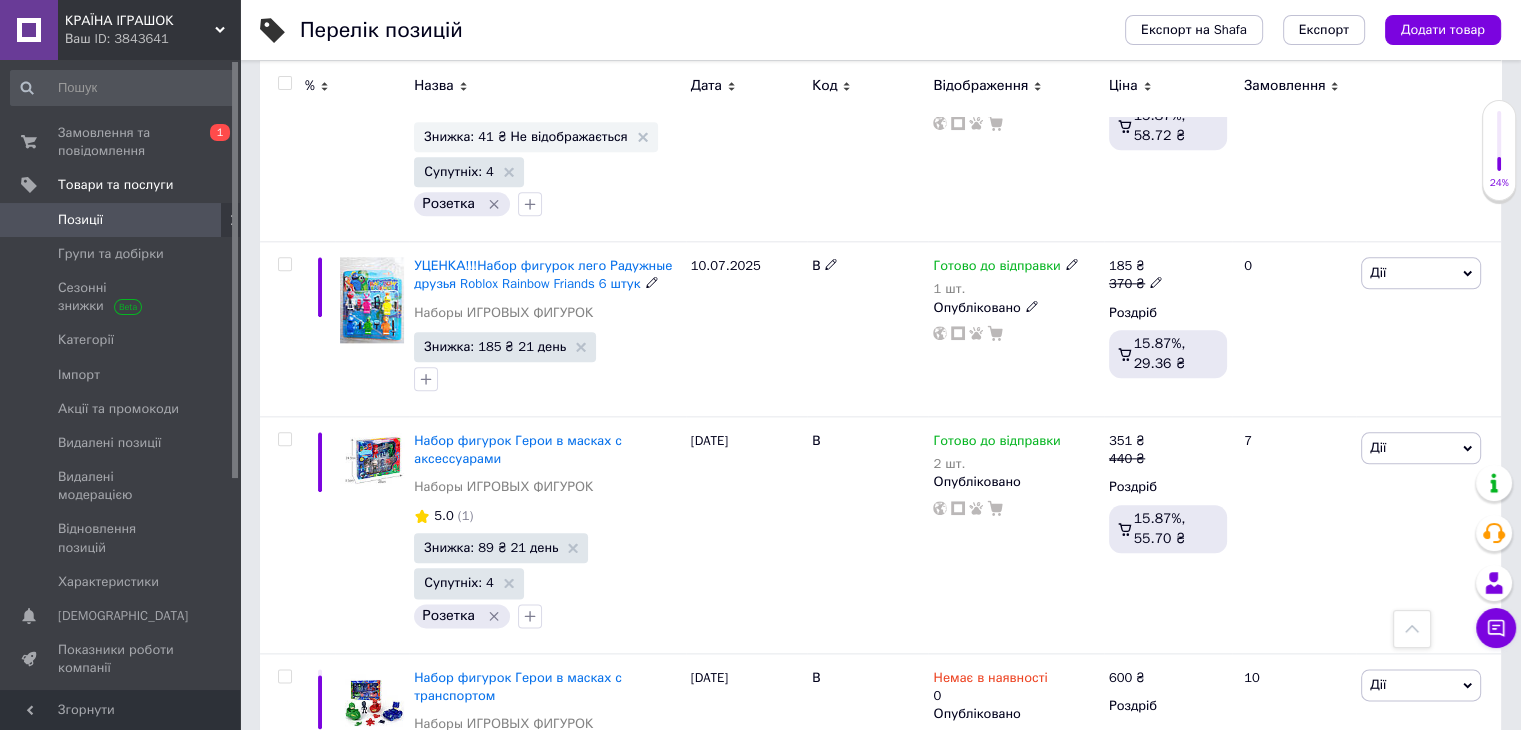 scroll, scrollTop: 2300, scrollLeft: 0, axis: vertical 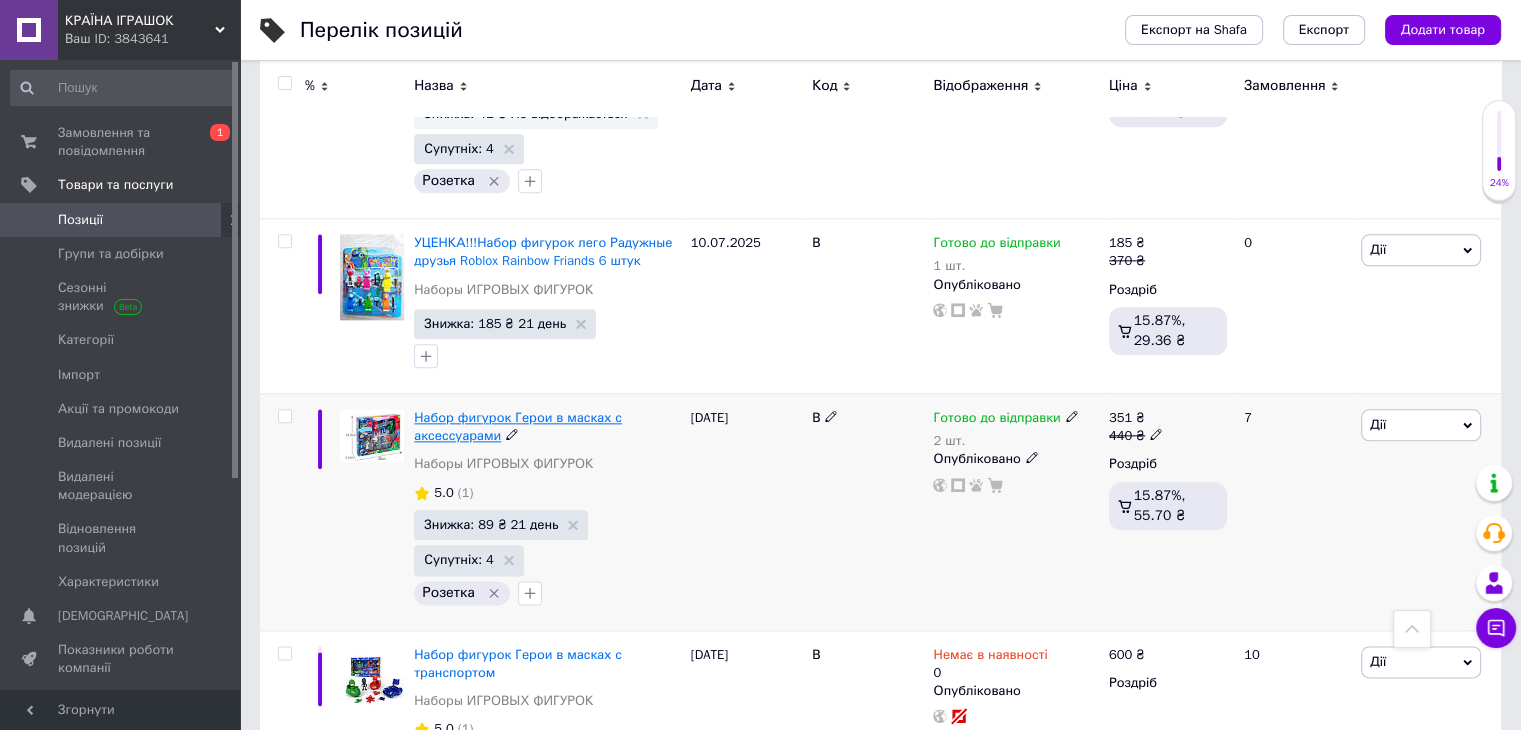click on "Набор фигурок Герои в масках с аксессуарами" at bounding box center (518, 426) 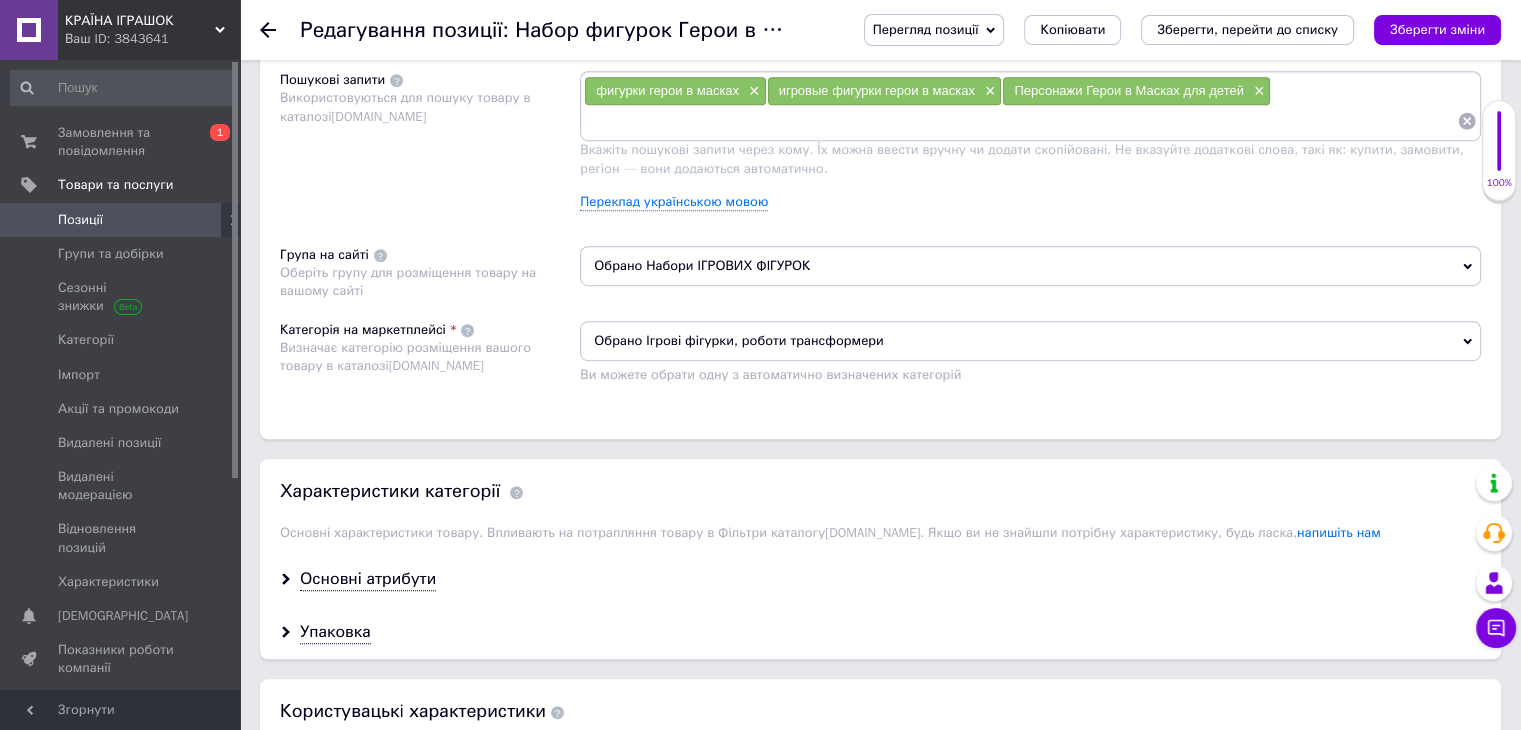 scroll, scrollTop: 1400, scrollLeft: 0, axis: vertical 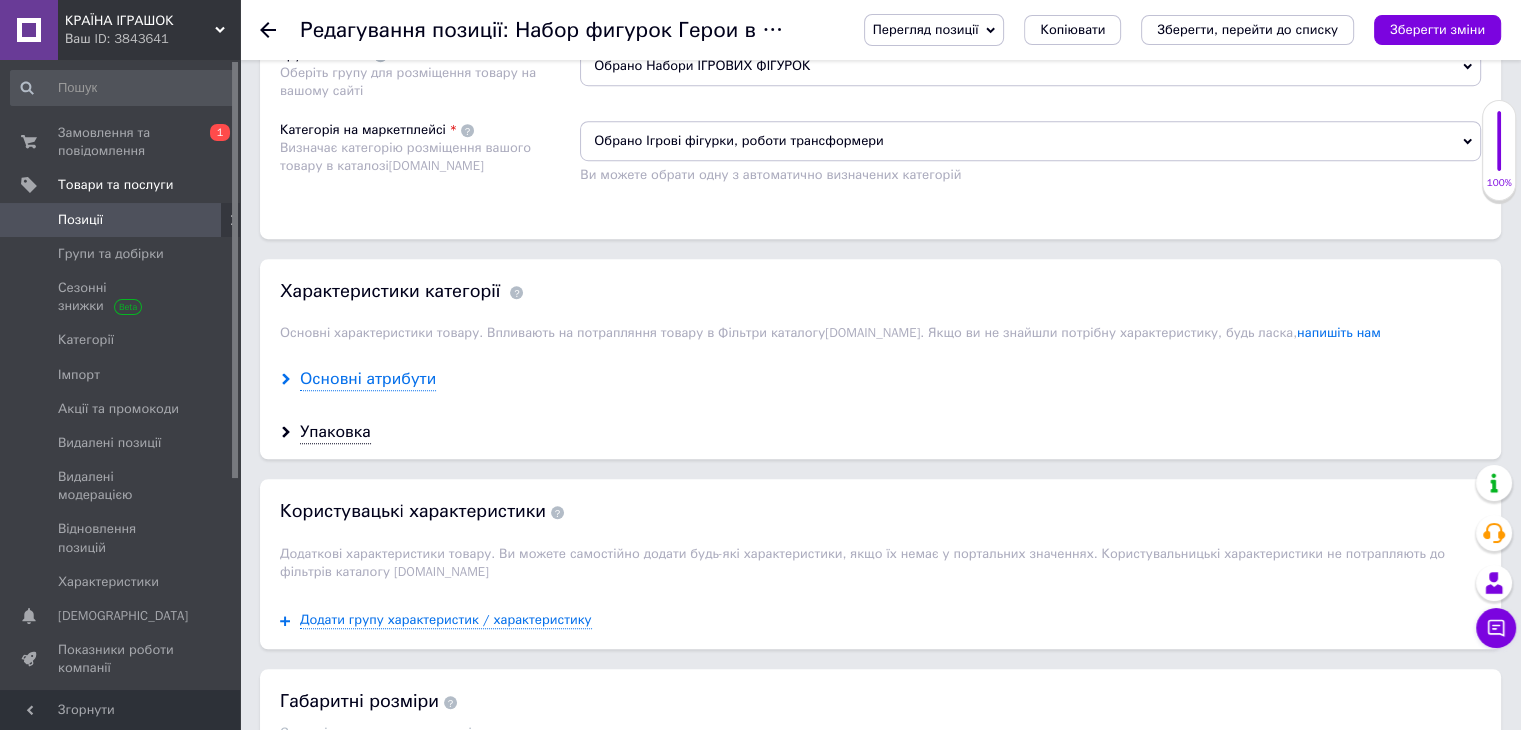 click on "Основні атрибути" at bounding box center (368, 379) 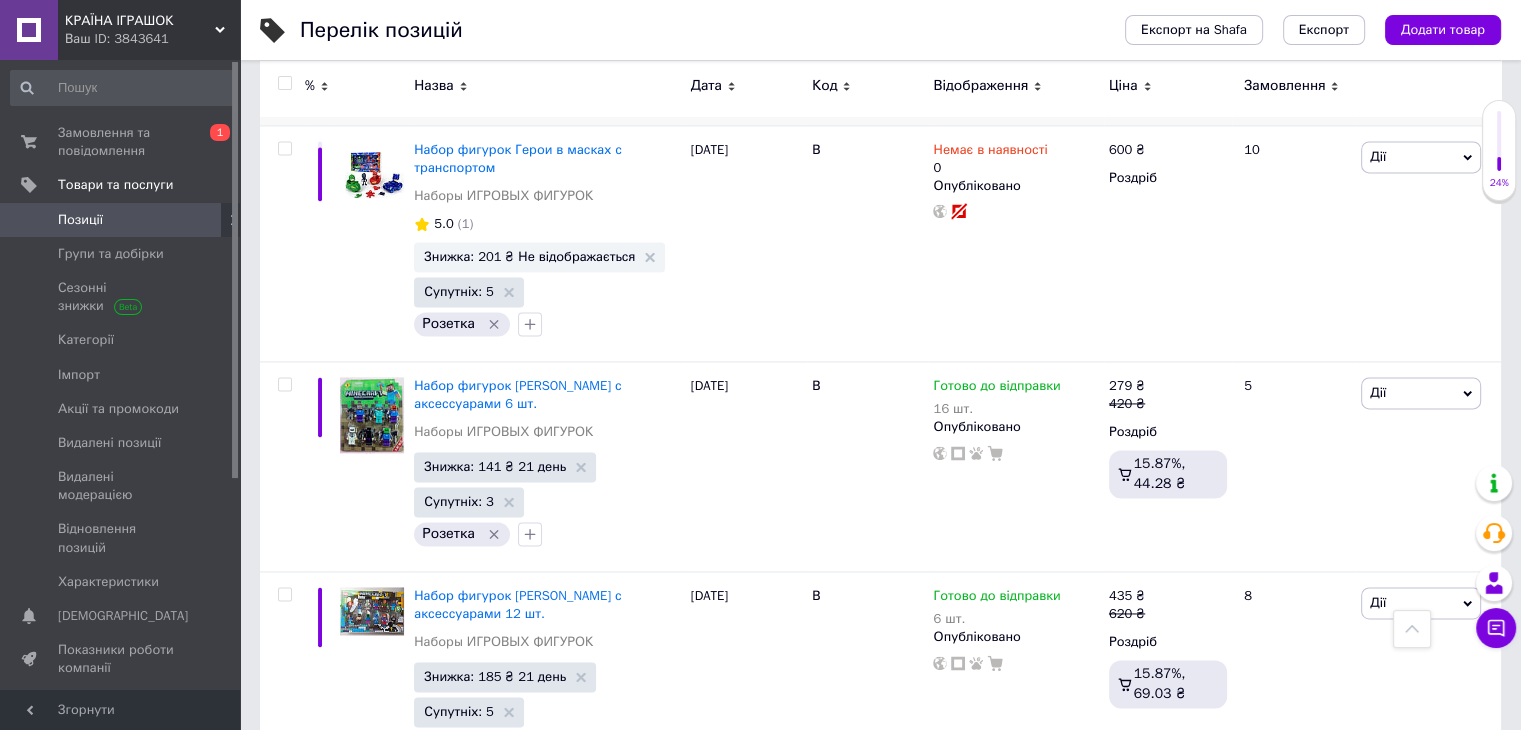 scroll, scrollTop: 2600, scrollLeft: 0, axis: vertical 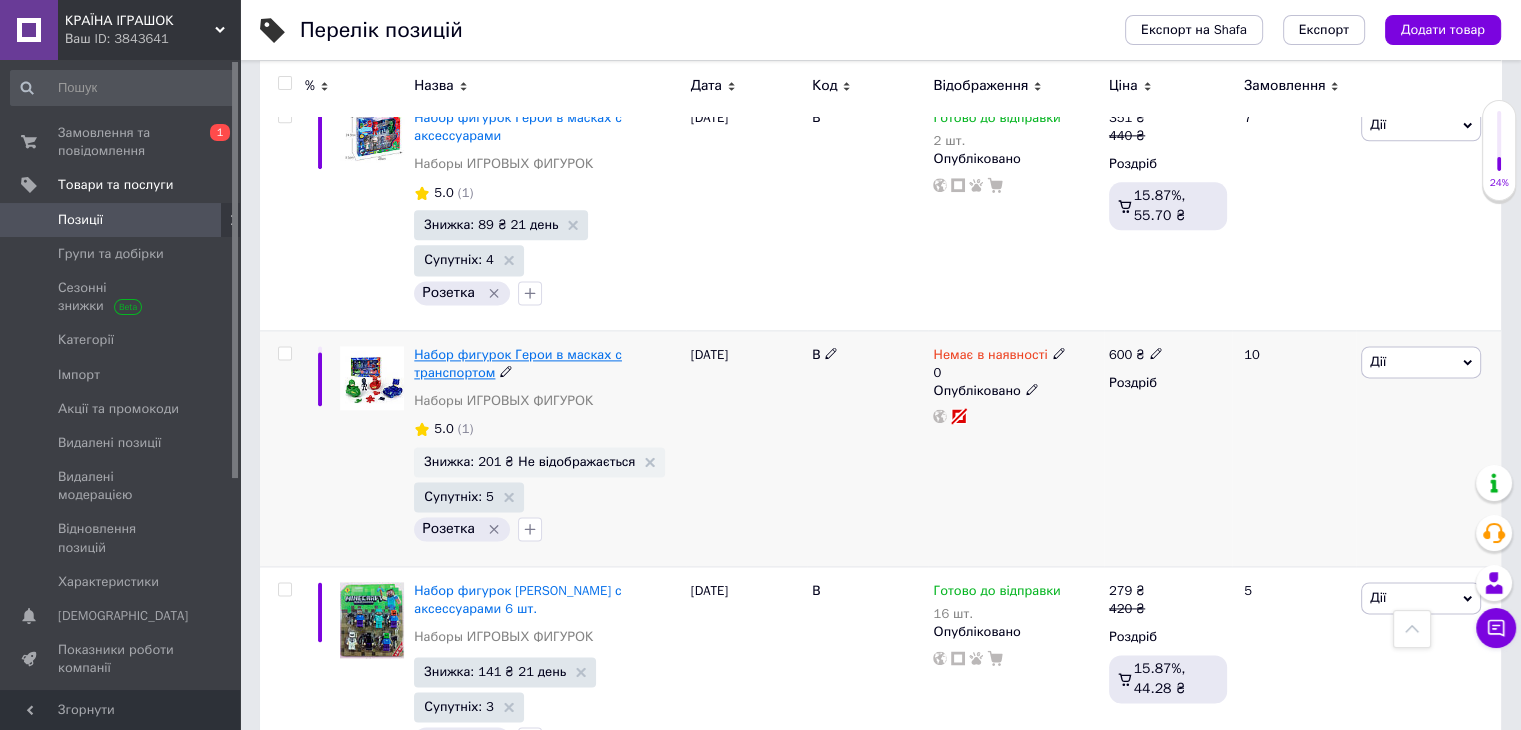 click on "Набор фигурок Герои в масках с транспортом" at bounding box center [518, 363] 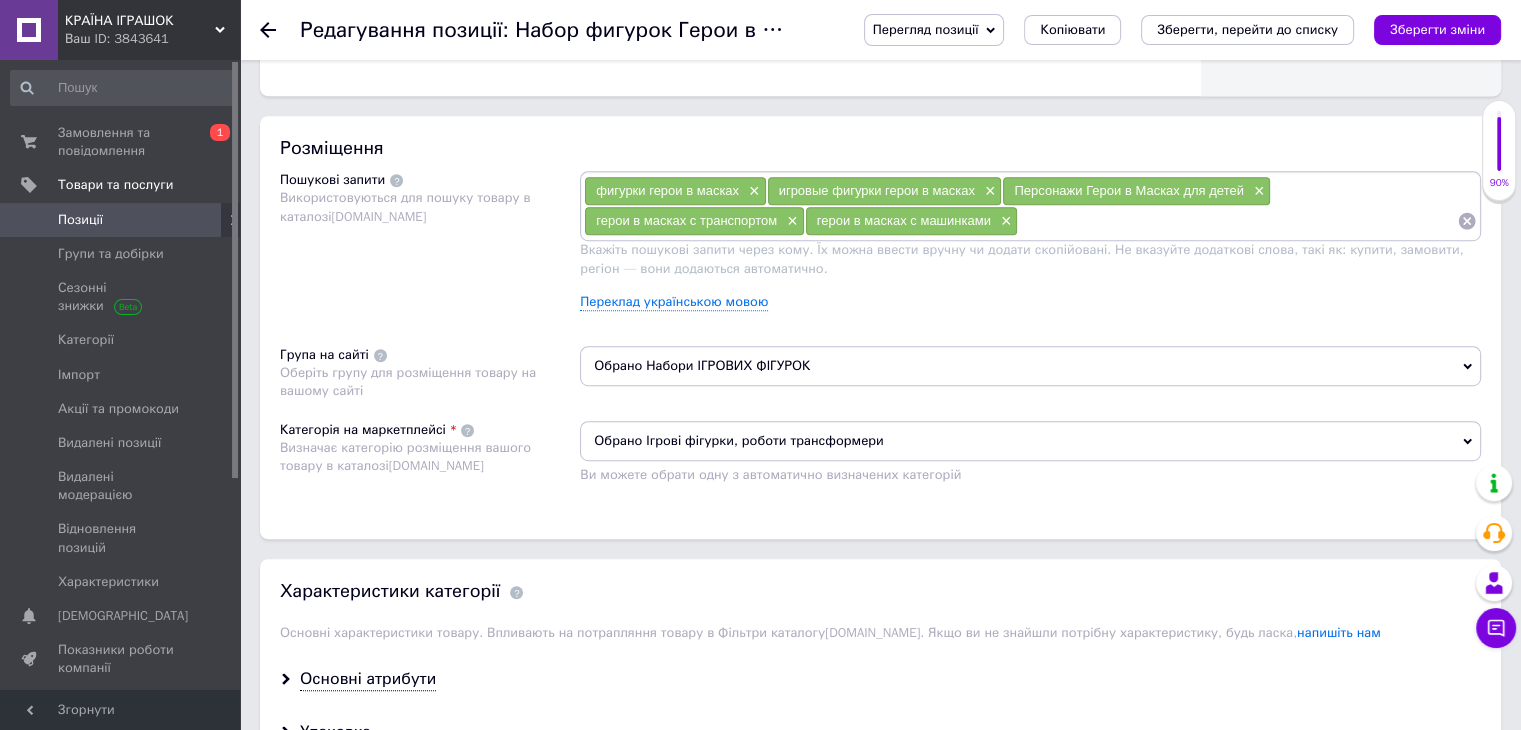 scroll, scrollTop: 1400, scrollLeft: 0, axis: vertical 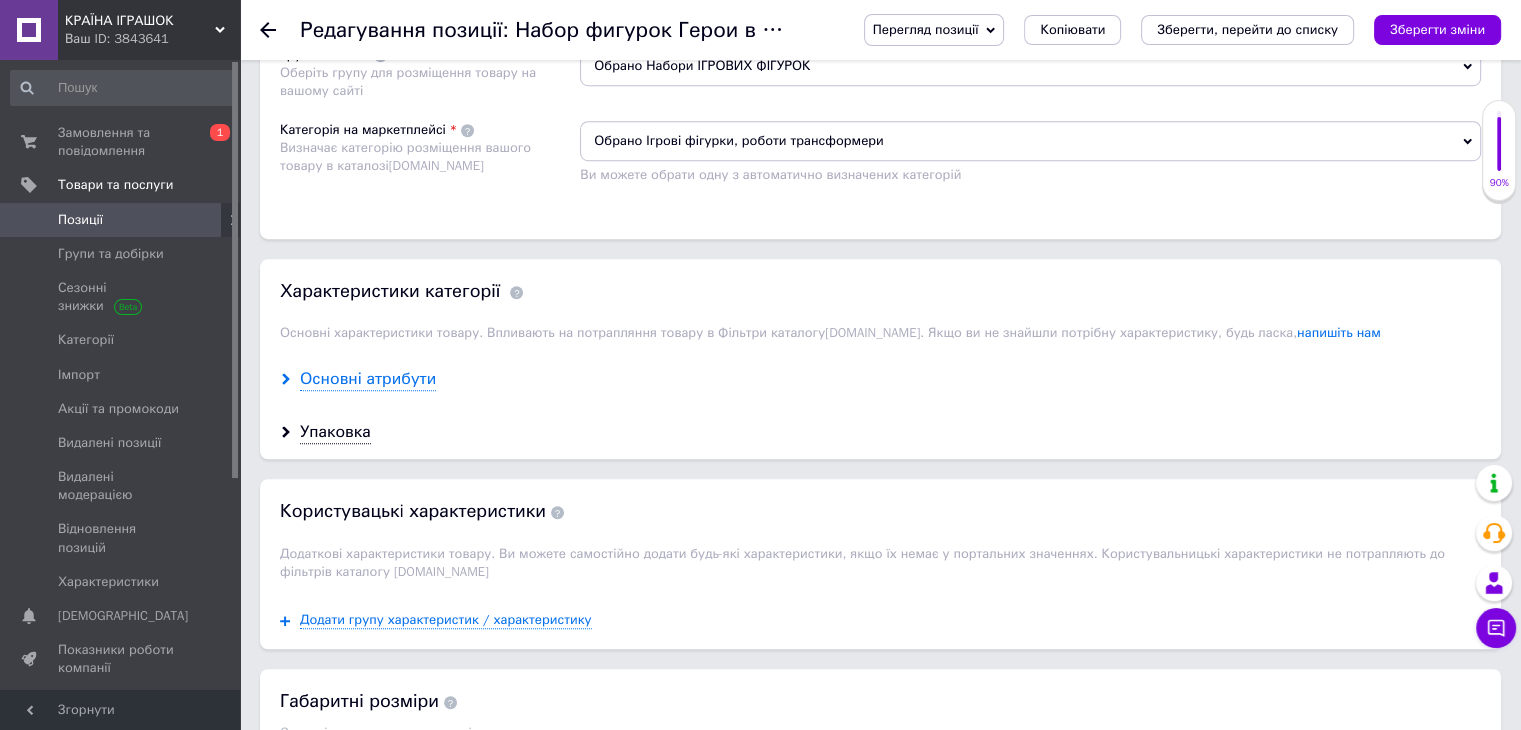 click on "Основні атрибути" at bounding box center (368, 379) 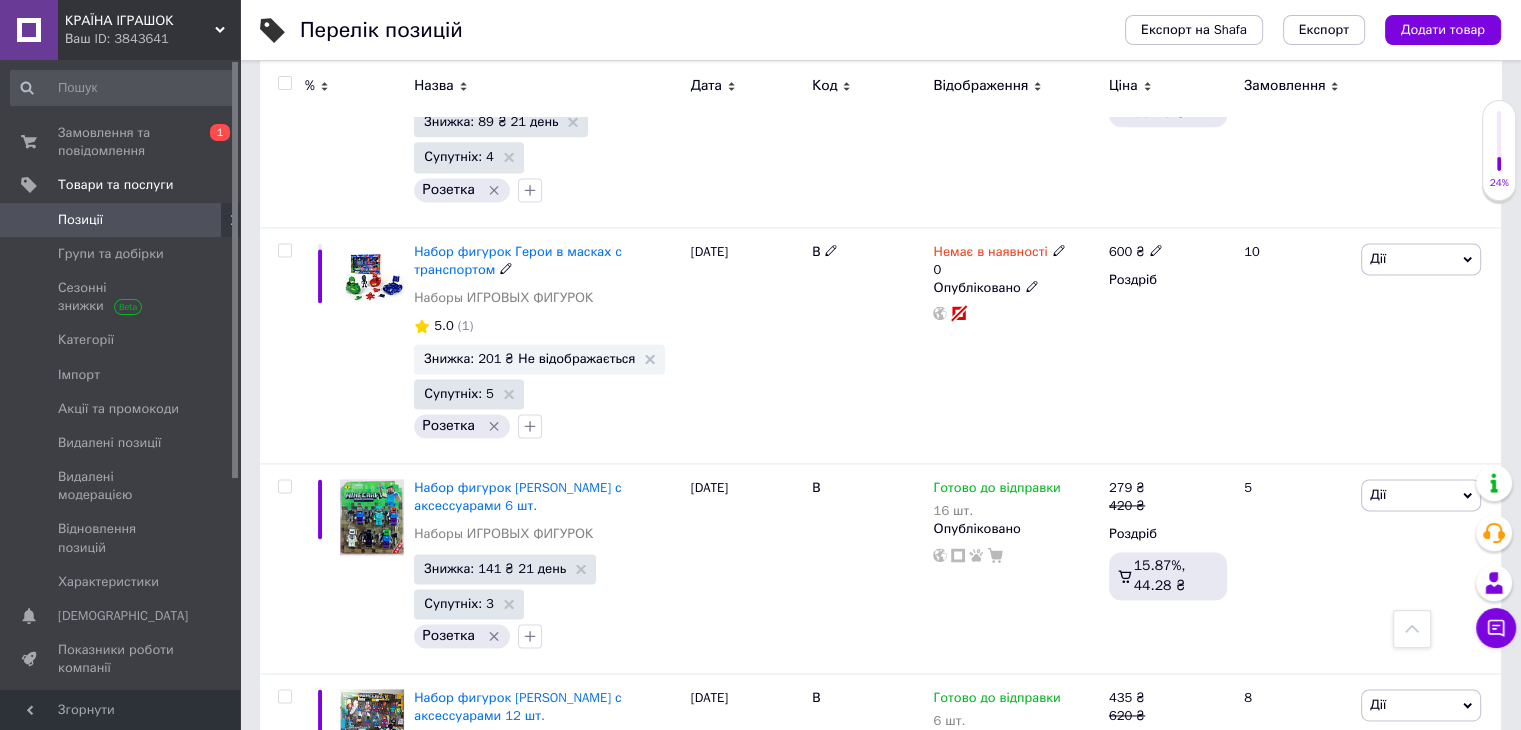 scroll, scrollTop: 2900, scrollLeft: 0, axis: vertical 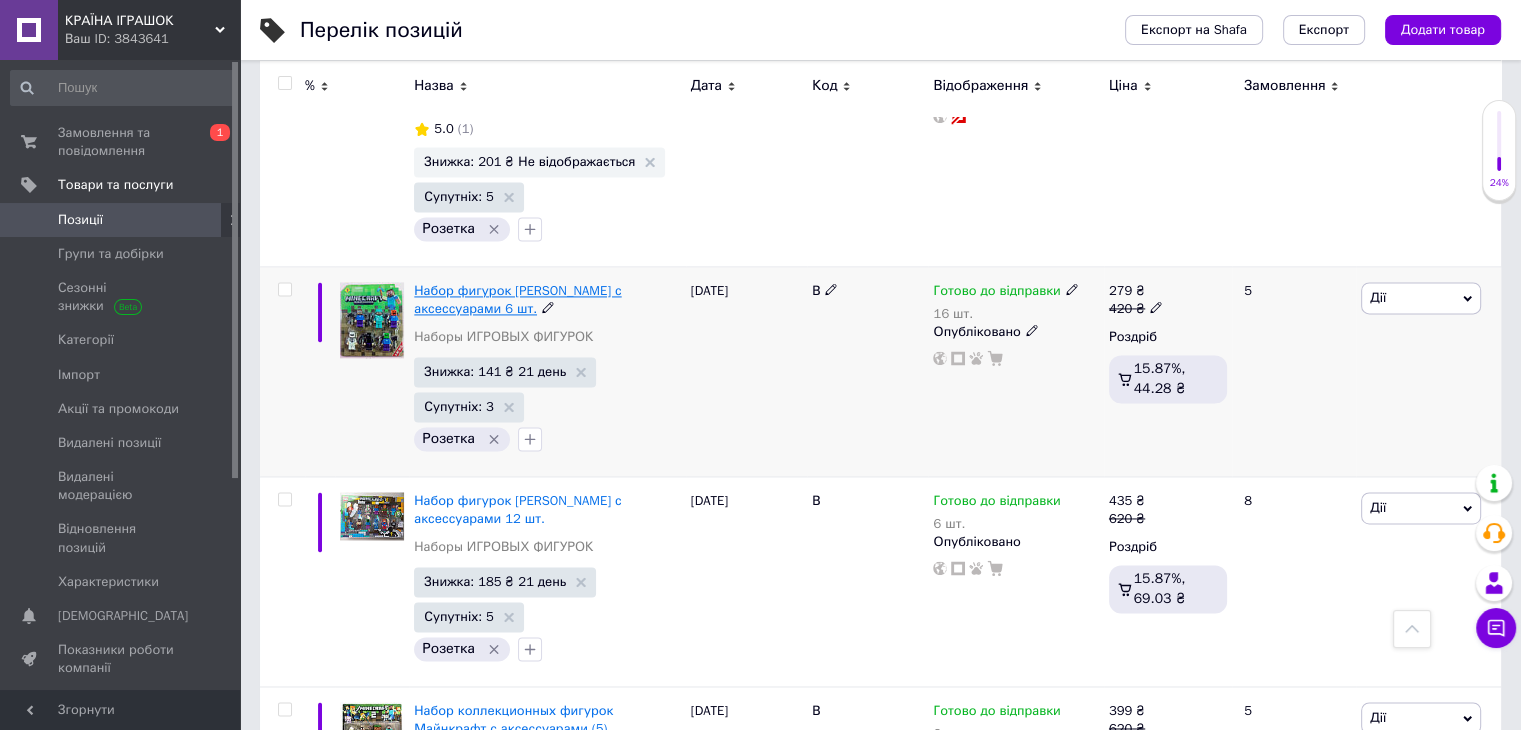click on "Набор фигурок [PERSON_NAME] с аксессуарами  6 шт." at bounding box center [517, 299] 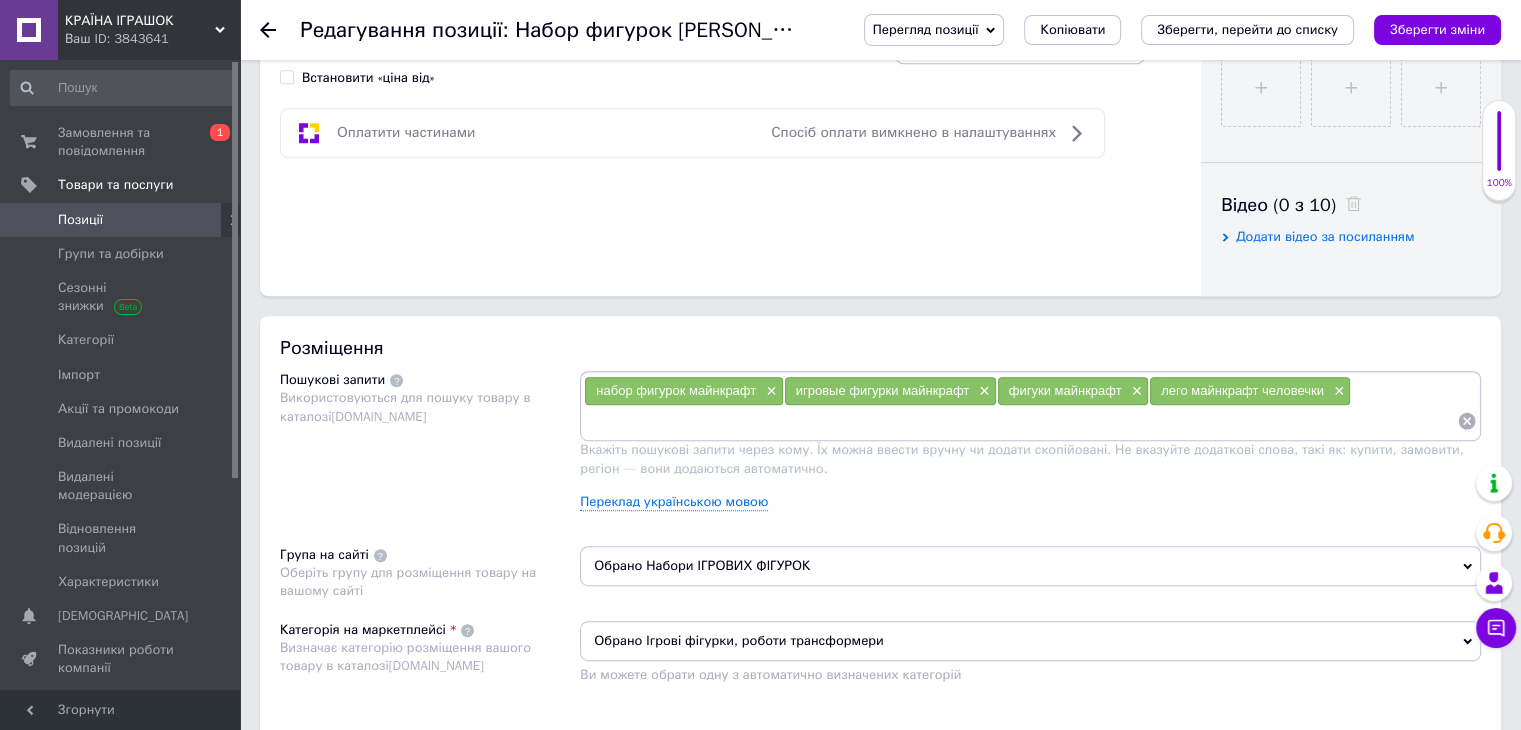 scroll, scrollTop: 1200, scrollLeft: 0, axis: vertical 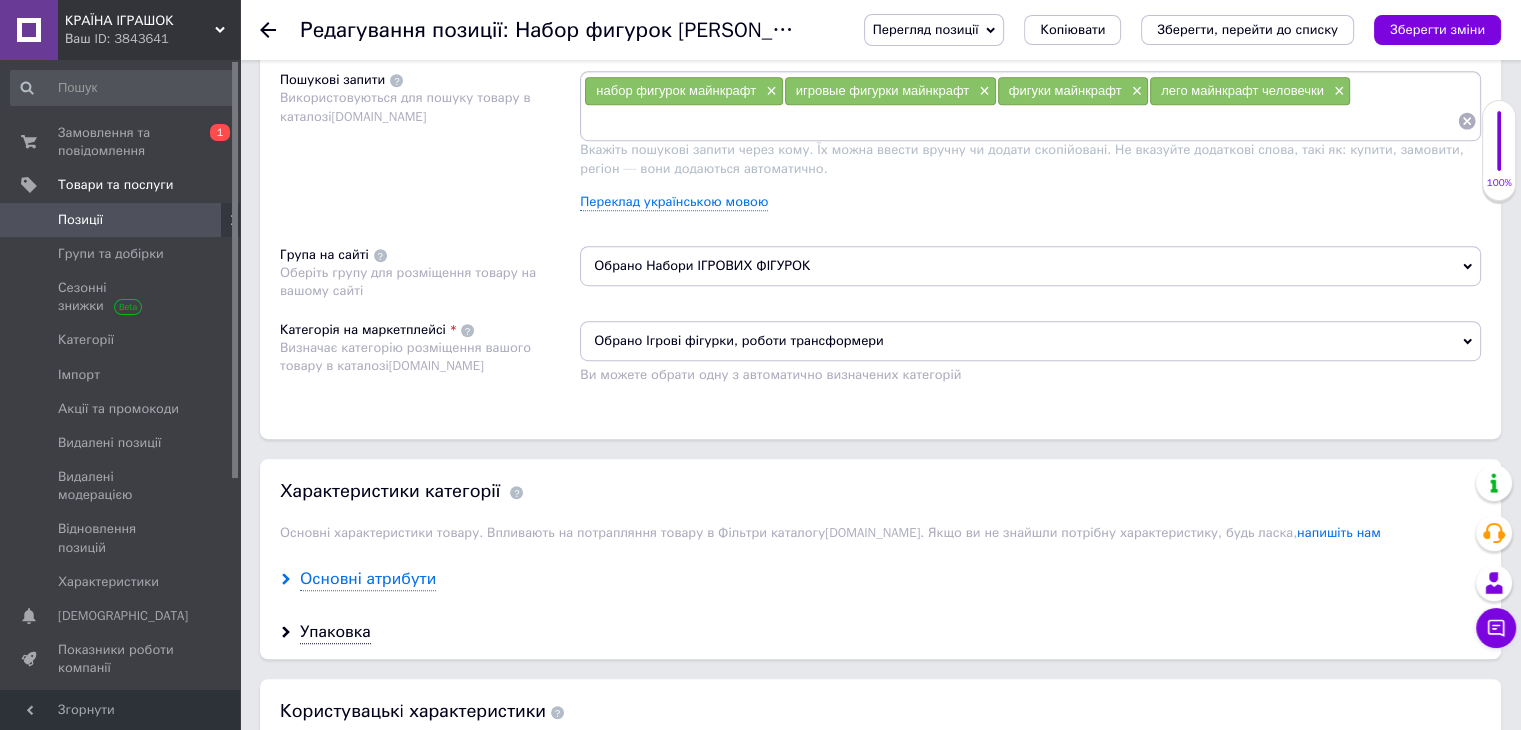 click on "Основні атрибути" at bounding box center (368, 579) 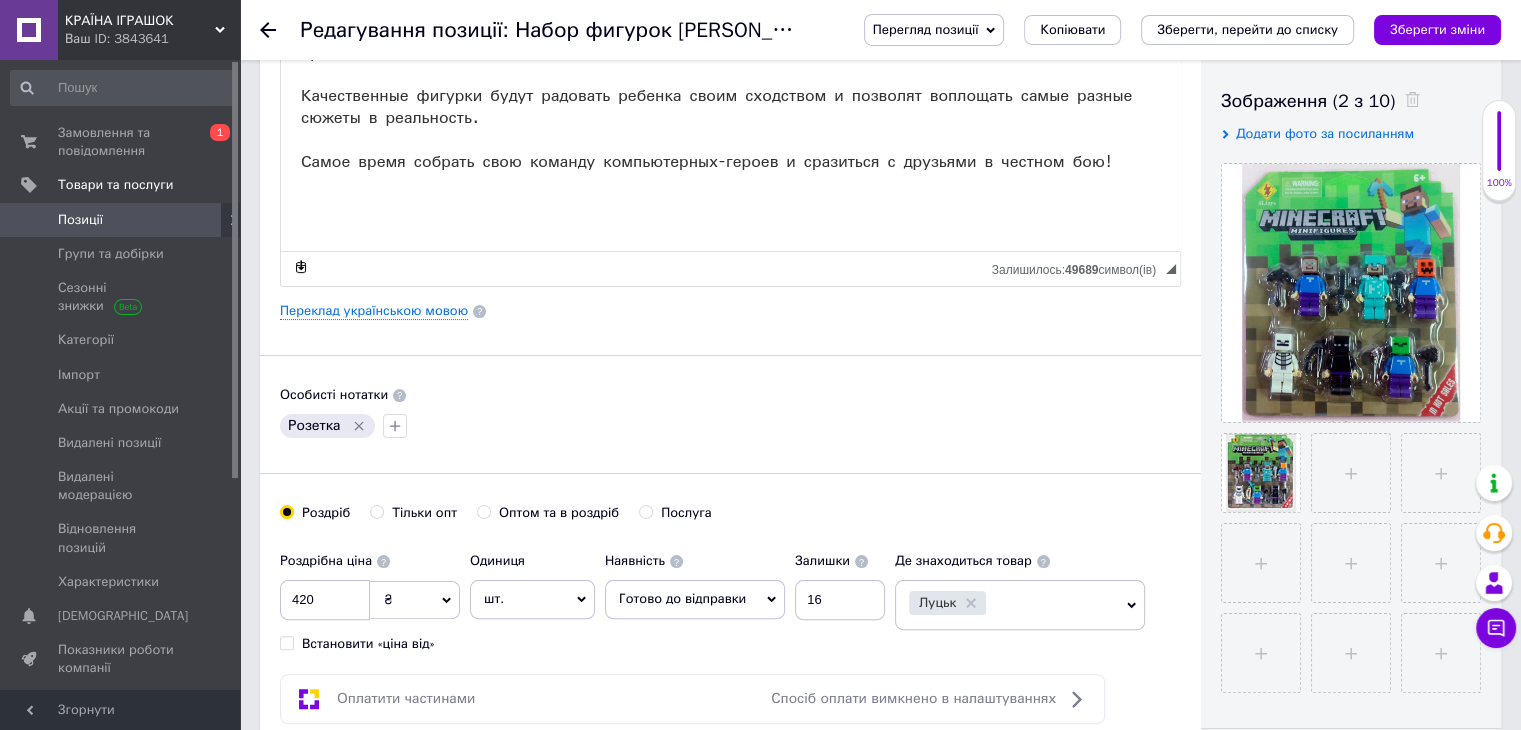scroll, scrollTop: 300, scrollLeft: 0, axis: vertical 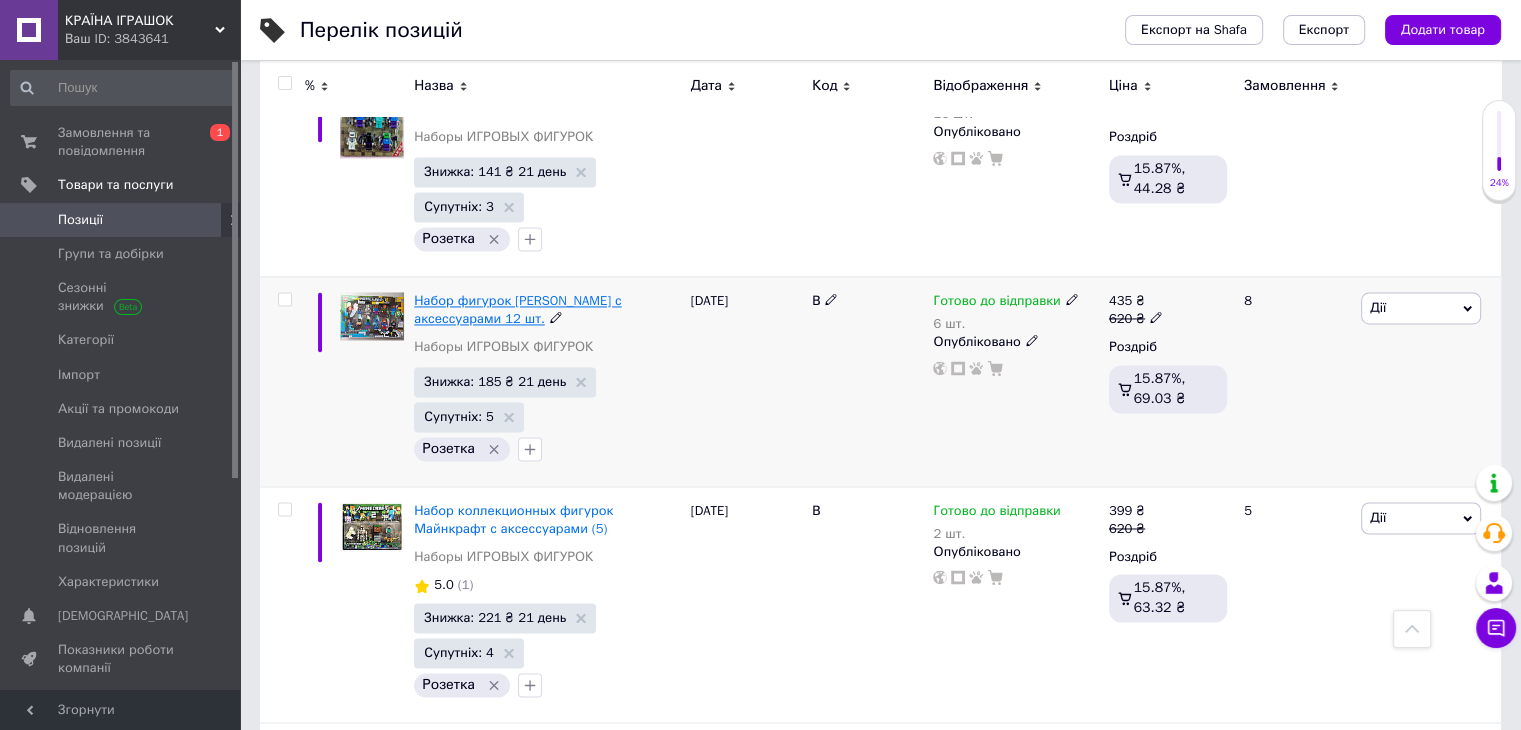 click on "Набор фигурок [PERSON_NAME] с аксессуарами  12 шт." at bounding box center [517, 309] 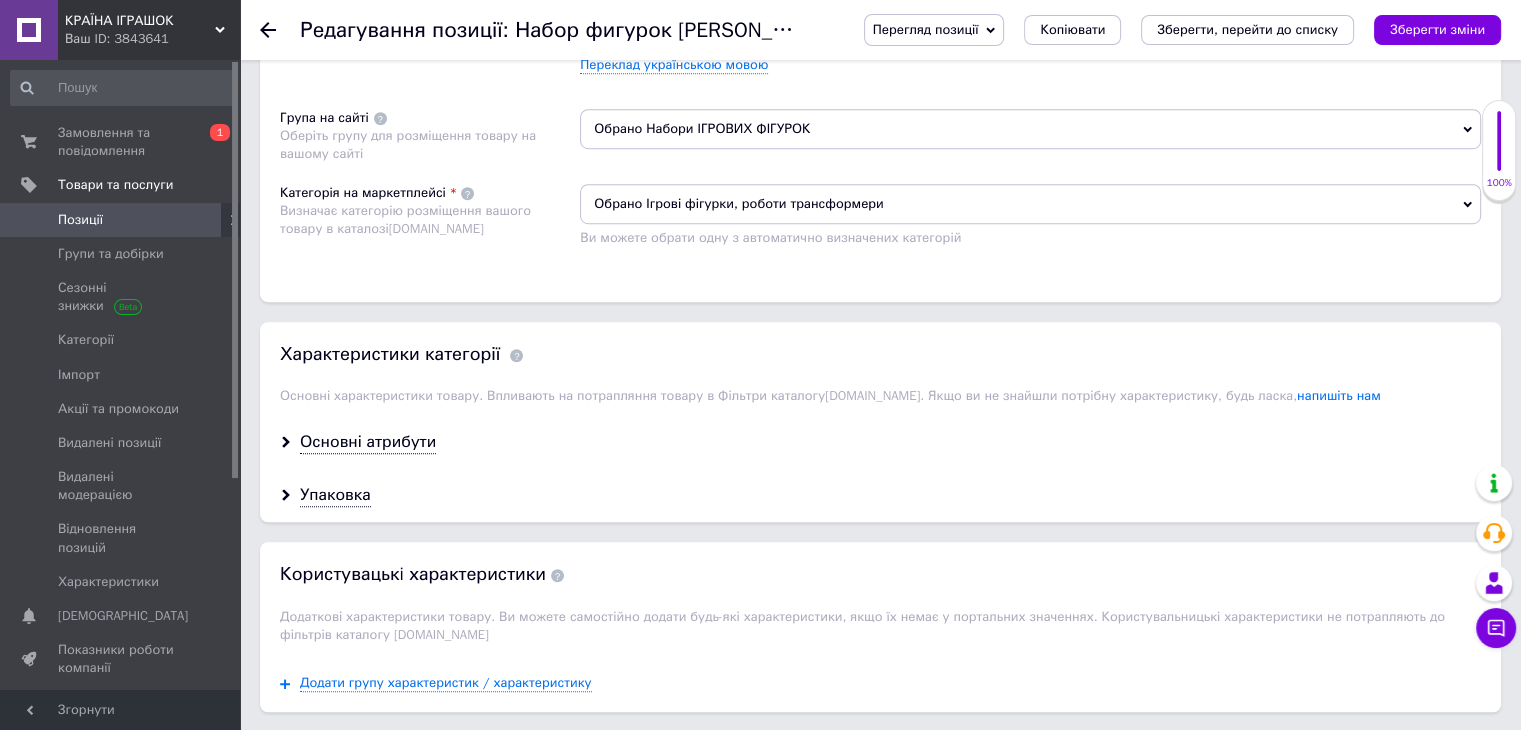 scroll, scrollTop: 1500, scrollLeft: 0, axis: vertical 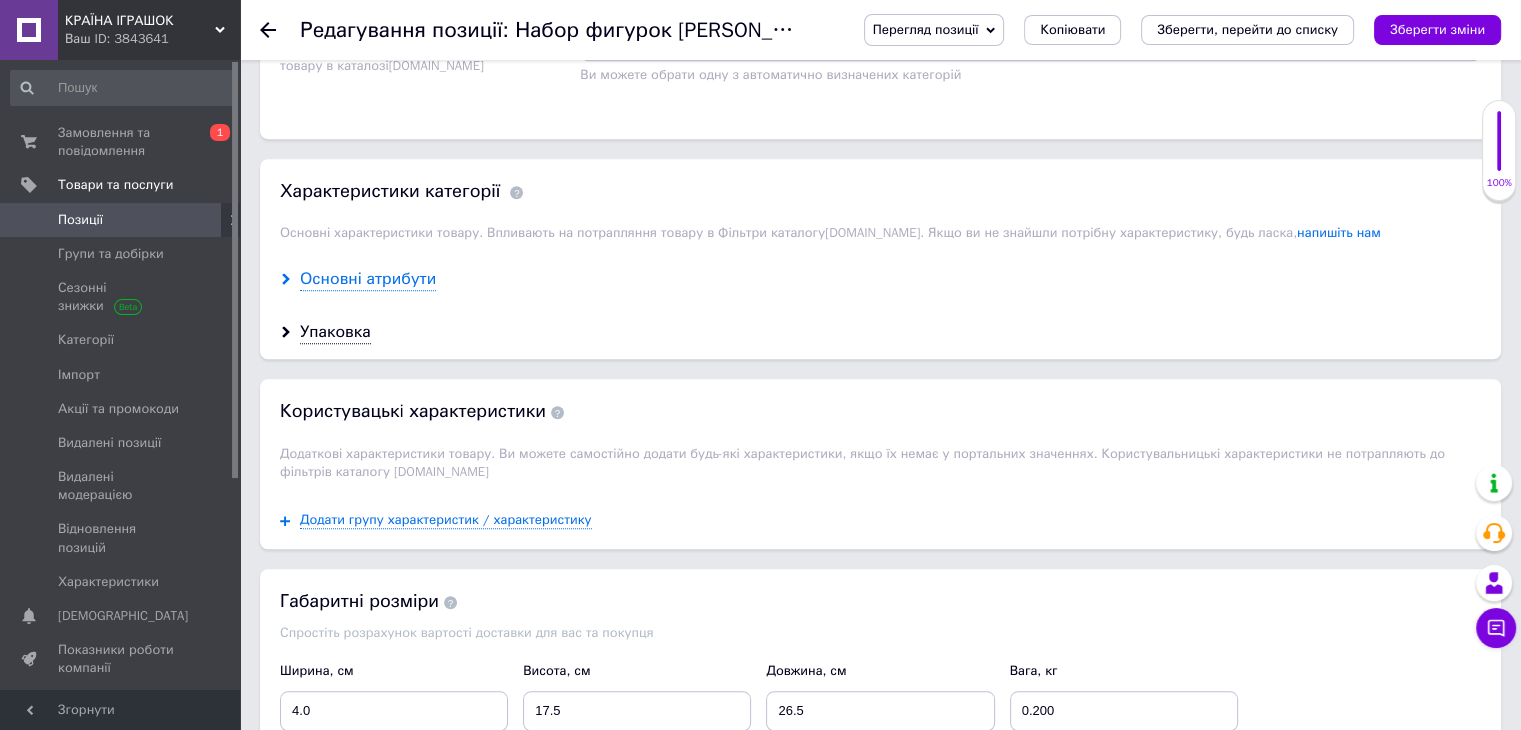 click on "Основні атрибути" at bounding box center [368, 279] 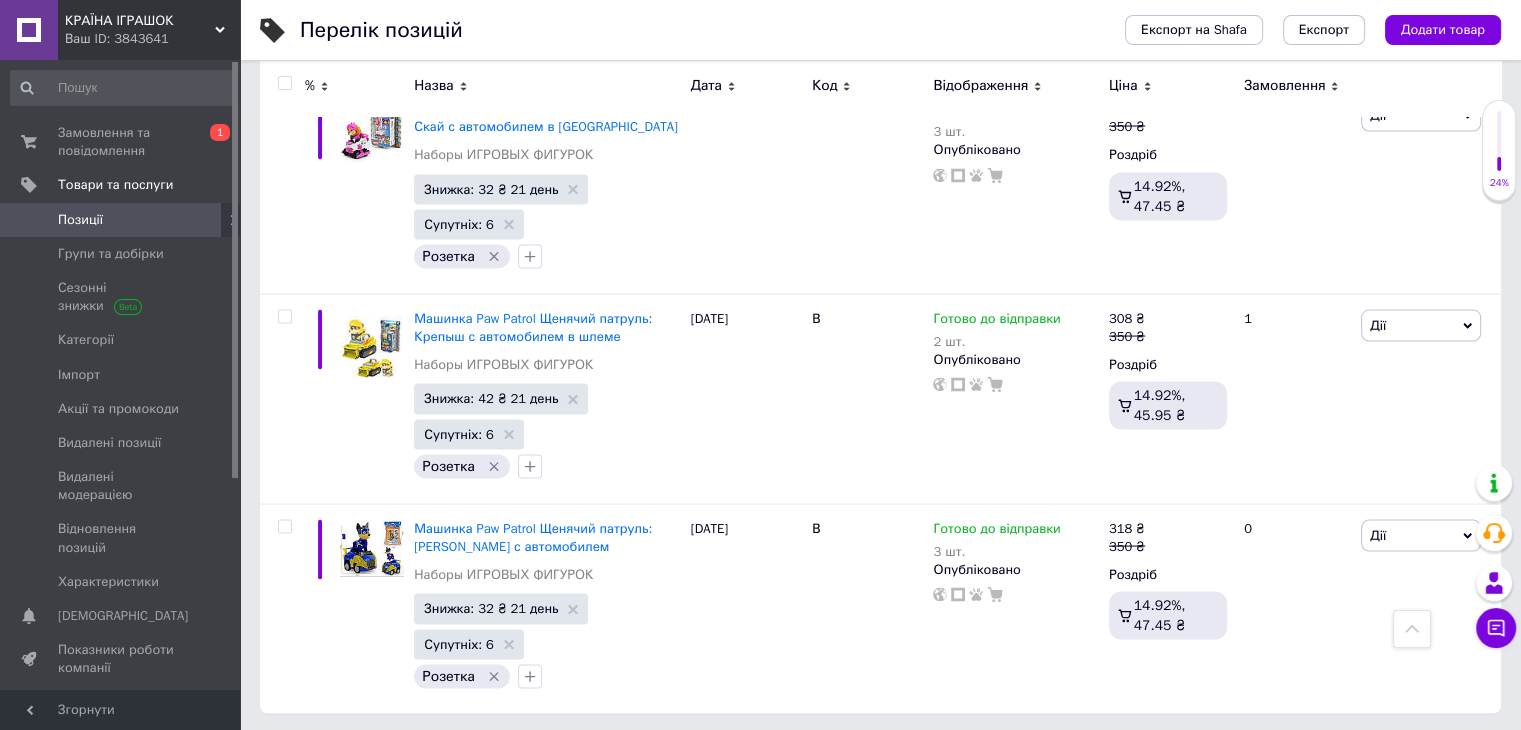 scroll, scrollTop: 3900, scrollLeft: 0, axis: vertical 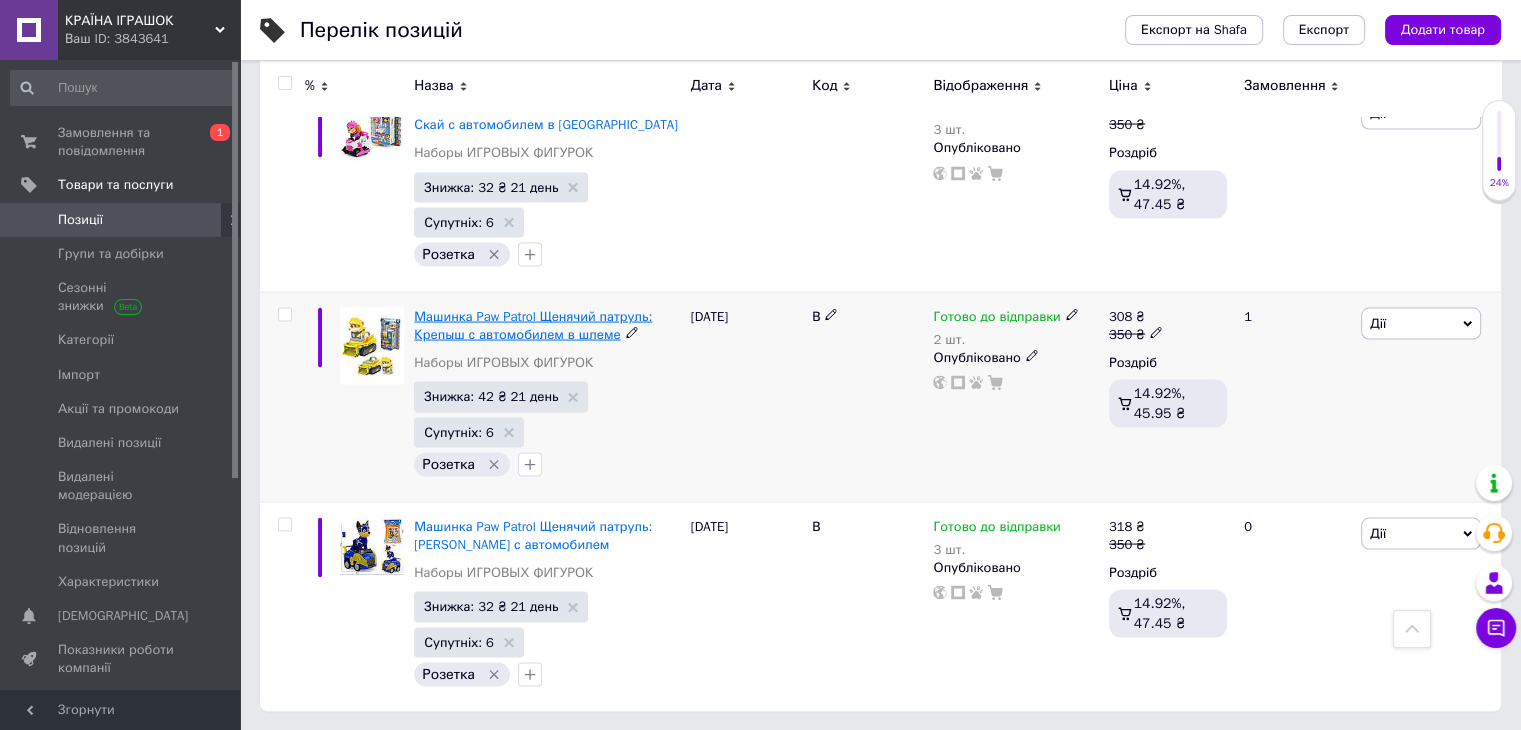 click on "Машинка Paw Patrol Щенячий патруль: Крепыш с автомобилем в шлеме" at bounding box center [533, 325] 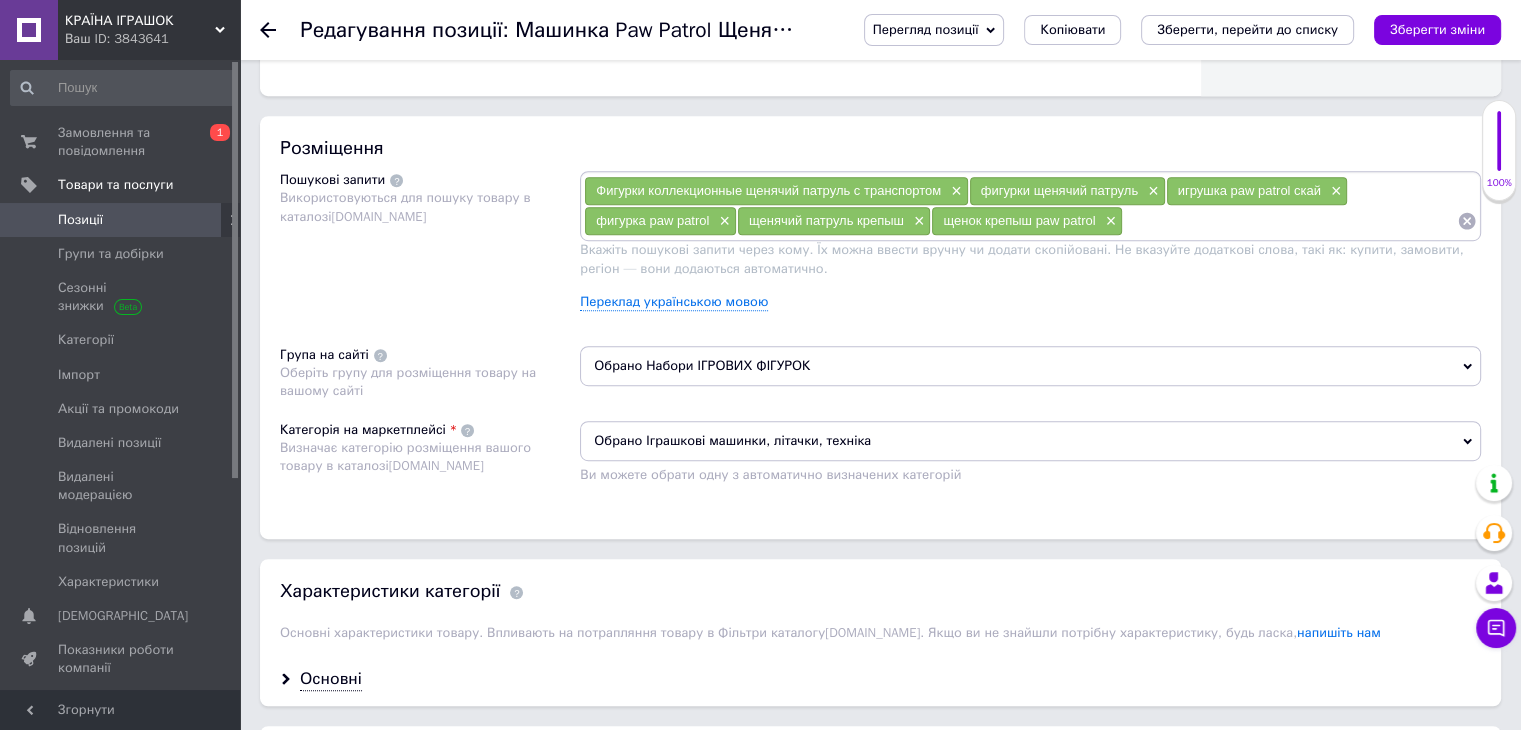 scroll, scrollTop: 1400, scrollLeft: 0, axis: vertical 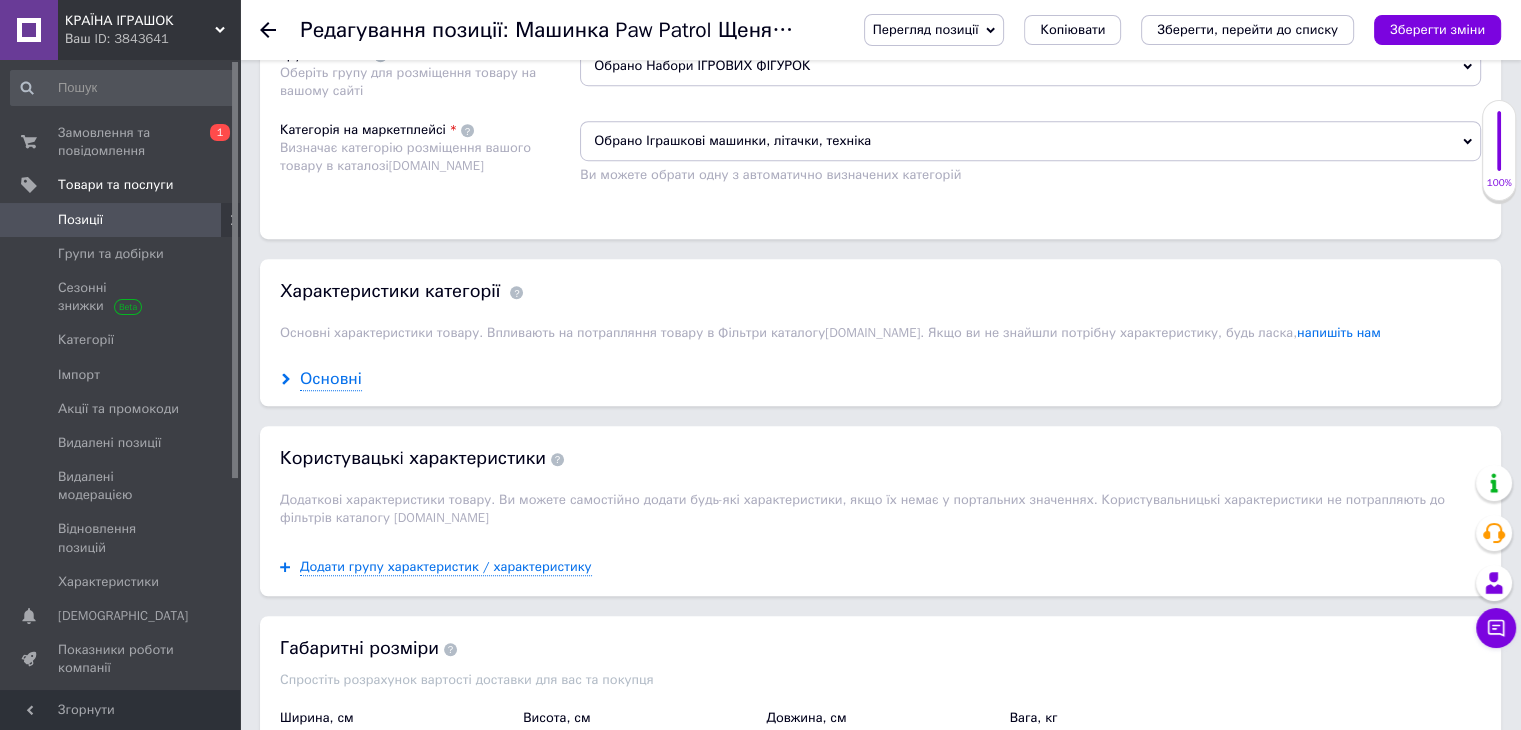 click on "Основні" at bounding box center [331, 379] 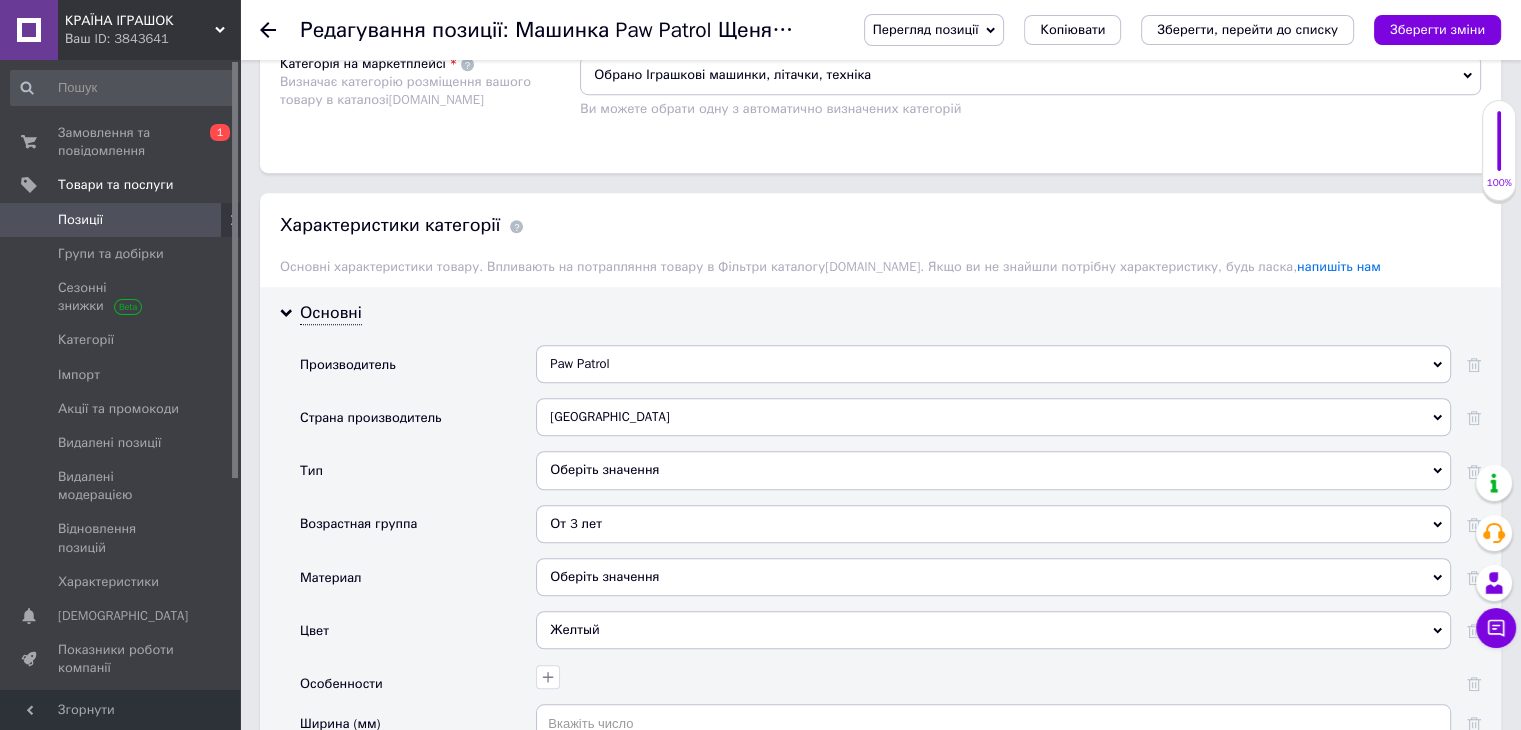 scroll, scrollTop: 1500, scrollLeft: 0, axis: vertical 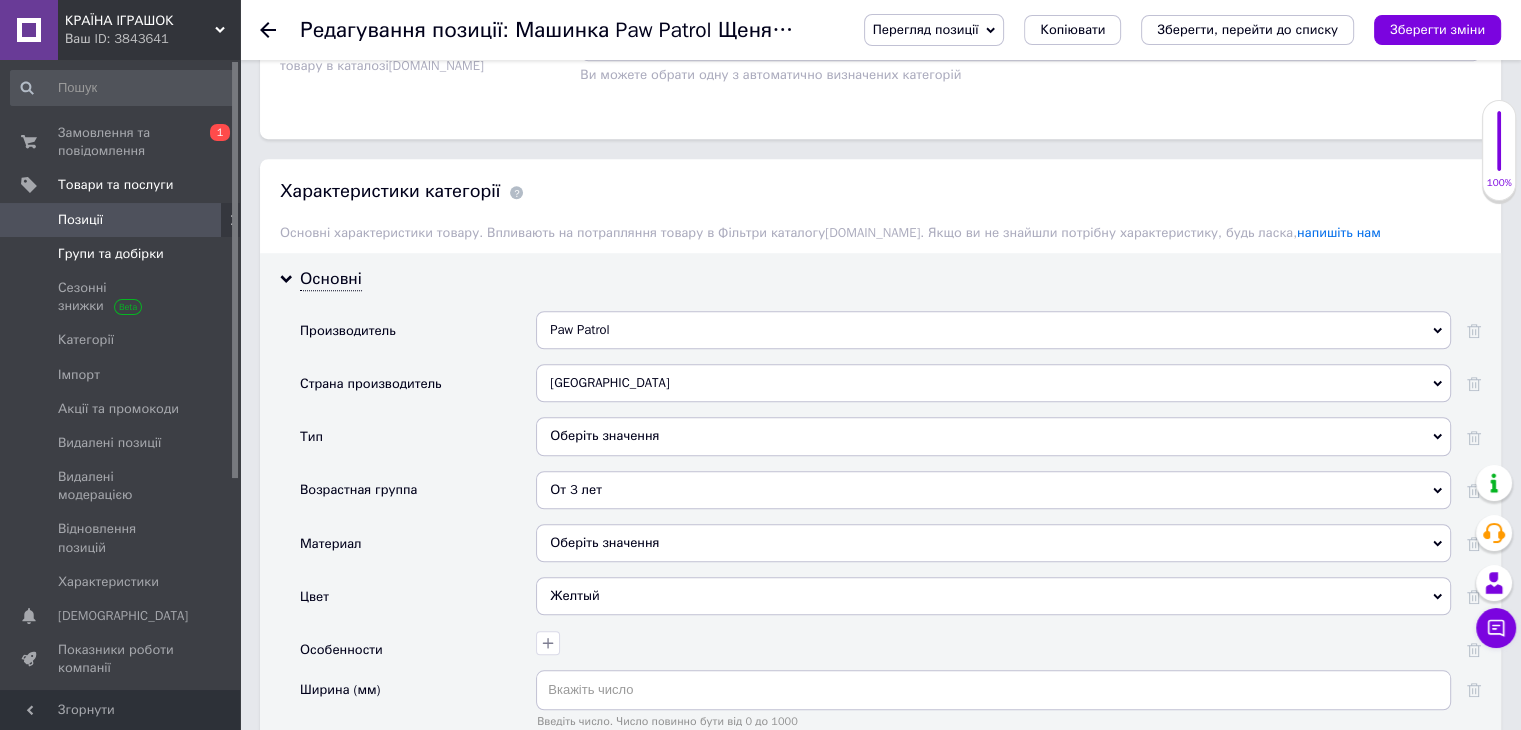 click on "Групи та добірки" at bounding box center (123, 254) 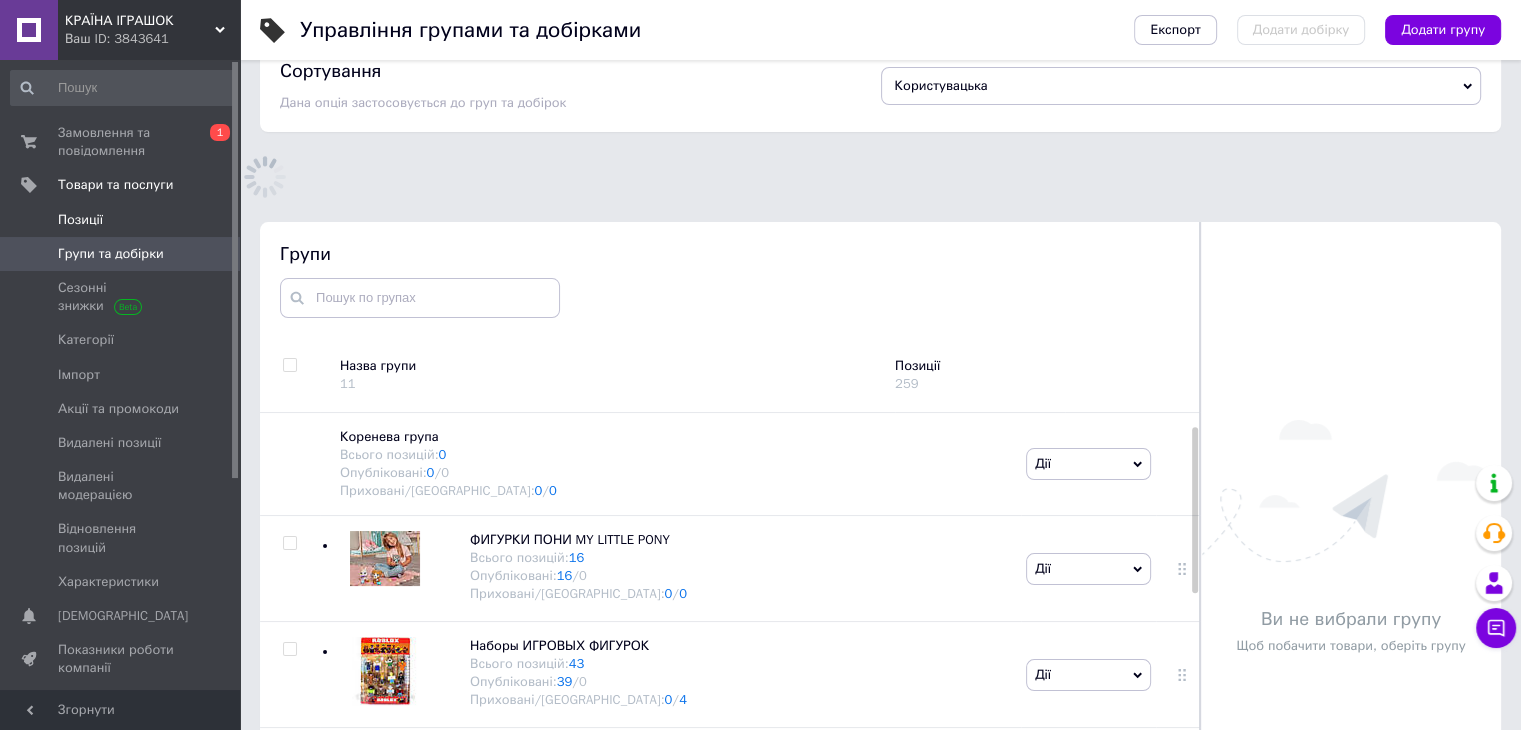 scroll, scrollTop: 120, scrollLeft: 0, axis: vertical 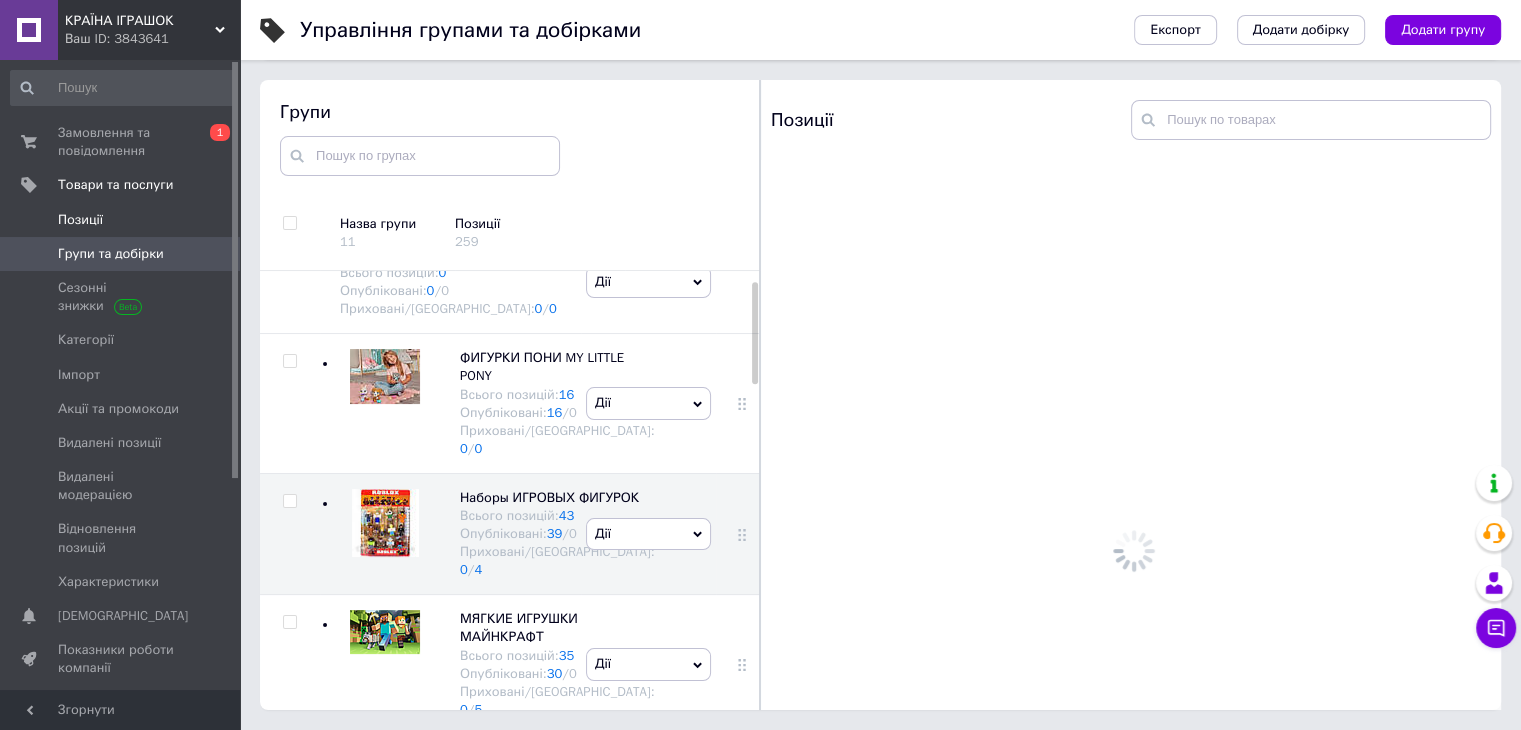 click on "Позиції" at bounding box center [121, 220] 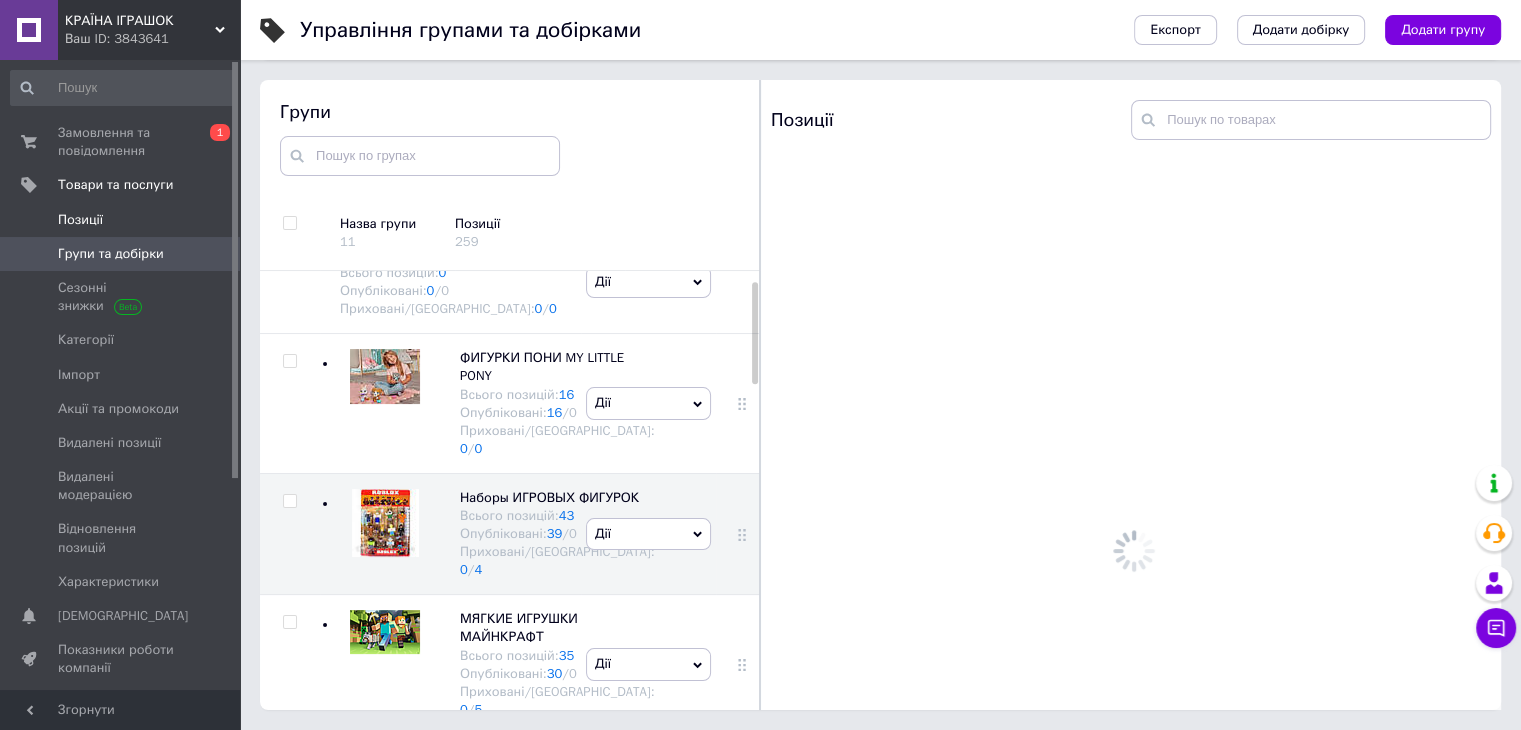scroll, scrollTop: 0, scrollLeft: 0, axis: both 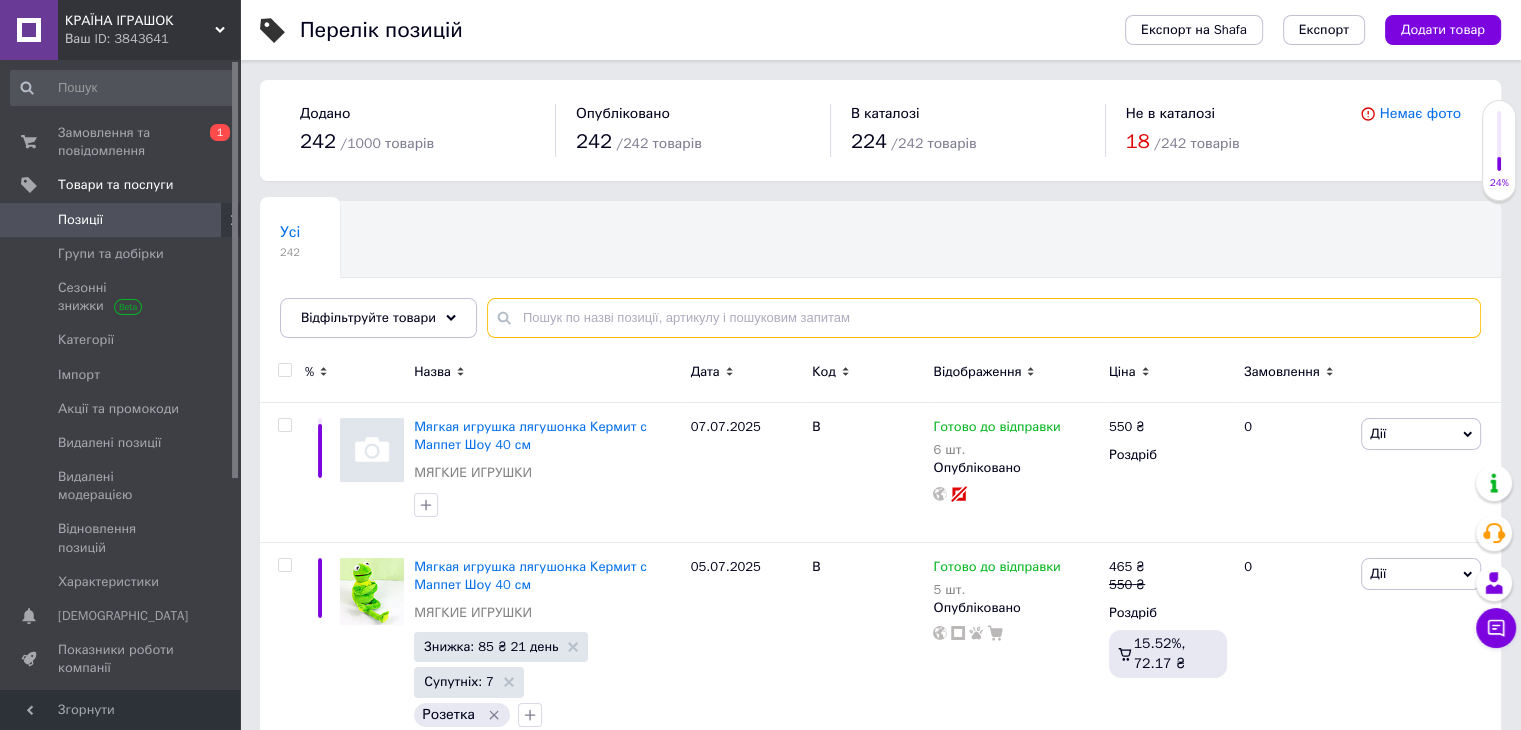 click at bounding box center (984, 318) 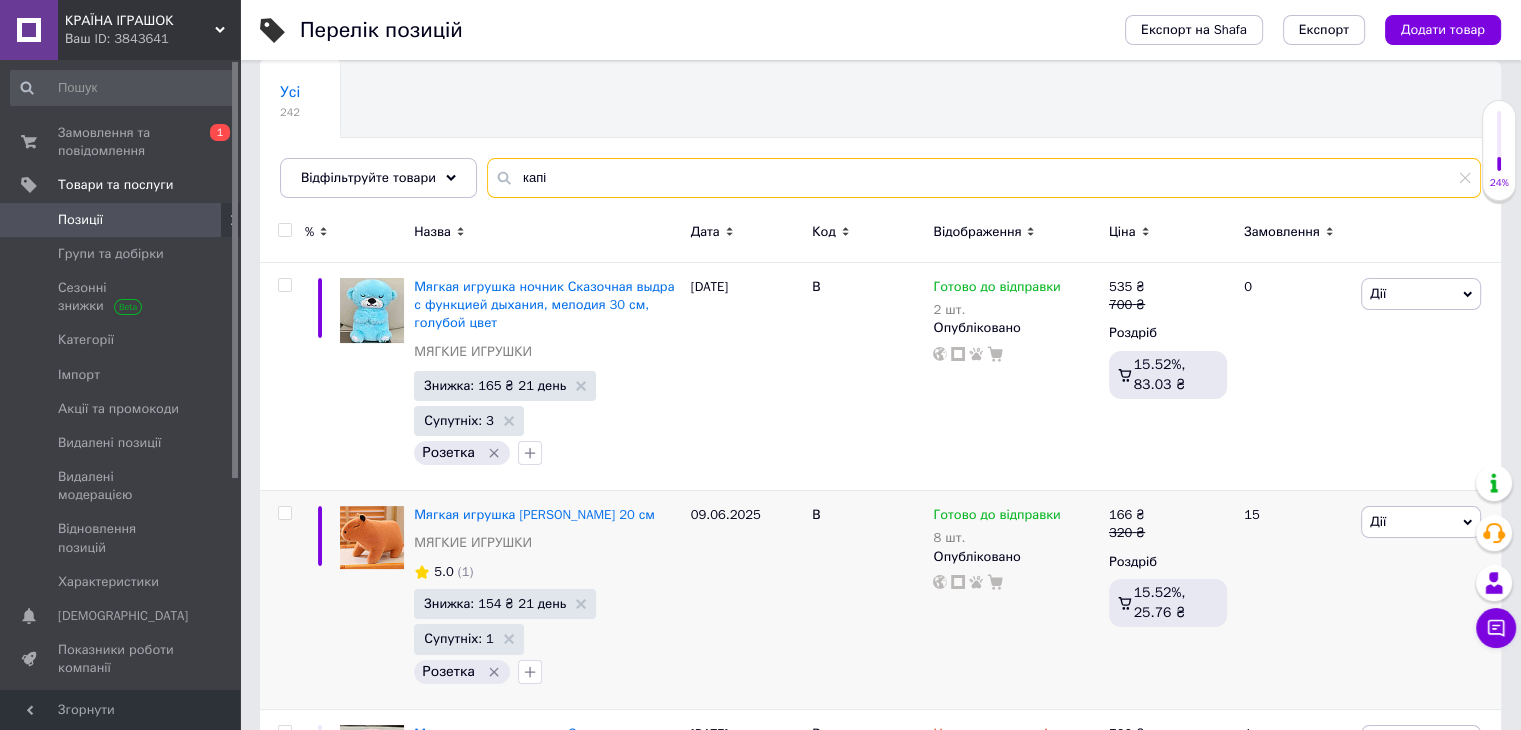 scroll, scrollTop: 300, scrollLeft: 0, axis: vertical 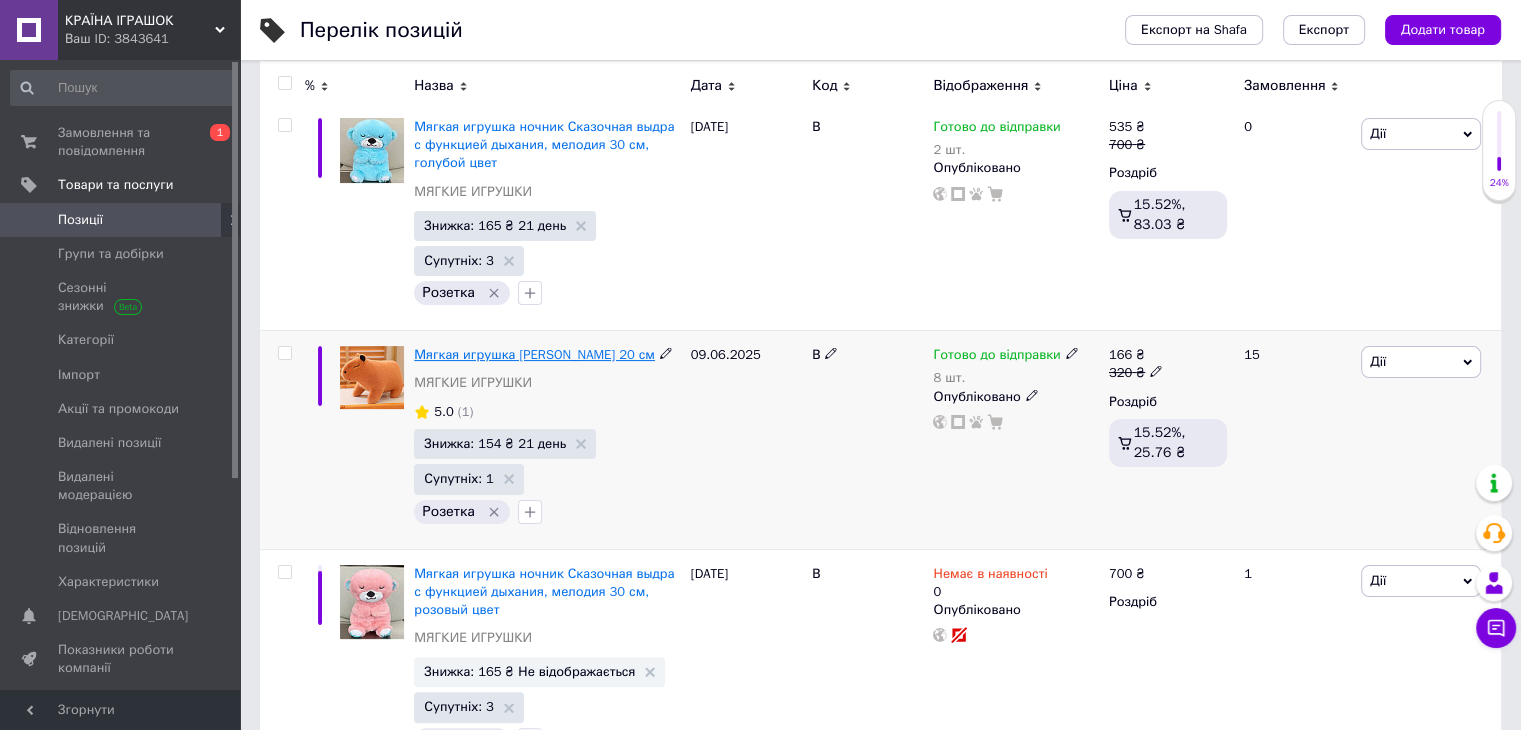type on "капі" 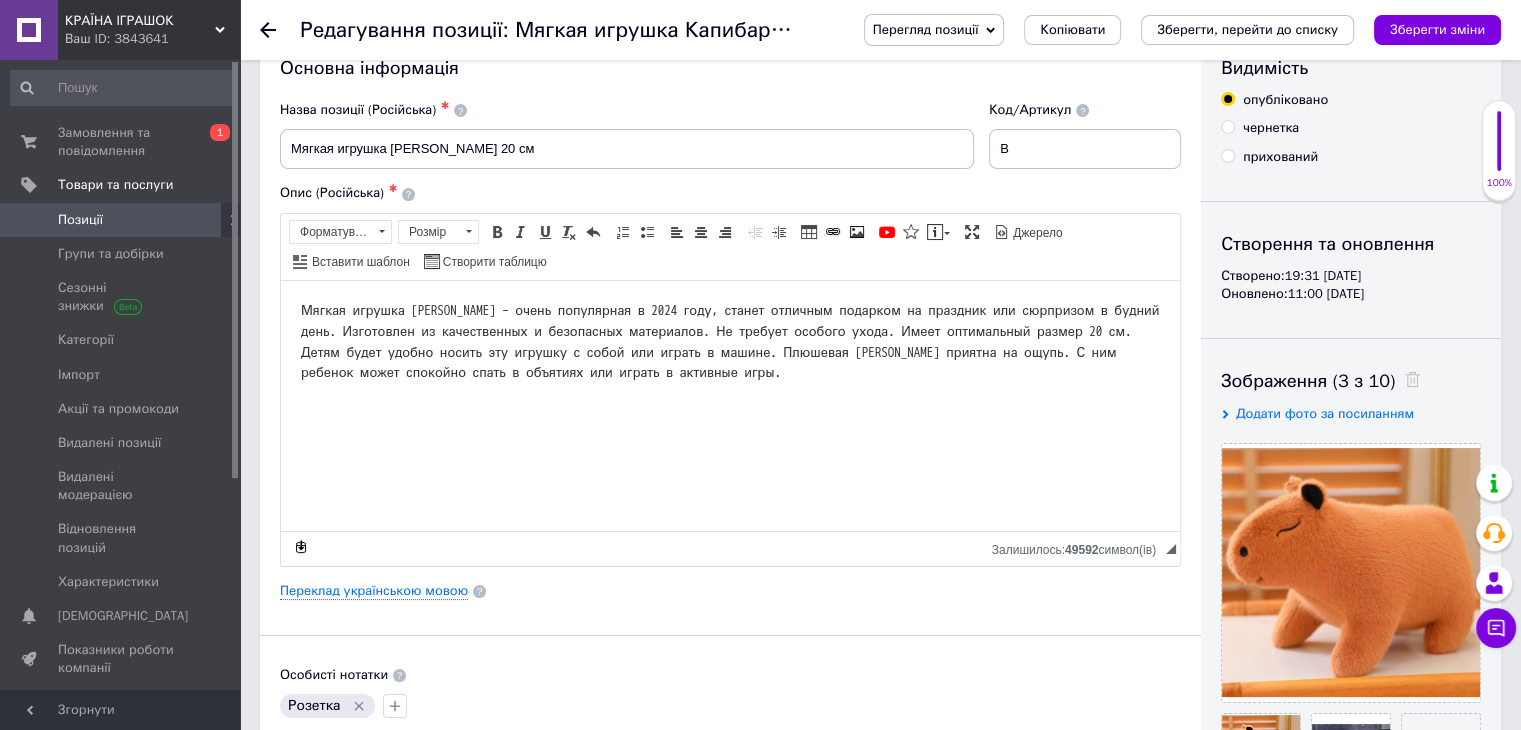 scroll, scrollTop: 500, scrollLeft: 0, axis: vertical 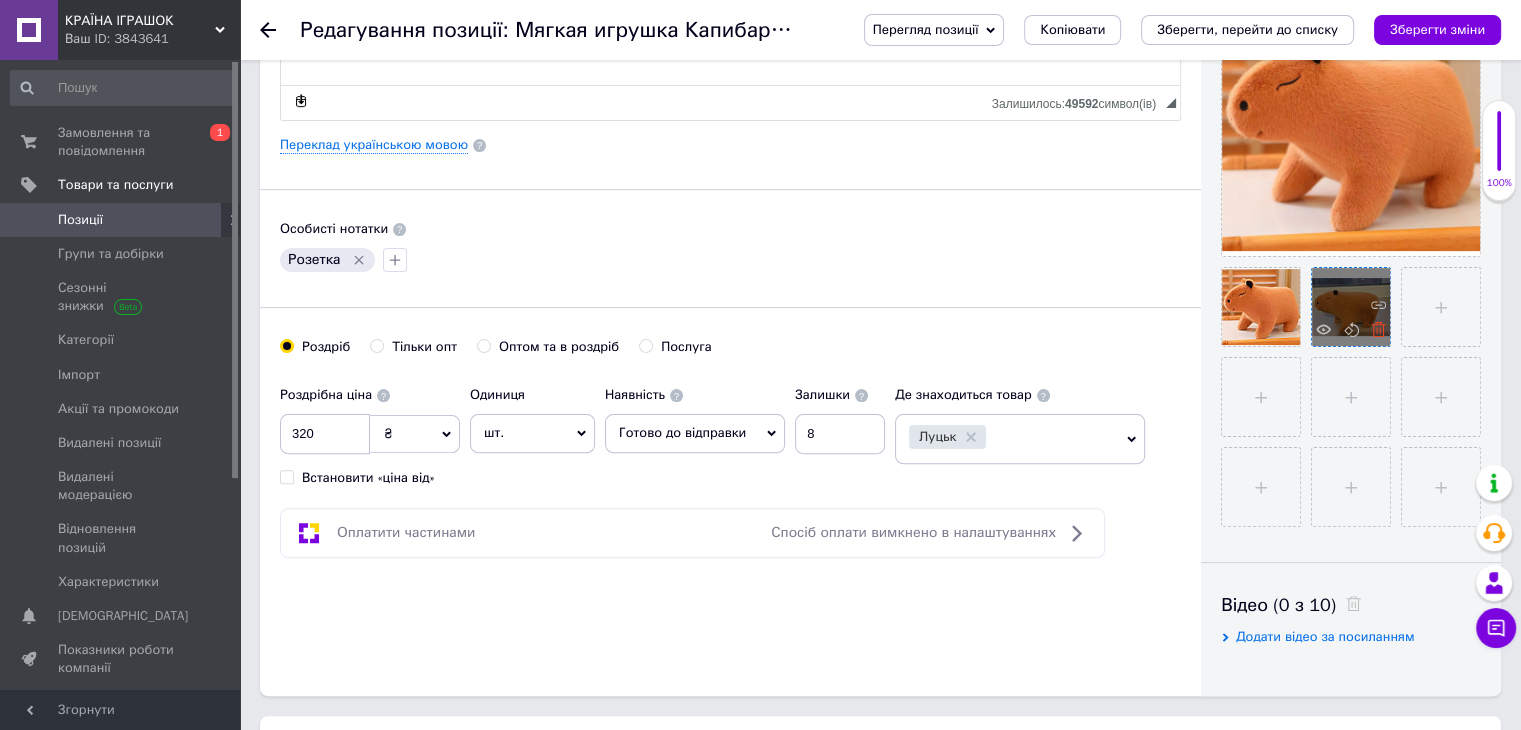 click 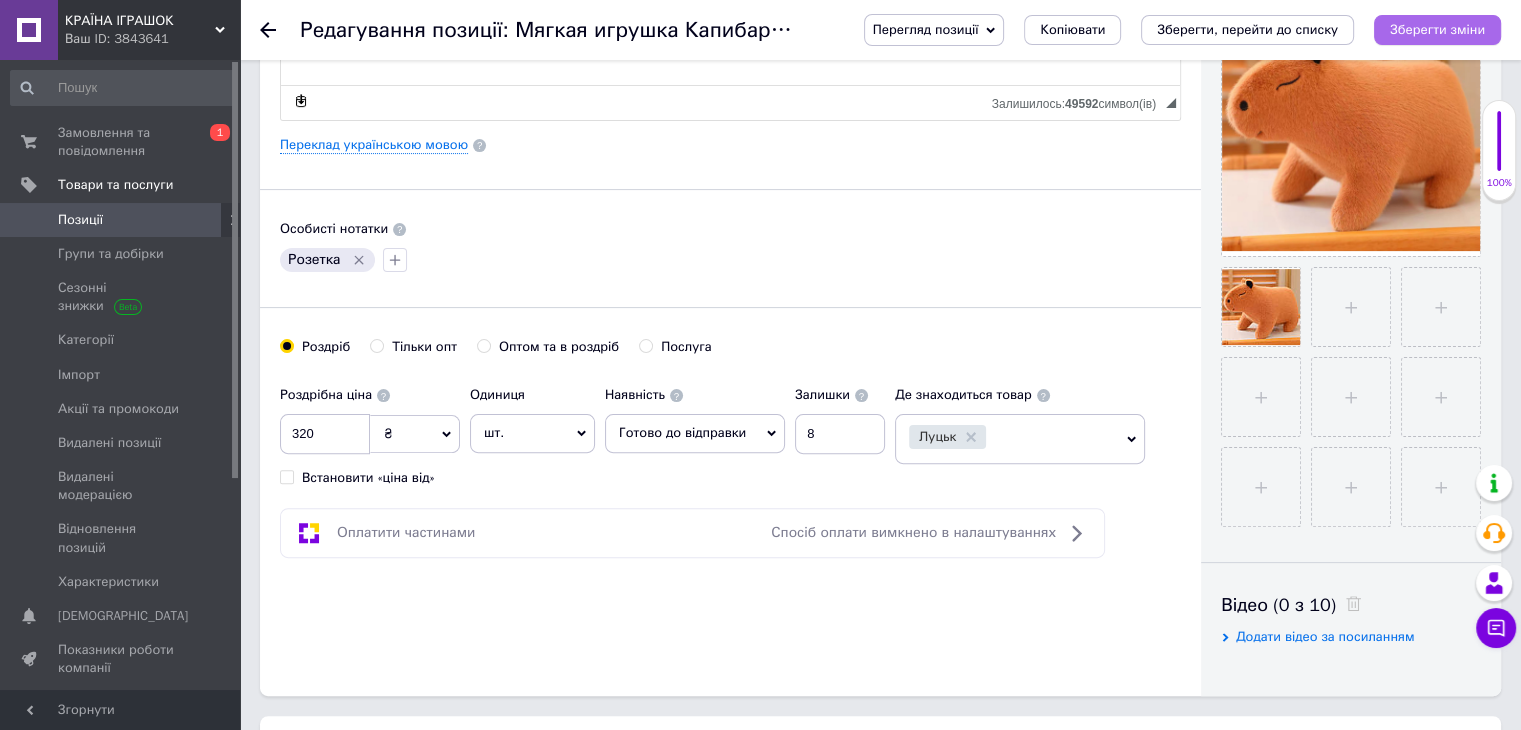 click on "Зберегти зміни" at bounding box center (1437, 29) 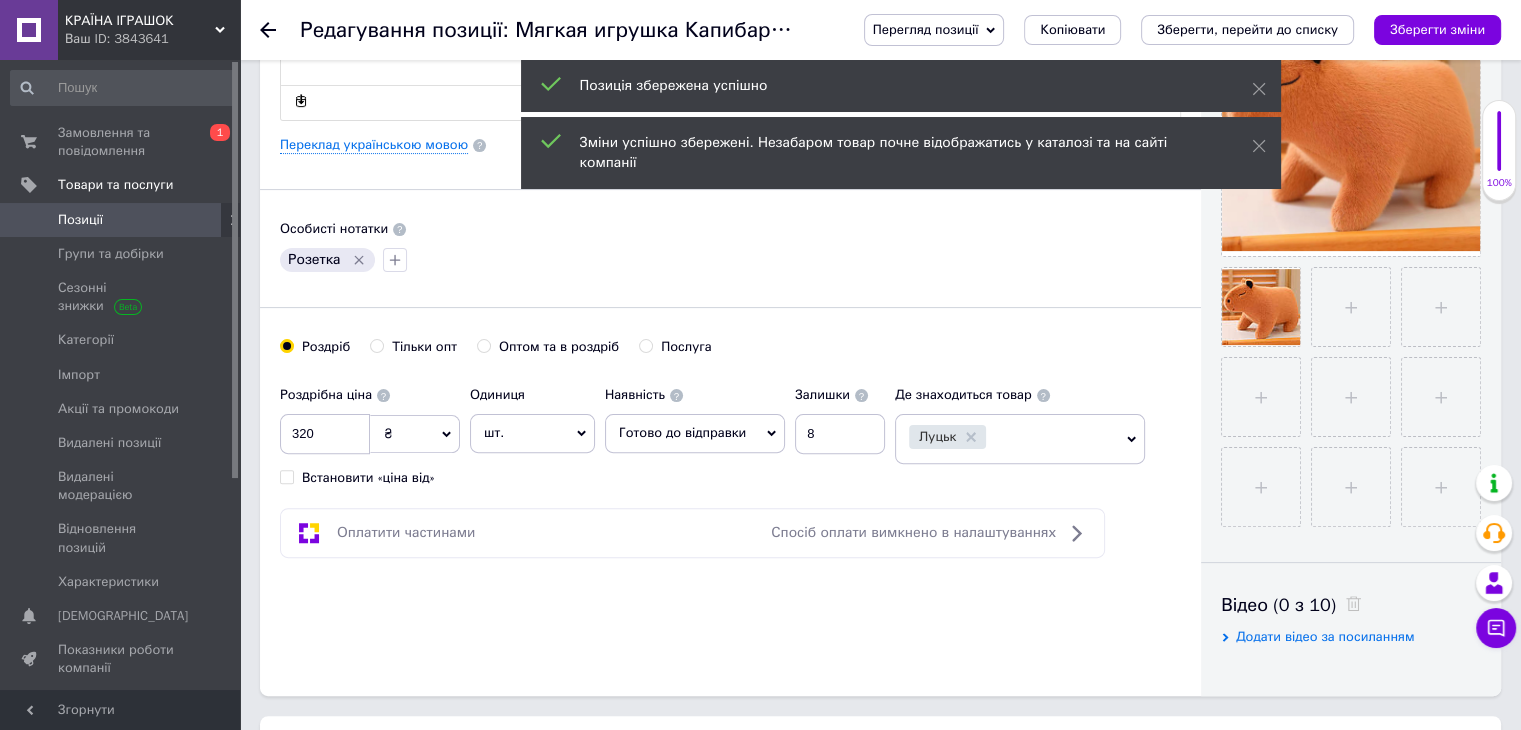 click on "Позиції" at bounding box center [121, 220] 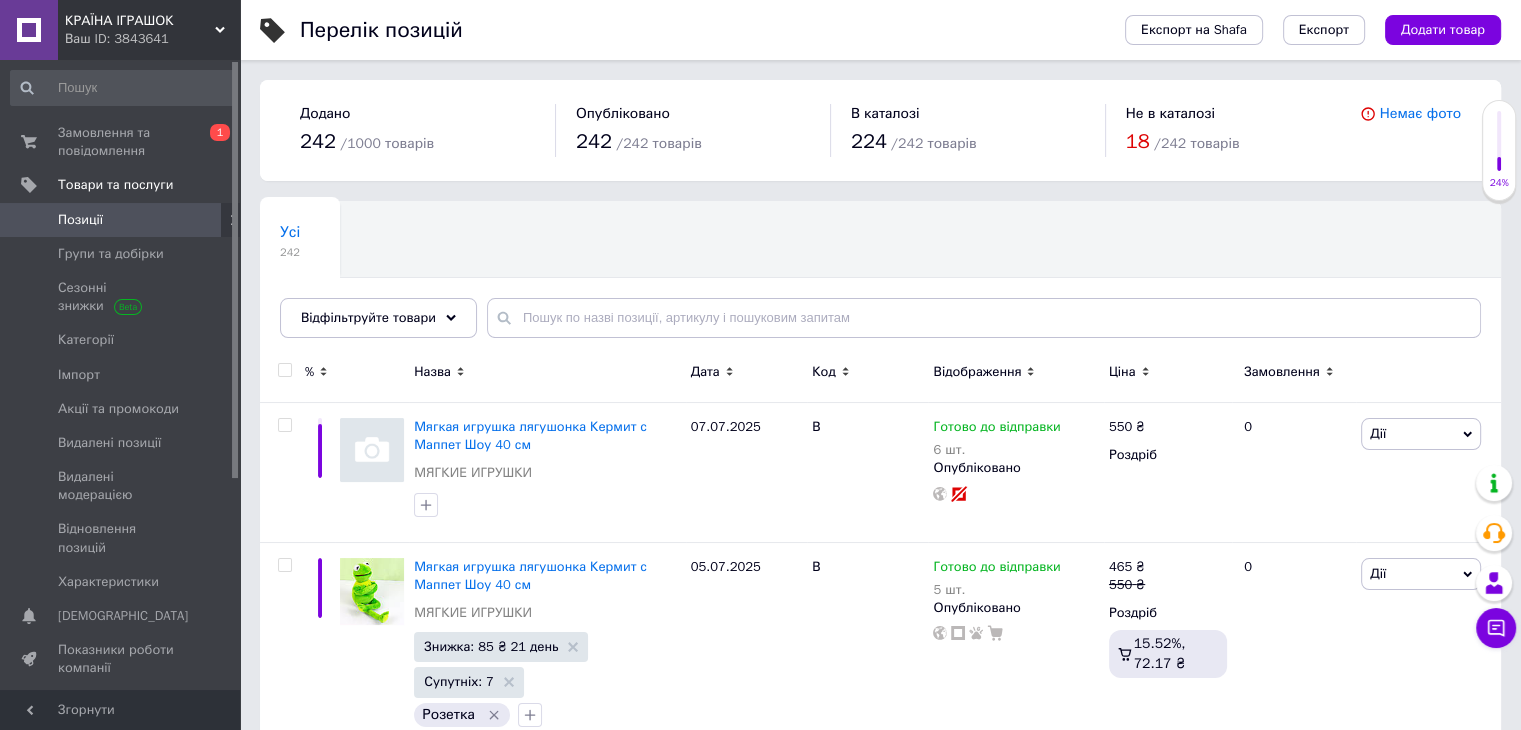 click on "Позиції" at bounding box center (80, 220) 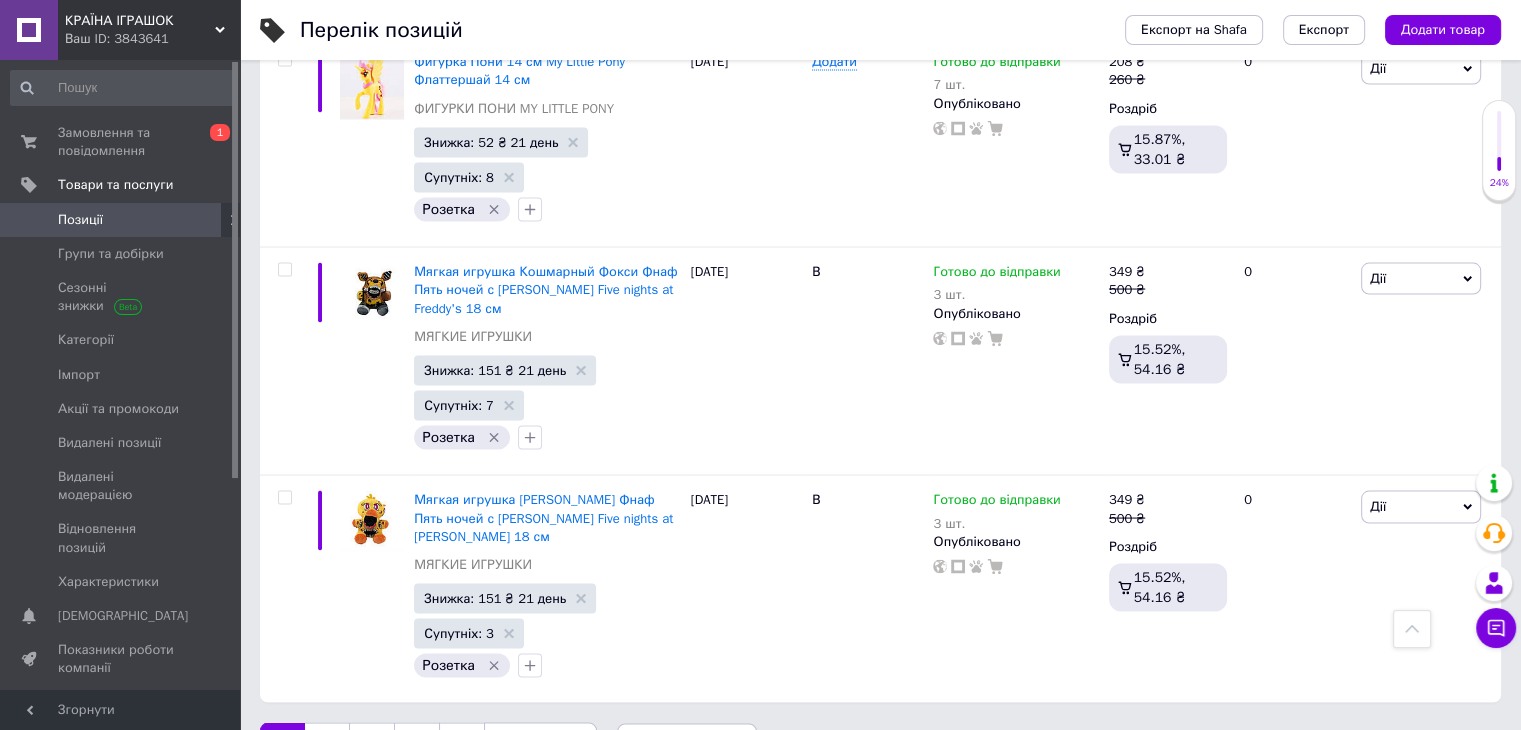 scroll, scrollTop: 3844, scrollLeft: 0, axis: vertical 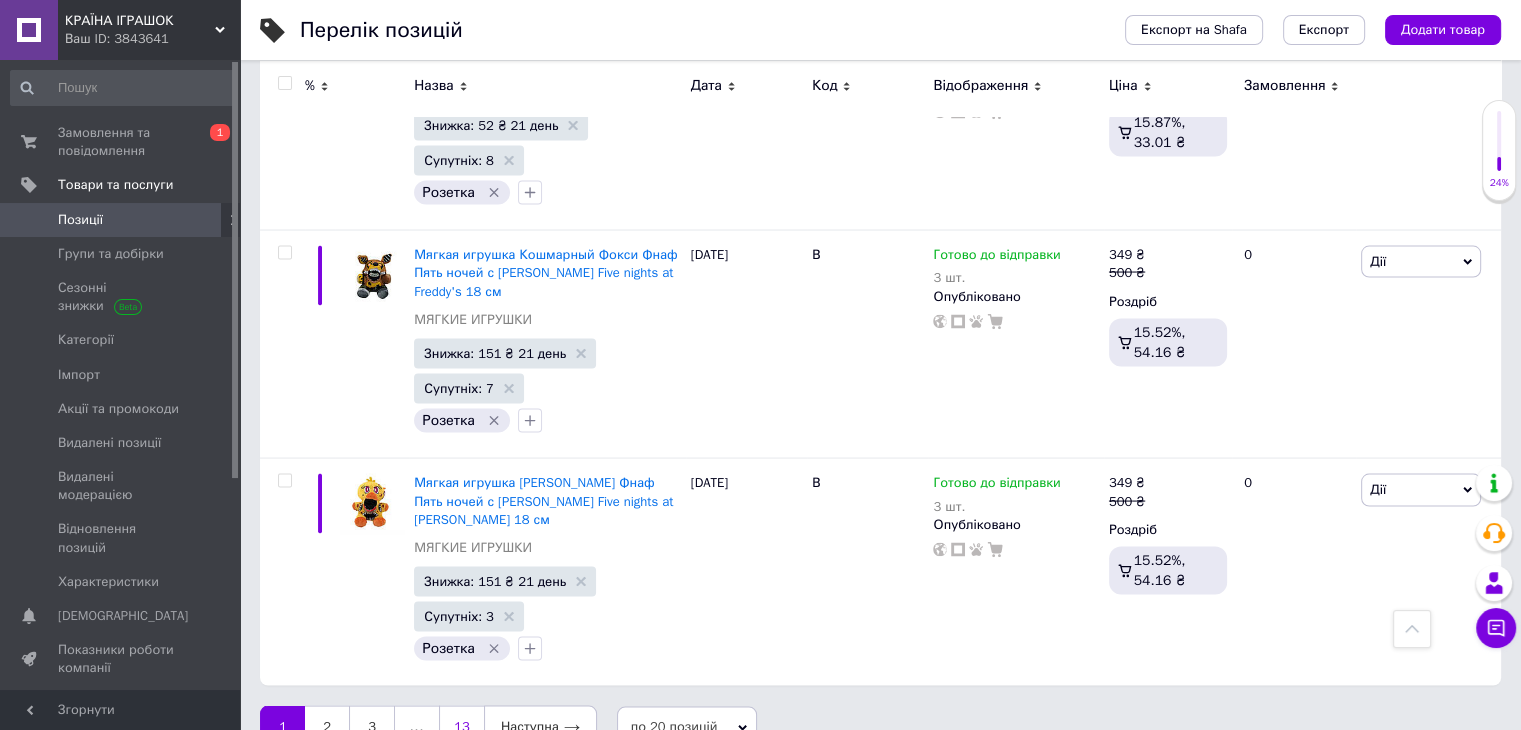click on "13" at bounding box center [461, 727] 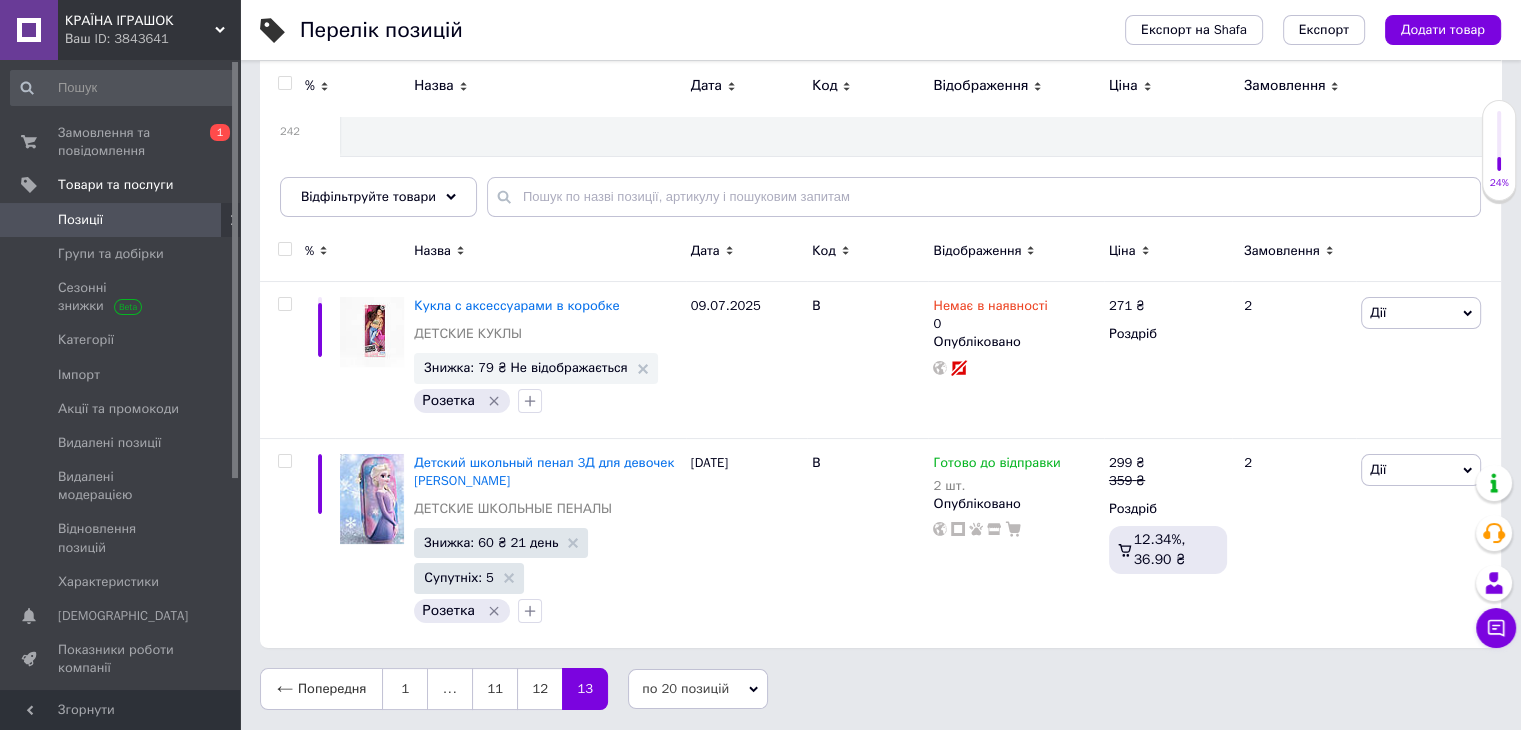 scroll, scrollTop: 120, scrollLeft: 0, axis: vertical 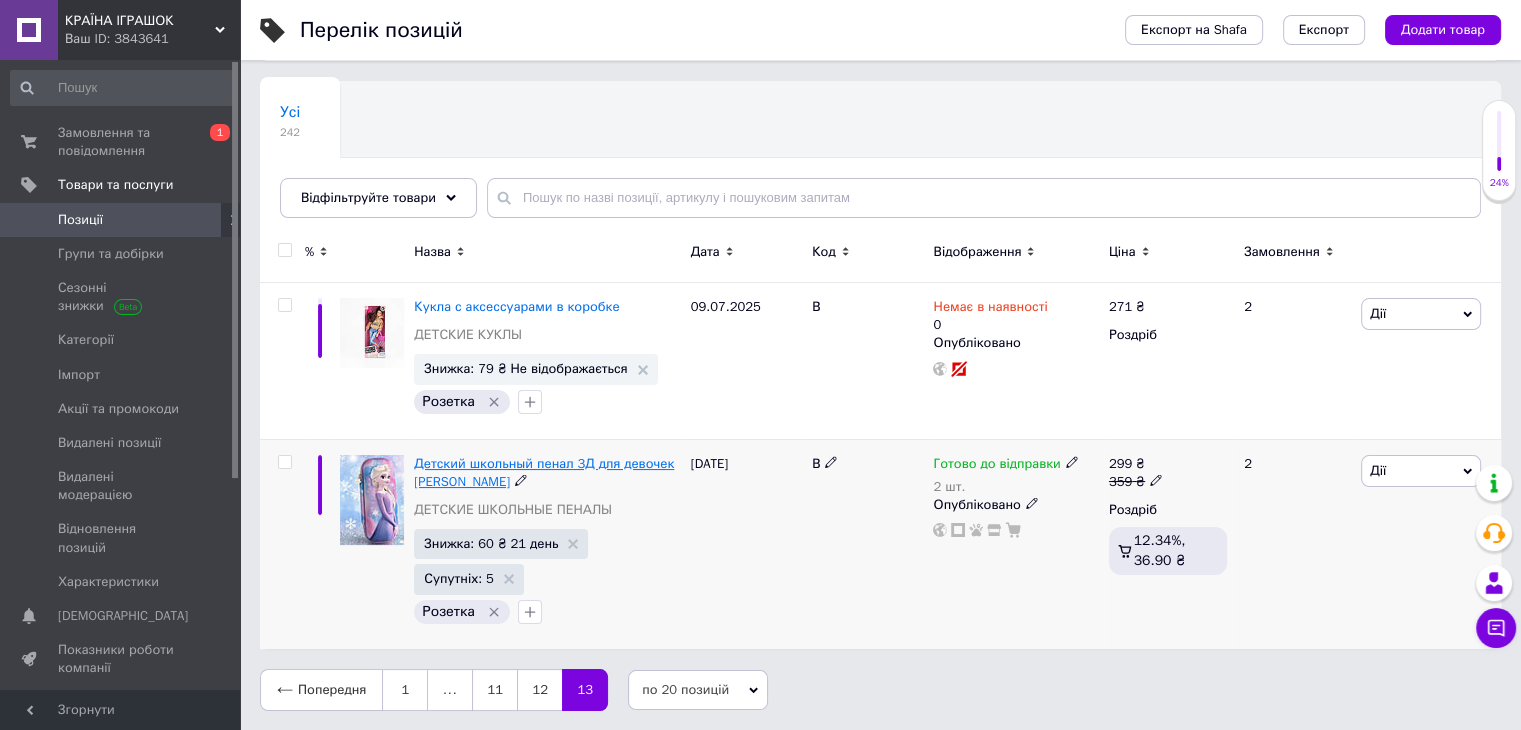 click on "Детский школьный пенал 3Д для девочек [PERSON_NAME]" at bounding box center (544, 472) 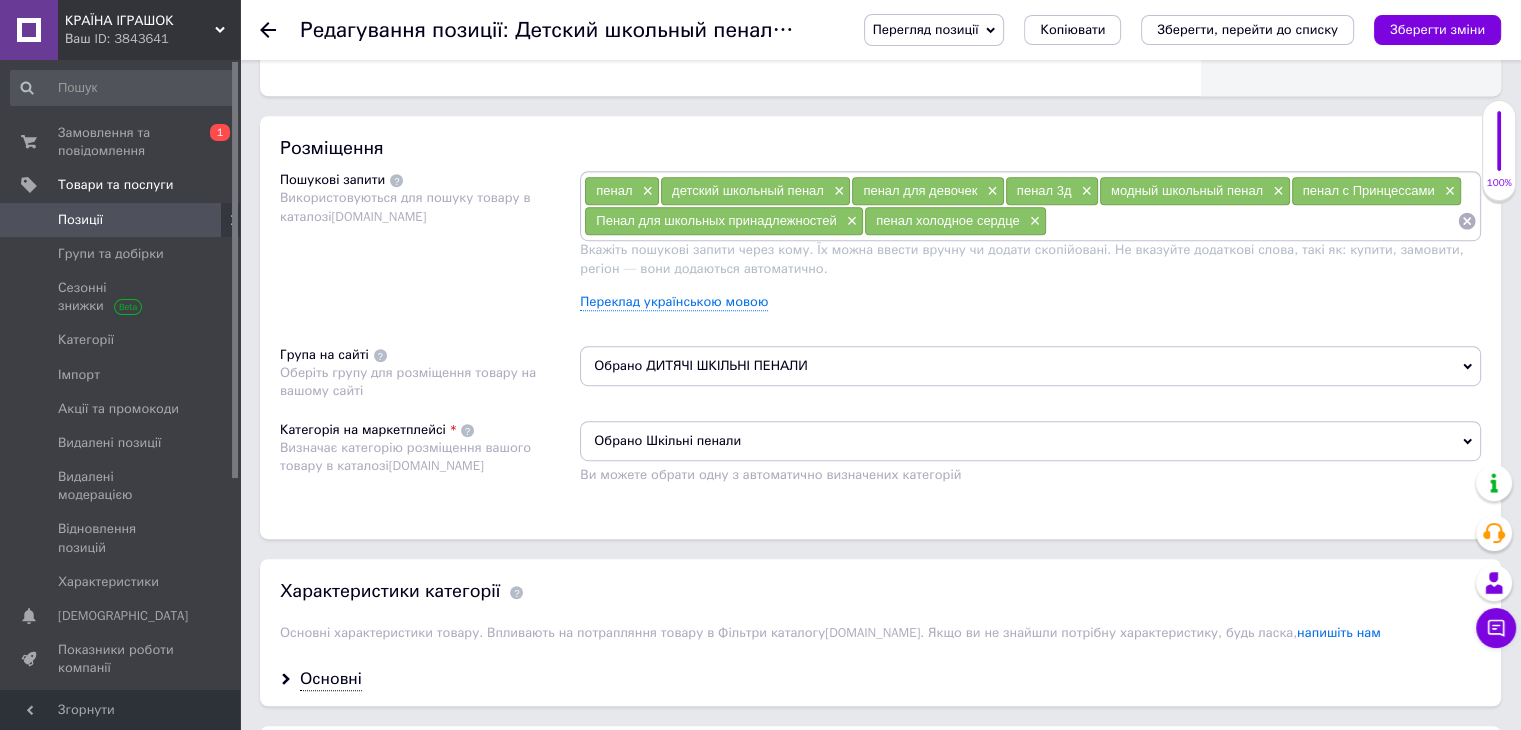 scroll, scrollTop: 1400, scrollLeft: 0, axis: vertical 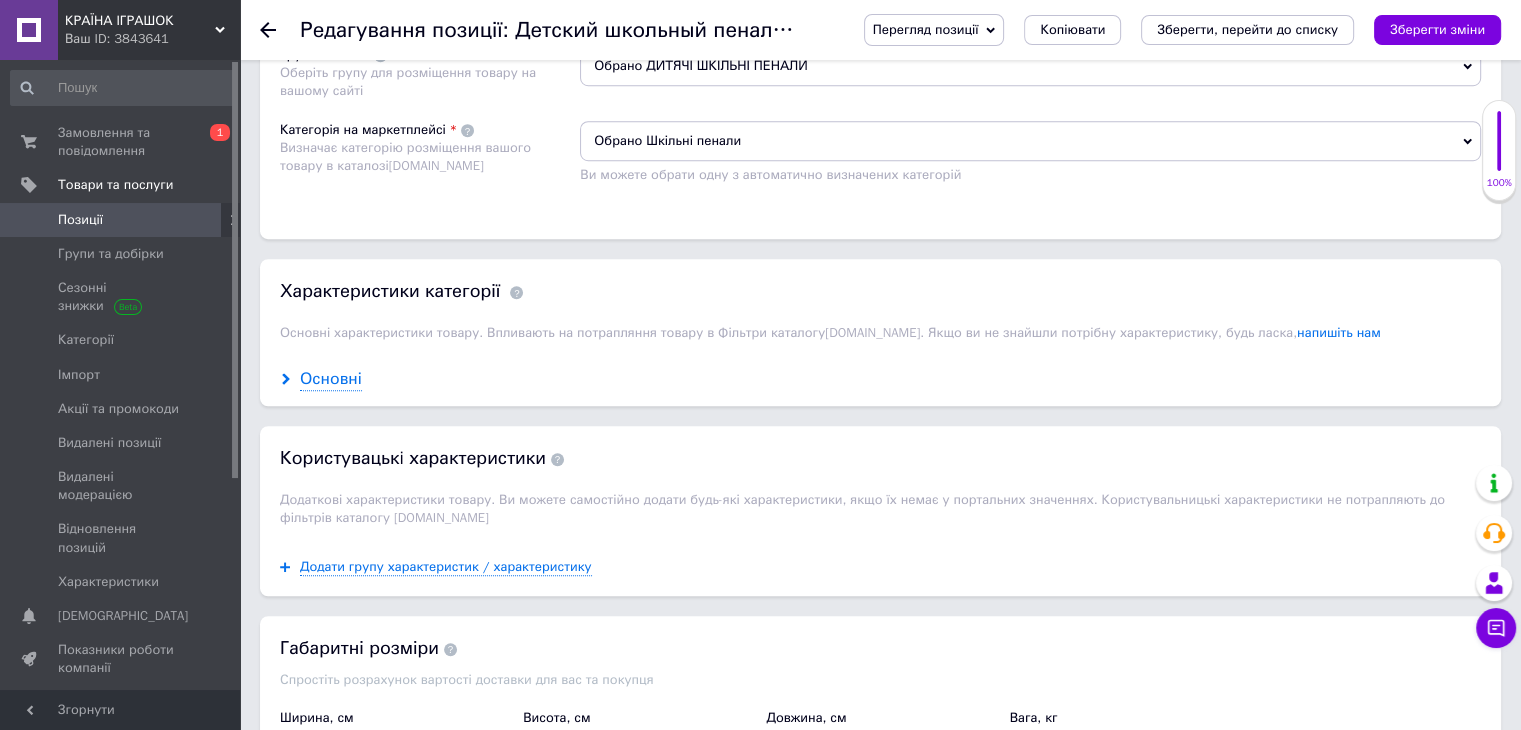click on "Основні" at bounding box center (331, 379) 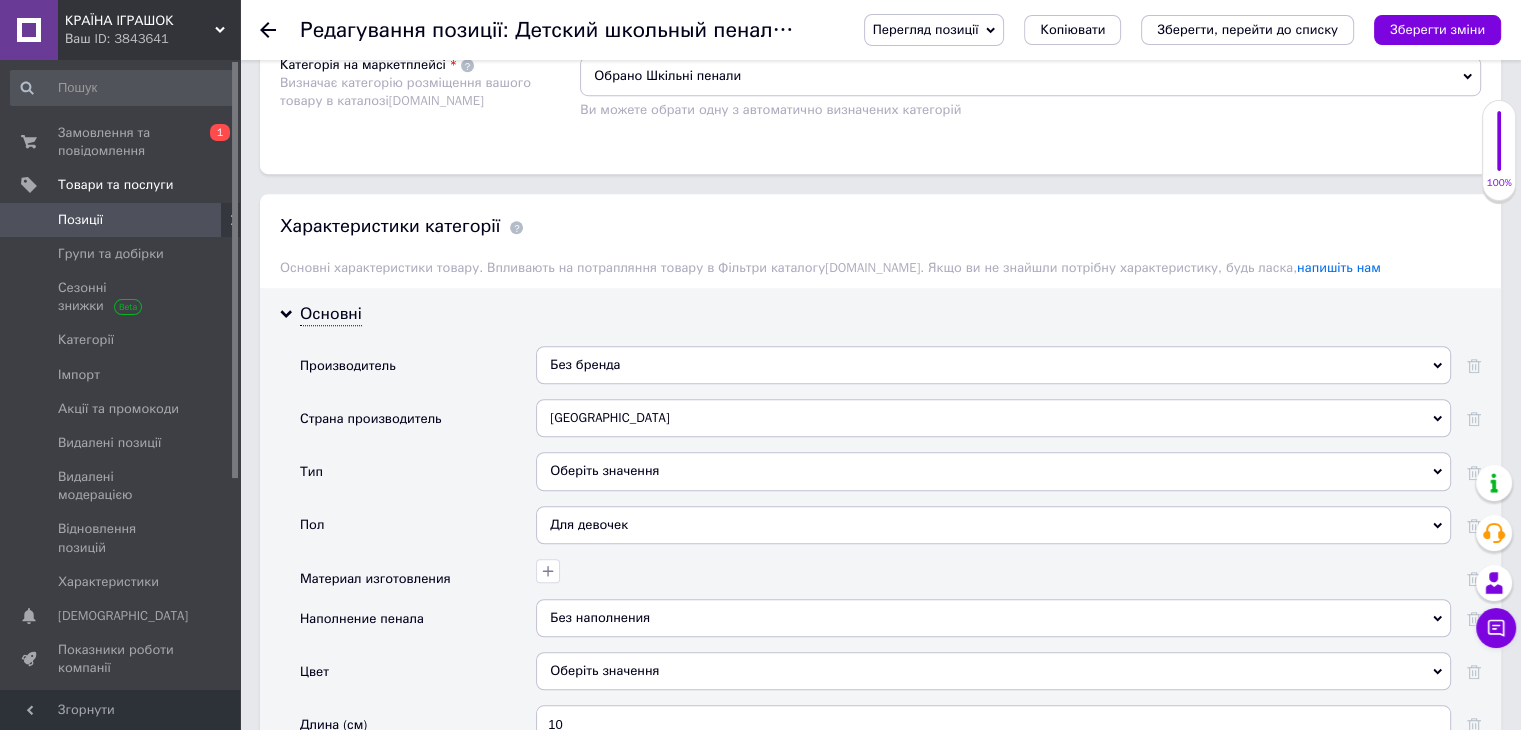 scroll, scrollTop: 1500, scrollLeft: 0, axis: vertical 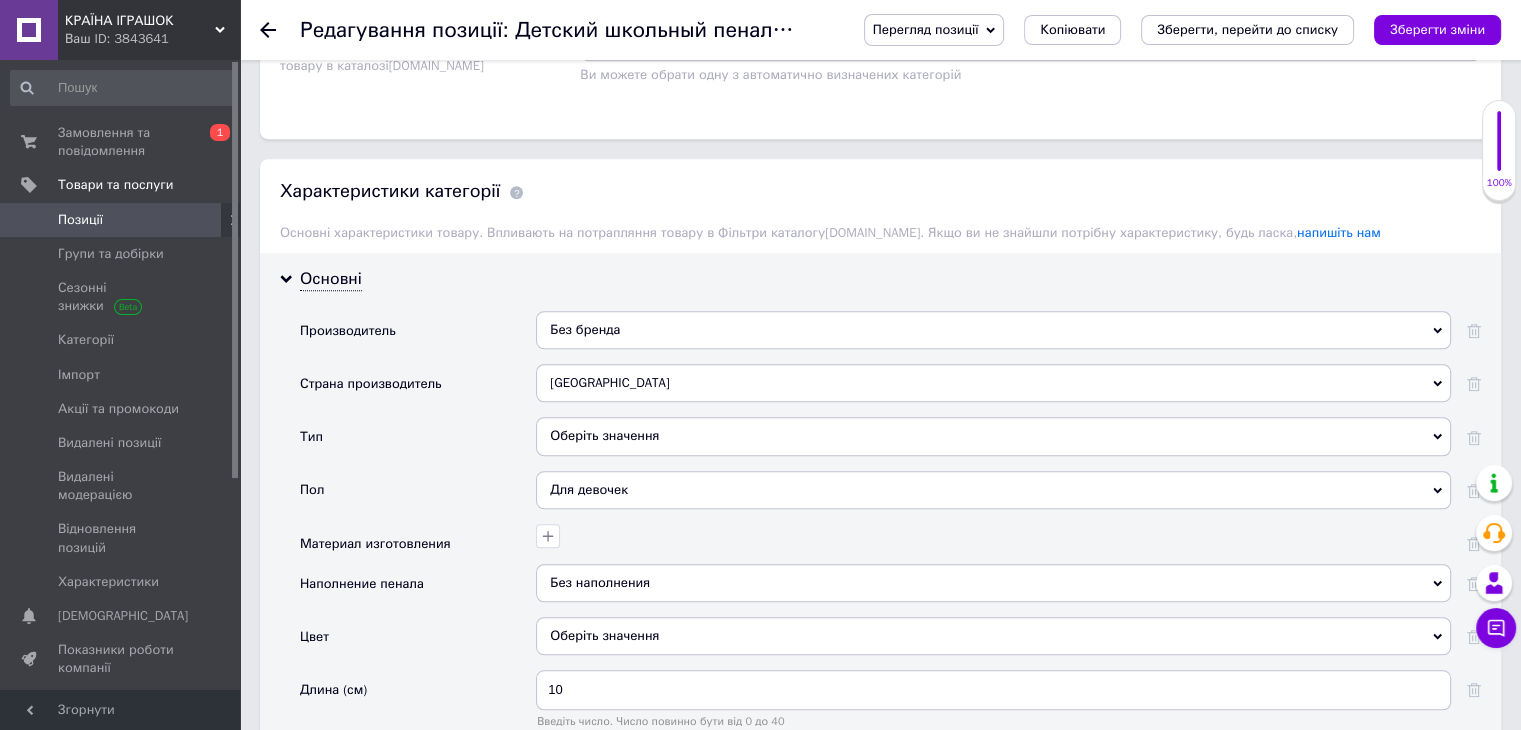 click on "Оберіть значення" at bounding box center (993, 436) 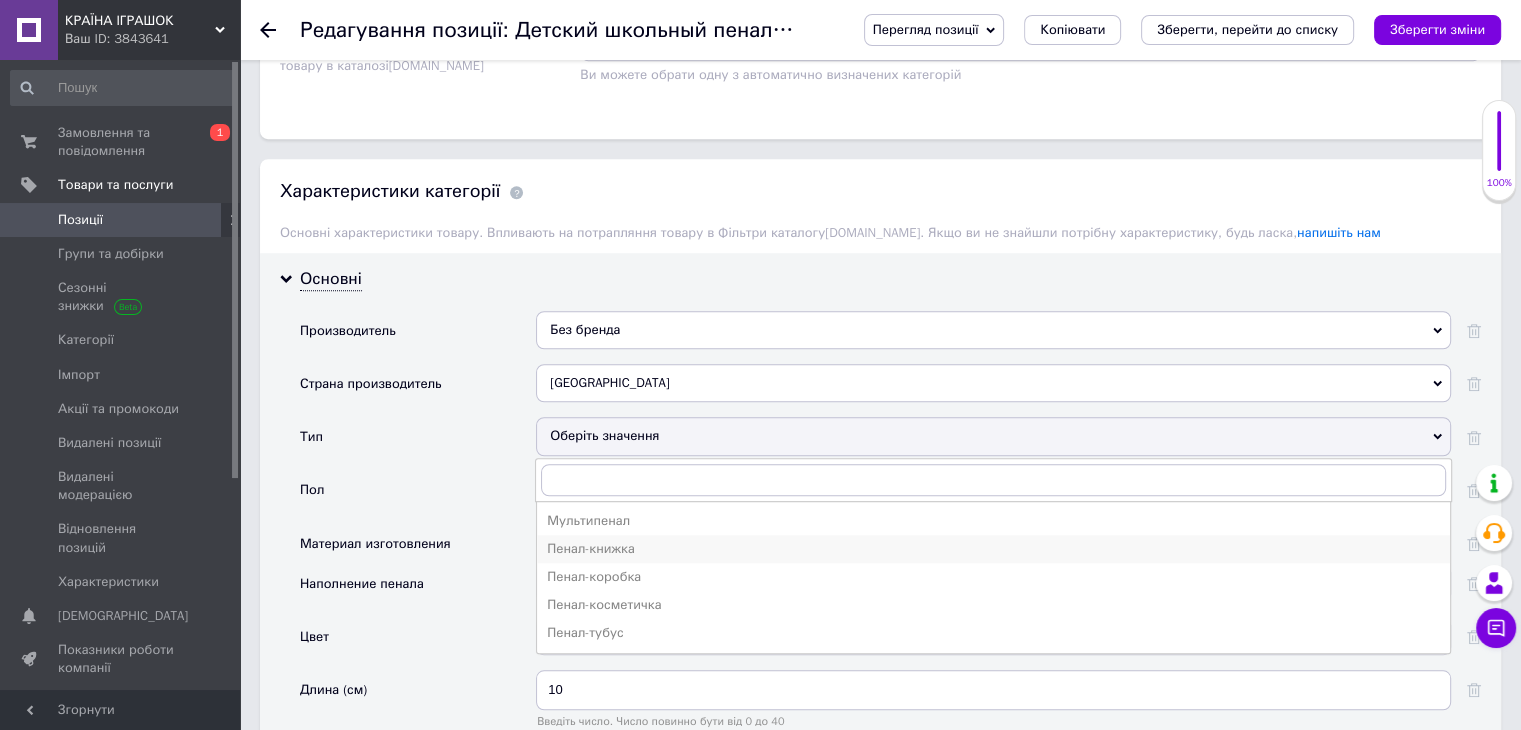 click on "Пенал-книжка" at bounding box center [993, 549] 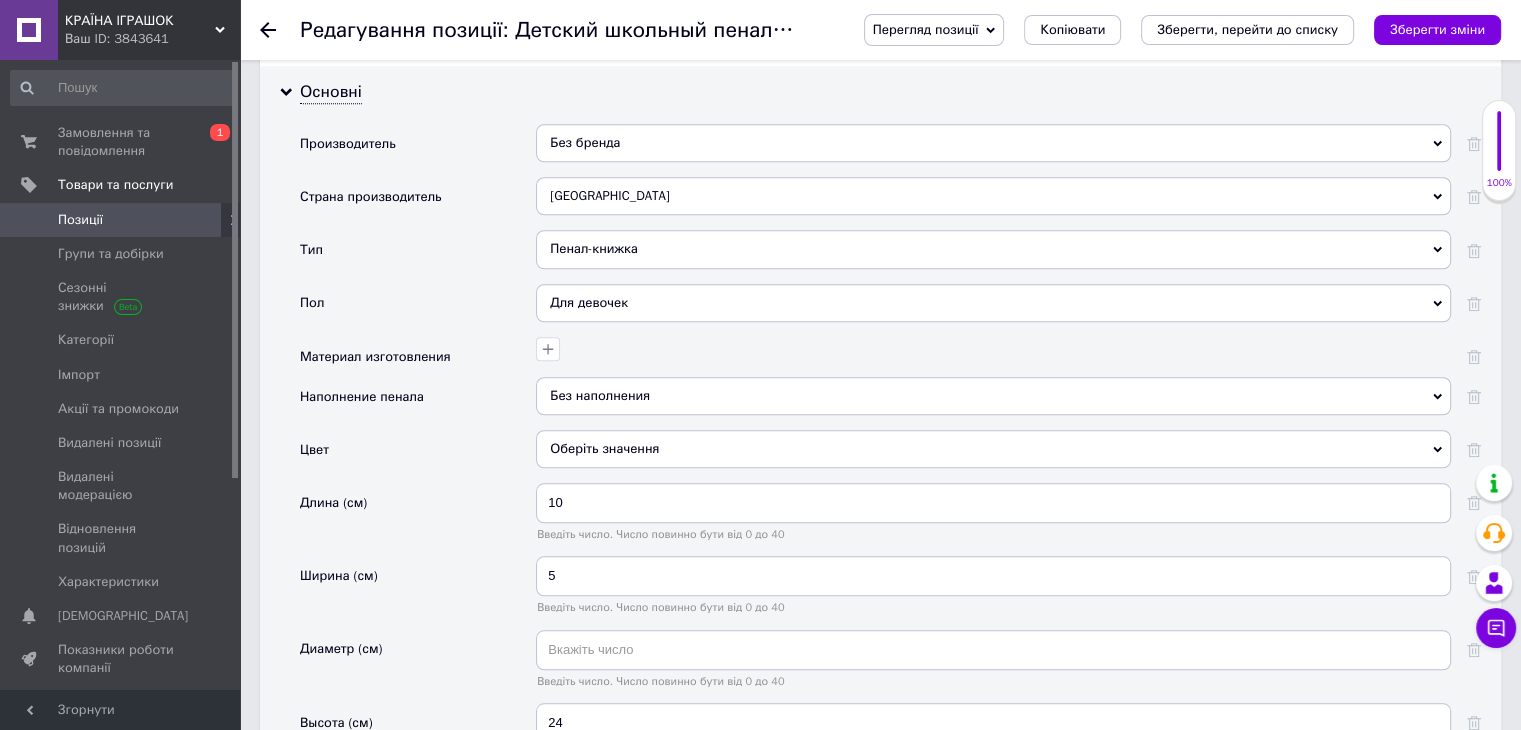 scroll, scrollTop: 1700, scrollLeft: 0, axis: vertical 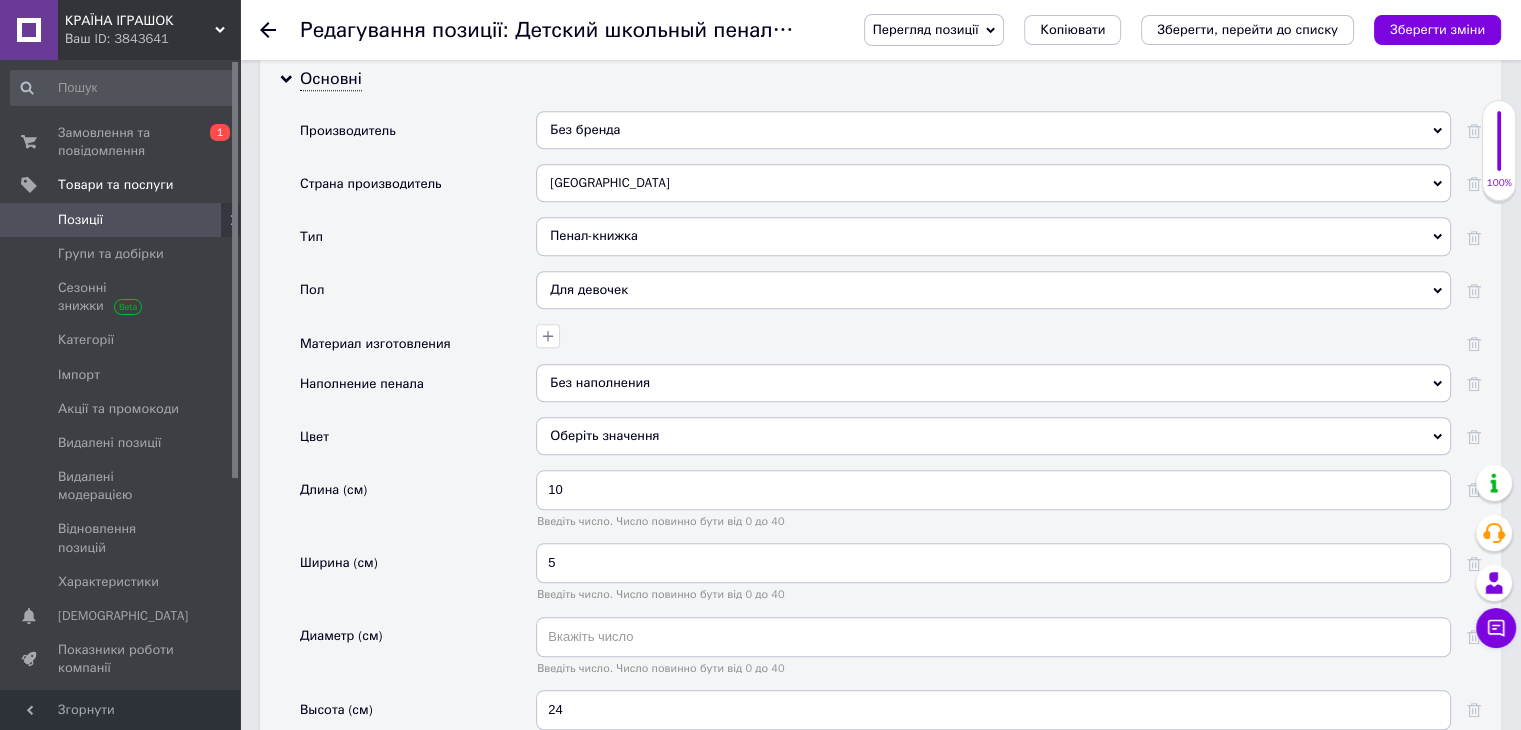 click on "Оберіть значення" at bounding box center [993, 436] 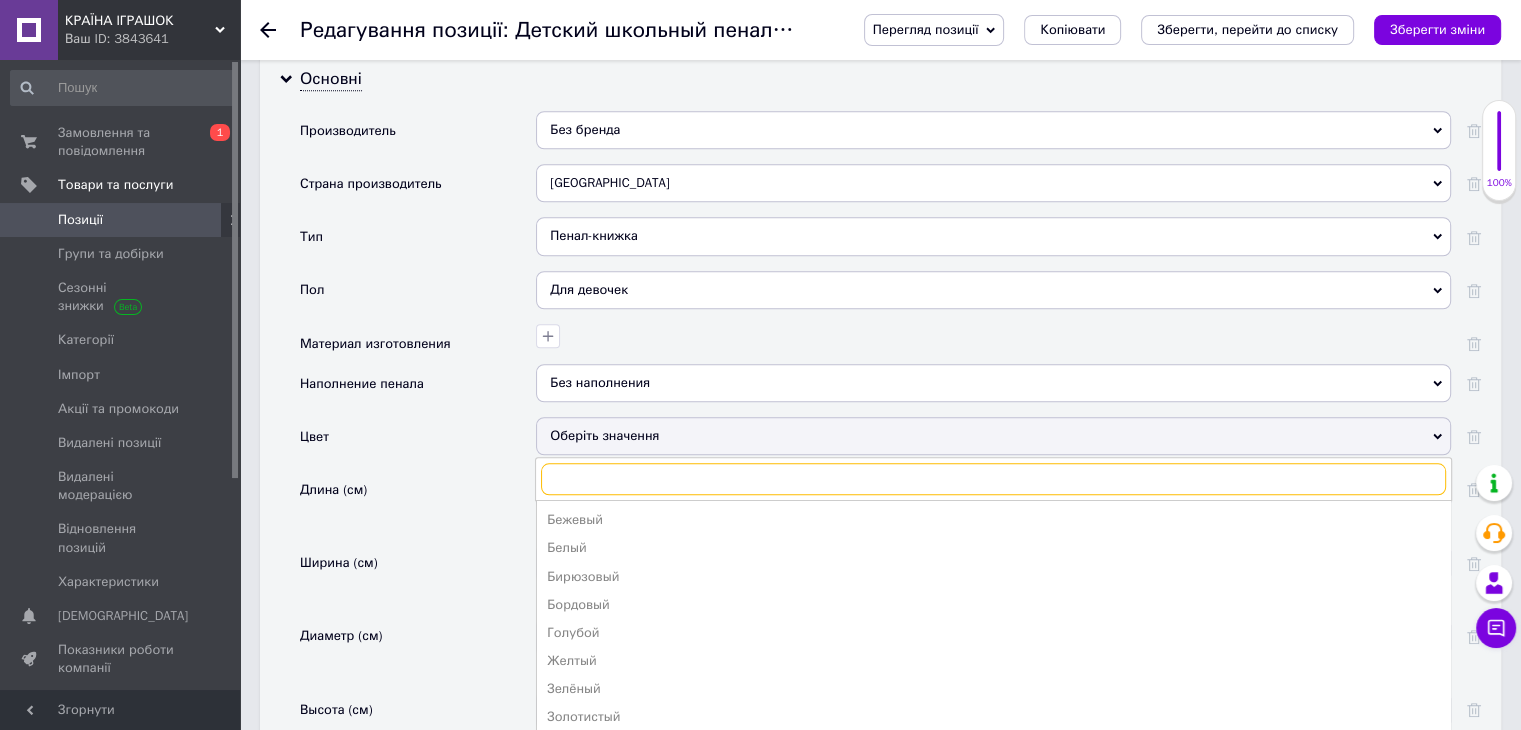 type on "a" 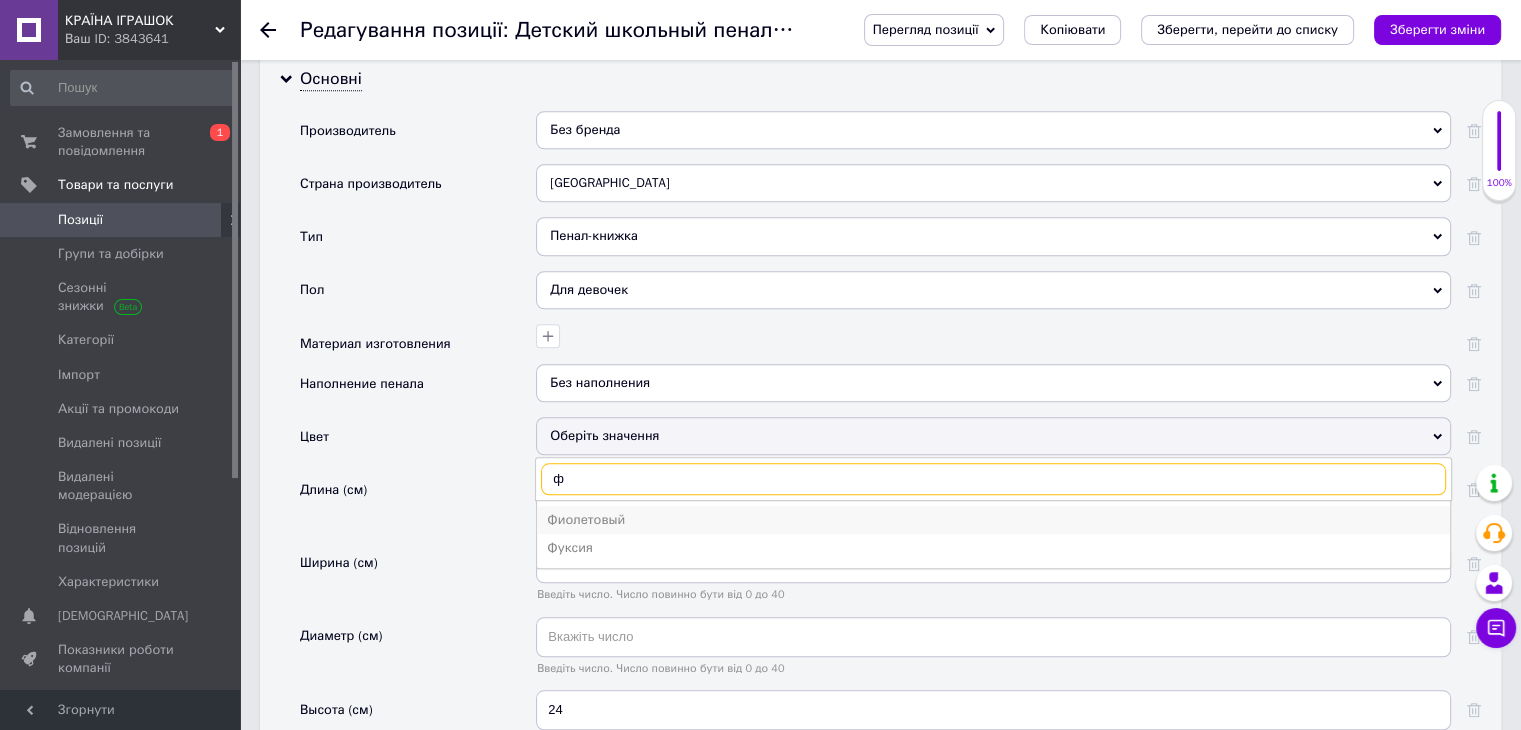 type on "ф" 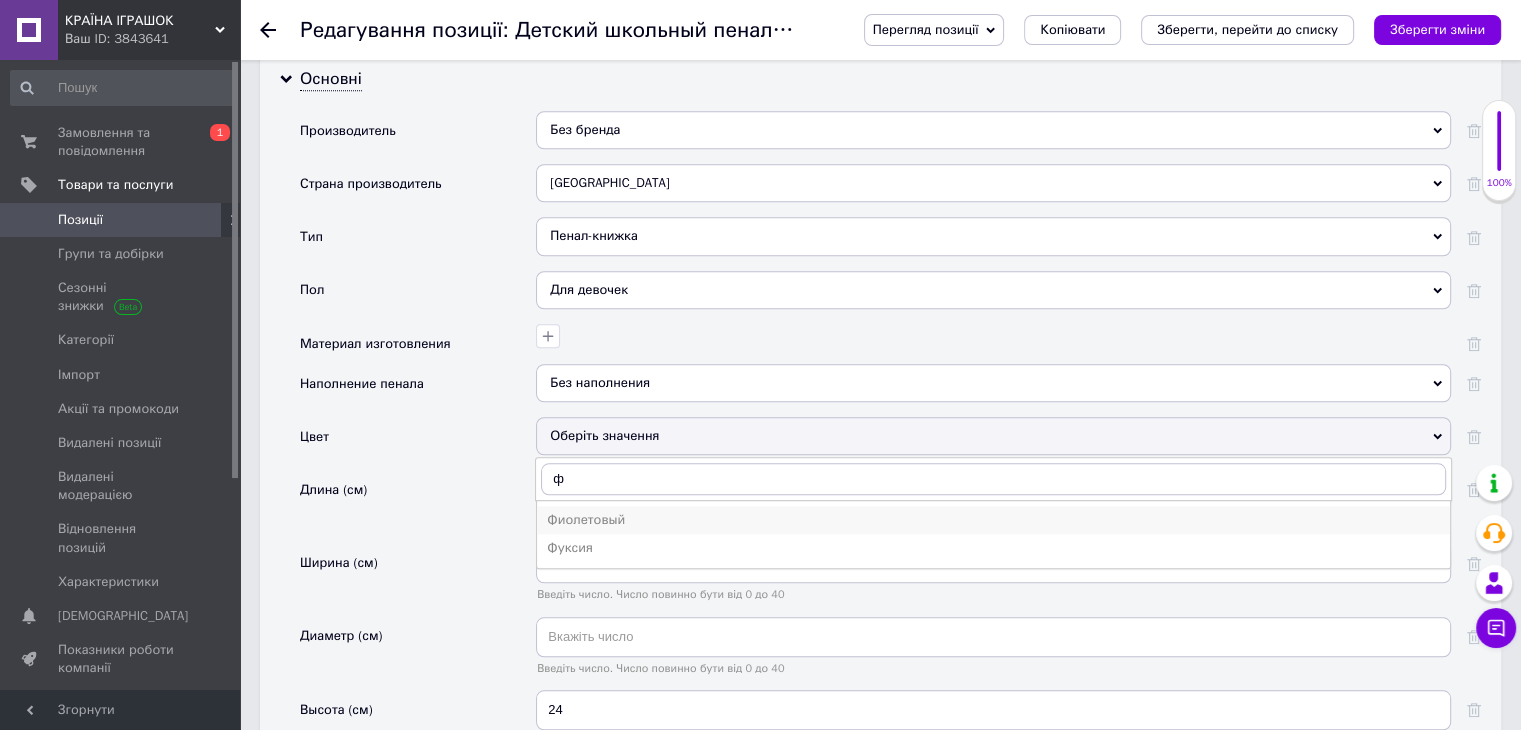 click on "Фиолетовый" at bounding box center [993, 520] 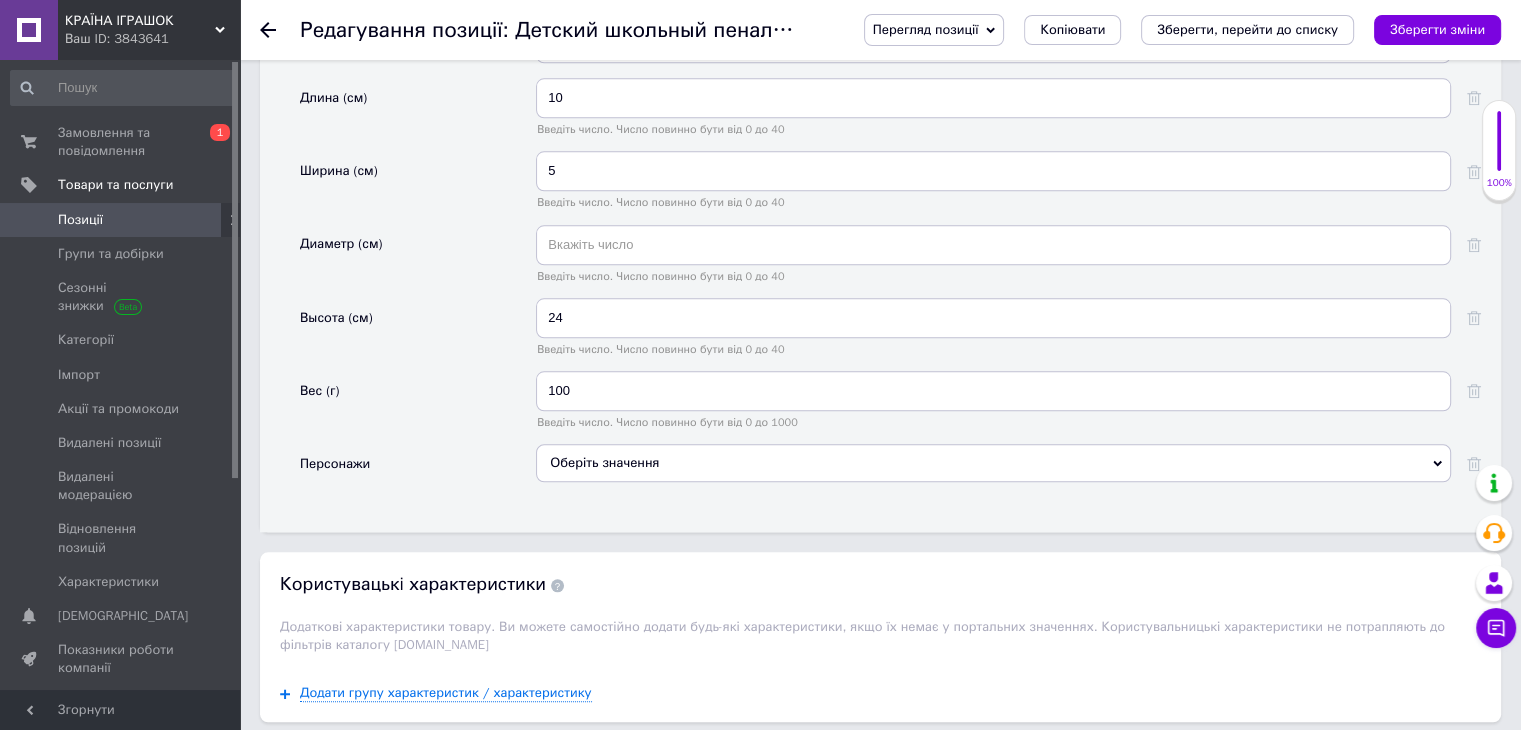 scroll, scrollTop: 2100, scrollLeft: 0, axis: vertical 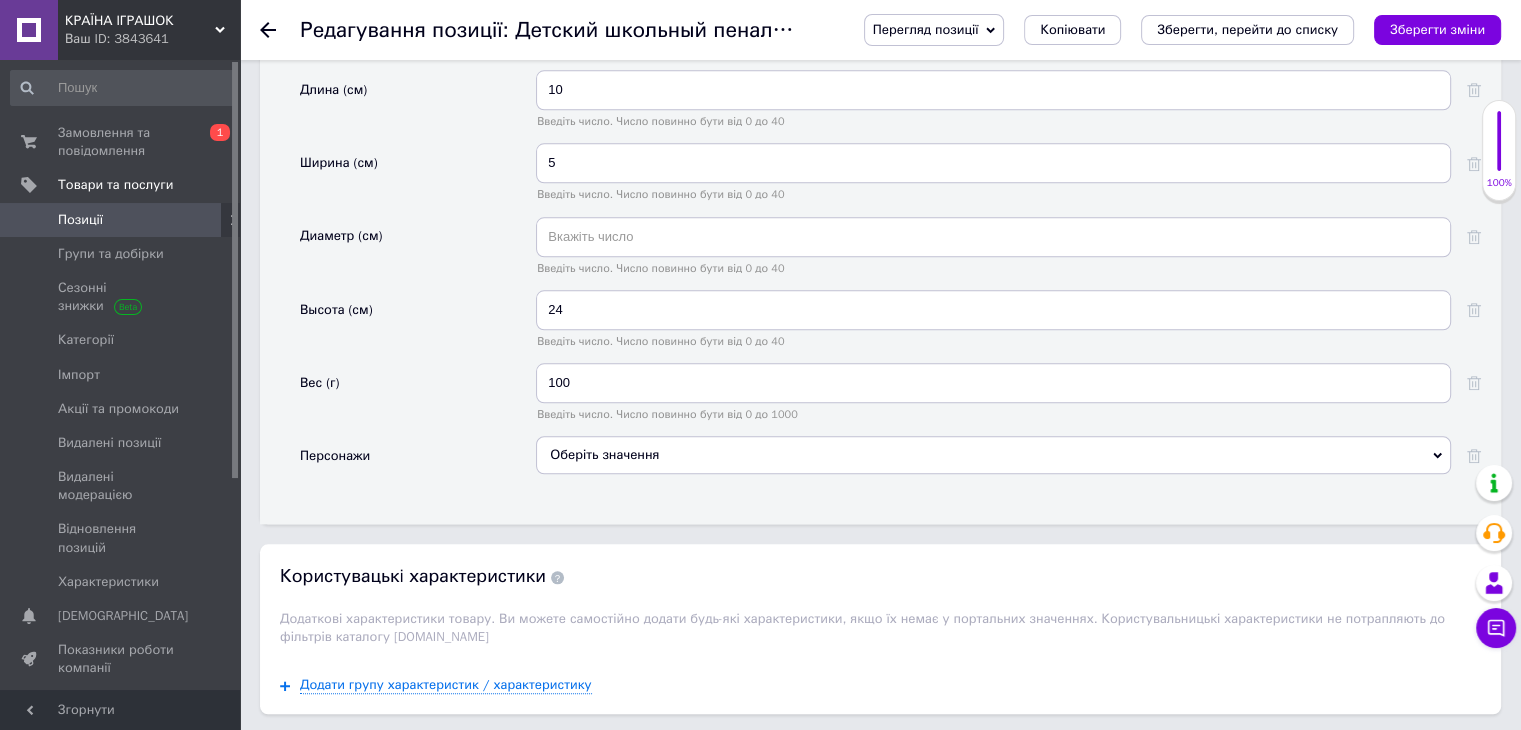 click 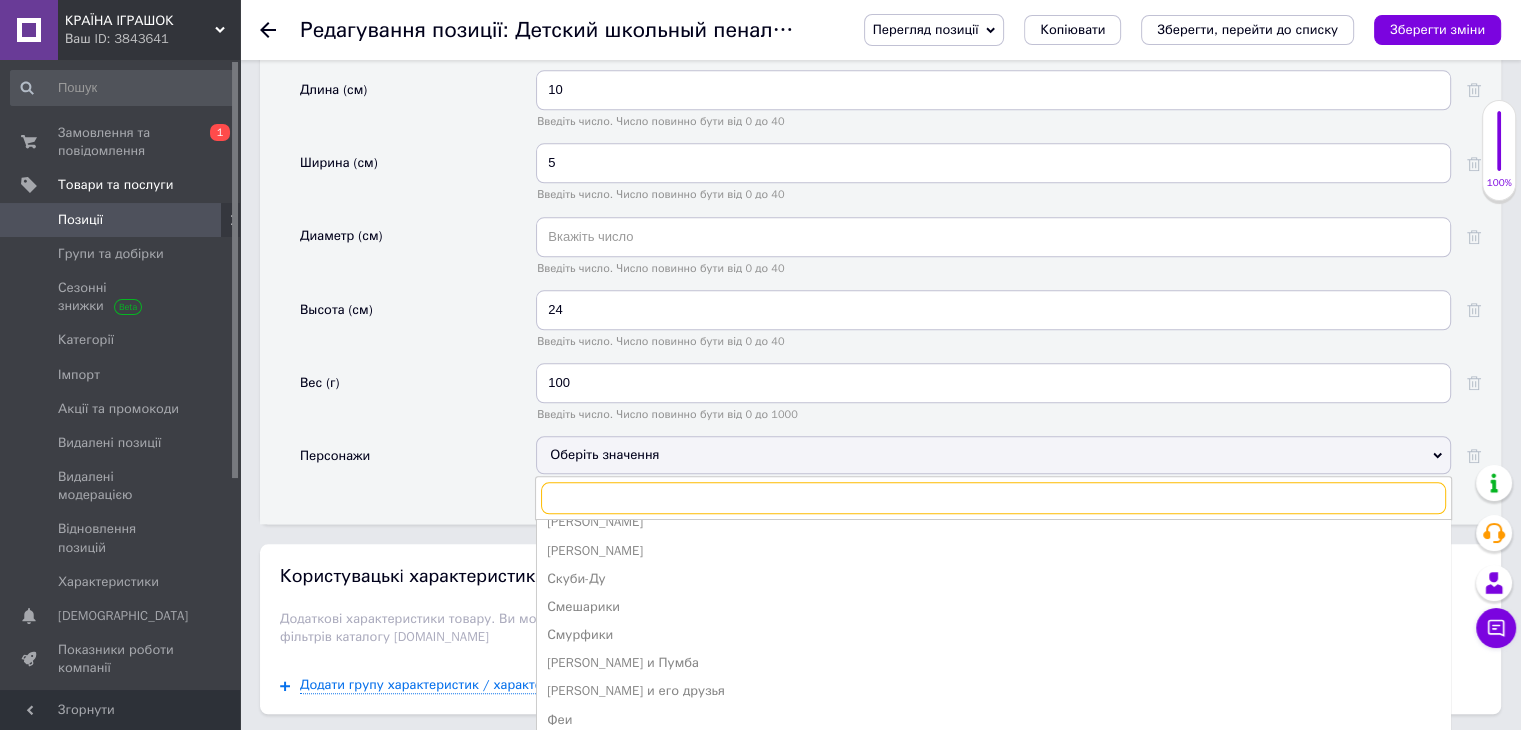 scroll, scrollTop: 1911, scrollLeft: 0, axis: vertical 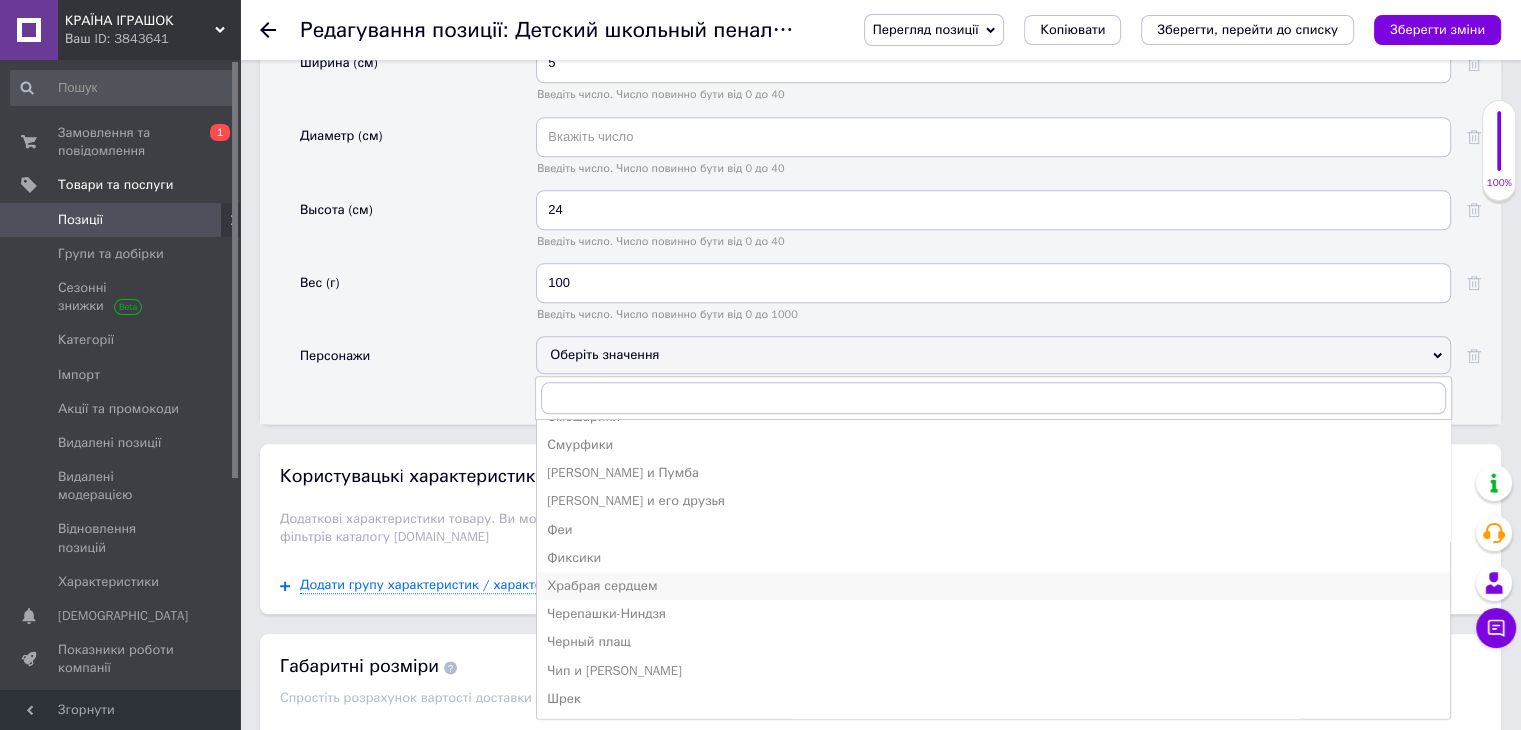 click on "Храбрая сердцем" at bounding box center (993, 586) 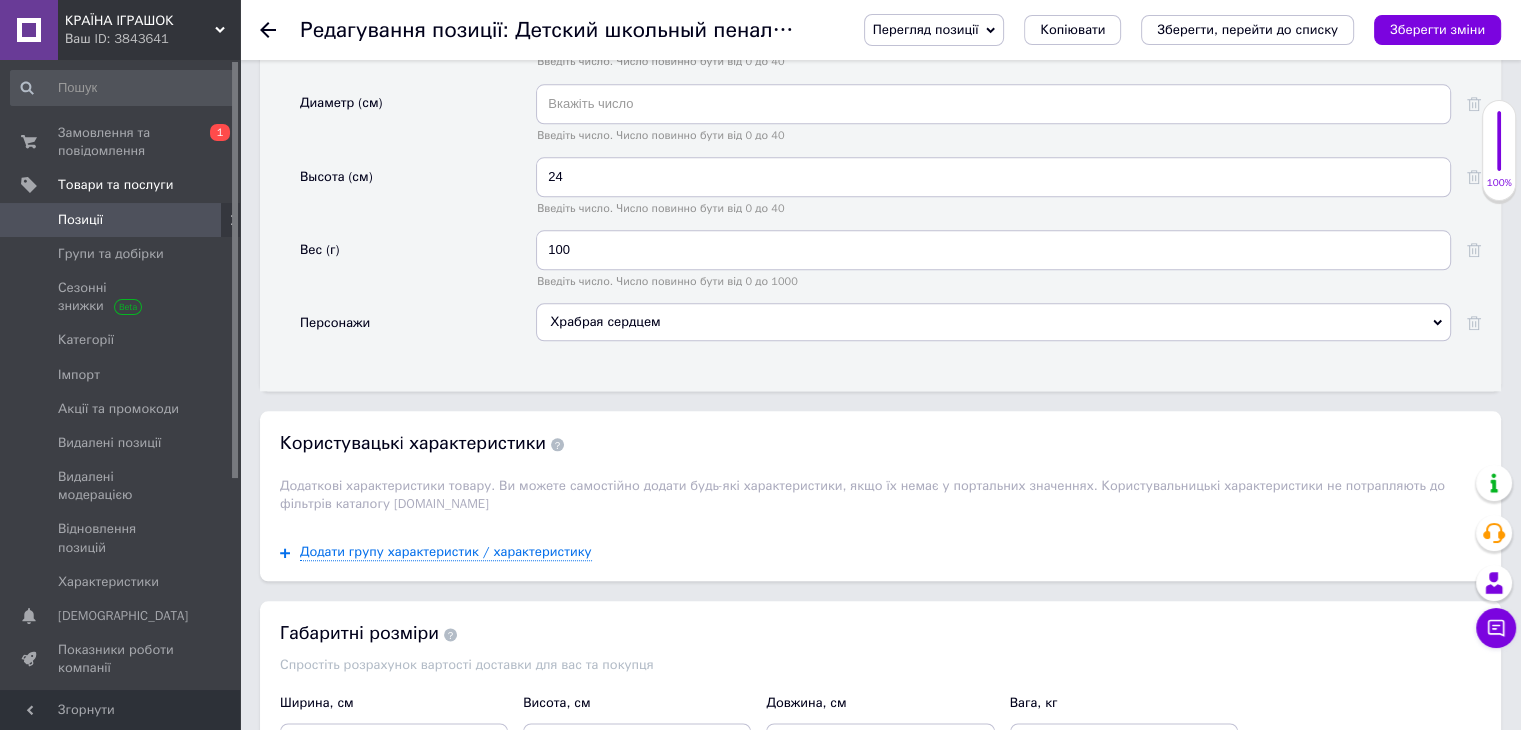 scroll, scrollTop: 2200, scrollLeft: 0, axis: vertical 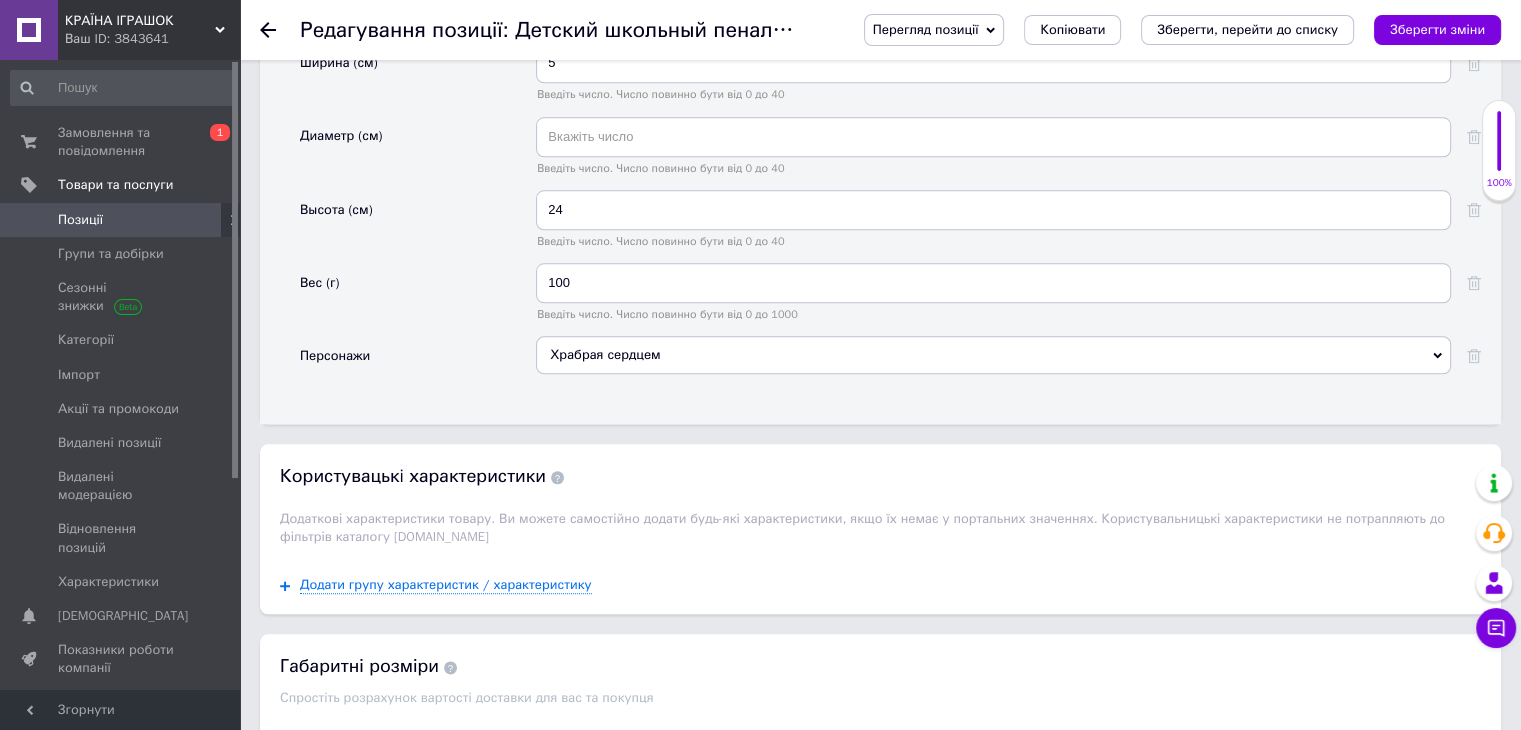 click on "Храбрая сердцем" at bounding box center [993, 355] 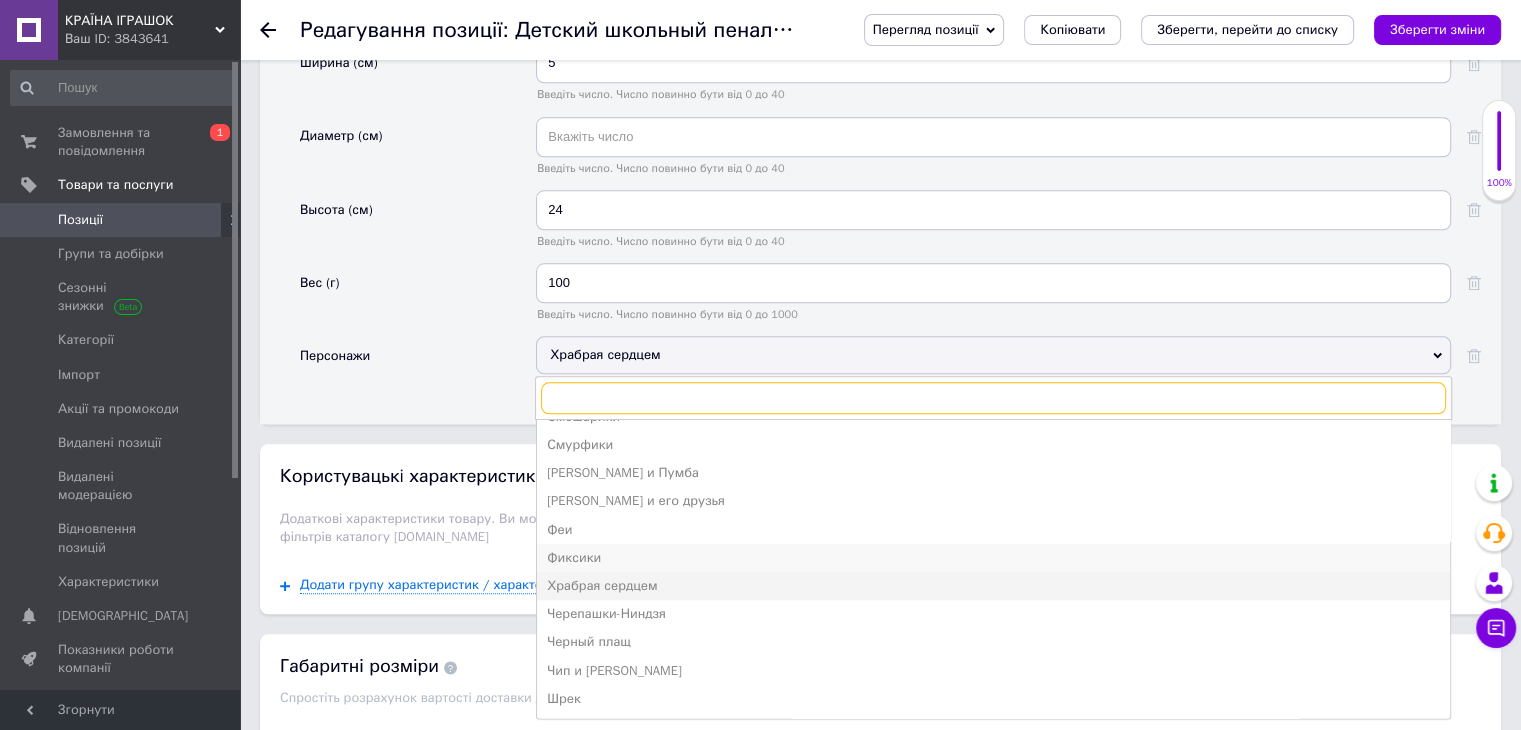 scroll, scrollTop: 2300, scrollLeft: 0, axis: vertical 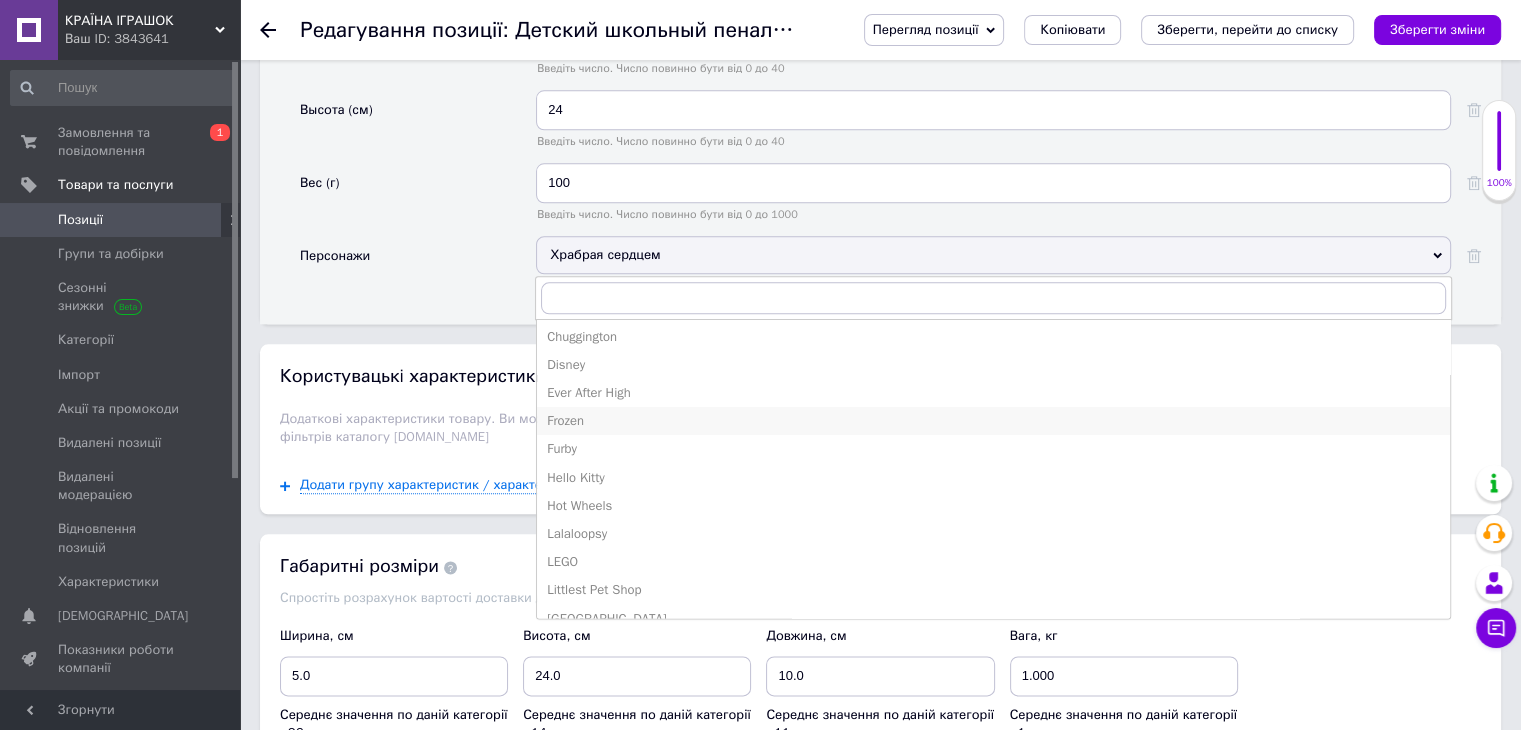 click on "Frozen" at bounding box center (993, 421) 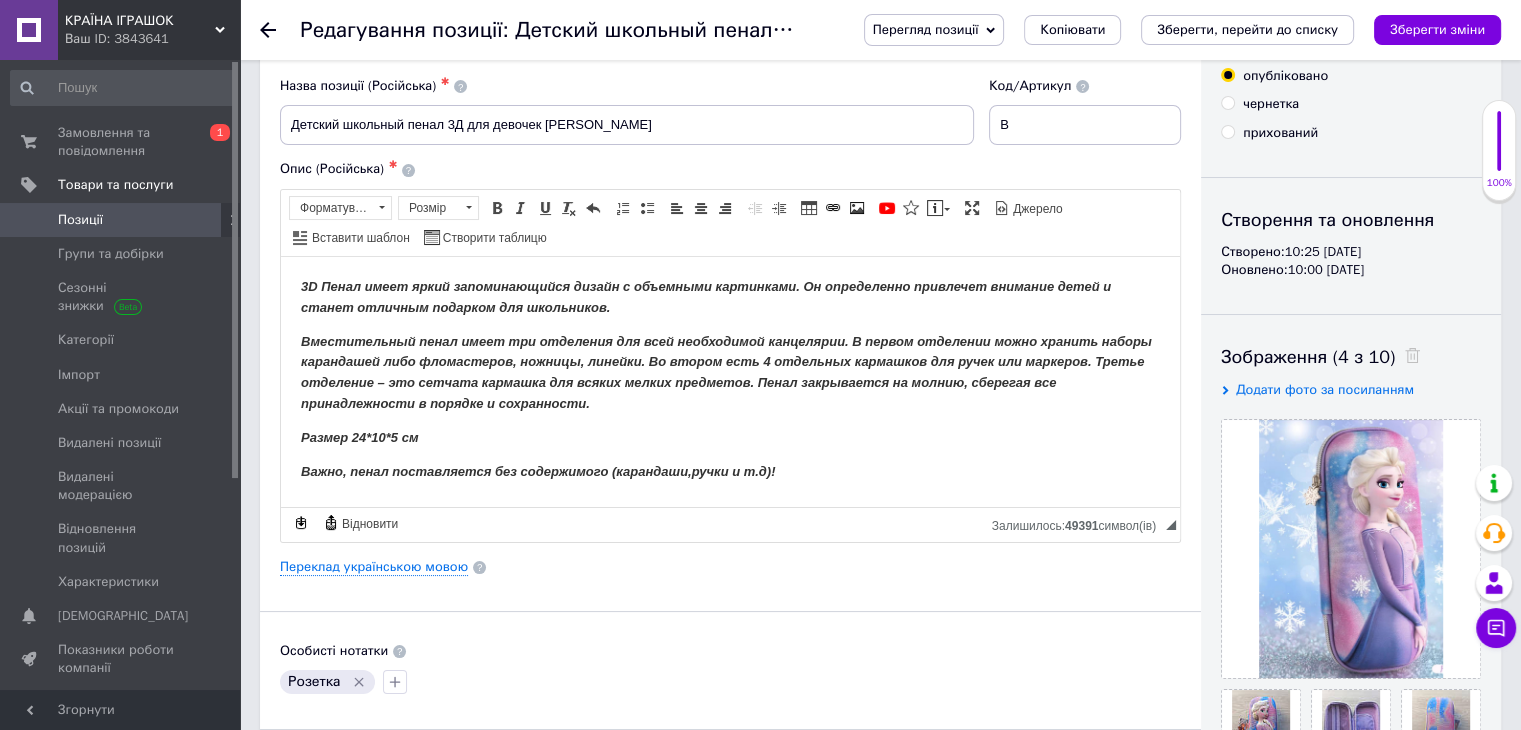 scroll, scrollTop: 0, scrollLeft: 0, axis: both 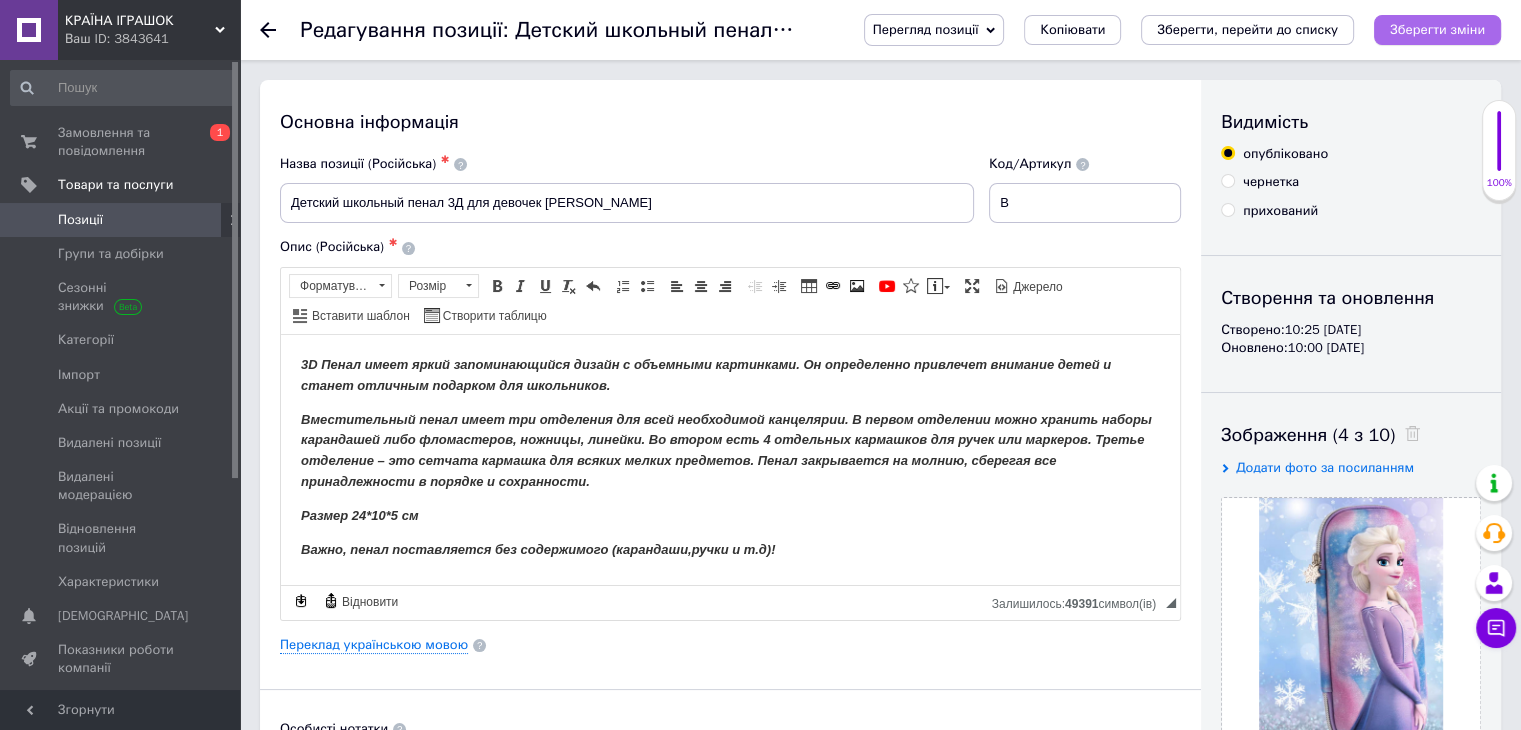 click on "Зберегти зміни" at bounding box center (1437, 29) 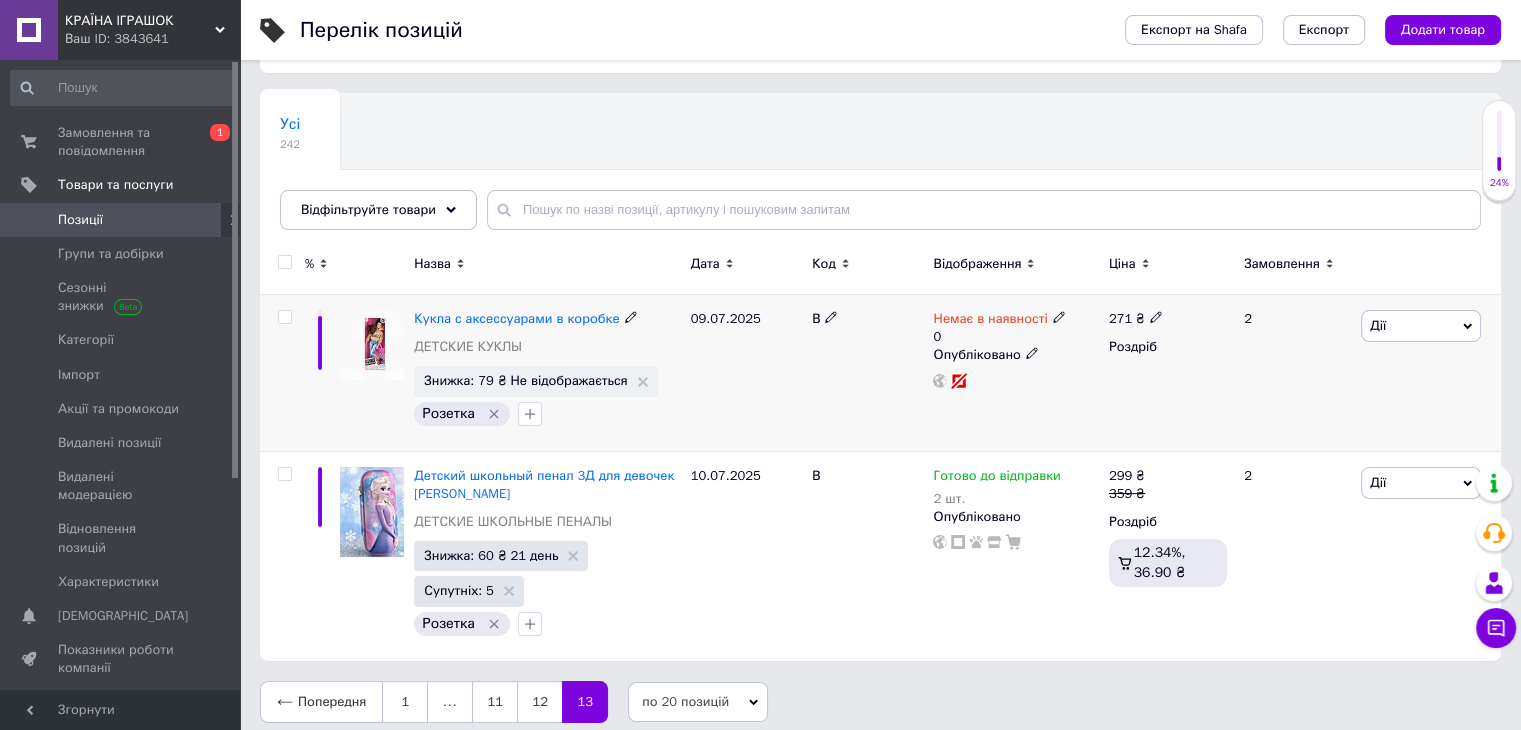 scroll, scrollTop: 120, scrollLeft: 0, axis: vertical 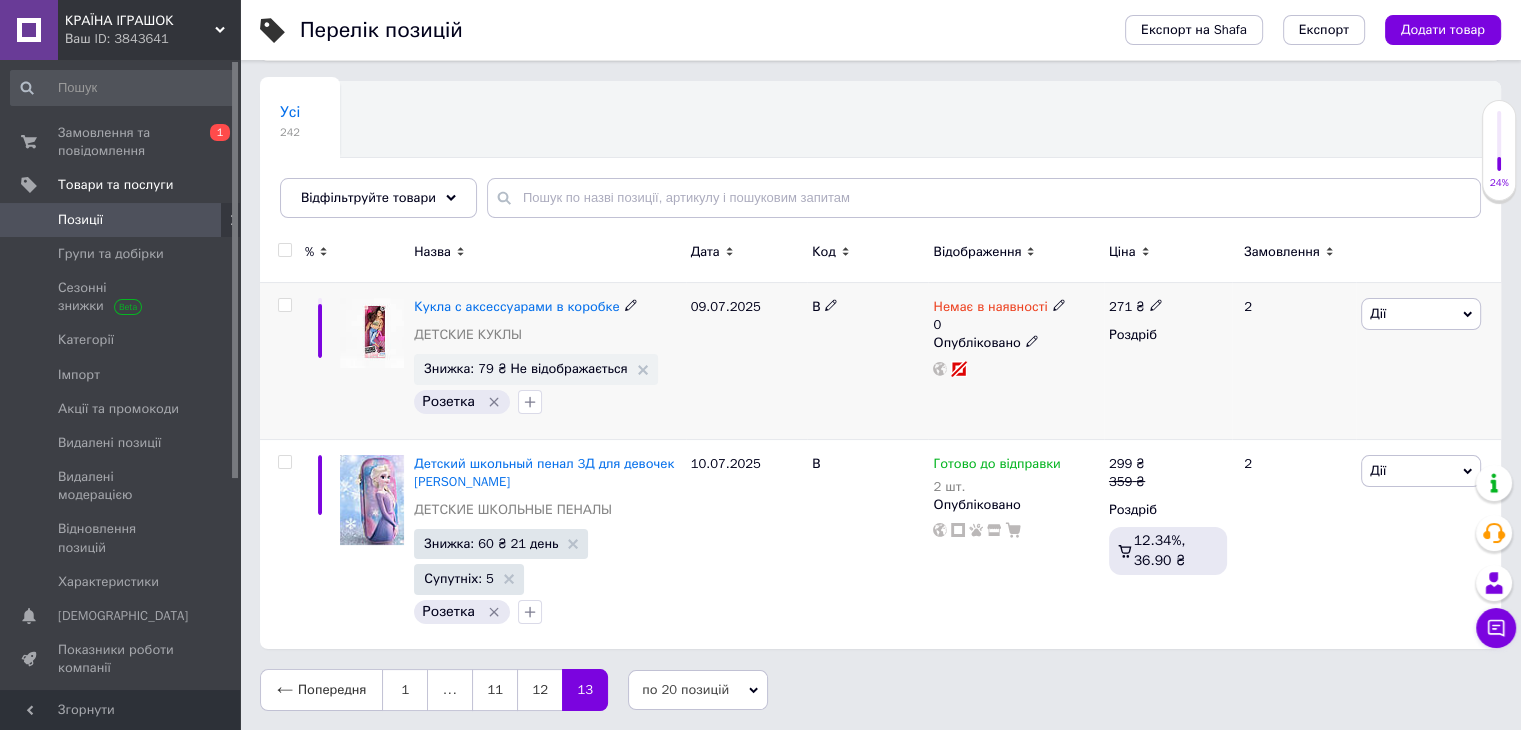 click 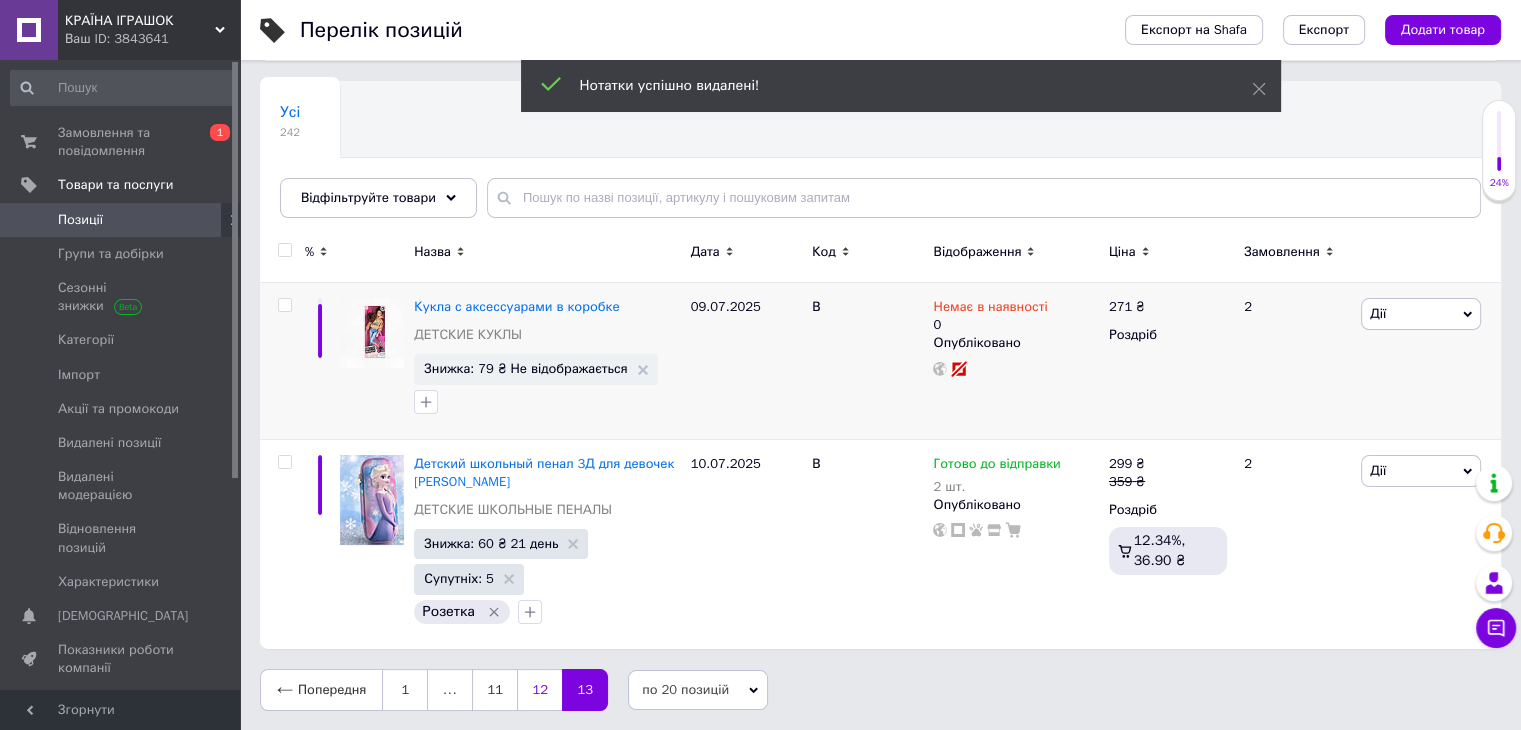click on "12" at bounding box center (539, 690) 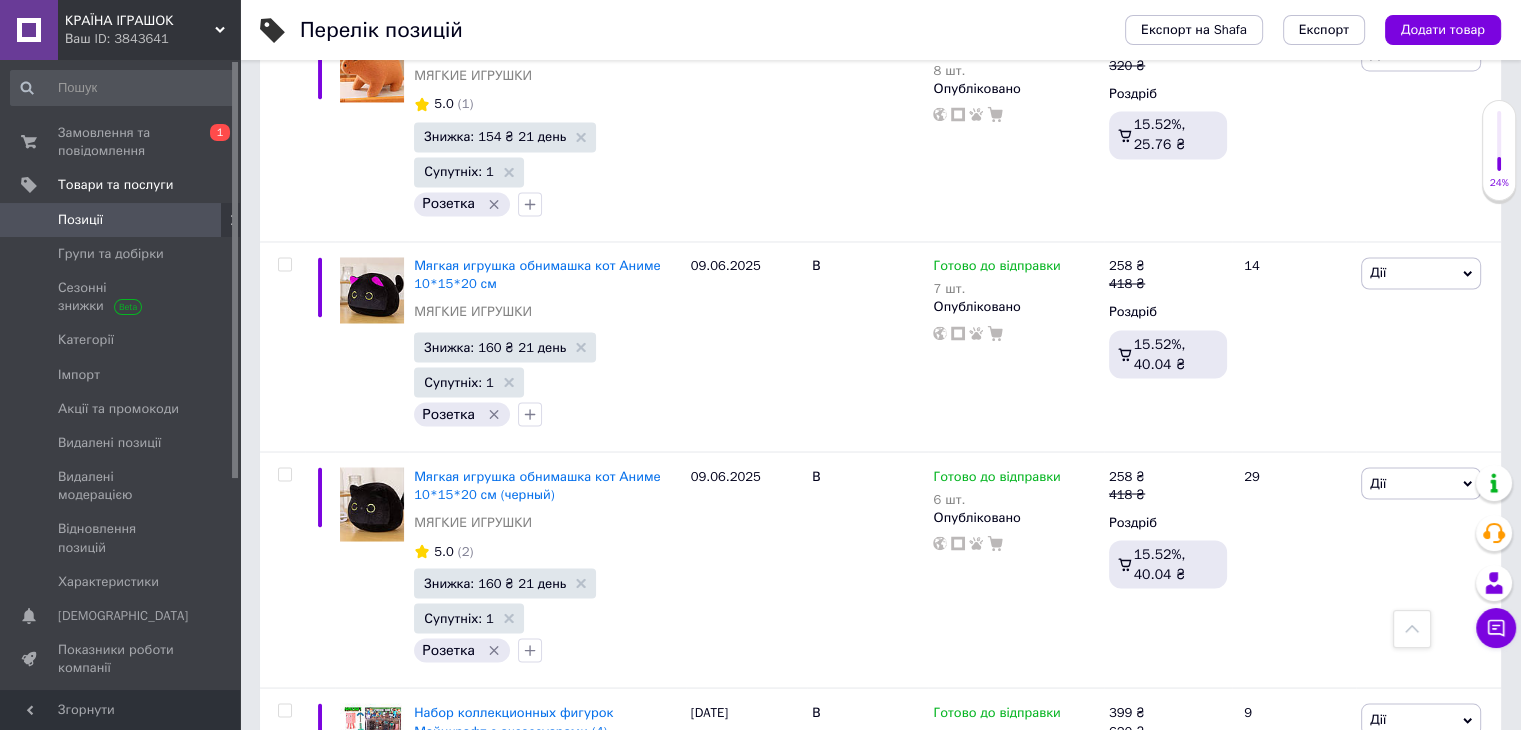 scroll, scrollTop: 4080, scrollLeft: 0, axis: vertical 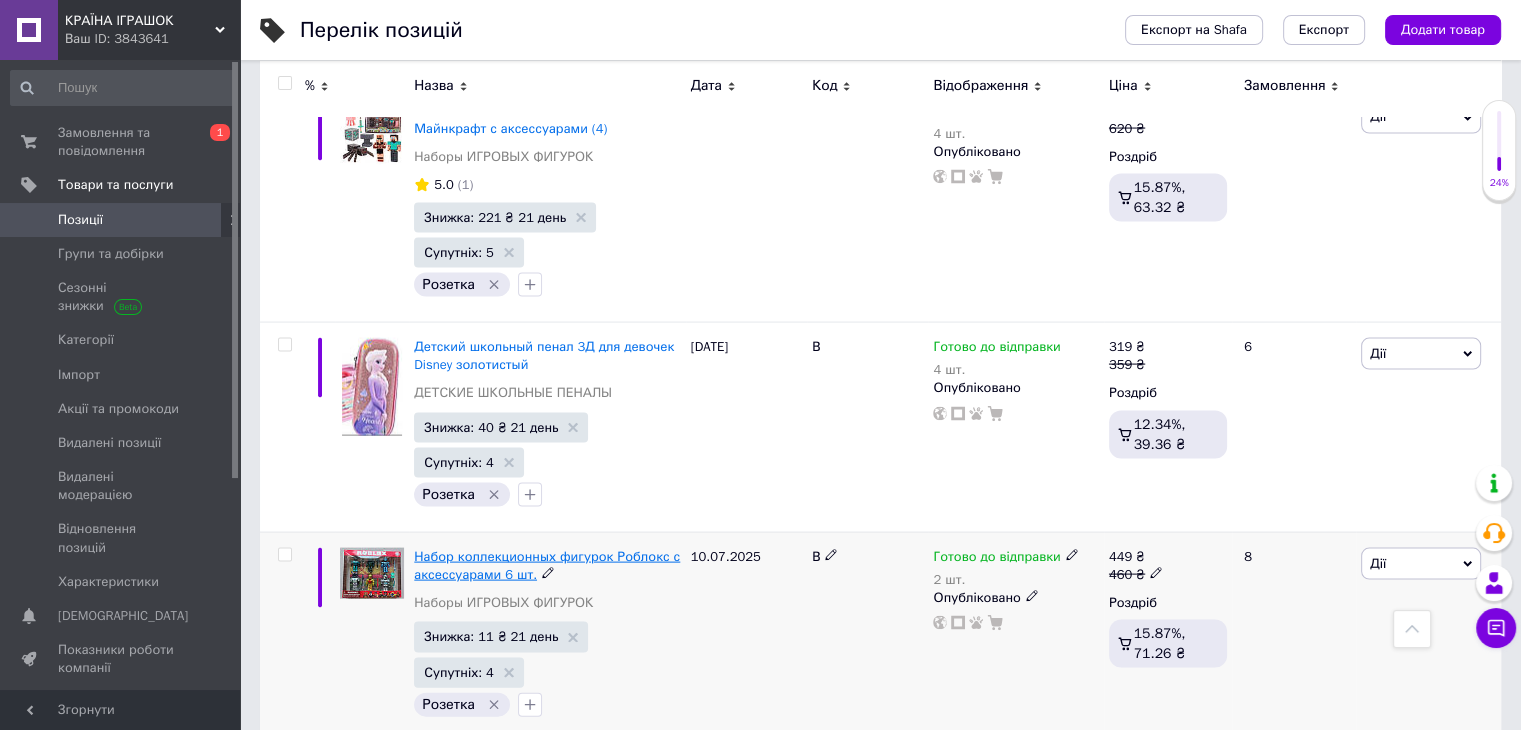 click on "Набор коллекционных фигурок Роблокс с аксессуарами 6 шт." at bounding box center (547, 565) 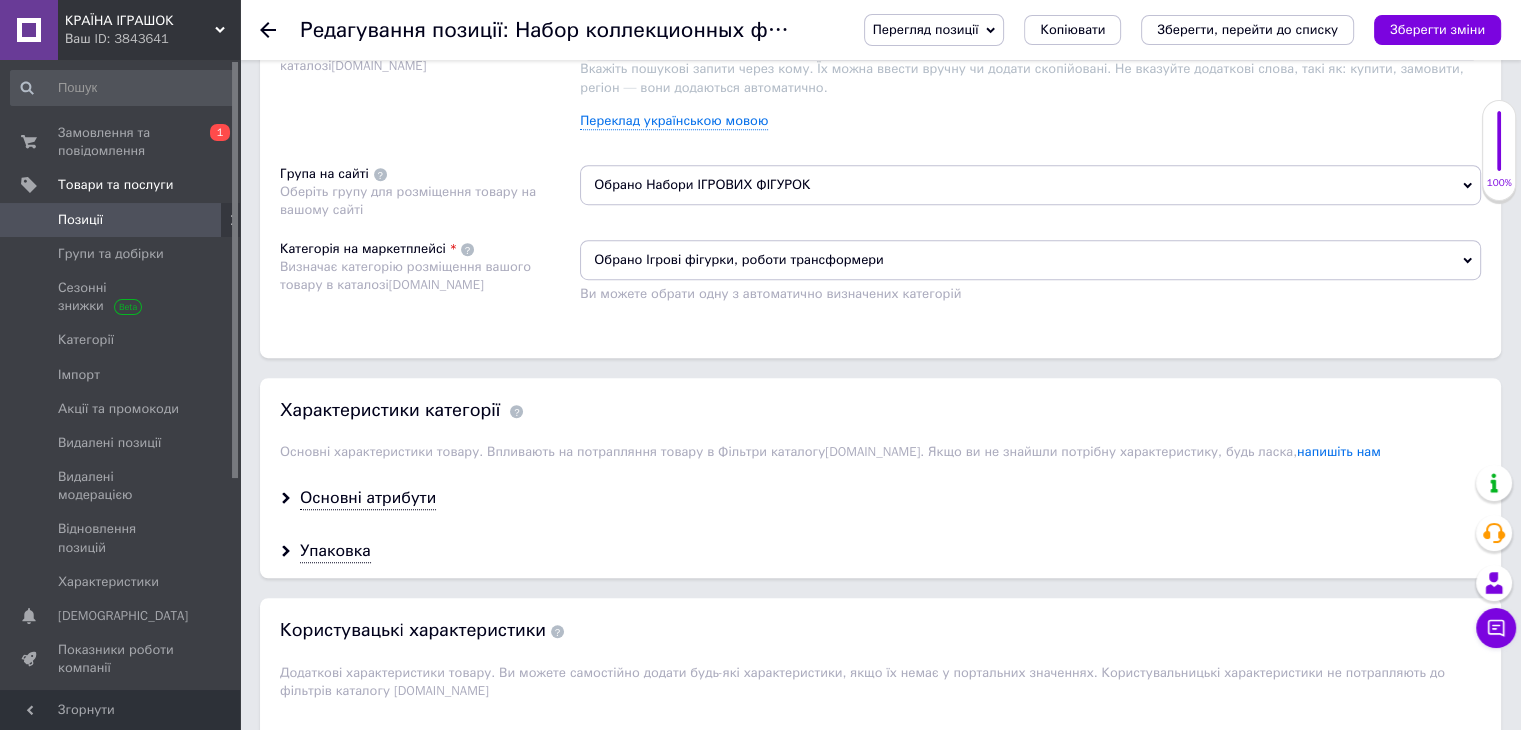 scroll, scrollTop: 1300, scrollLeft: 0, axis: vertical 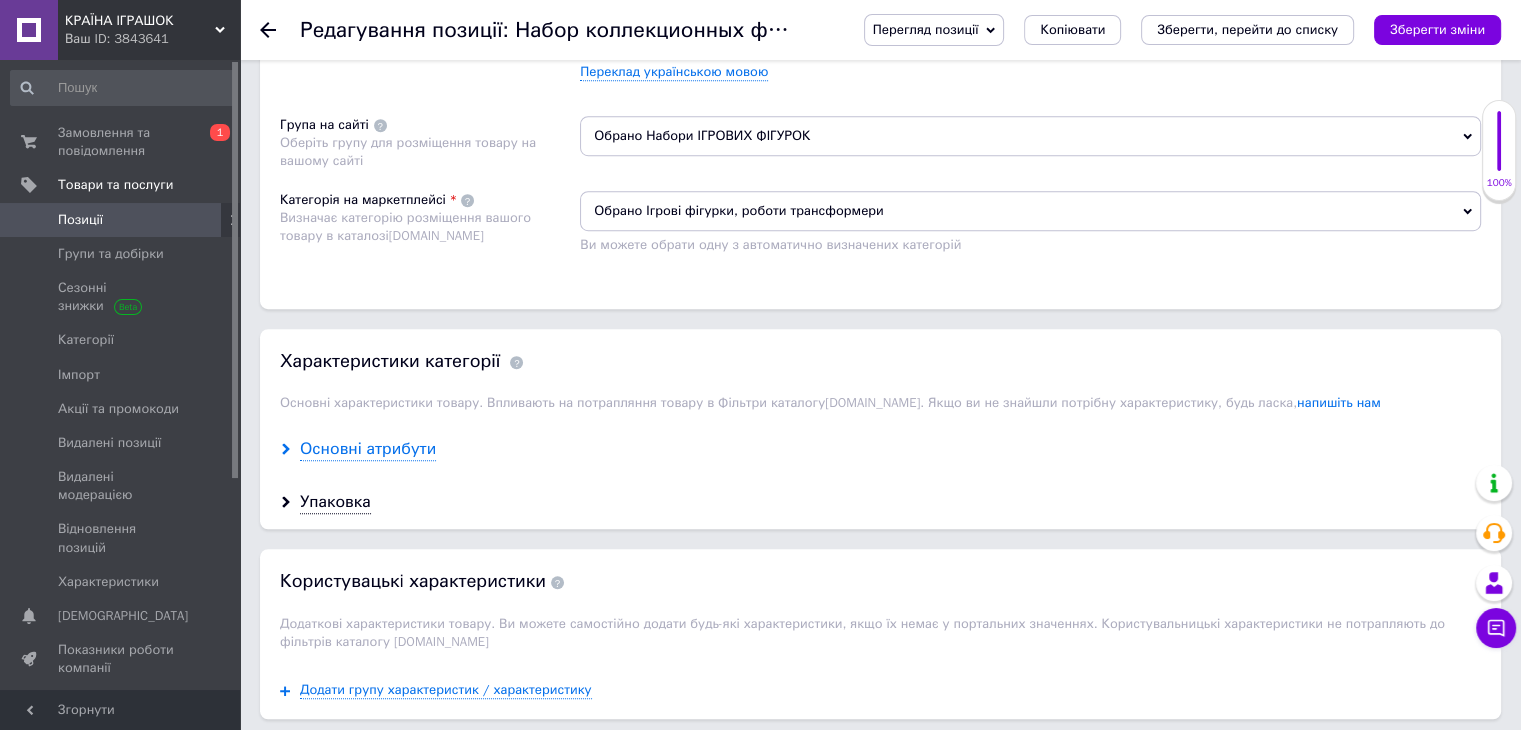 click on "Основні атрибути" at bounding box center [368, 449] 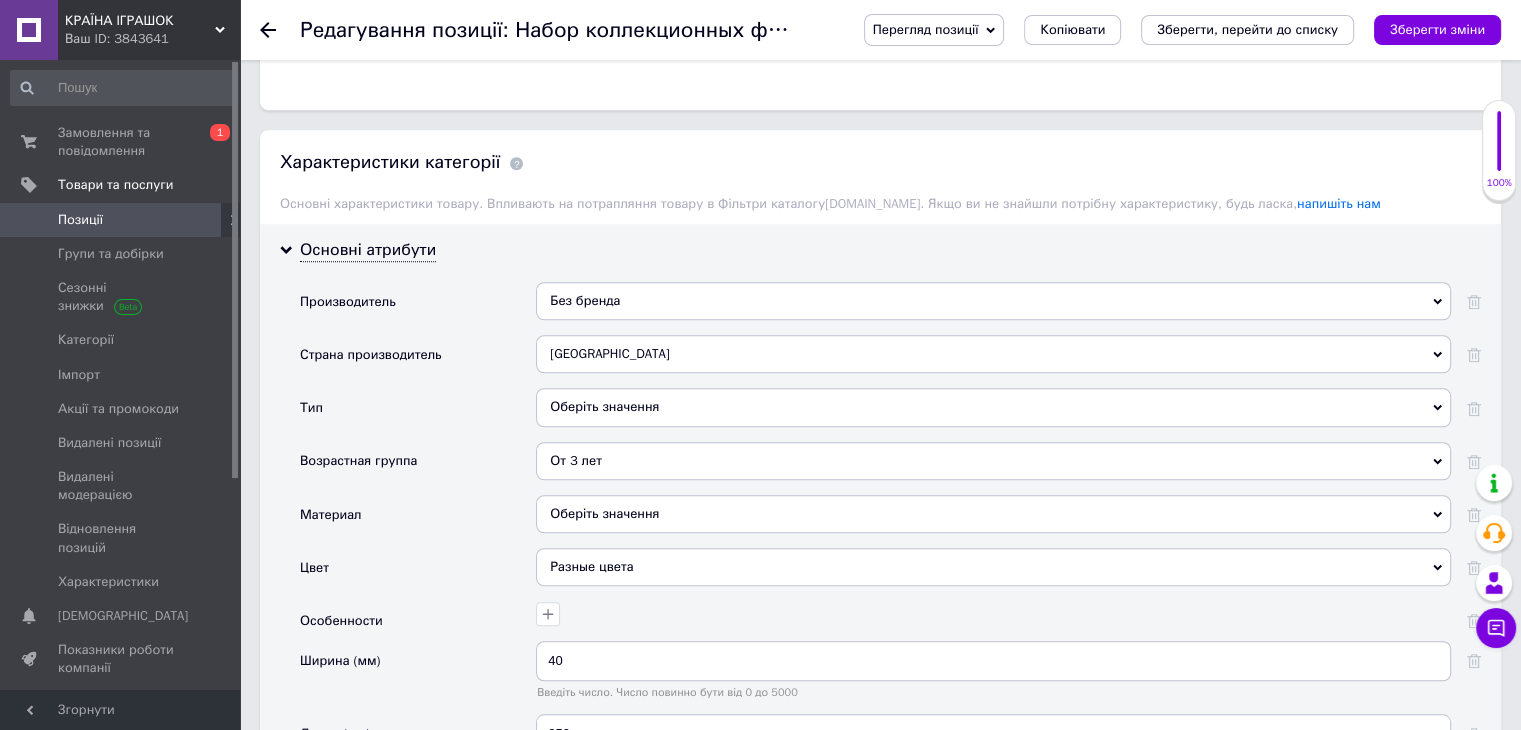 scroll, scrollTop: 1500, scrollLeft: 0, axis: vertical 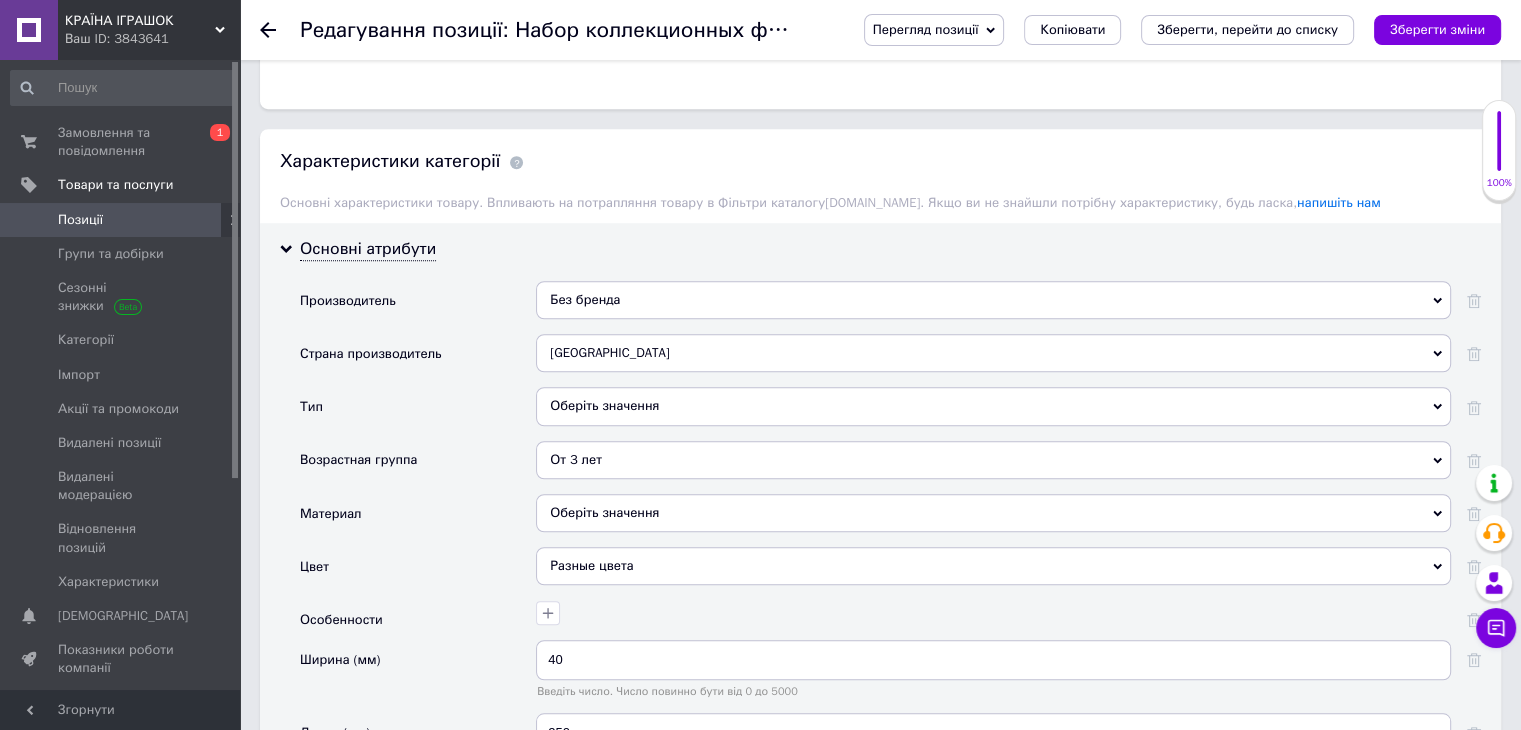 click 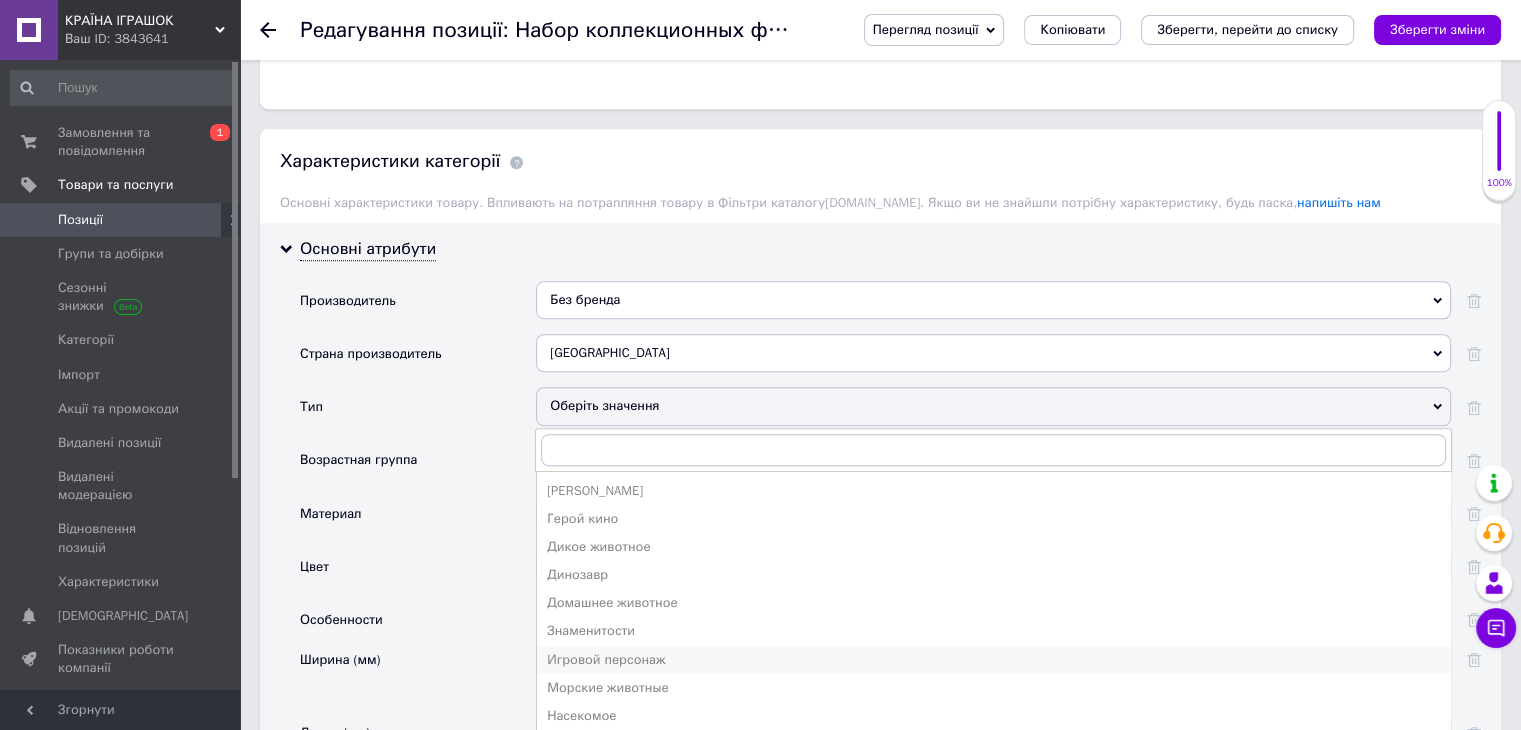 click on "Игровой персонаж" at bounding box center [993, 660] 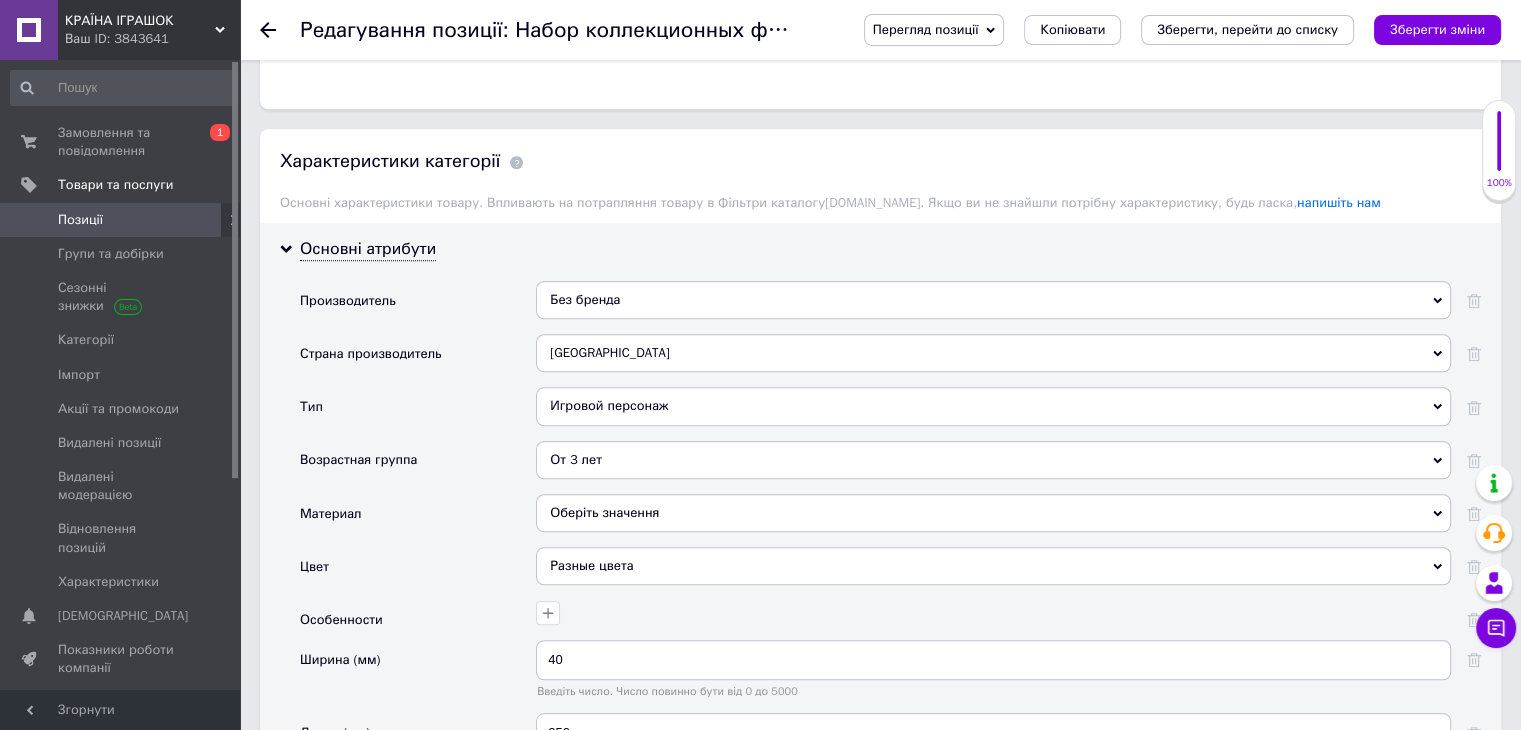 click on "Оберіть значення" at bounding box center [993, 513] 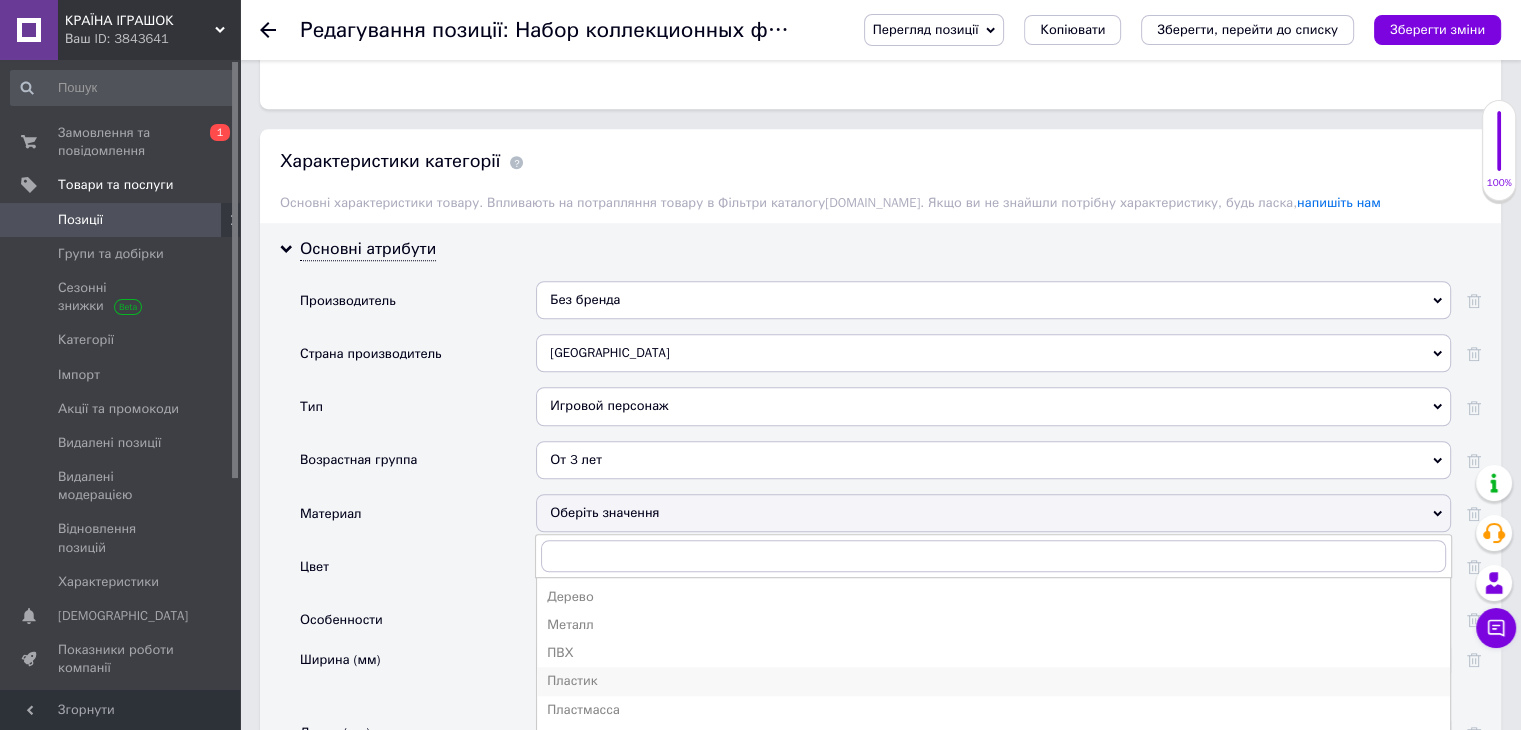 click on "Пластик" at bounding box center (993, 681) 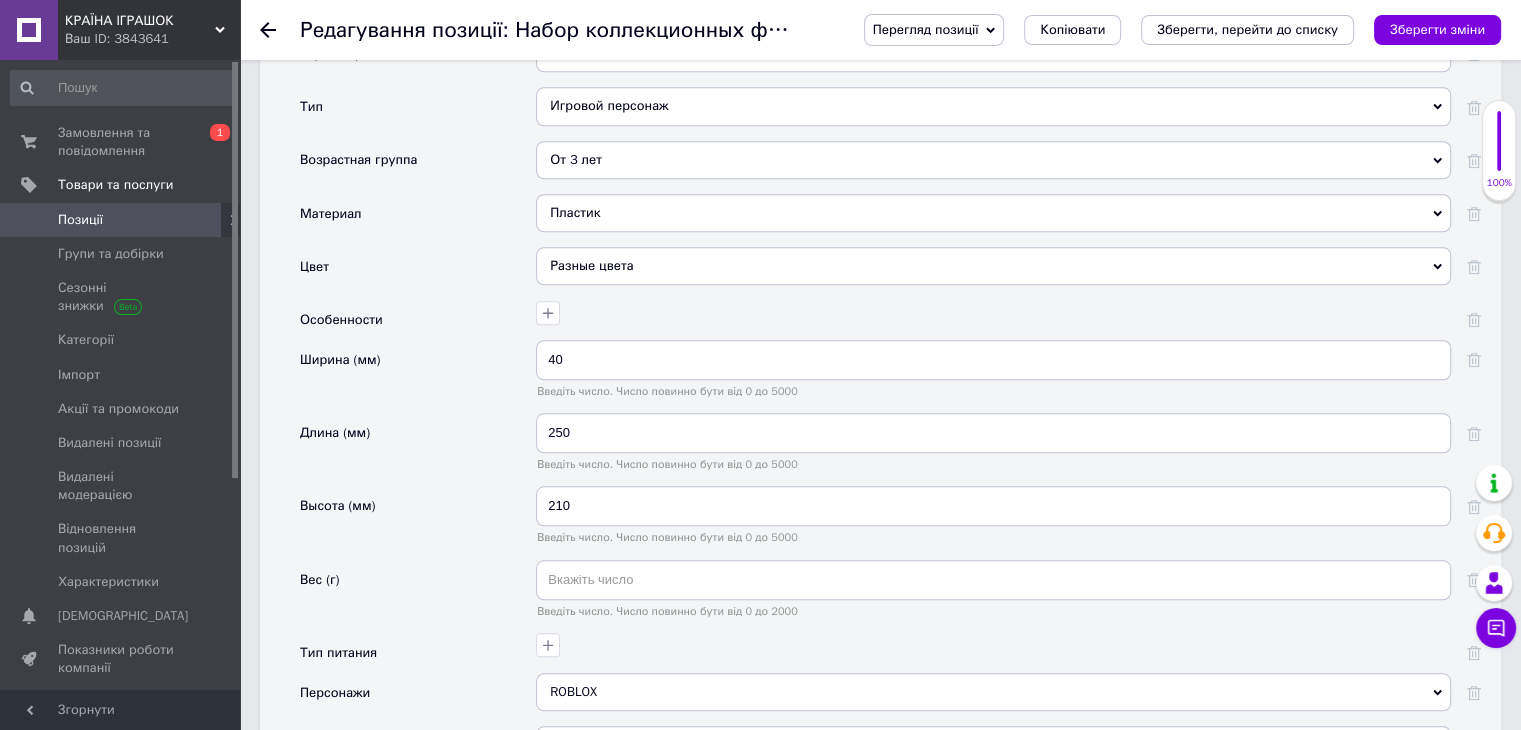 scroll, scrollTop: 1900, scrollLeft: 0, axis: vertical 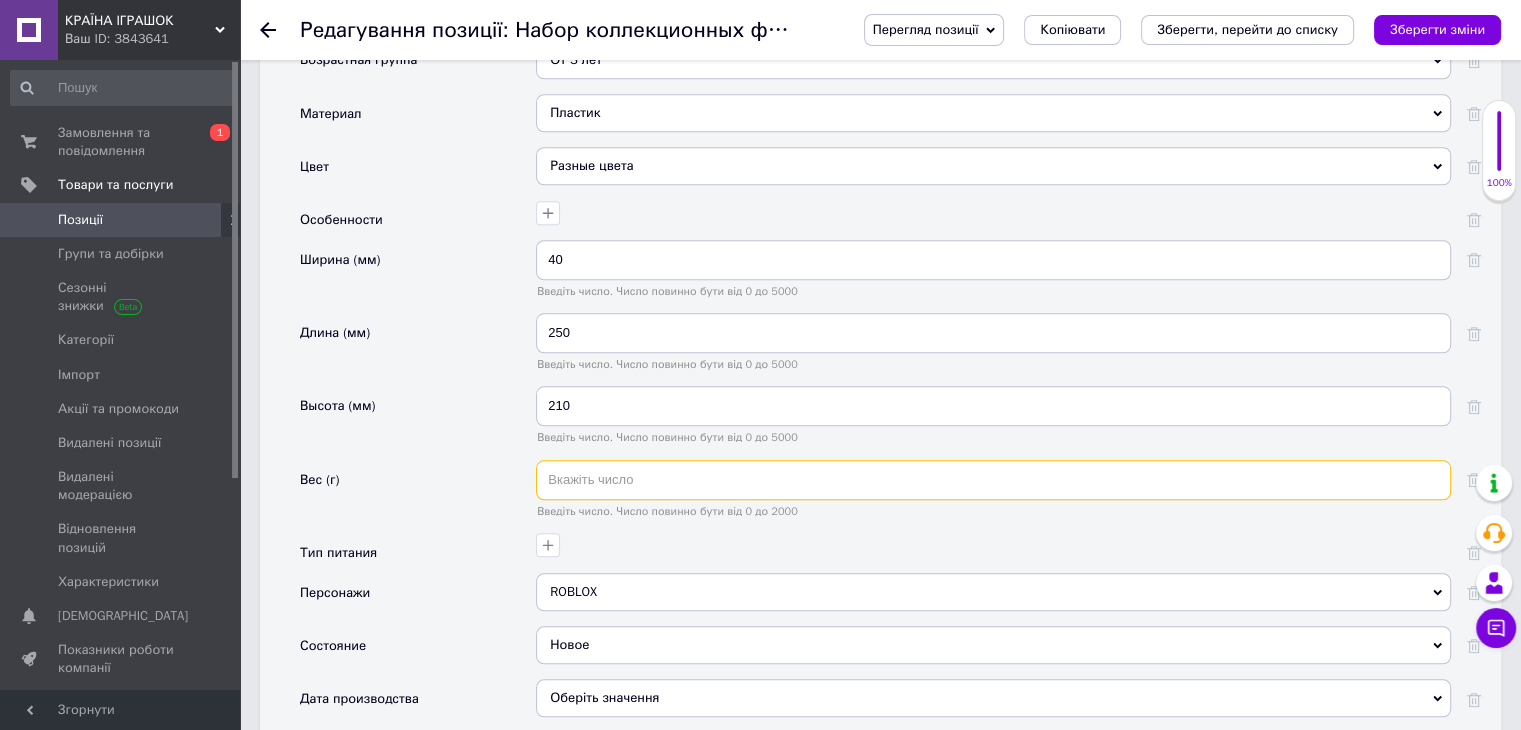 click at bounding box center [993, 480] 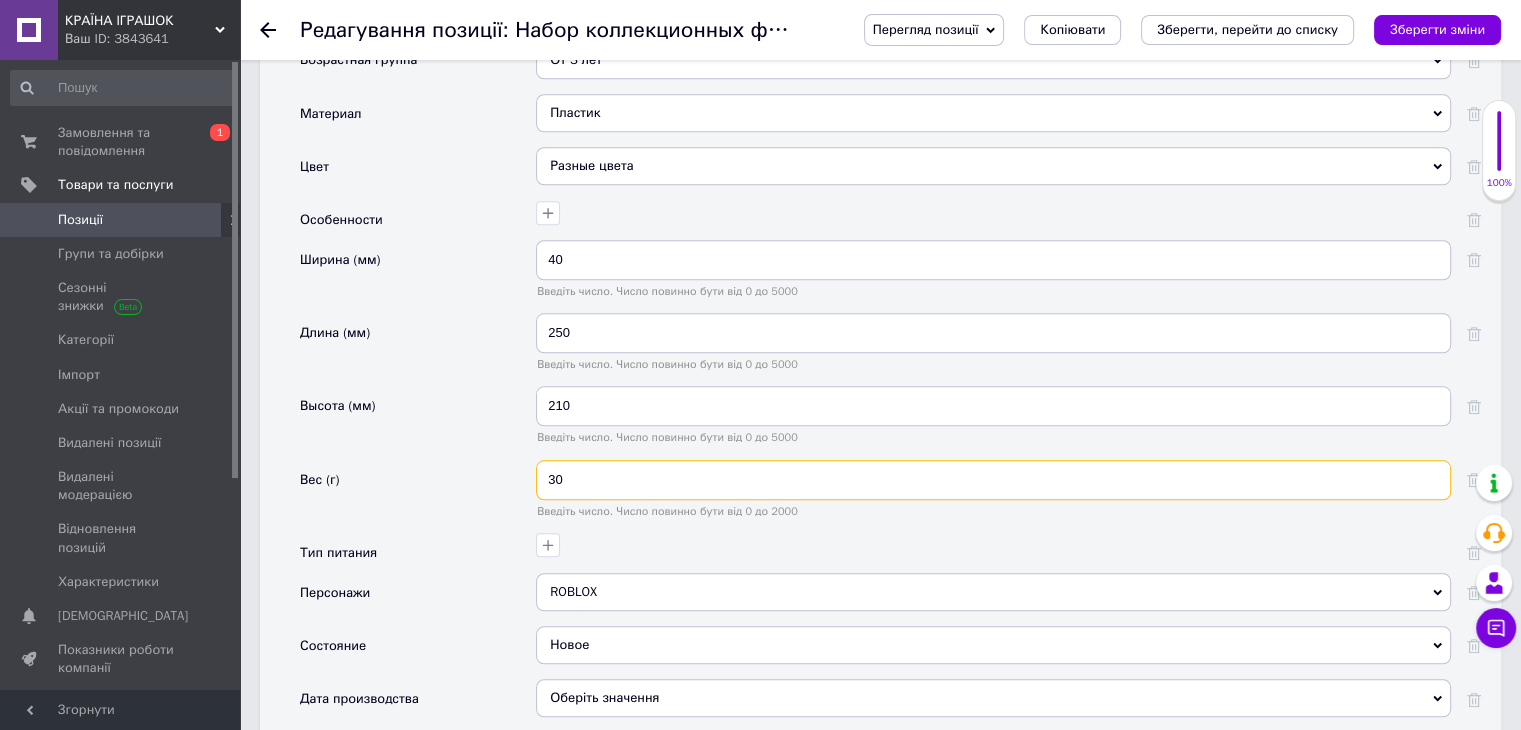 type on "3" 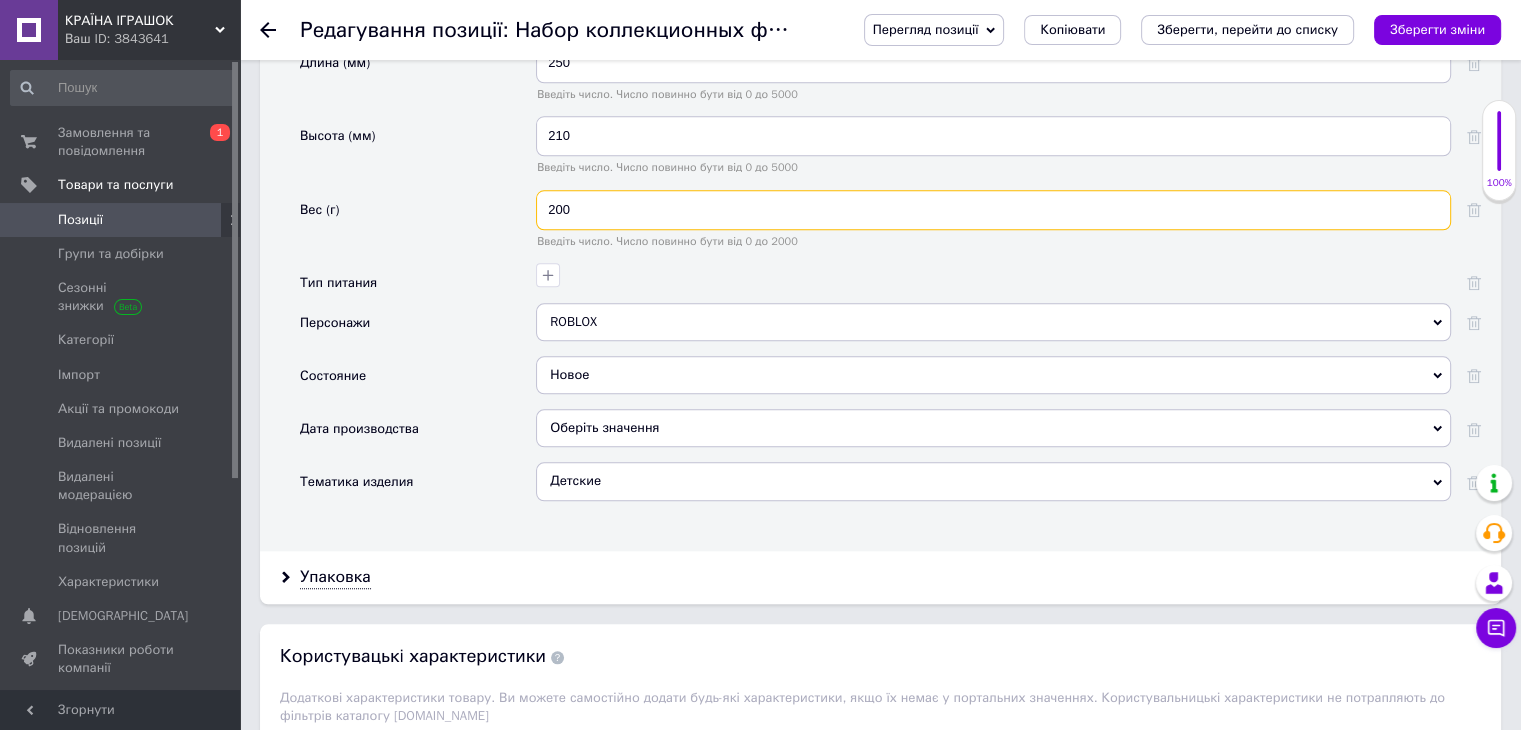 scroll, scrollTop: 2300, scrollLeft: 0, axis: vertical 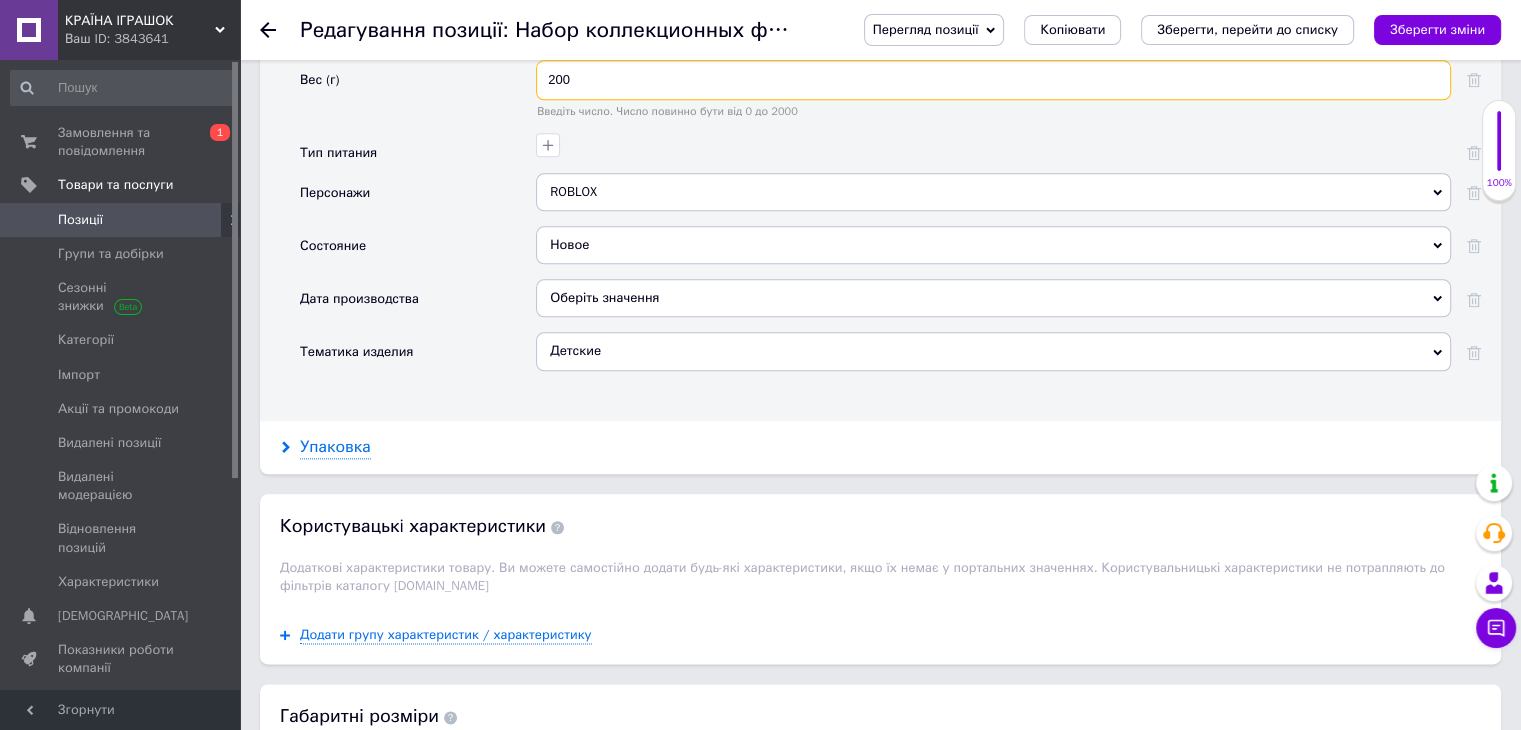 type on "200" 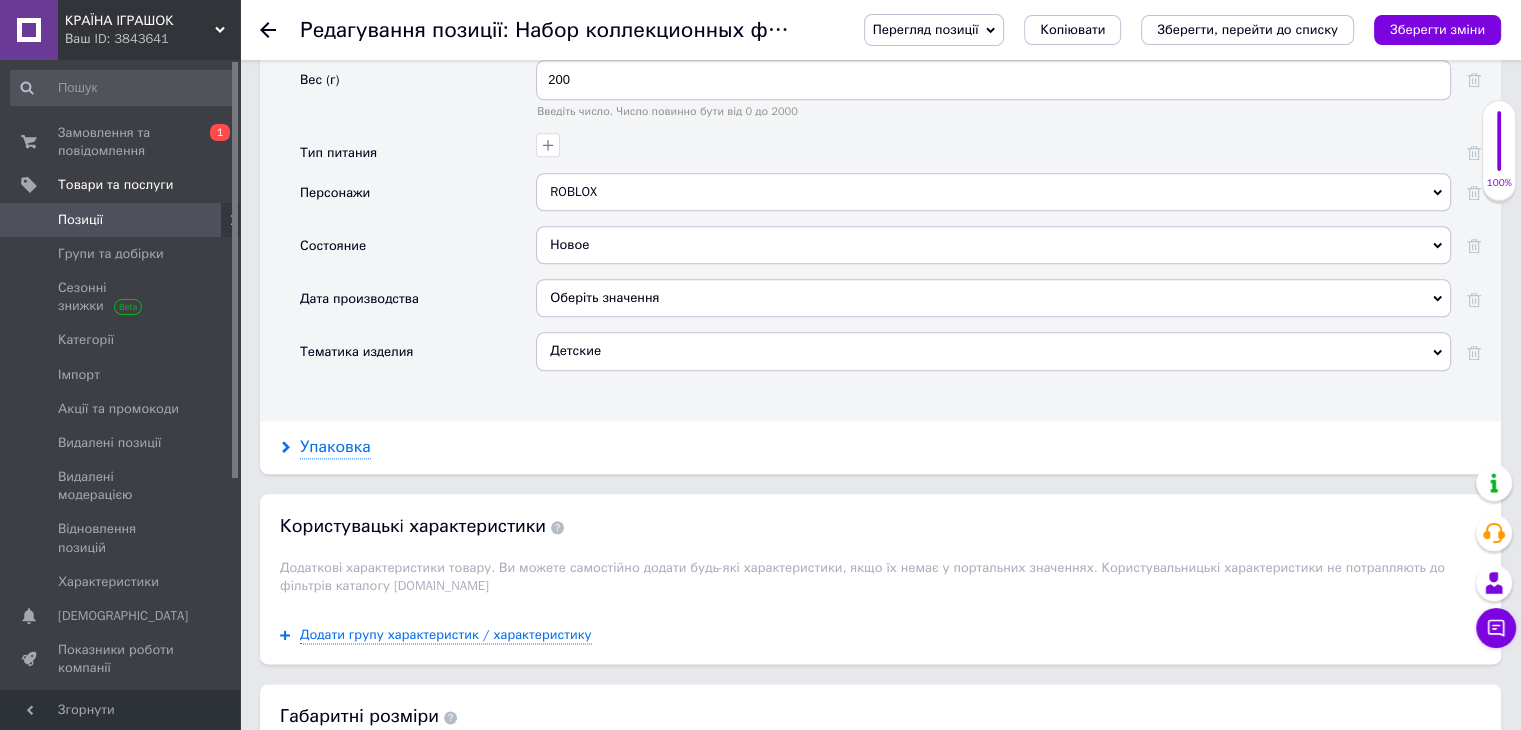 click on "Упаковка" at bounding box center (335, 447) 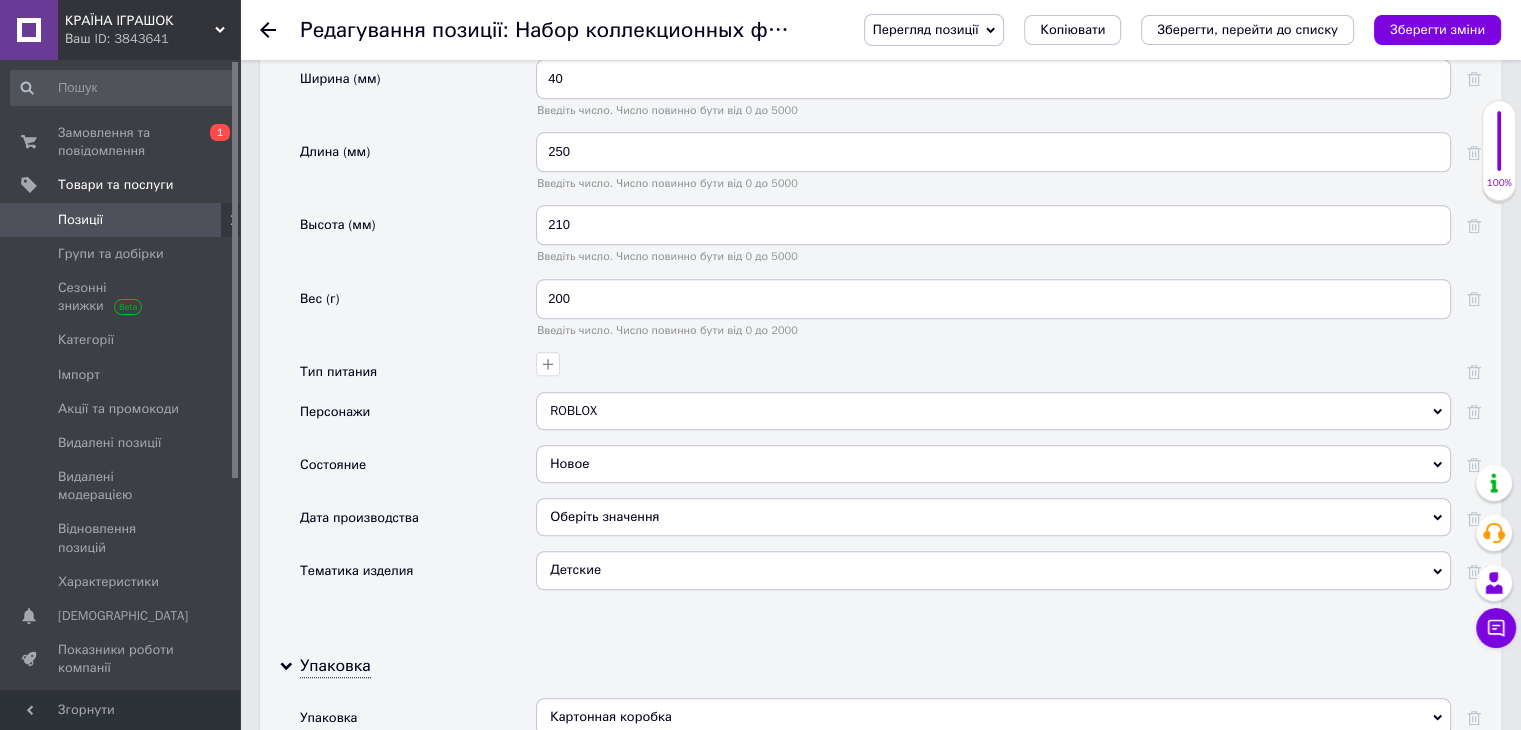 scroll, scrollTop: 1800, scrollLeft: 0, axis: vertical 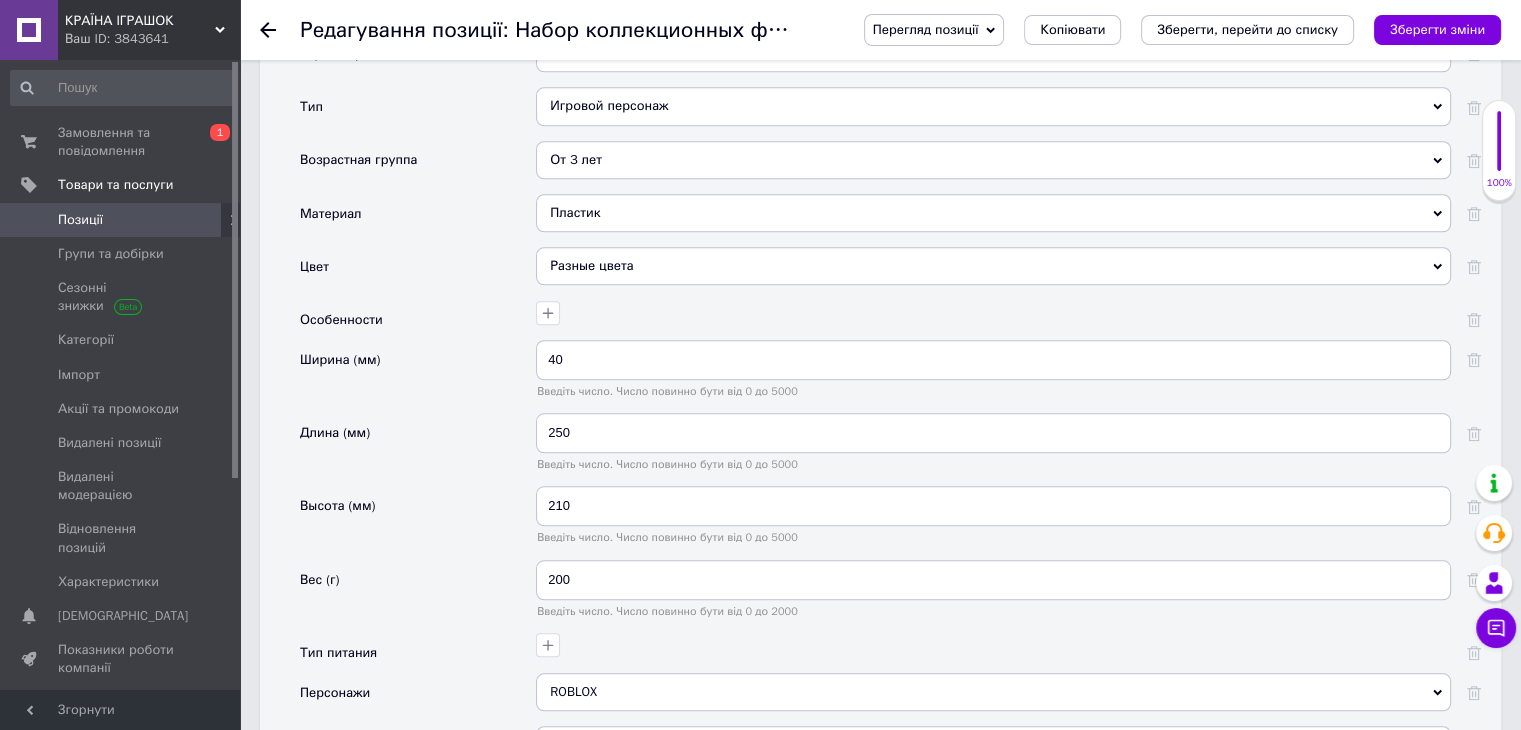 click on "Зберегти зміни" at bounding box center [1437, 29] 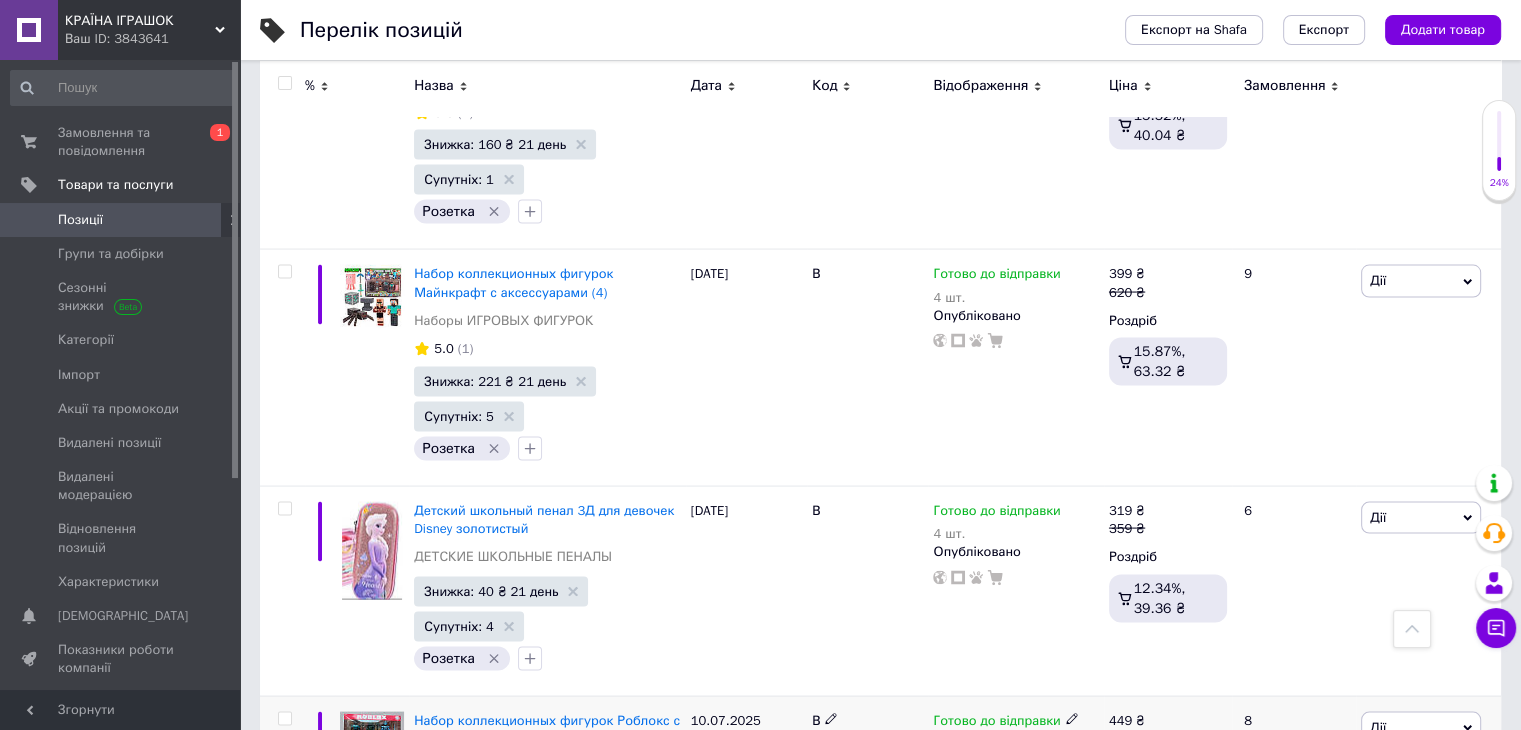scroll, scrollTop: 3880, scrollLeft: 0, axis: vertical 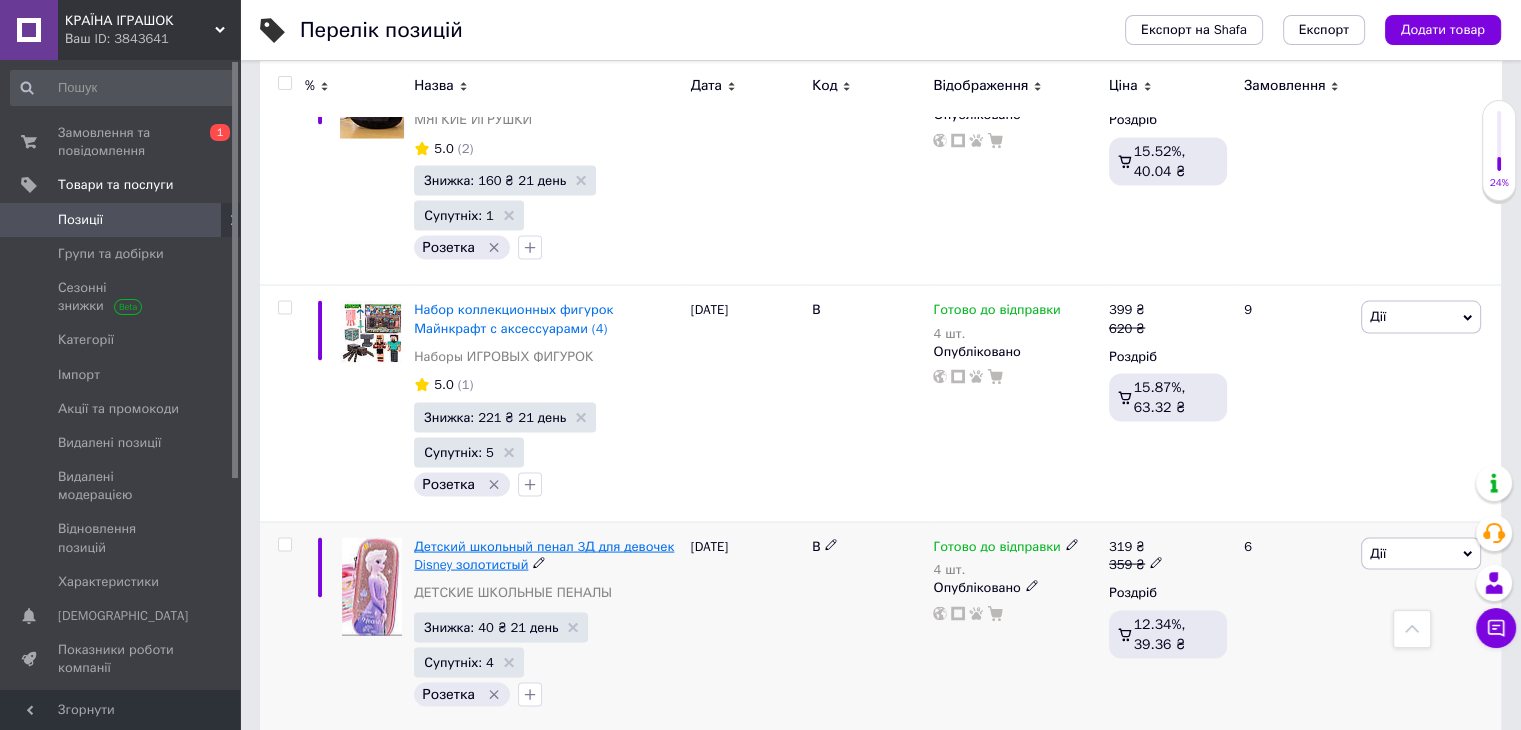 click on "Детский школьный пенал 3Д для девочек Disney золотистый" at bounding box center (544, 555) 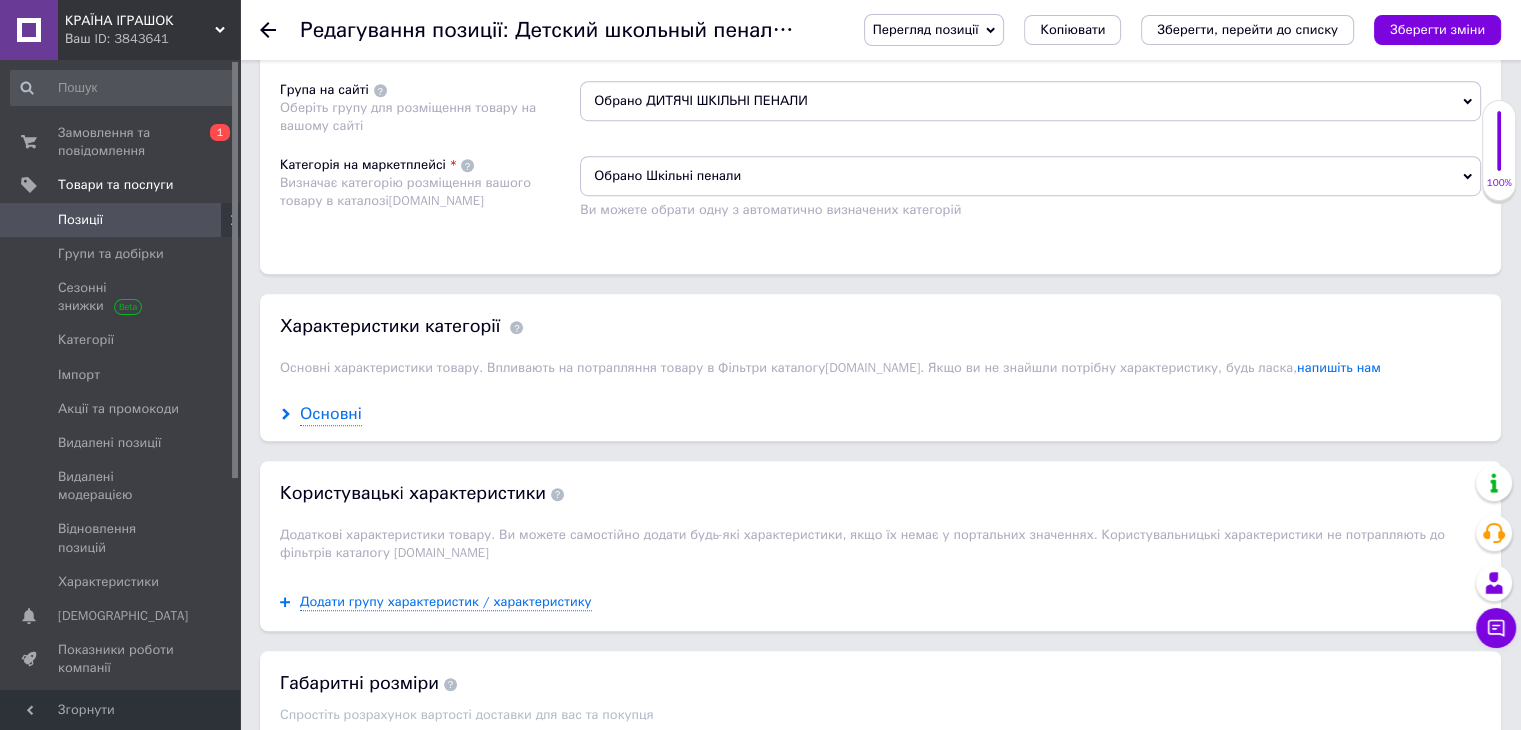 scroll, scrollTop: 1400, scrollLeft: 0, axis: vertical 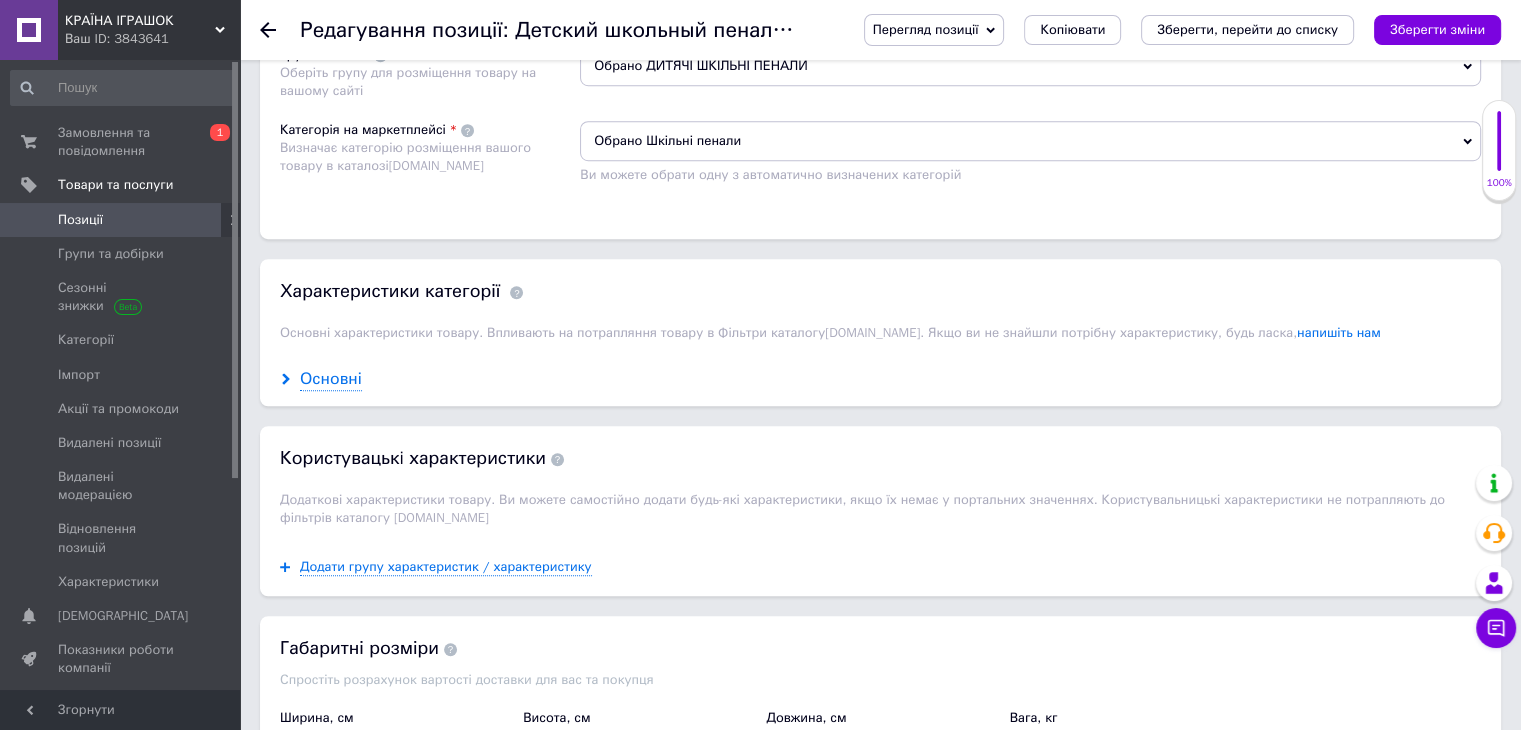 click on "Основні" at bounding box center (331, 379) 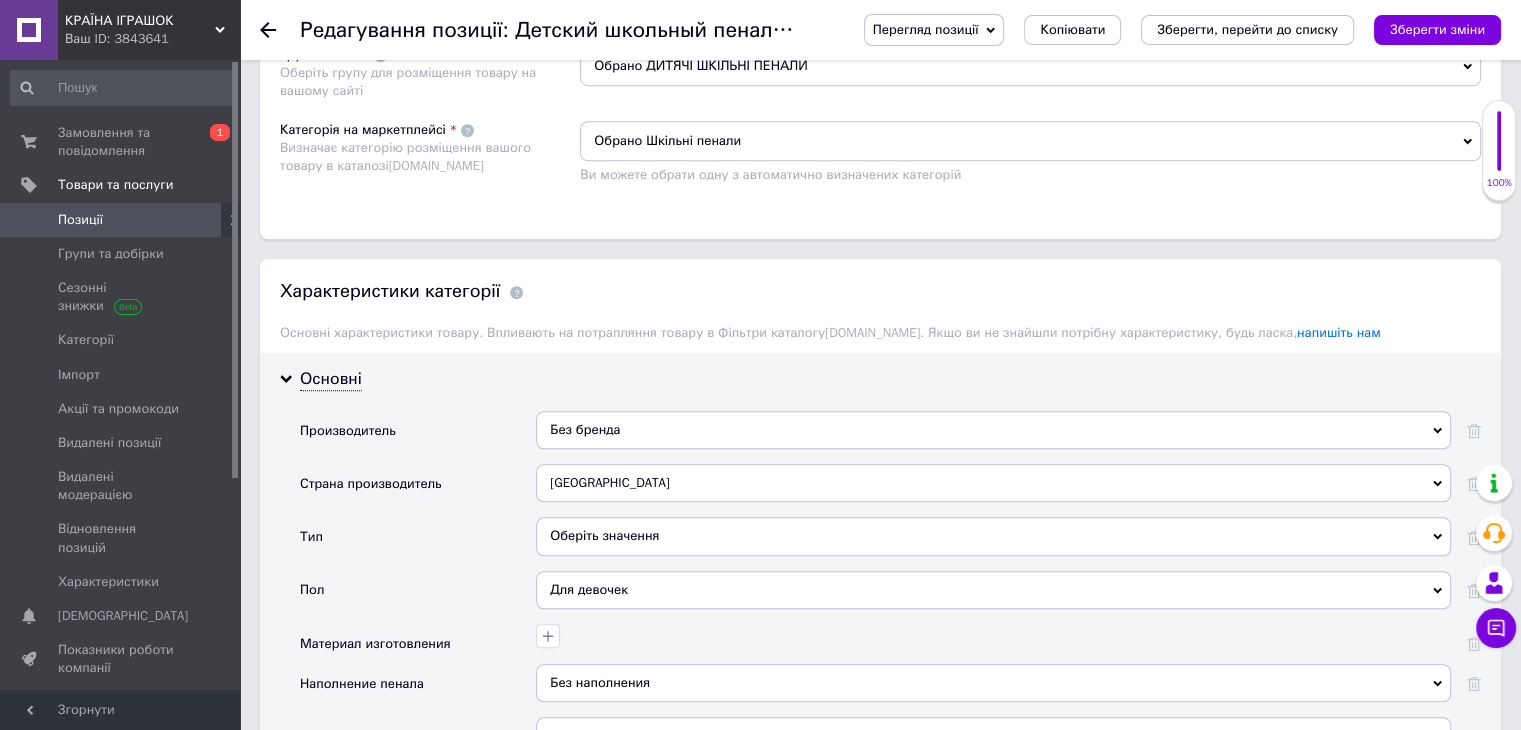 scroll, scrollTop: 1600, scrollLeft: 0, axis: vertical 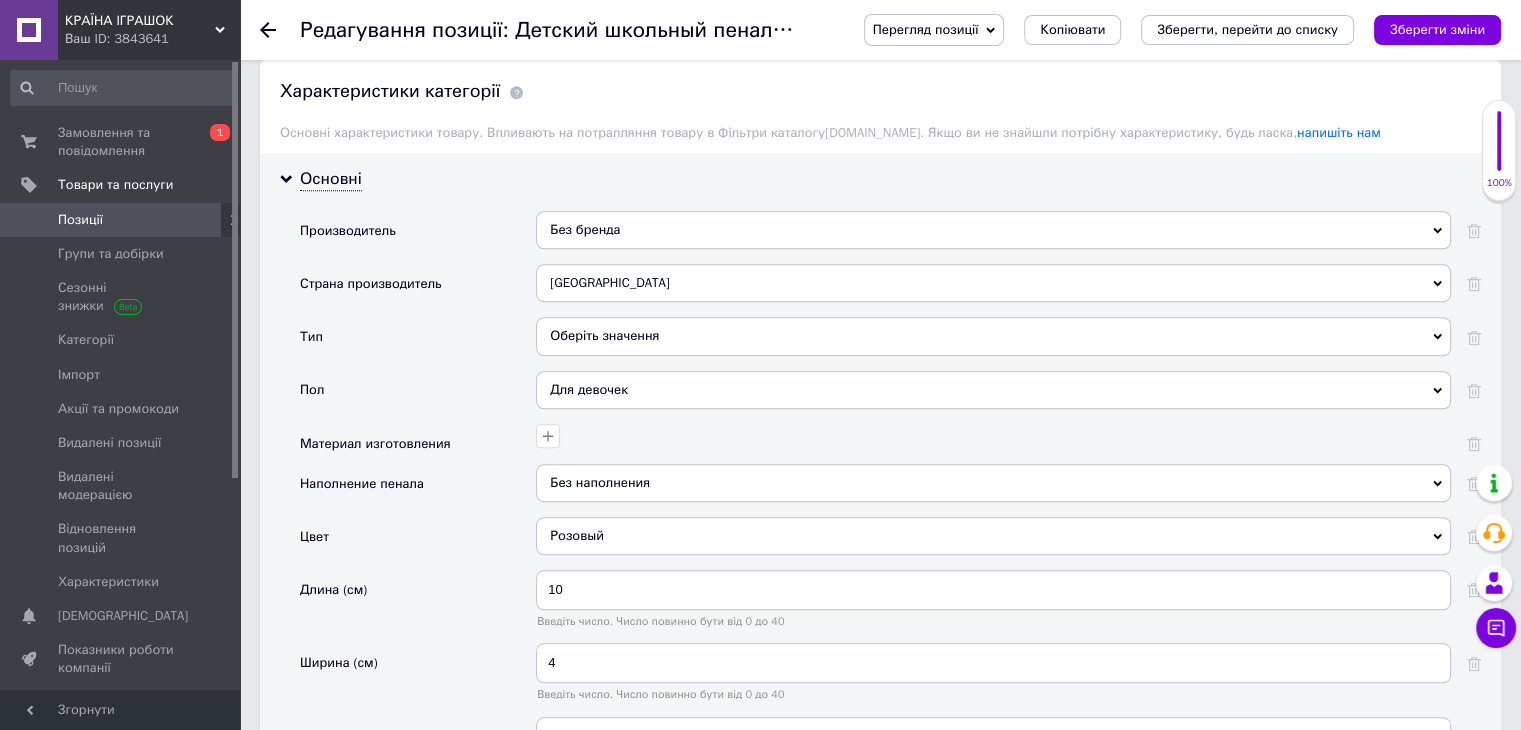 click on "Оберіть значення" at bounding box center [993, 336] 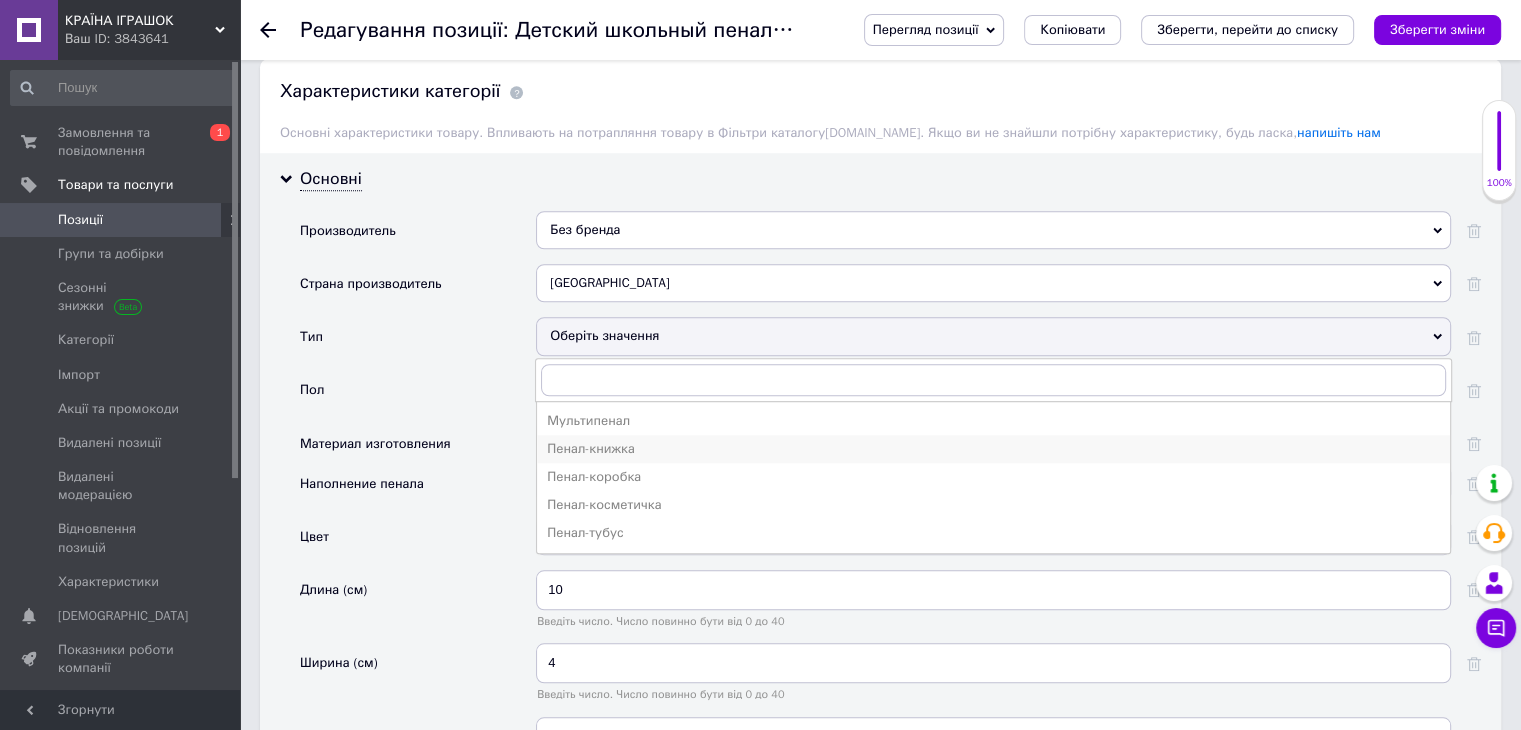 click on "Пенал-книжка" at bounding box center (993, 449) 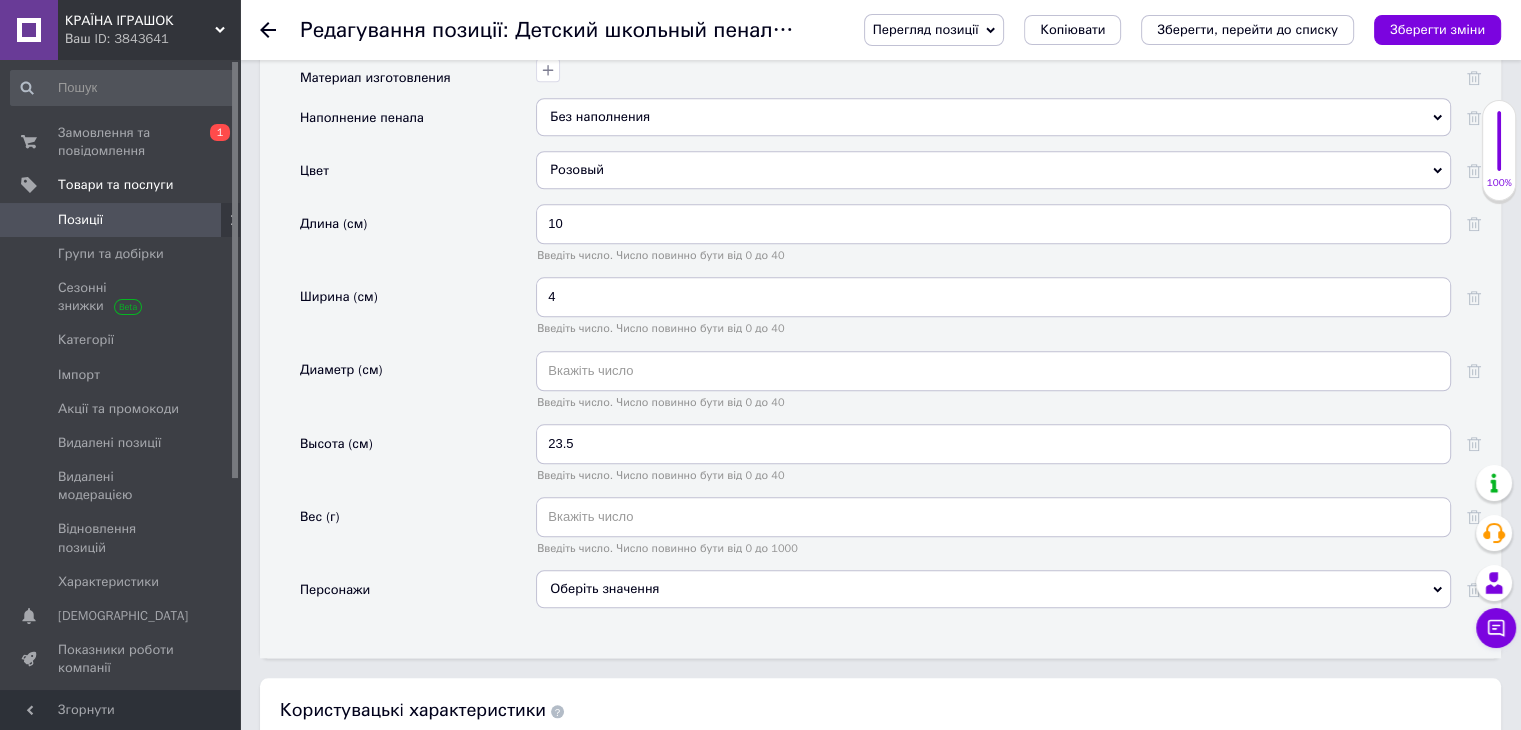 scroll, scrollTop: 2000, scrollLeft: 0, axis: vertical 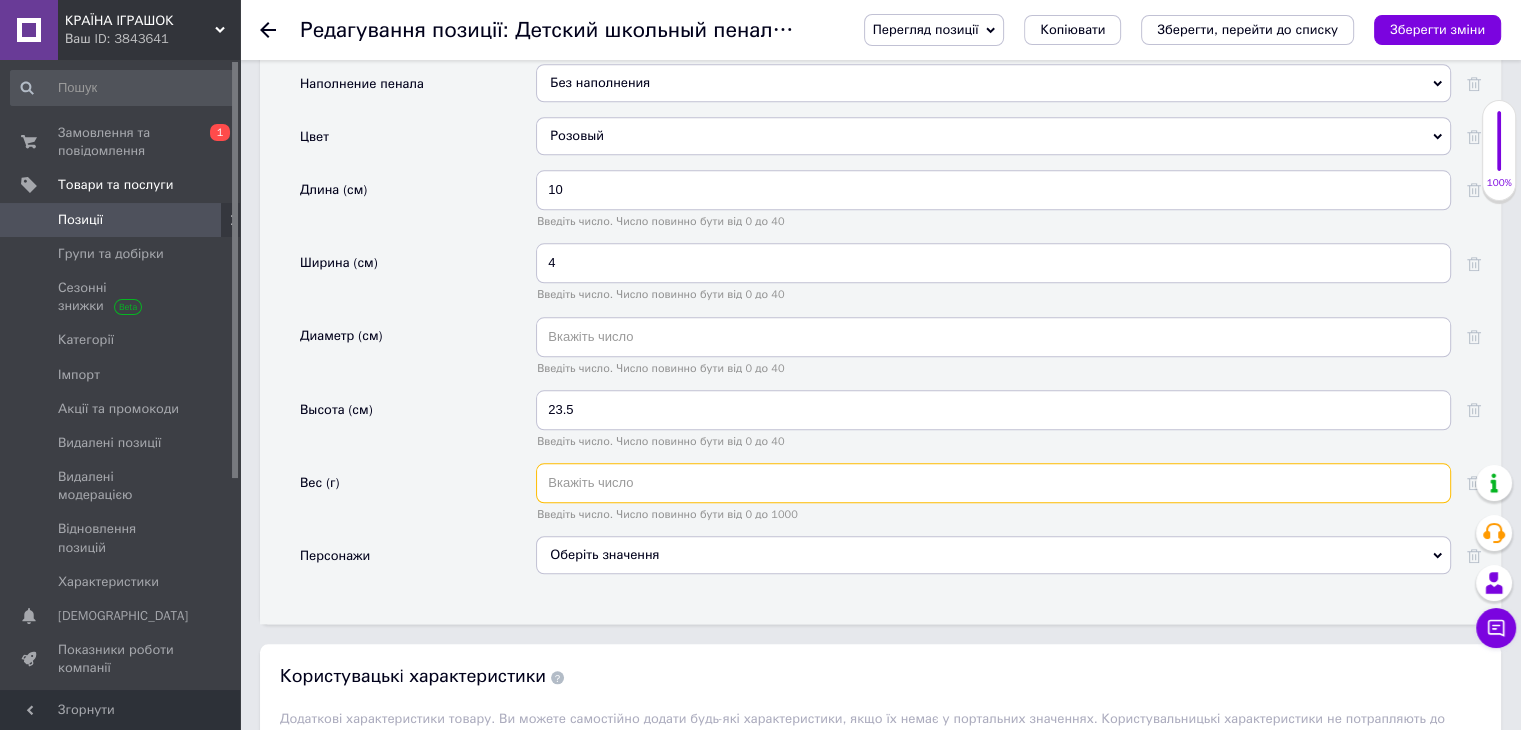 click at bounding box center [993, 483] 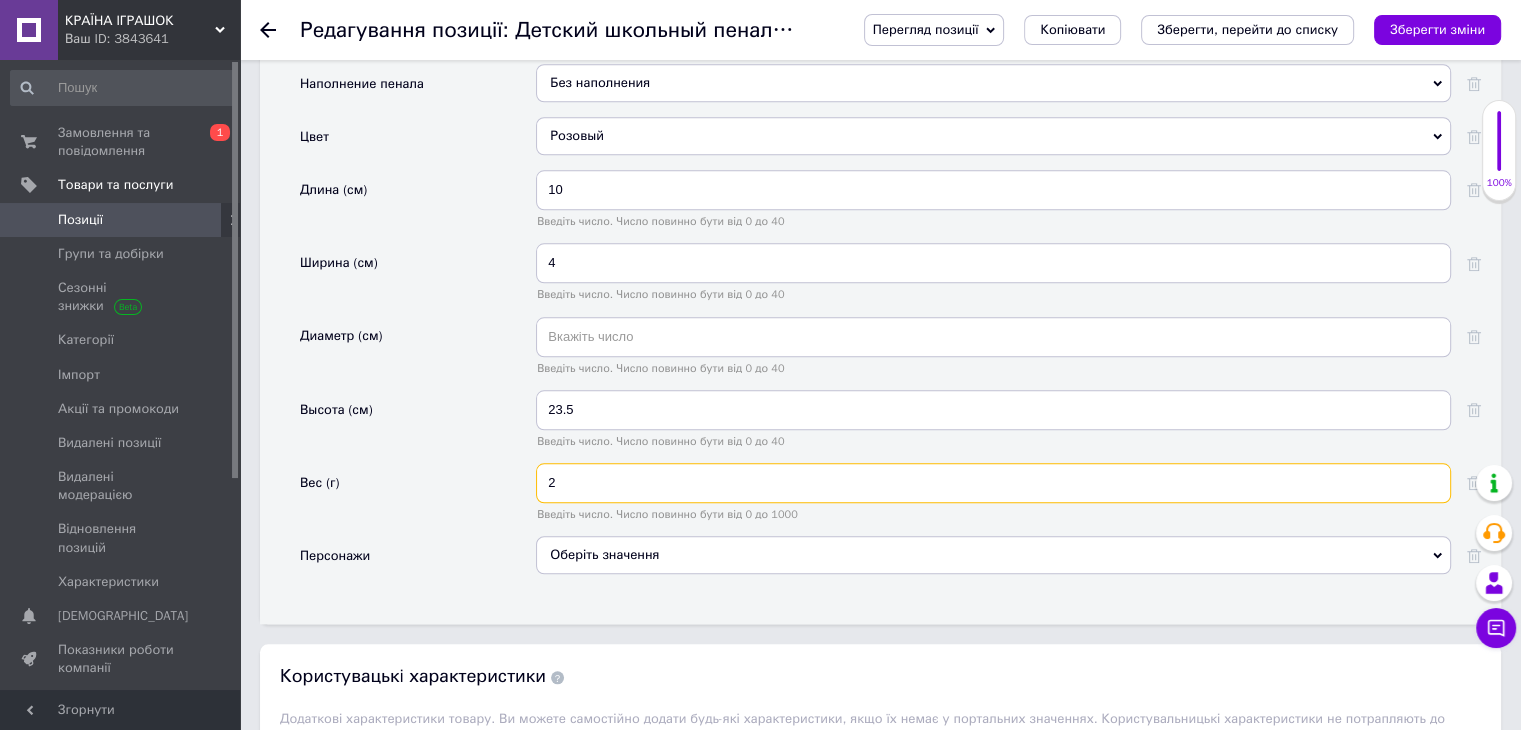 type on "2" 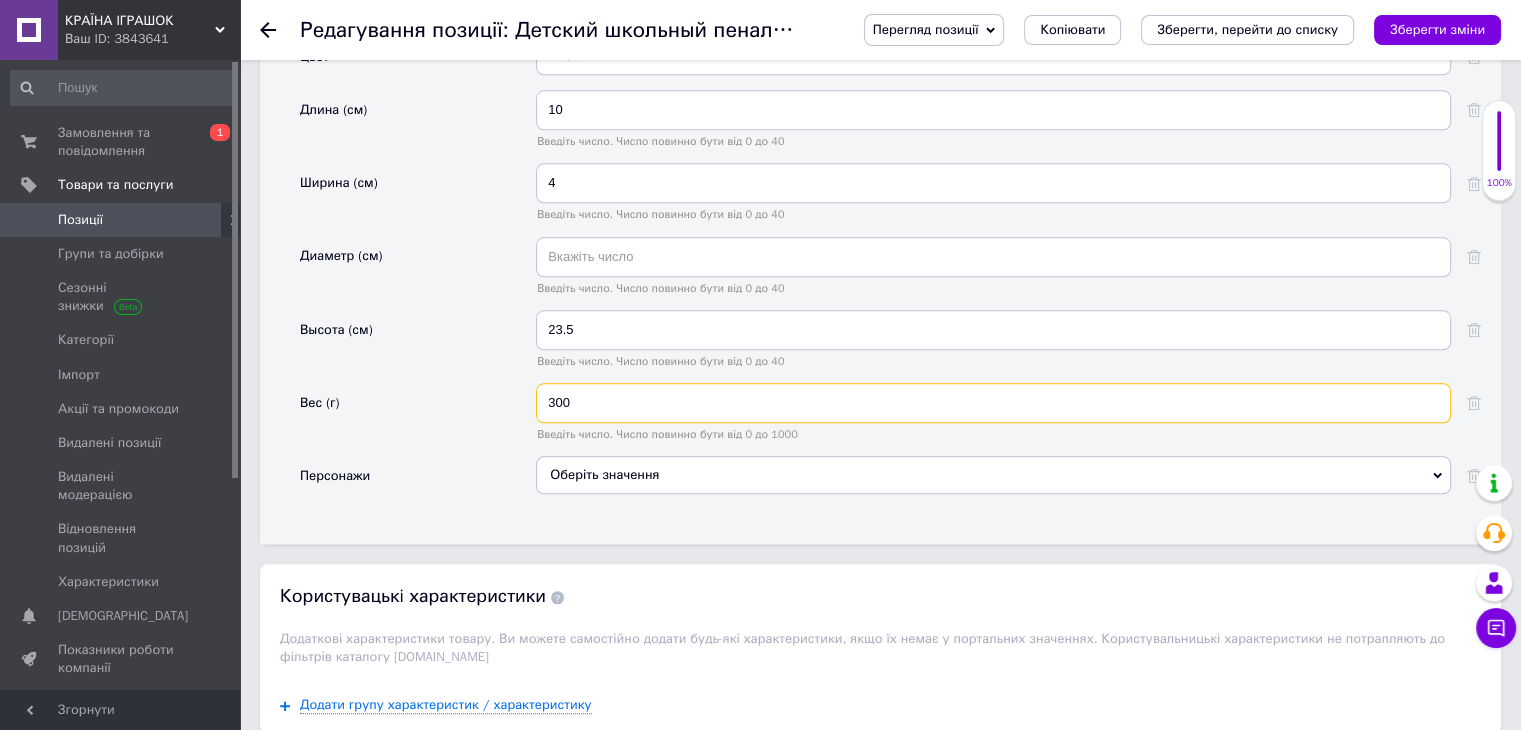 scroll, scrollTop: 2200, scrollLeft: 0, axis: vertical 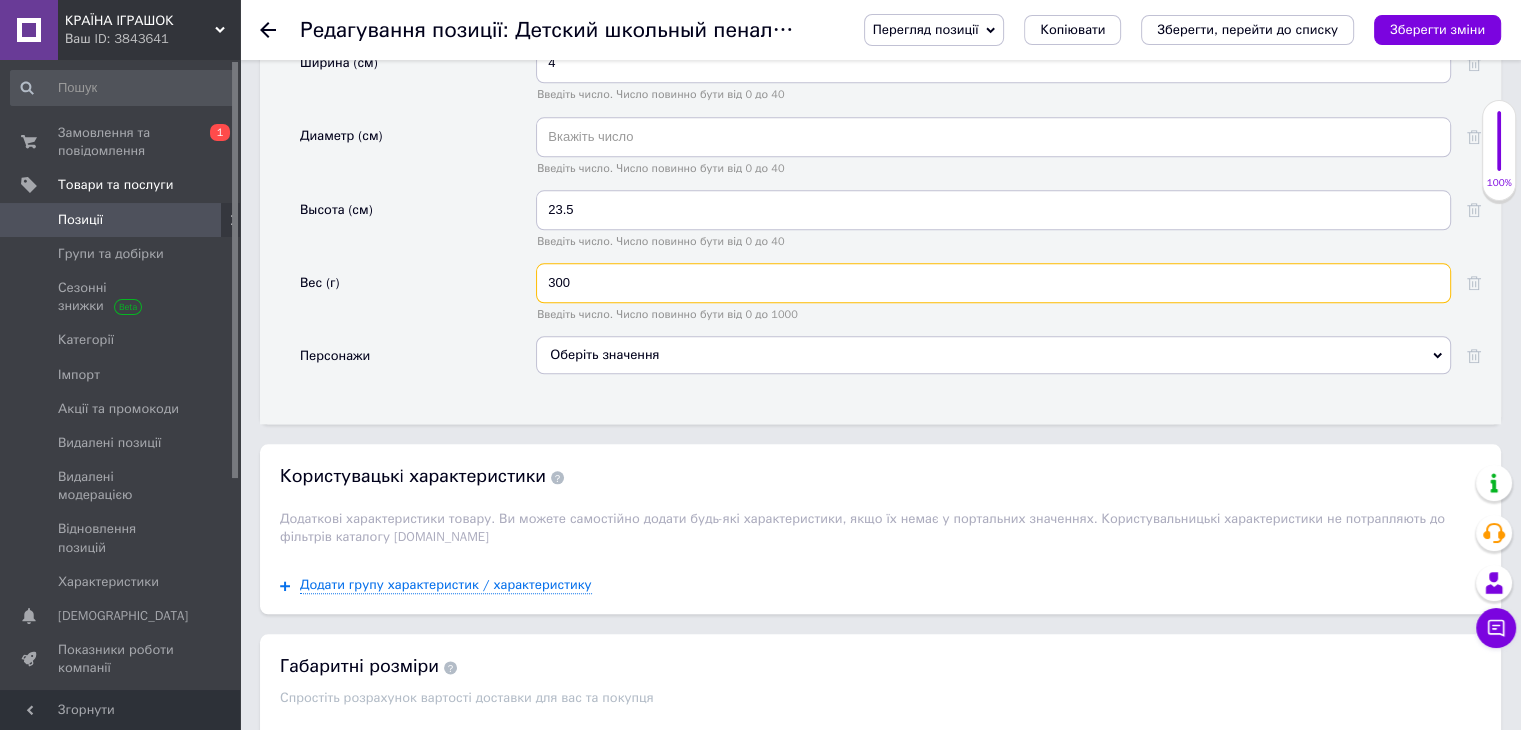 type on "300" 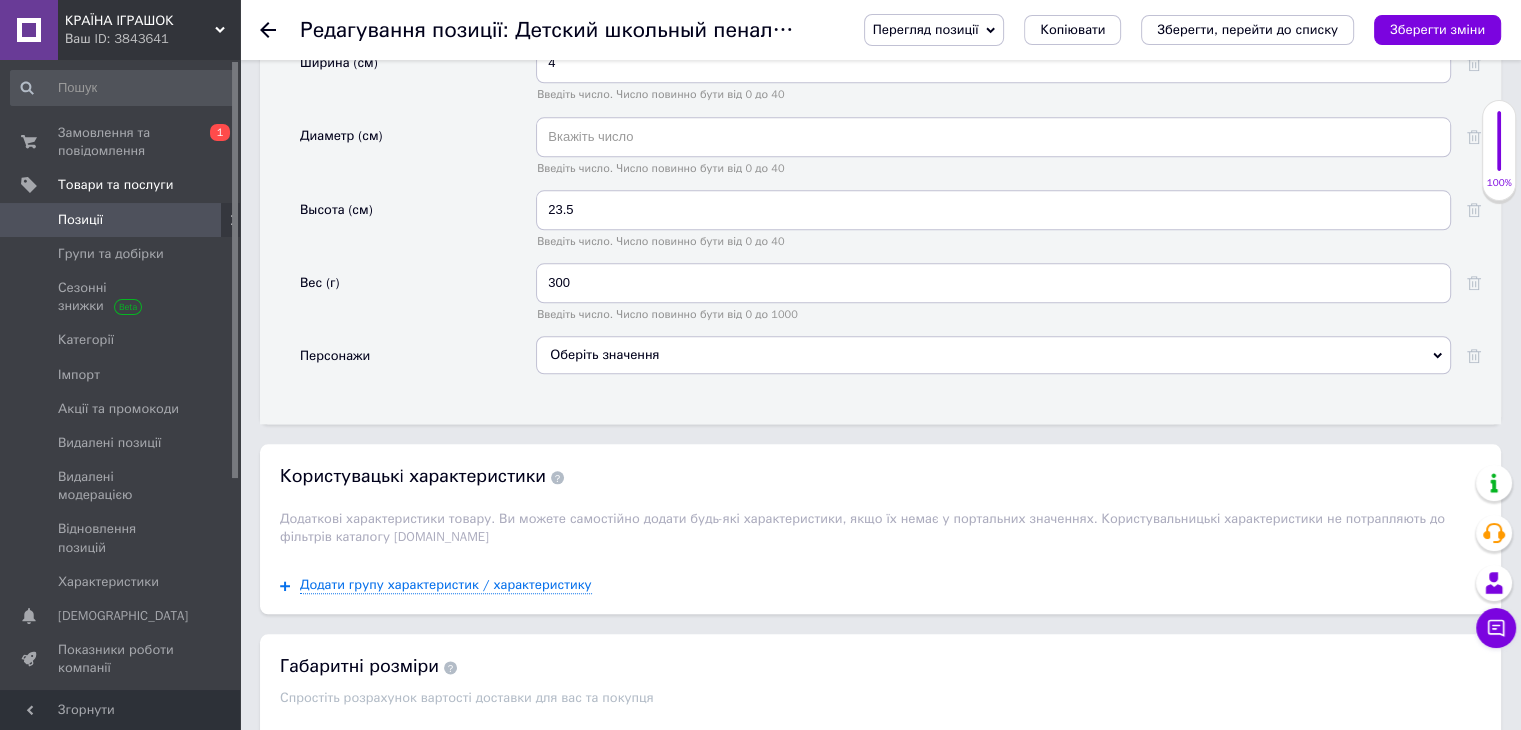 click on "Оберіть значення" at bounding box center (993, 355) 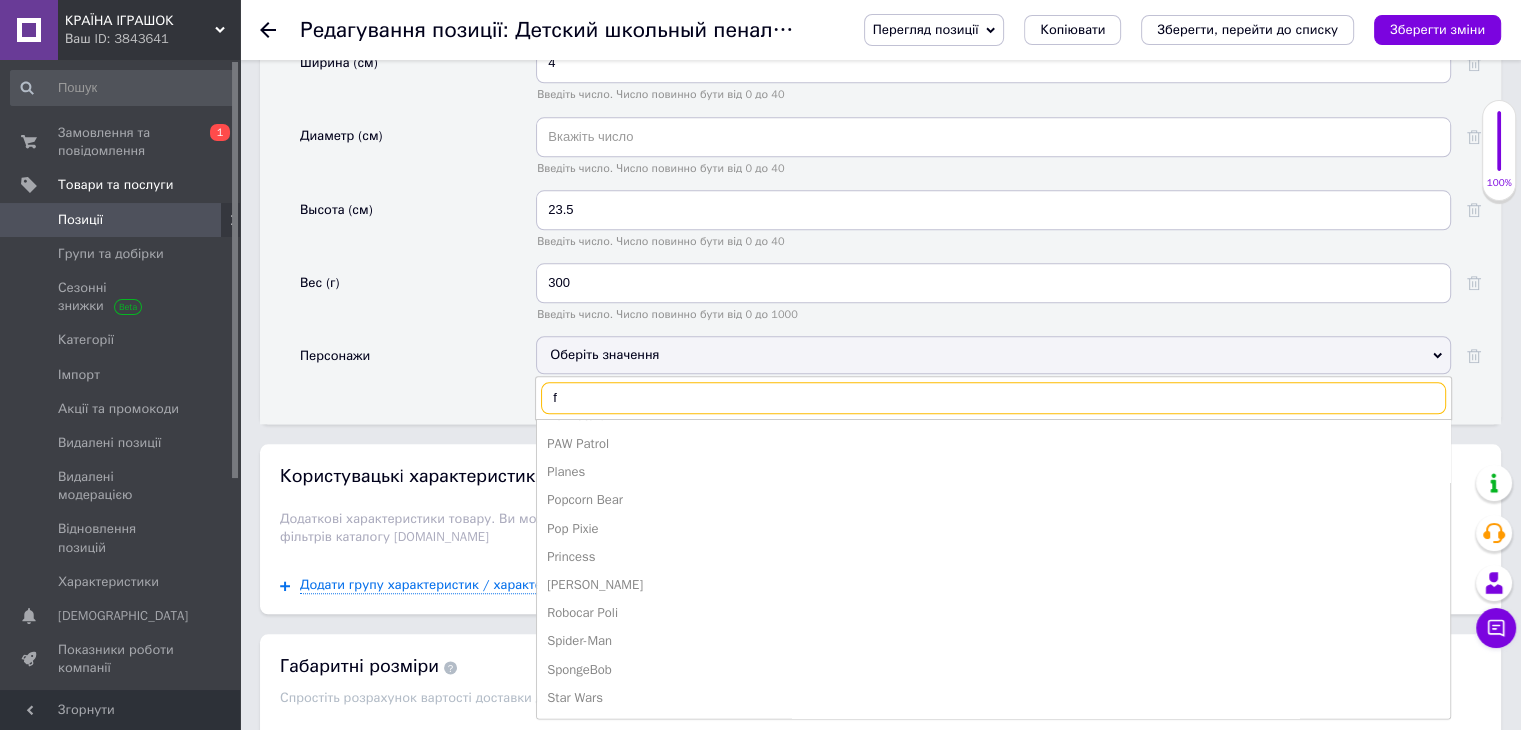 scroll, scrollTop: 0, scrollLeft: 0, axis: both 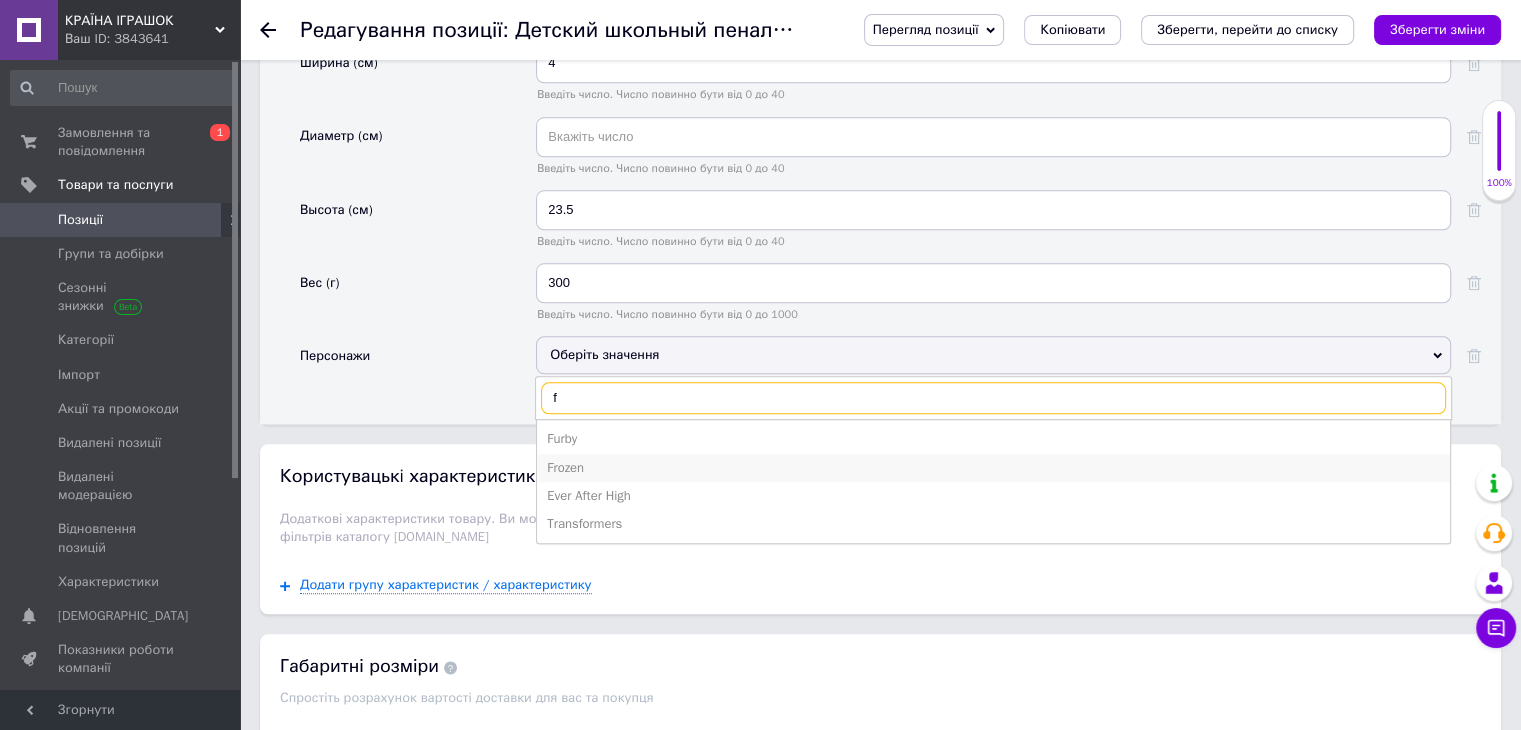 type on "f" 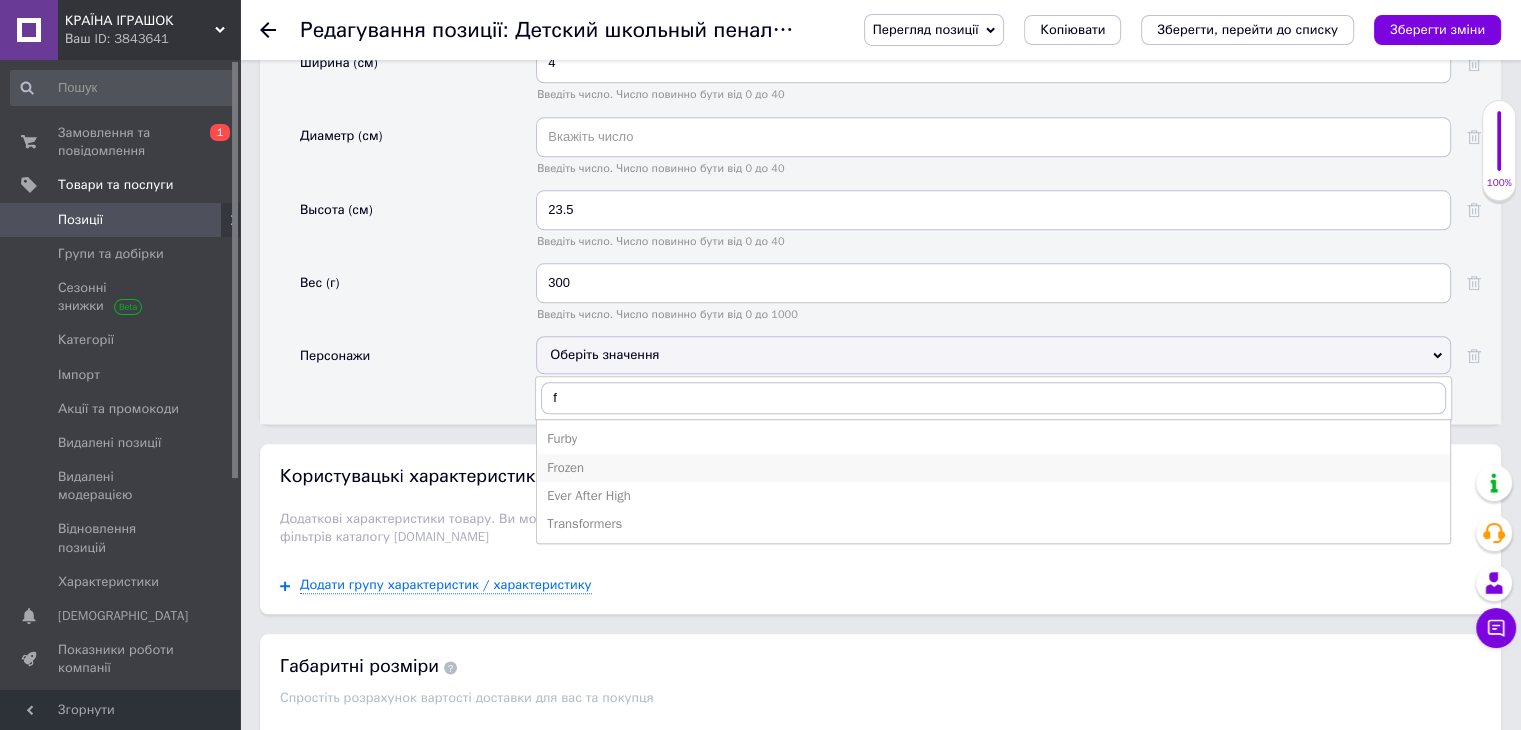click on "Frozen" at bounding box center (993, 468) 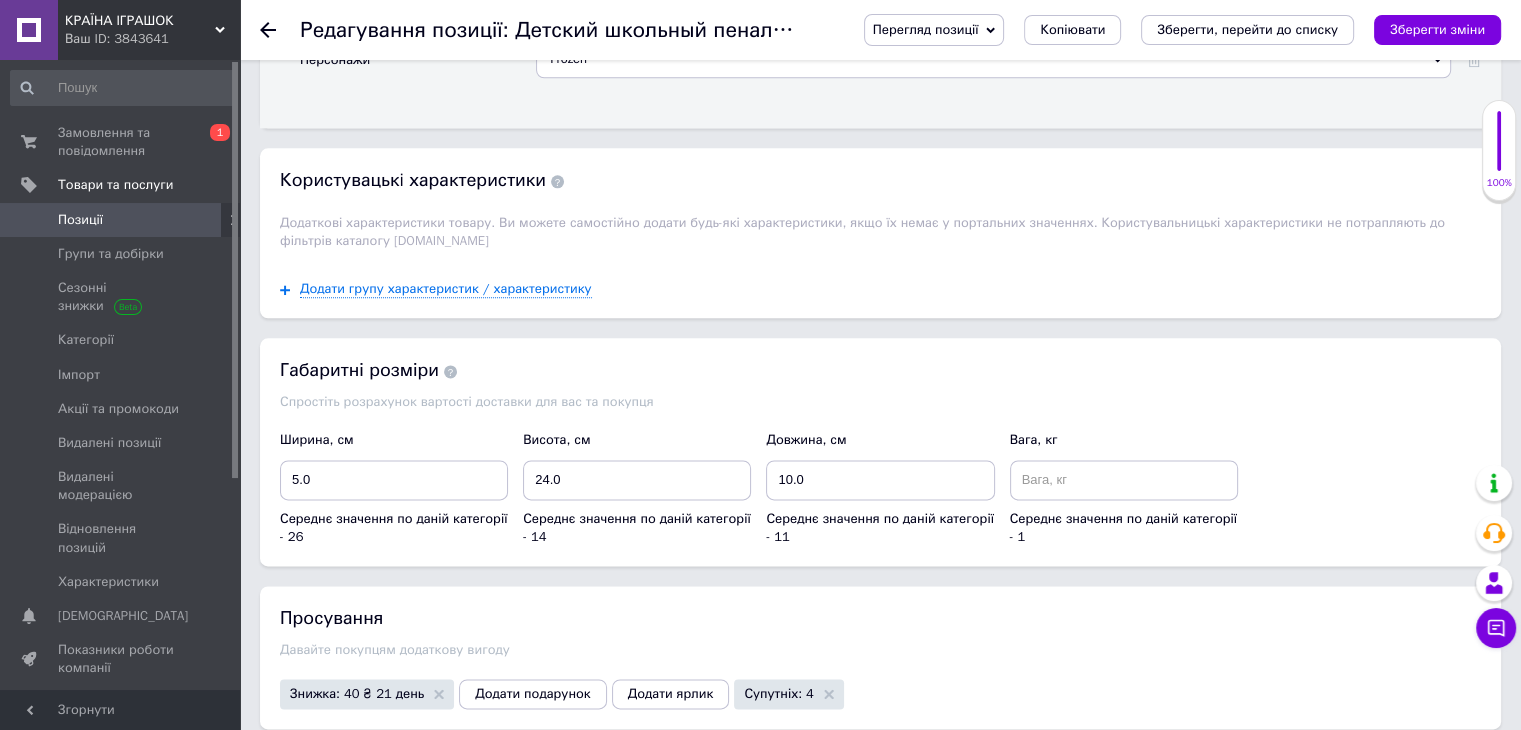 scroll, scrollTop: 2500, scrollLeft: 0, axis: vertical 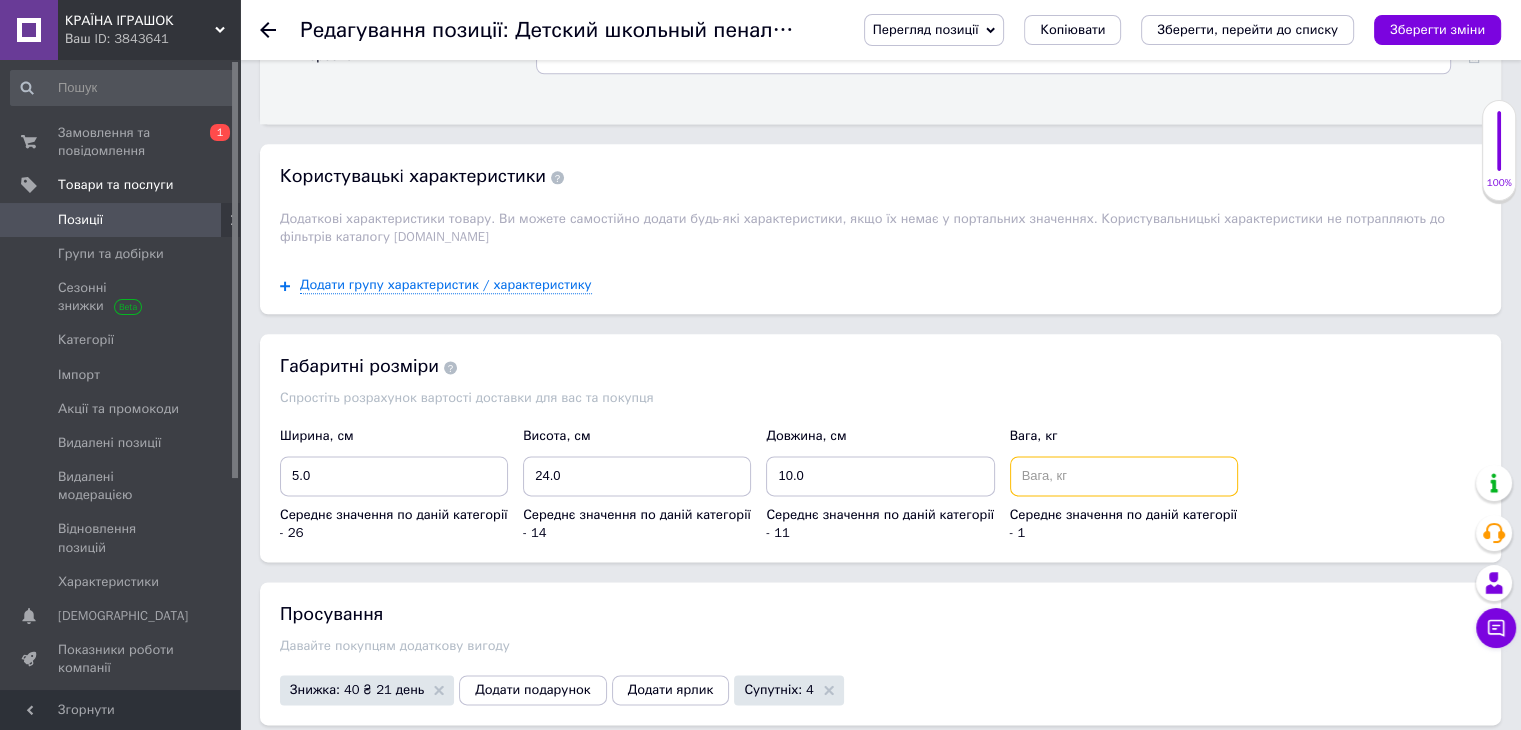 click at bounding box center (1124, 476) 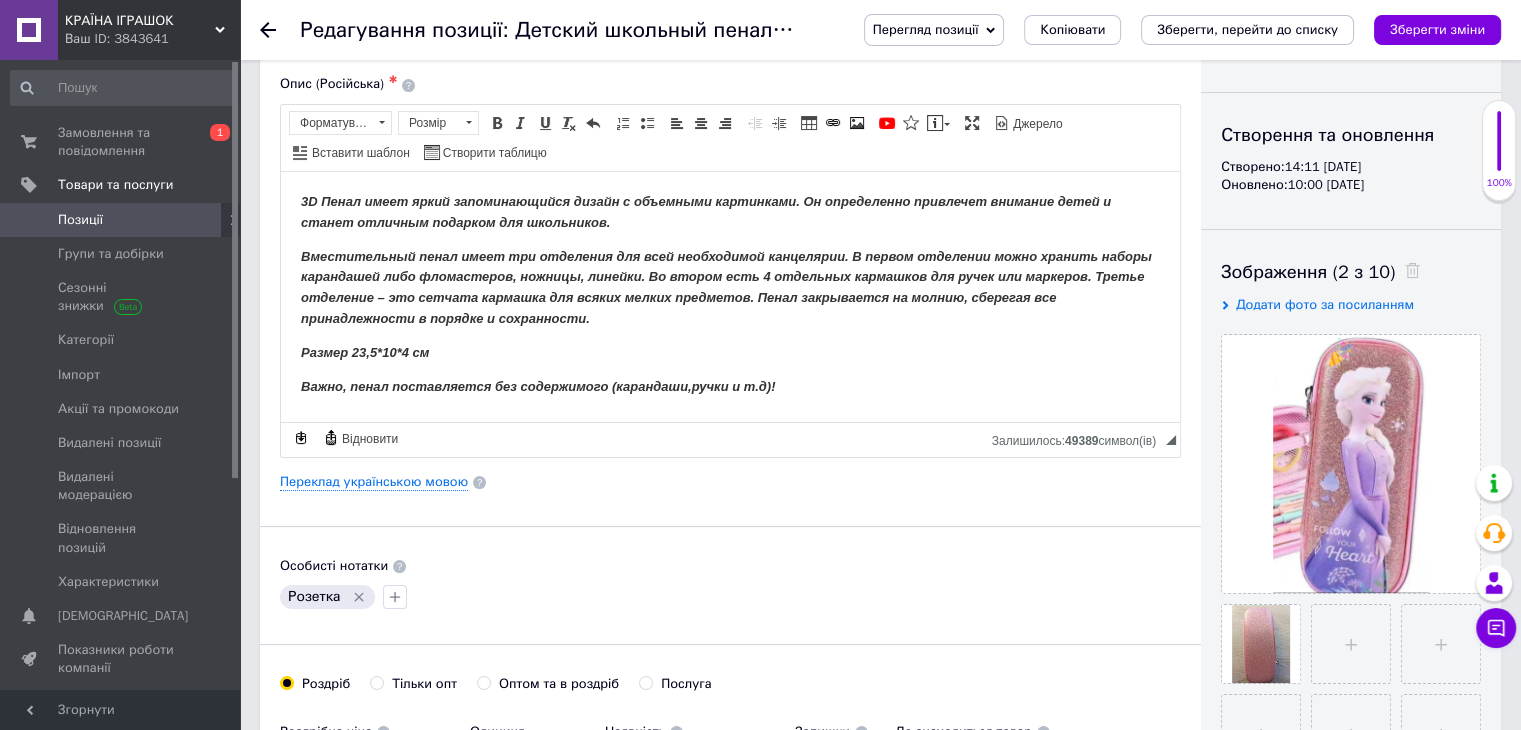 scroll, scrollTop: 0, scrollLeft: 0, axis: both 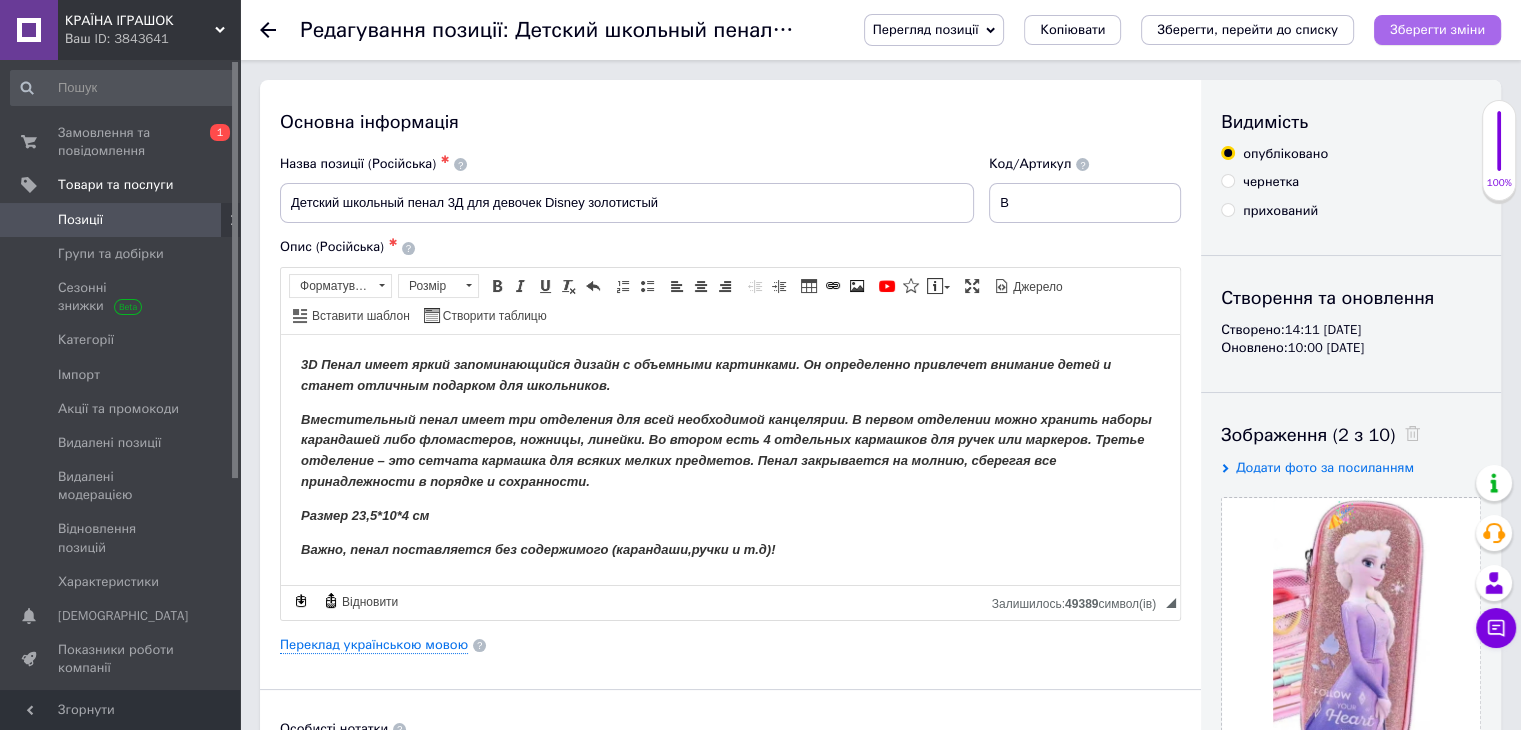 type on "300" 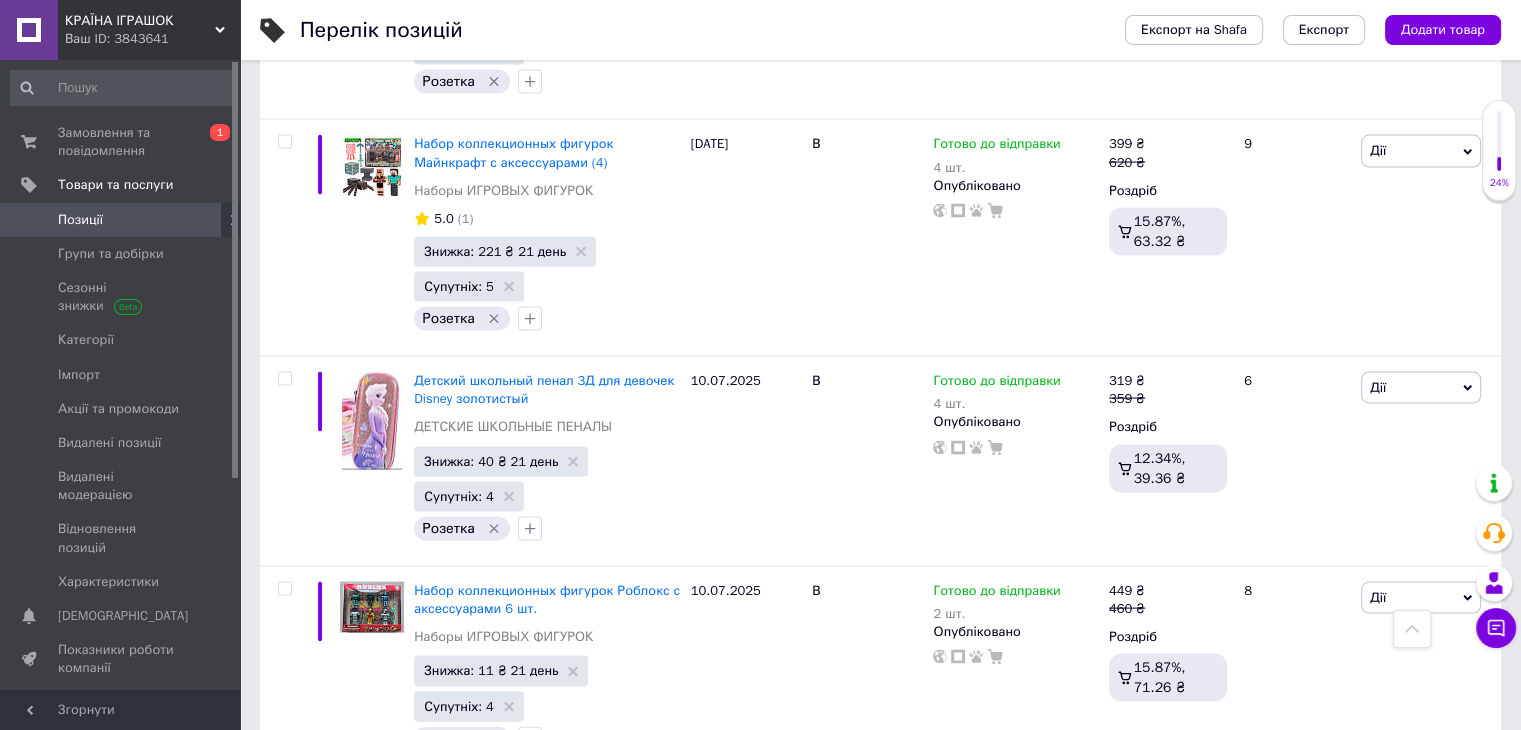 scroll, scrollTop: 4080, scrollLeft: 0, axis: vertical 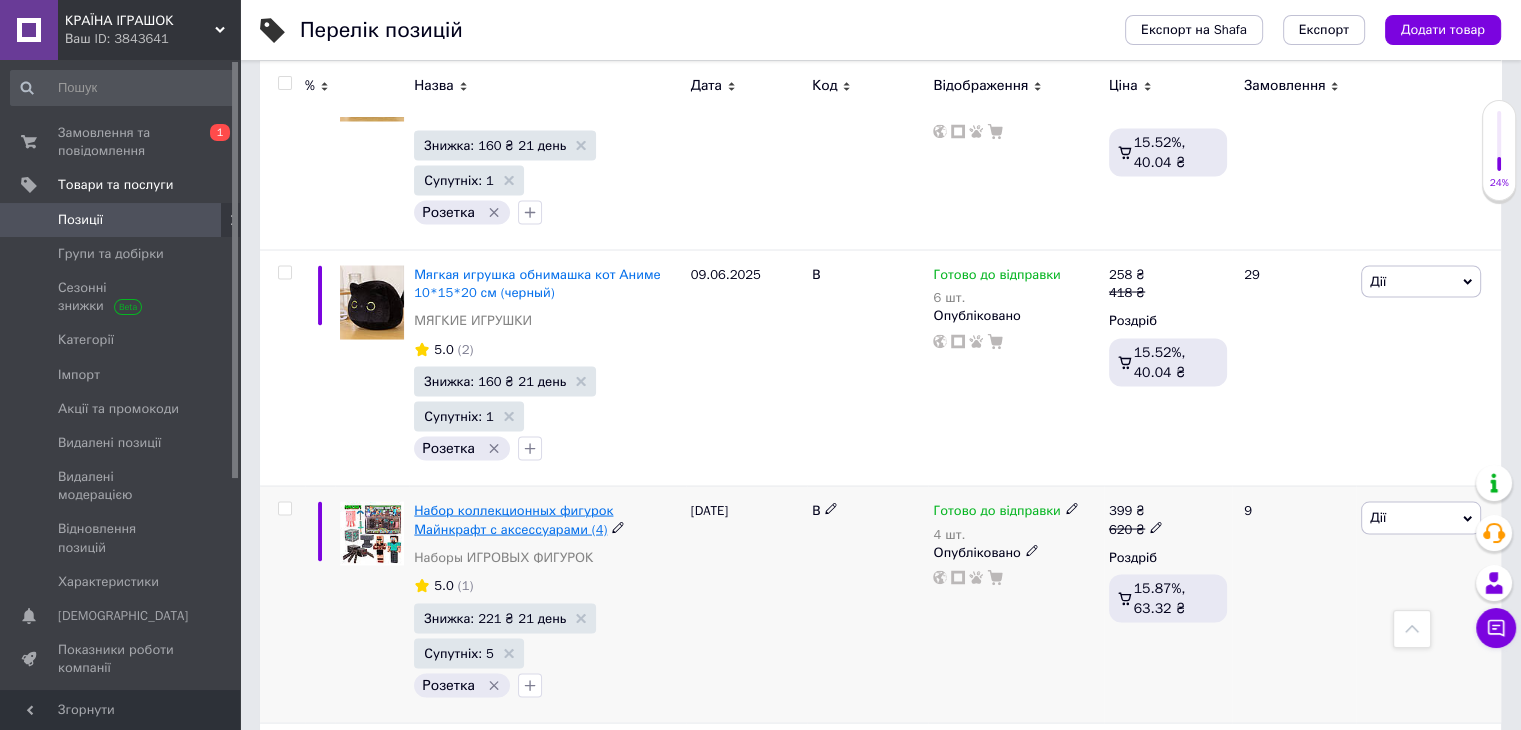 click on "Набор коллекционных фигурок Майнкрафт с аксессуарами (4)" at bounding box center [513, 518] 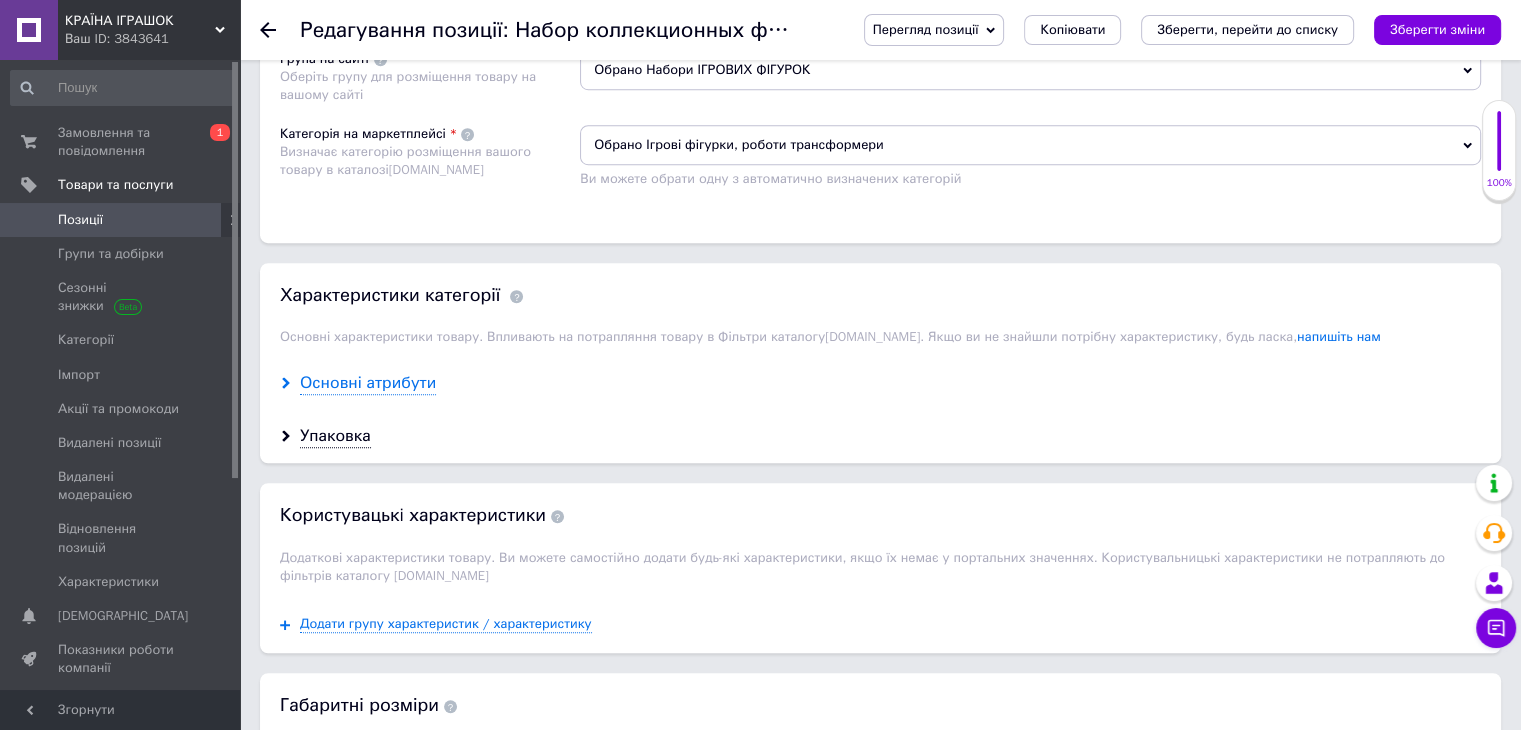 scroll, scrollTop: 1400, scrollLeft: 0, axis: vertical 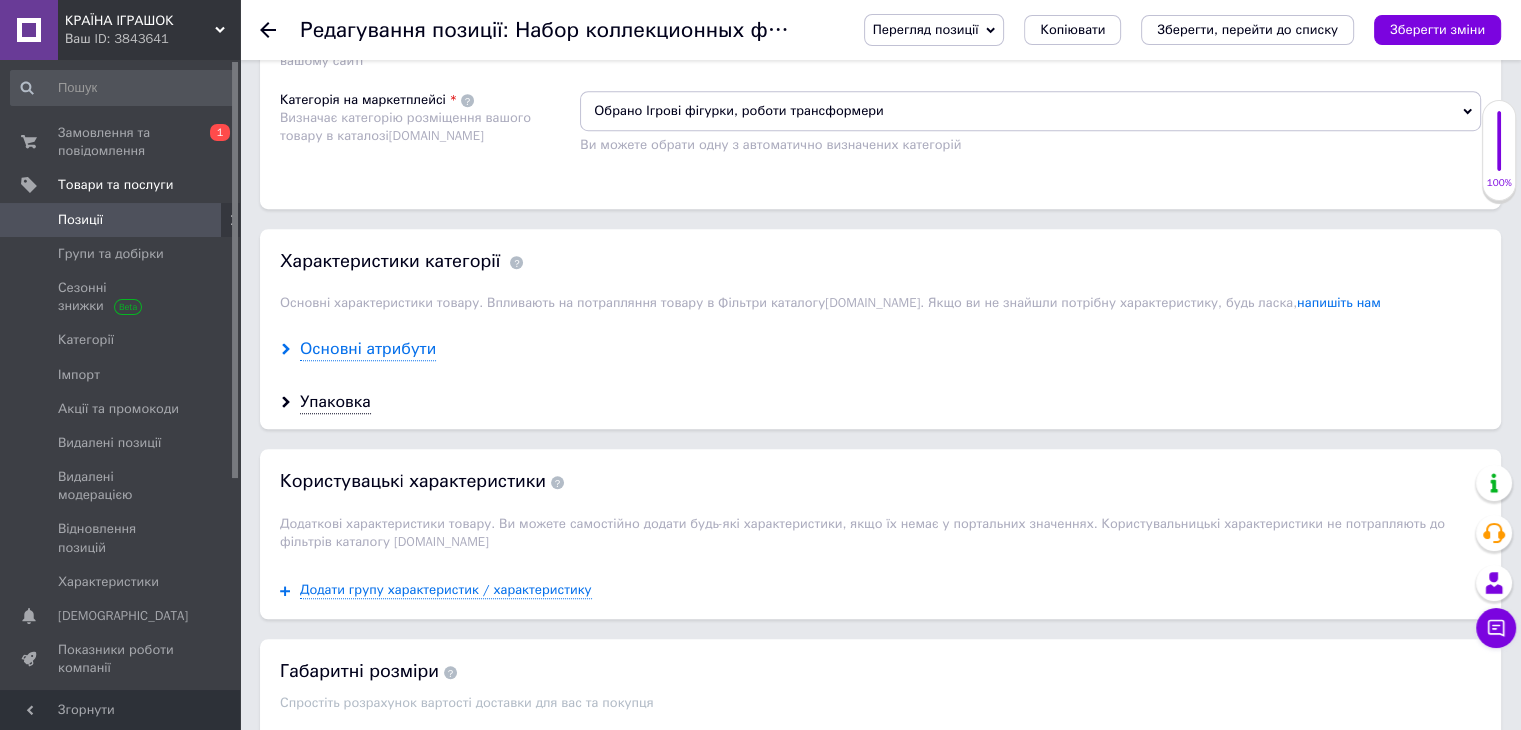 click on "Основні атрибути" at bounding box center (368, 349) 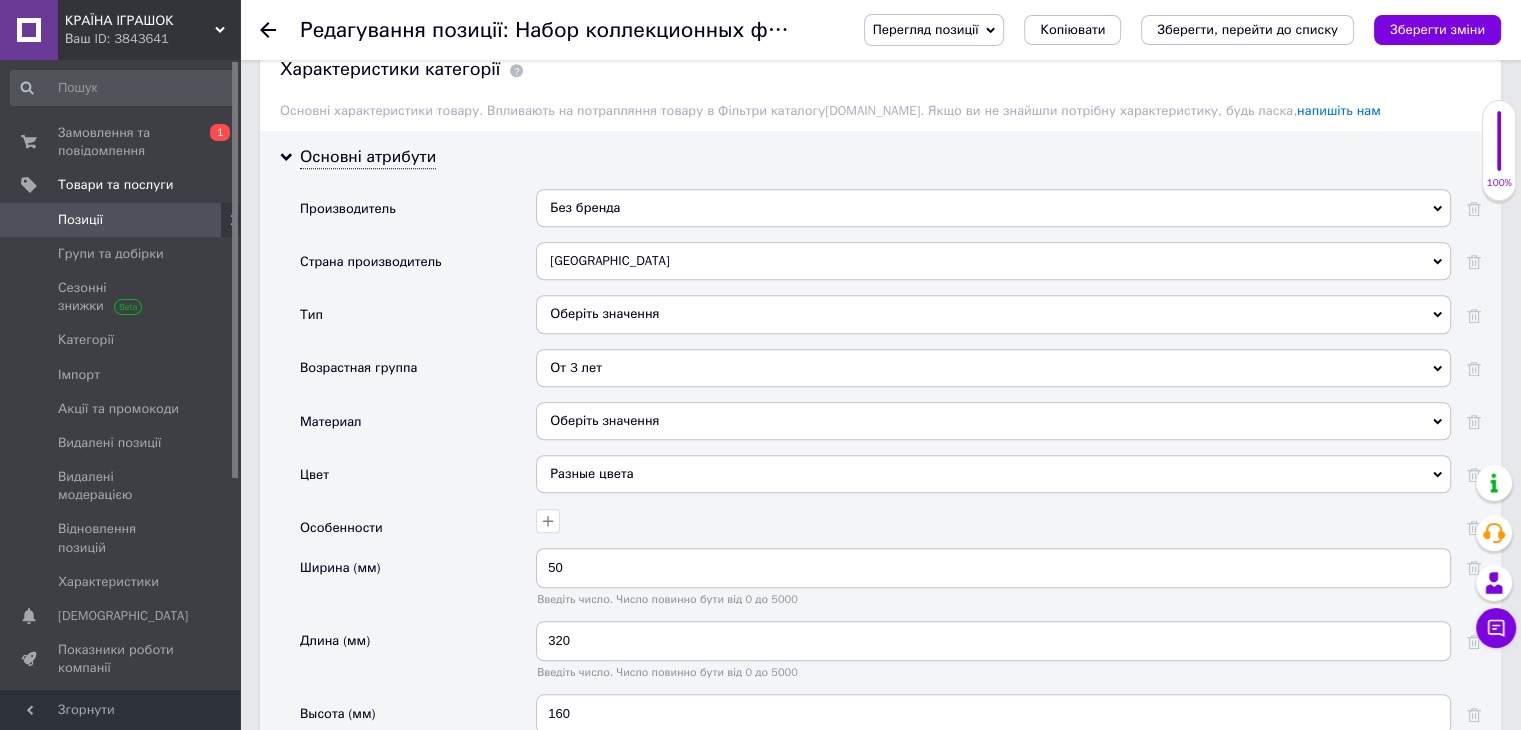 scroll, scrollTop: 1600, scrollLeft: 0, axis: vertical 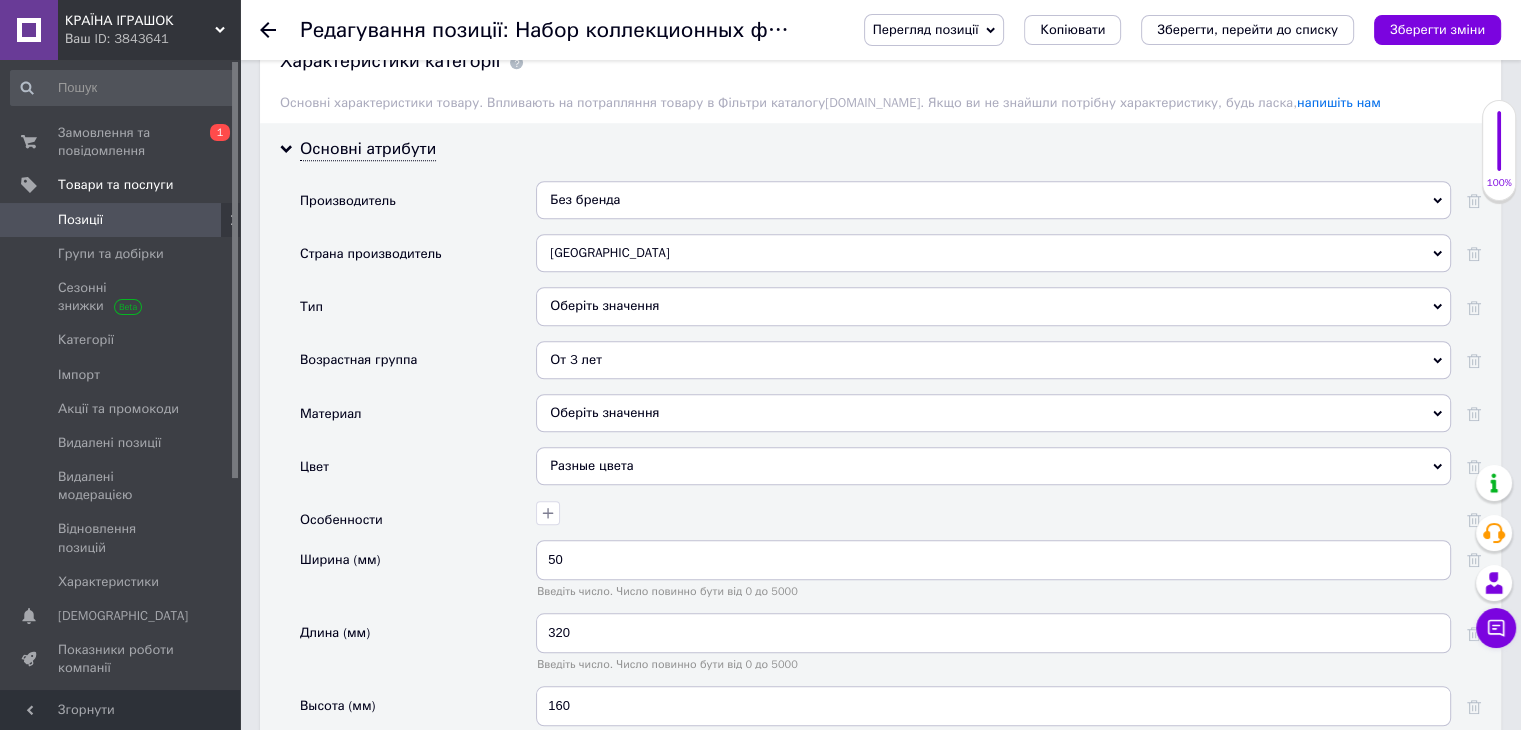 click on "Оберіть значення" at bounding box center (993, 306) 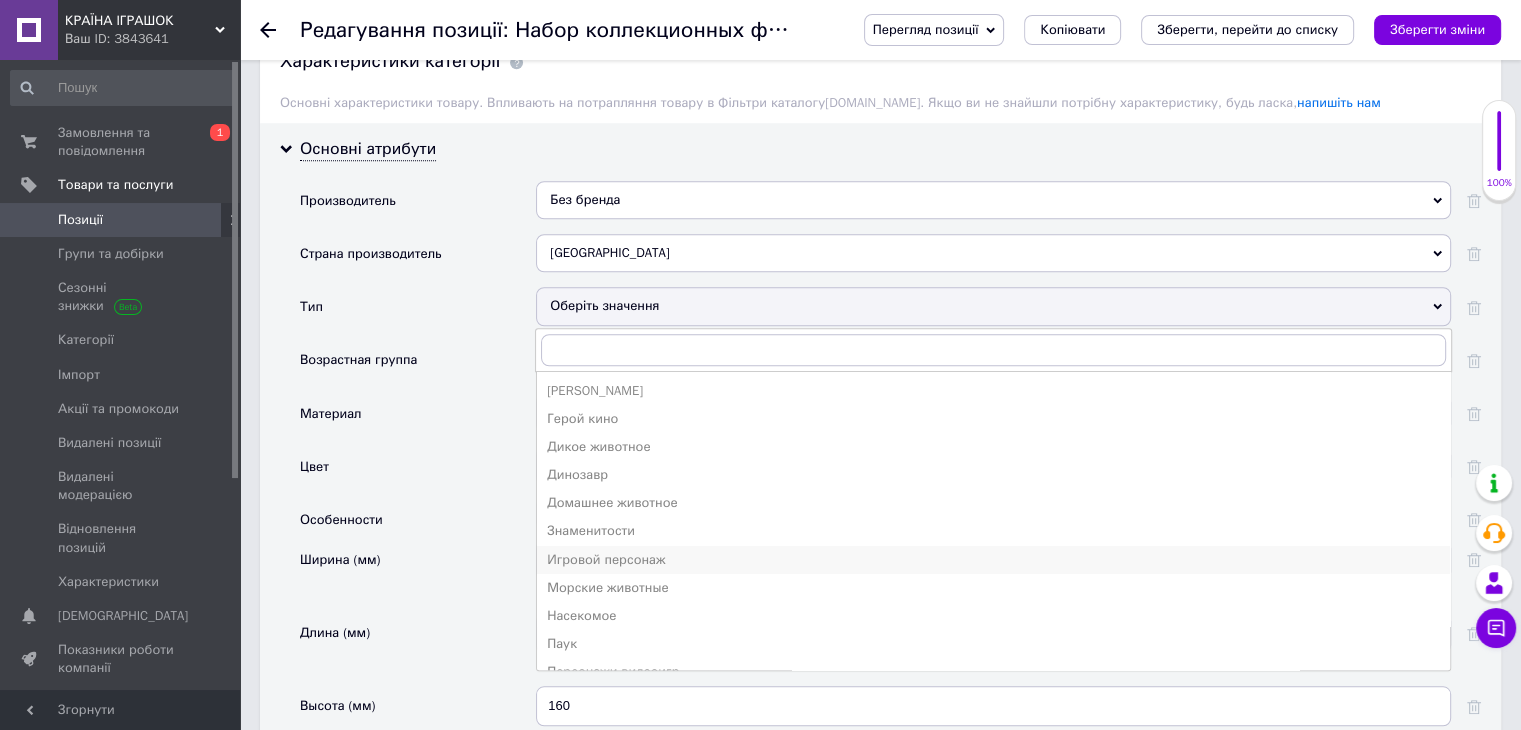 click on "Игровой персонаж" at bounding box center (993, 560) 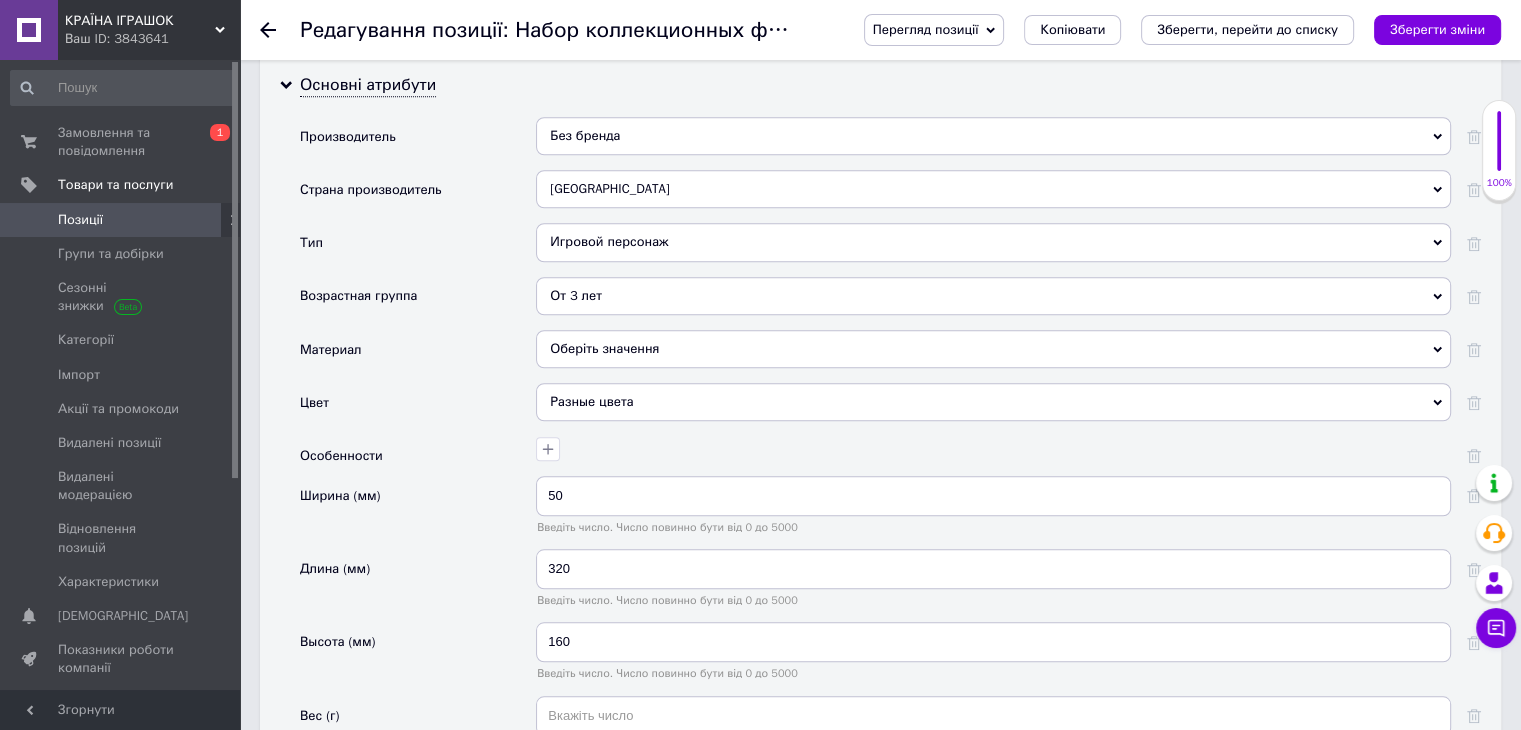 scroll, scrollTop: 1700, scrollLeft: 0, axis: vertical 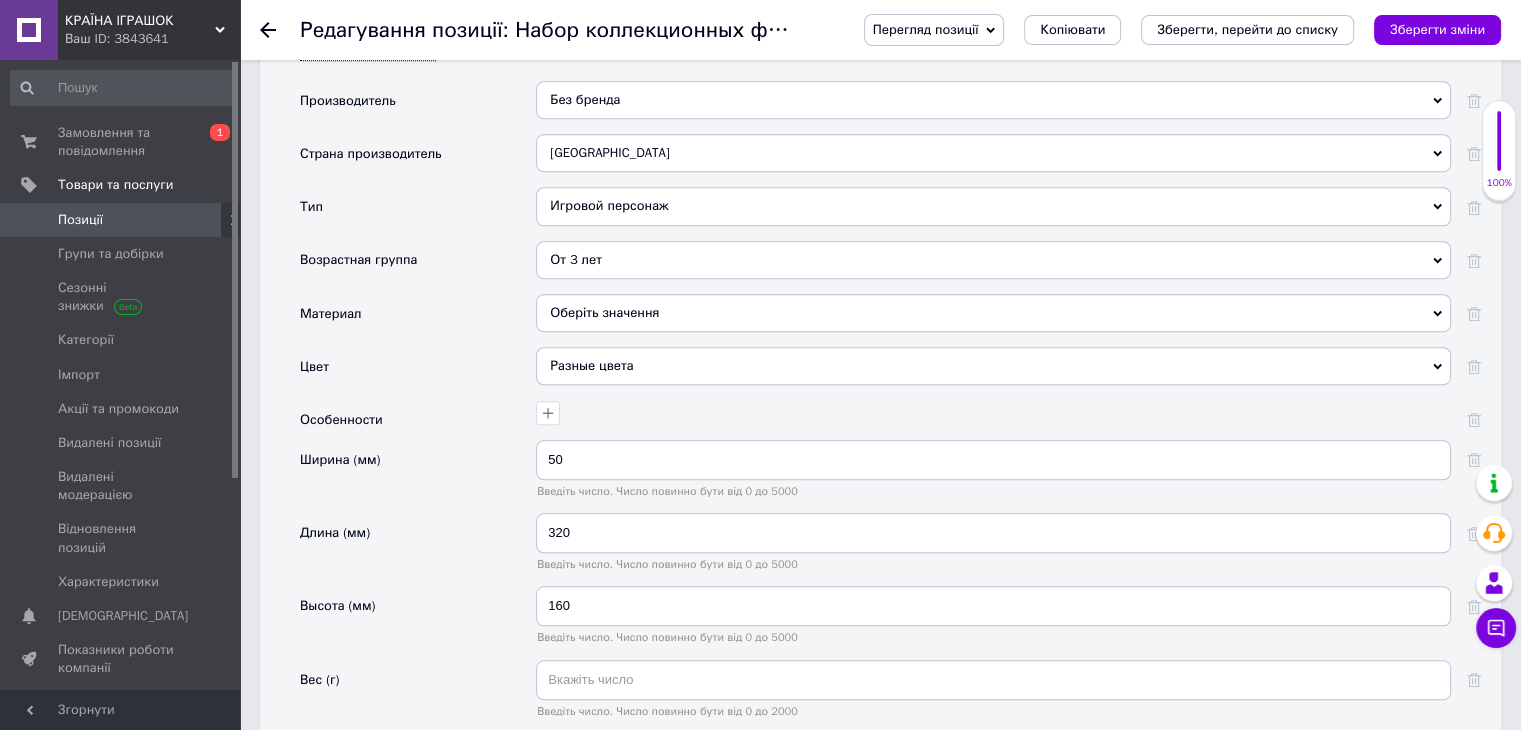 click on "Оберіть значення" at bounding box center [993, 313] 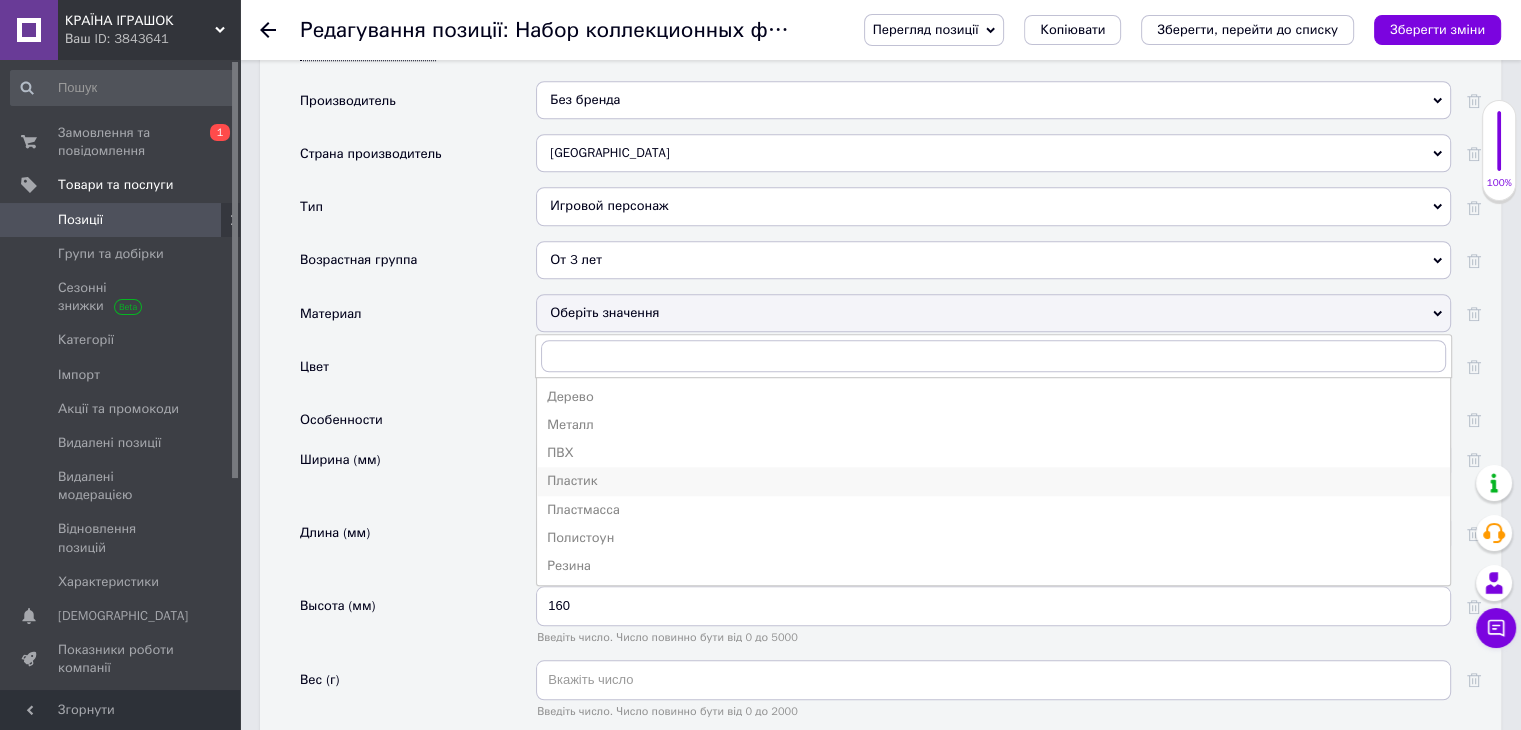 click on "Пластик" at bounding box center (993, 481) 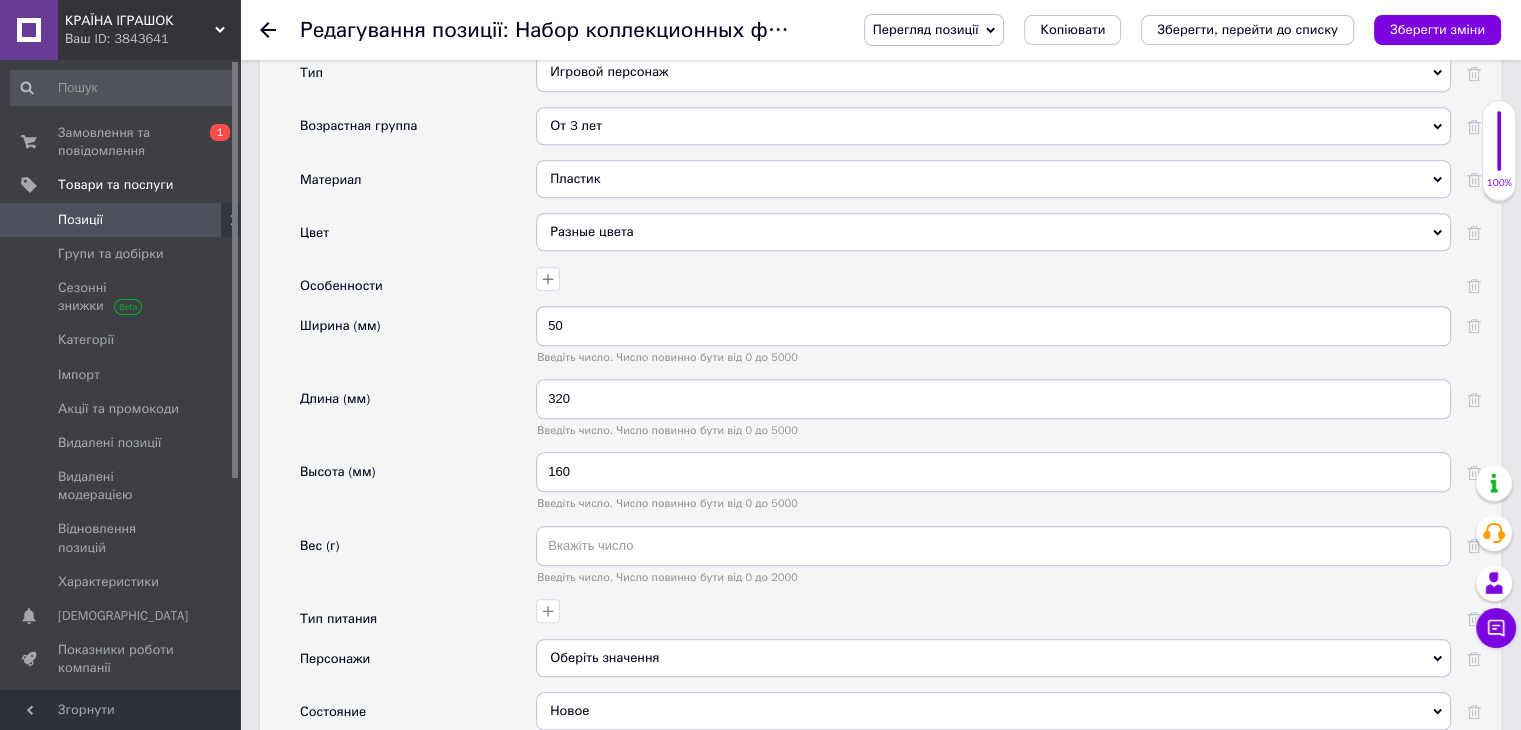 scroll, scrollTop: 1800, scrollLeft: 0, axis: vertical 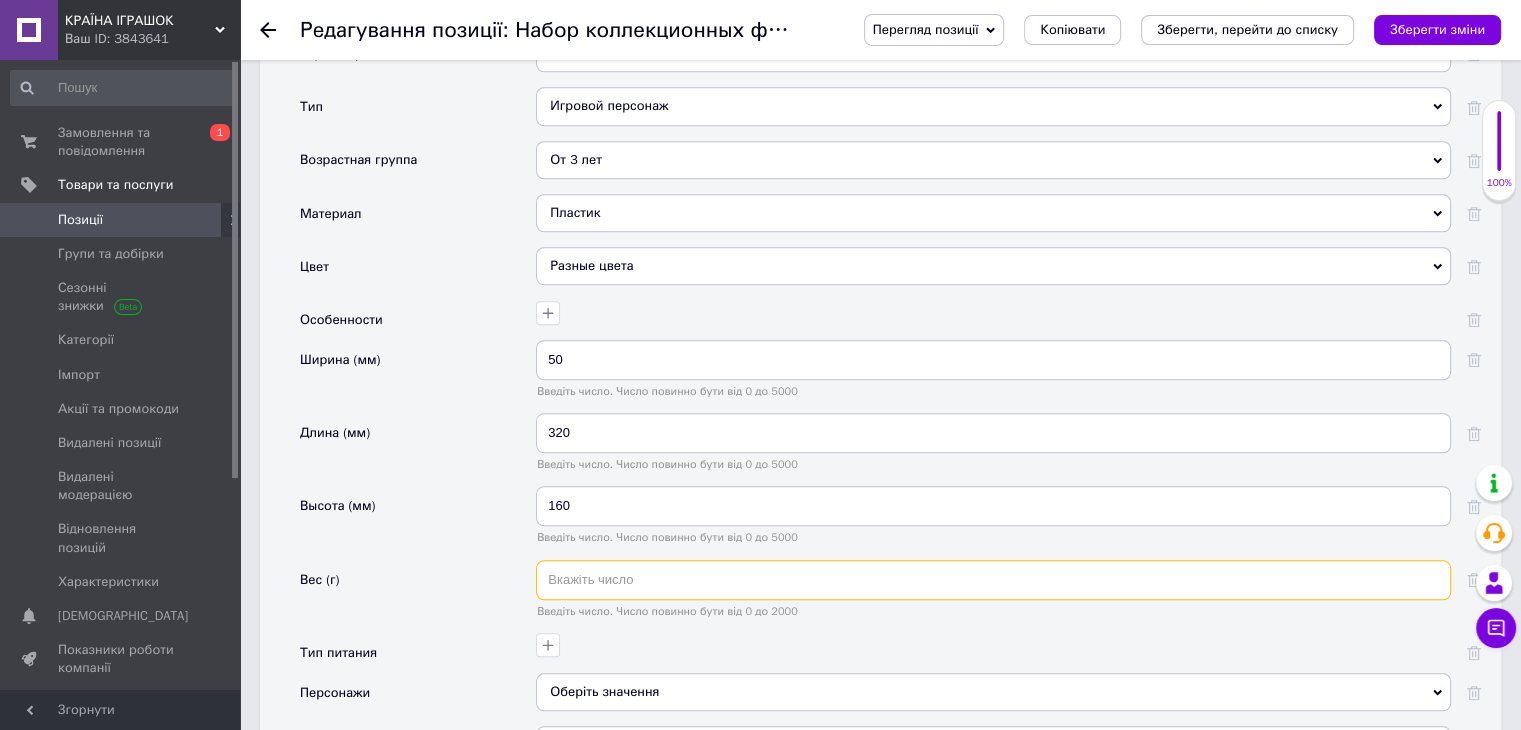 click at bounding box center [993, 580] 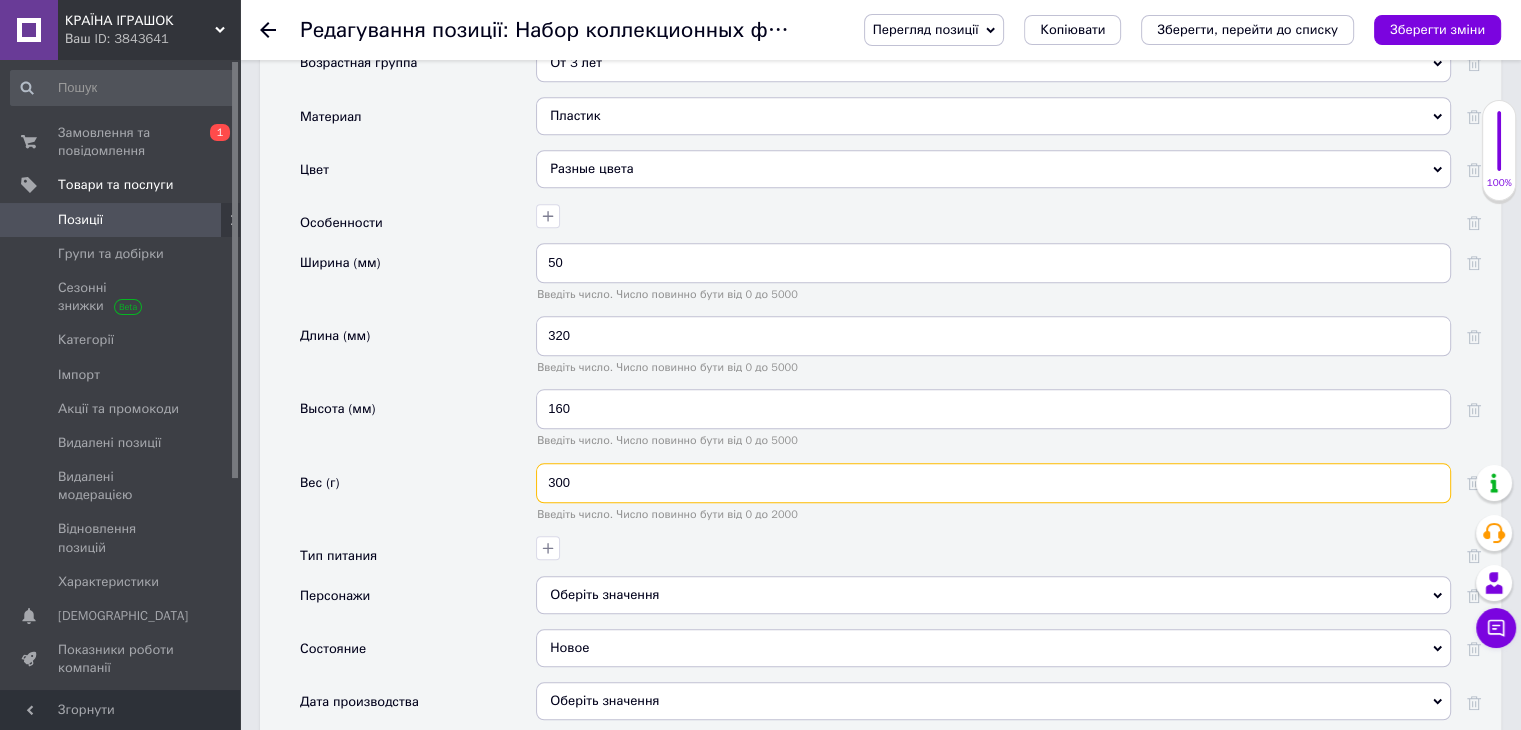 scroll, scrollTop: 2100, scrollLeft: 0, axis: vertical 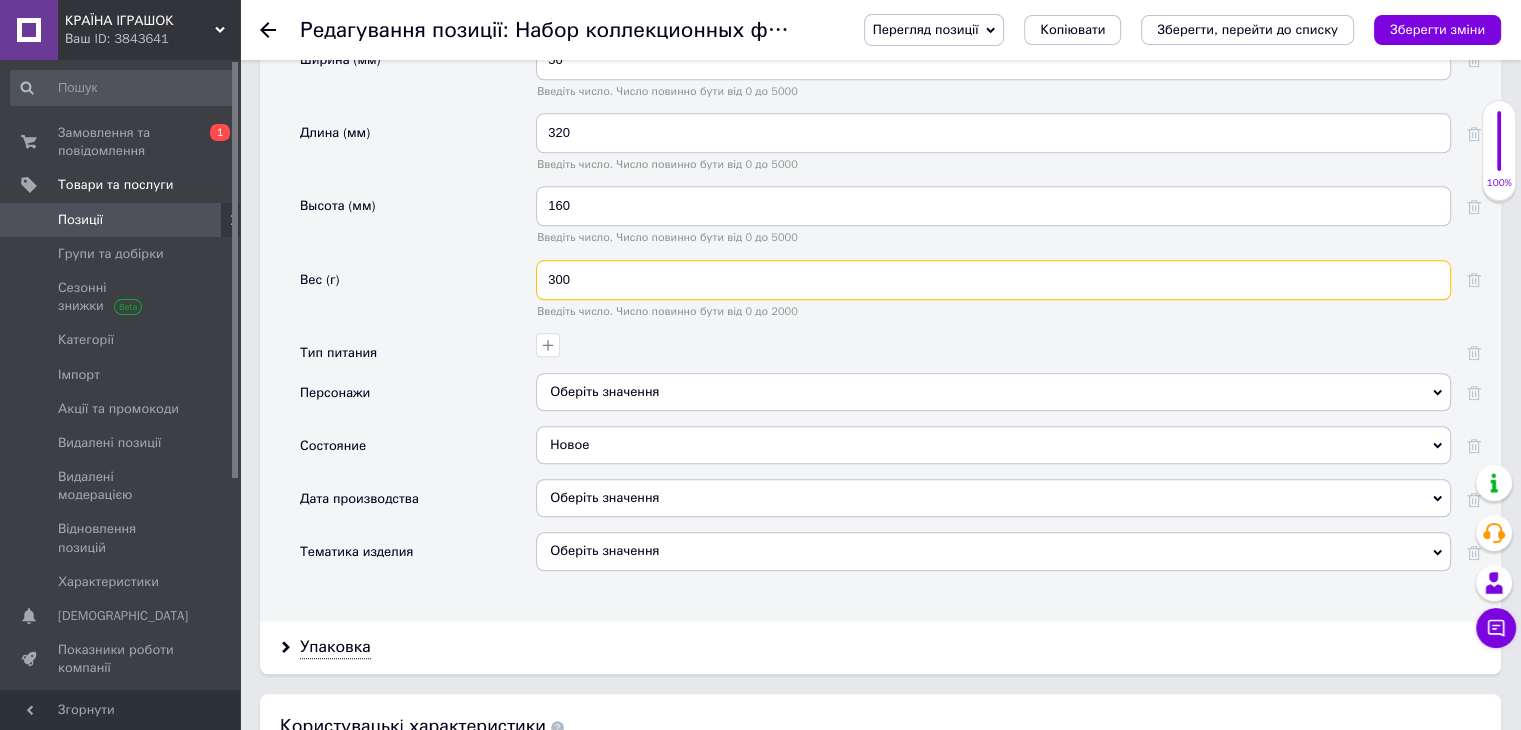 type on "300" 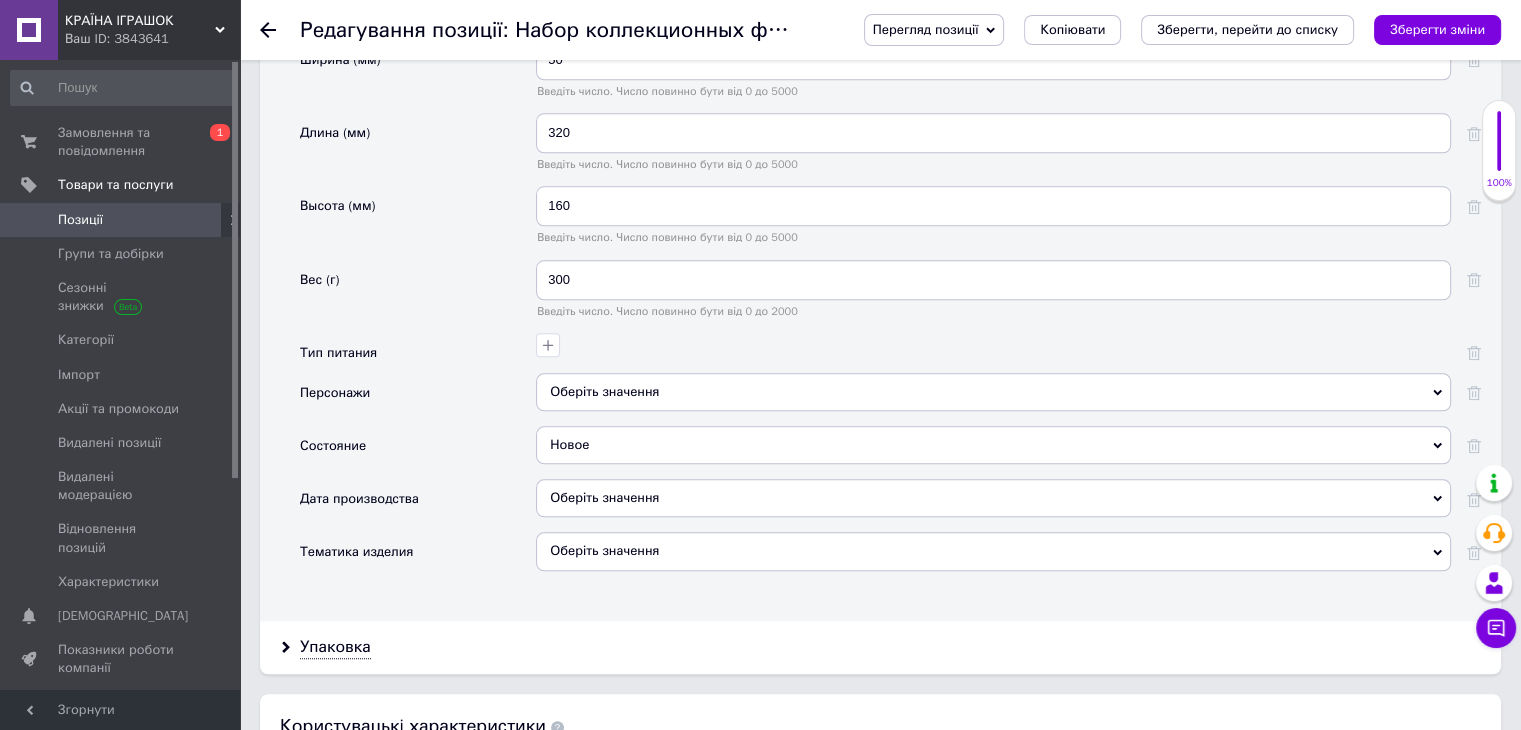 click 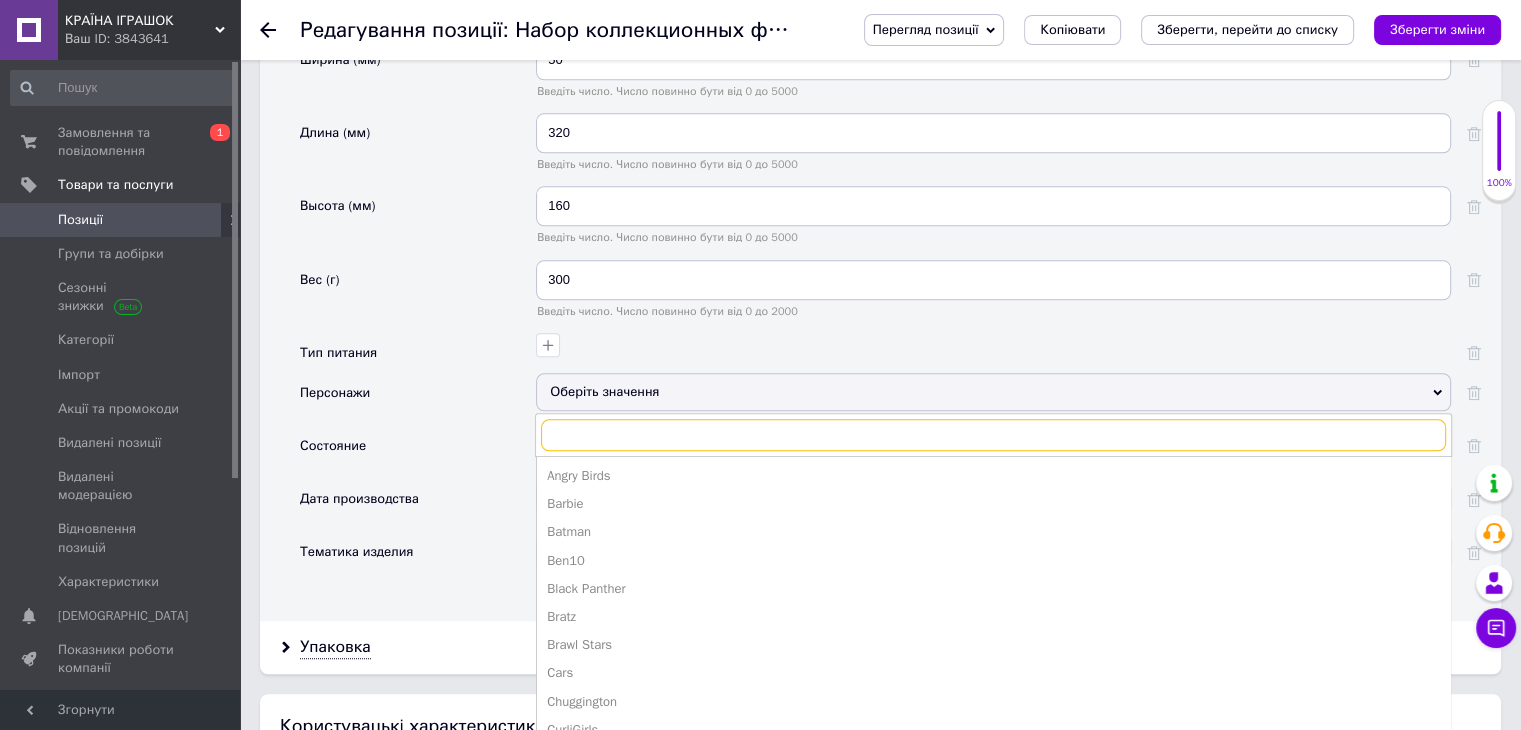 type on "m" 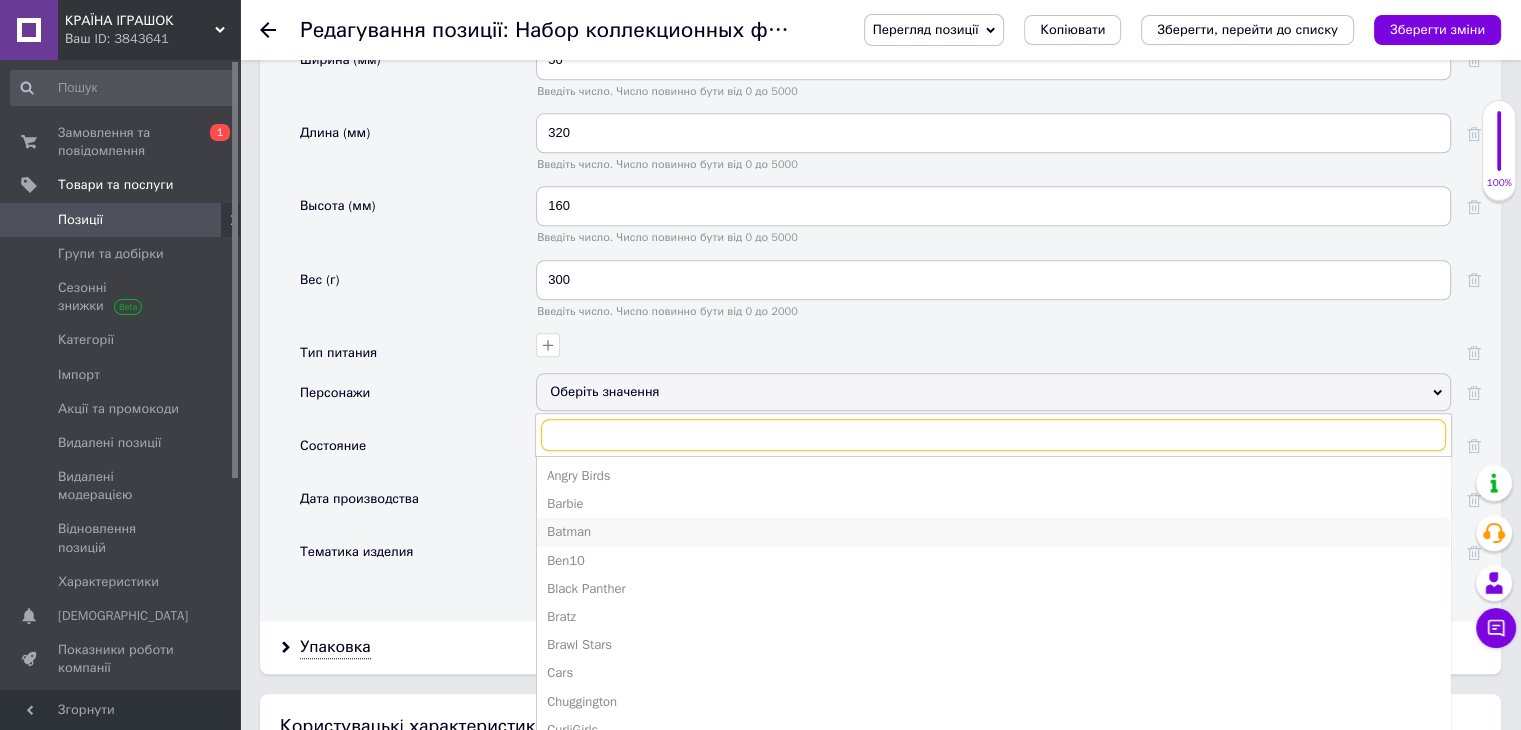 type on "ь" 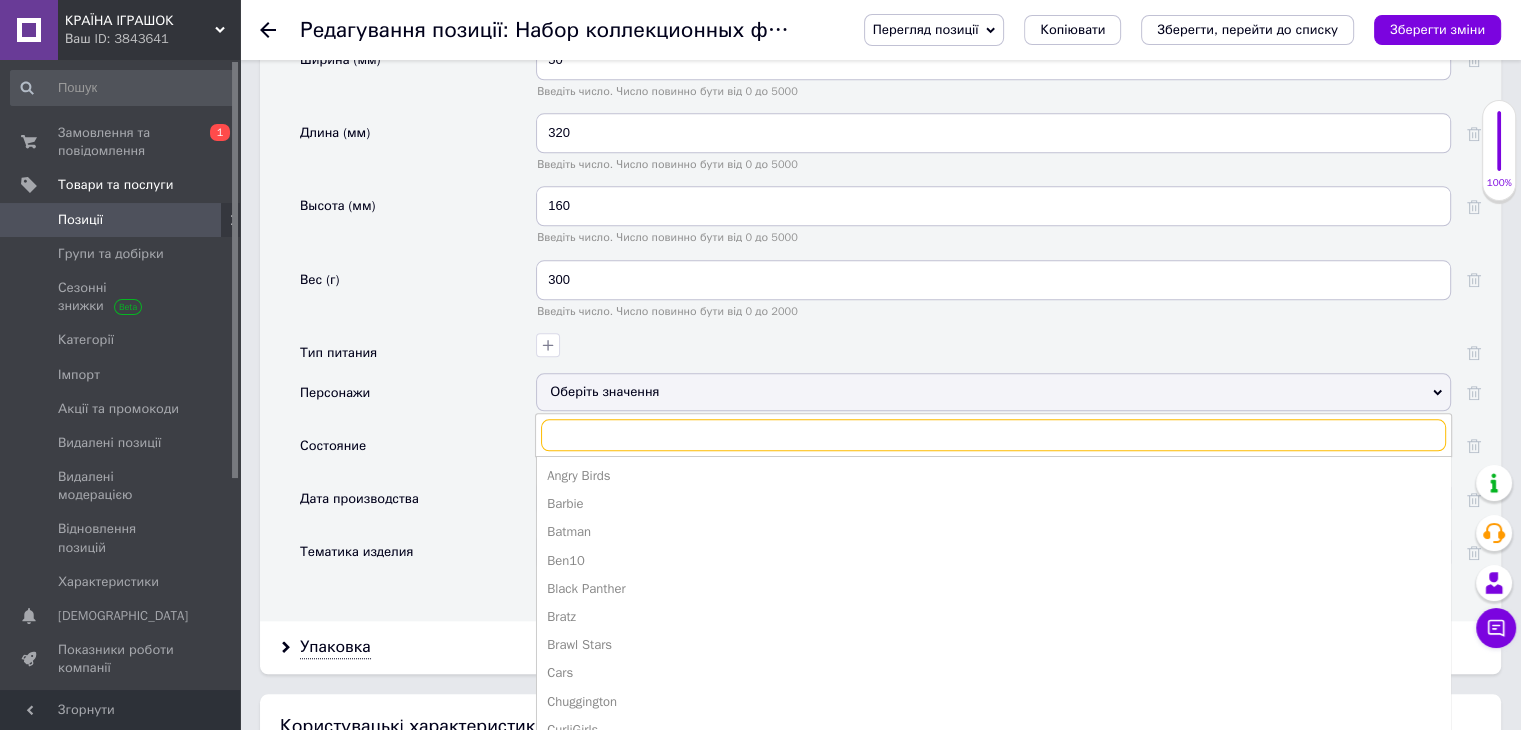 type on "м" 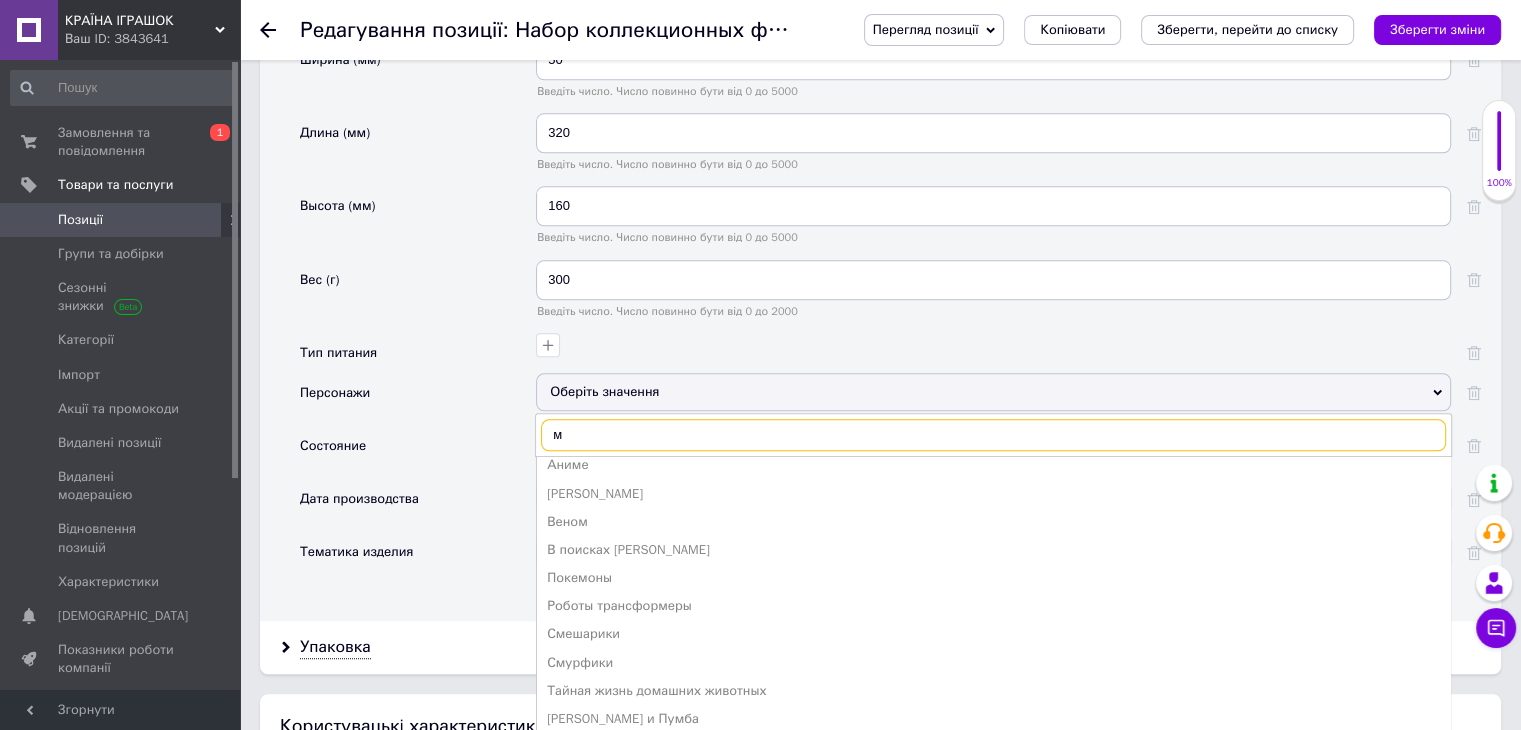 scroll, scrollTop: 388, scrollLeft: 0, axis: vertical 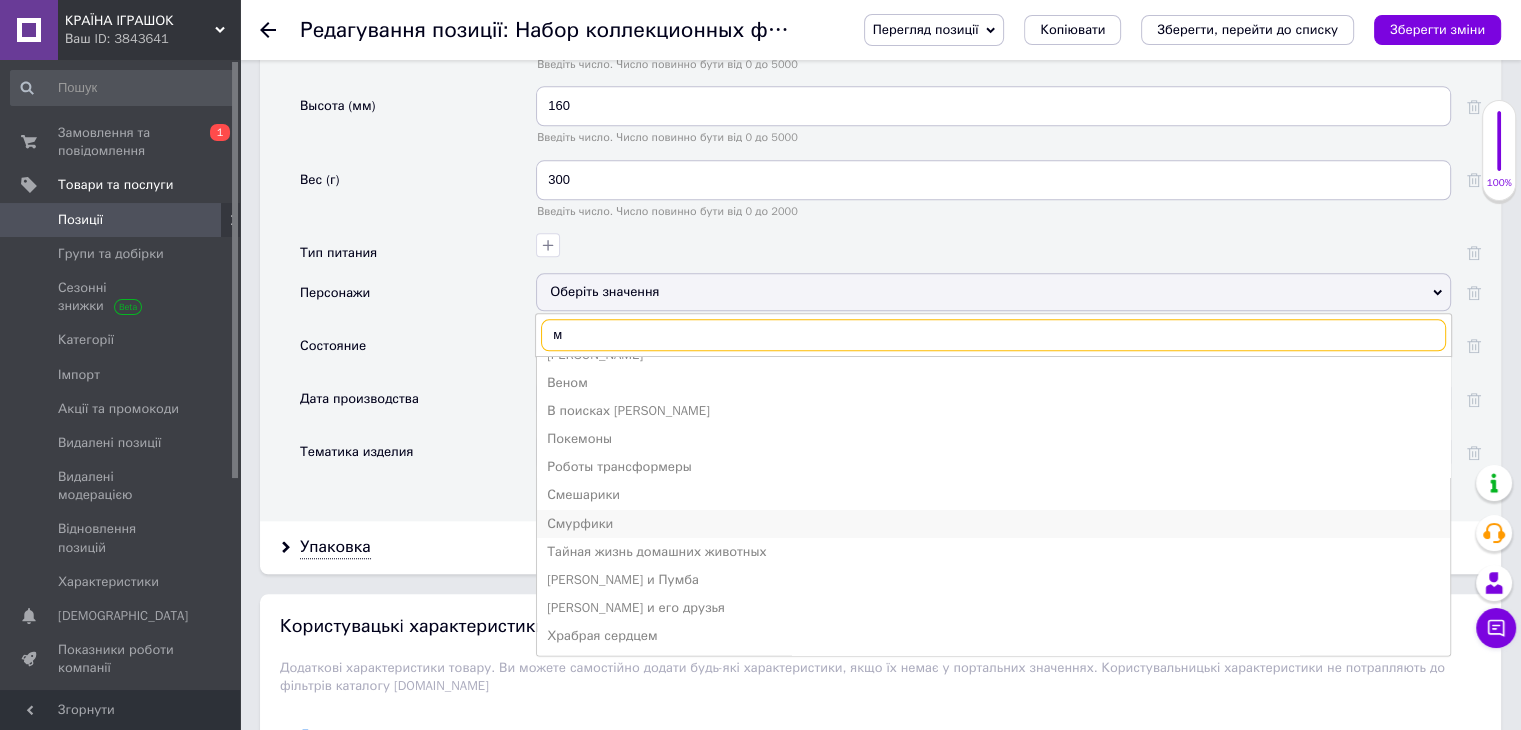 type 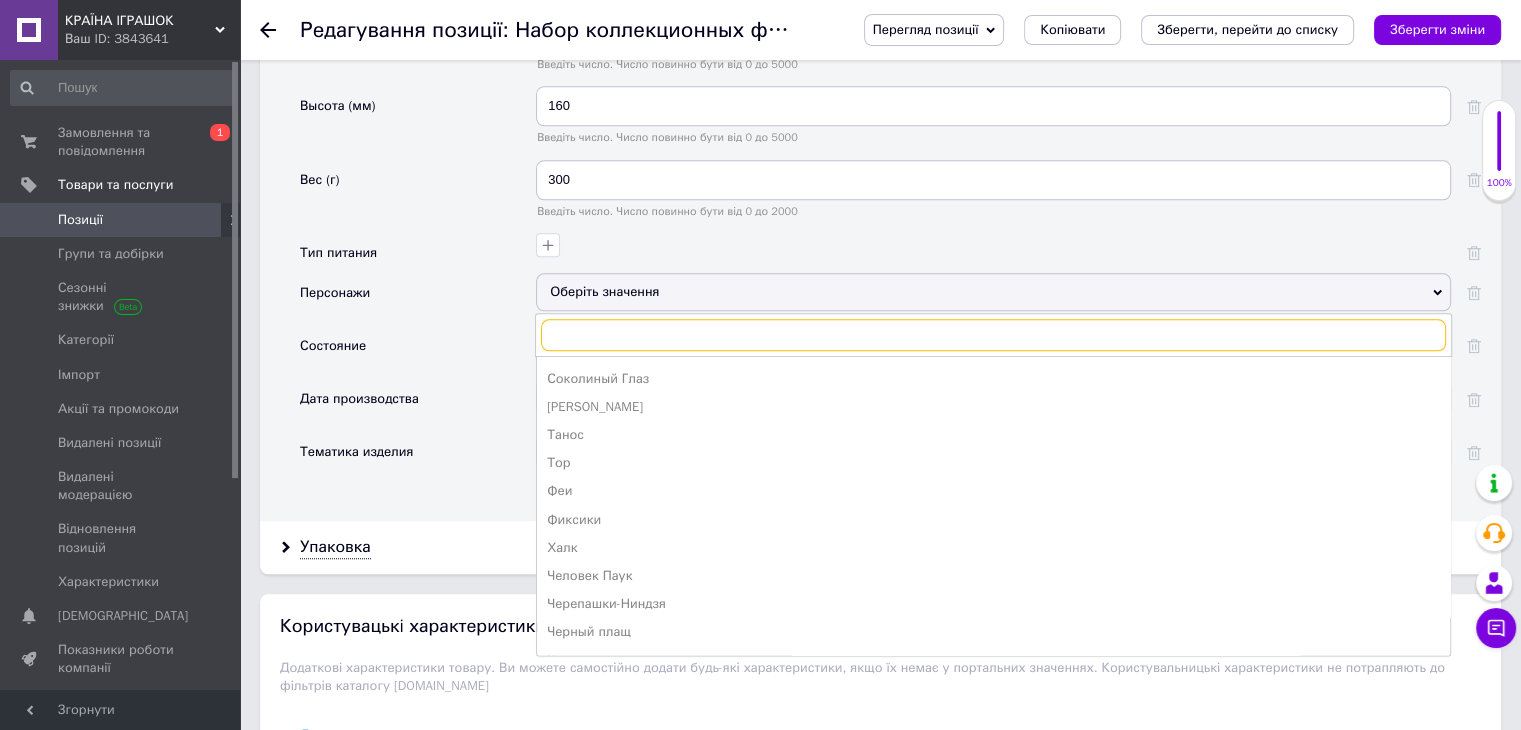 scroll, scrollTop: 2869, scrollLeft: 0, axis: vertical 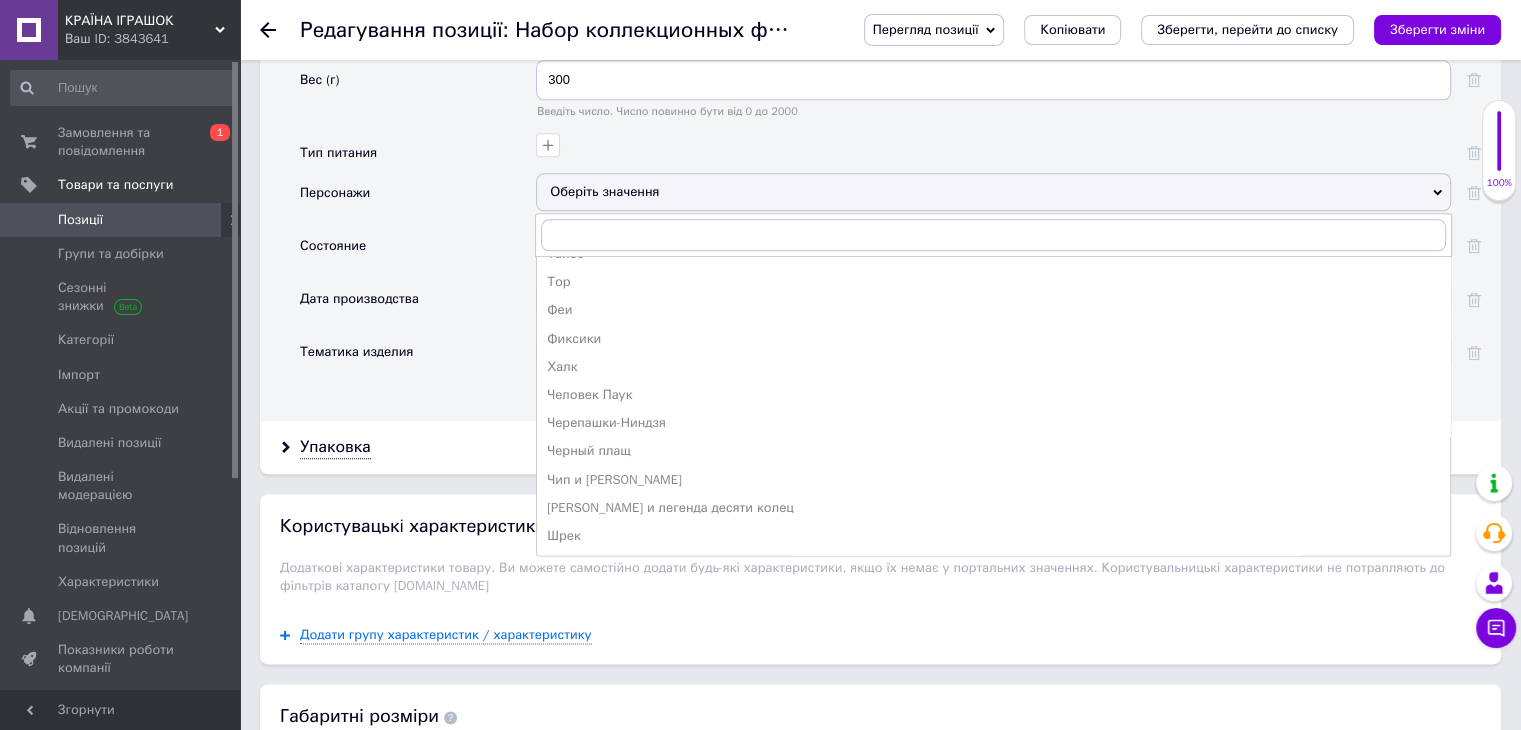click on "Основні атрибути Производитель Без бренда Без бренда Страна производитель Китай Китай Тип Игровой персонаж [PERSON_NAME] Герой кино Дикое животное Динозавр Домашнее животное Знаменитости Игровой персонаж Морские животные Насекомое Паук Персонажи видеоигр Птица Рептилия Робот Рыбка Сказочный/мульт герой Собака Солдатик Спортсмен Трансформер Ящерица Возрастная группа От 3 лет От 3 лет Материал Пластик Дерево Металл ПВХ Пластик Пластмасса Полистоун Резина Цвет Разные цвета Разные цвета Особенности Ширина (мм) 50 Введіть число. Число повинно бути від 0 до 5000" at bounding box center [880, -78] 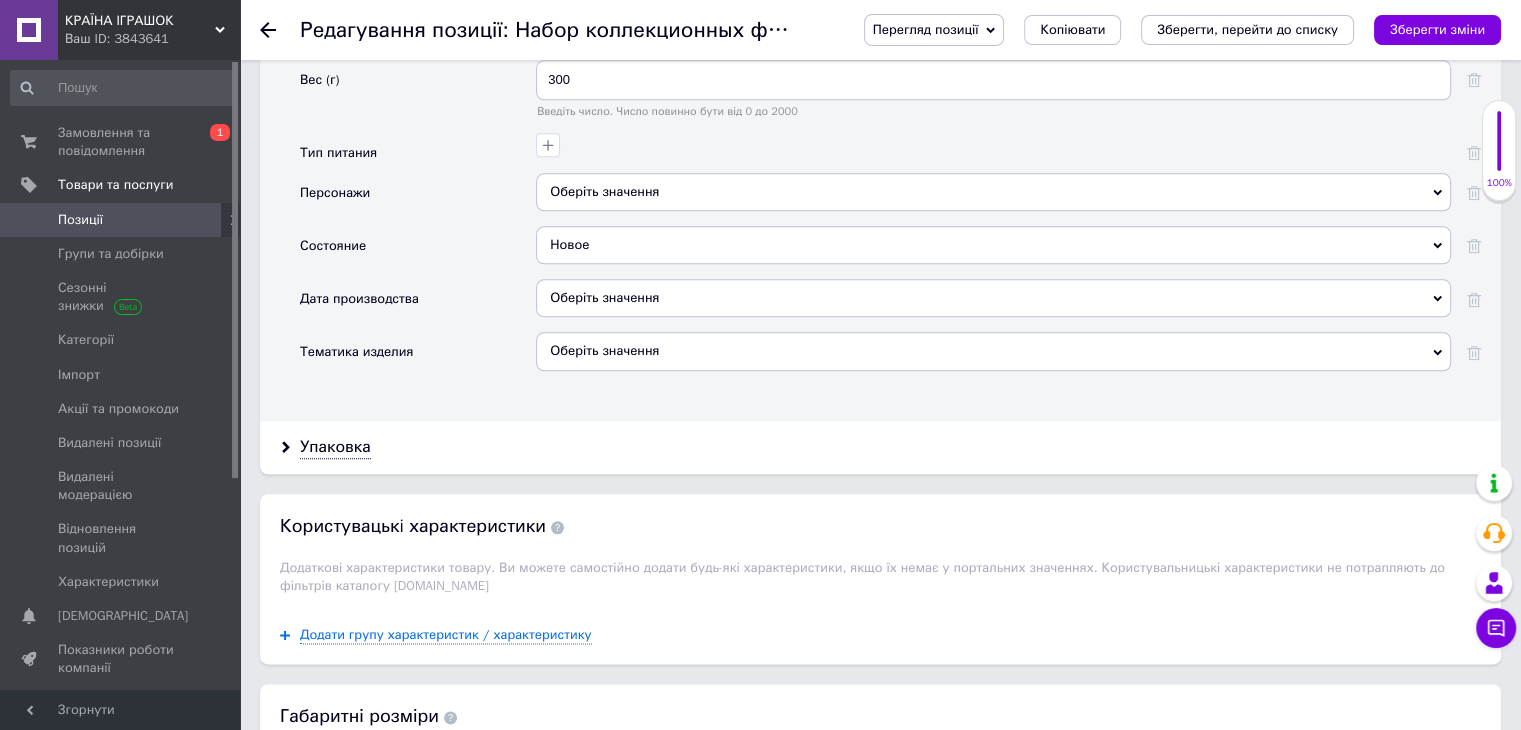 click 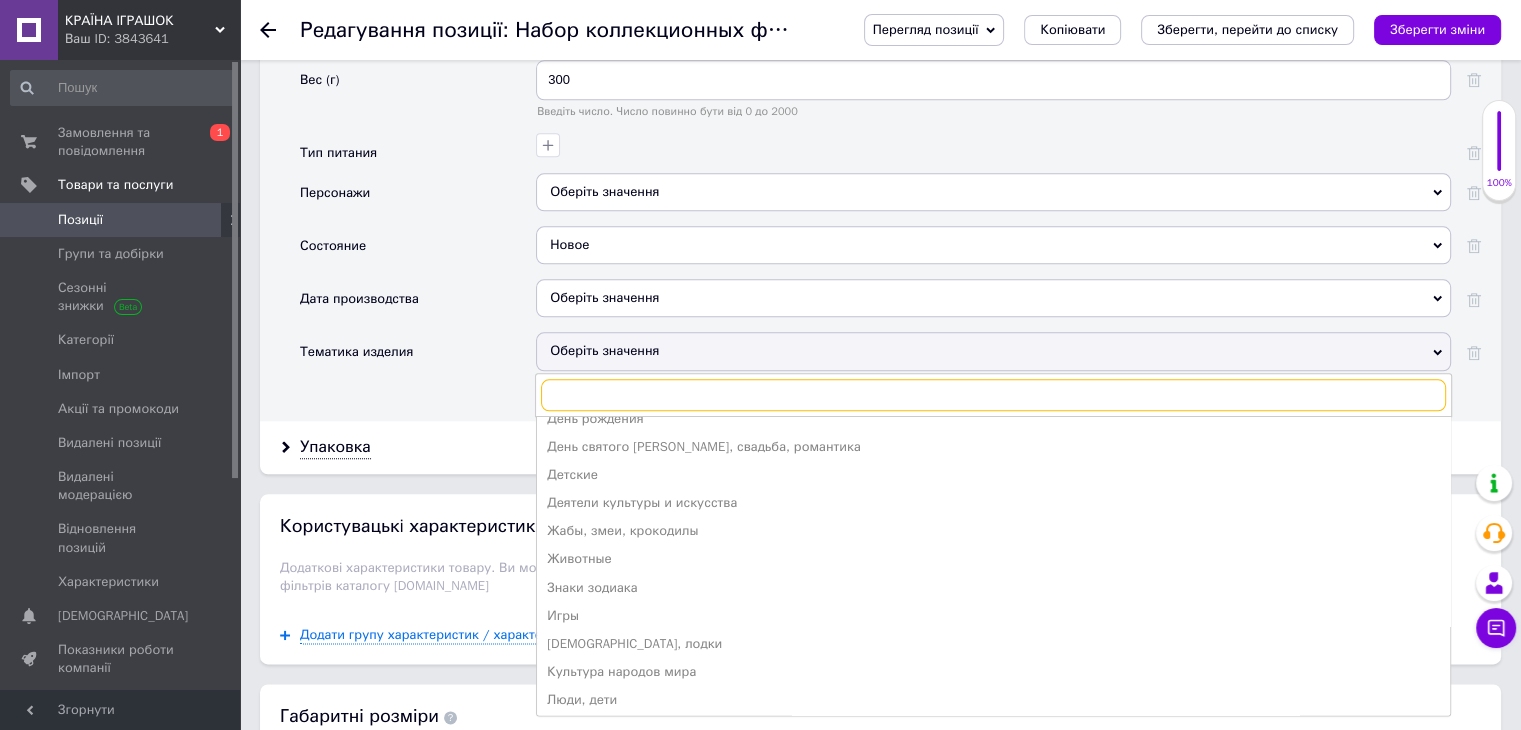 scroll, scrollTop: 300, scrollLeft: 0, axis: vertical 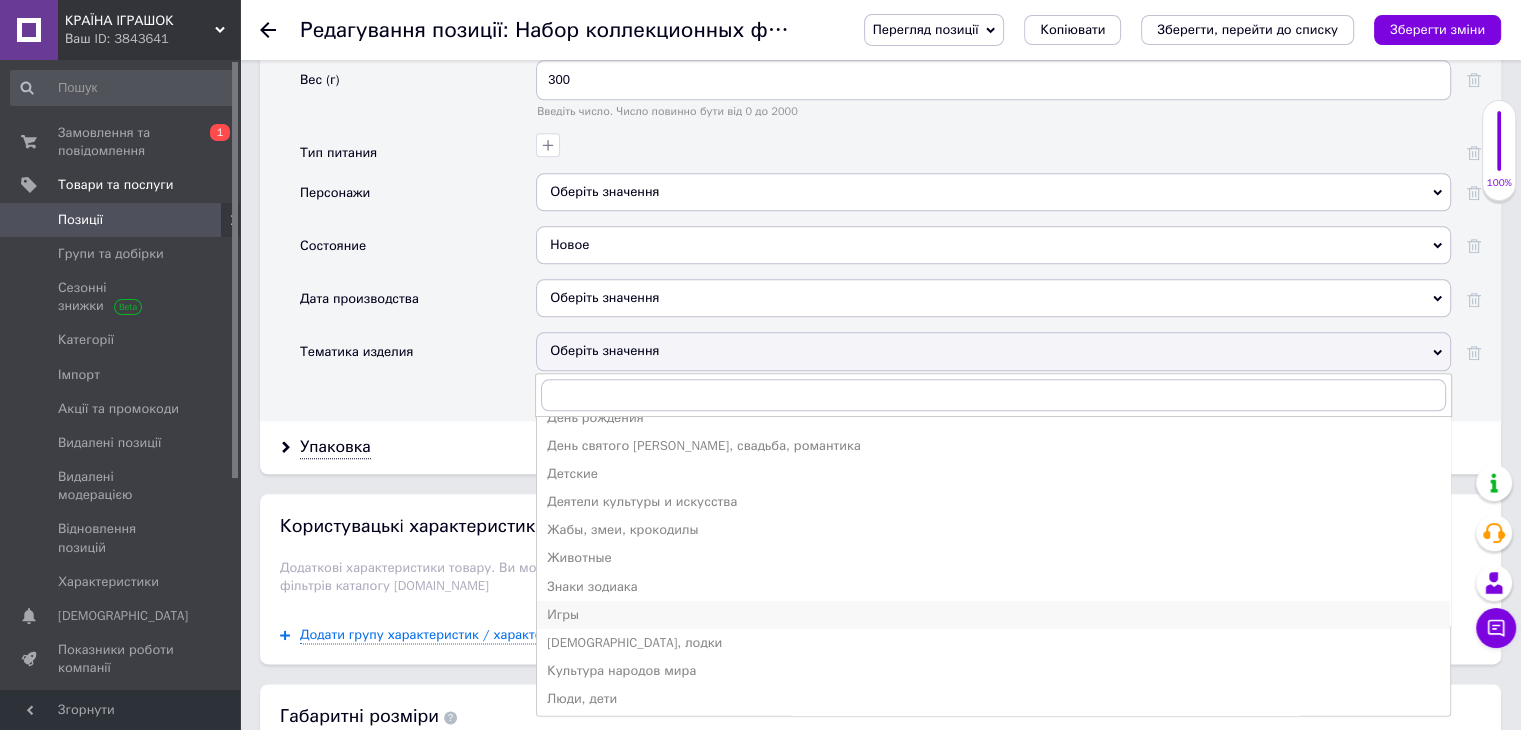 click on "Игры" at bounding box center (993, 615) 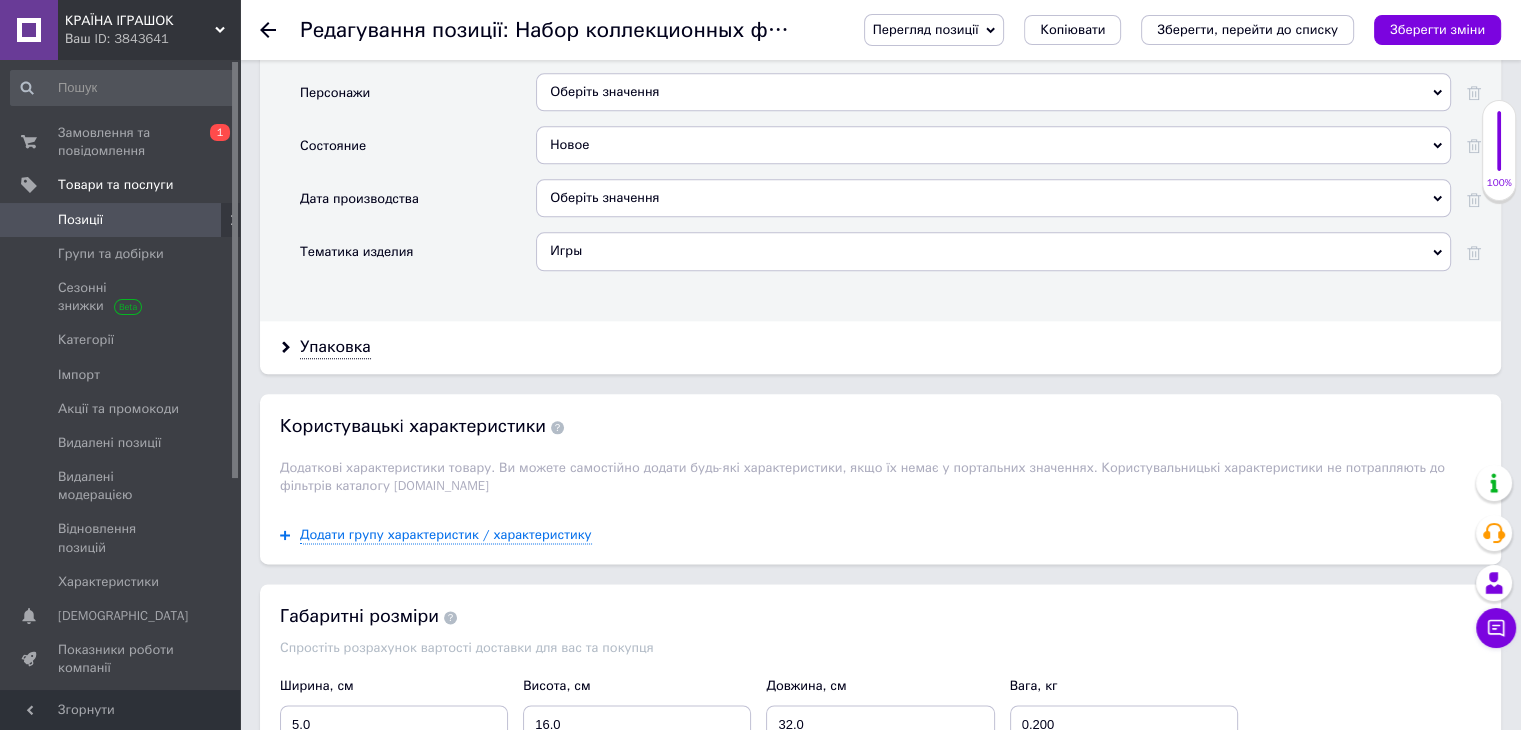 scroll, scrollTop: 2500, scrollLeft: 0, axis: vertical 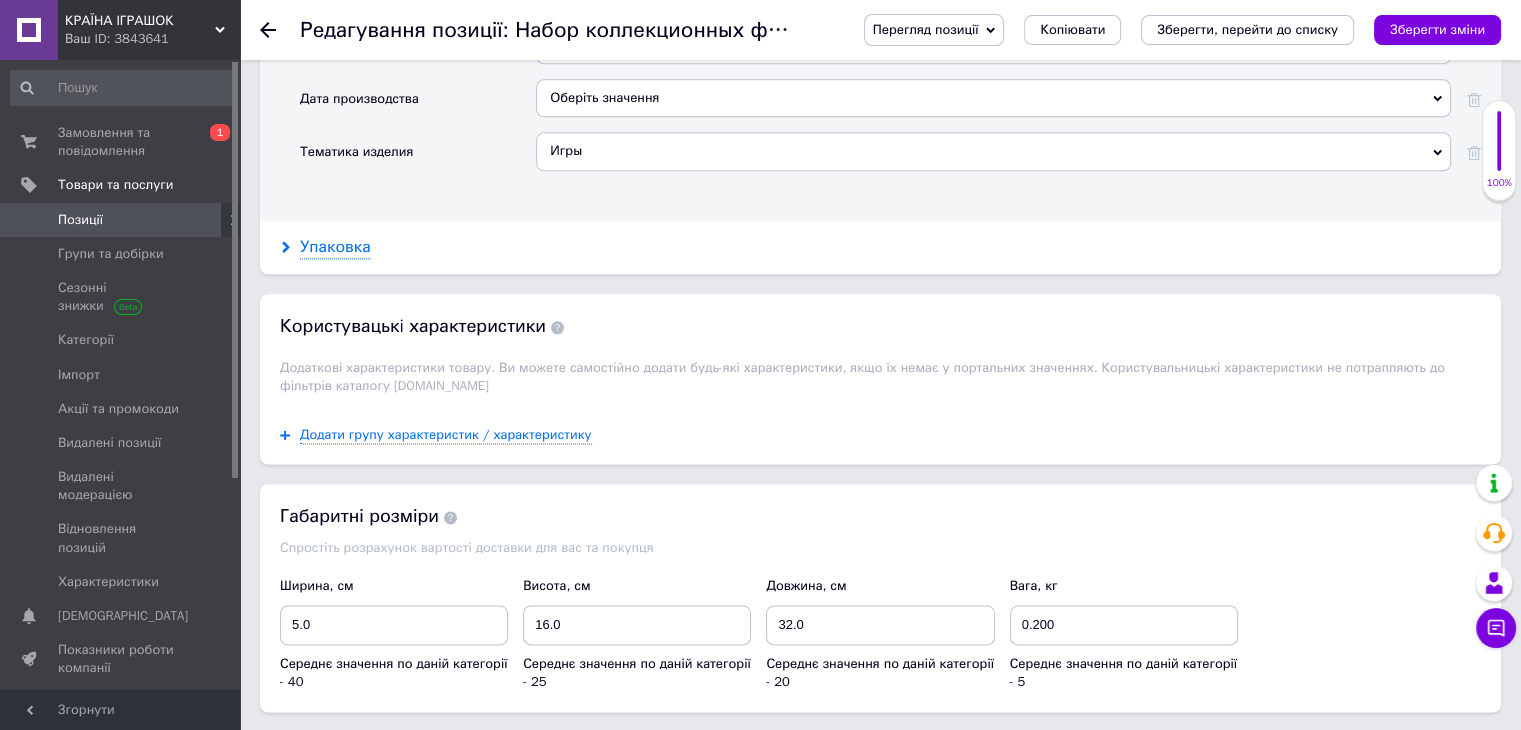 click on "Упаковка" at bounding box center (335, 247) 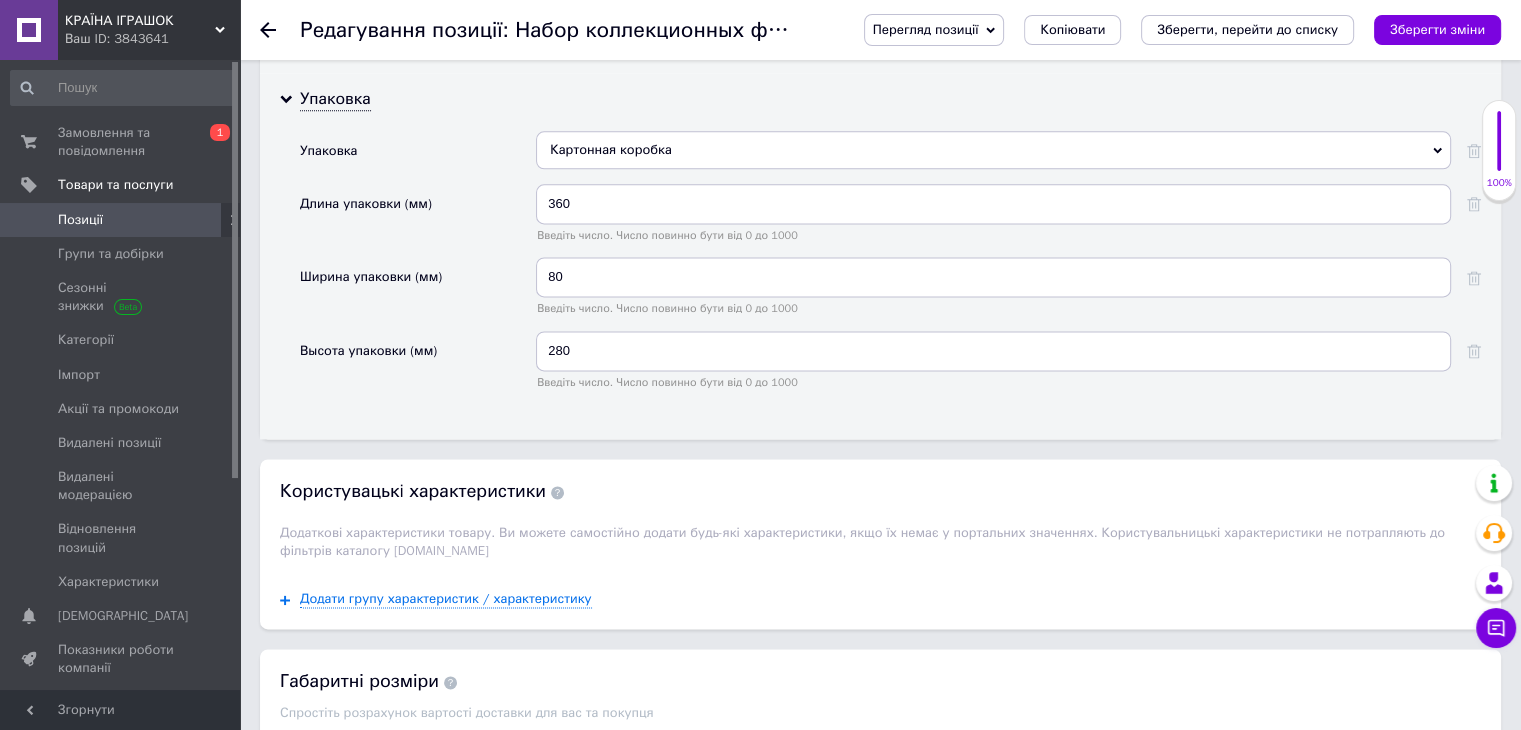scroll, scrollTop: 2900, scrollLeft: 0, axis: vertical 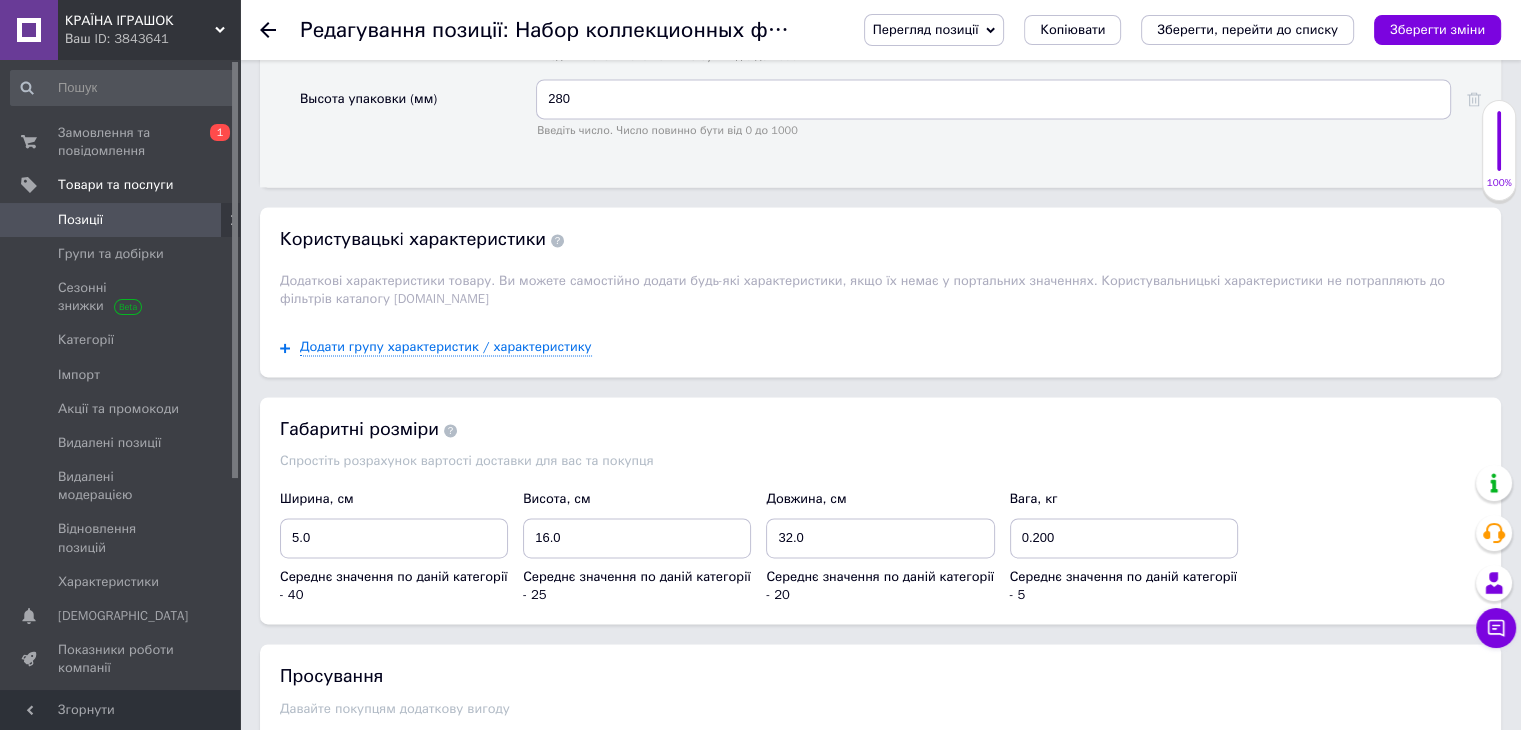 click on "Зберегти зміни" at bounding box center (1437, 29) 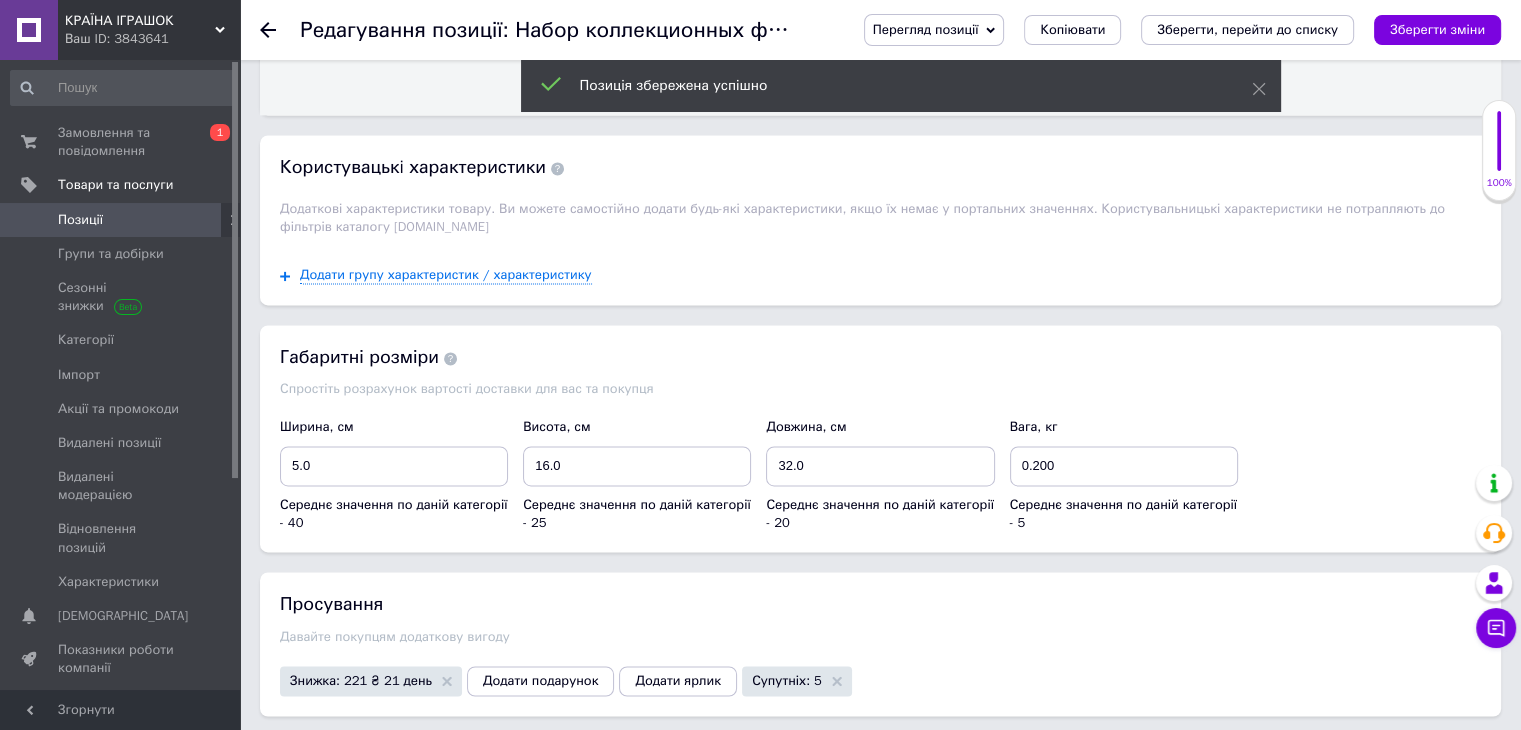 scroll, scrollTop: 3000, scrollLeft: 0, axis: vertical 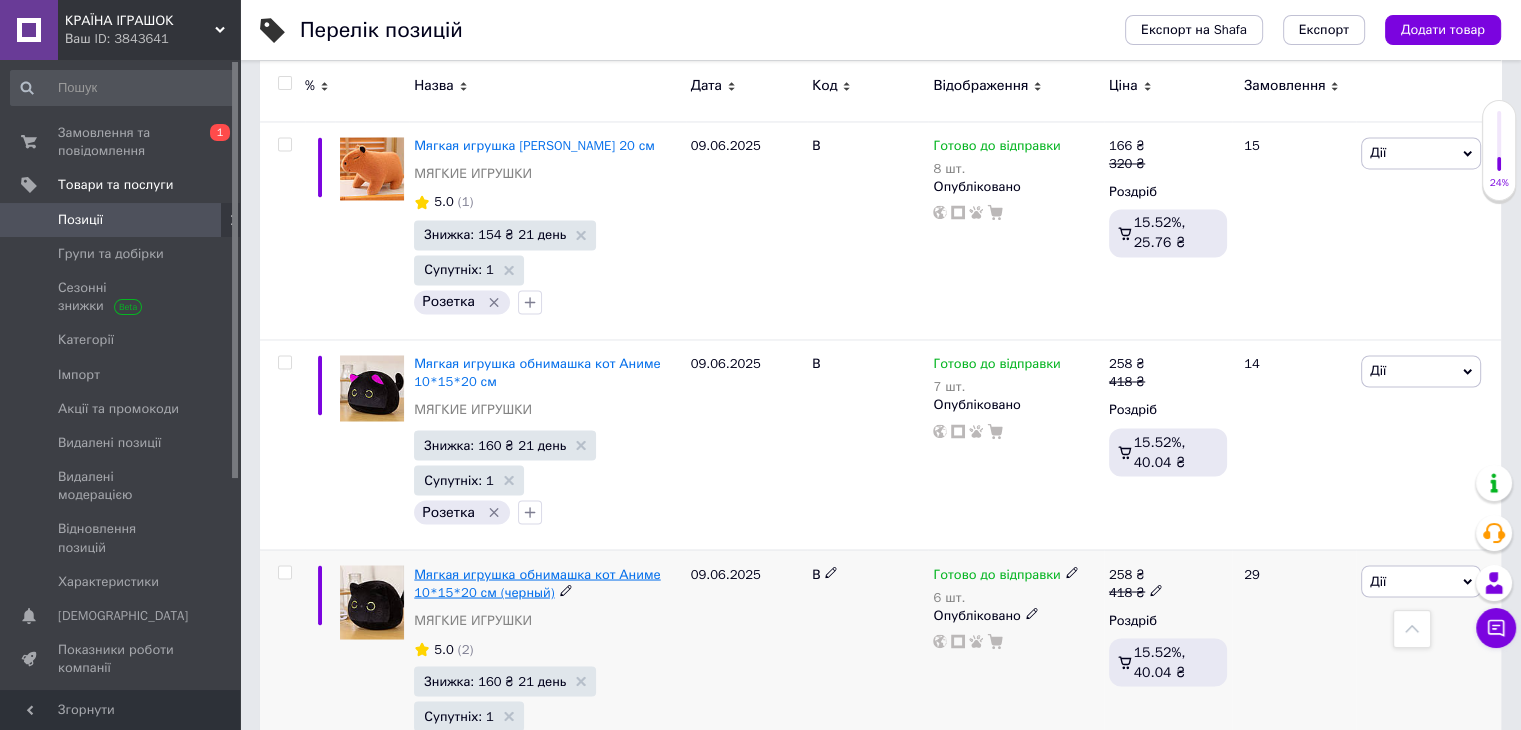 click on "Мягкая игрушка обнимашка кот Аниме 10*15*20 см (черный)" at bounding box center (537, 582) 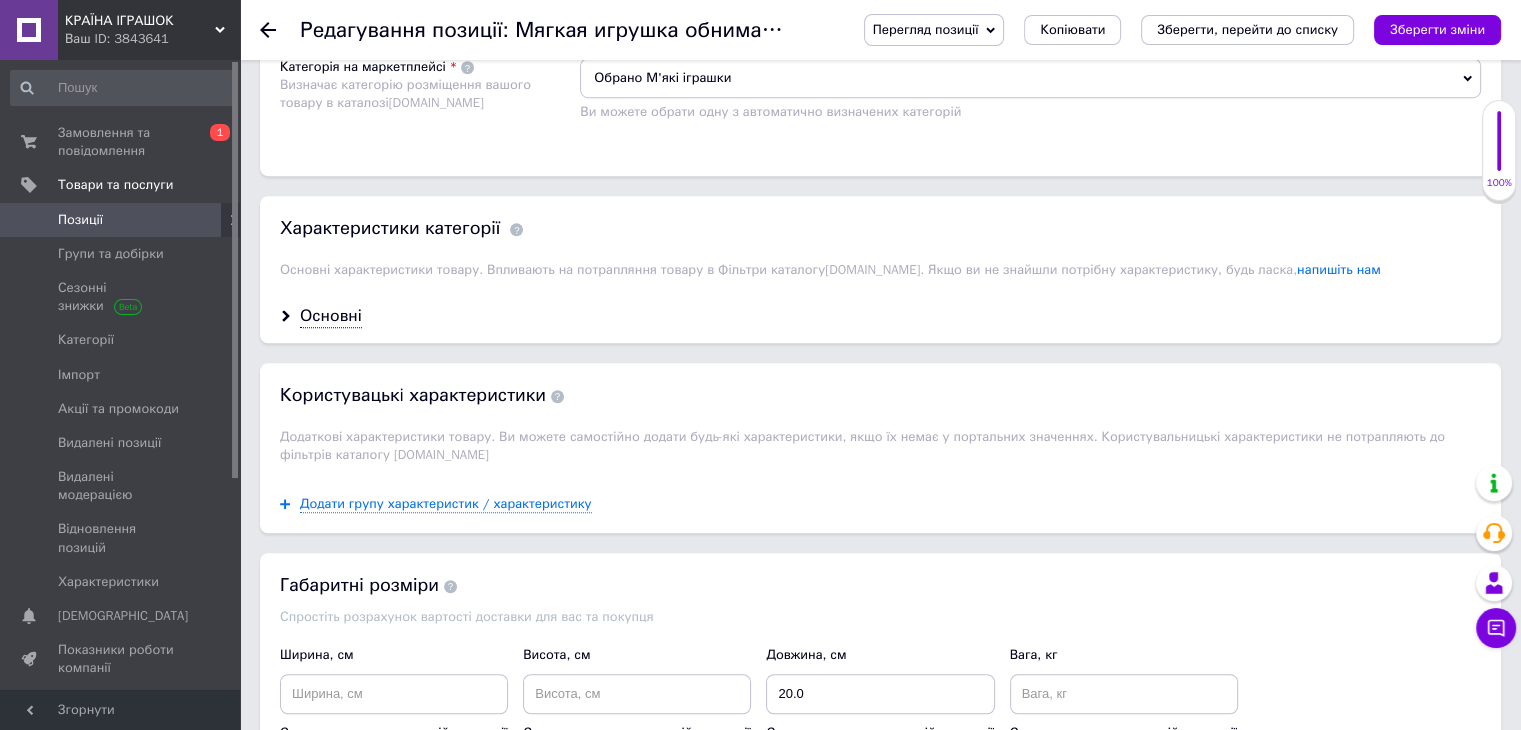 scroll, scrollTop: 1500, scrollLeft: 0, axis: vertical 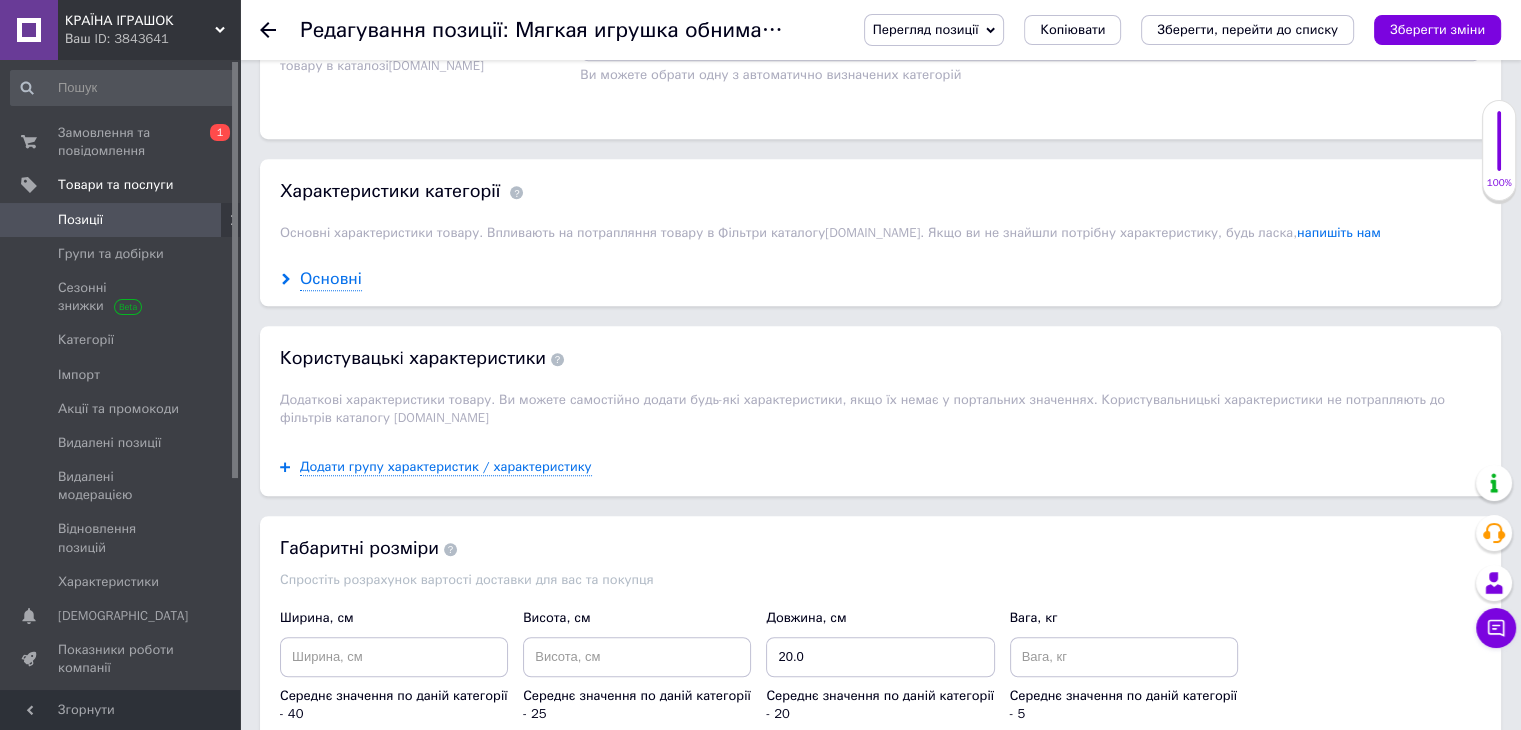 click on "Основні" at bounding box center [331, 279] 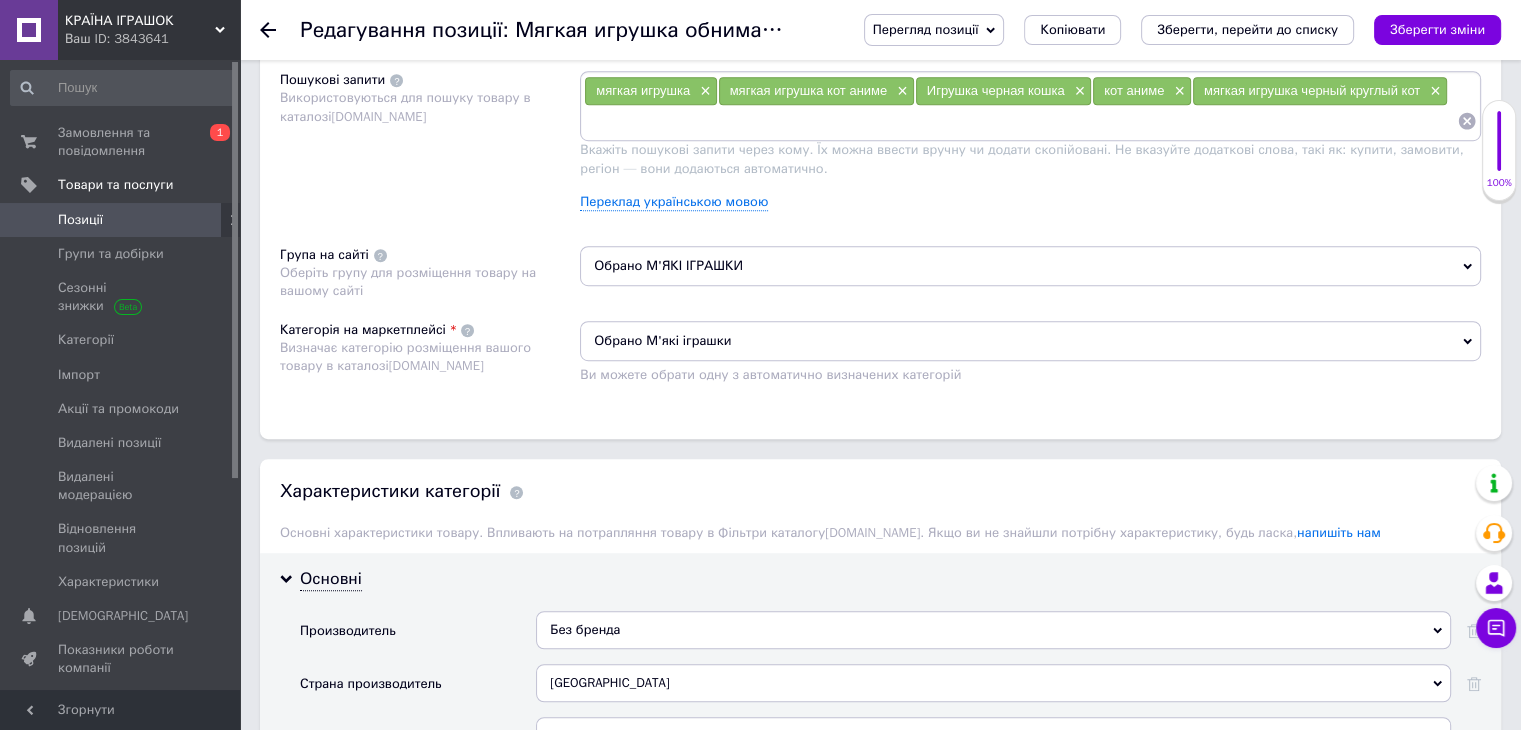 scroll, scrollTop: 1500, scrollLeft: 0, axis: vertical 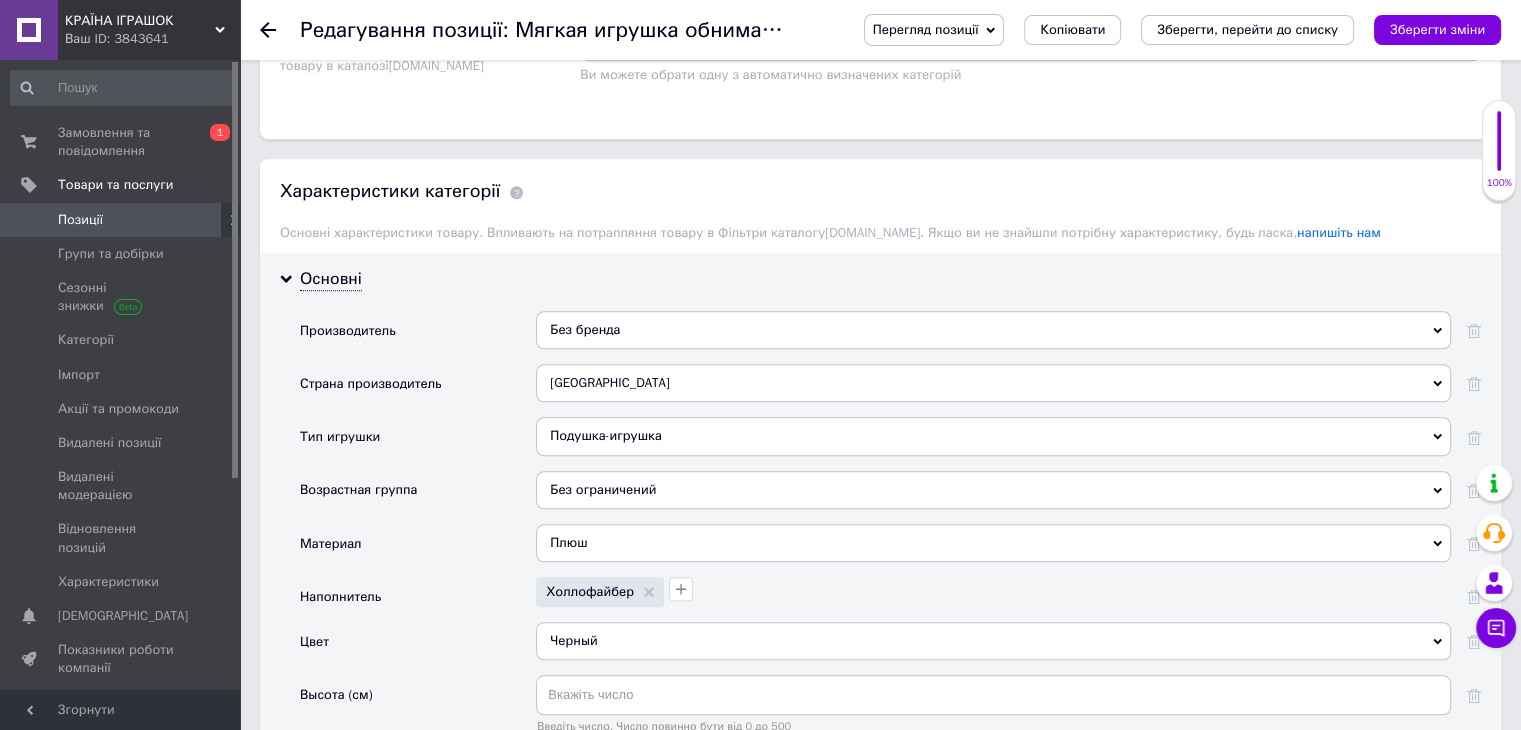 click on "Подушка-игрушка" at bounding box center [993, 436] 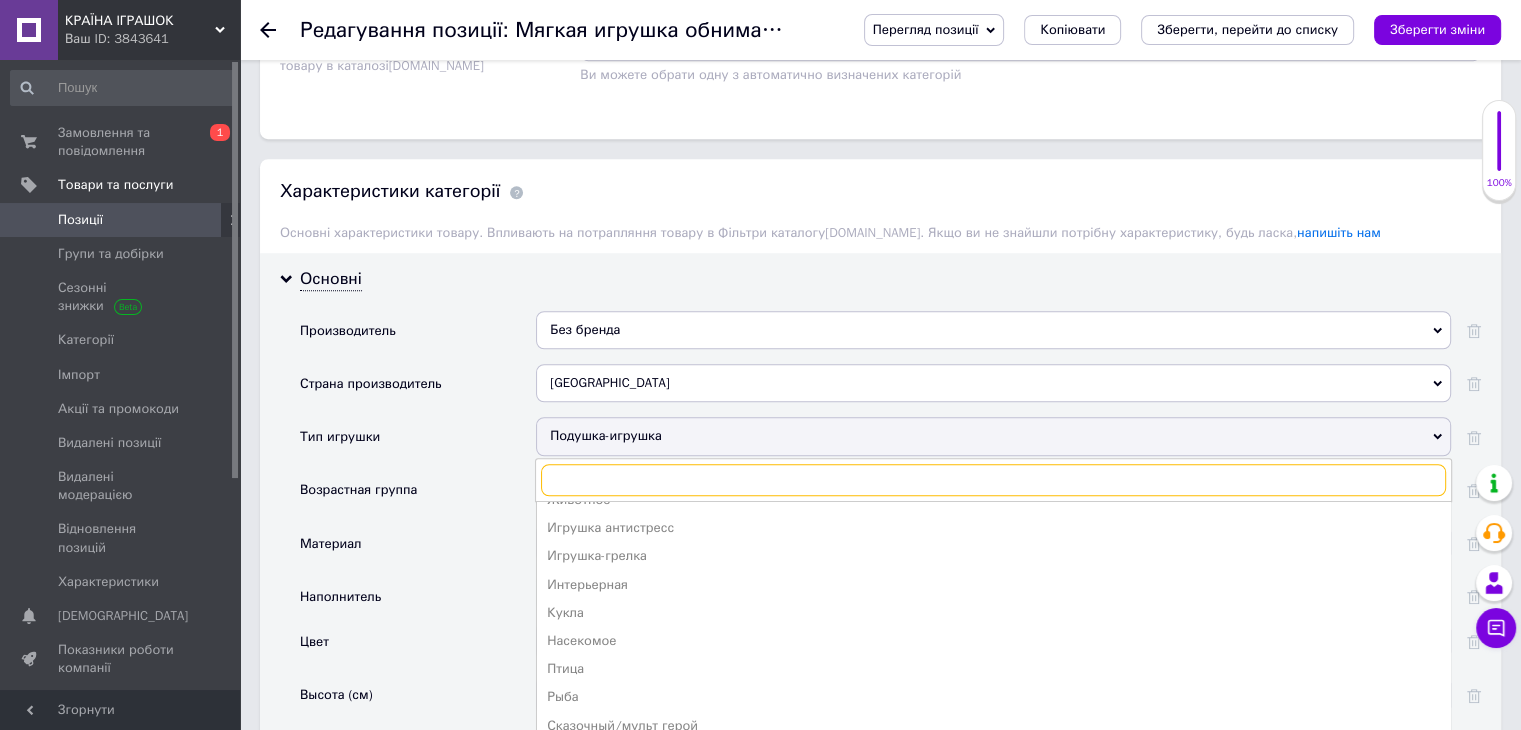 scroll, scrollTop: 106, scrollLeft: 0, axis: vertical 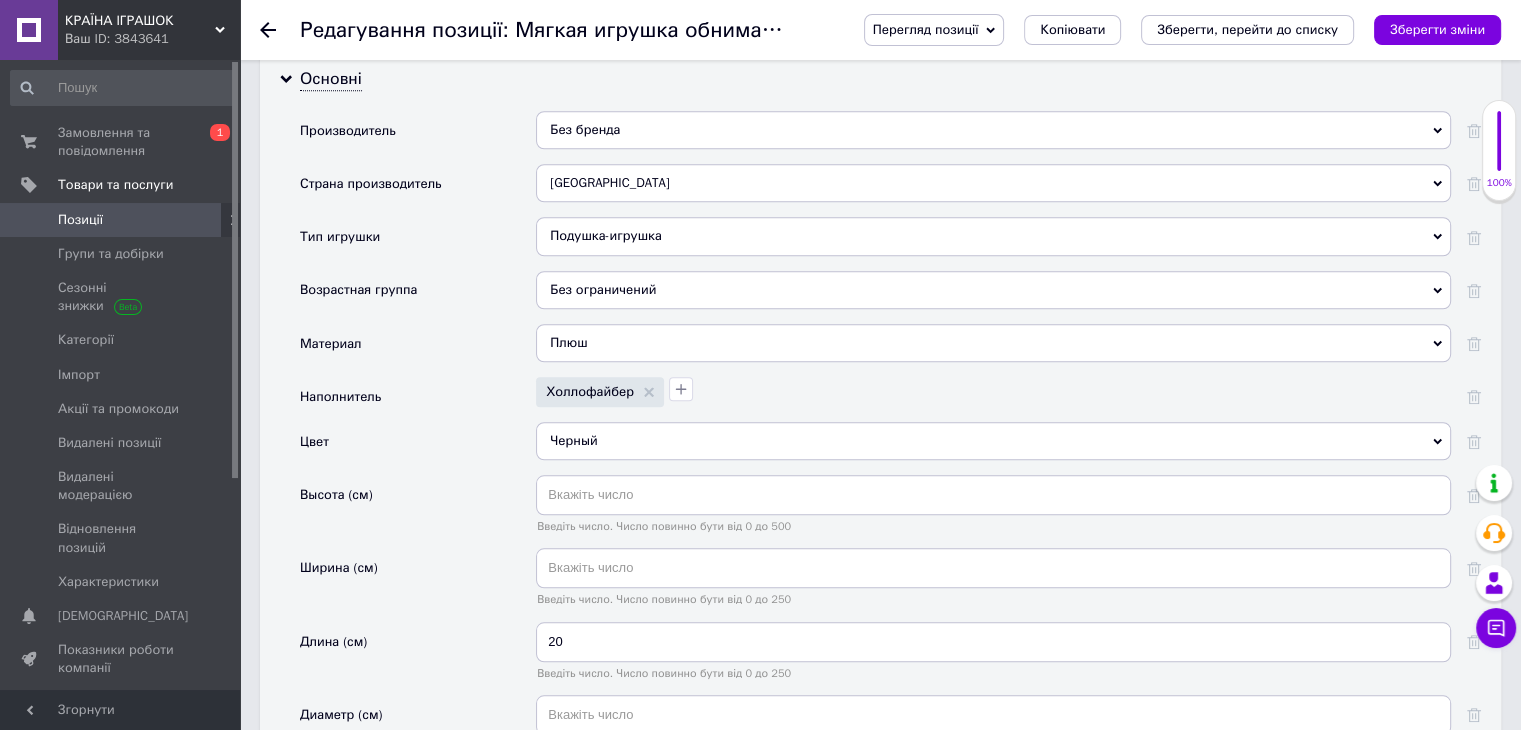 click on "Высота (см)" at bounding box center [418, 511] 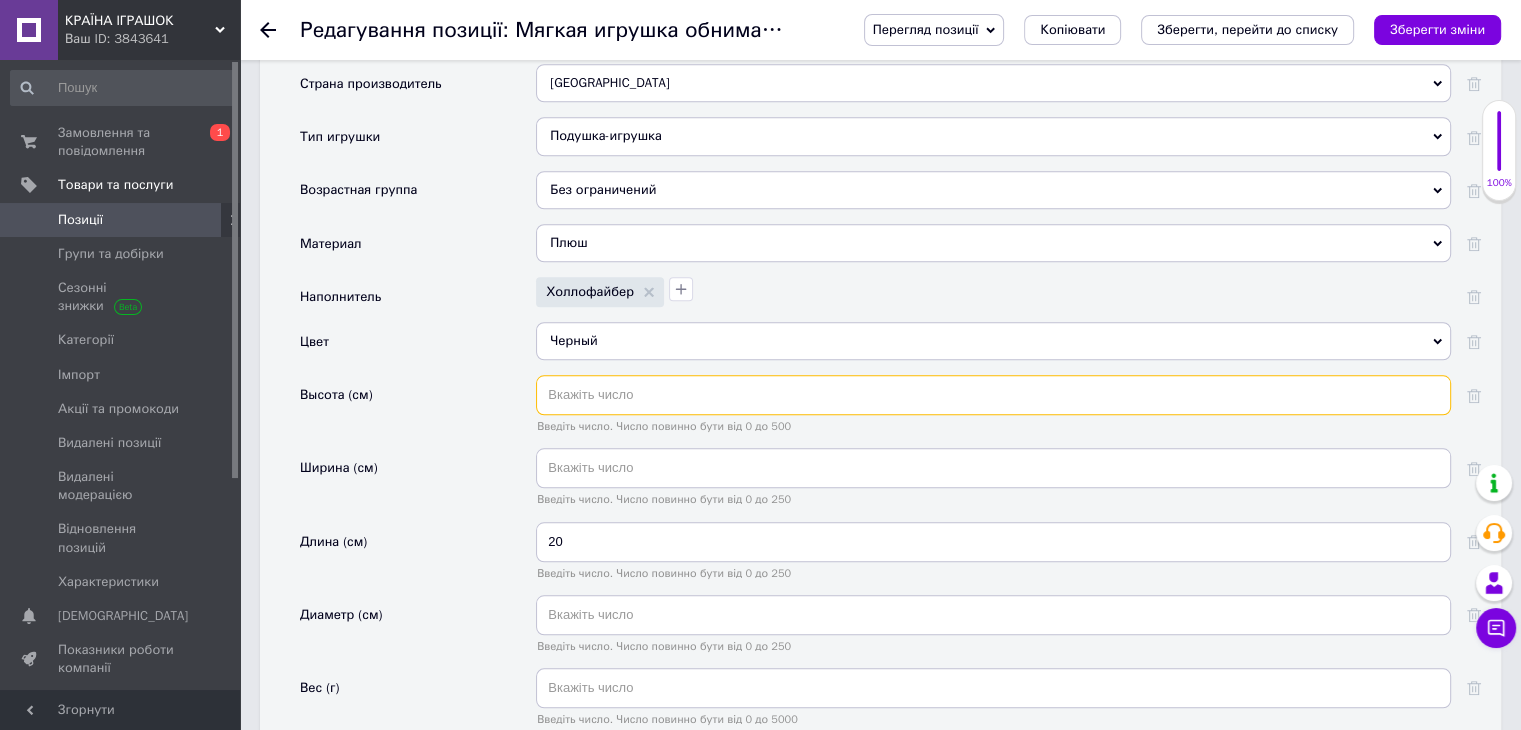 click at bounding box center [993, 395] 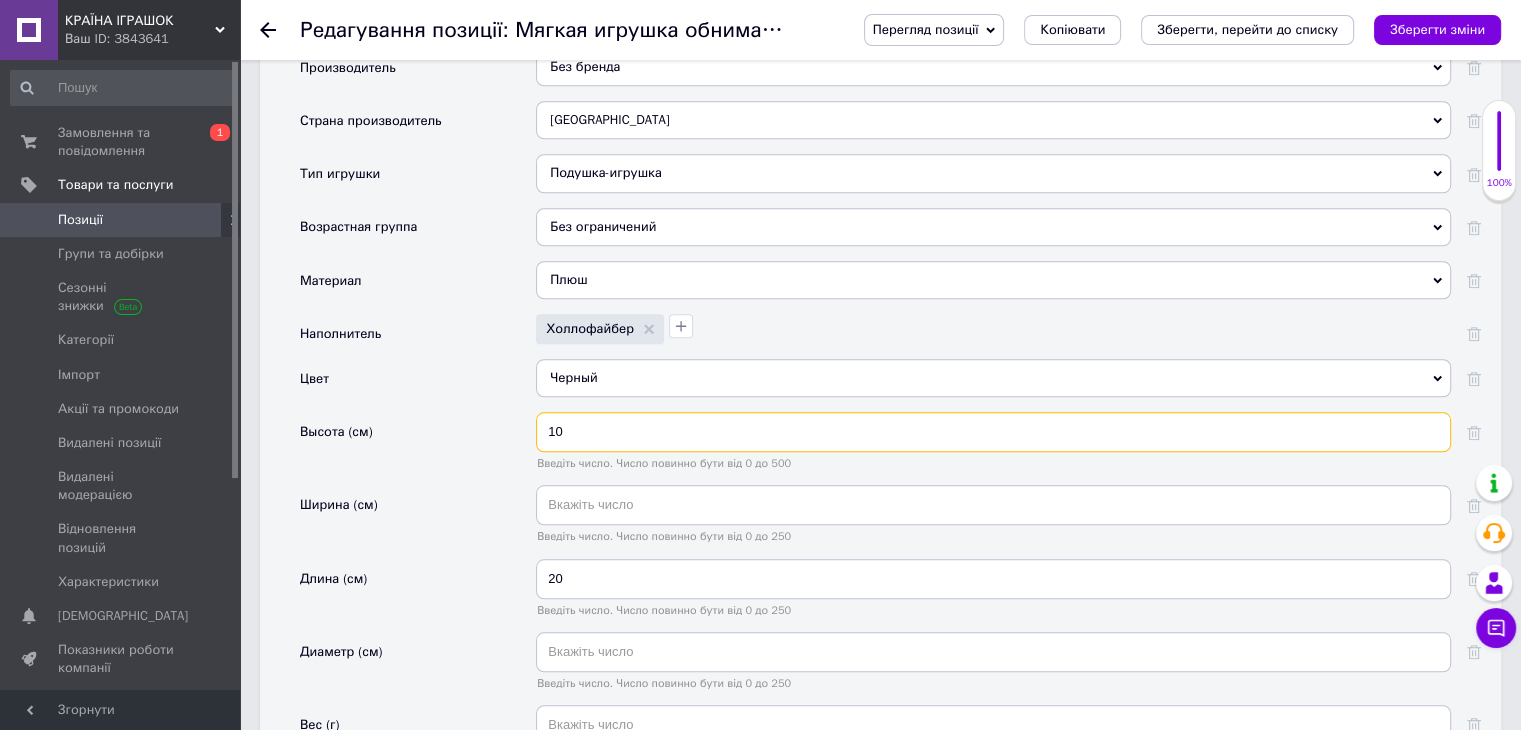 scroll, scrollTop: 1900, scrollLeft: 0, axis: vertical 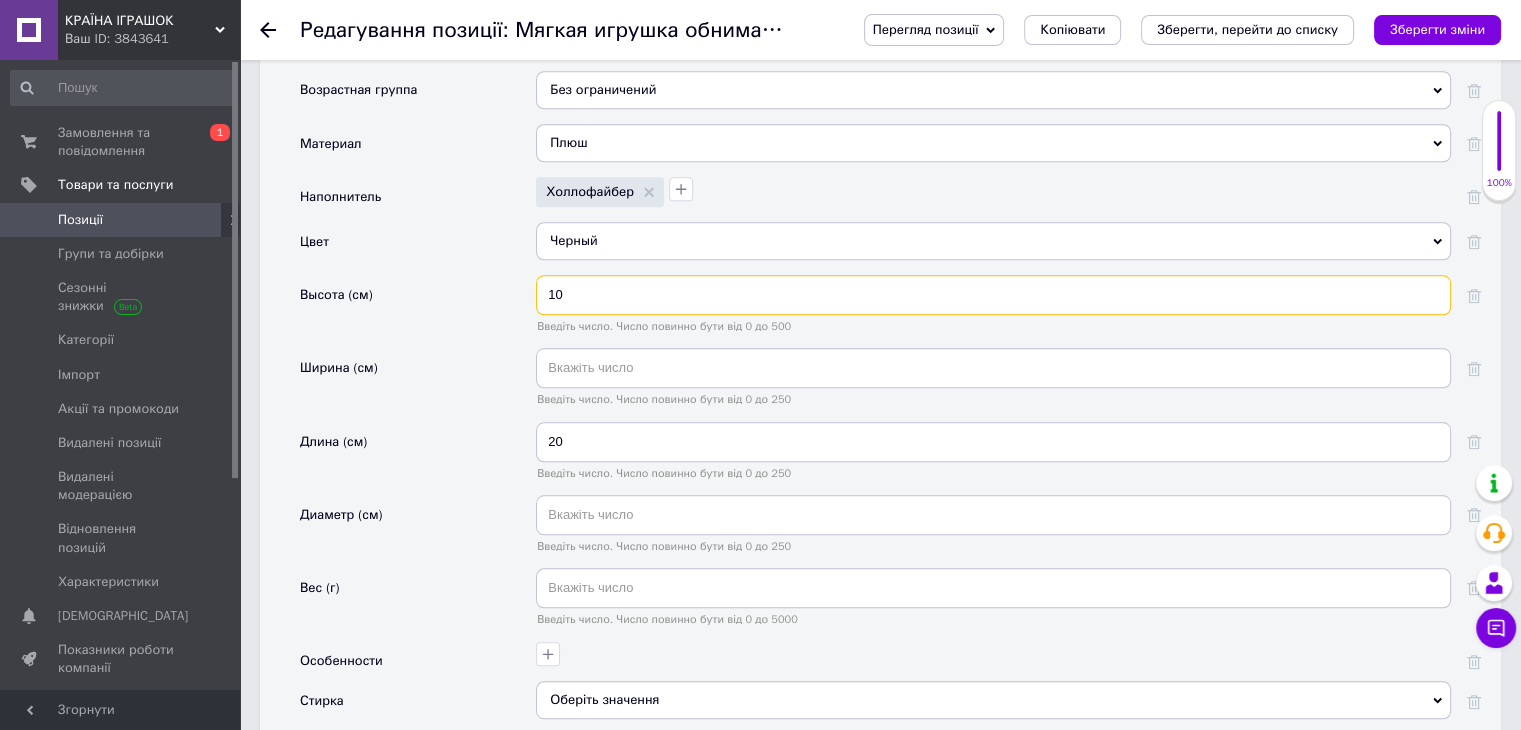 type on "10" 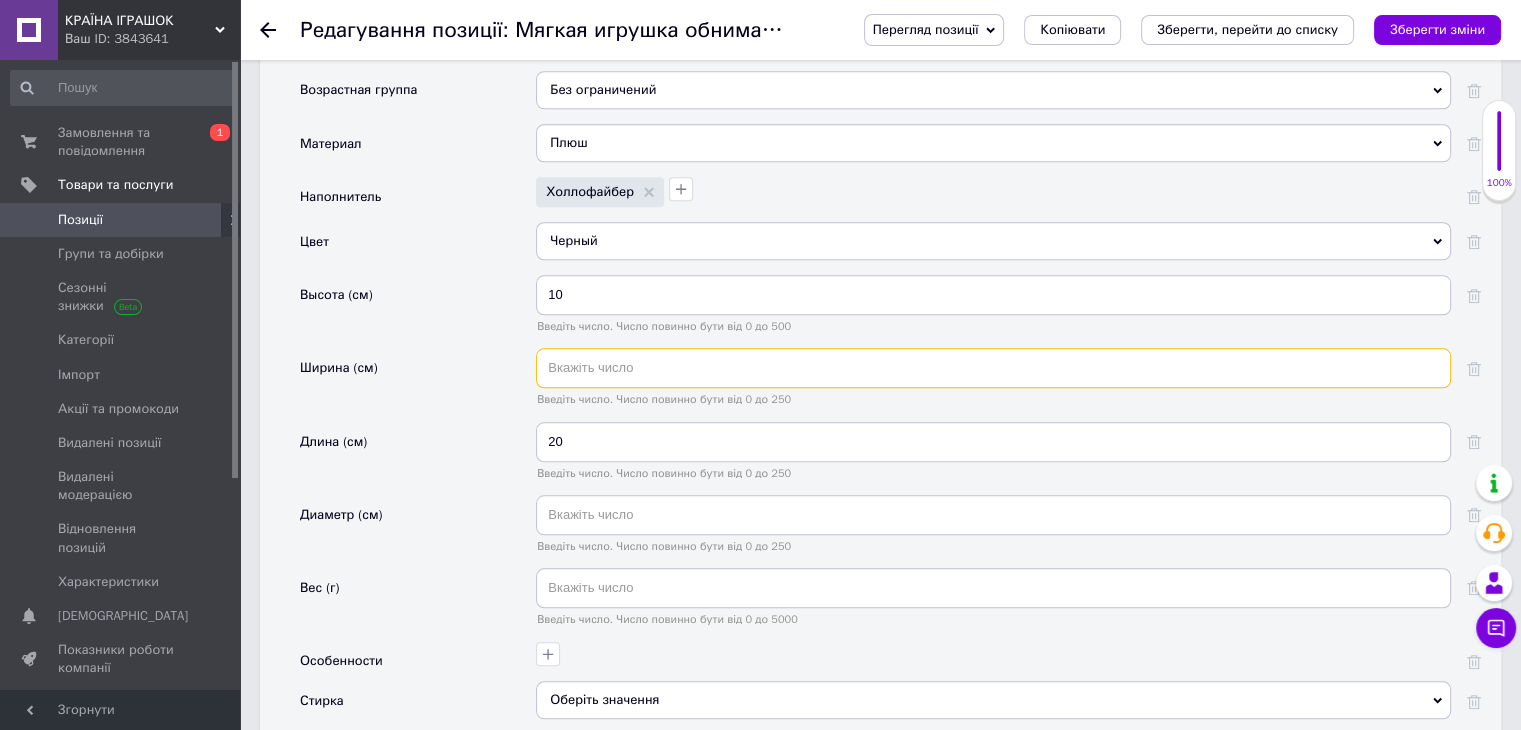click at bounding box center [993, 368] 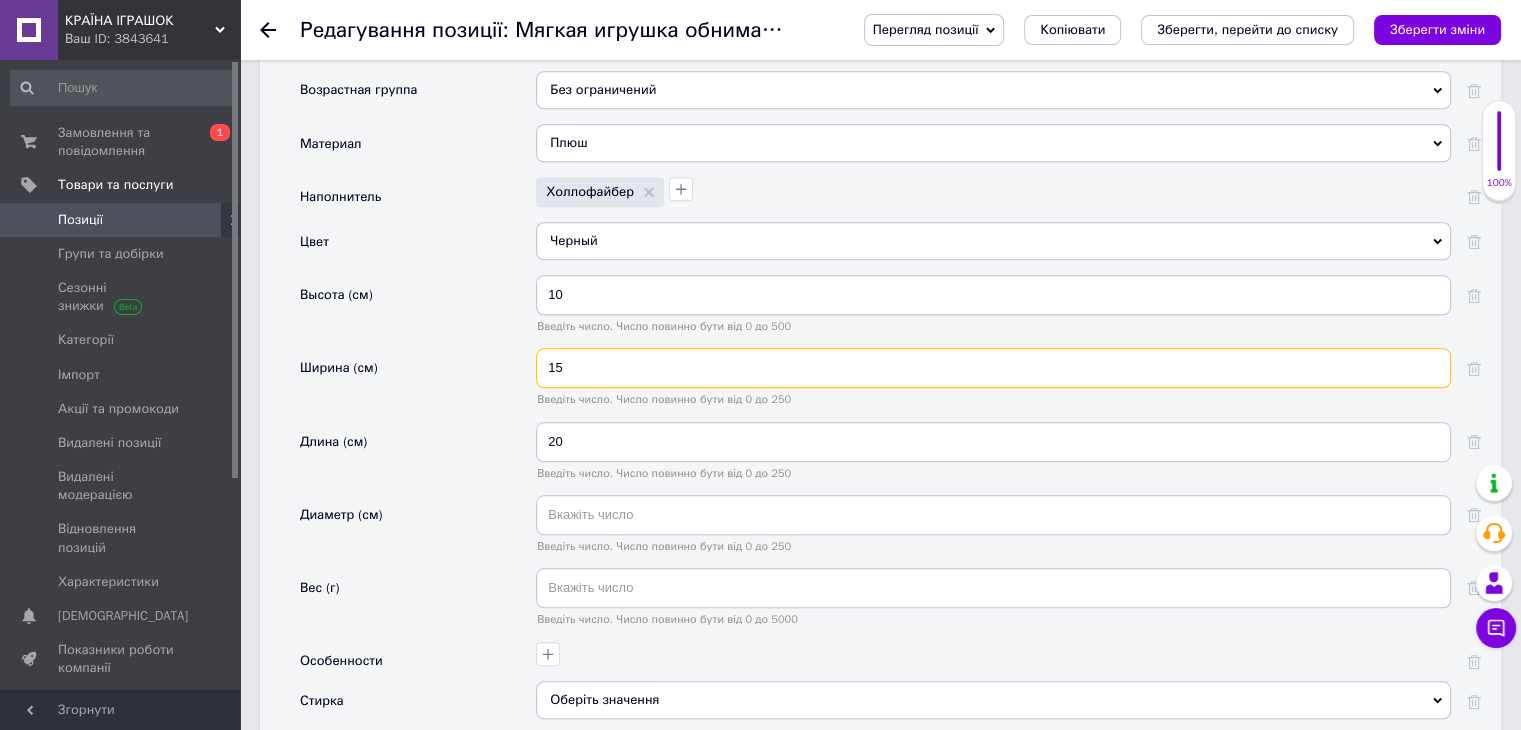 type on "15" 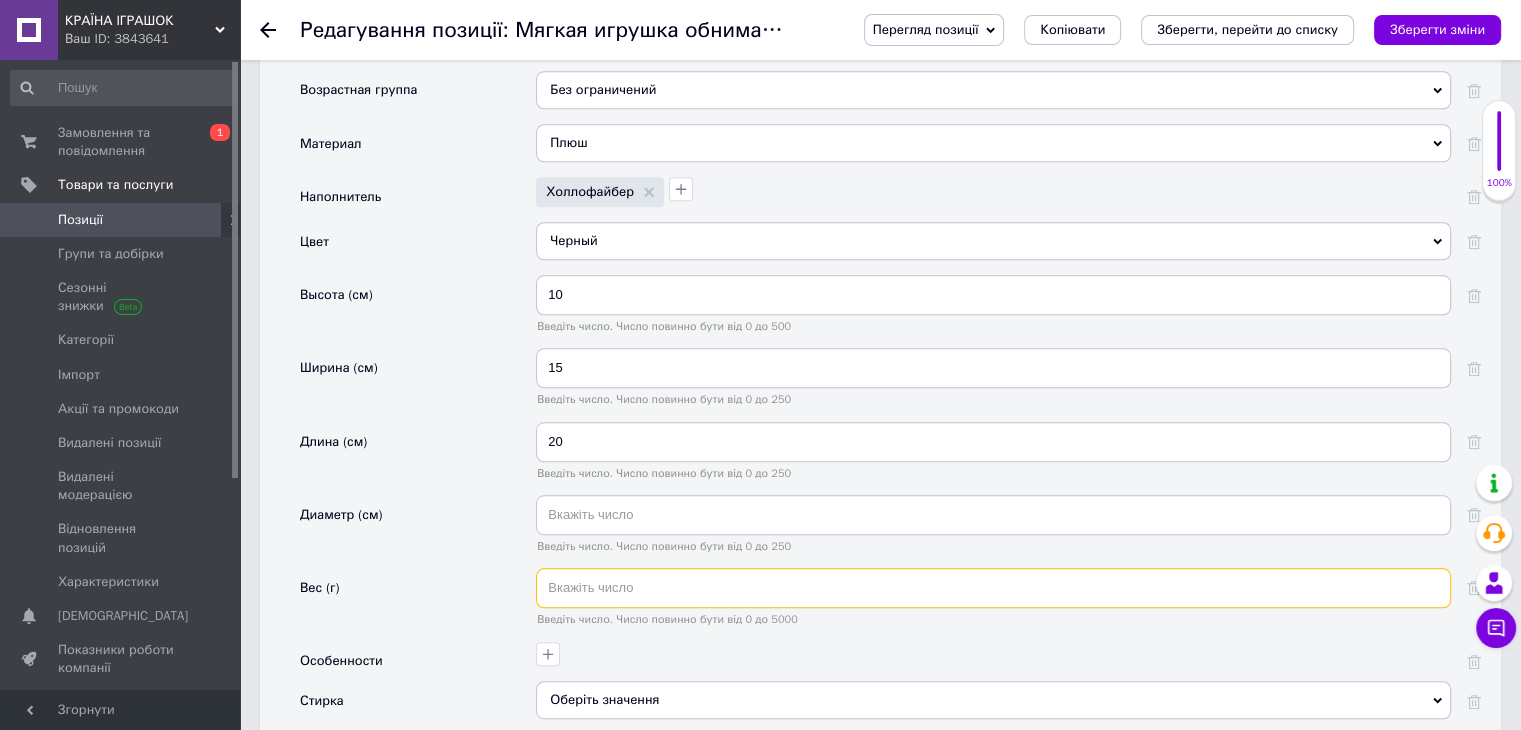 click at bounding box center [993, 588] 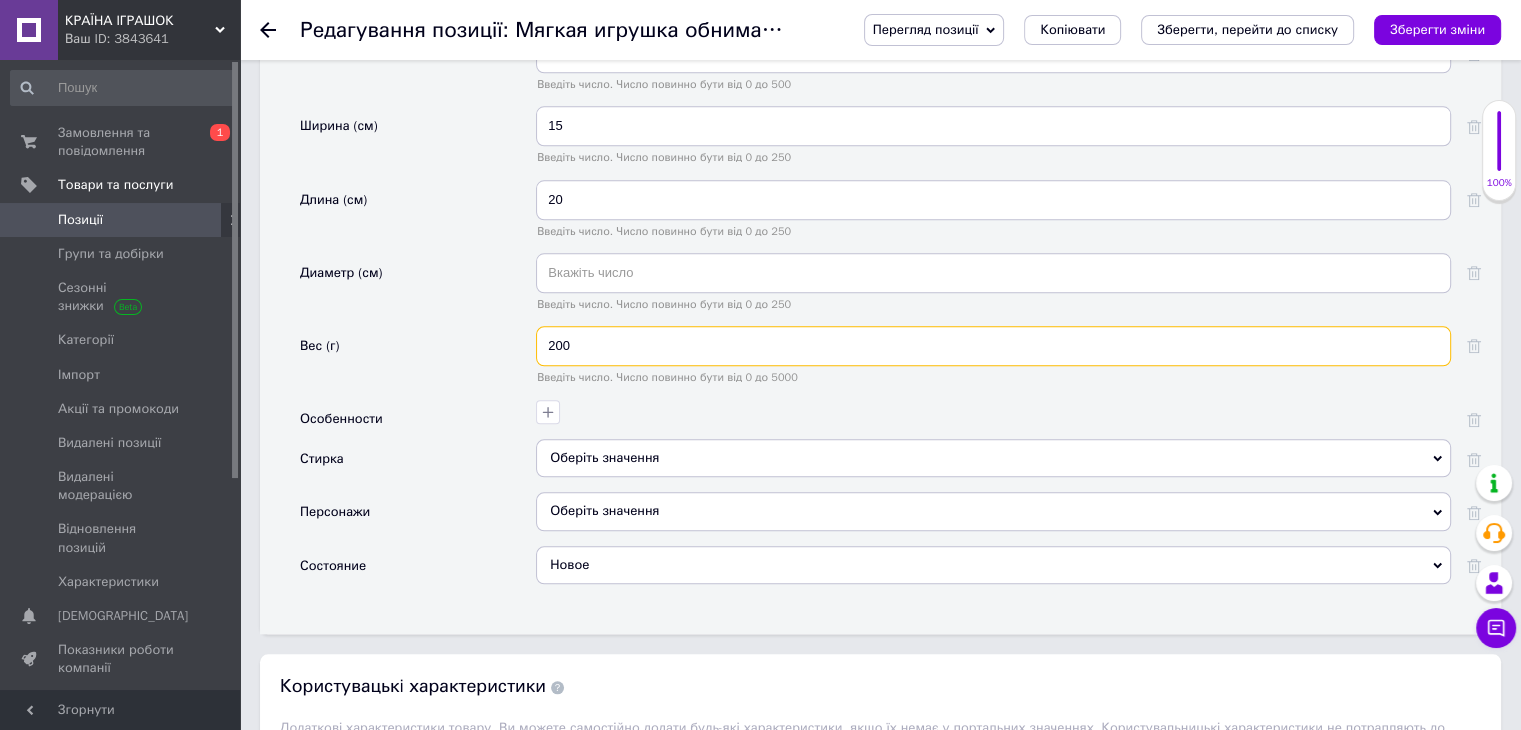 scroll, scrollTop: 2200, scrollLeft: 0, axis: vertical 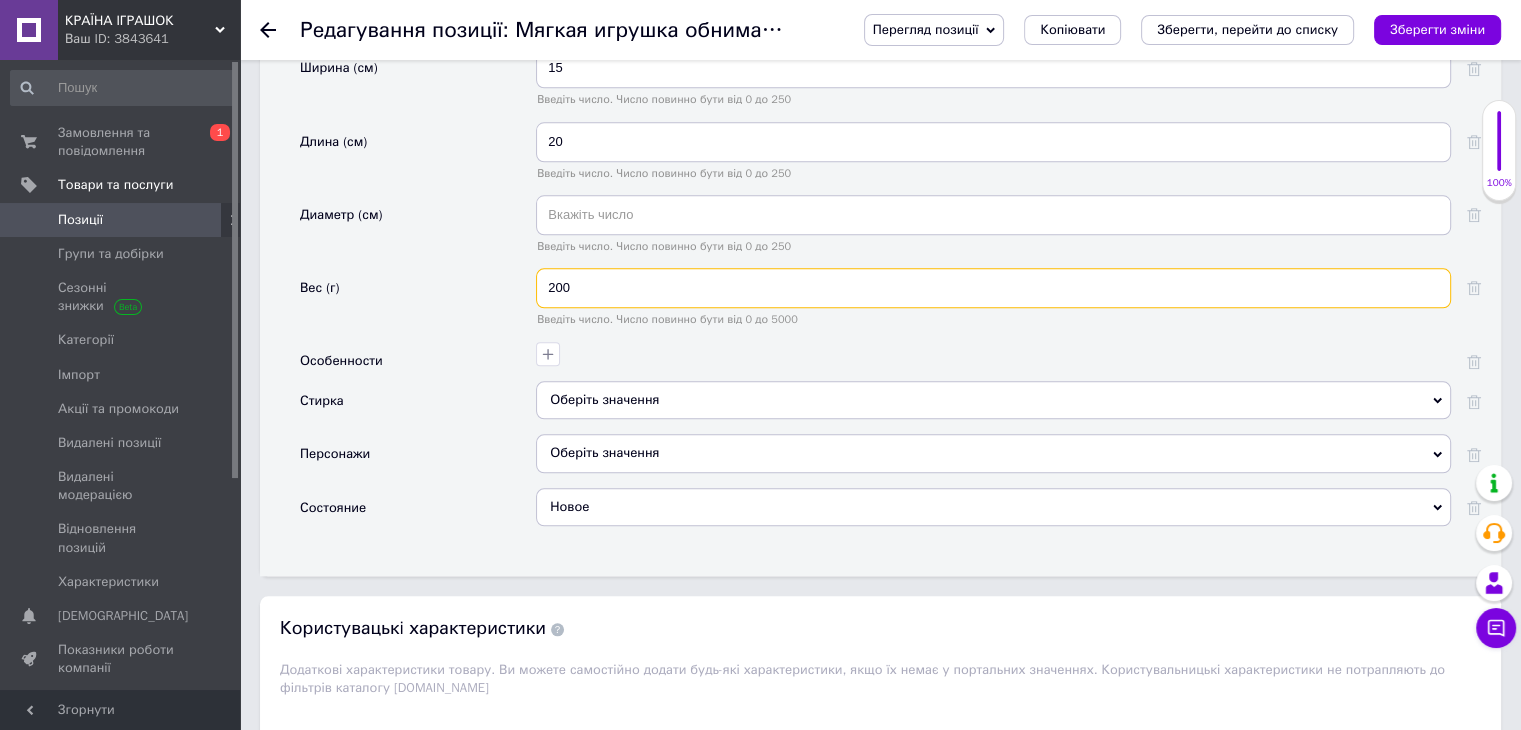 type on "200" 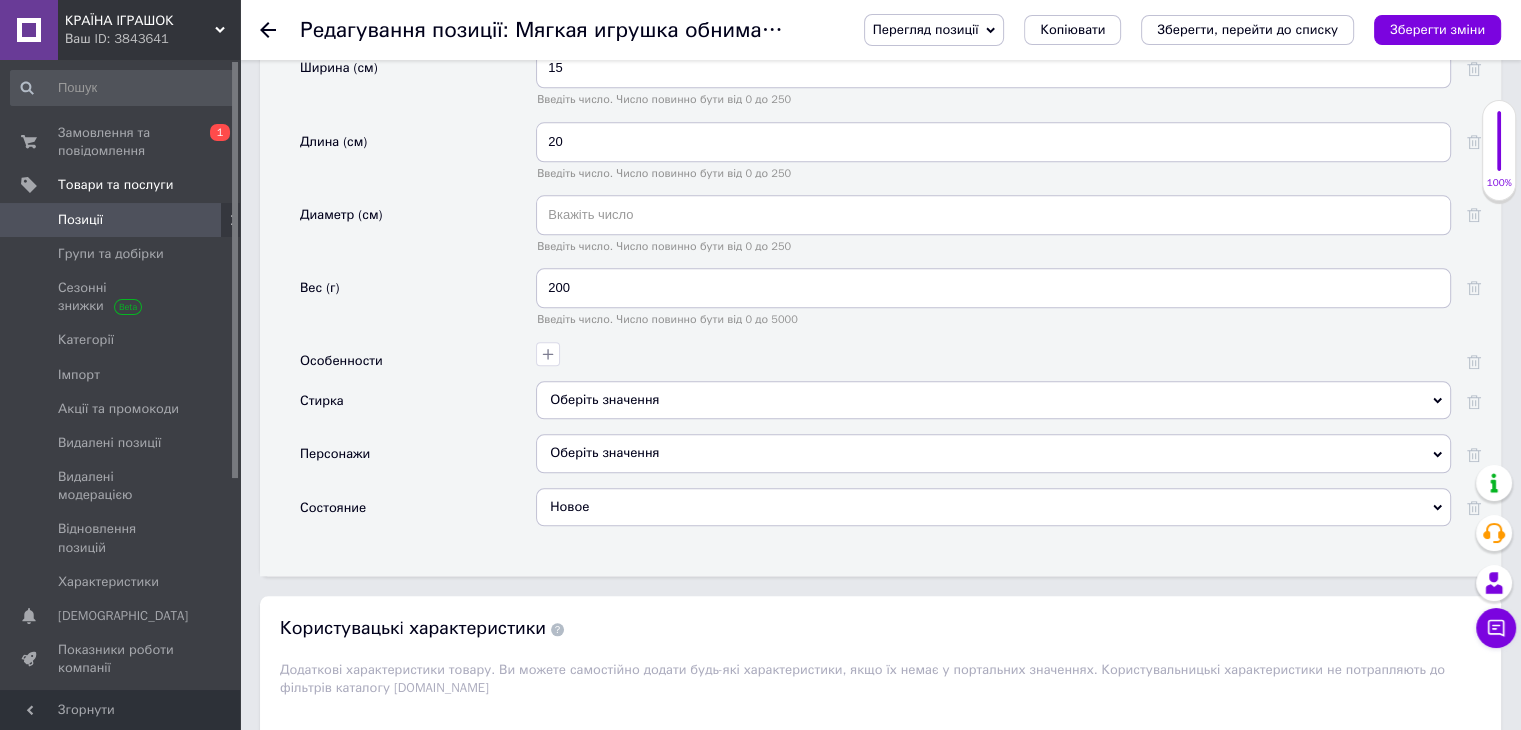 click on "Оберіть значення" at bounding box center (993, 400) 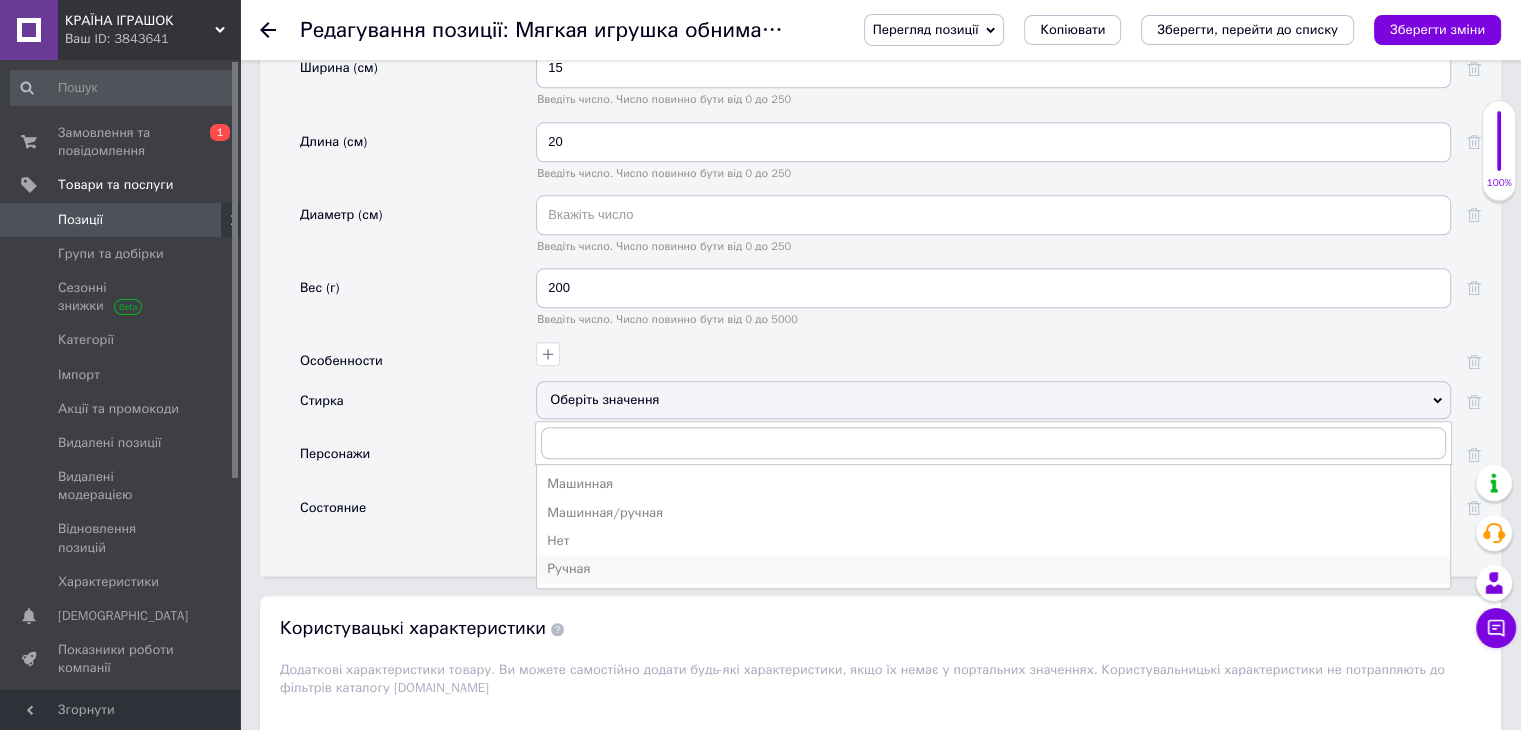 click on "Ручная" at bounding box center (993, 569) 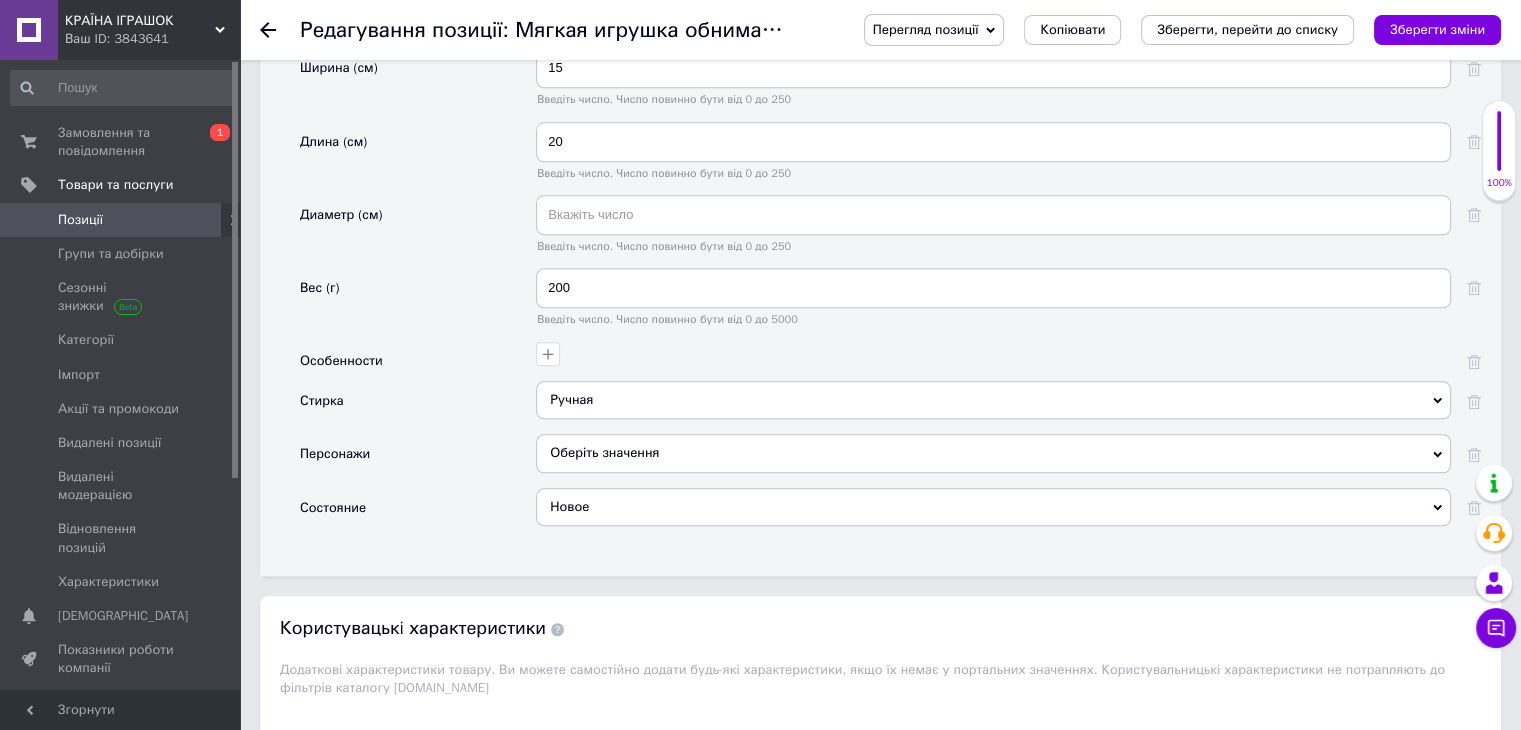 click on "Оберіть значення" at bounding box center (993, 453) 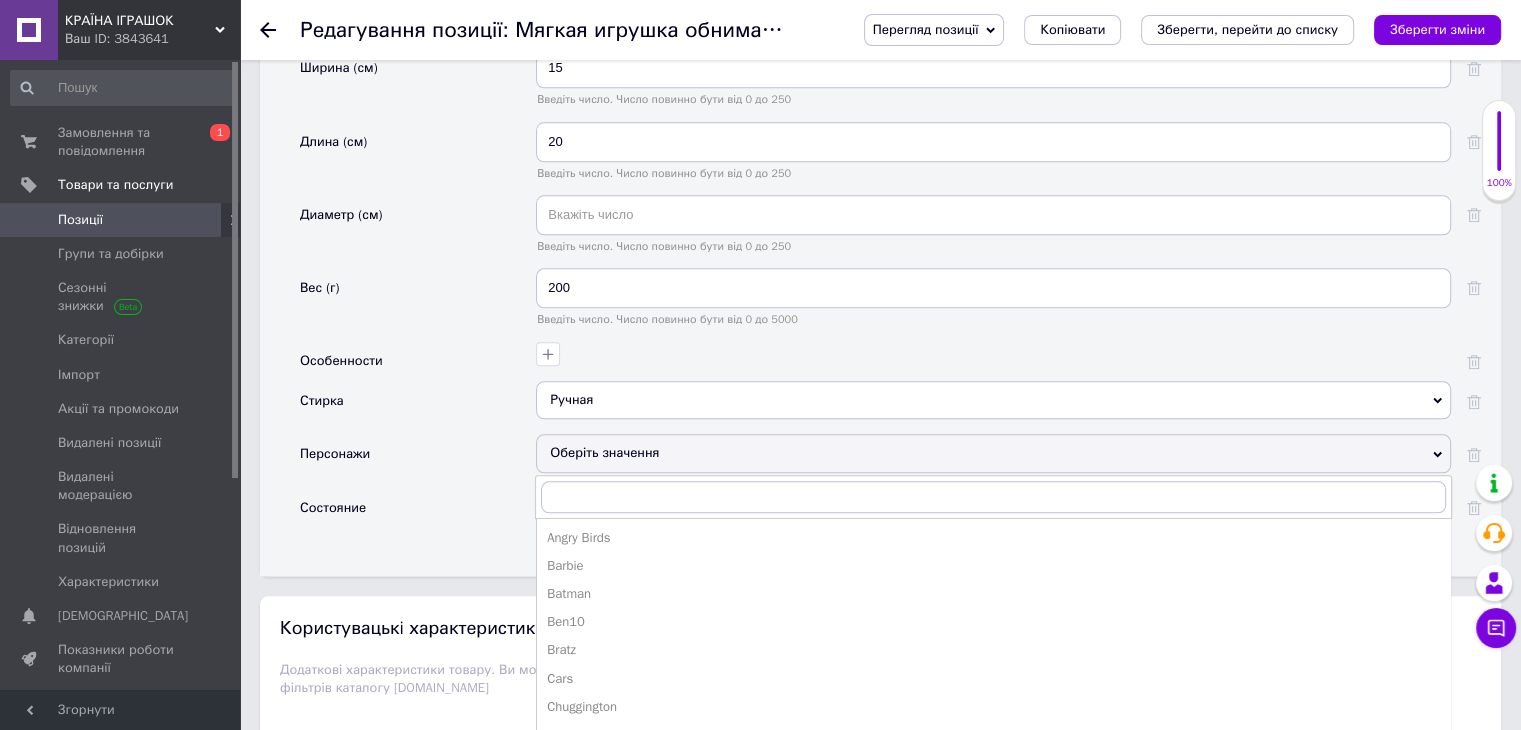 click on "Состояние" at bounding box center (418, 514) 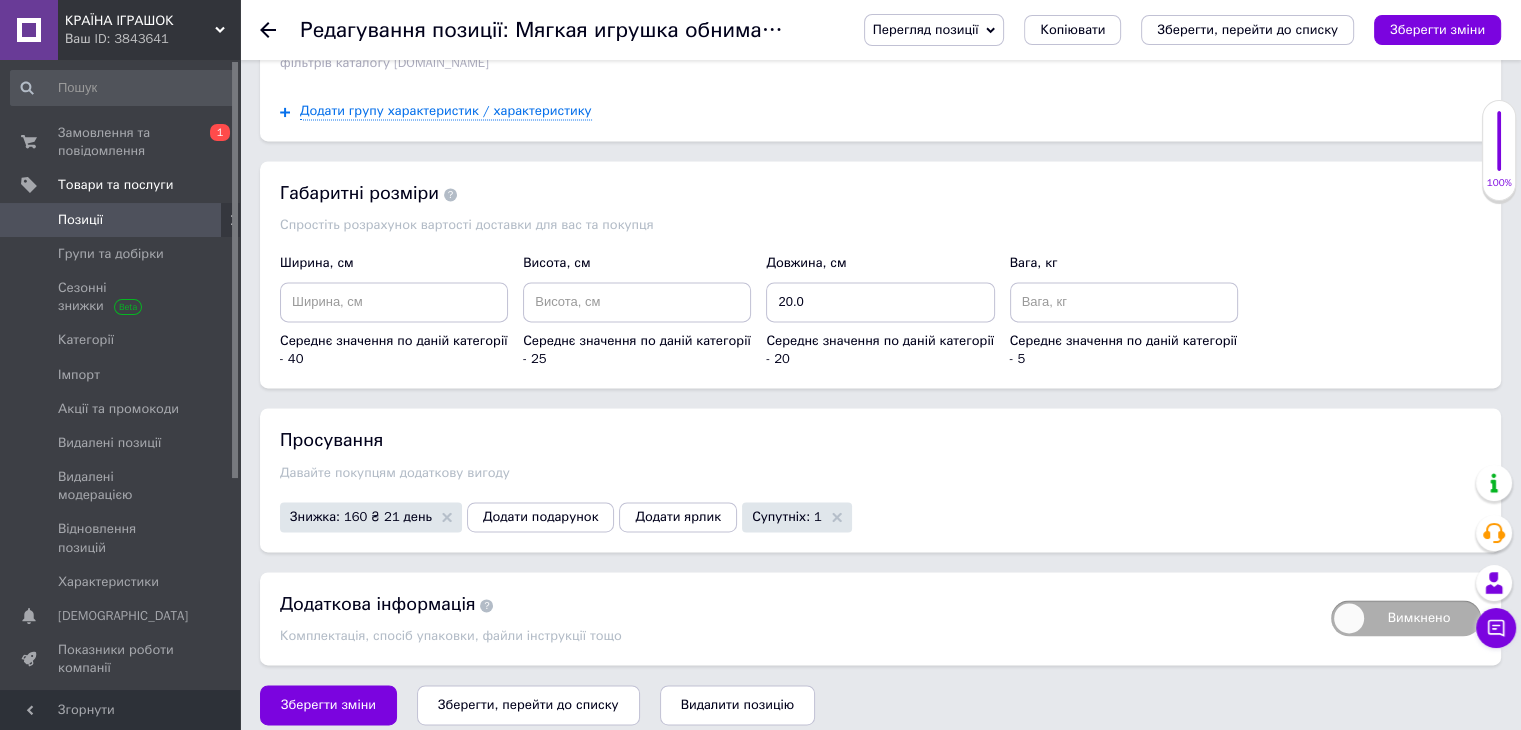 scroll, scrollTop: 2829, scrollLeft: 0, axis: vertical 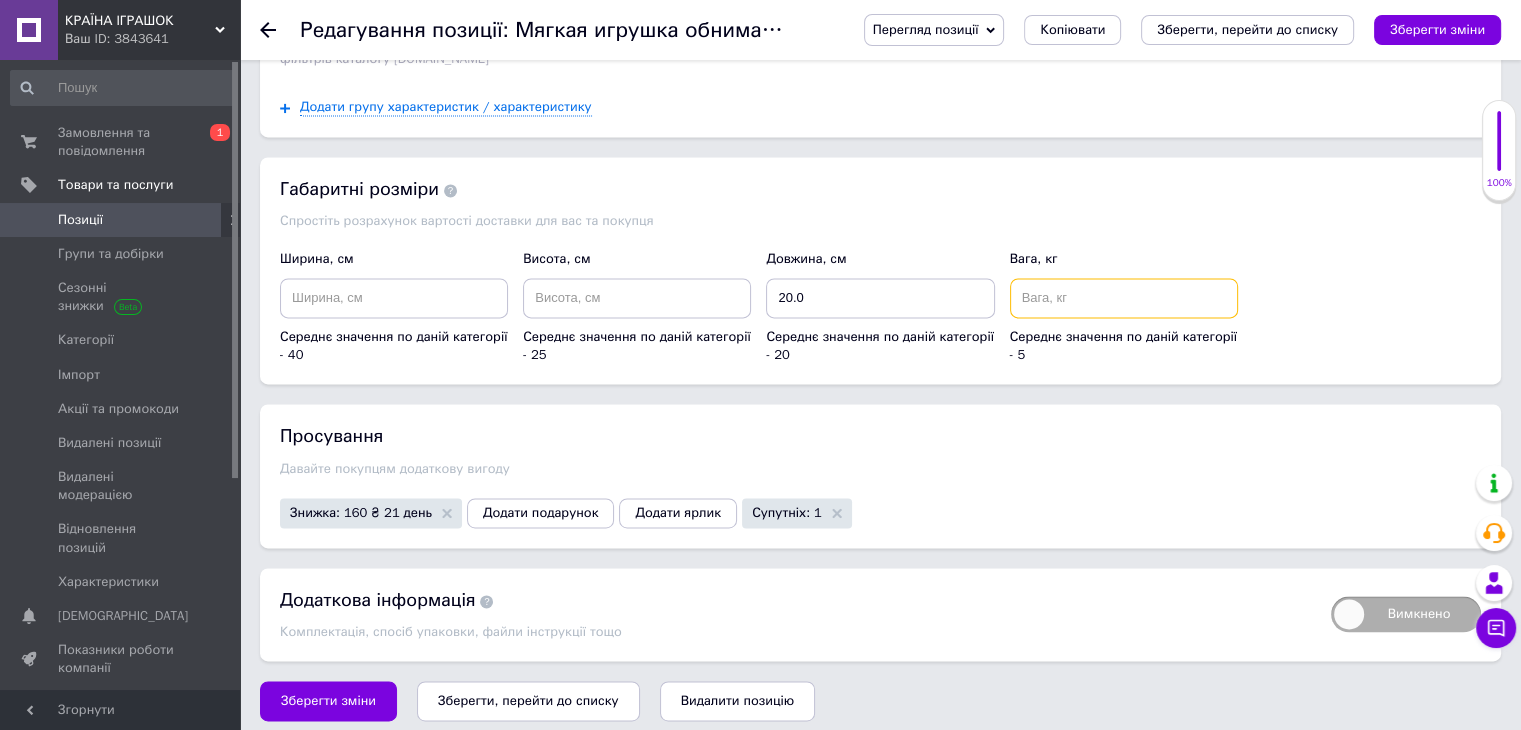 click at bounding box center (1124, 298) 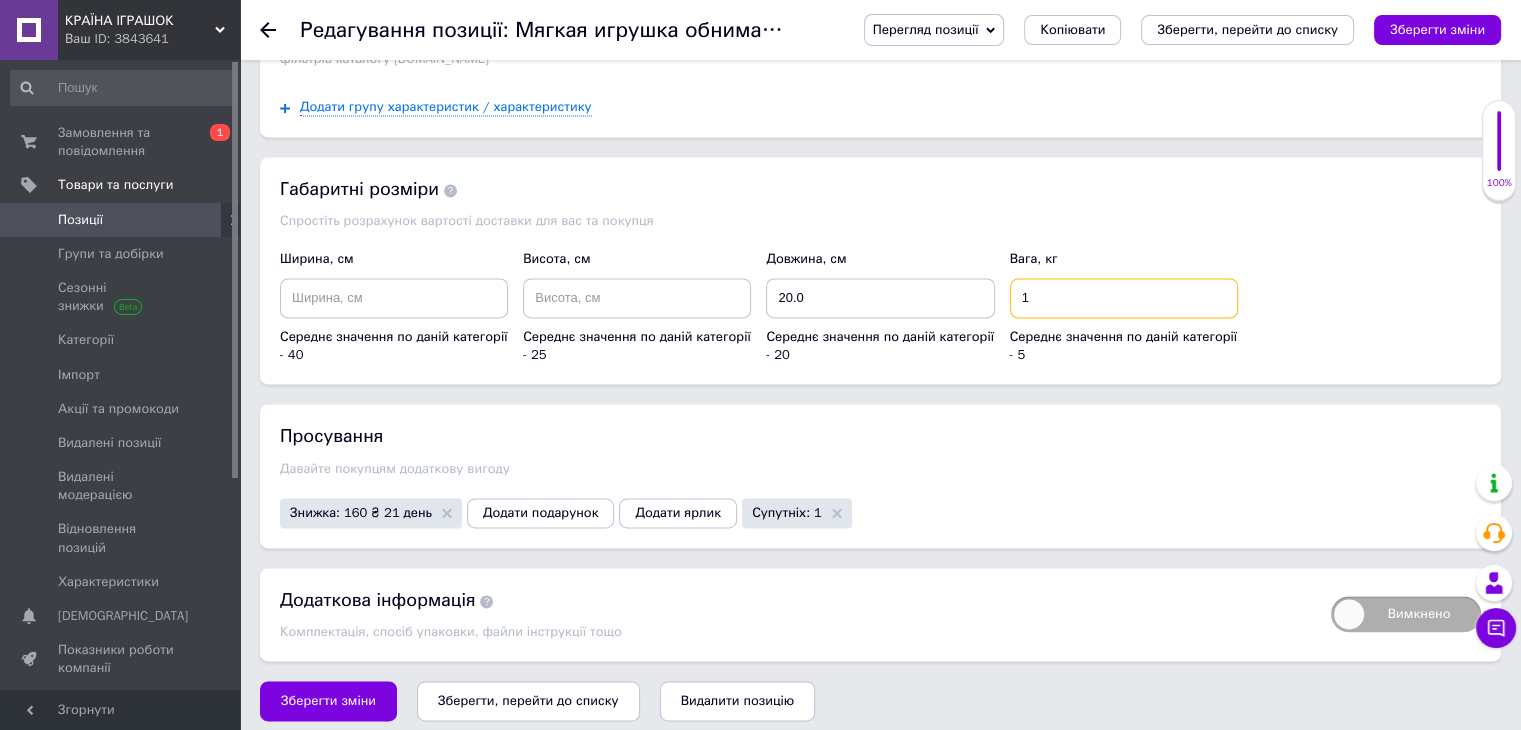 type on "1" 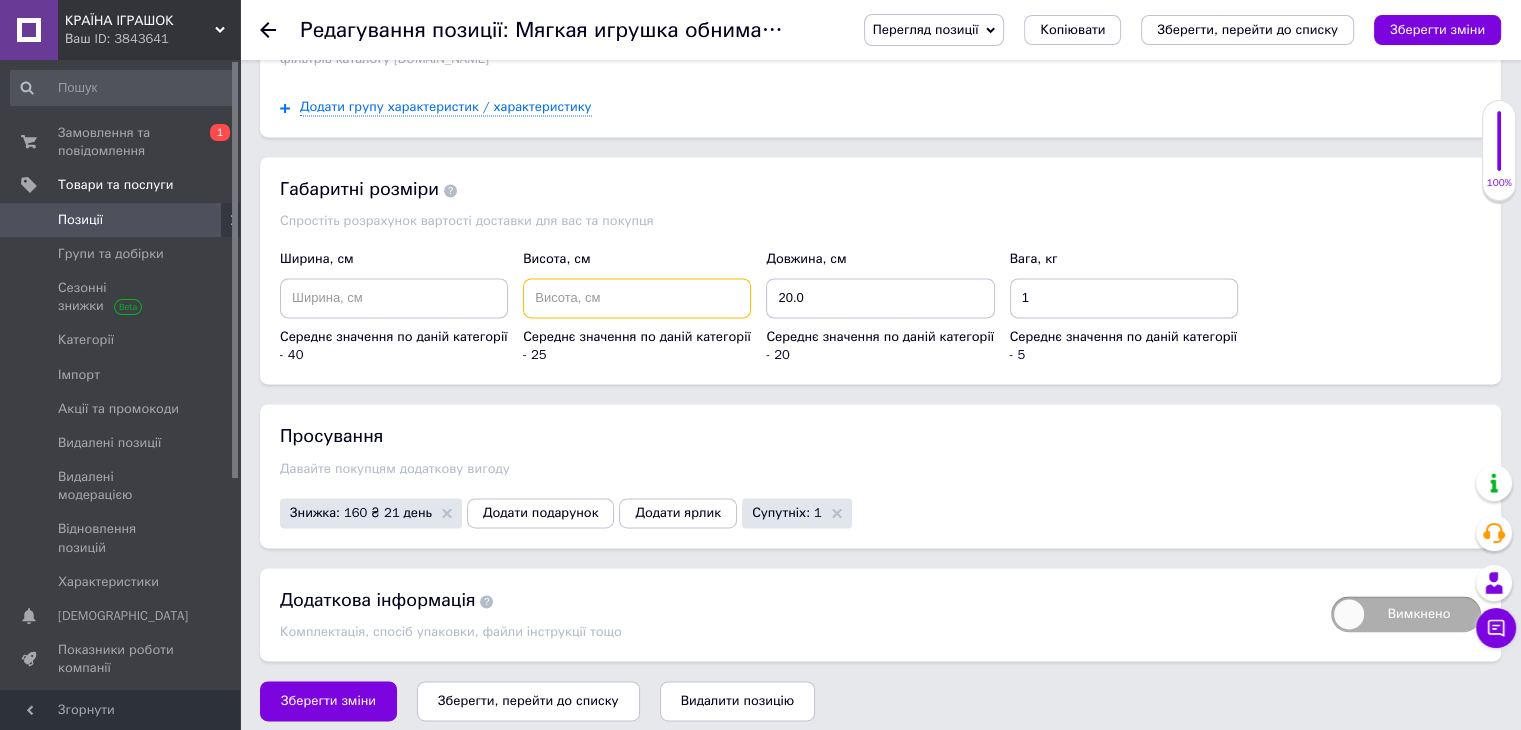 click at bounding box center [637, 298] 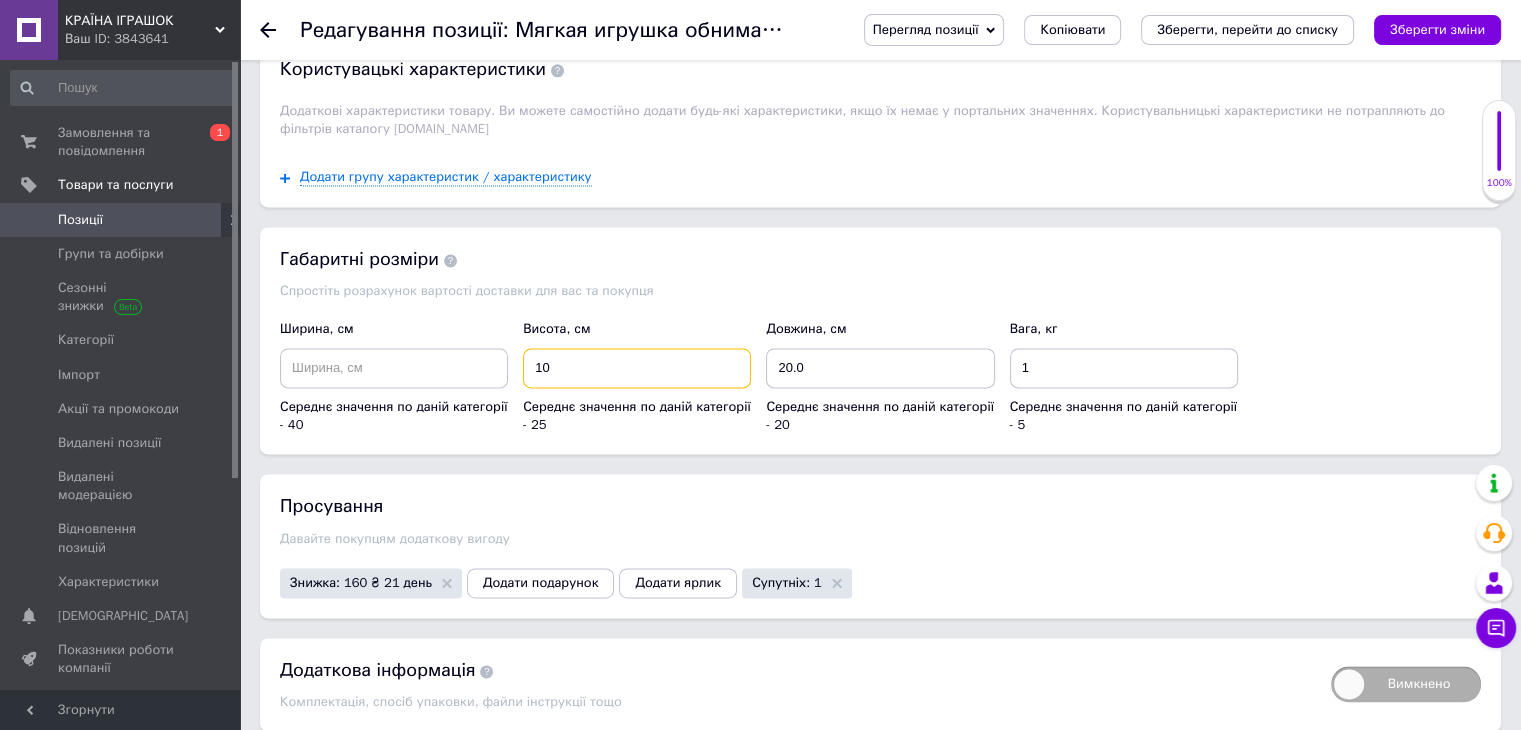 scroll, scrollTop: 2729, scrollLeft: 0, axis: vertical 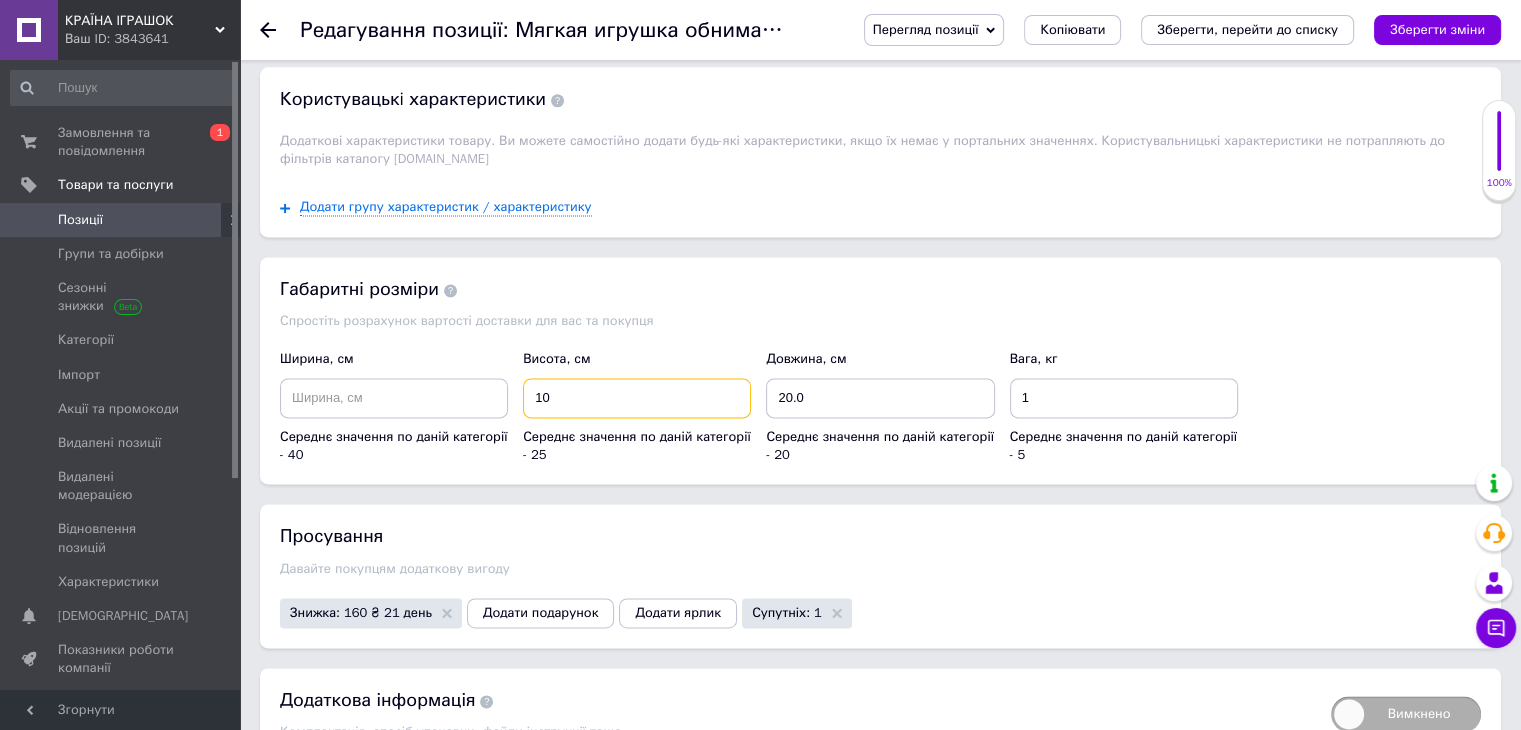 type on "10" 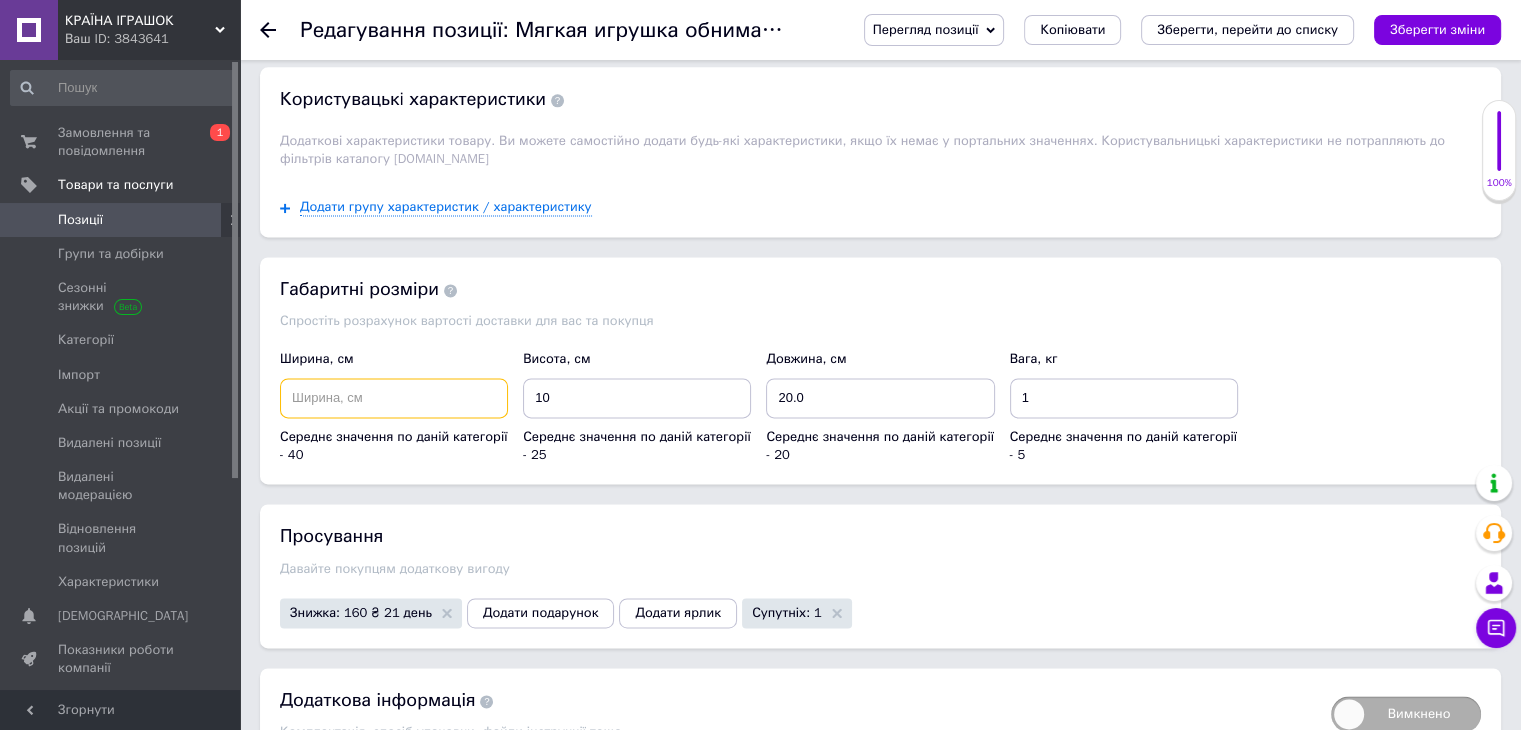 click at bounding box center [394, 398] 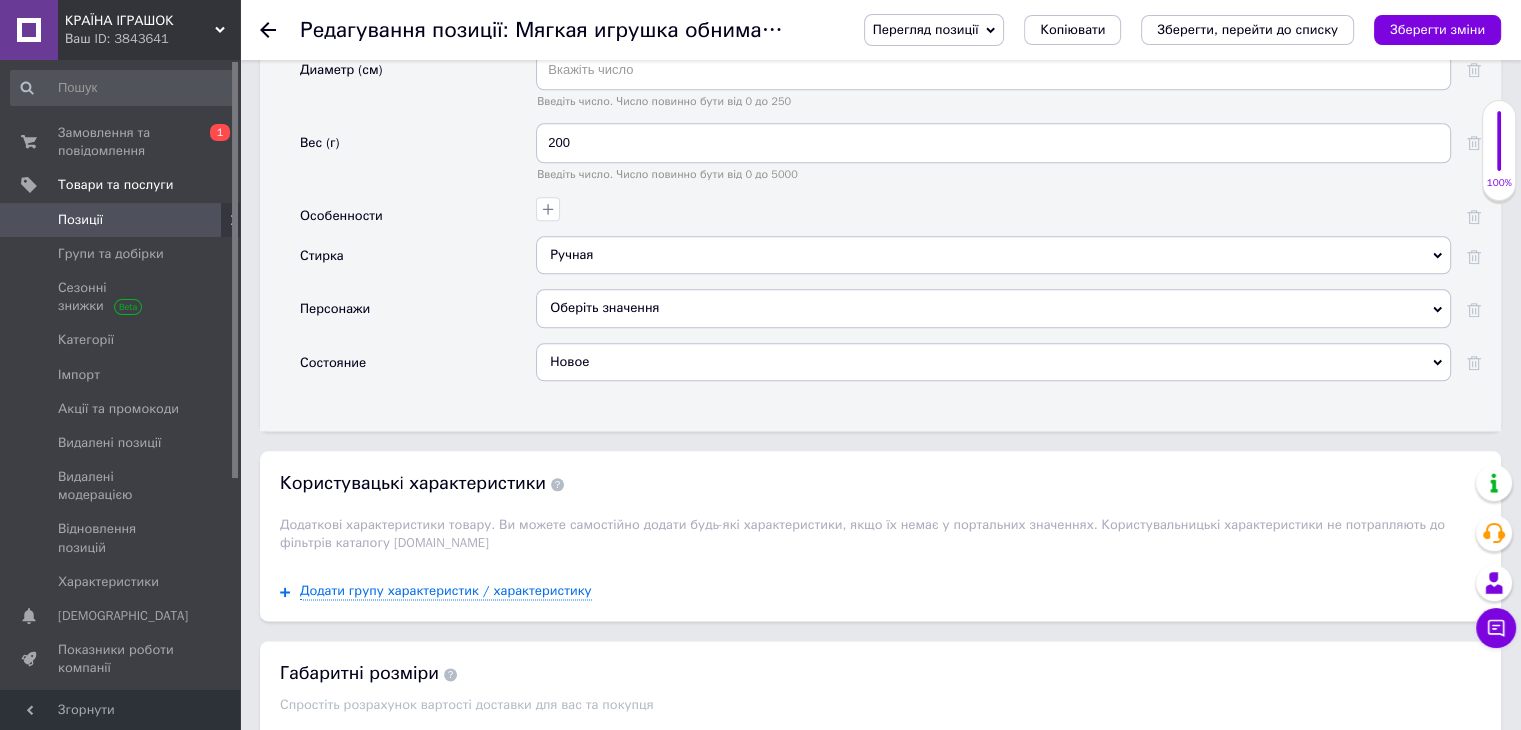 scroll, scrollTop: 2329, scrollLeft: 0, axis: vertical 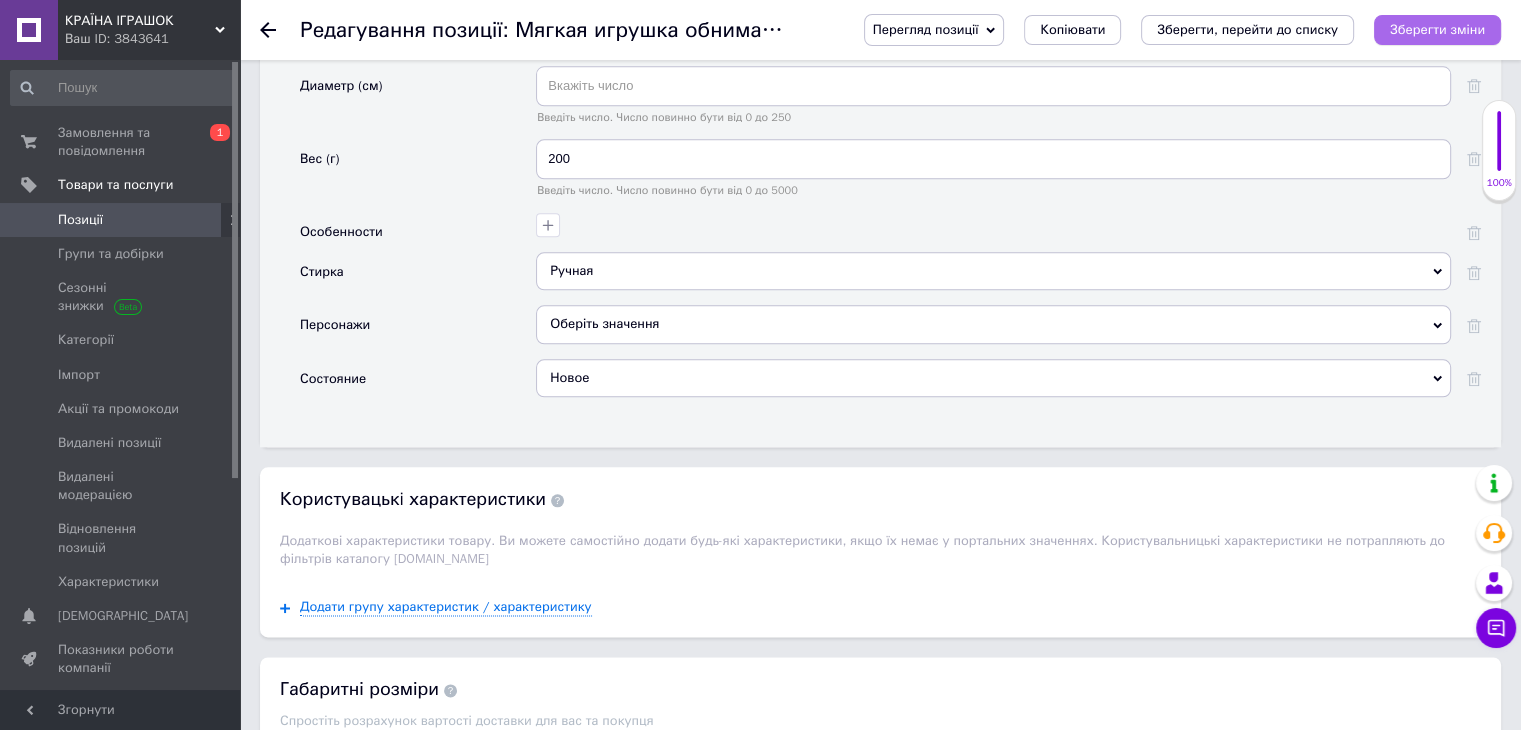 type on "15" 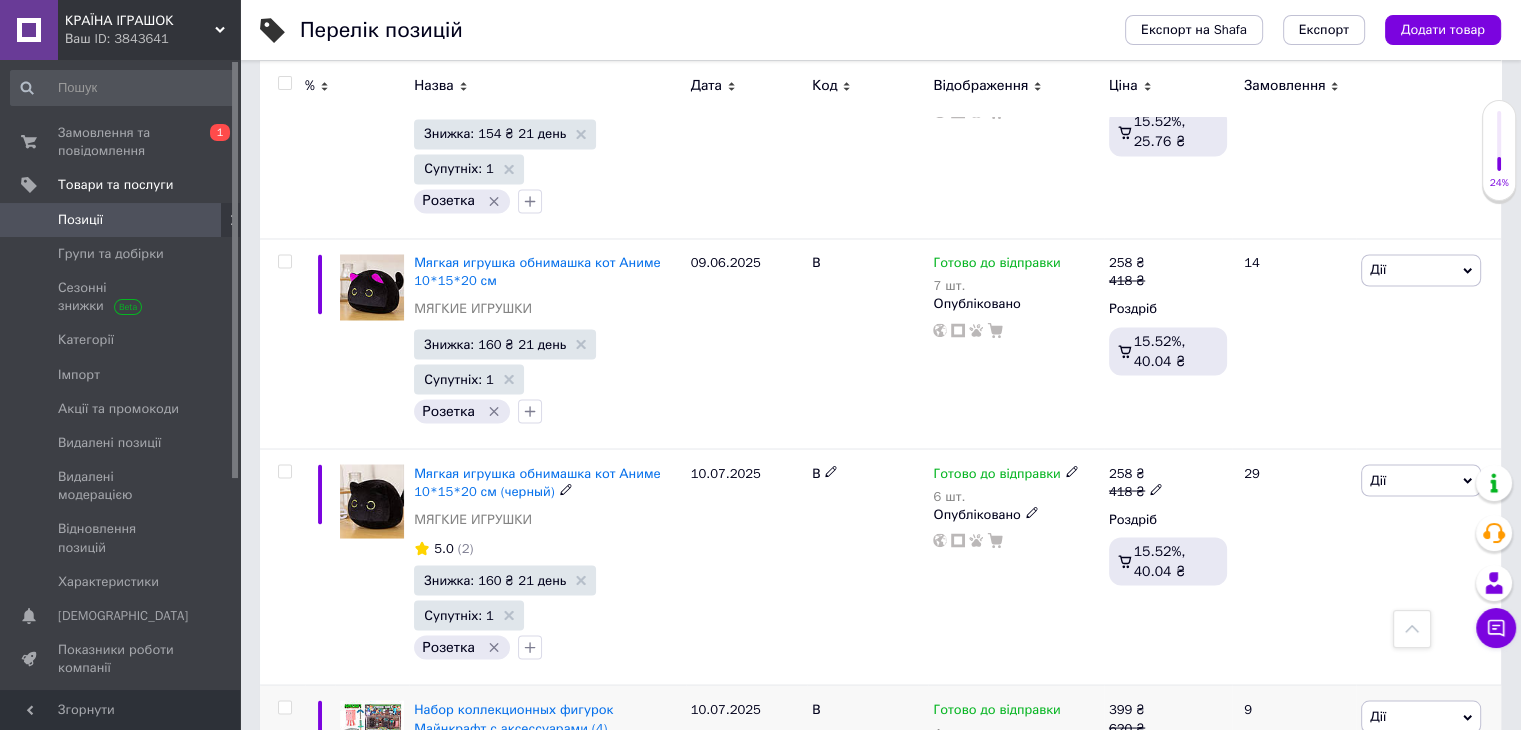 scroll, scrollTop: 3281, scrollLeft: 0, axis: vertical 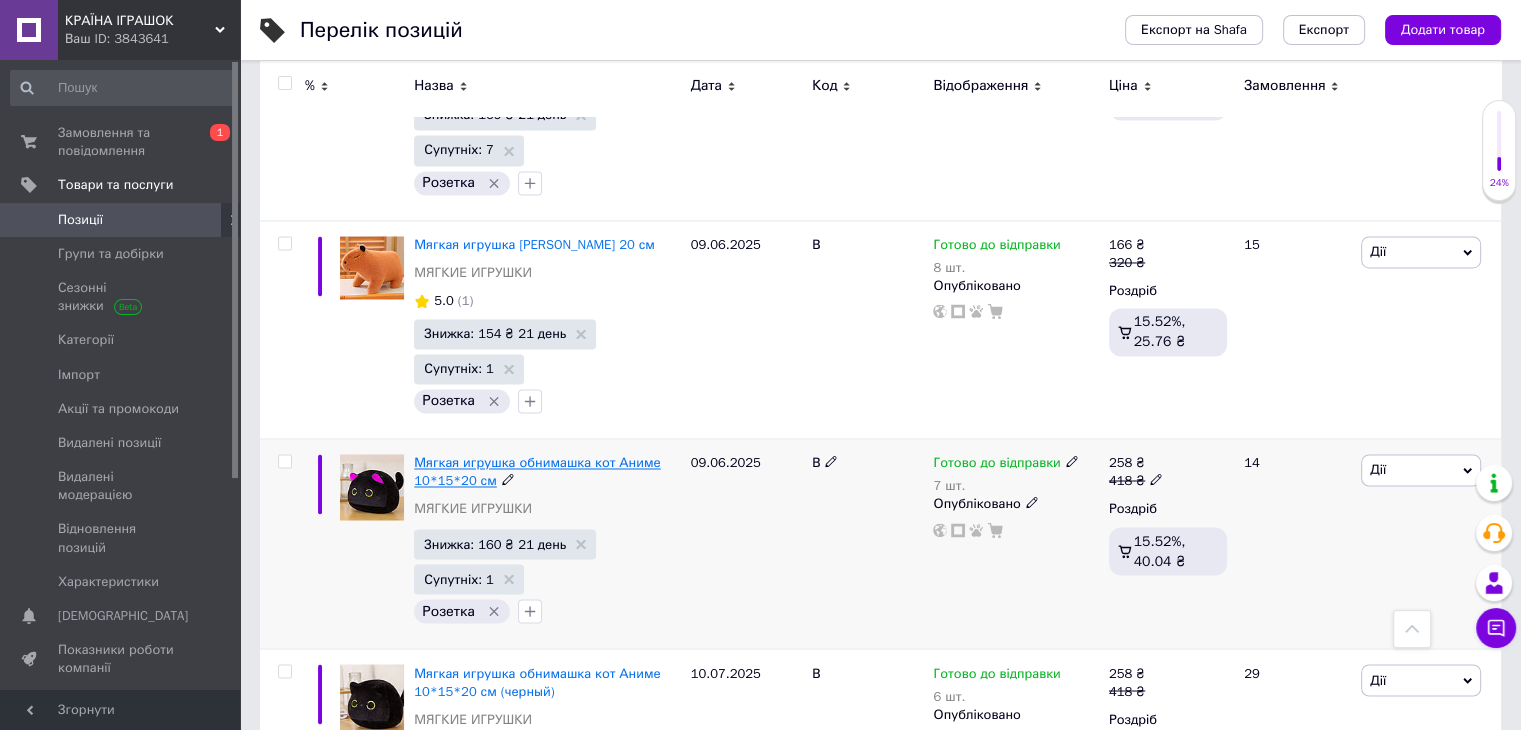 click on "Мягкая игрушка обнимашка кот Аниме 10*15*20 см" at bounding box center [537, 471] 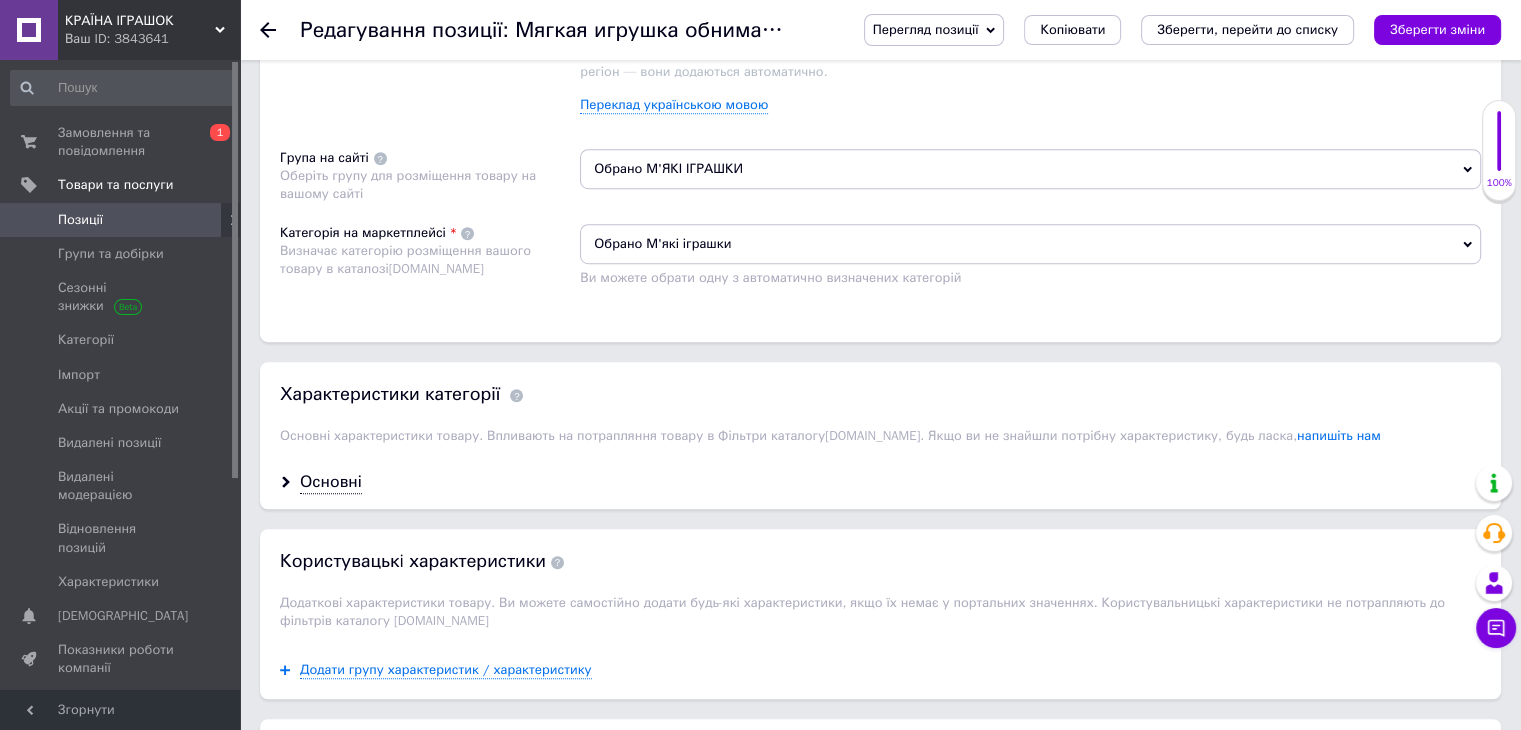 scroll, scrollTop: 1400, scrollLeft: 0, axis: vertical 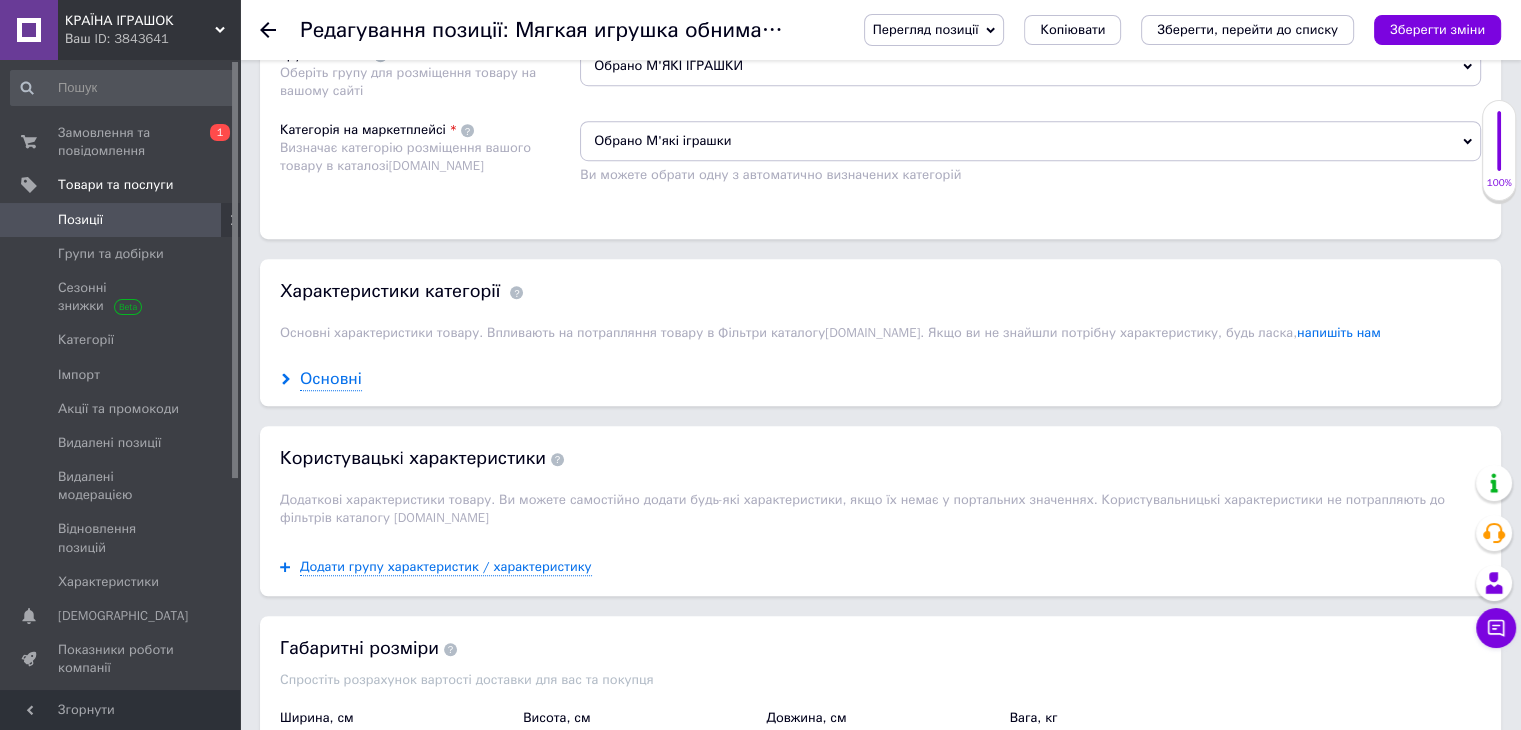 click on "Основні" at bounding box center (331, 379) 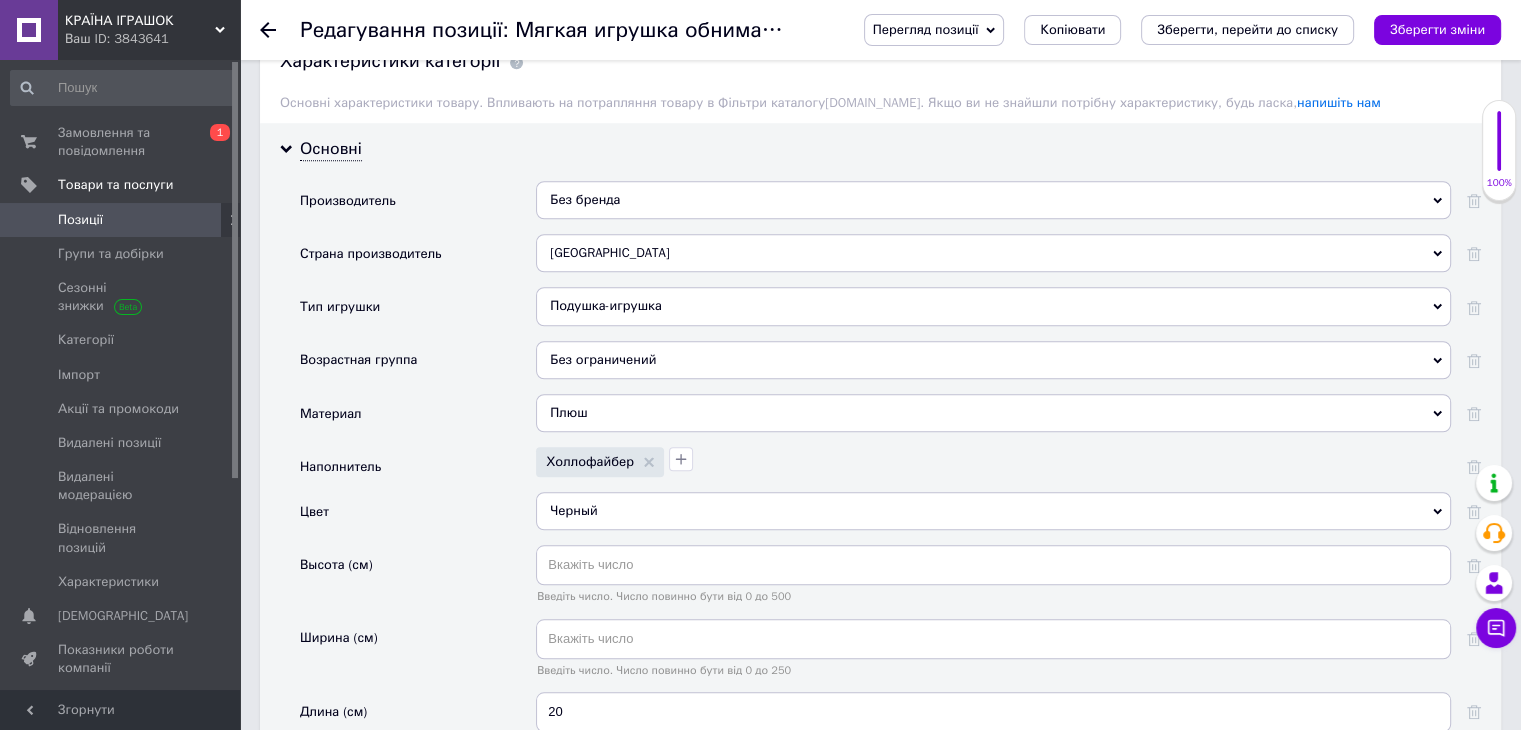 scroll, scrollTop: 1700, scrollLeft: 0, axis: vertical 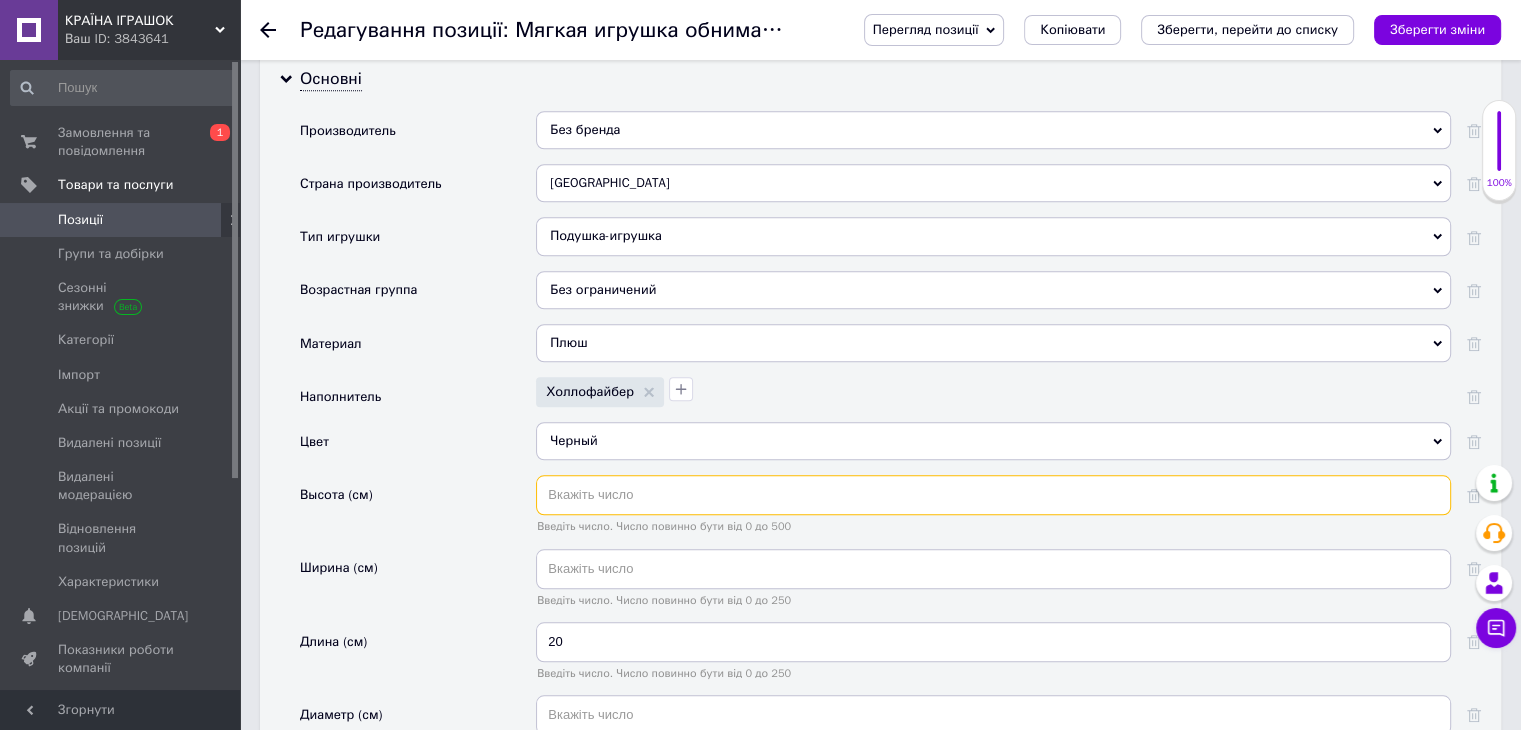 click at bounding box center (993, 495) 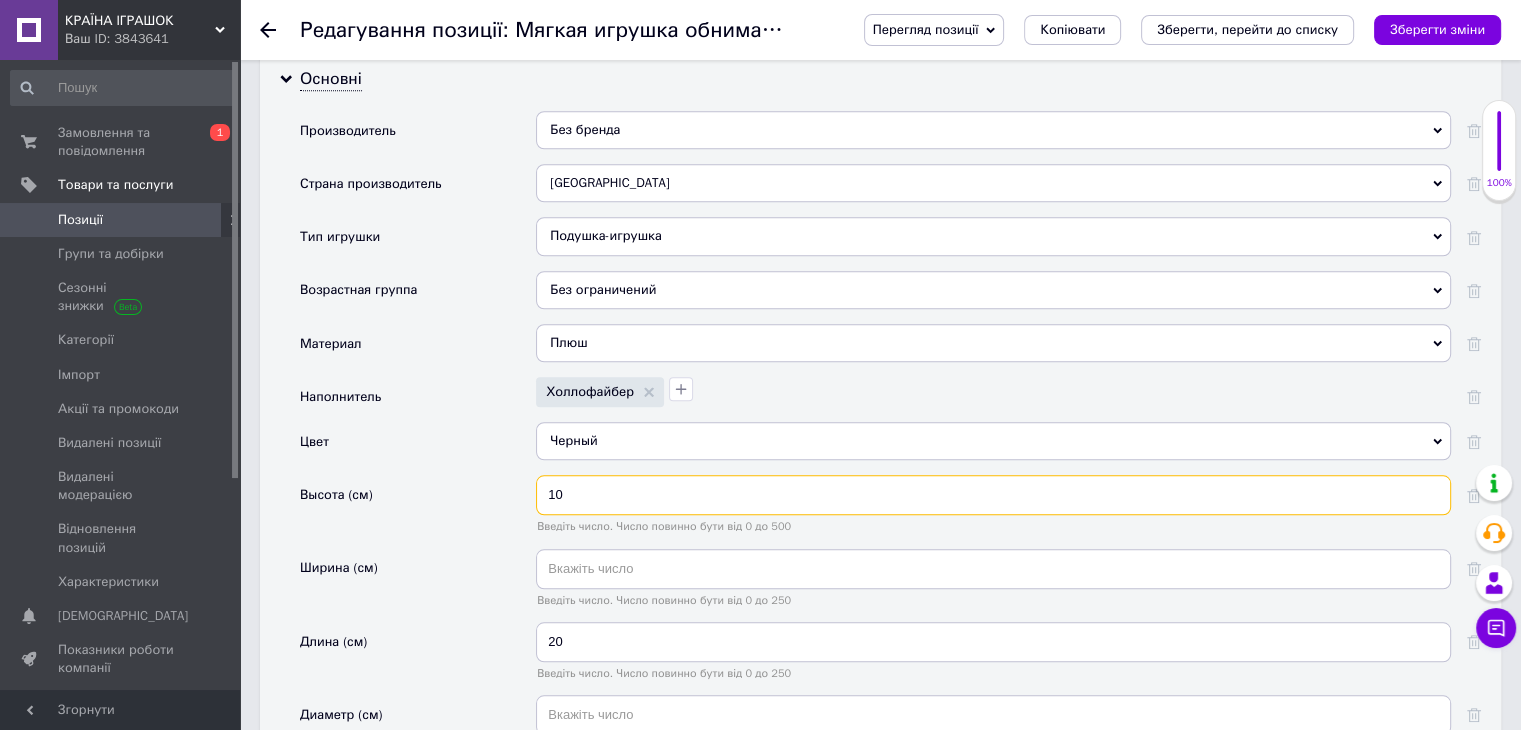 type on "10" 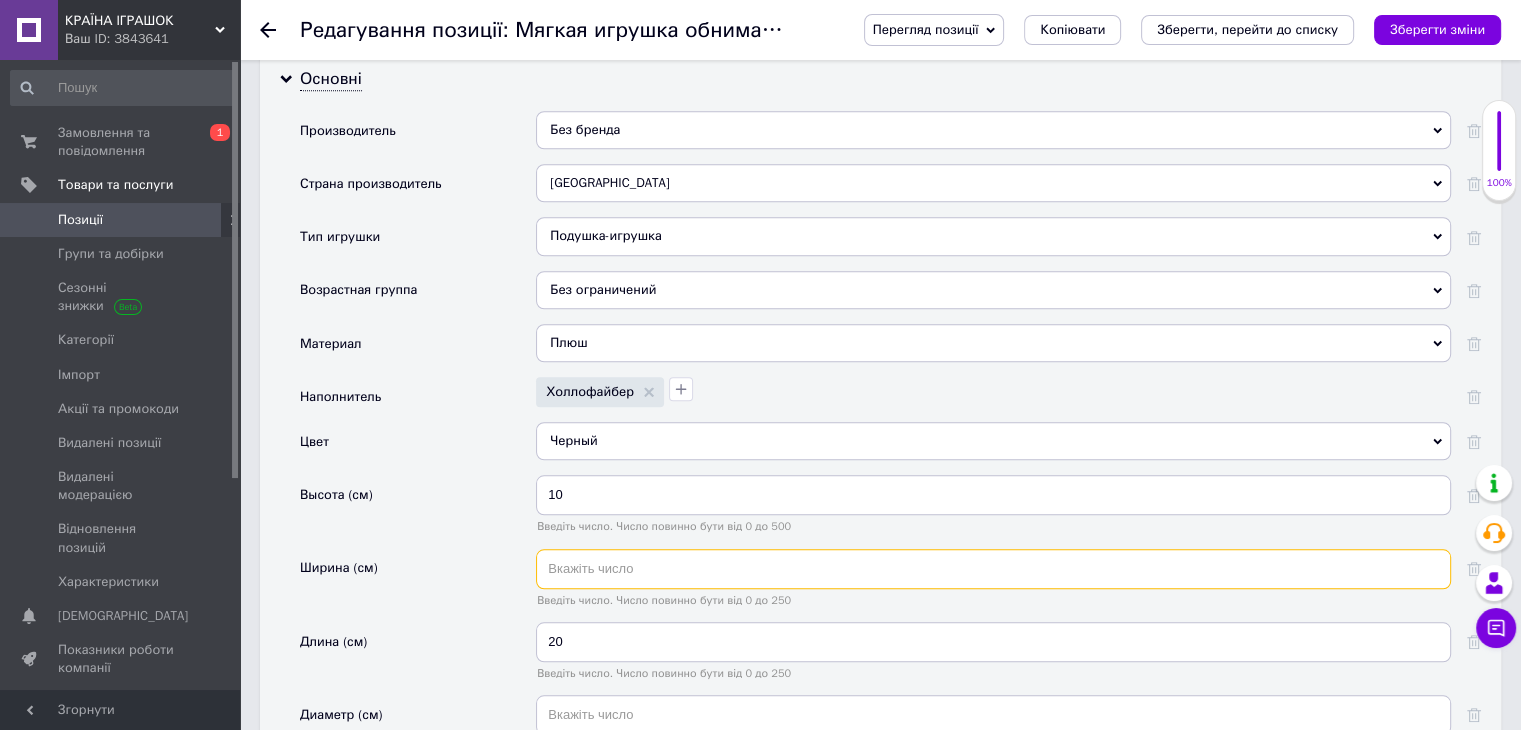 click at bounding box center [993, 569] 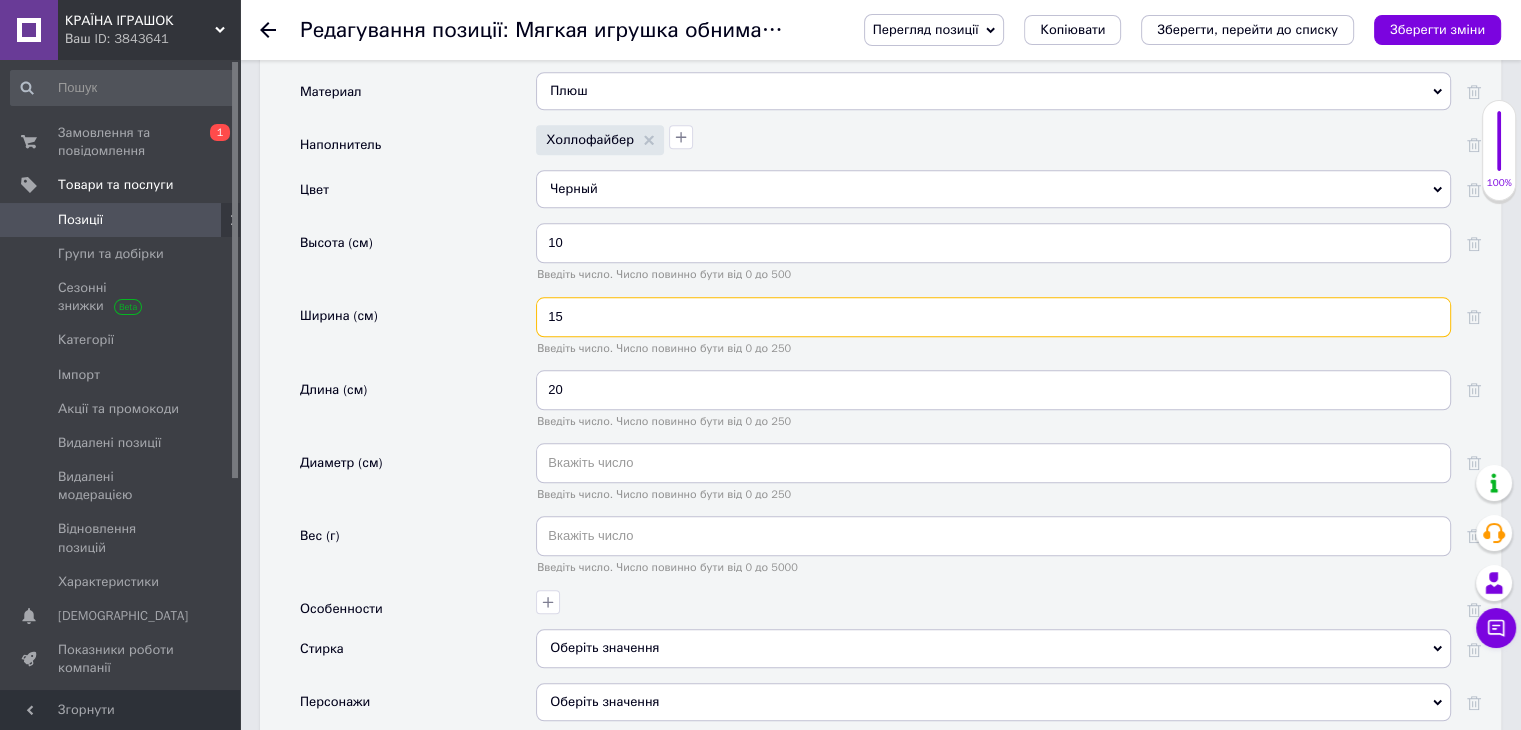scroll, scrollTop: 2000, scrollLeft: 0, axis: vertical 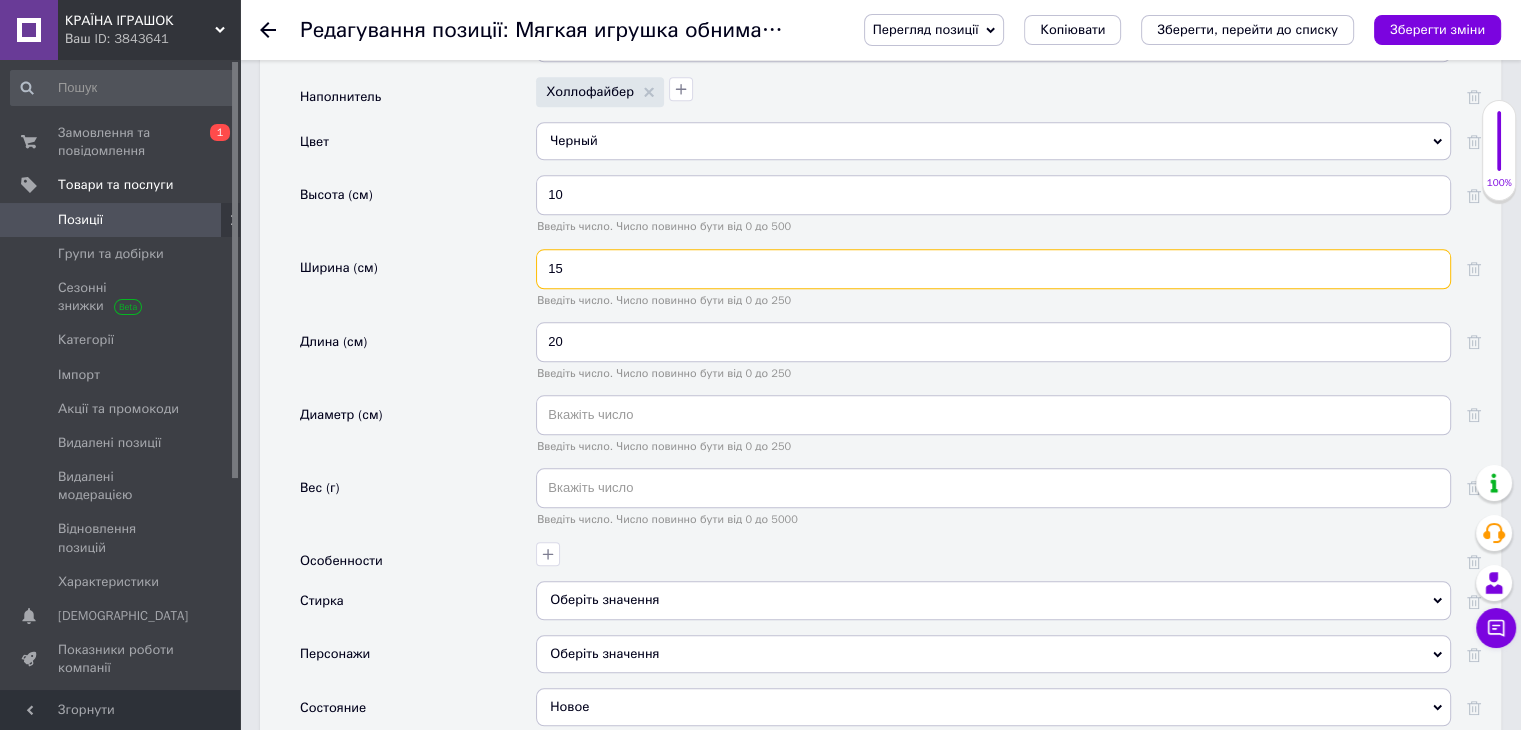 type on "15" 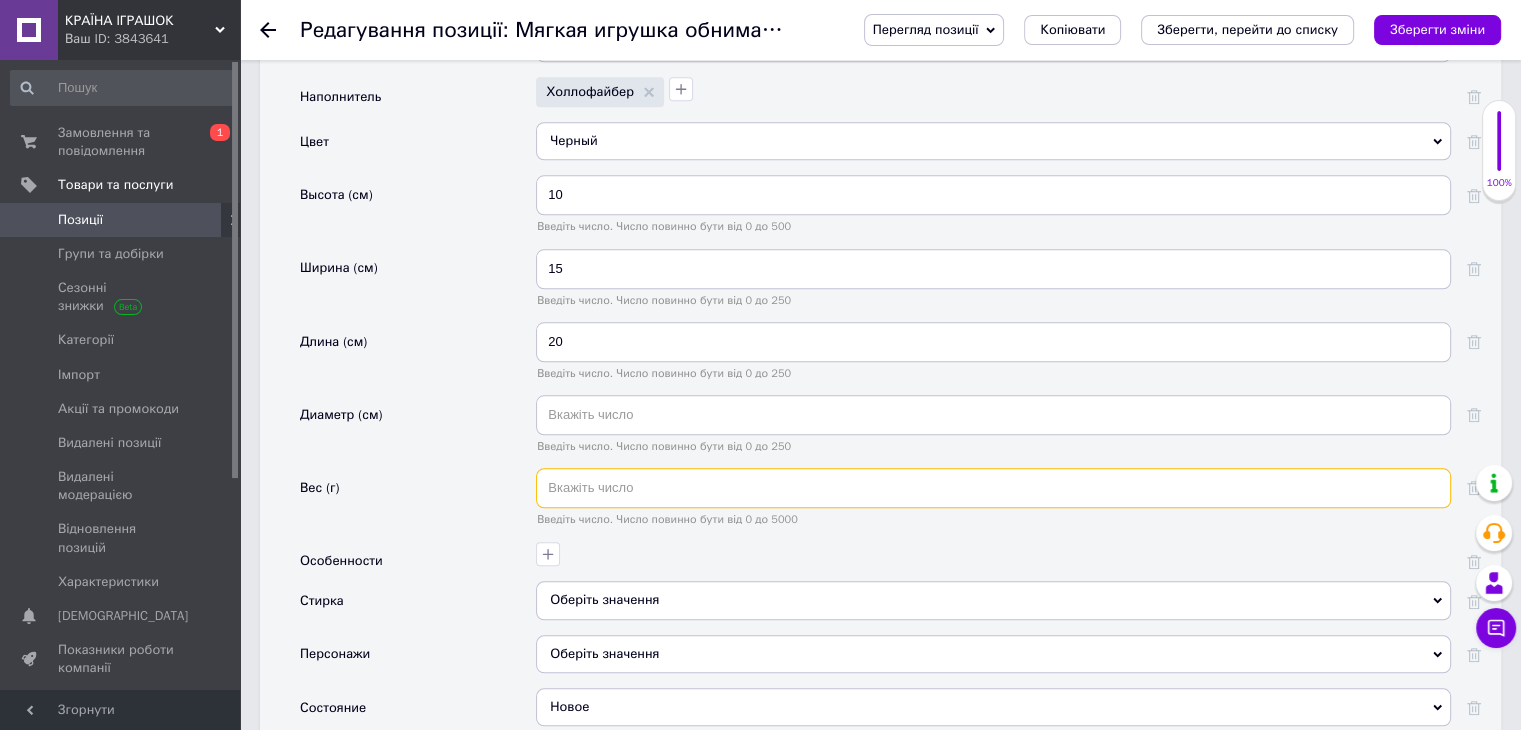 click at bounding box center [993, 488] 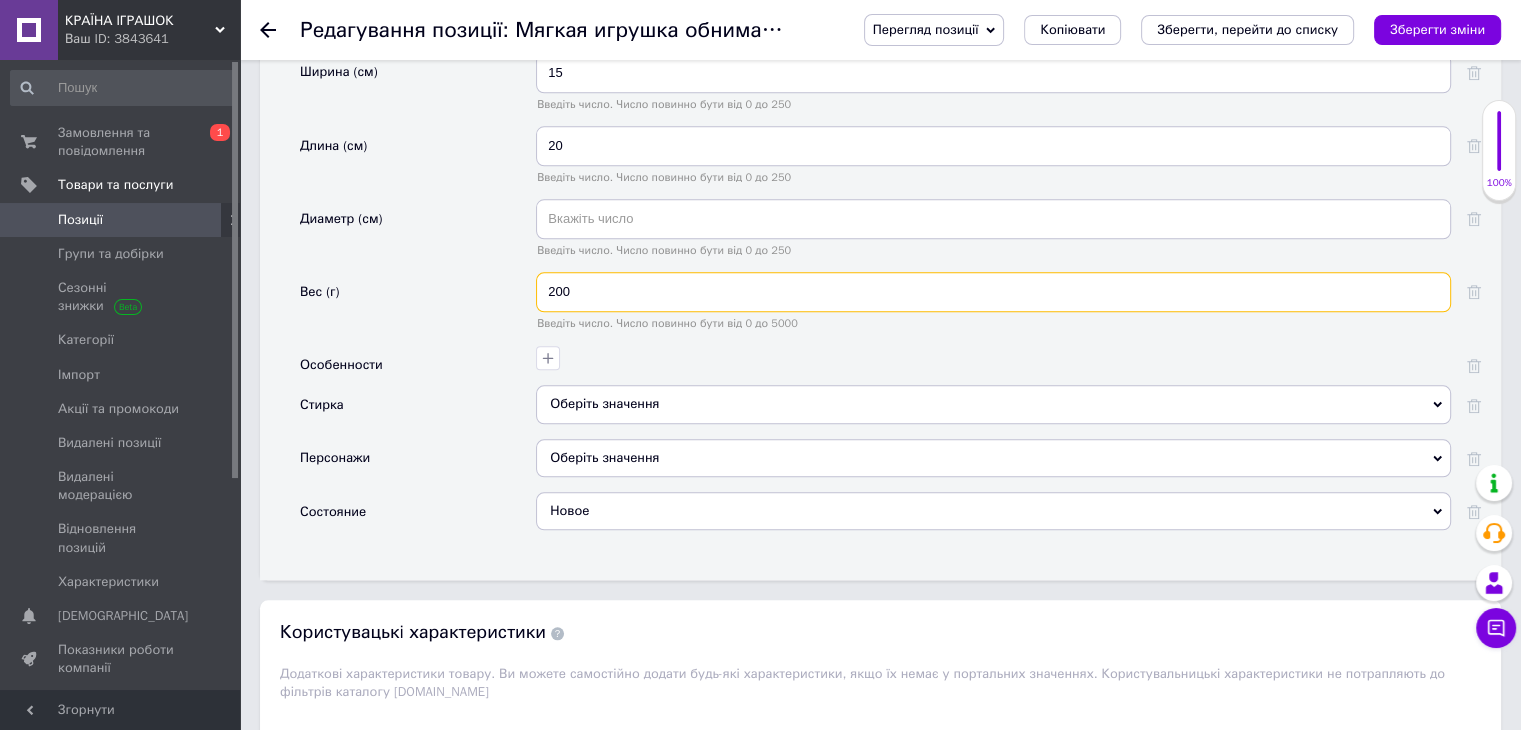 scroll, scrollTop: 2200, scrollLeft: 0, axis: vertical 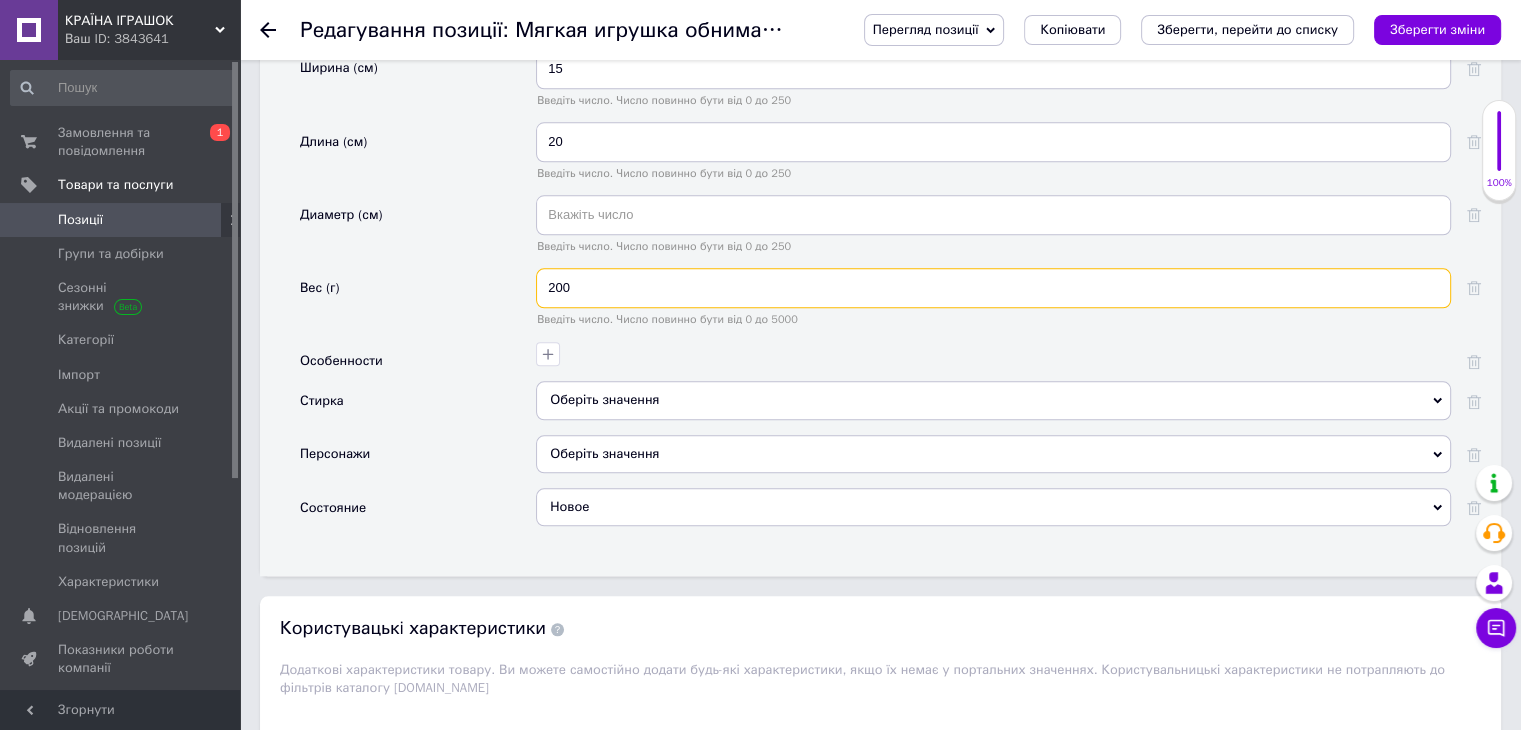 type on "200" 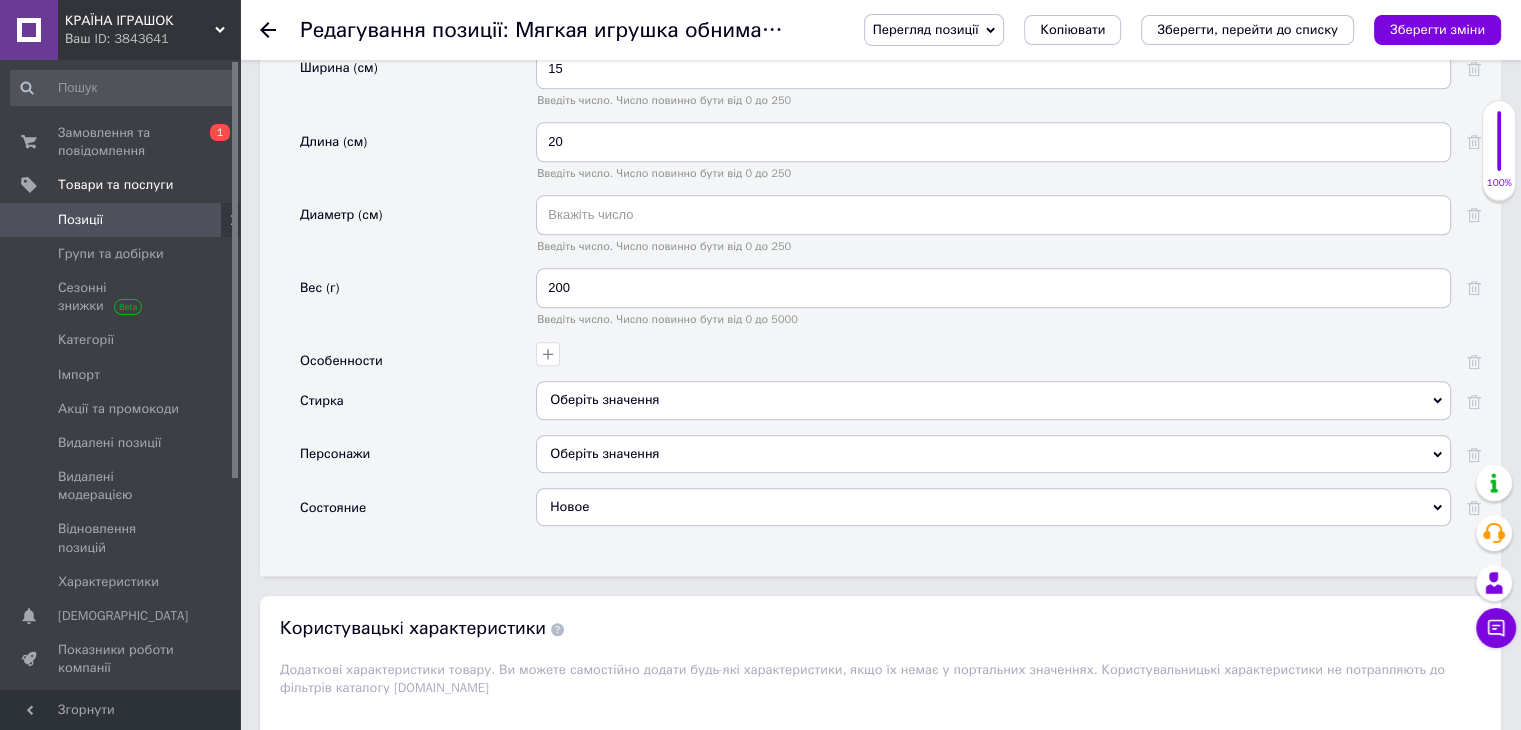 click on "Оберіть значення" at bounding box center (993, 400) 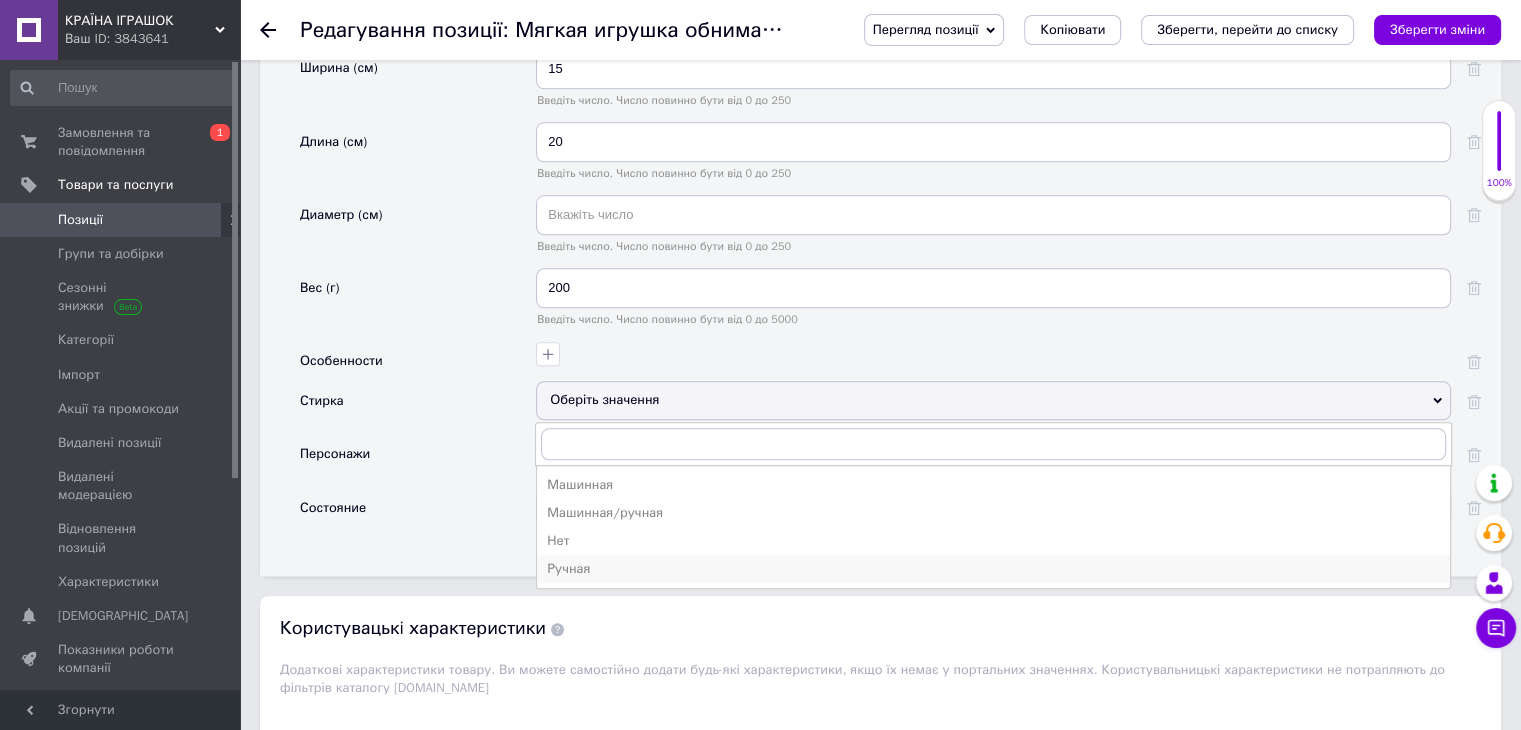 click on "Ручная" at bounding box center [993, 569] 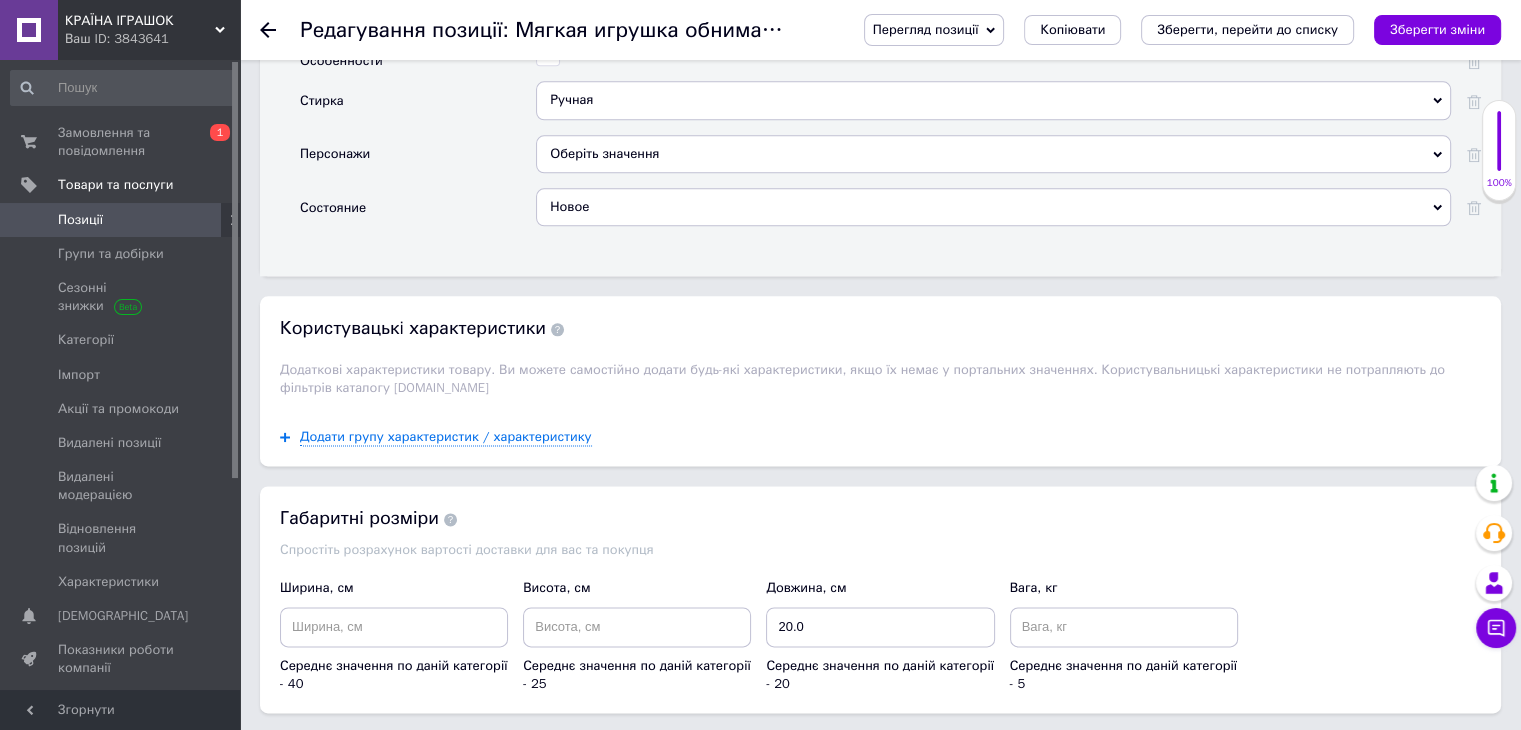 scroll, scrollTop: 2600, scrollLeft: 0, axis: vertical 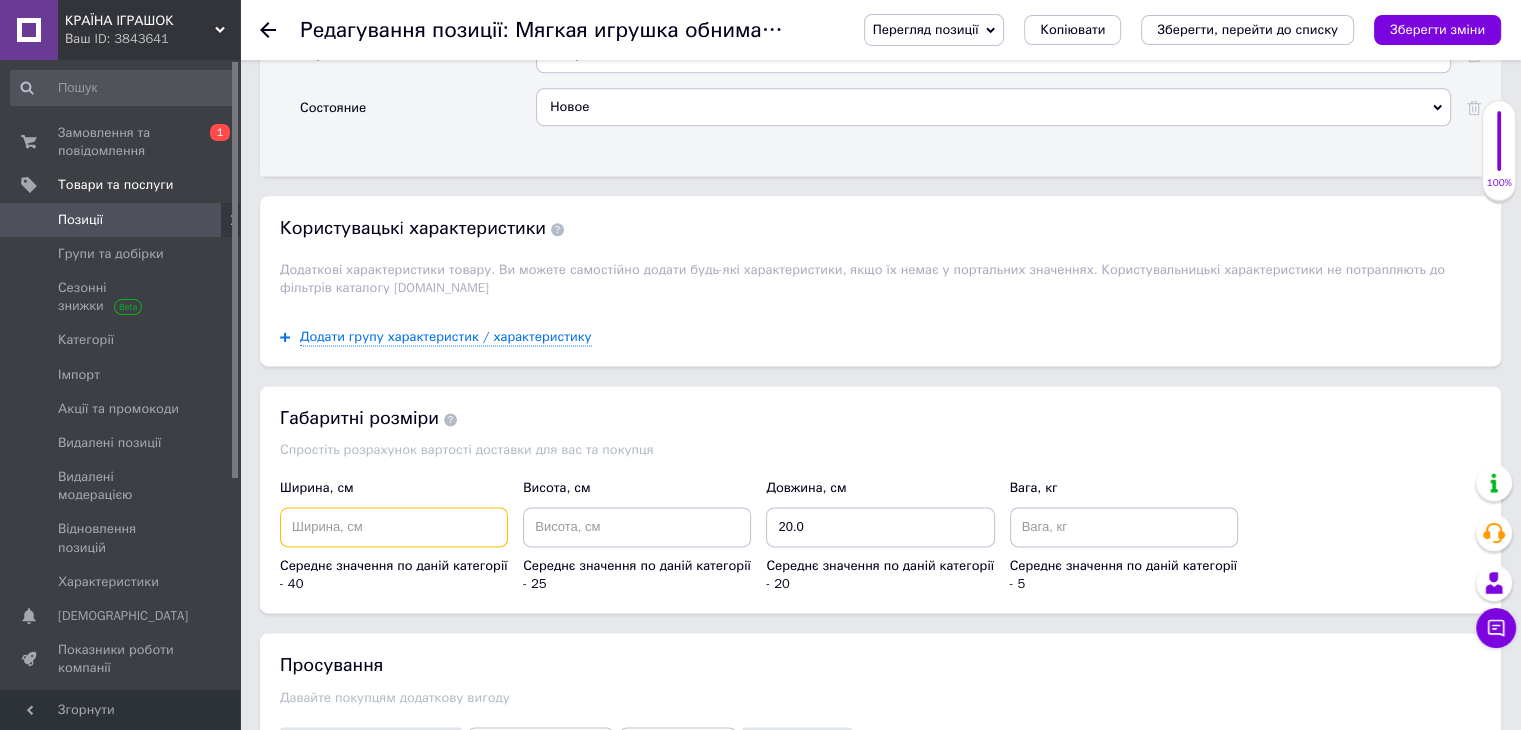 click at bounding box center (394, 527) 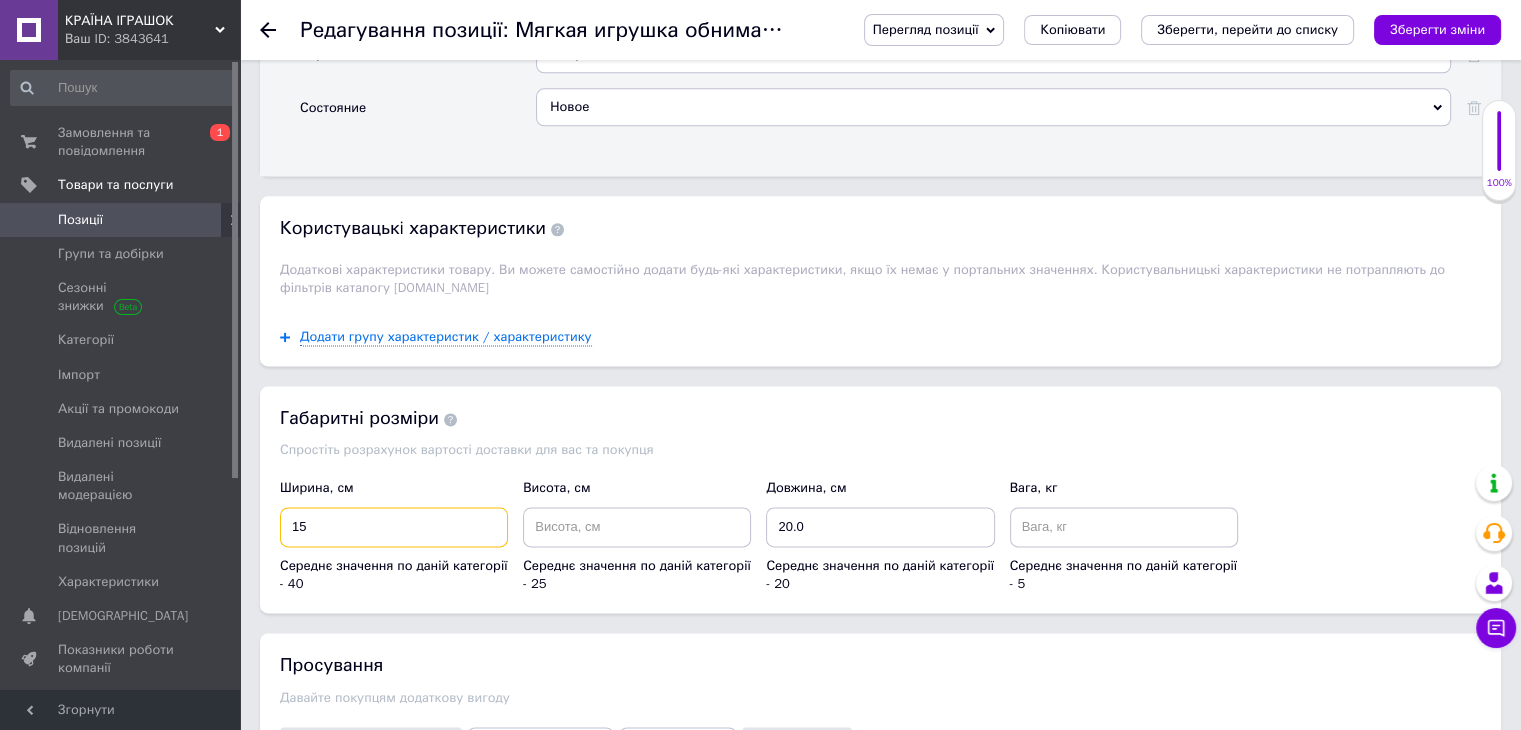 type on "15" 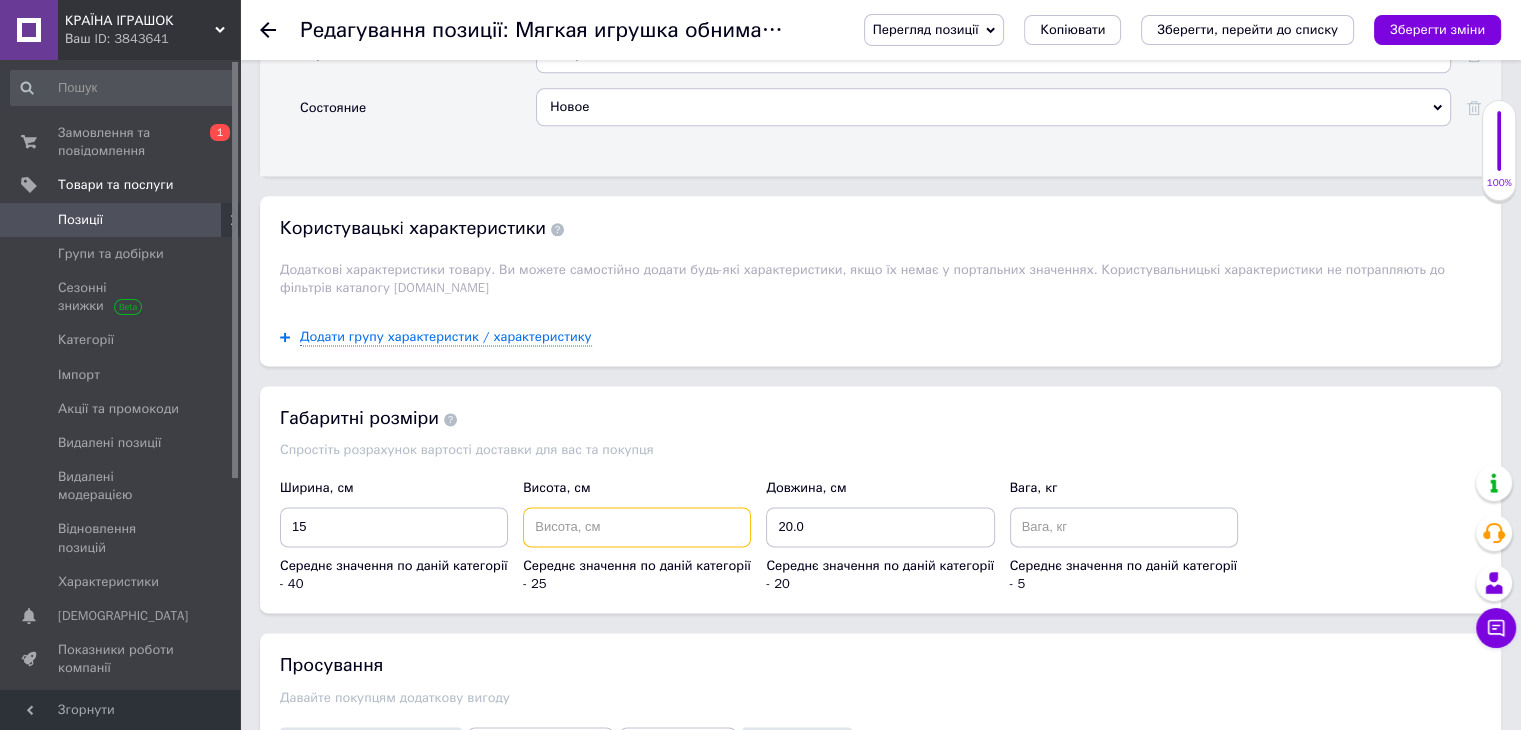 click at bounding box center [637, 527] 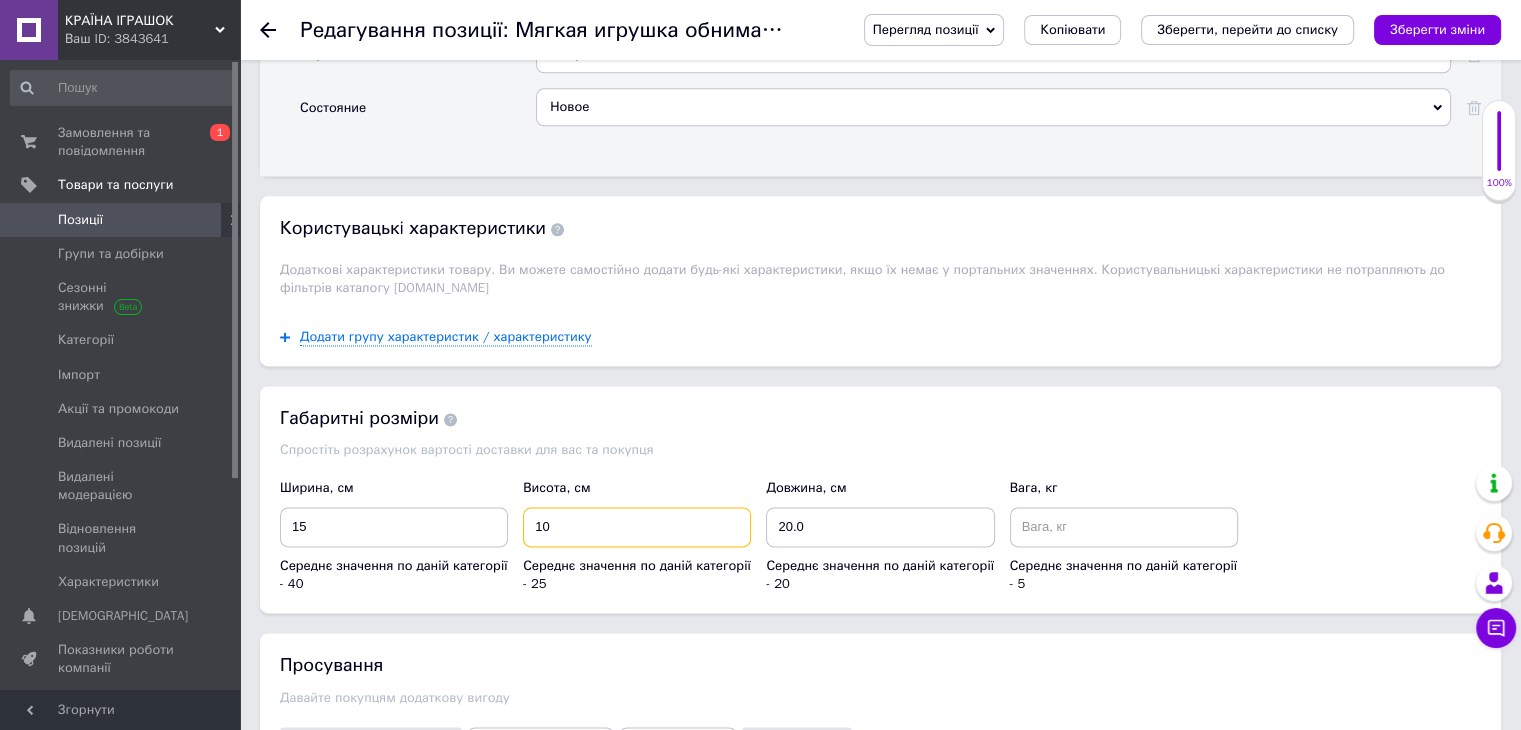 type on "10" 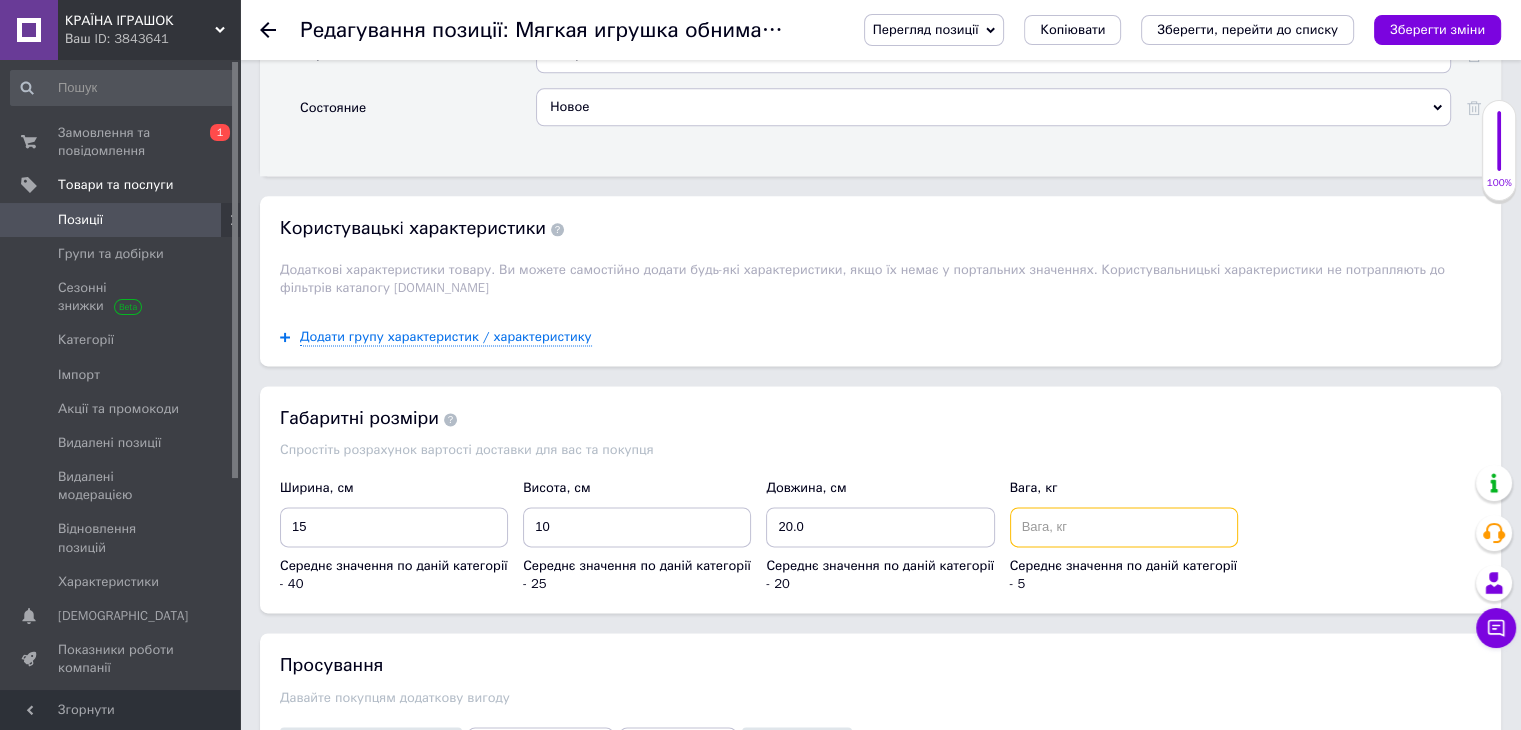 click at bounding box center [1124, 527] 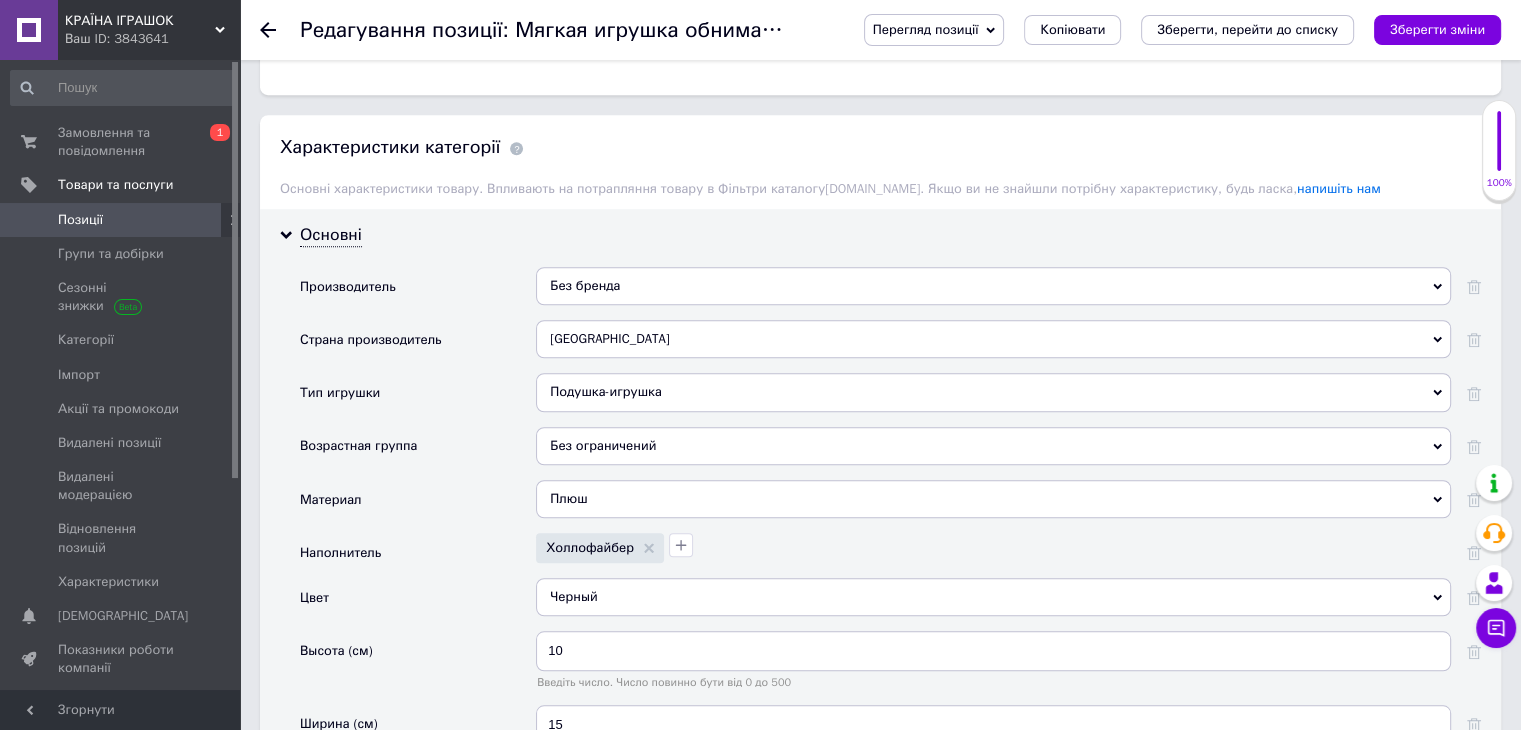 scroll, scrollTop: 1300, scrollLeft: 0, axis: vertical 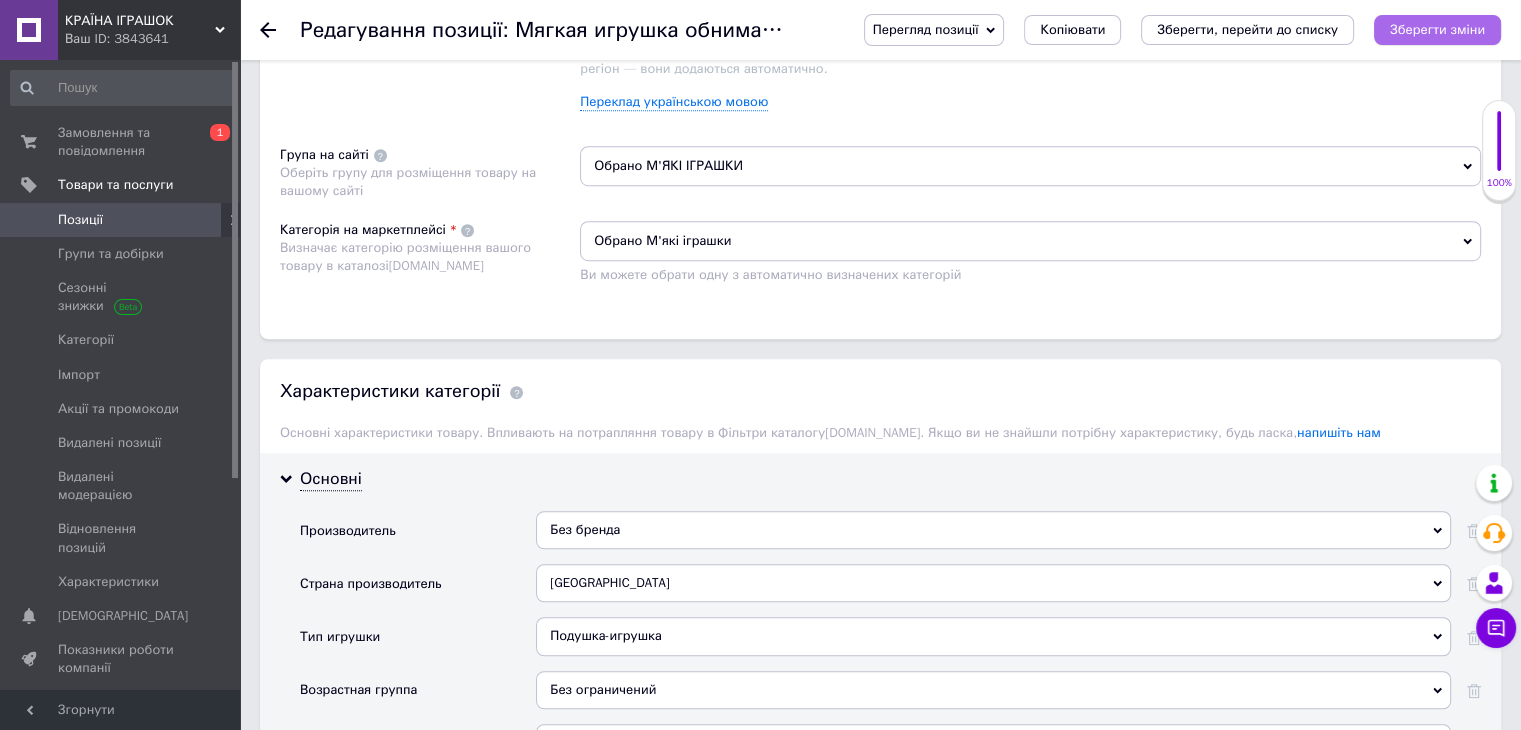 type on "1" 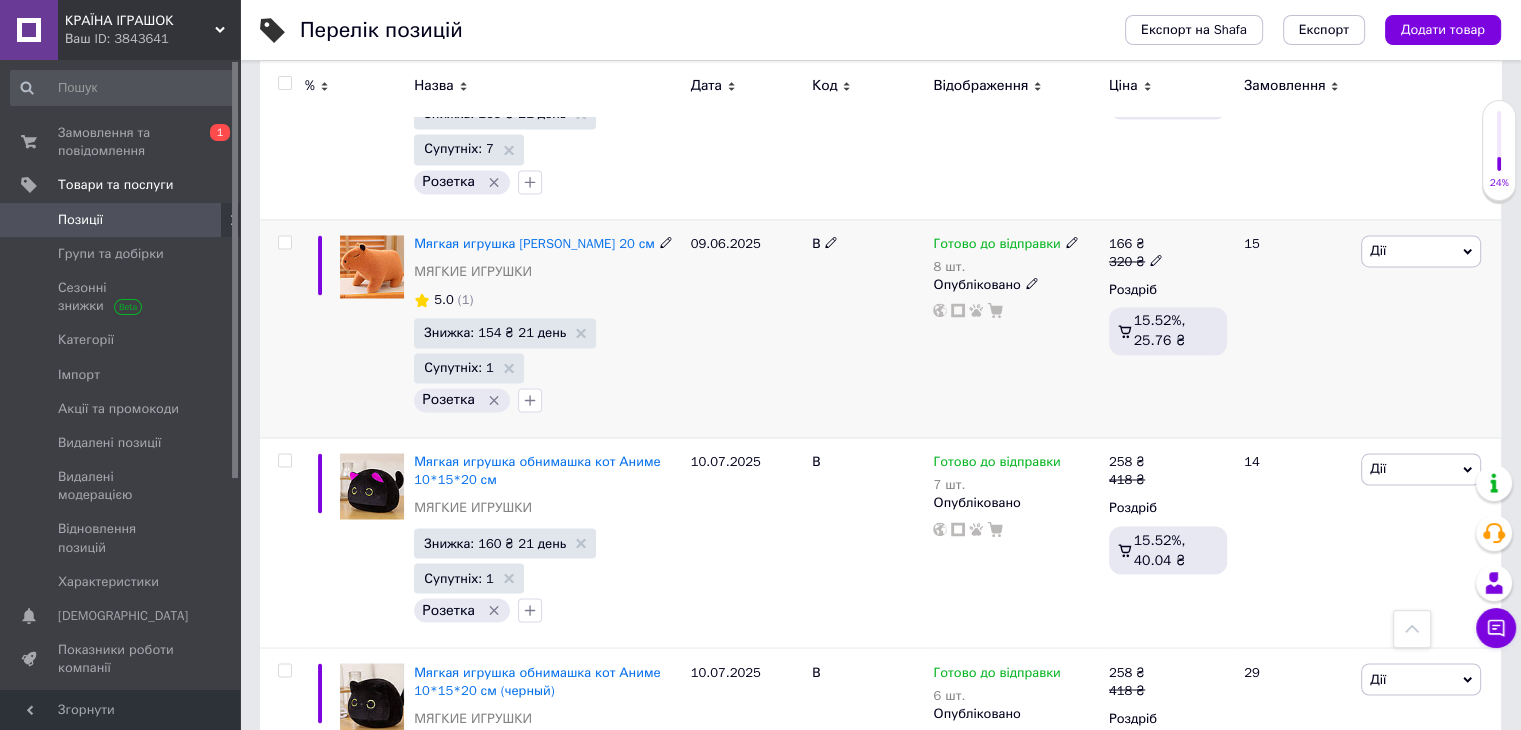 scroll, scrollTop: 3082, scrollLeft: 0, axis: vertical 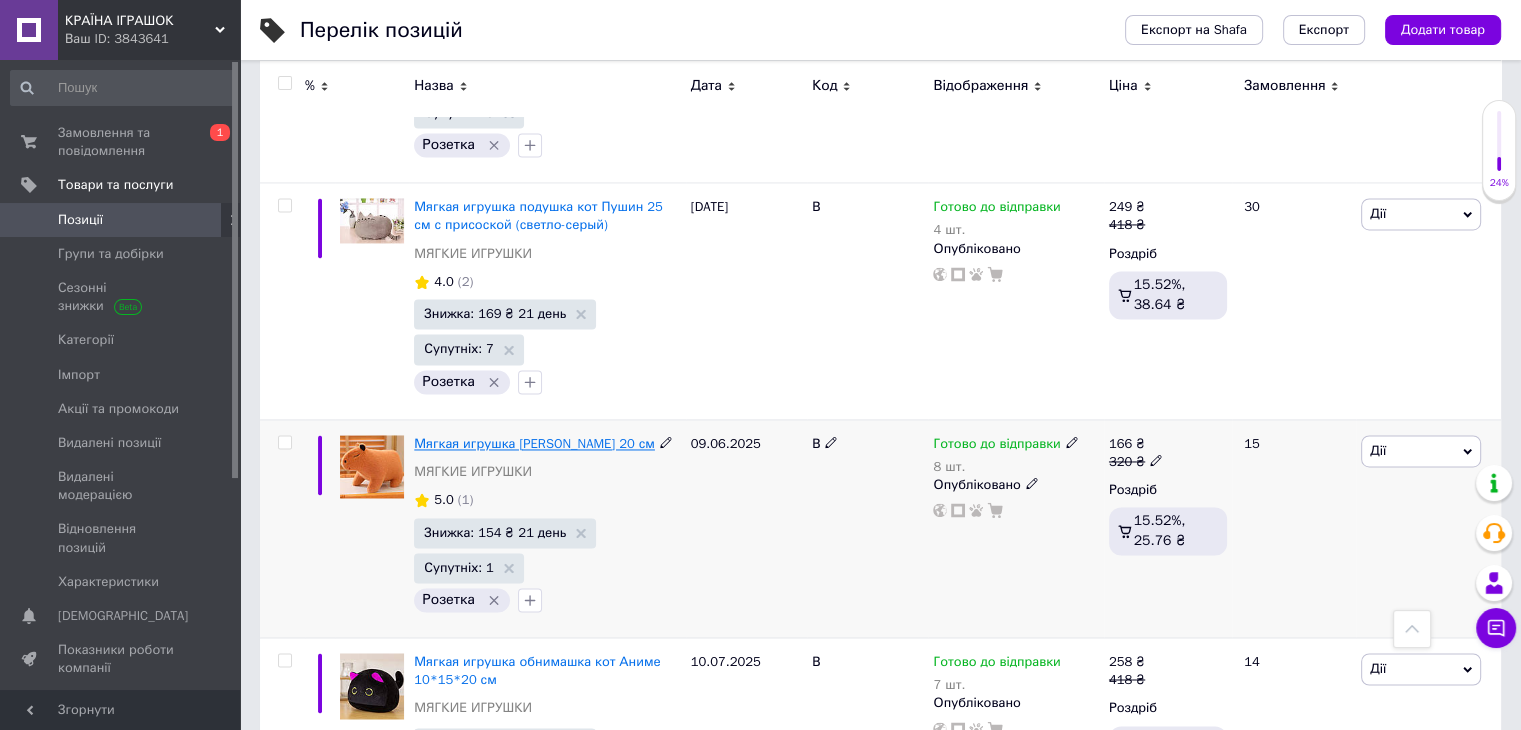 click on "Мягкая игрушка [PERSON_NAME] 20 см" at bounding box center (534, 443) 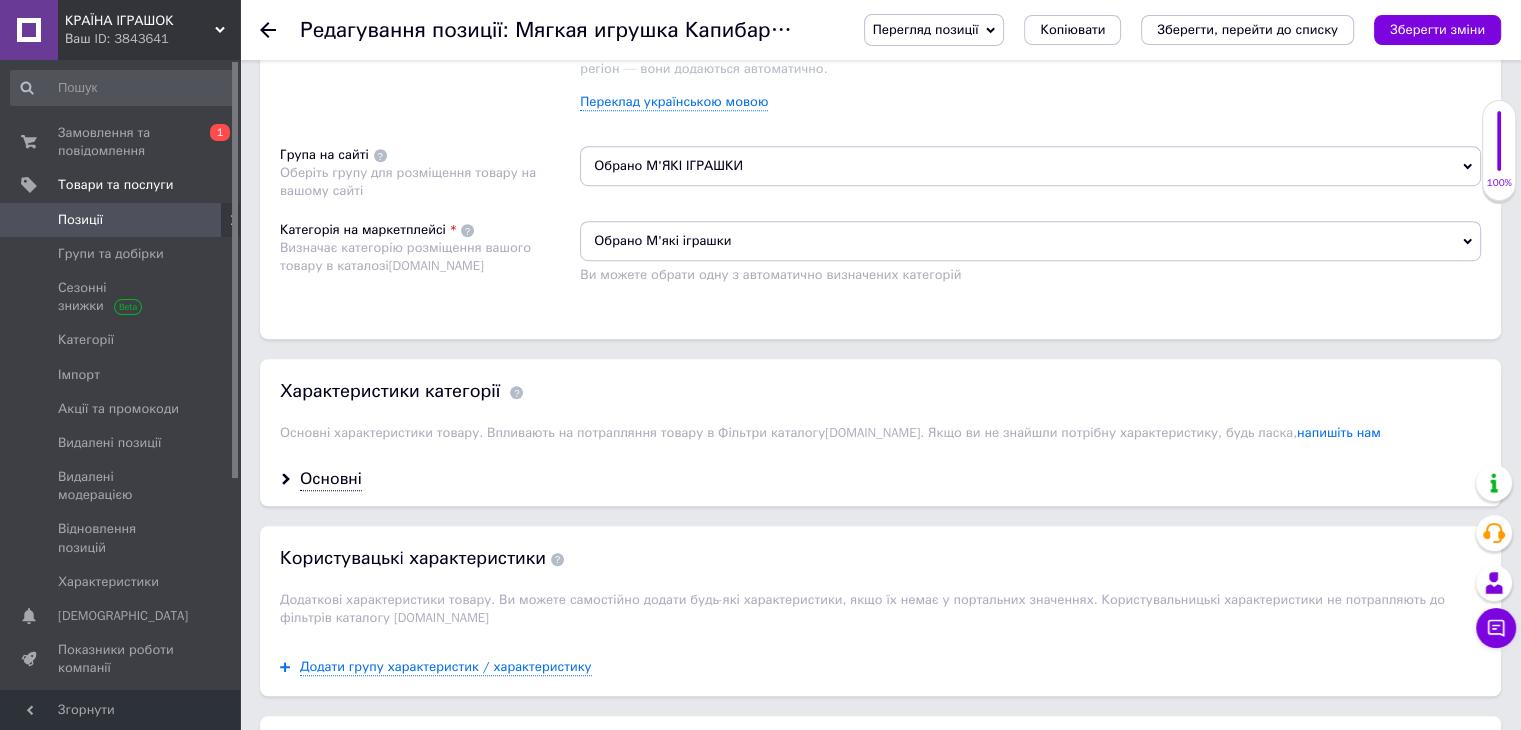 scroll, scrollTop: 1600, scrollLeft: 0, axis: vertical 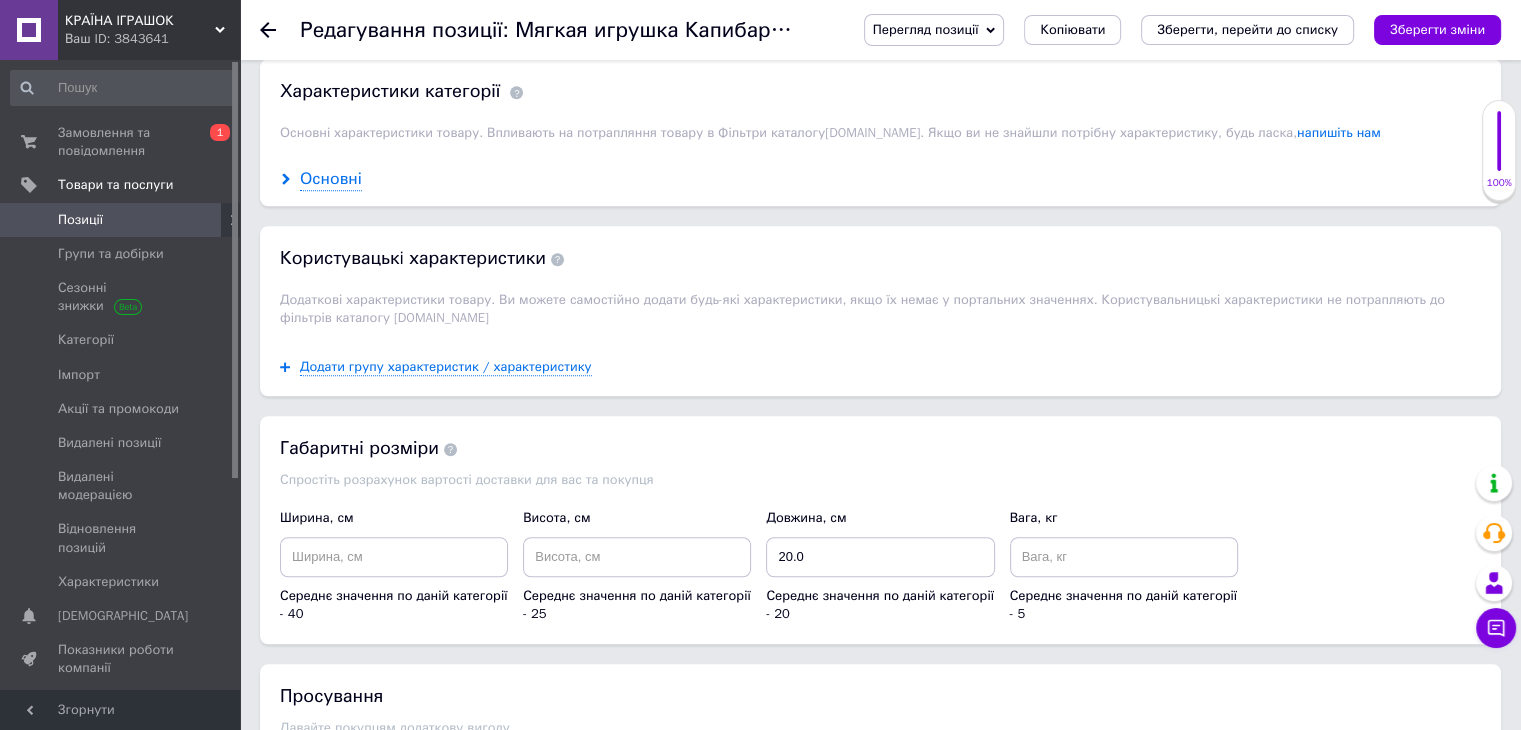 click on "Основні" at bounding box center [331, 179] 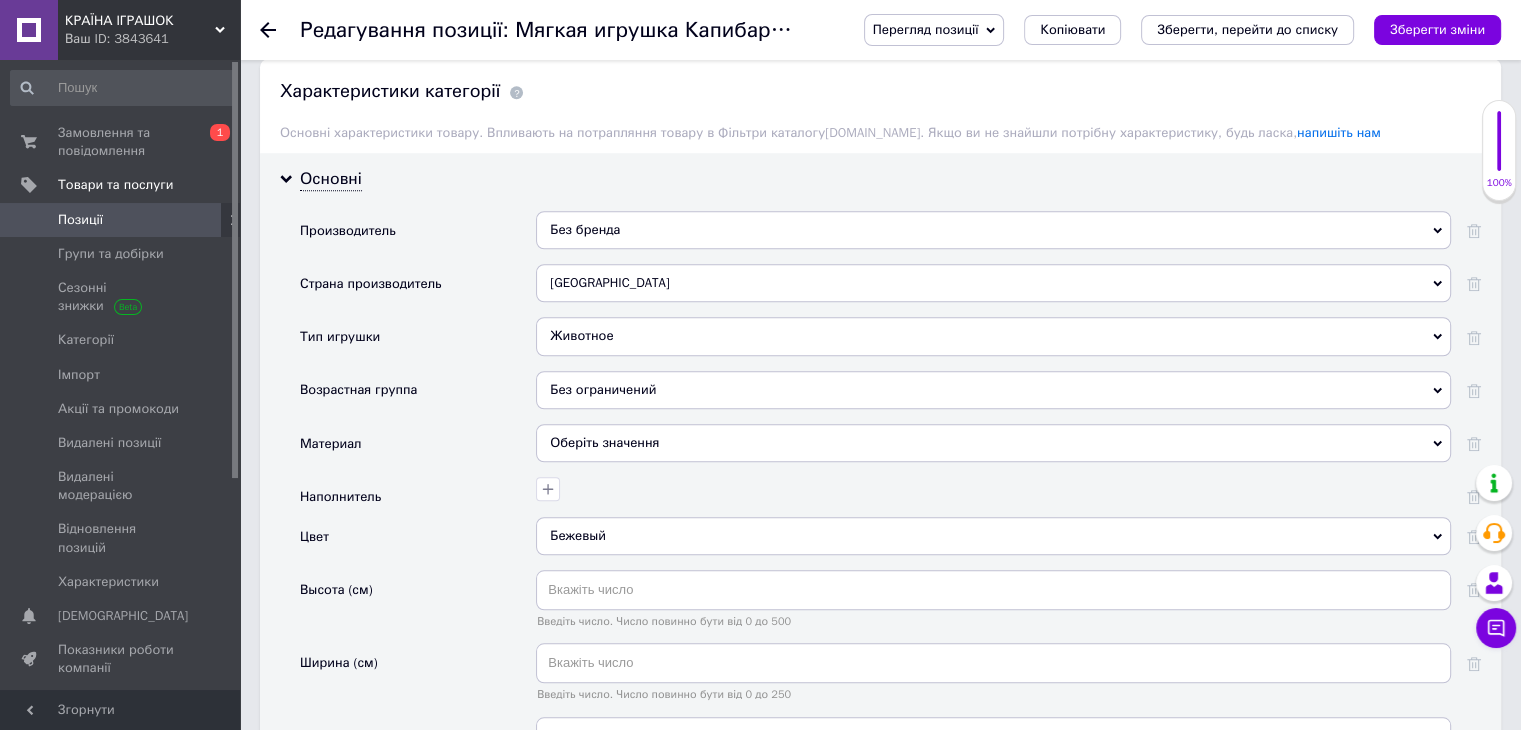 click 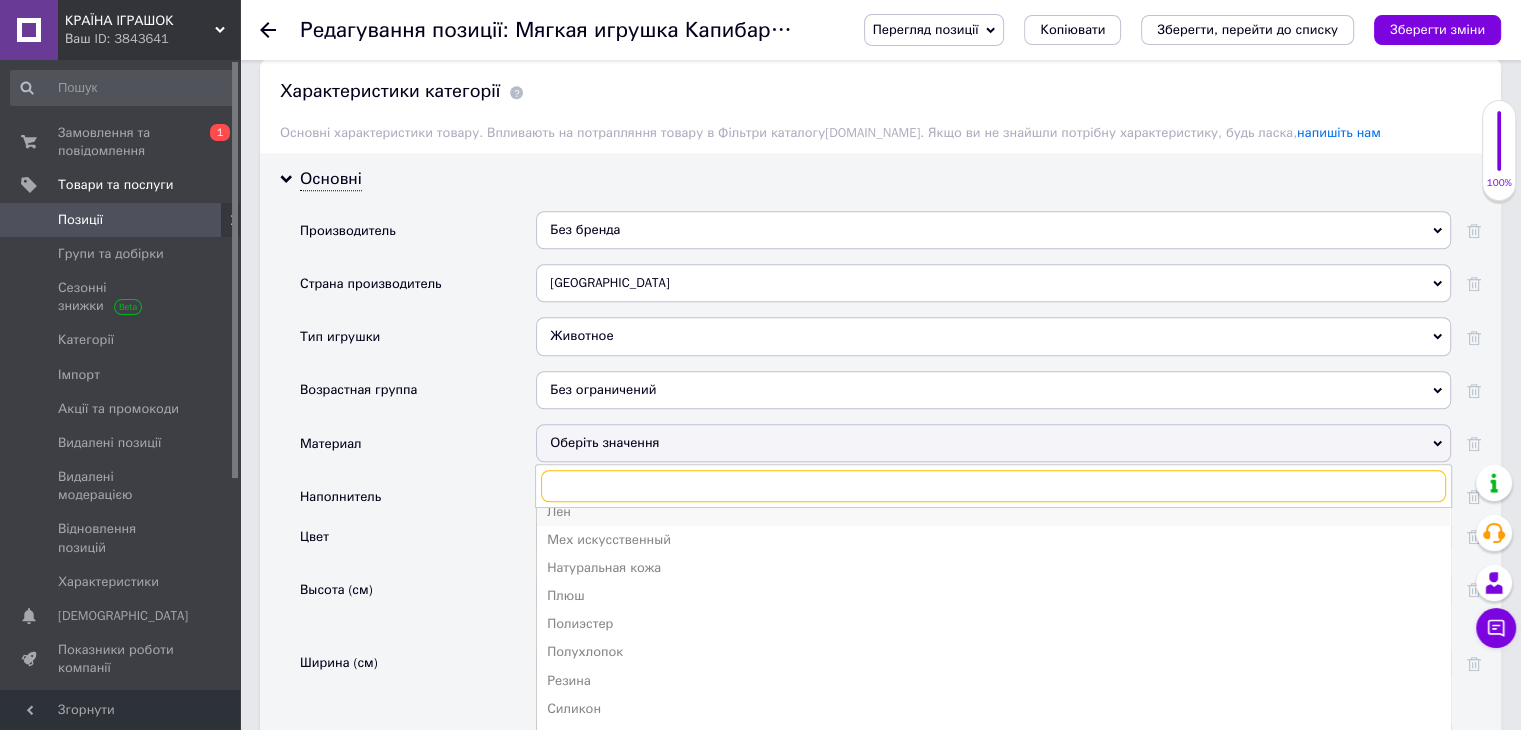 scroll, scrollTop: 191, scrollLeft: 0, axis: vertical 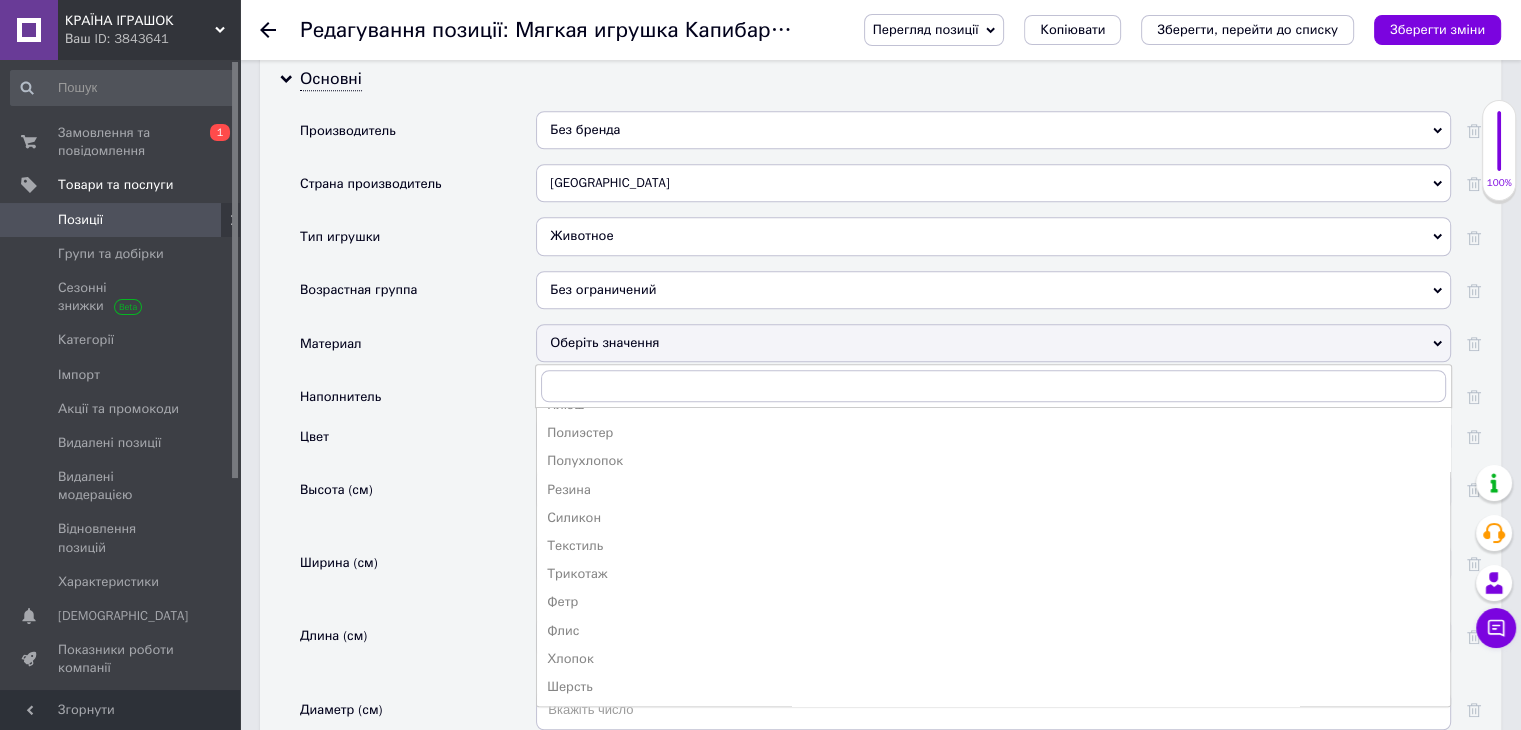click on "Ширина (см)" at bounding box center (418, 579) 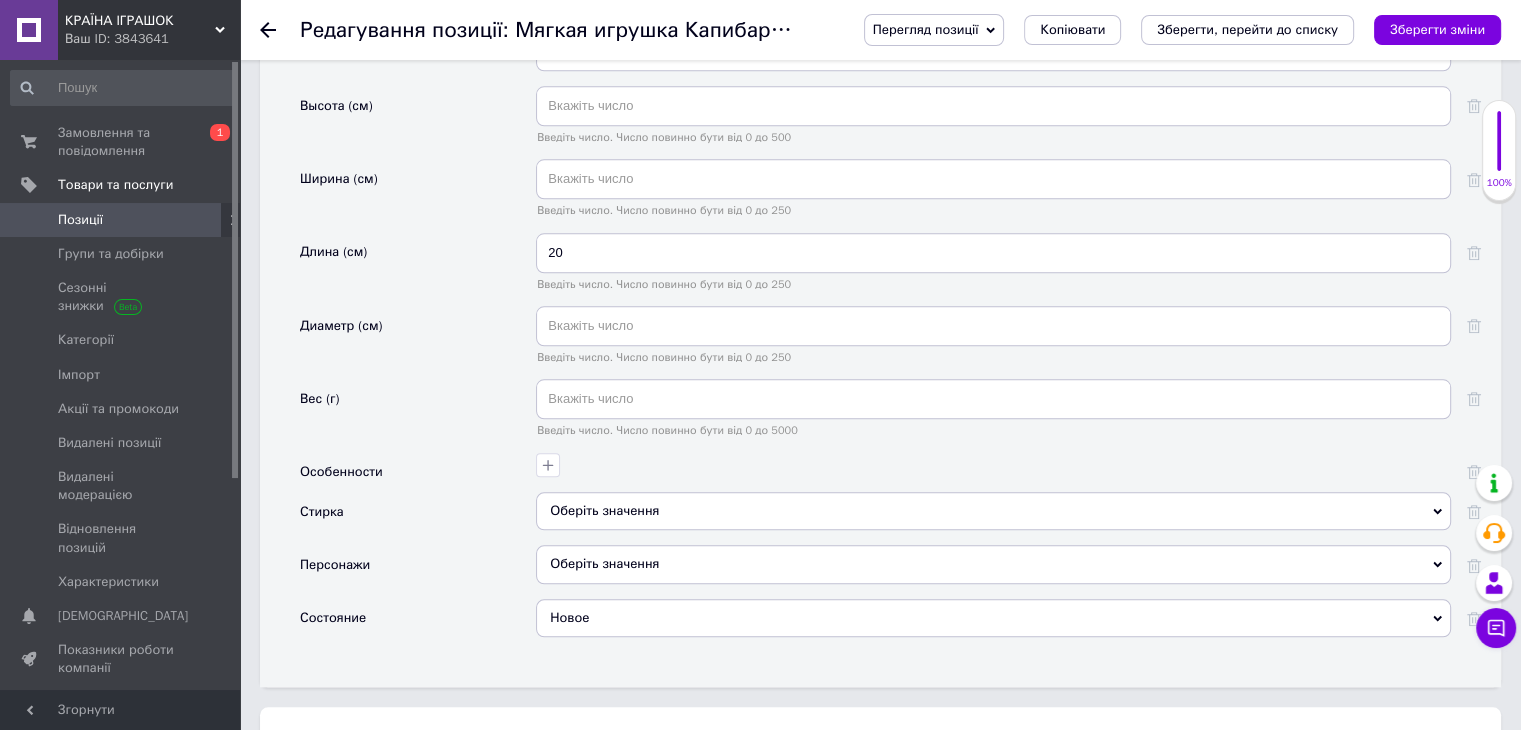 scroll, scrollTop: 2100, scrollLeft: 0, axis: vertical 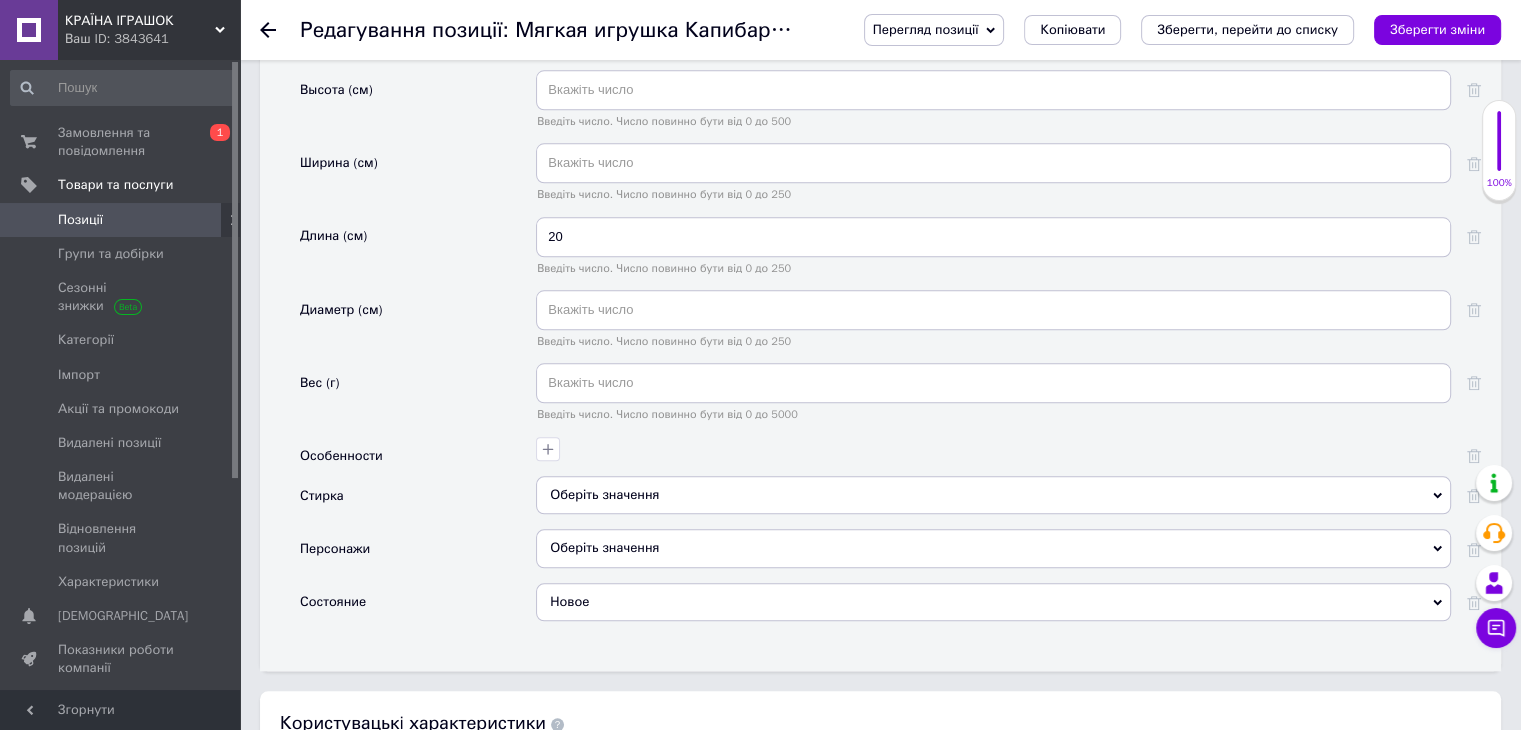 click on "Оберіть значення" at bounding box center (993, 495) 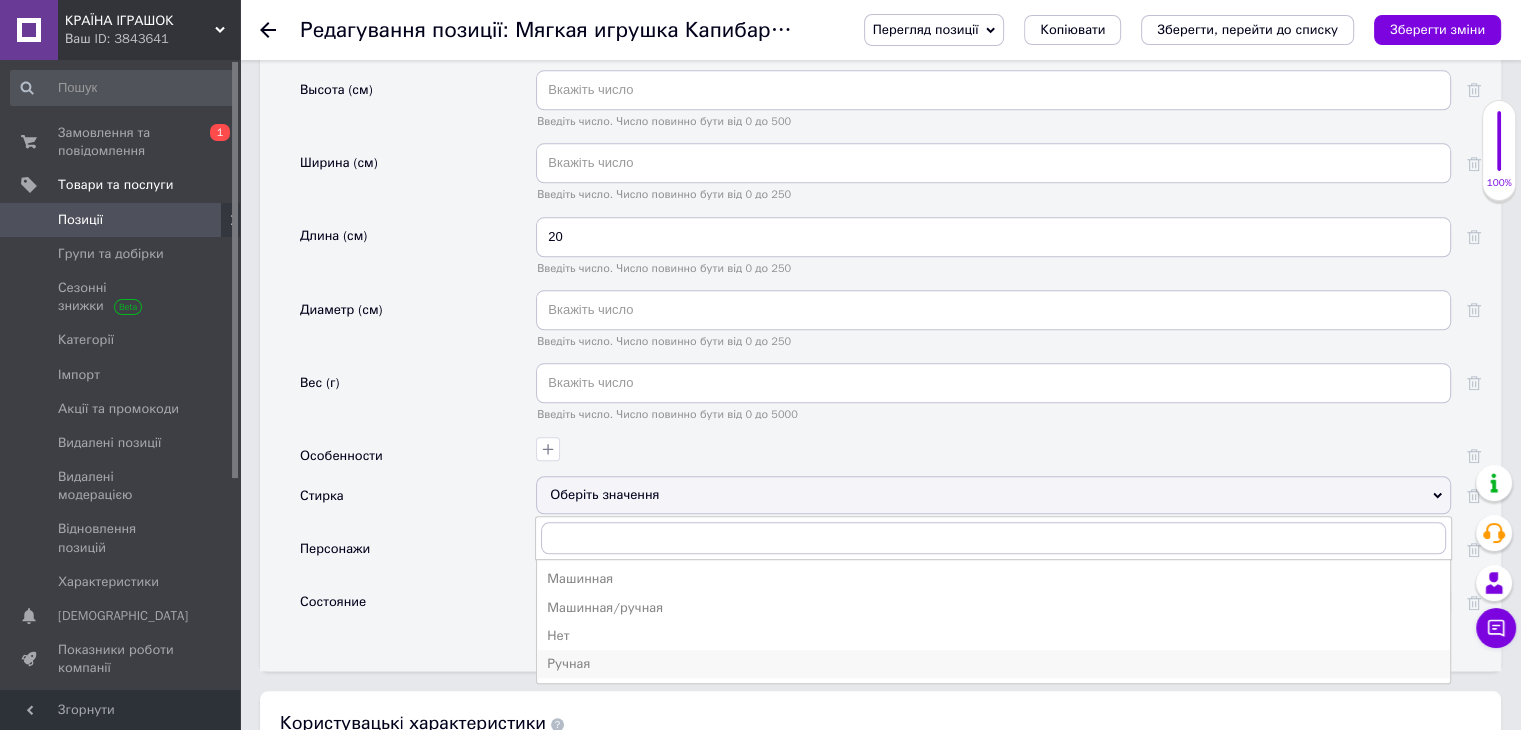 click on "Ручная" at bounding box center [993, 664] 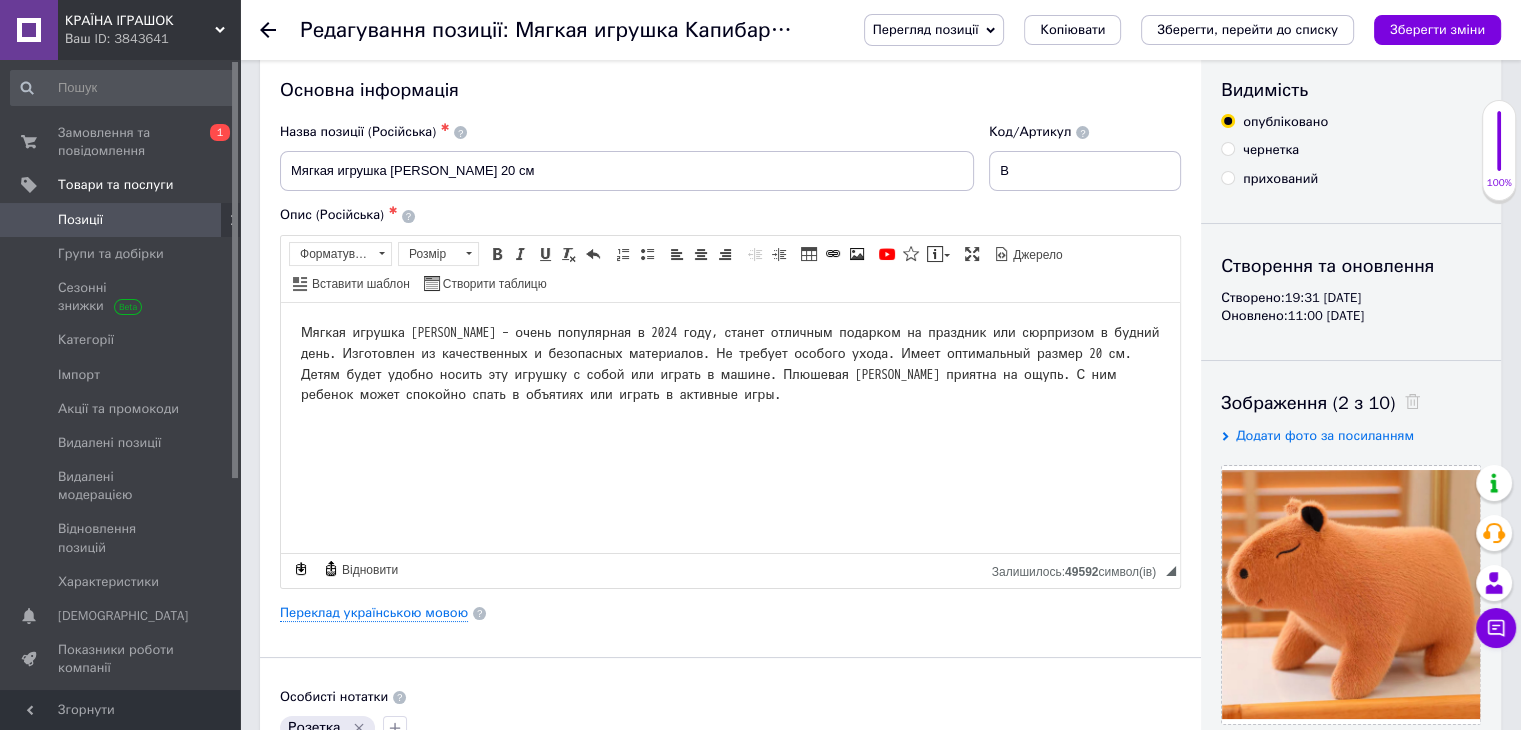 scroll, scrollTop: 0, scrollLeft: 0, axis: both 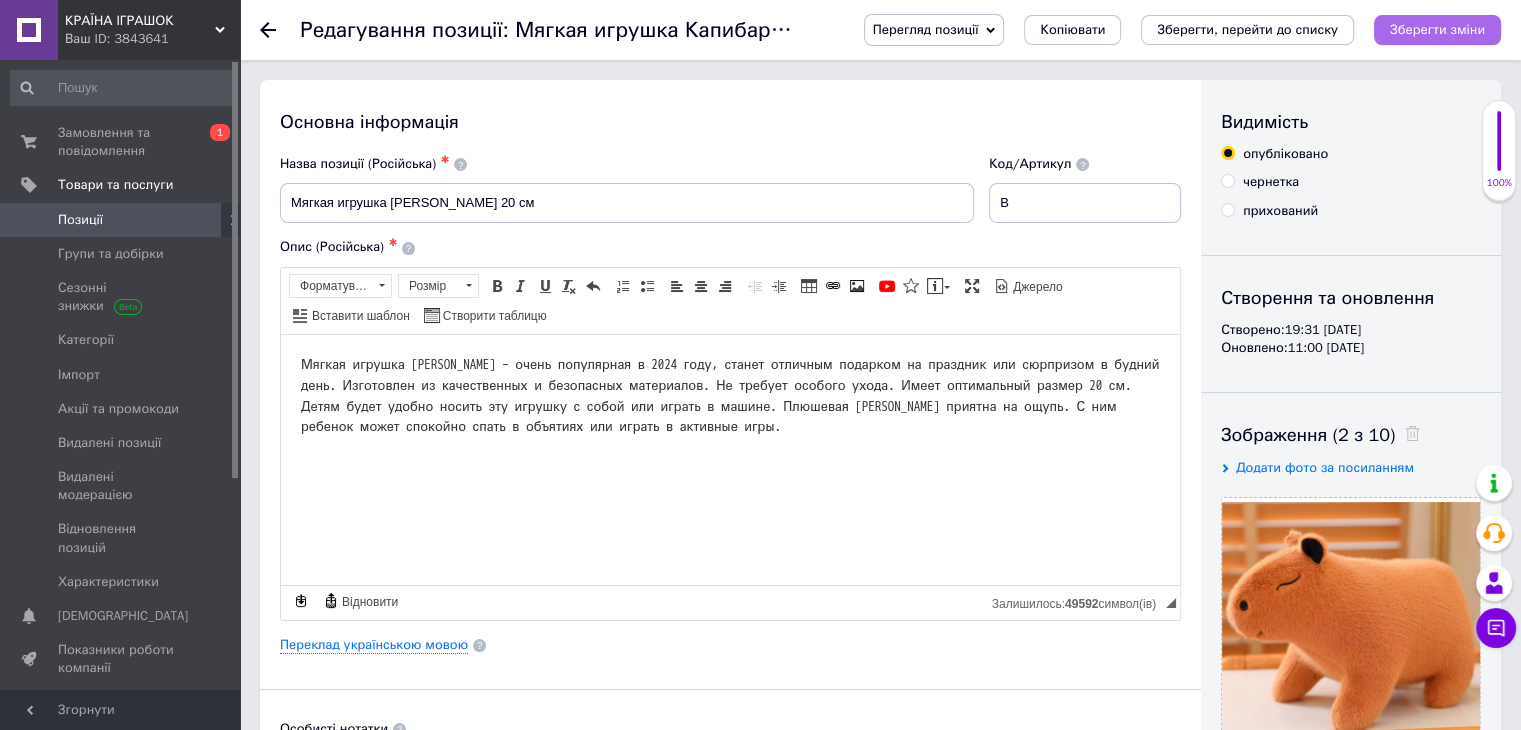 click on "Зберегти зміни" at bounding box center (1437, 30) 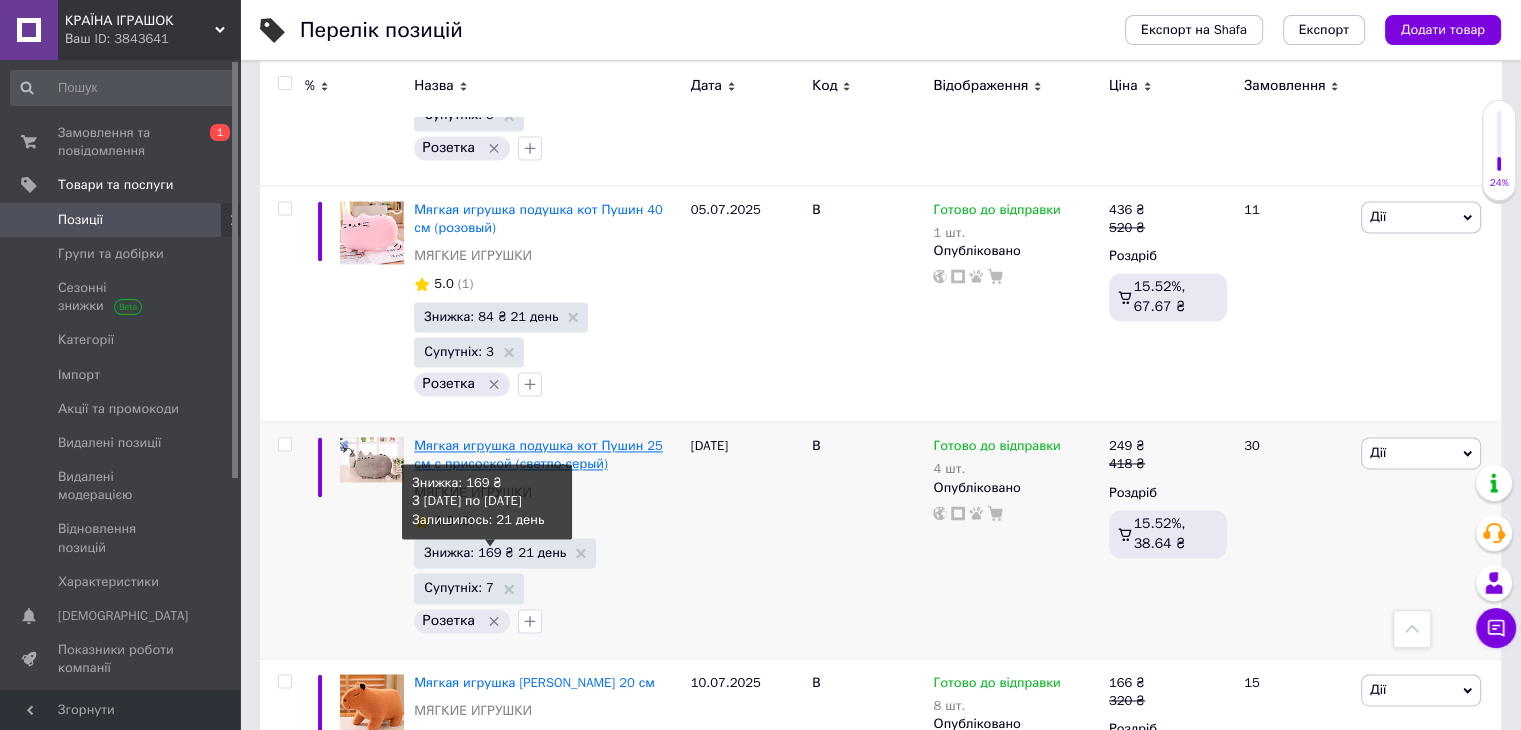 scroll, scrollTop: 2800, scrollLeft: 0, axis: vertical 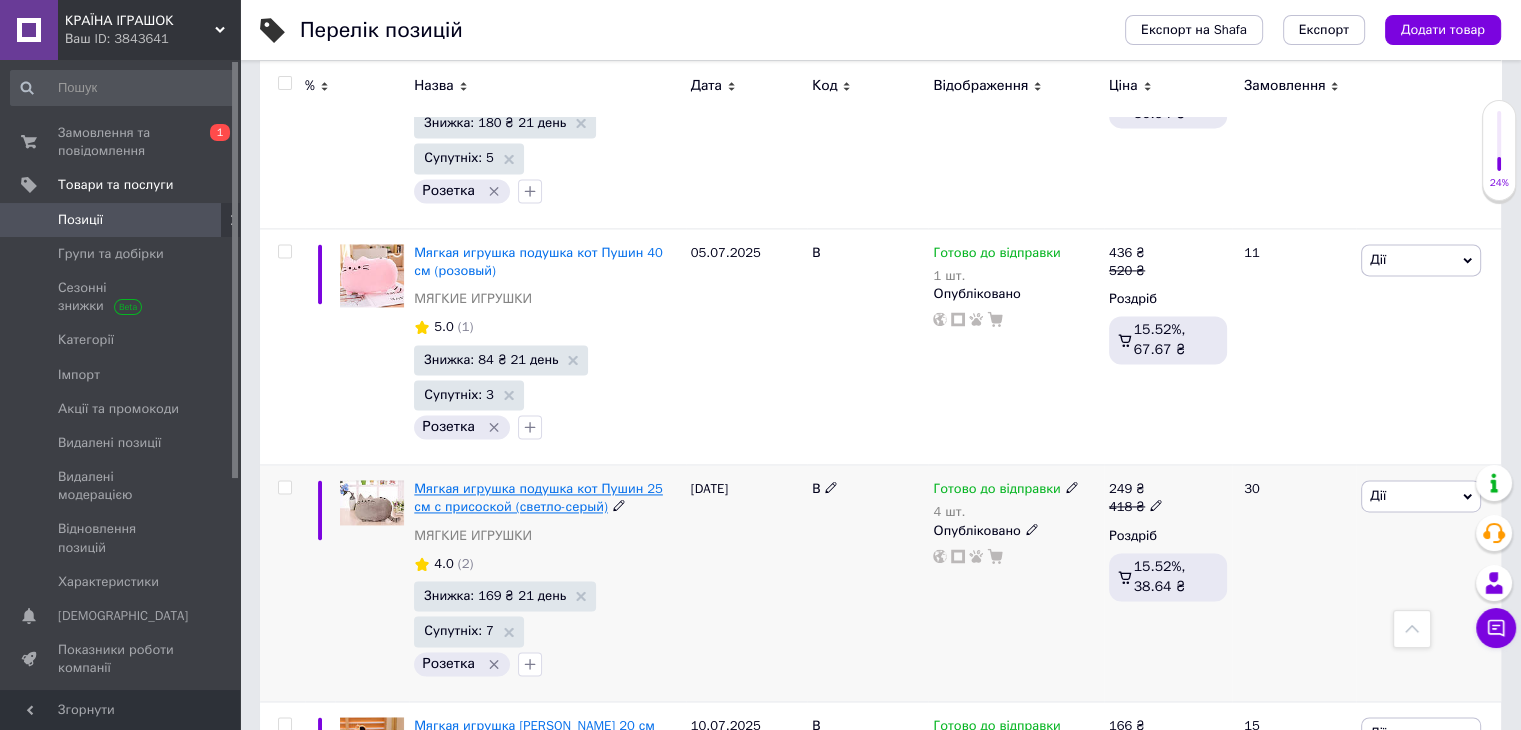 click on "Мягкая игрушка подушка кот Пушин 25 см с присоской (светло-серый)" at bounding box center (538, 497) 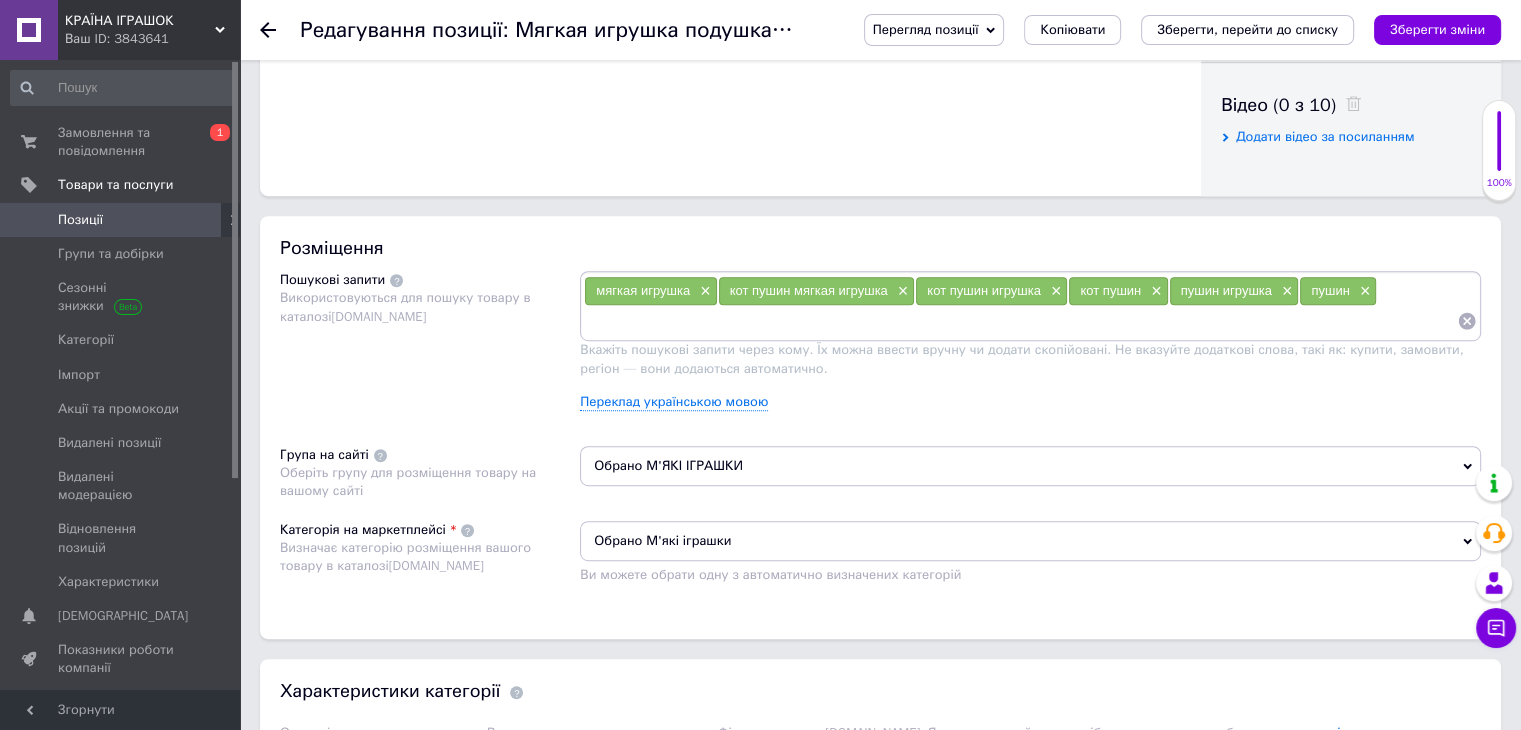 scroll, scrollTop: 1200, scrollLeft: 0, axis: vertical 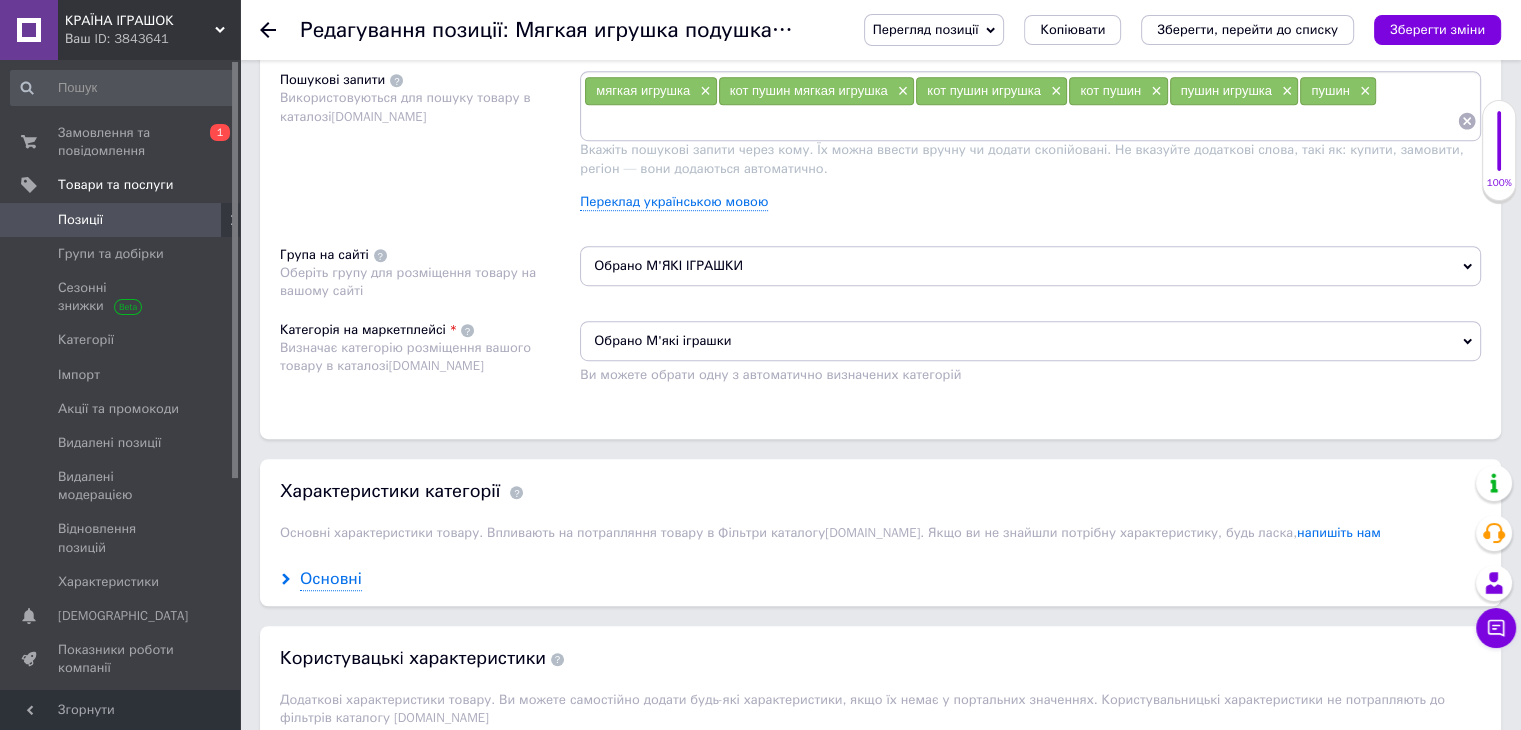 click on "Основні" at bounding box center (331, 579) 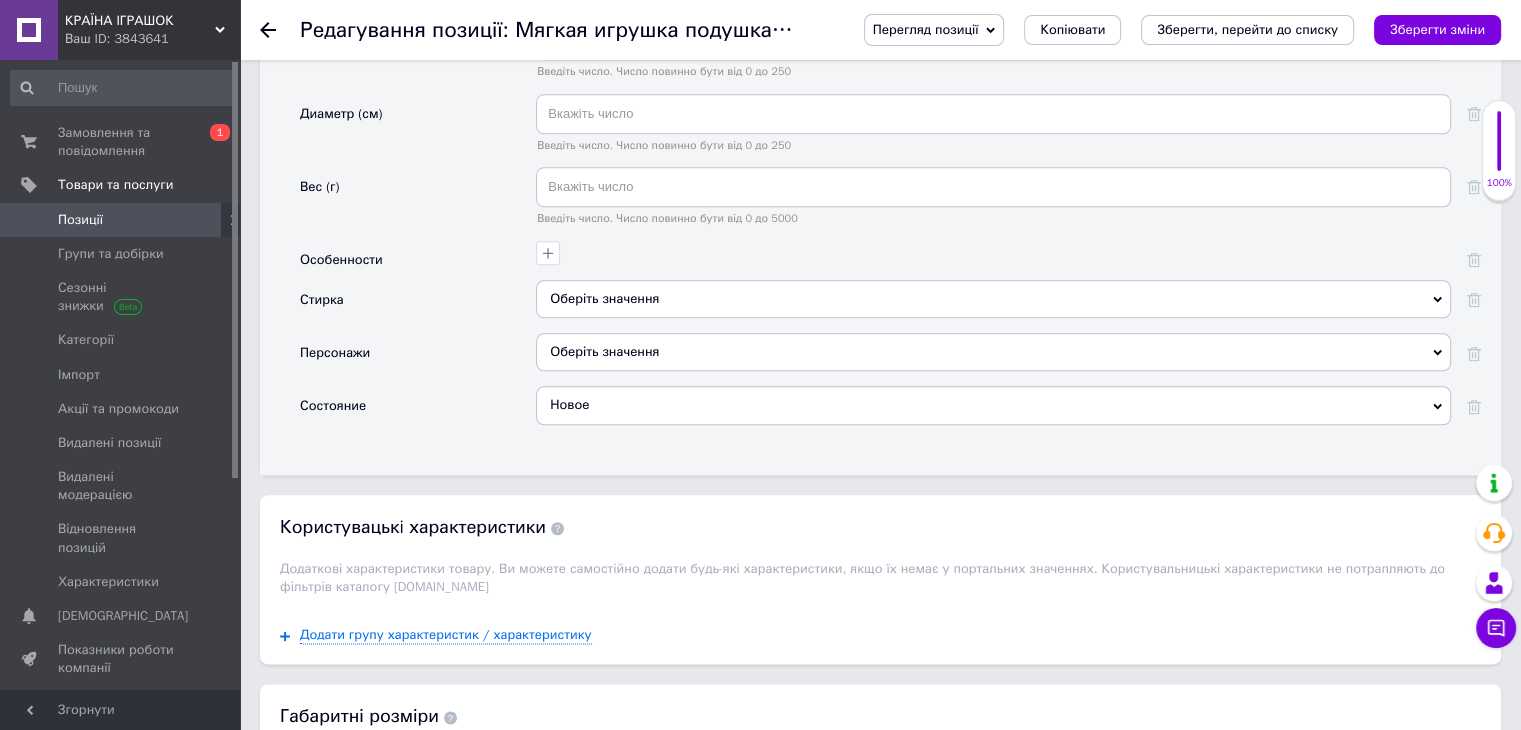 scroll, scrollTop: 2300, scrollLeft: 0, axis: vertical 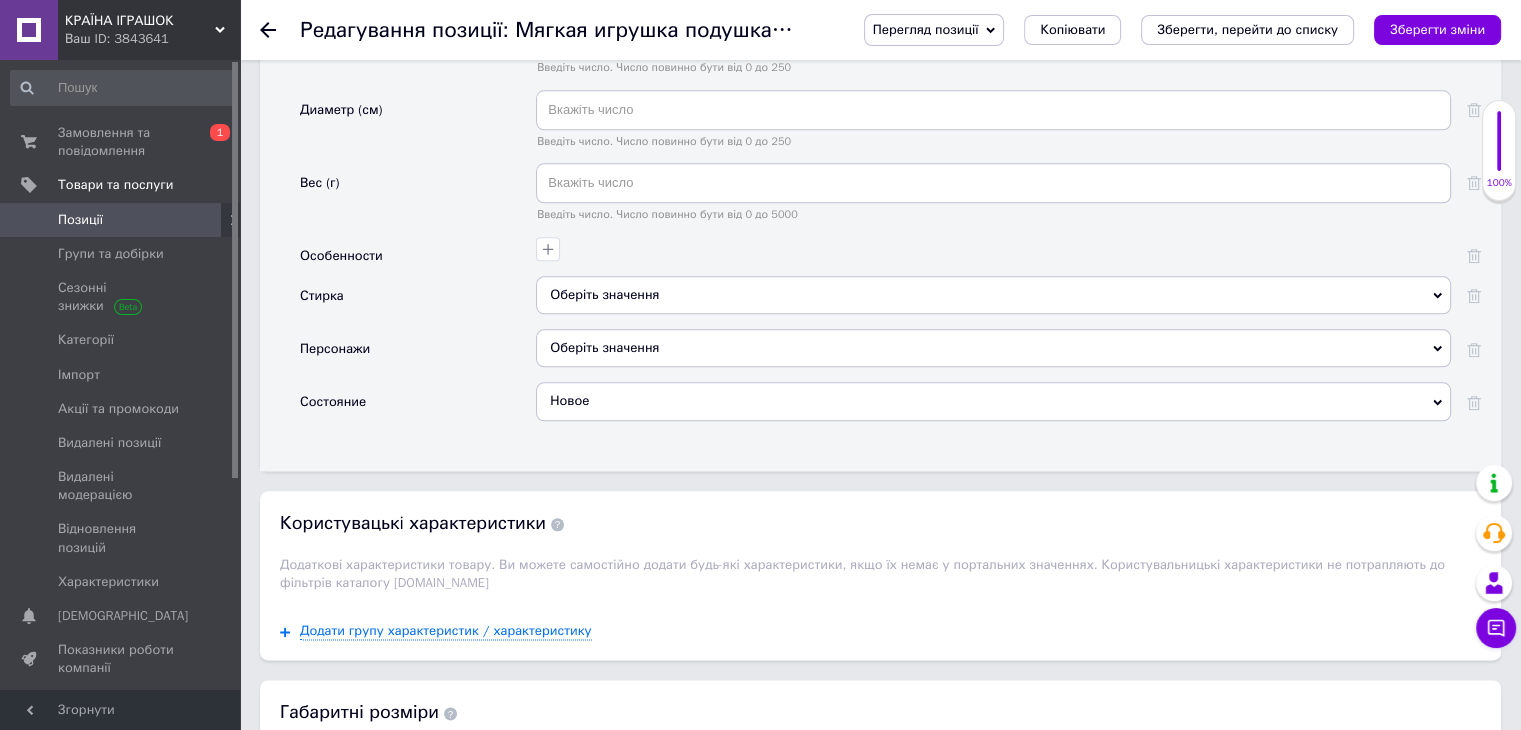 click on "Оберіть значення" at bounding box center (993, 295) 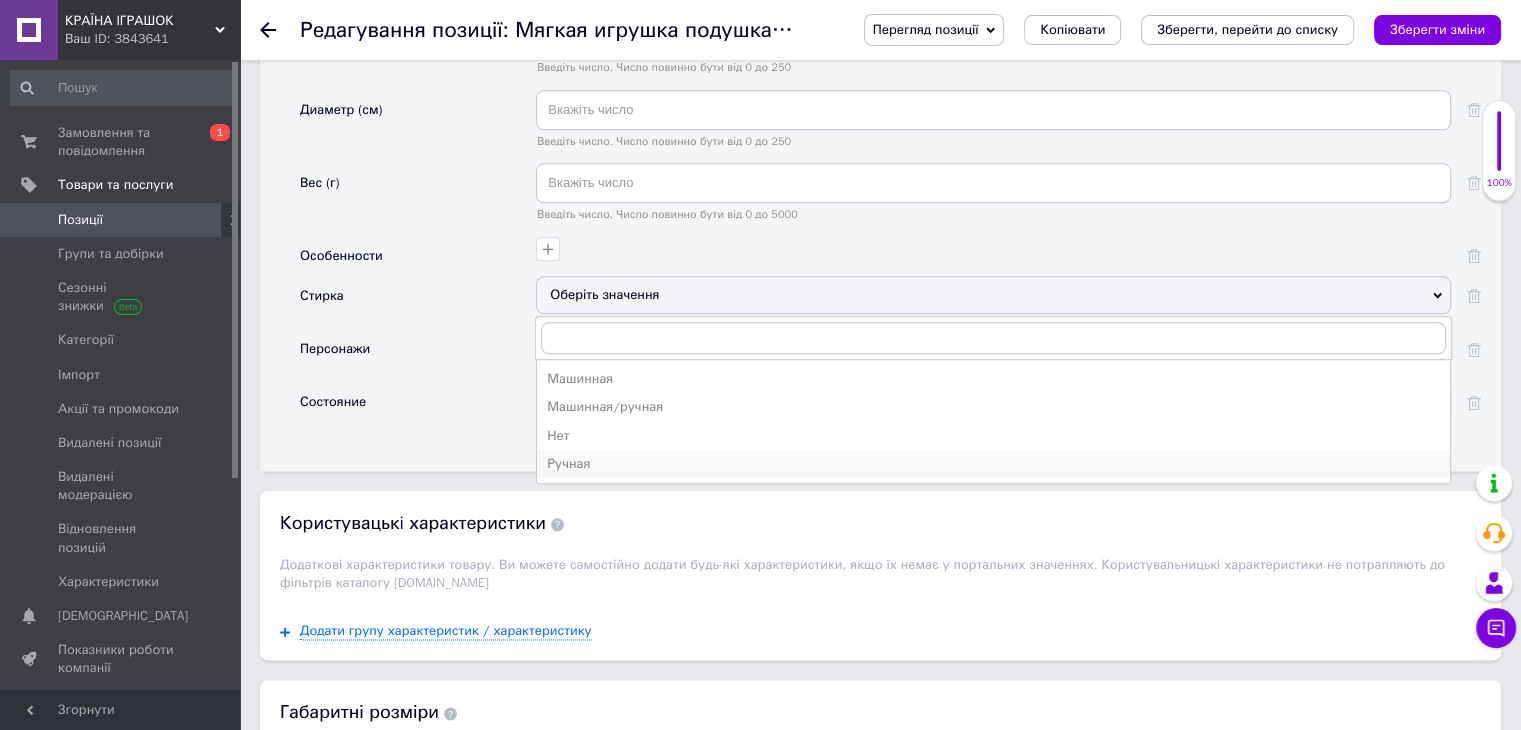 click on "Ручная" at bounding box center [993, 464] 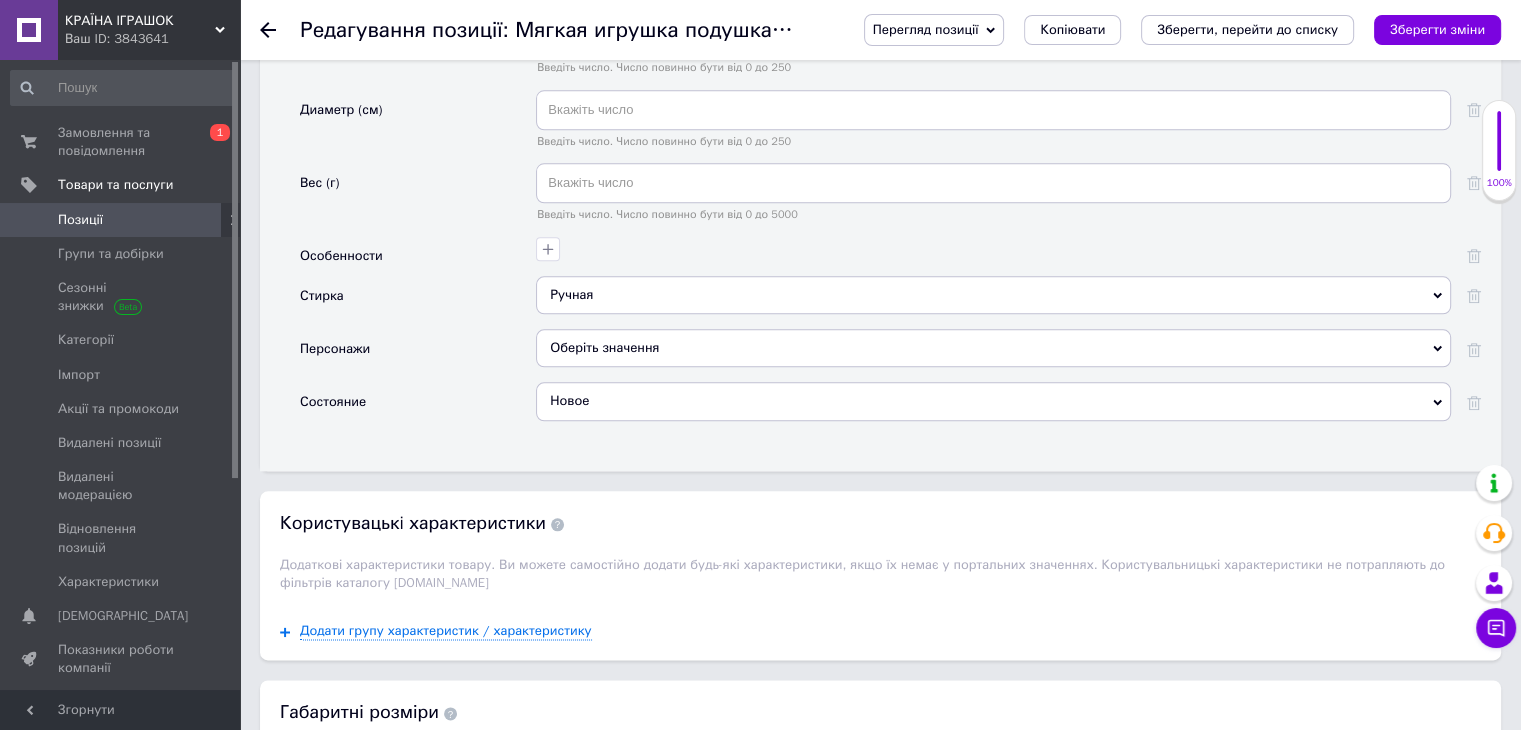 click 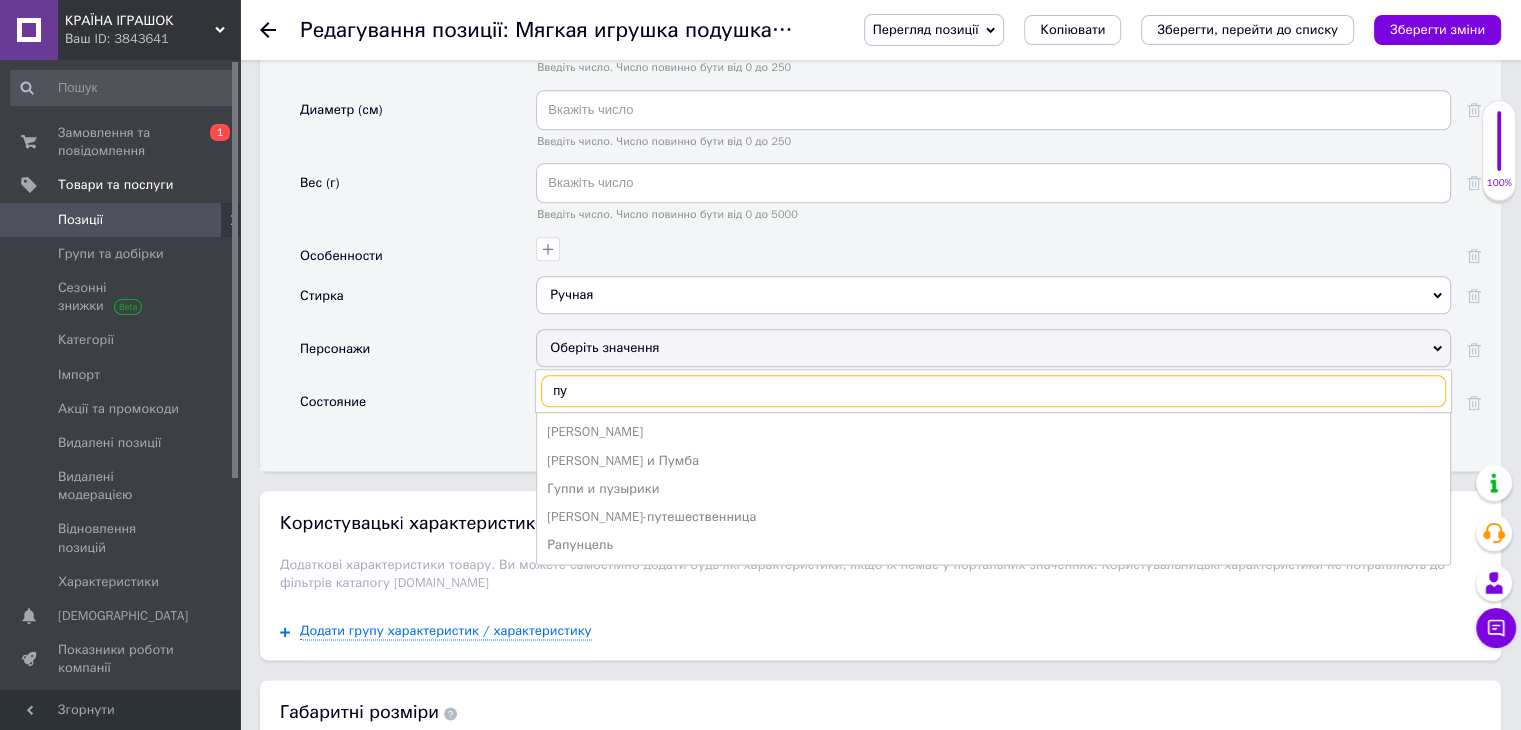 type on "п" 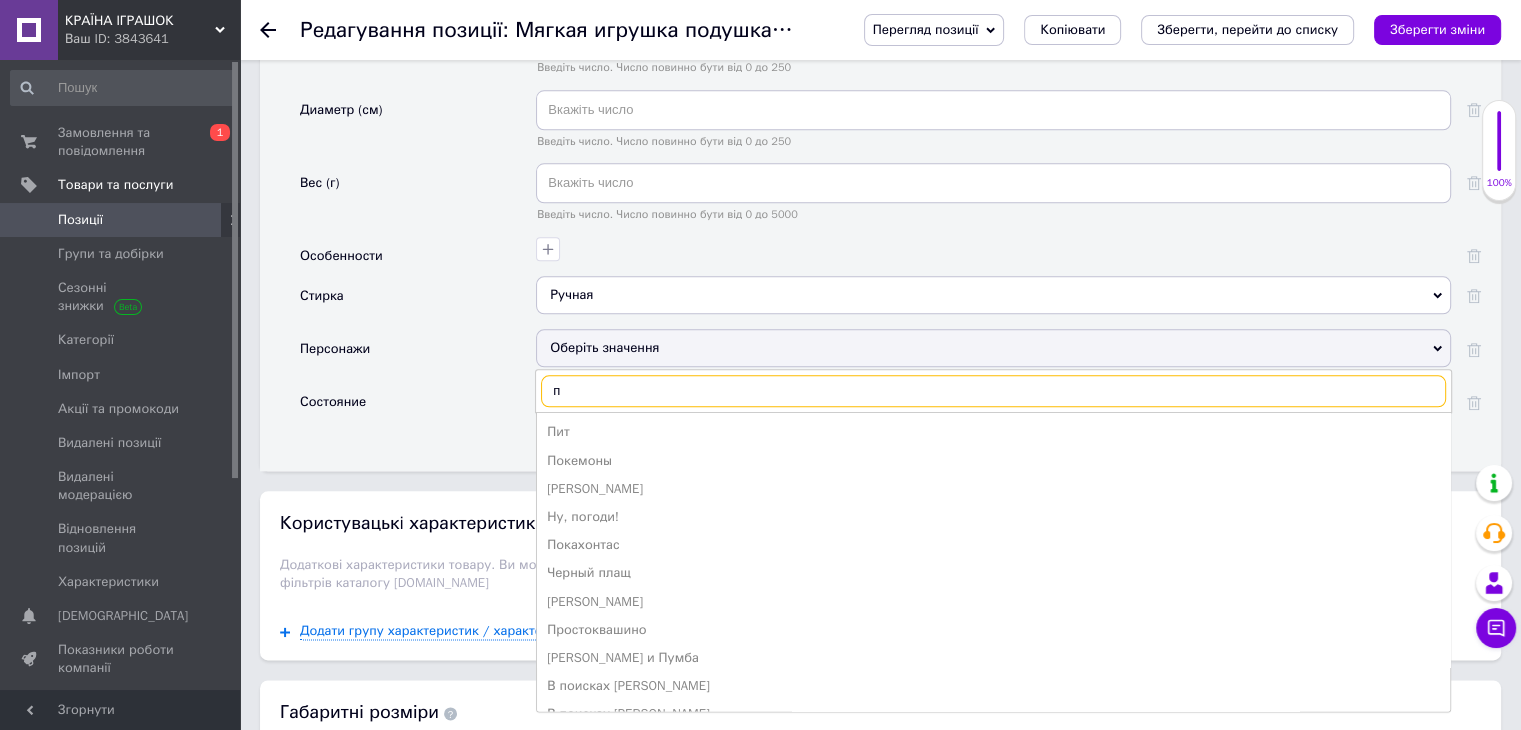 type 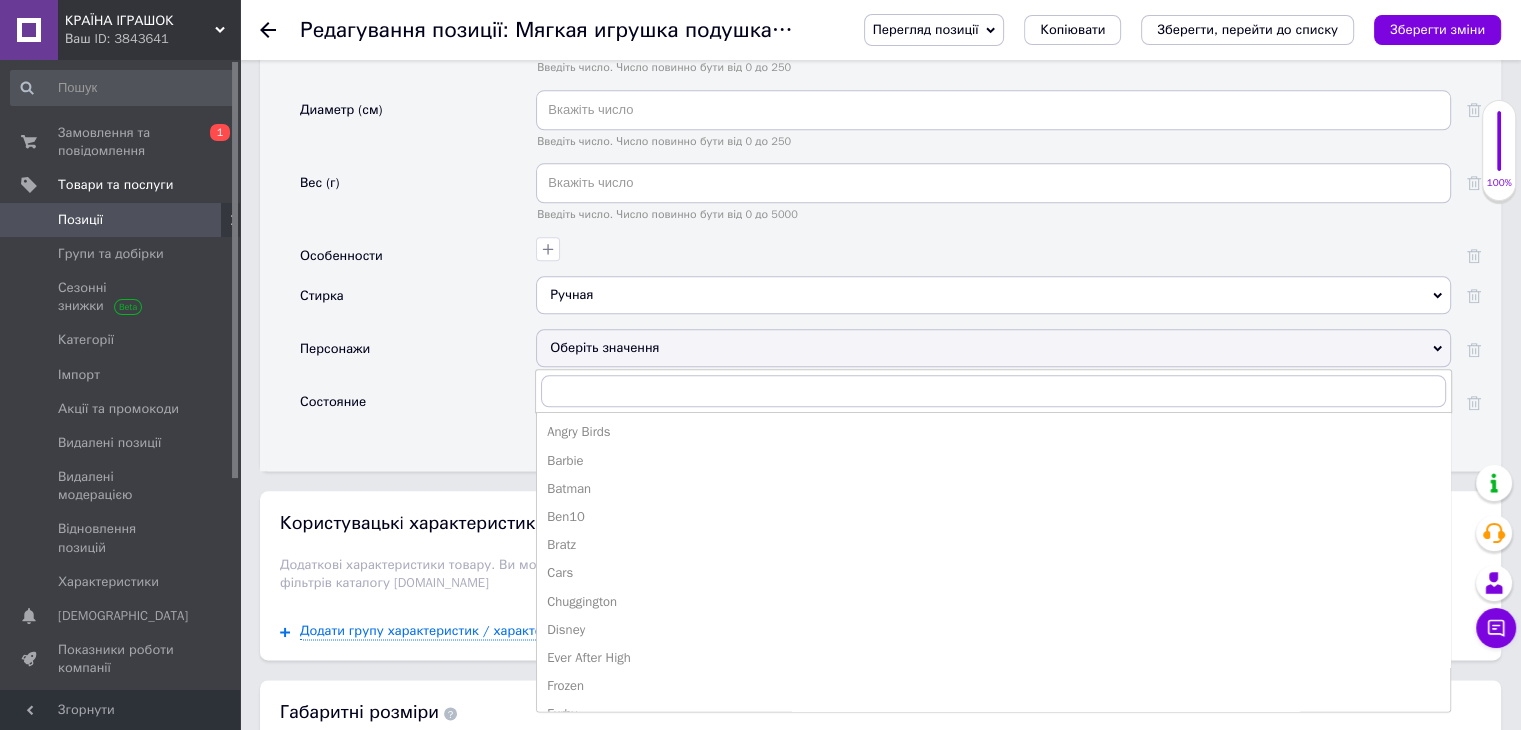 click on "Состояние" at bounding box center (418, 408) 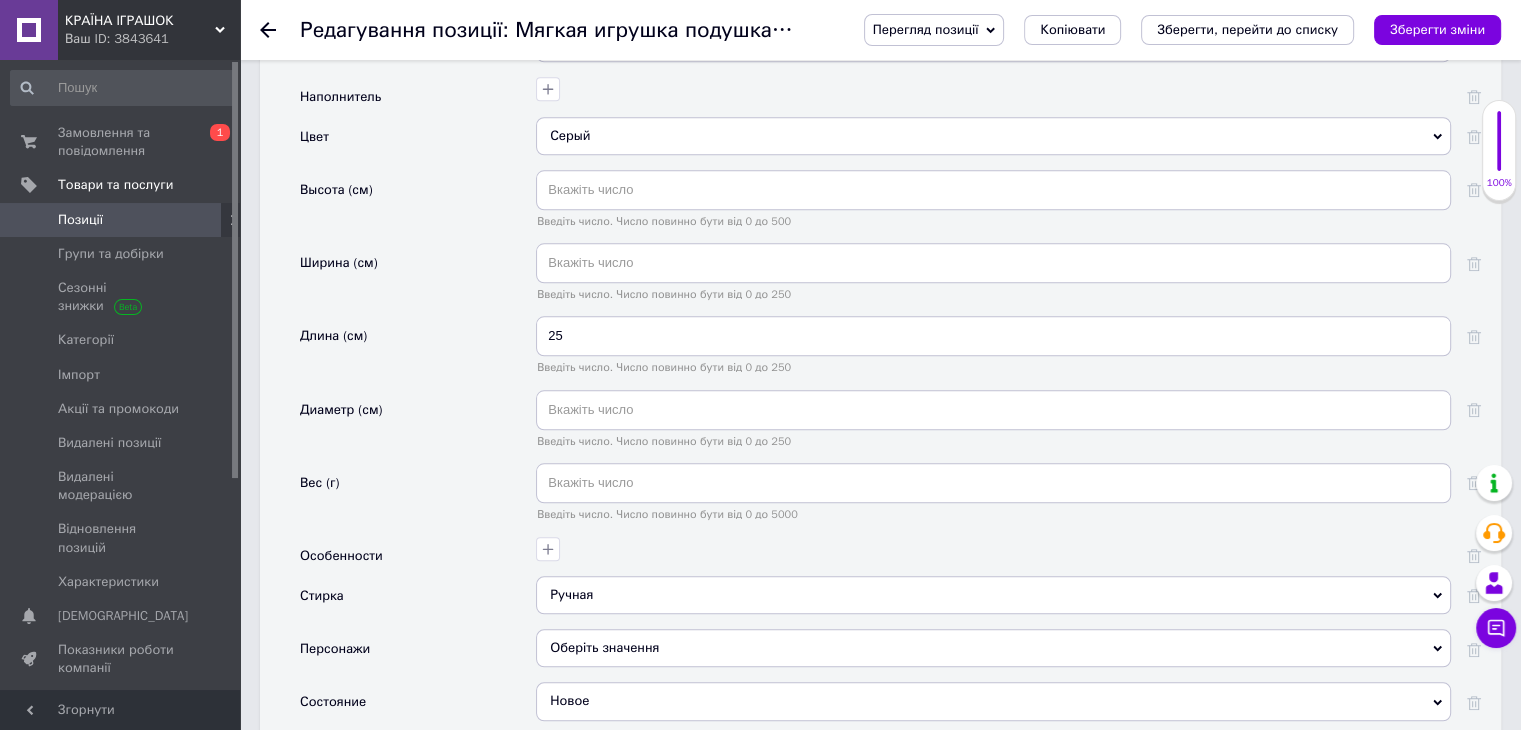 scroll, scrollTop: 1800, scrollLeft: 0, axis: vertical 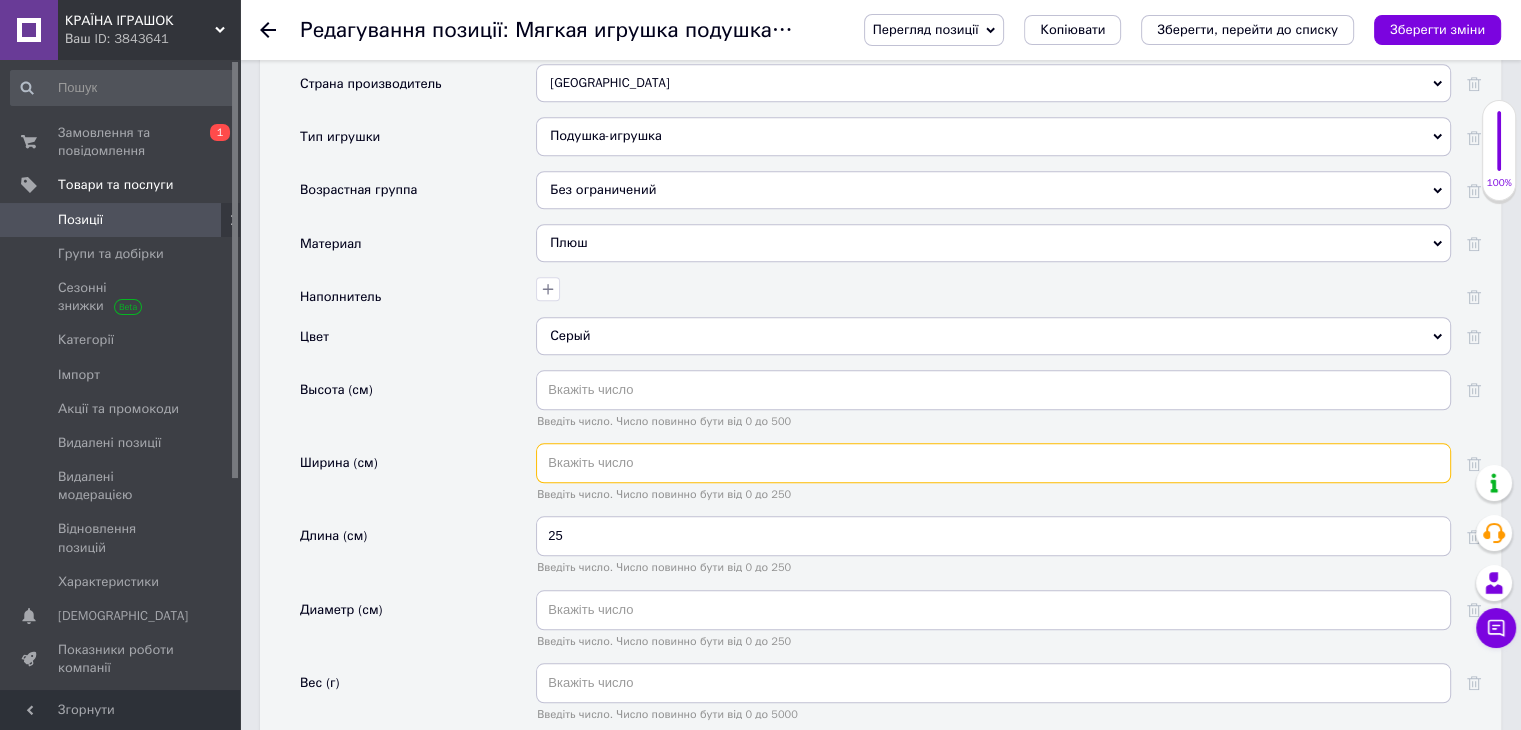 click at bounding box center (993, 463) 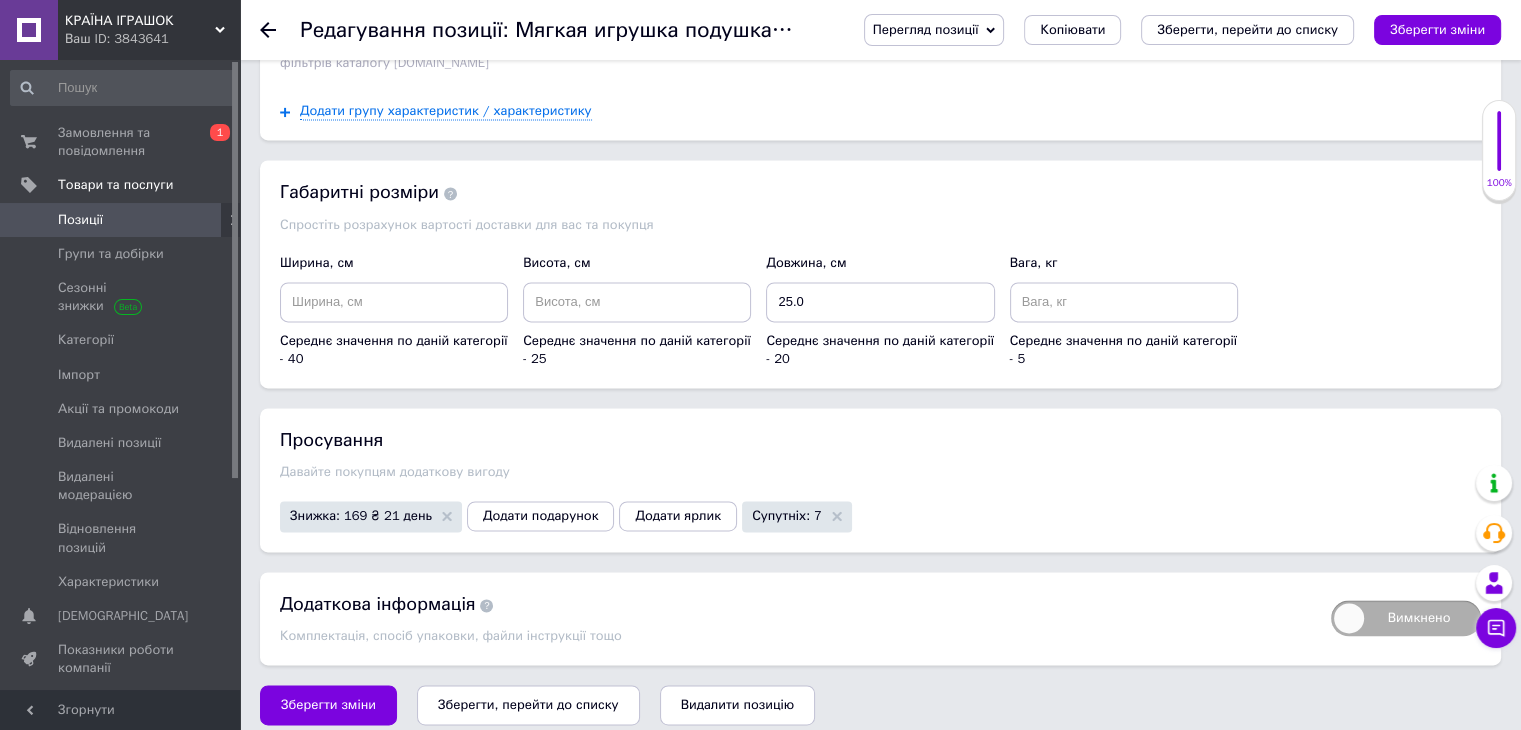 scroll, scrollTop: 2824, scrollLeft: 0, axis: vertical 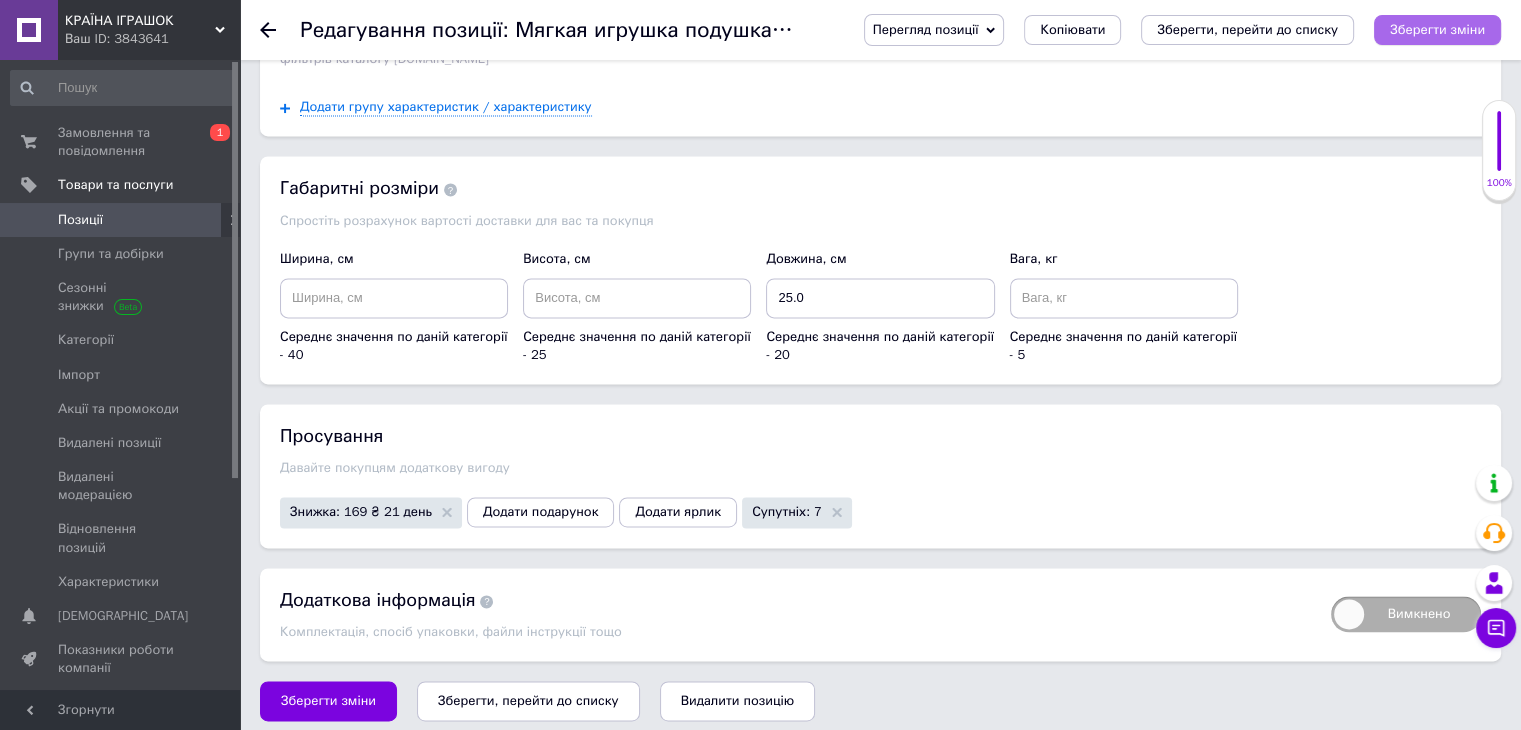 click on "Зберегти зміни" at bounding box center (1437, 29) 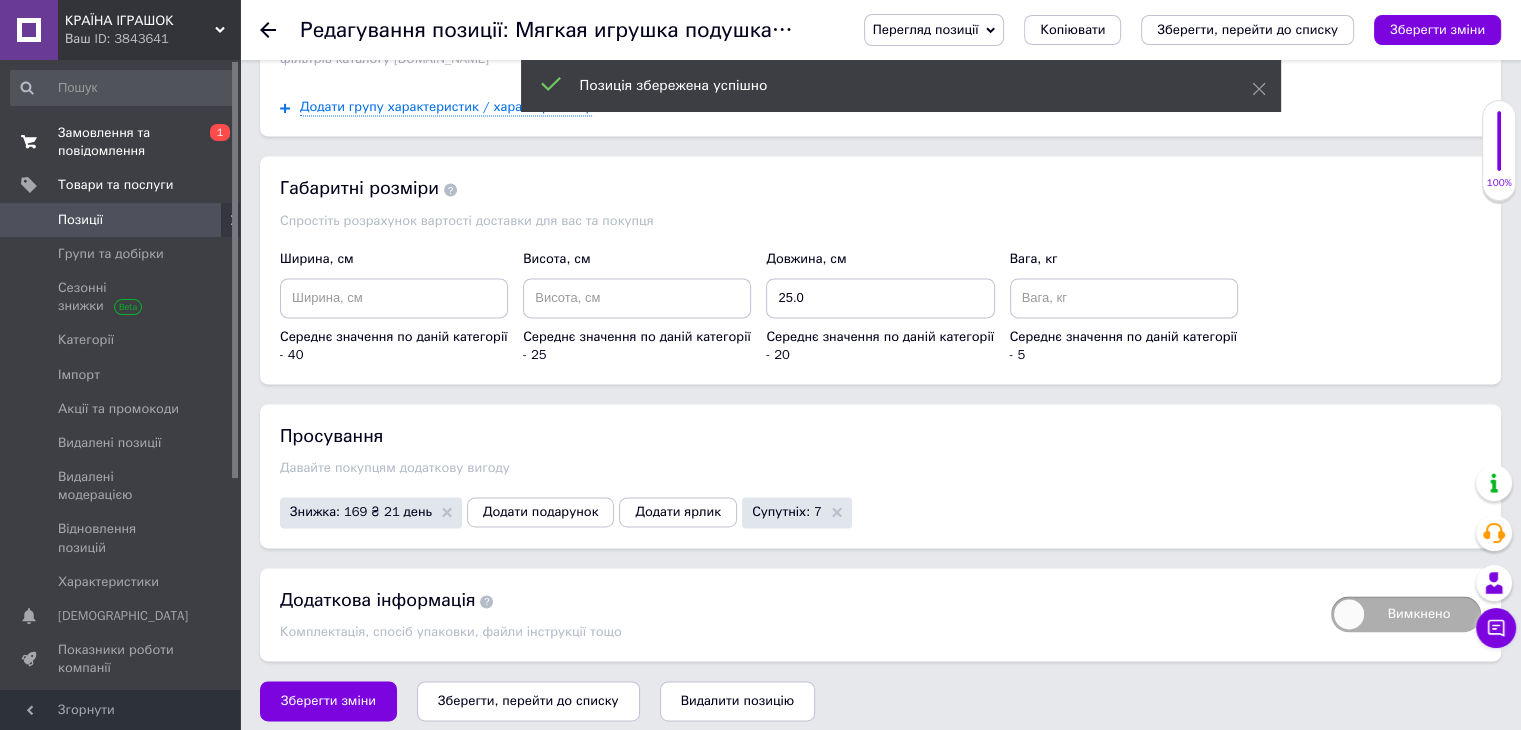 click on "Замовлення та повідомлення" at bounding box center (121, 142) 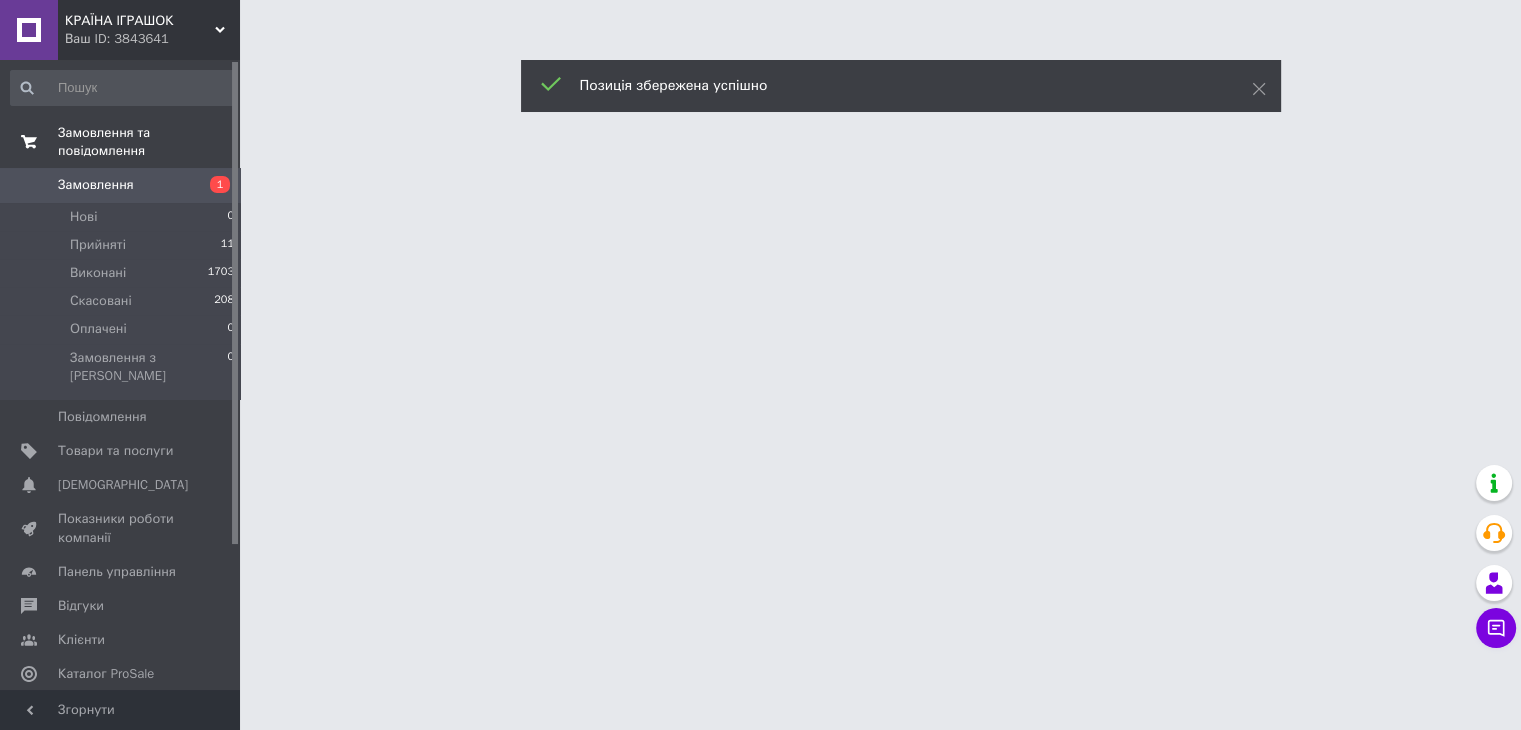 scroll, scrollTop: 0, scrollLeft: 0, axis: both 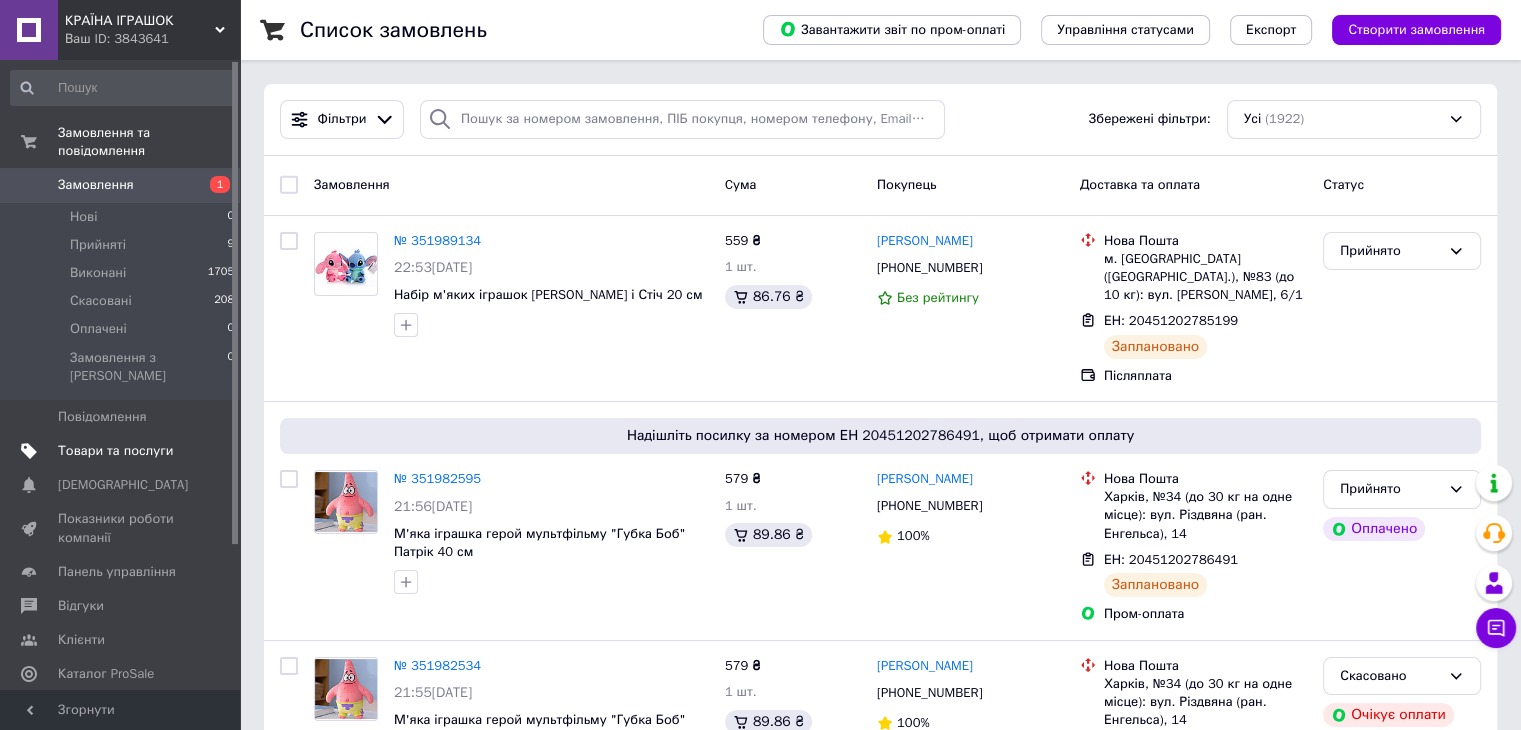 click on "Товари та послуги" at bounding box center [115, 451] 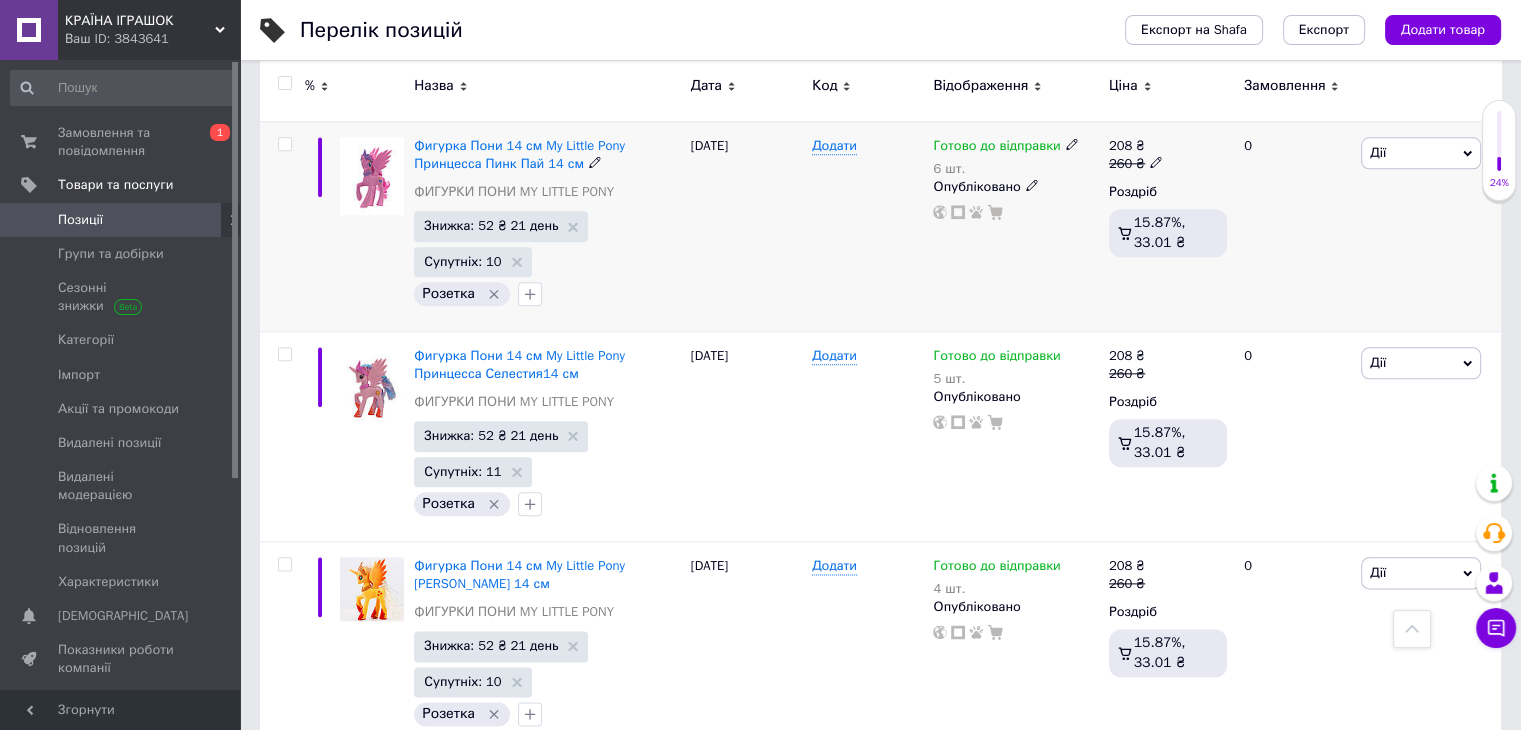 scroll, scrollTop: 2300, scrollLeft: 0, axis: vertical 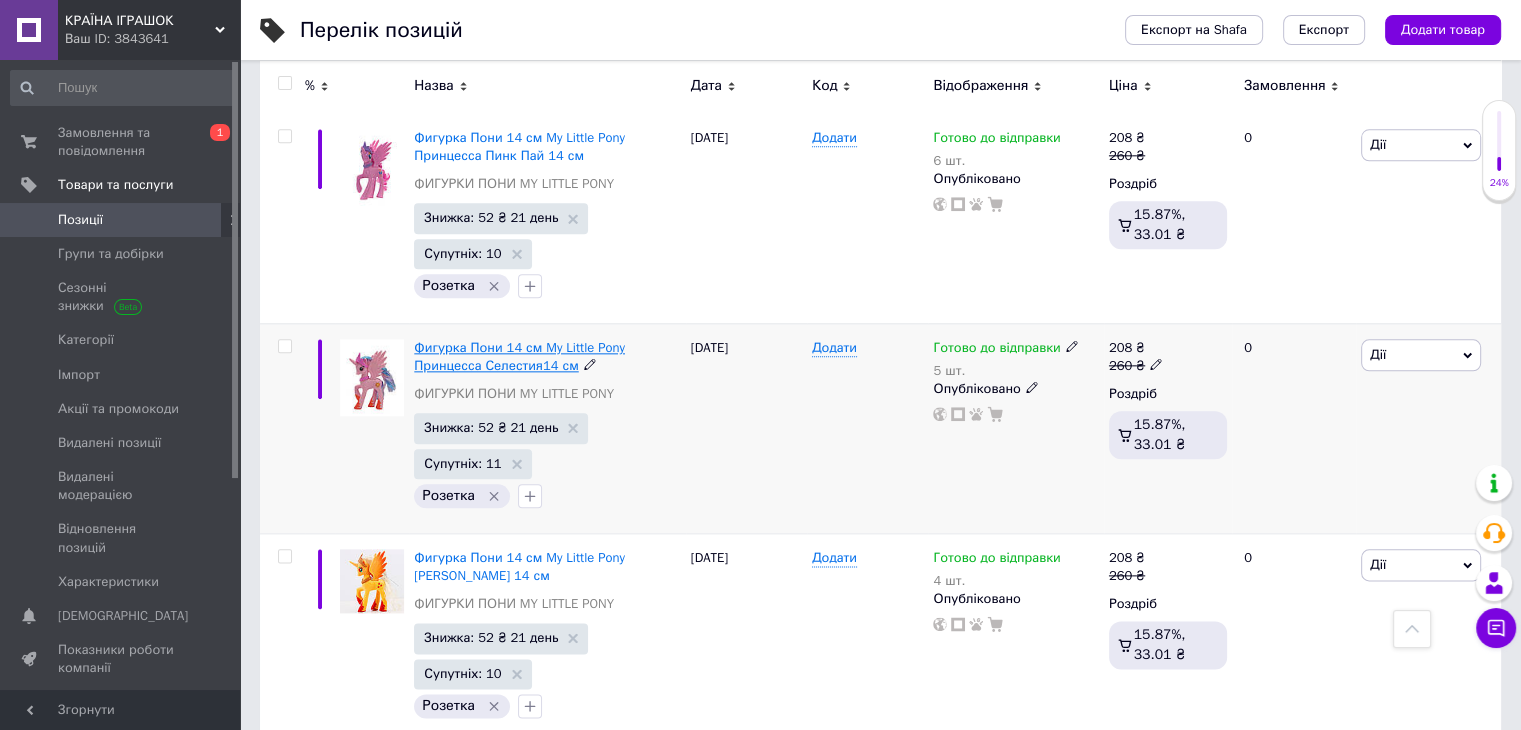 click on "Фигурка Пони 14 см My Little Pony Принцесса Селестия14 см" at bounding box center (519, 356) 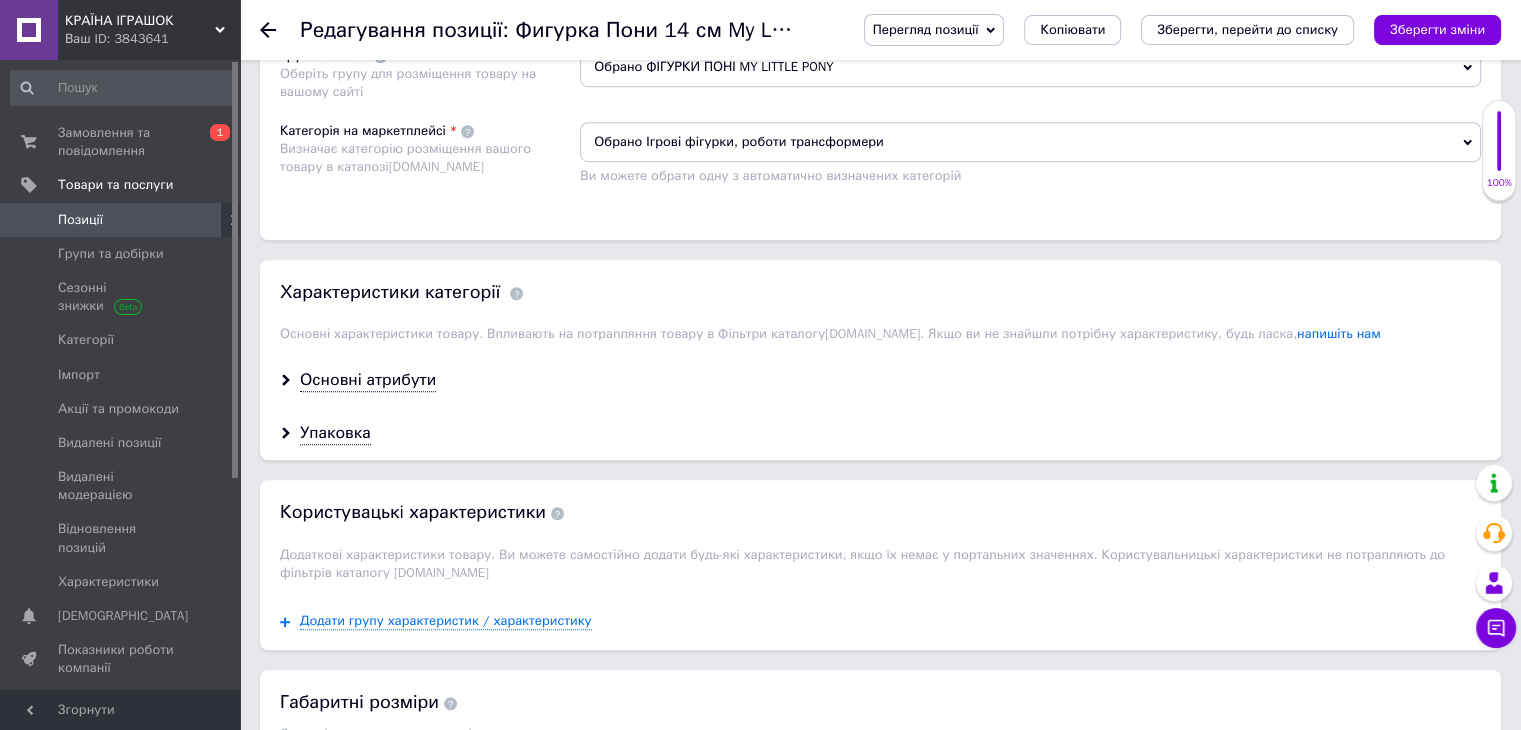 scroll, scrollTop: 1400, scrollLeft: 0, axis: vertical 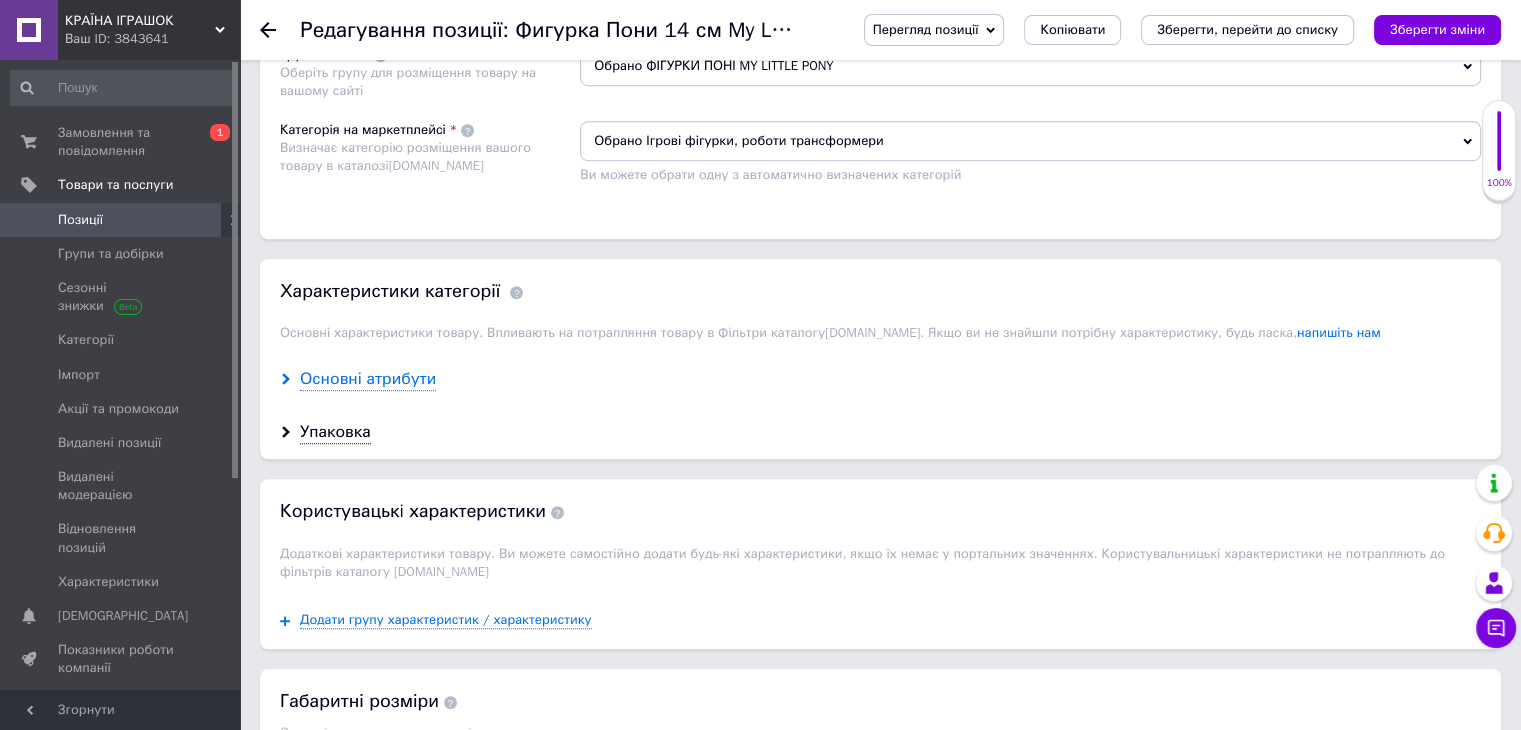 click on "Основні атрибути" at bounding box center [368, 379] 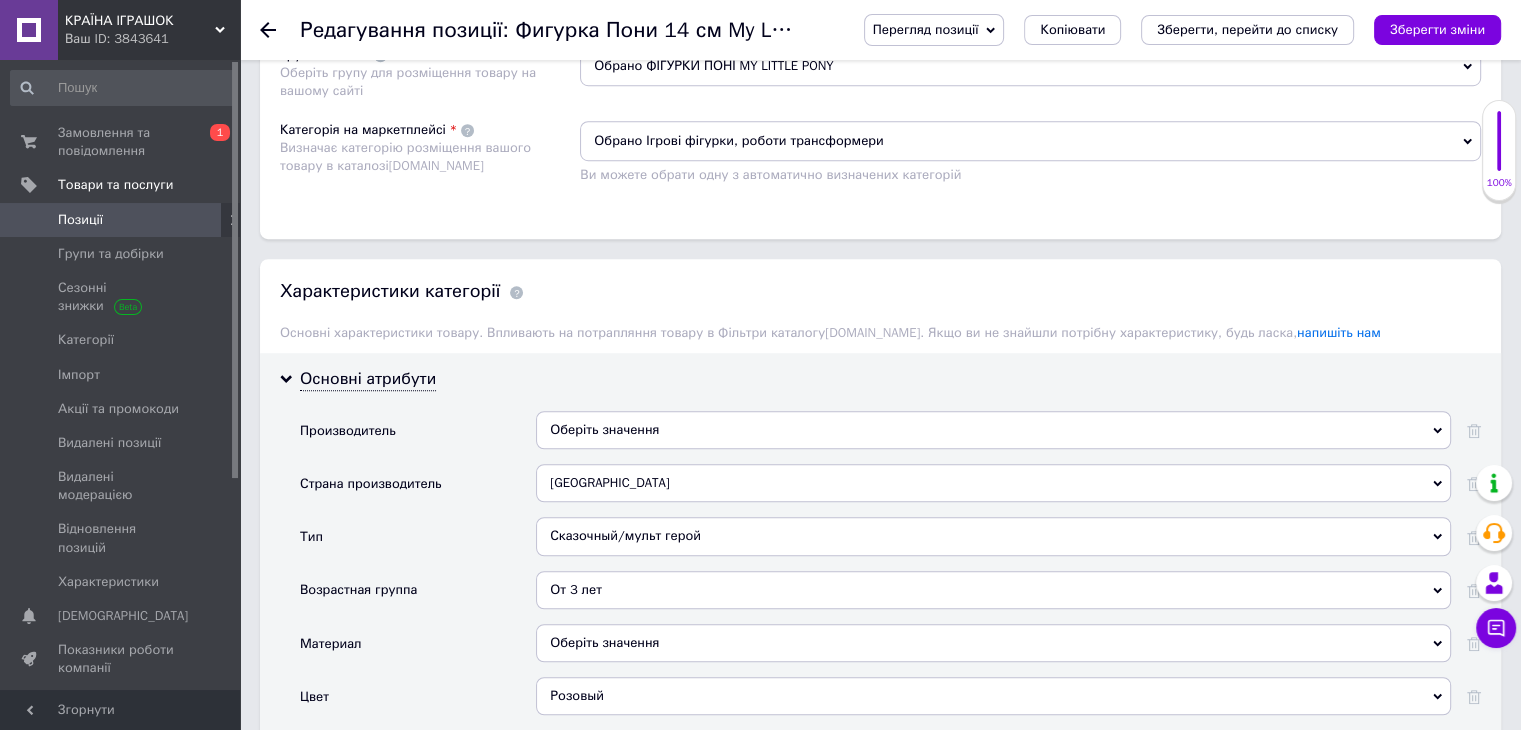 scroll, scrollTop: 1600, scrollLeft: 0, axis: vertical 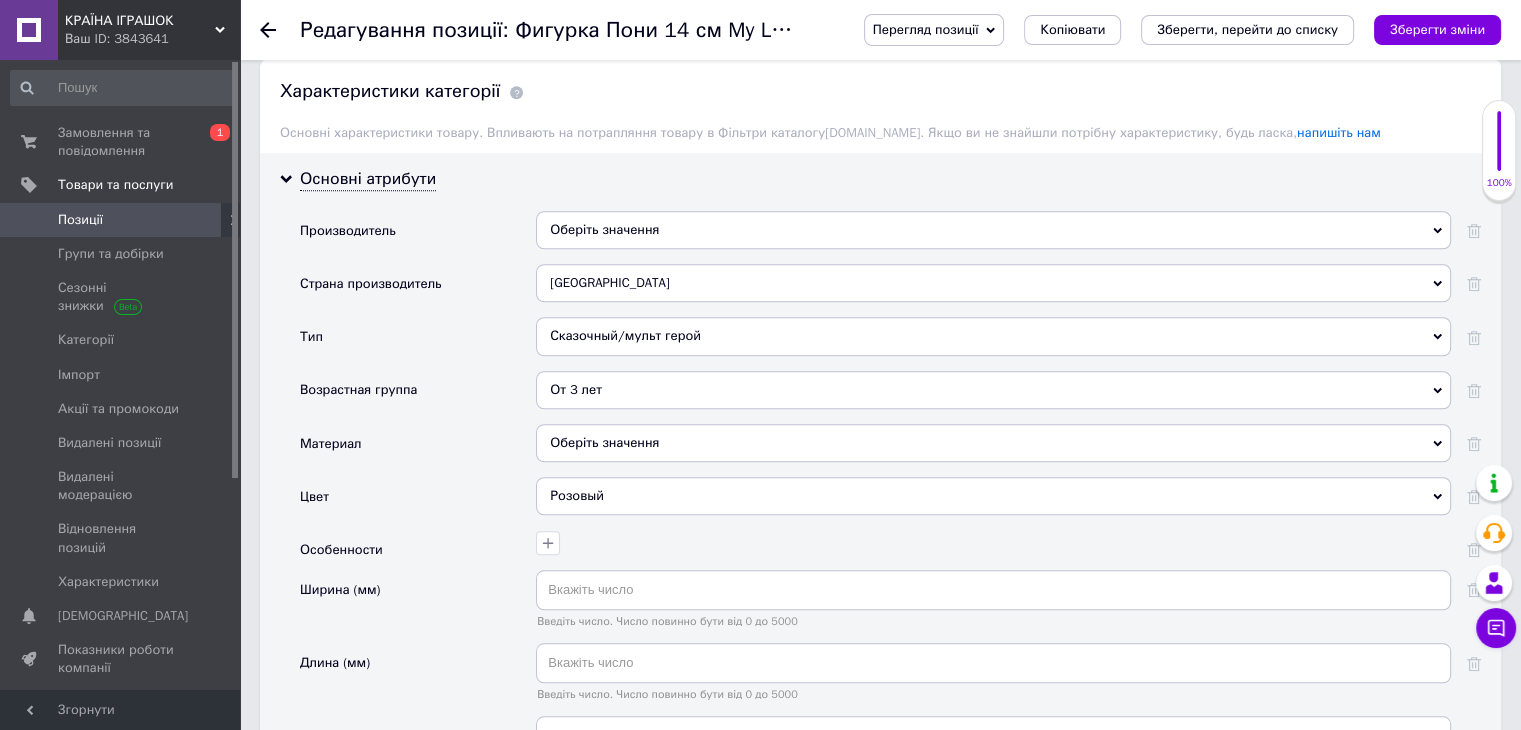 click on "Оберіть значення" at bounding box center (993, 230) 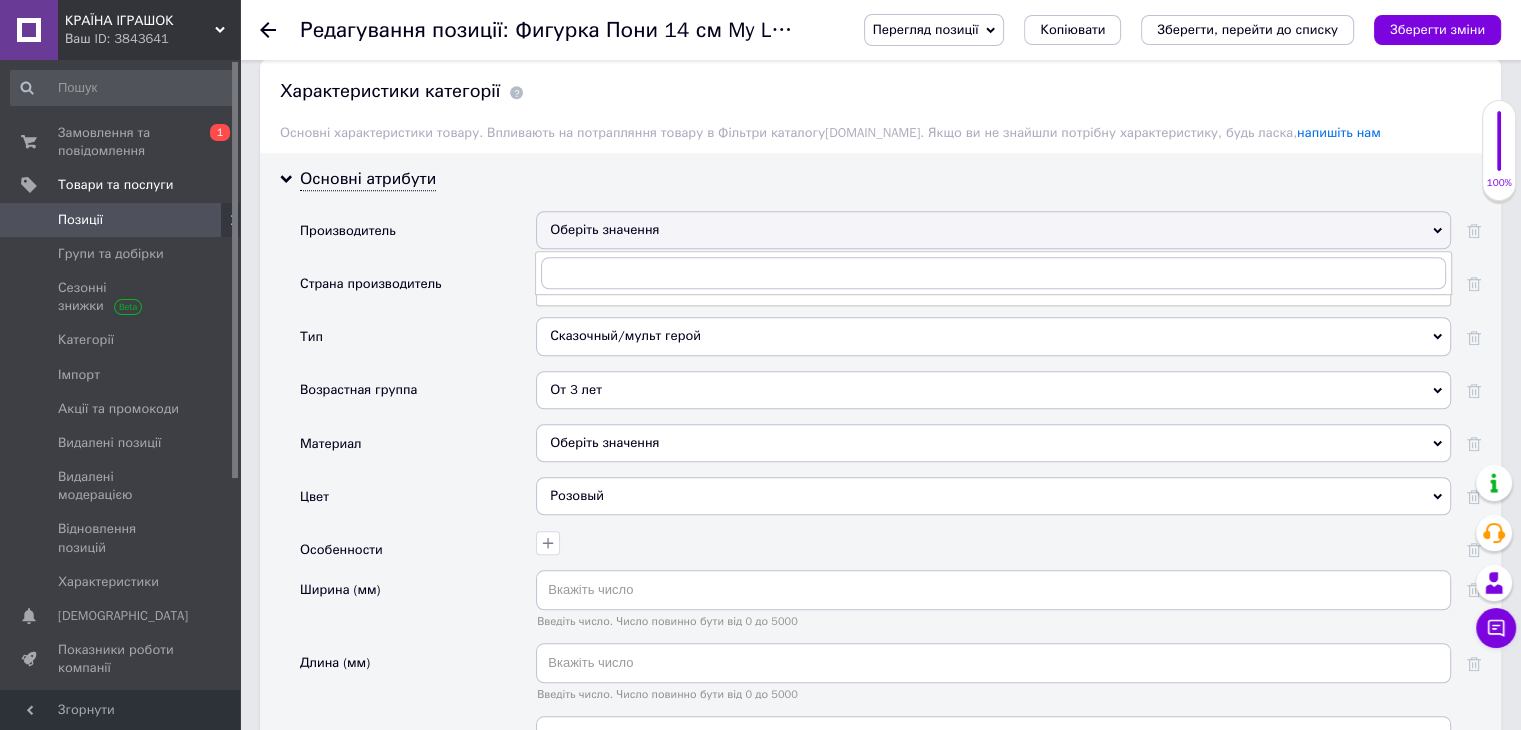 click 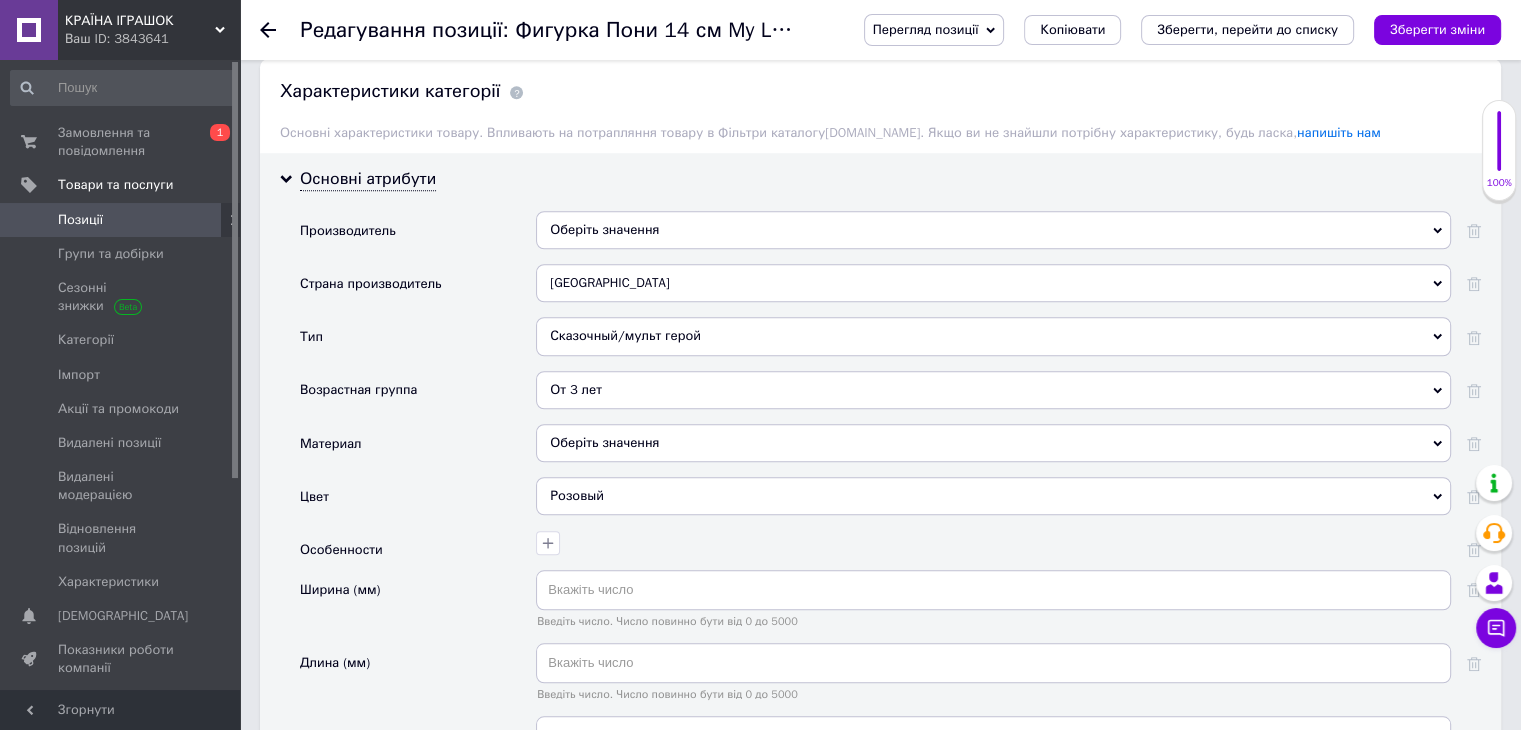 click 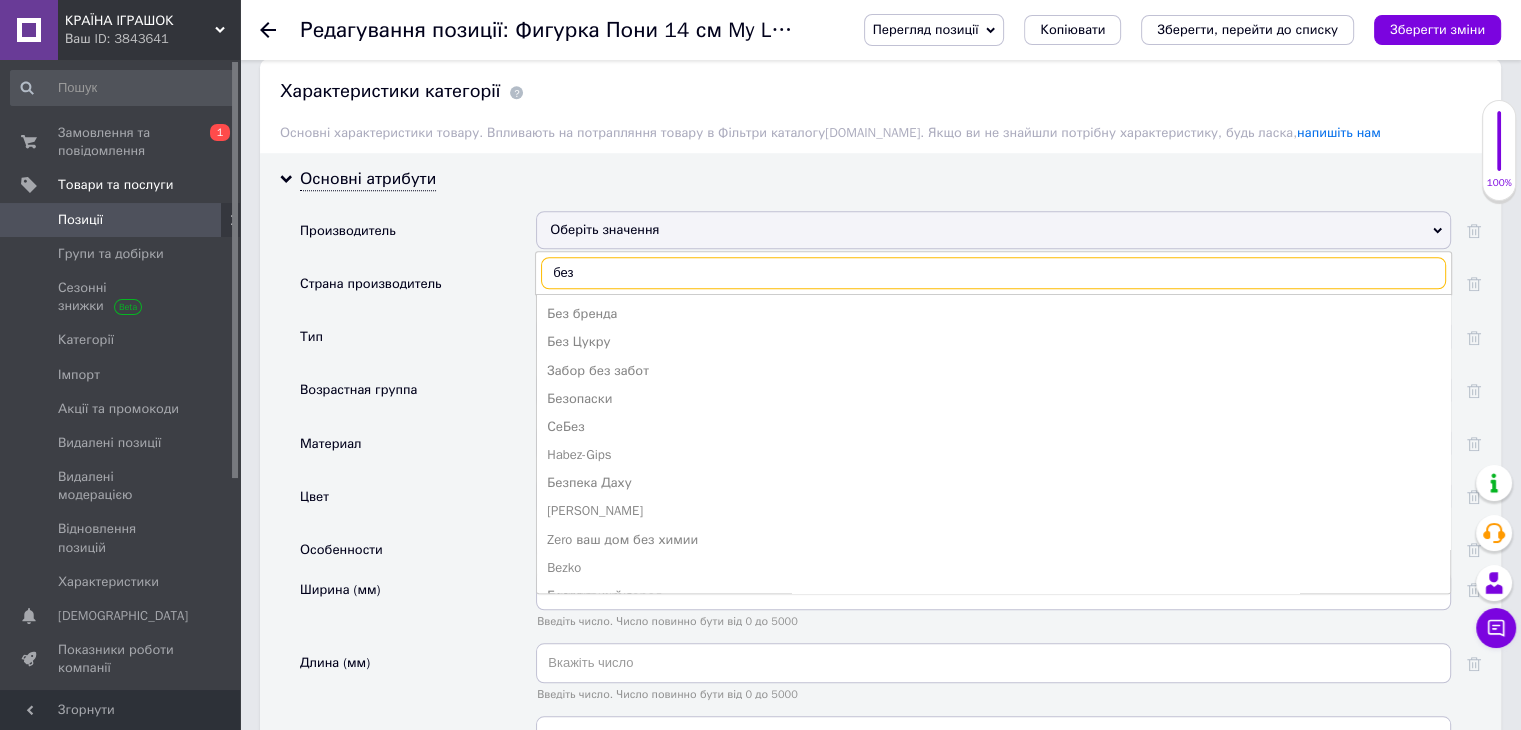 type on "без" 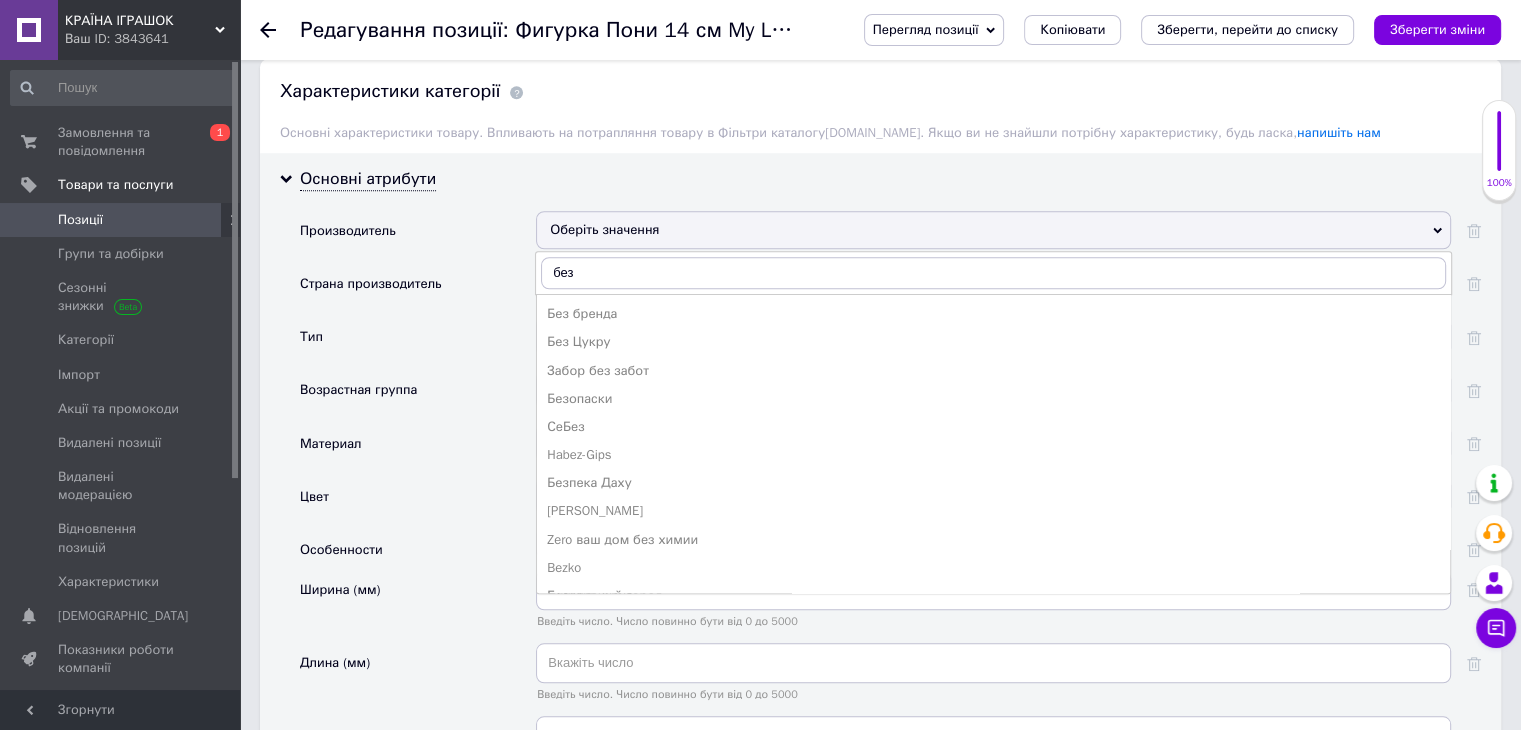 click on "Без бренда" at bounding box center (993, 314) 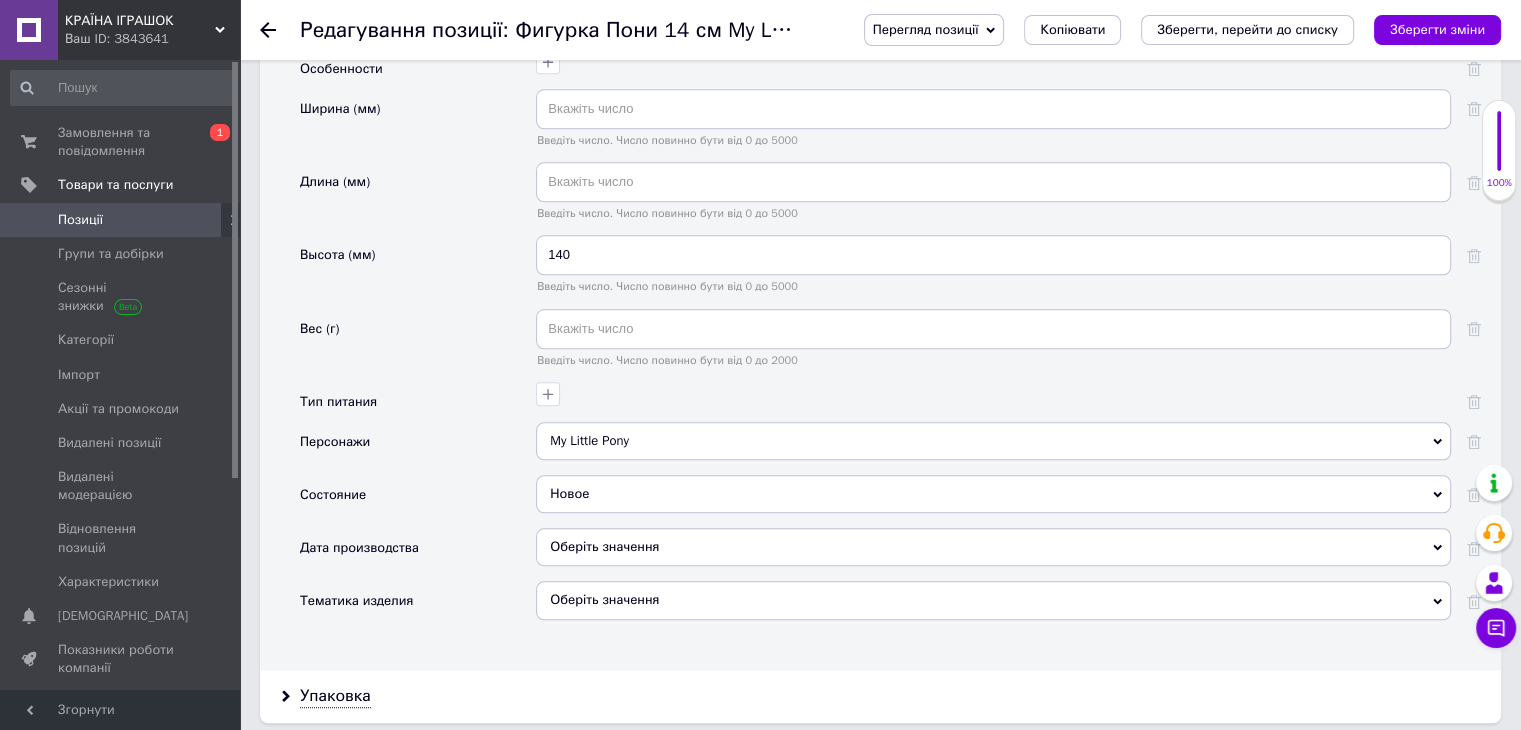 scroll, scrollTop: 2200, scrollLeft: 0, axis: vertical 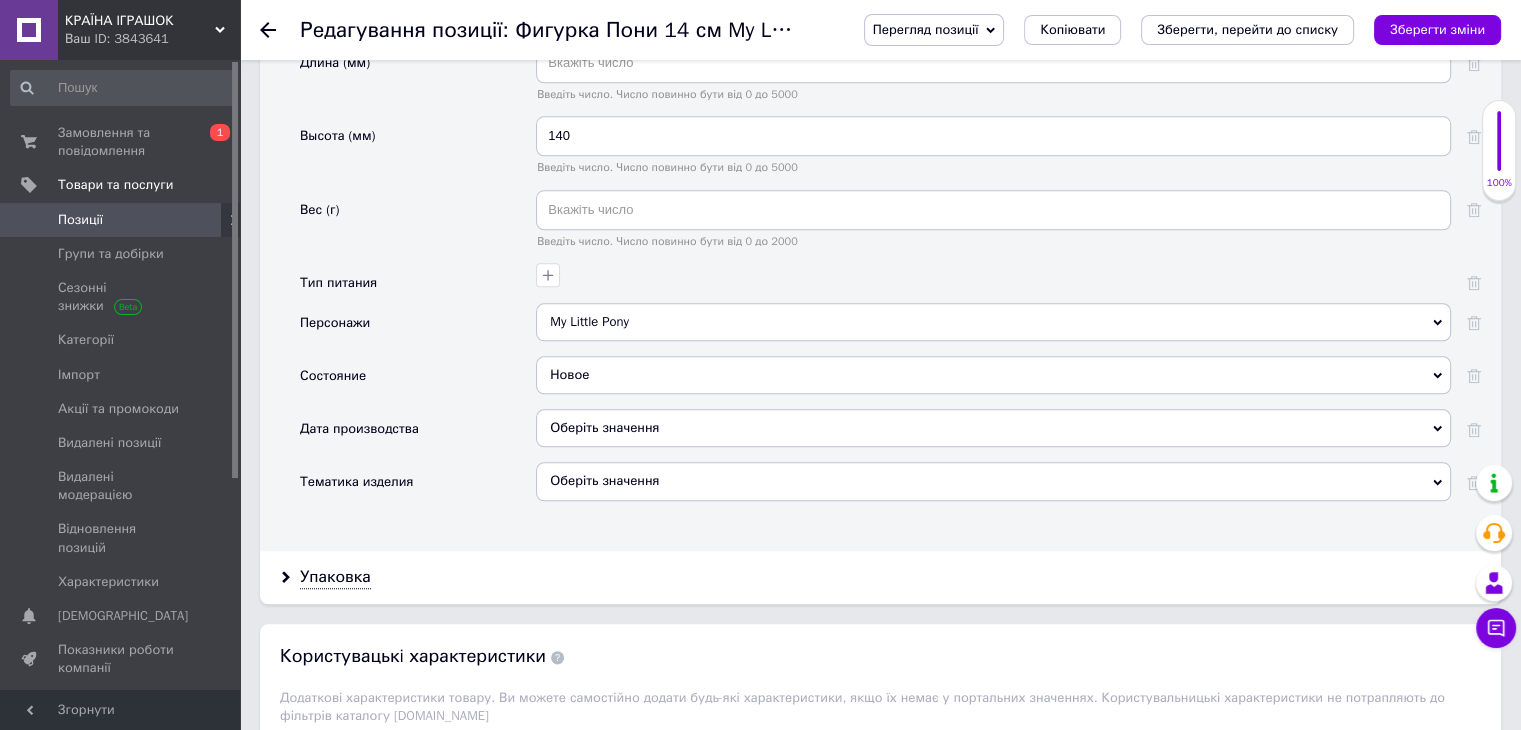 click on "Оберіть значення" at bounding box center [993, 481] 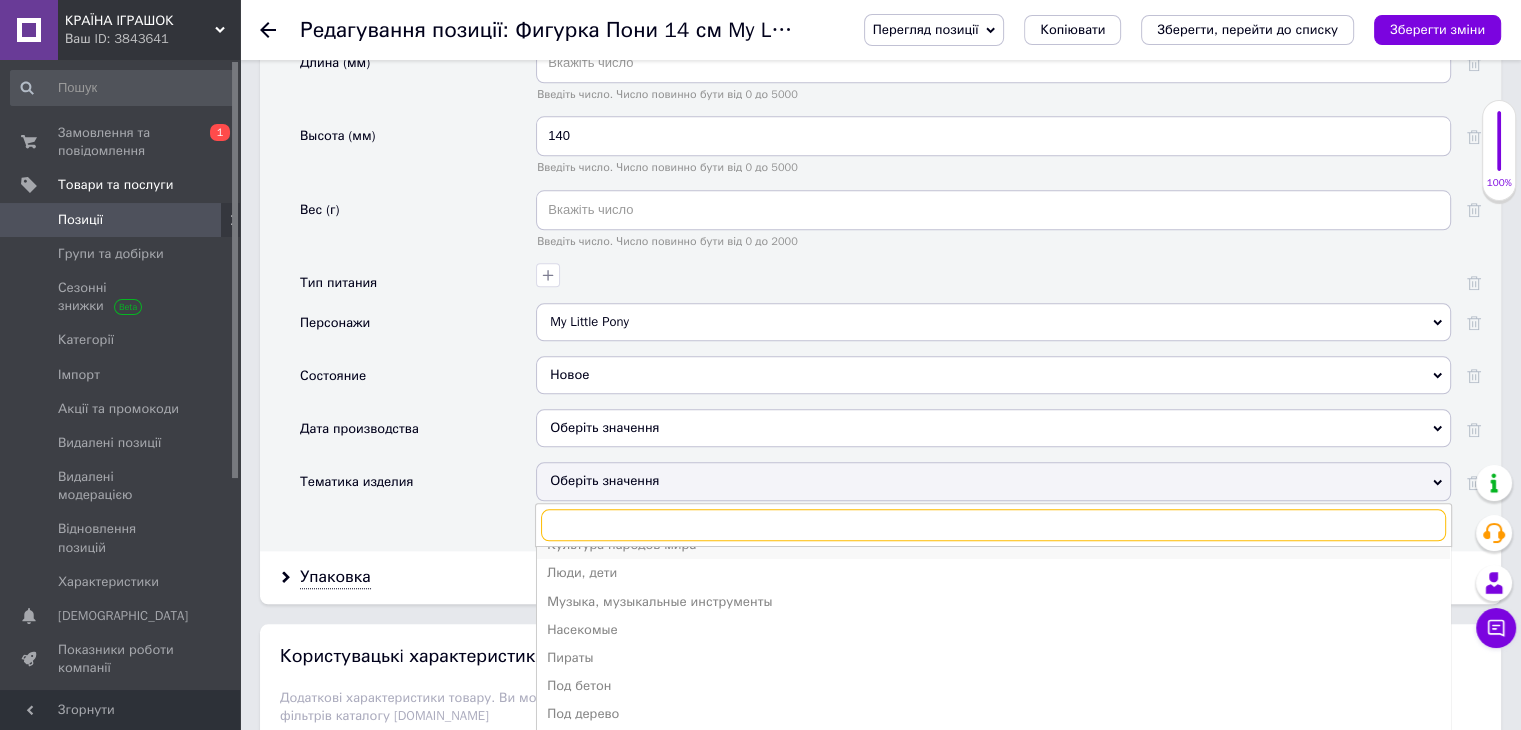 scroll, scrollTop: 585, scrollLeft: 0, axis: vertical 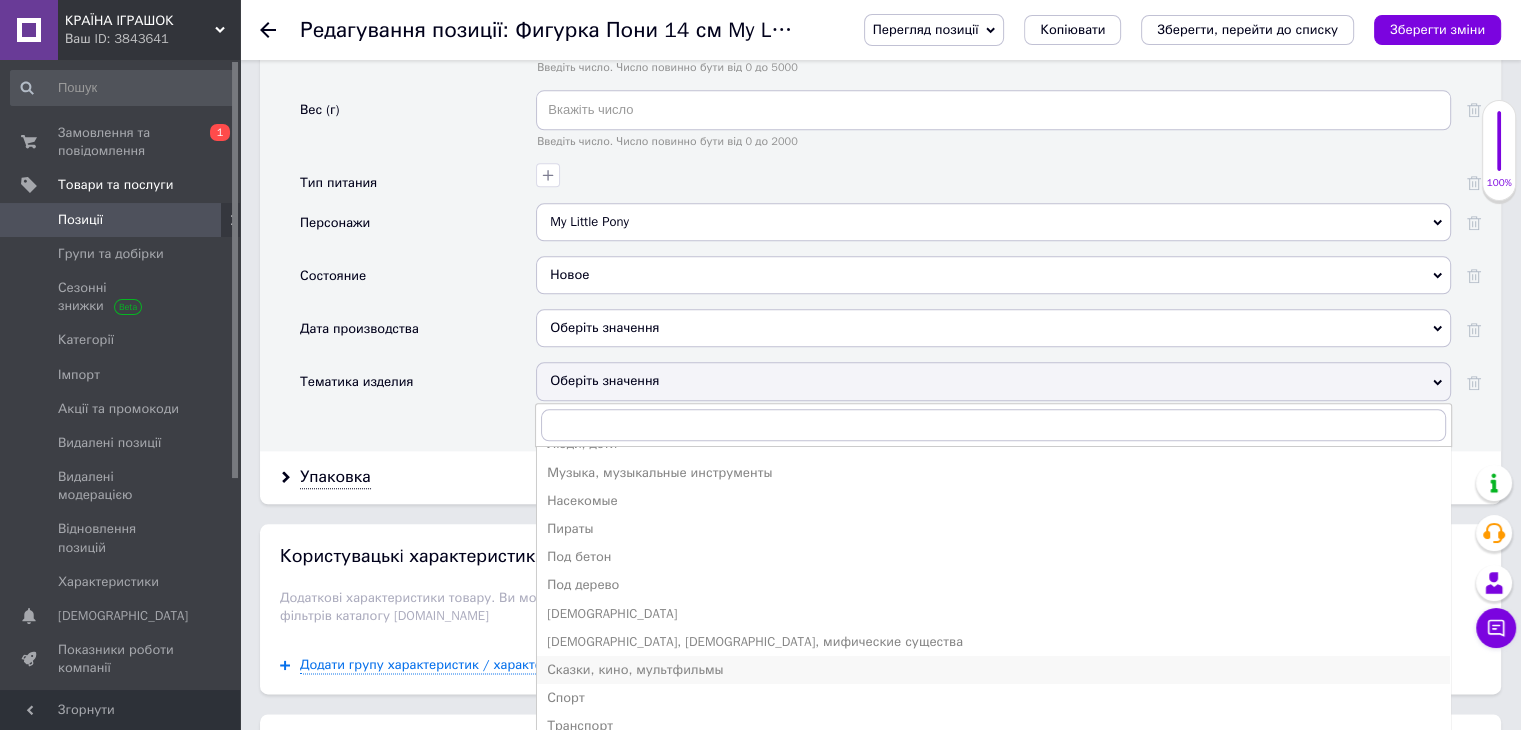 click on "Сказки, кино, мультфильмы" at bounding box center [993, 670] 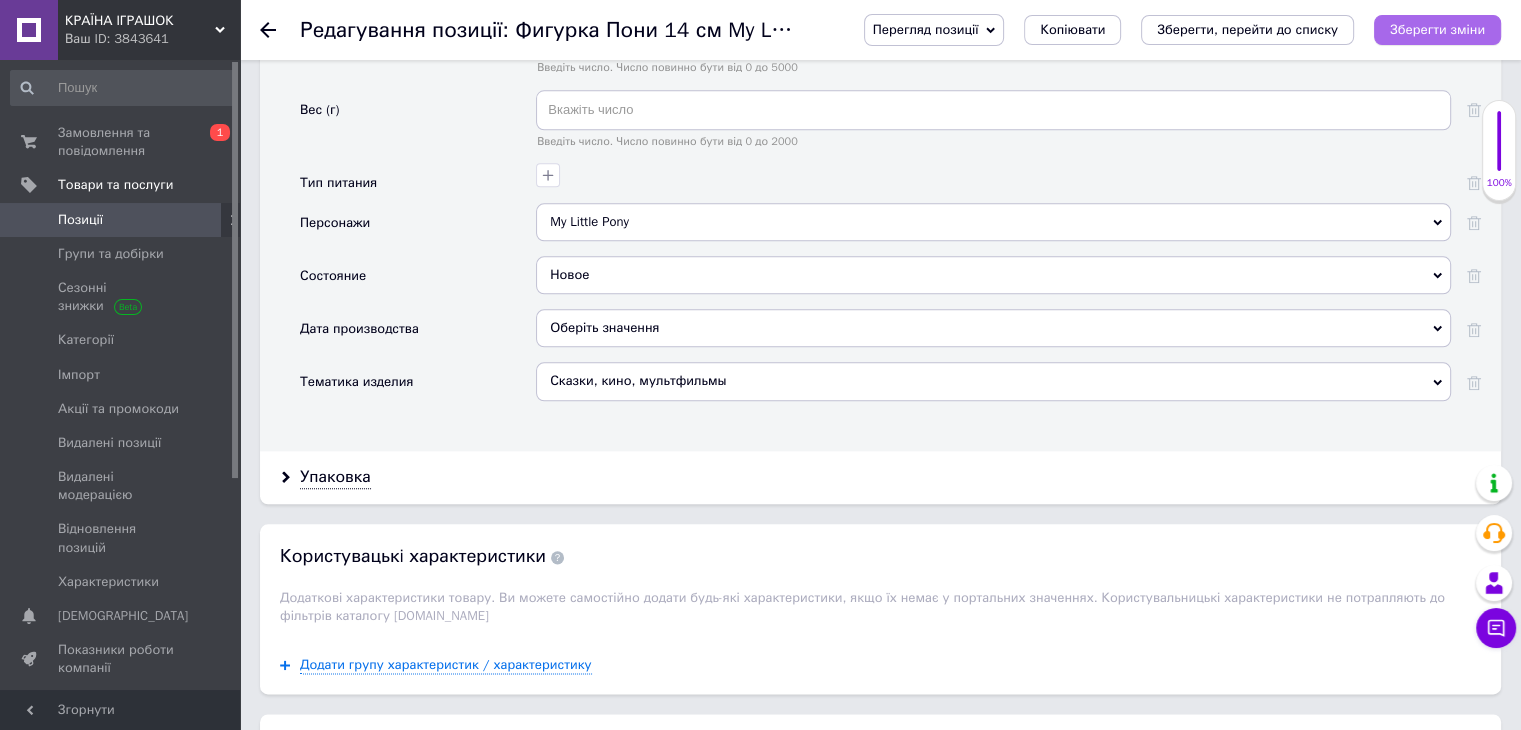 click on "Зберегти зміни" at bounding box center (1437, 30) 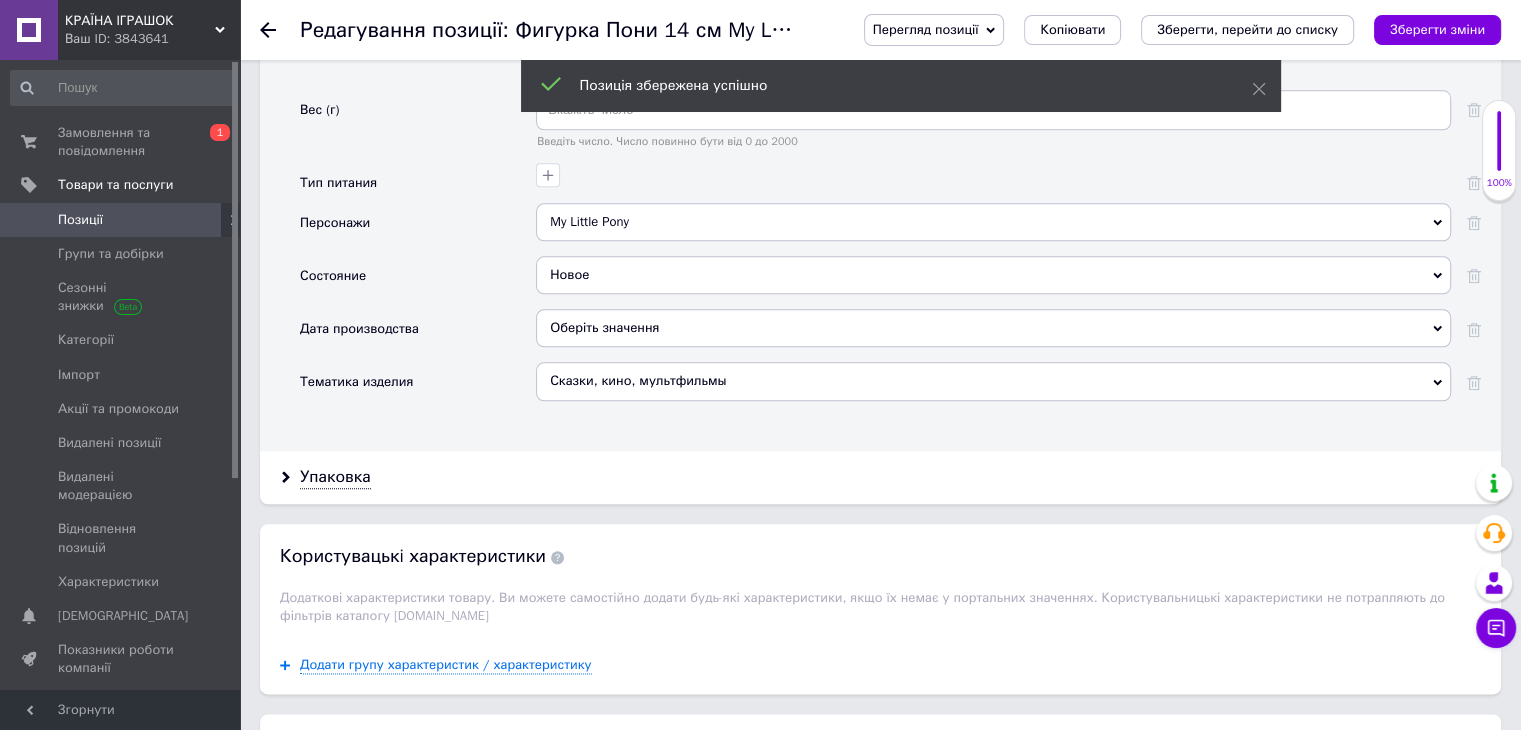 click on "Позиції" at bounding box center (121, 220) 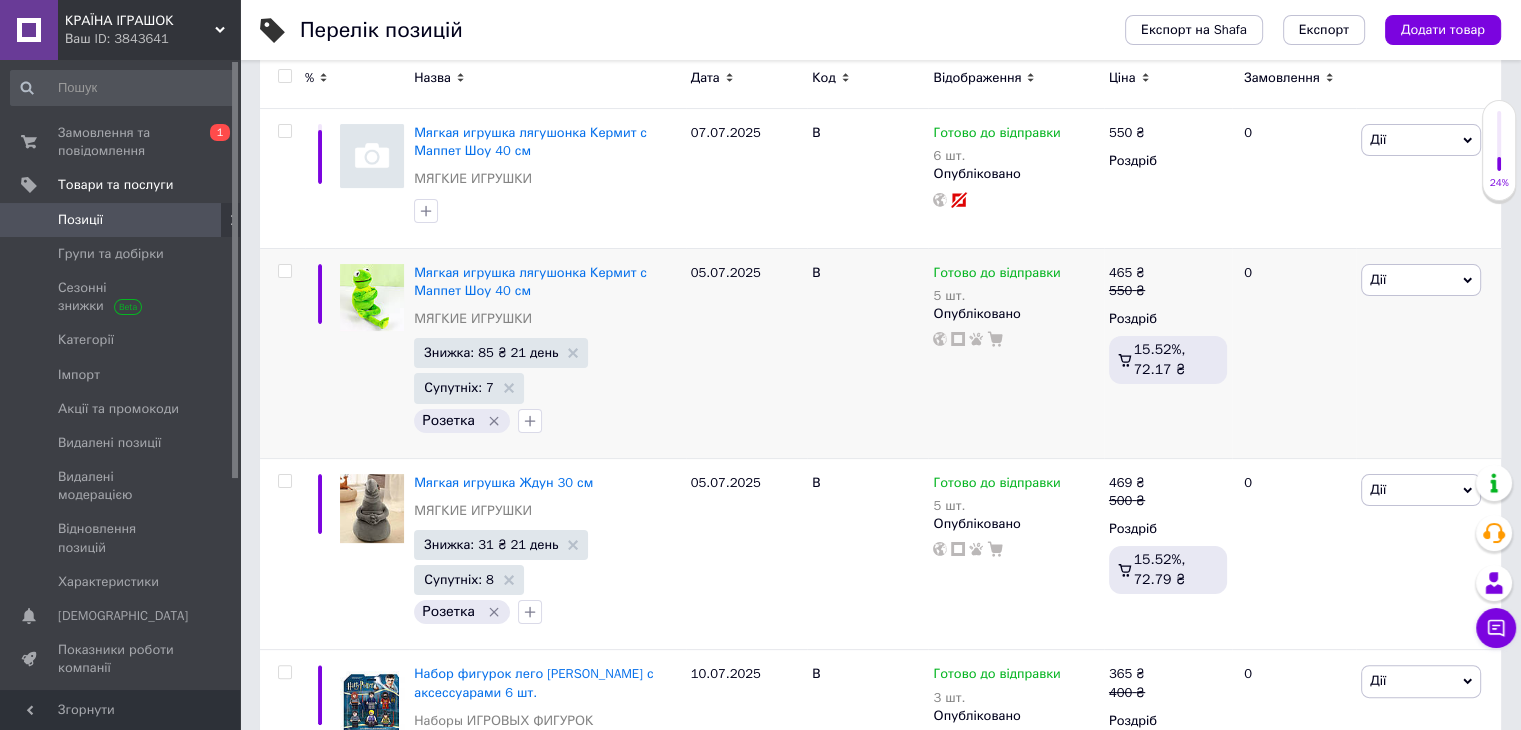 scroll, scrollTop: 300, scrollLeft: 0, axis: vertical 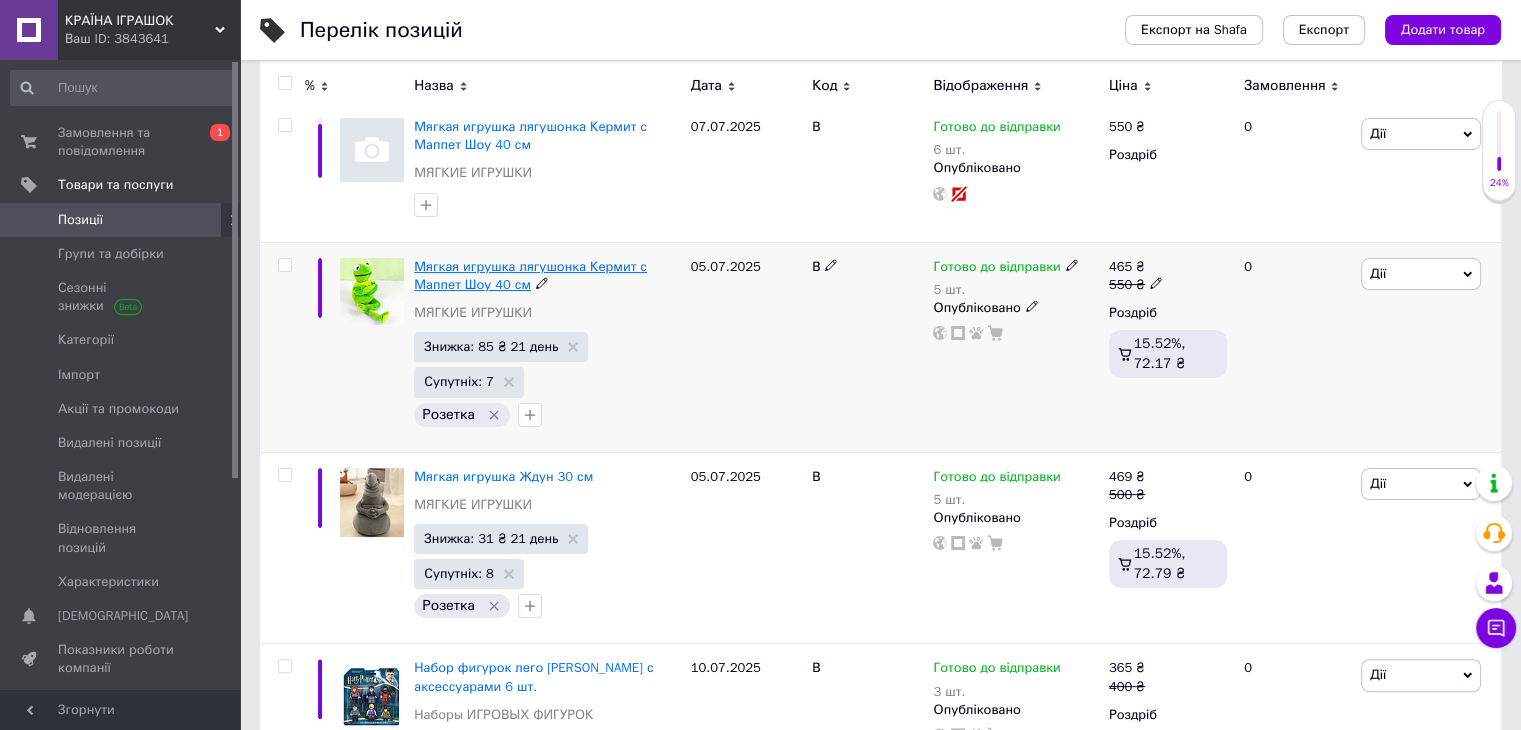 click on "Мягкая игрушка лягушонка Кермит с Маппет Шоу 40 см" at bounding box center (530, 275) 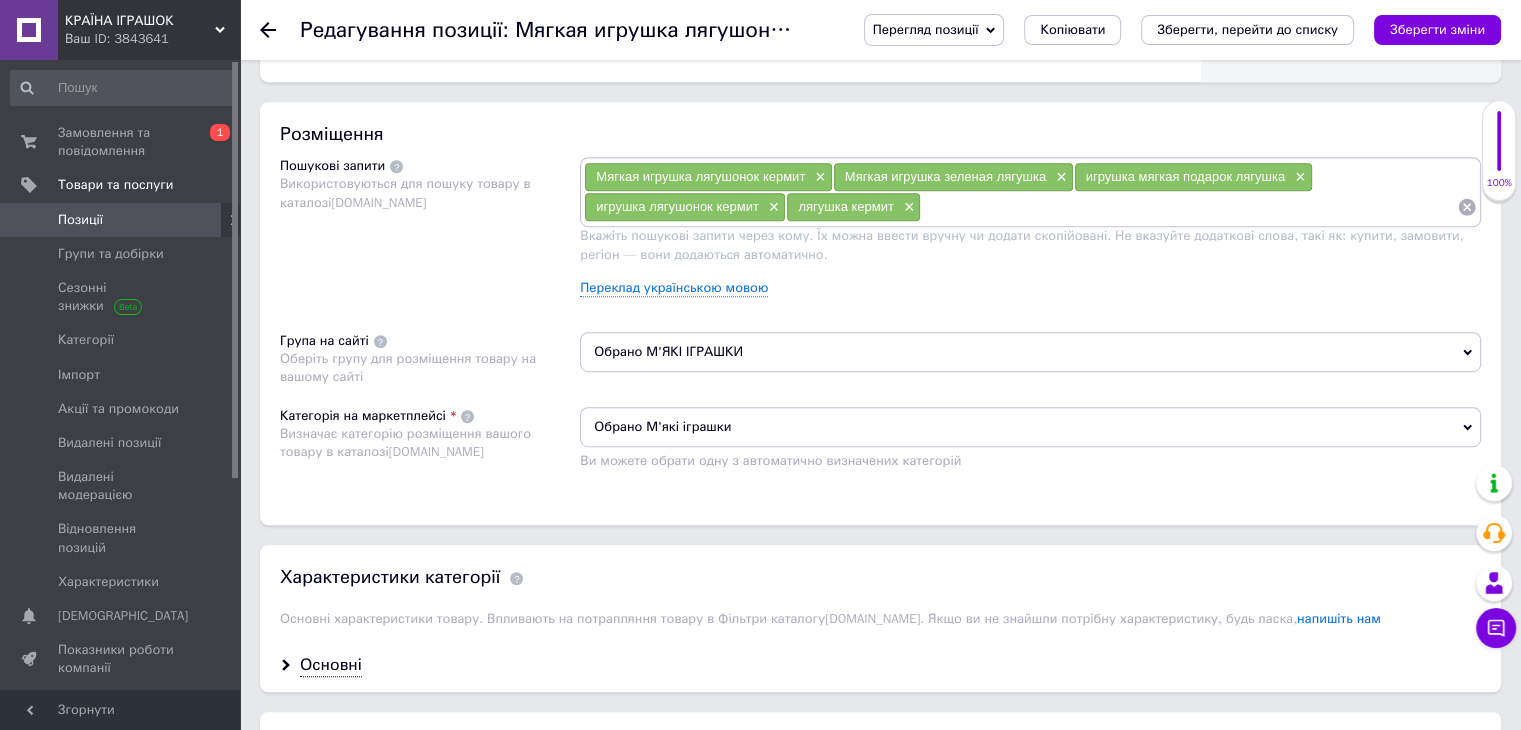 scroll, scrollTop: 1200, scrollLeft: 0, axis: vertical 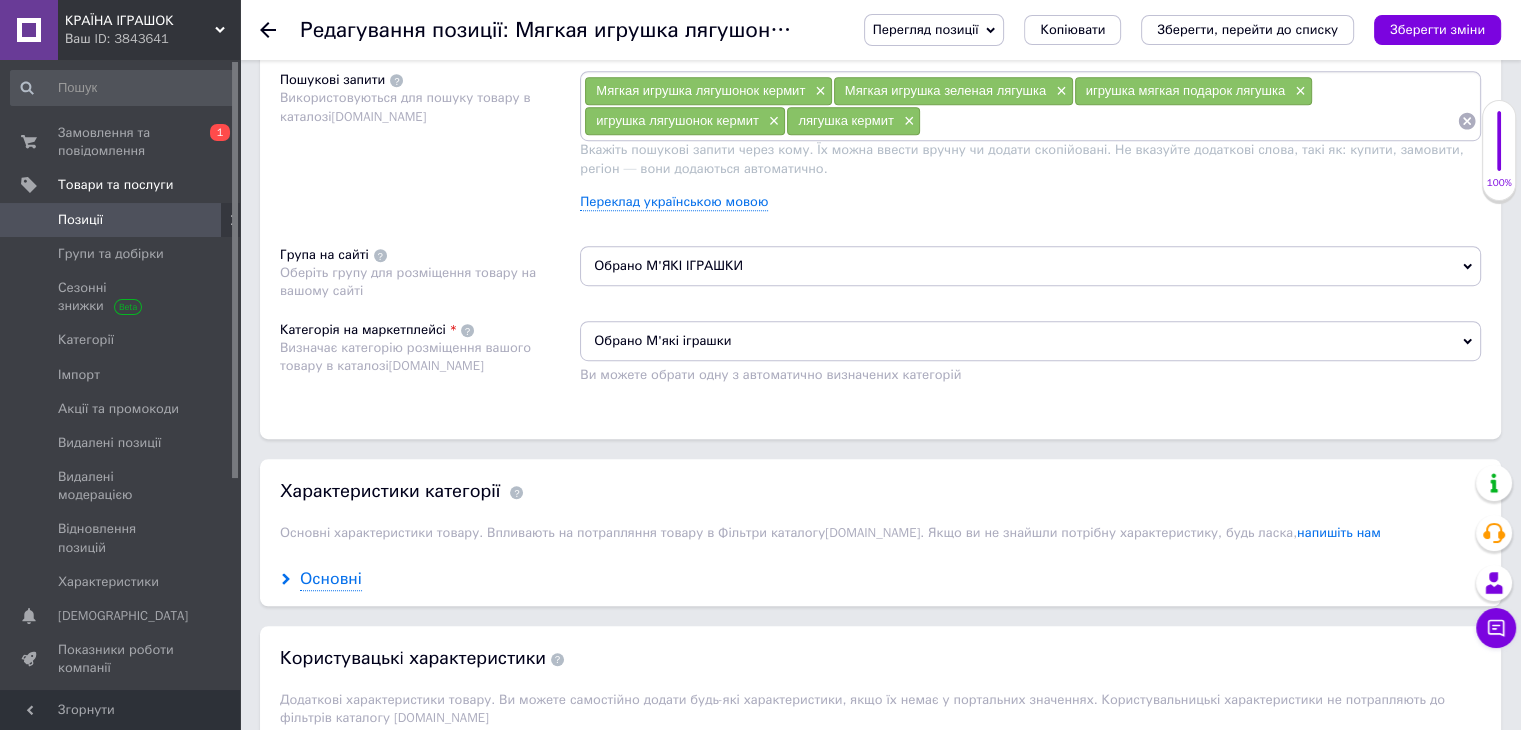 click on "Основні" at bounding box center (331, 579) 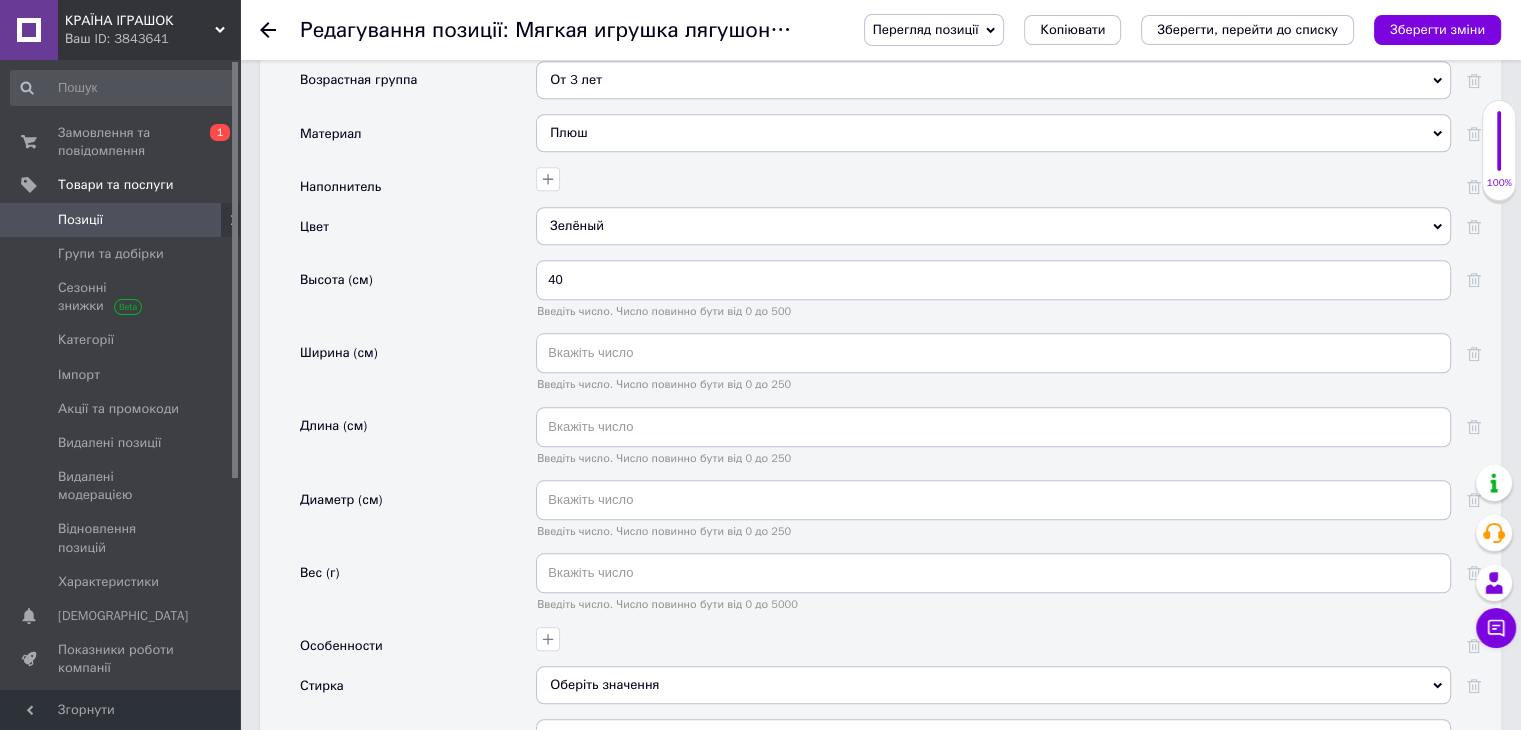 scroll, scrollTop: 2100, scrollLeft: 0, axis: vertical 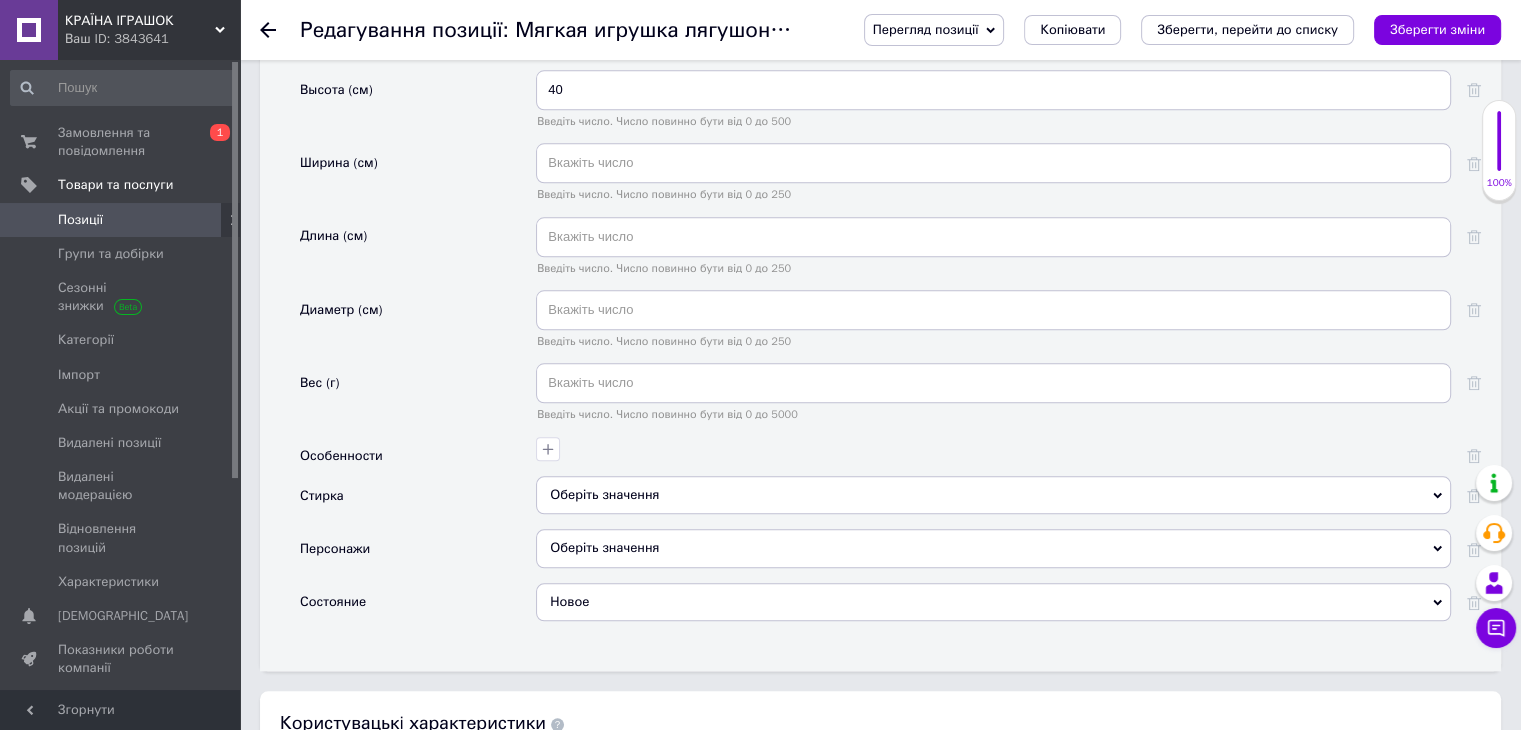 click on "Оберіть значення" at bounding box center [993, 495] 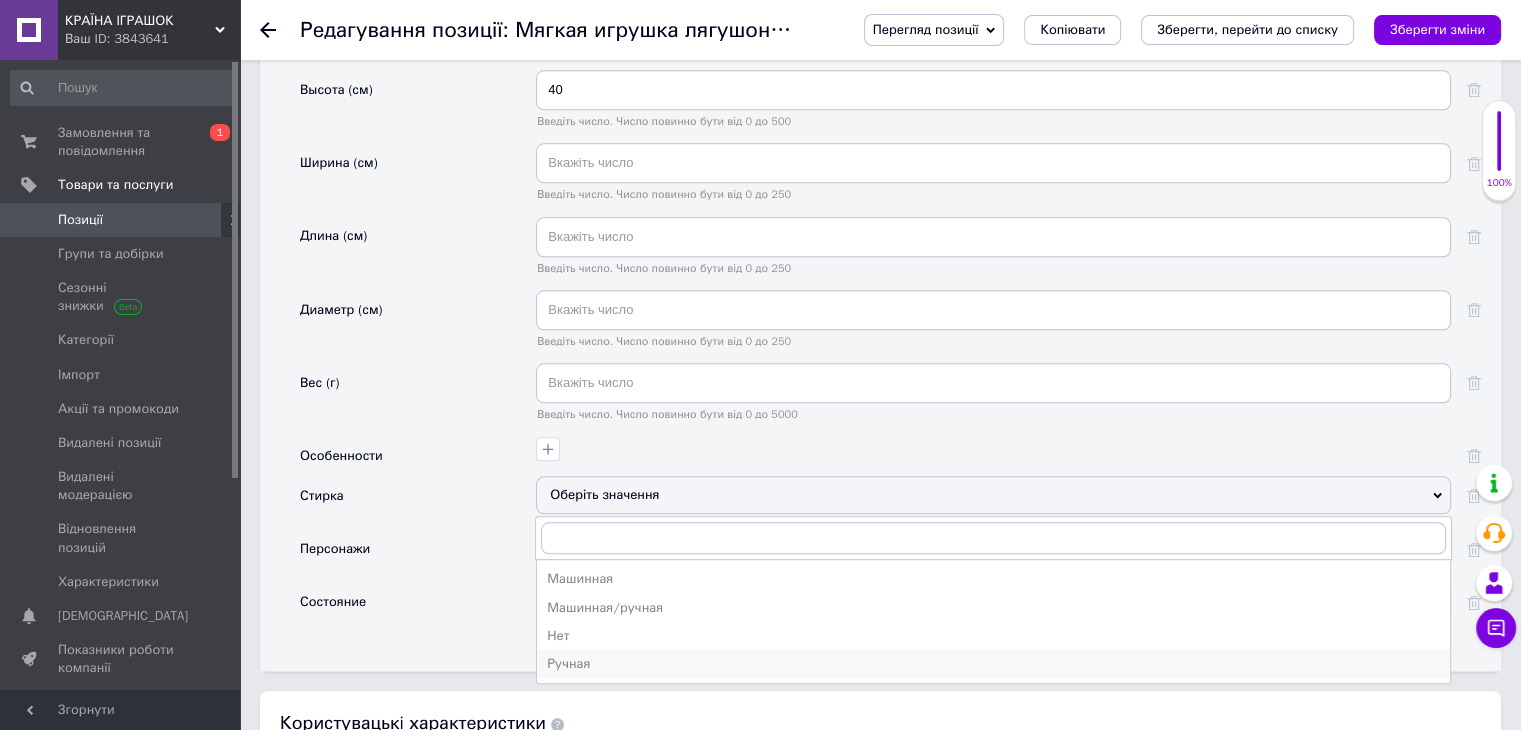 click on "Ручная" at bounding box center [993, 664] 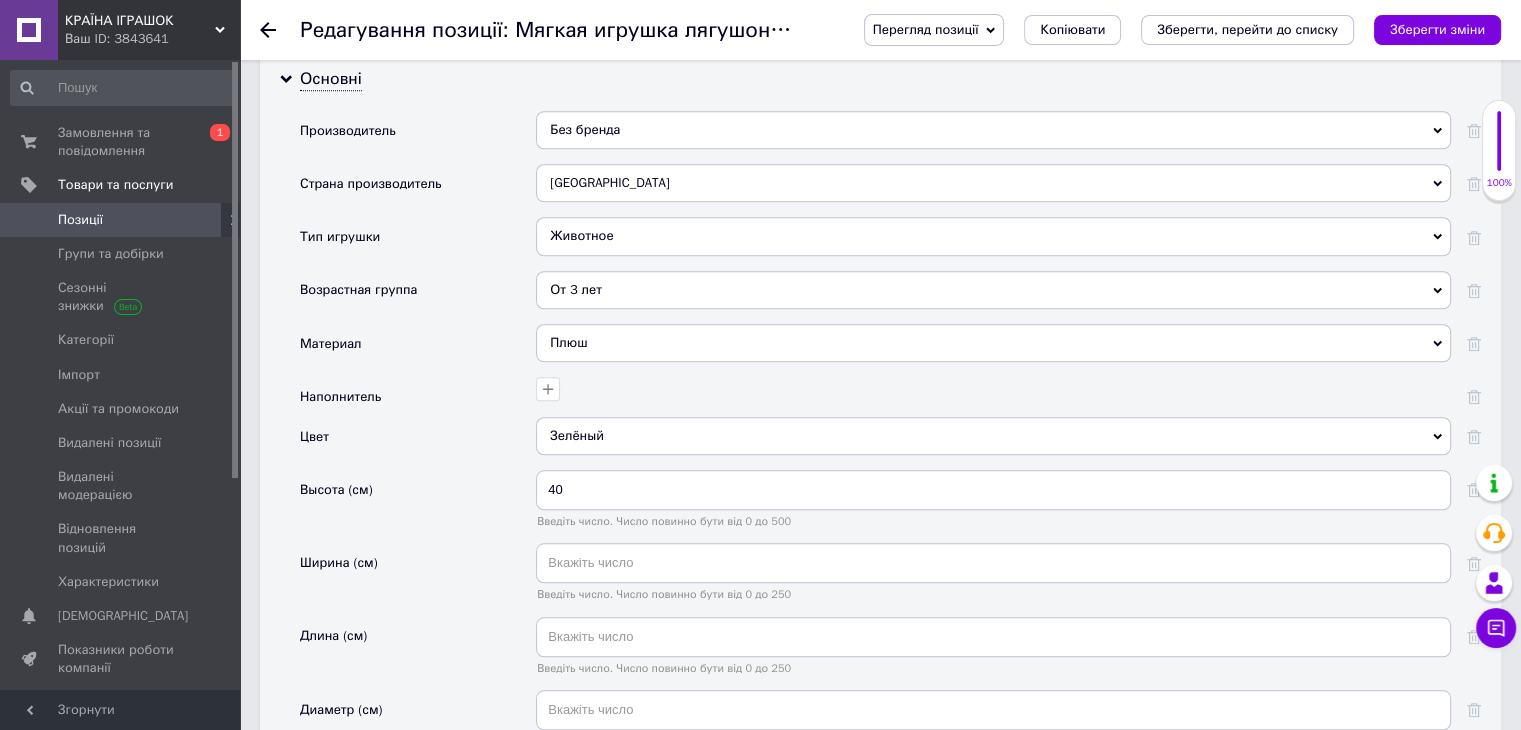 scroll, scrollTop: 2100, scrollLeft: 0, axis: vertical 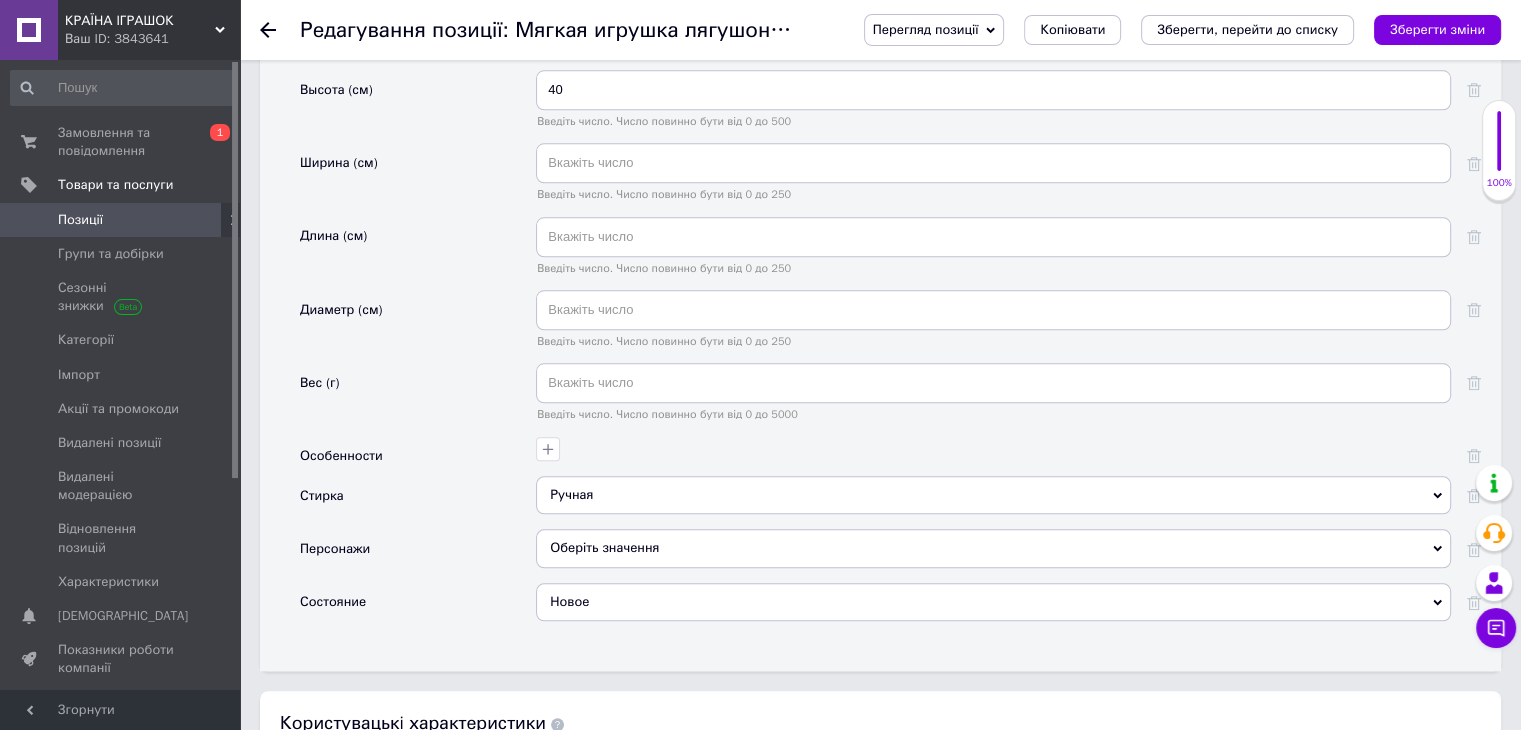 click on "Оберіть значення" at bounding box center (993, 548) 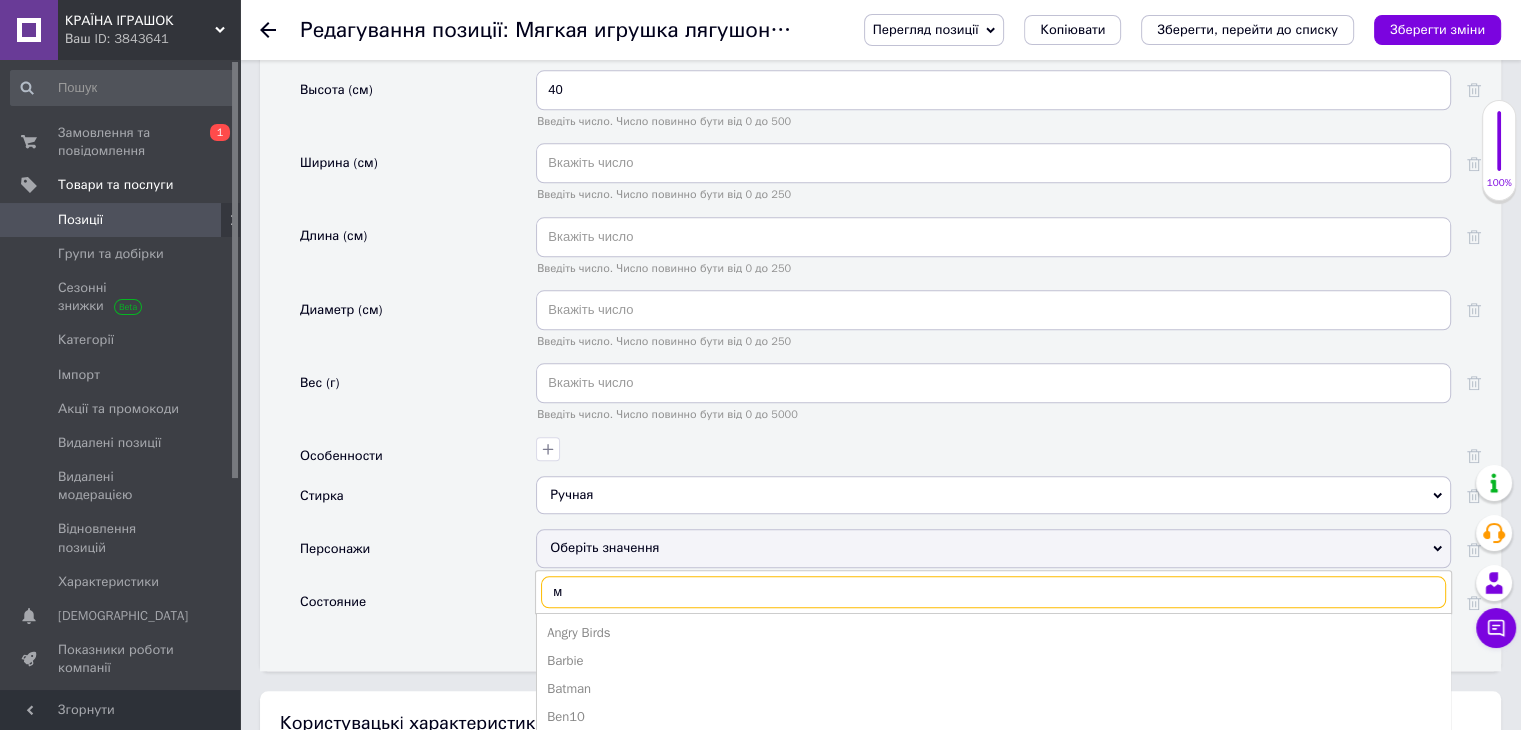 type on "ма" 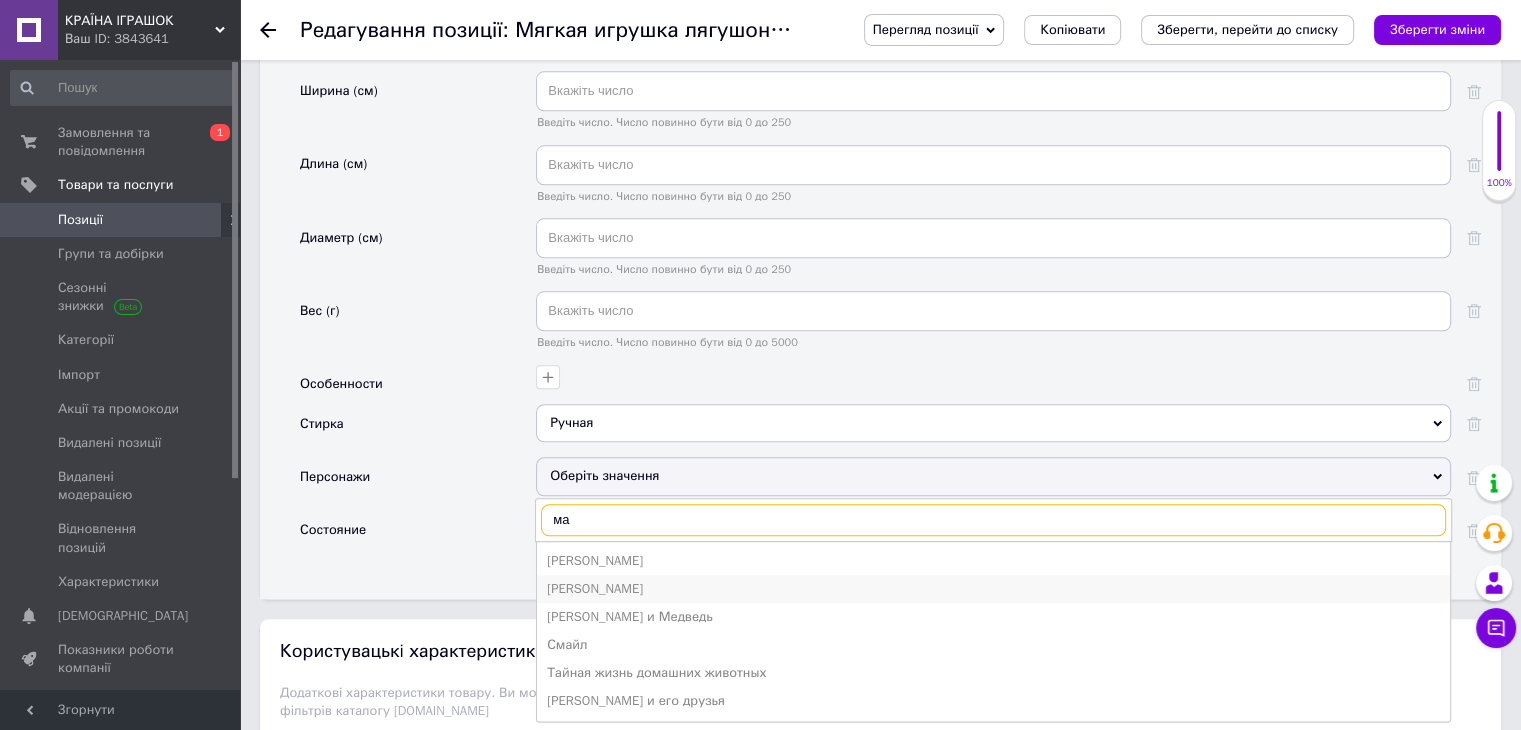 scroll, scrollTop: 2300, scrollLeft: 0, axis: vertical 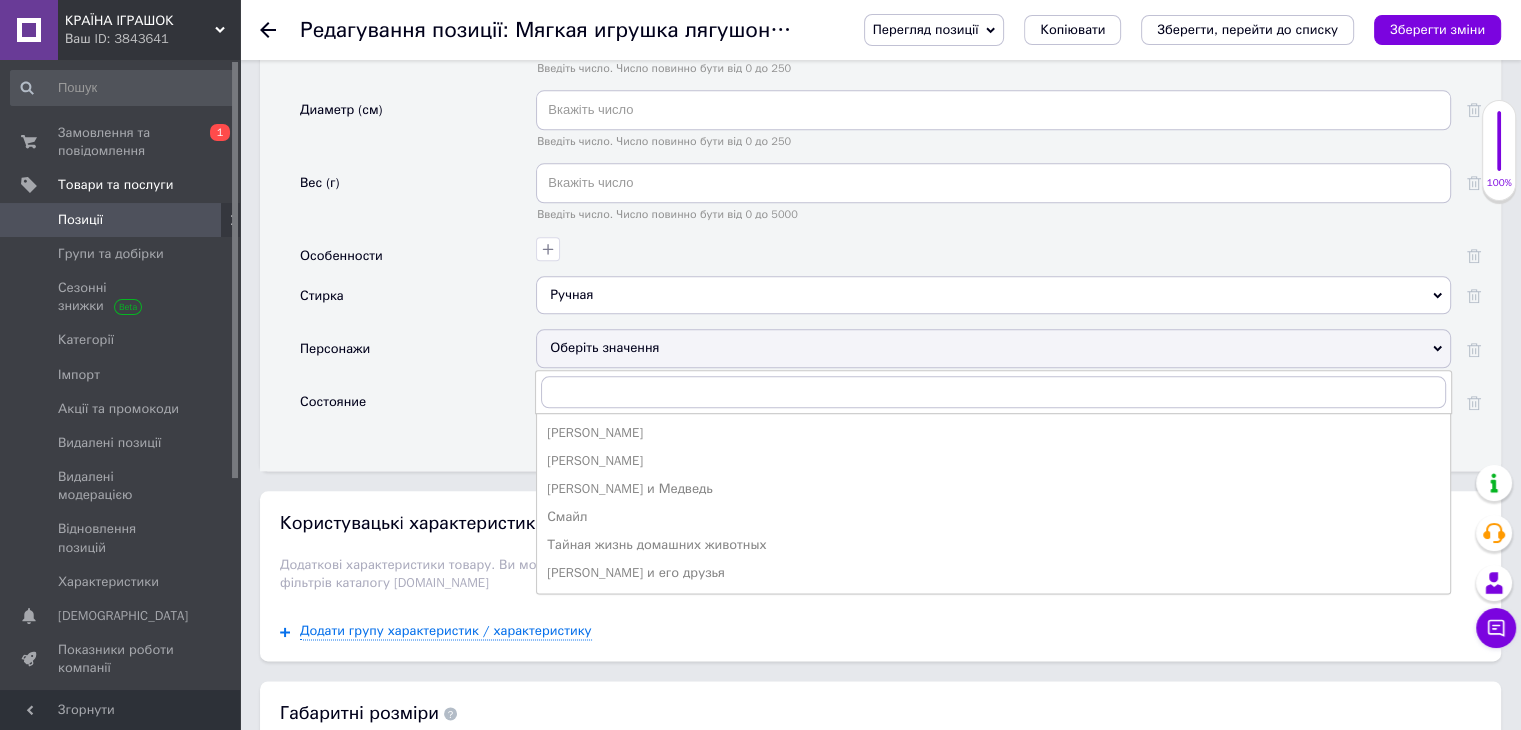 click on "Состояние" at bounding box center [418, 409] 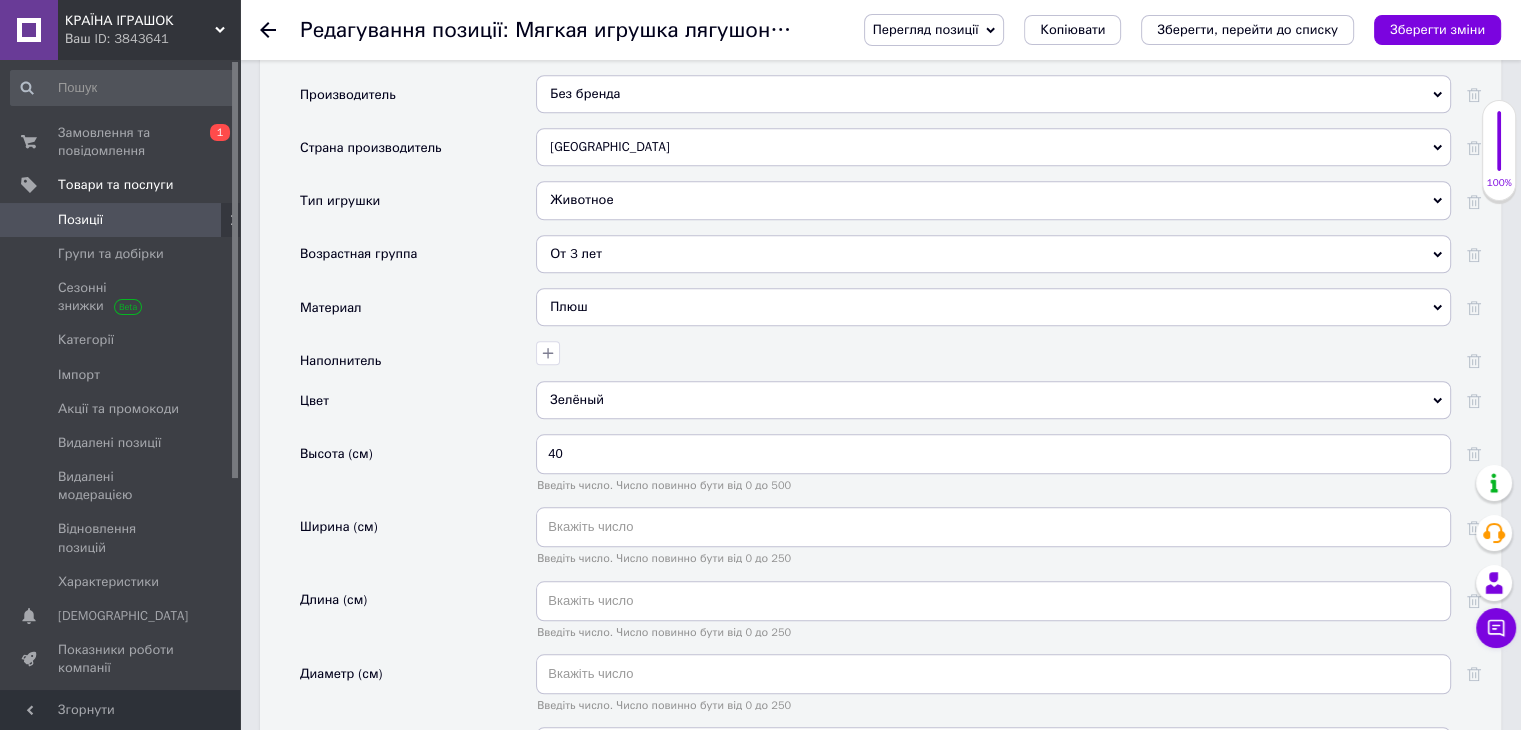 scroll, scrollTop: 2100, scrollLeft: 0, axis: vertical 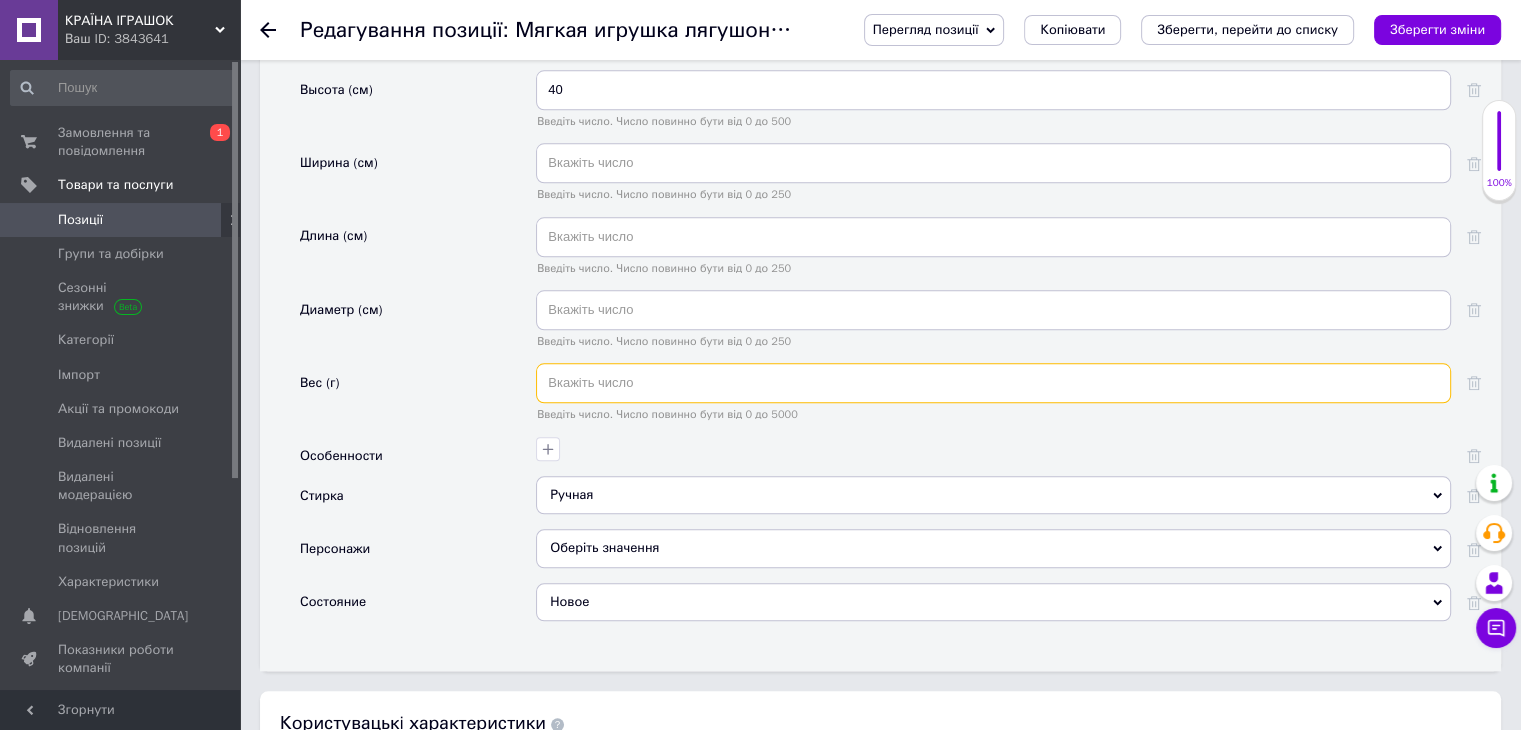 click at bounding box center [993, 383] 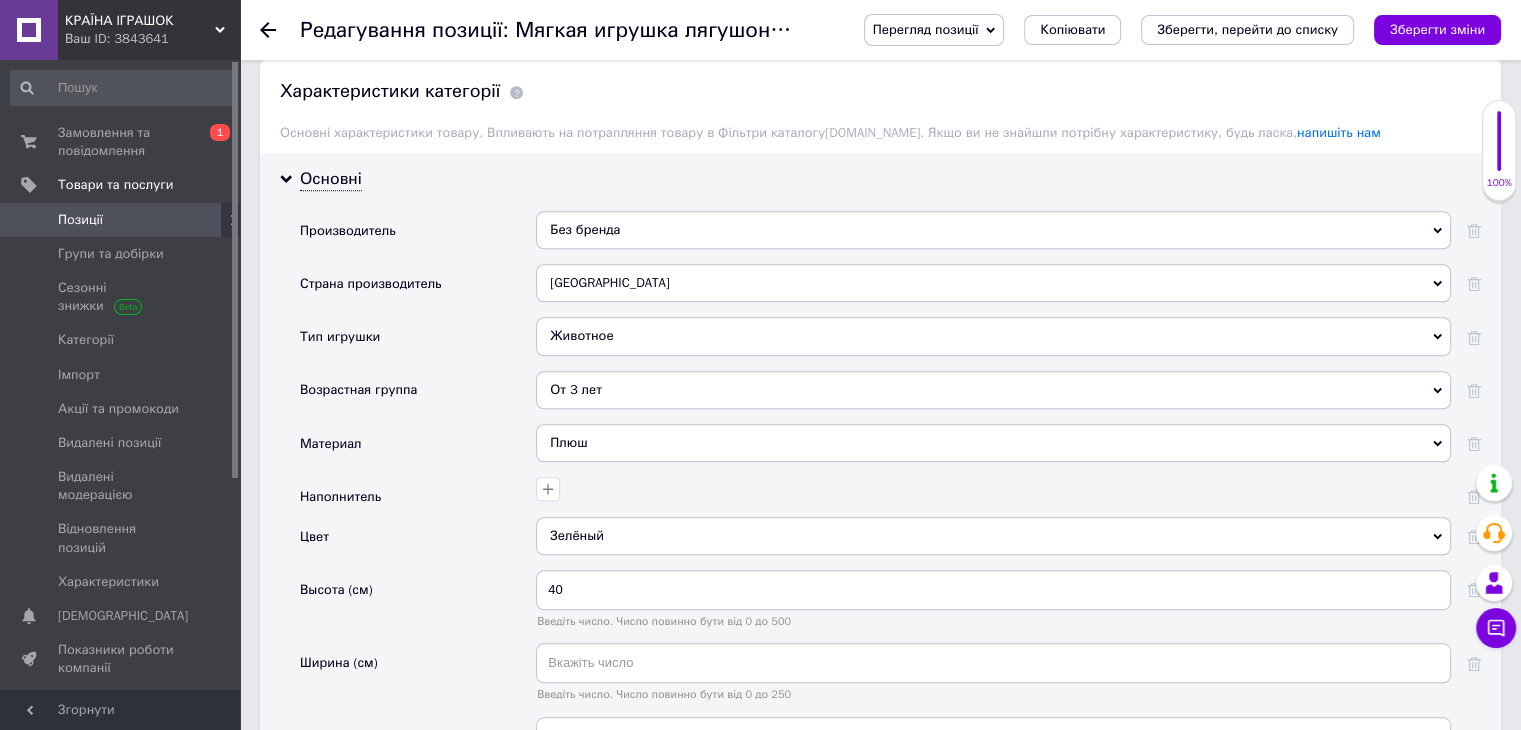 scroll, scrollTop: 1400, scrollLeft: 0, axis: vertical 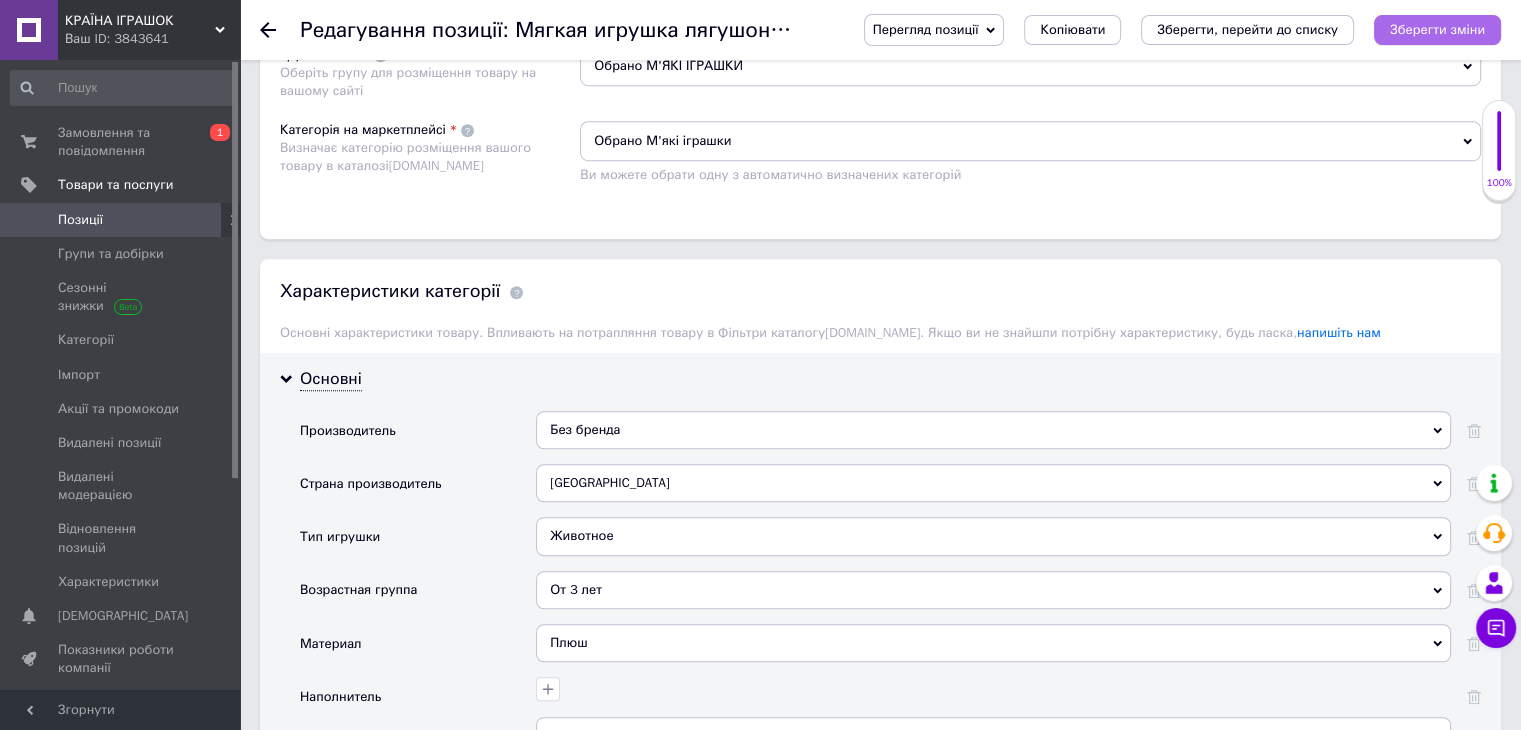 type on "200" 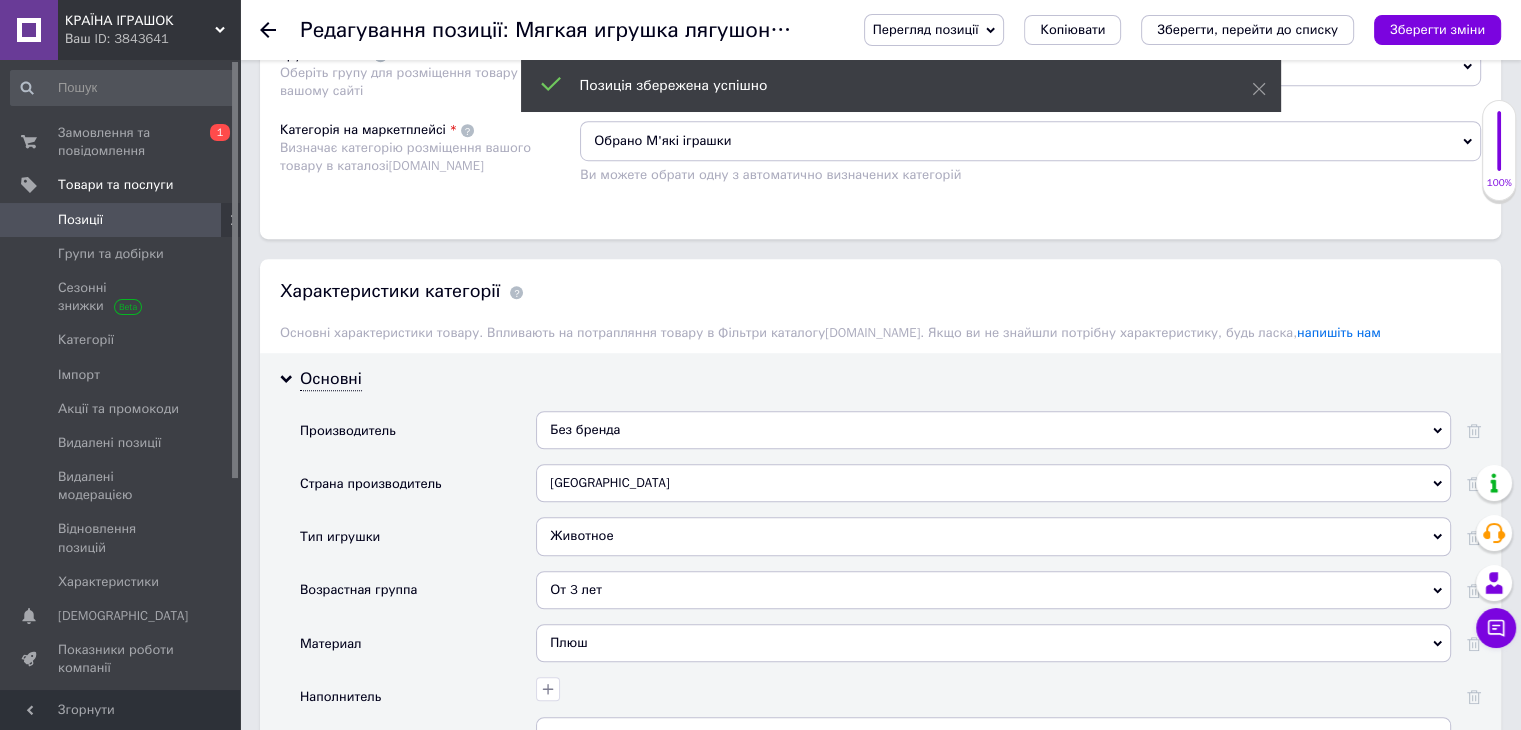 click on "Позиції" at bounding box center (121, 220) 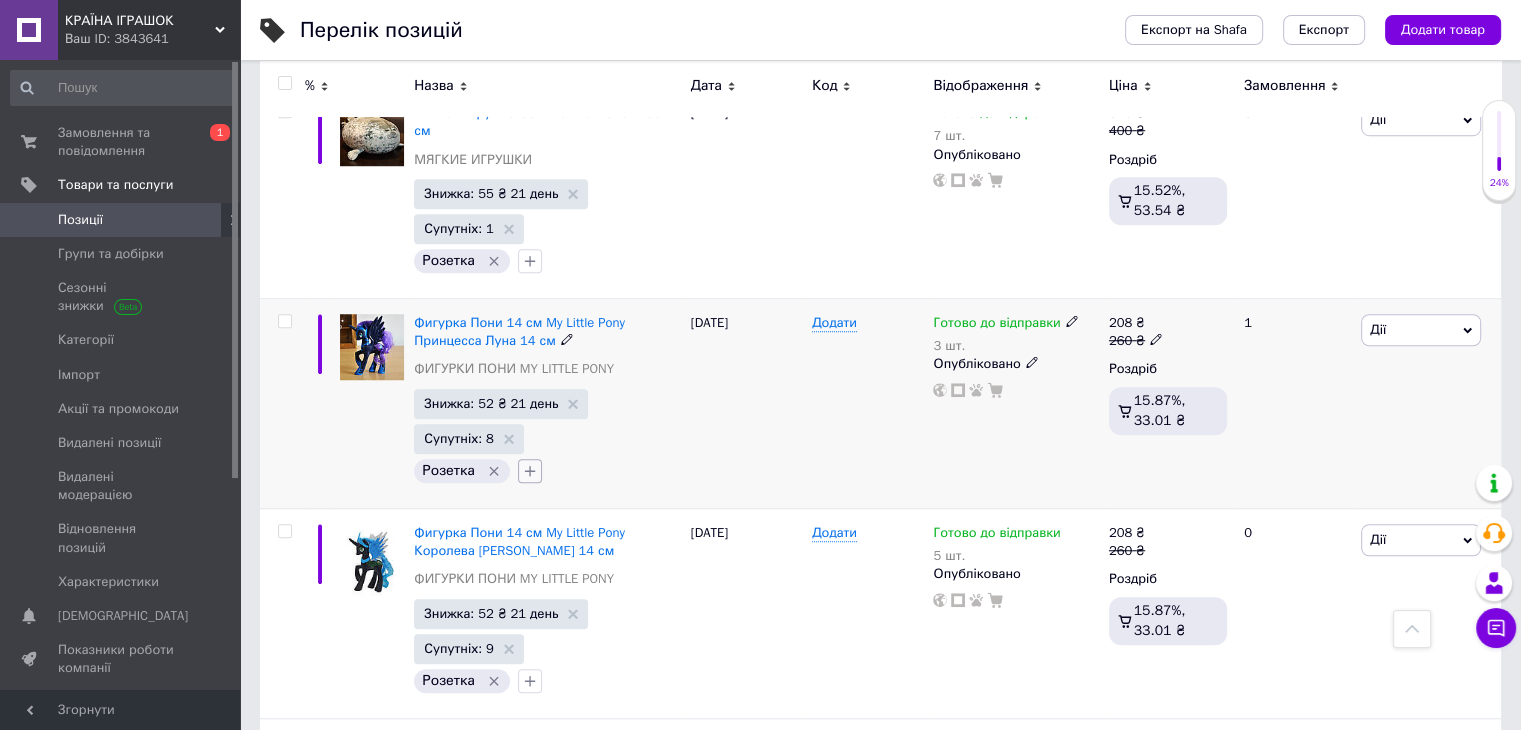 scroll, scrollTop: 1400, scrollLeft: 0, axis: vertical 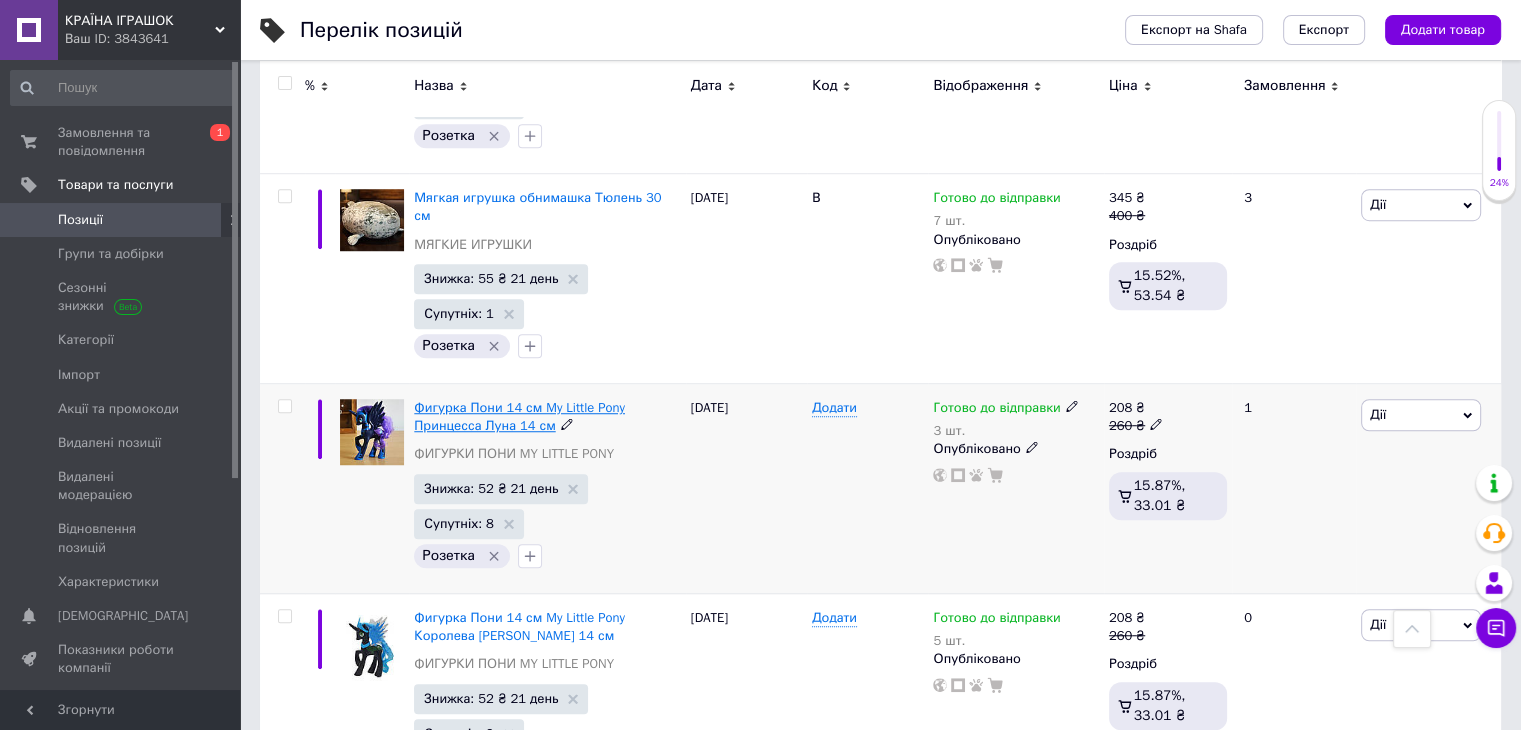 click on "Фигурка Пони 14 см My Little Pony Принцесса Луна 14 см" at bounding box center (519, 416) 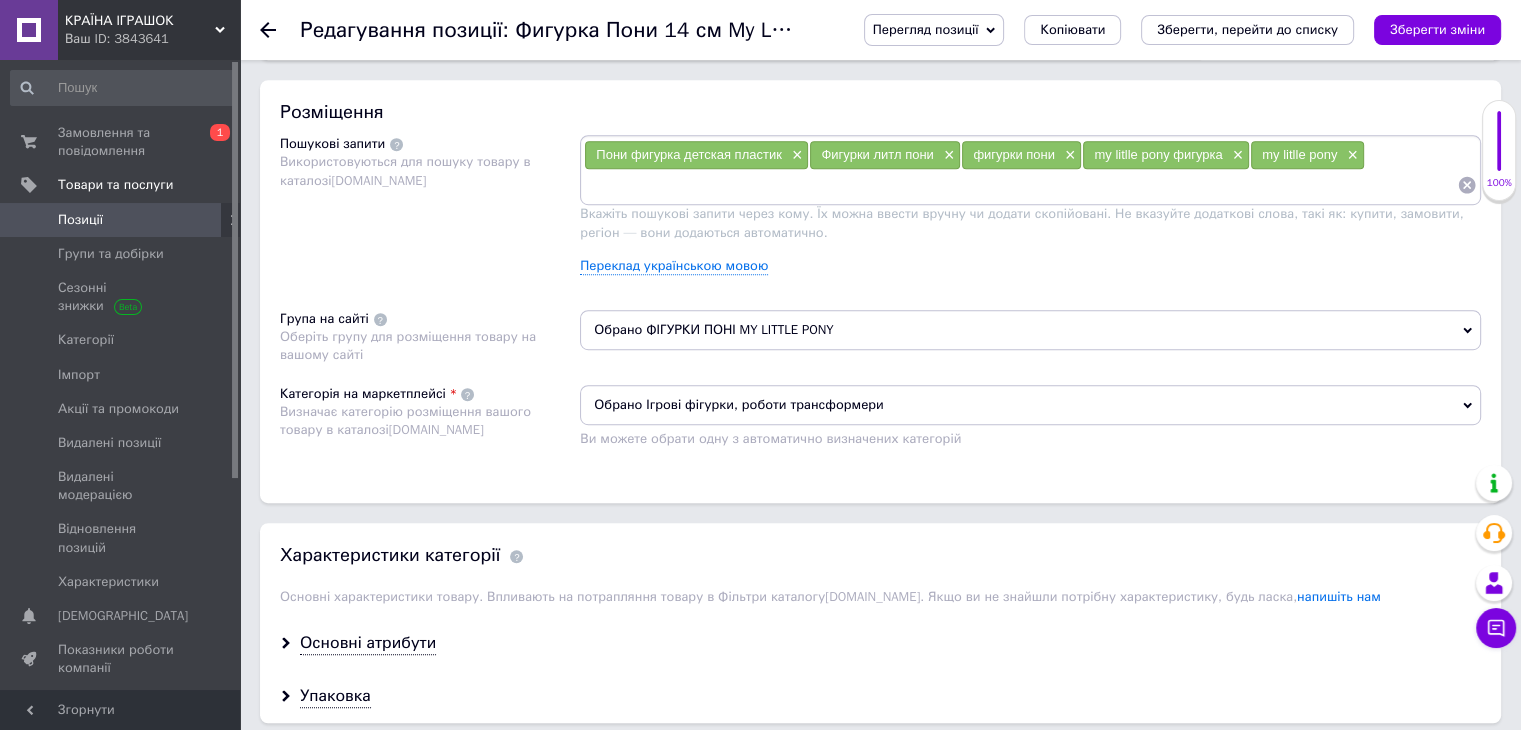 scroll, scrollTop: 1300, scrollLeft: 0, axis: vertical 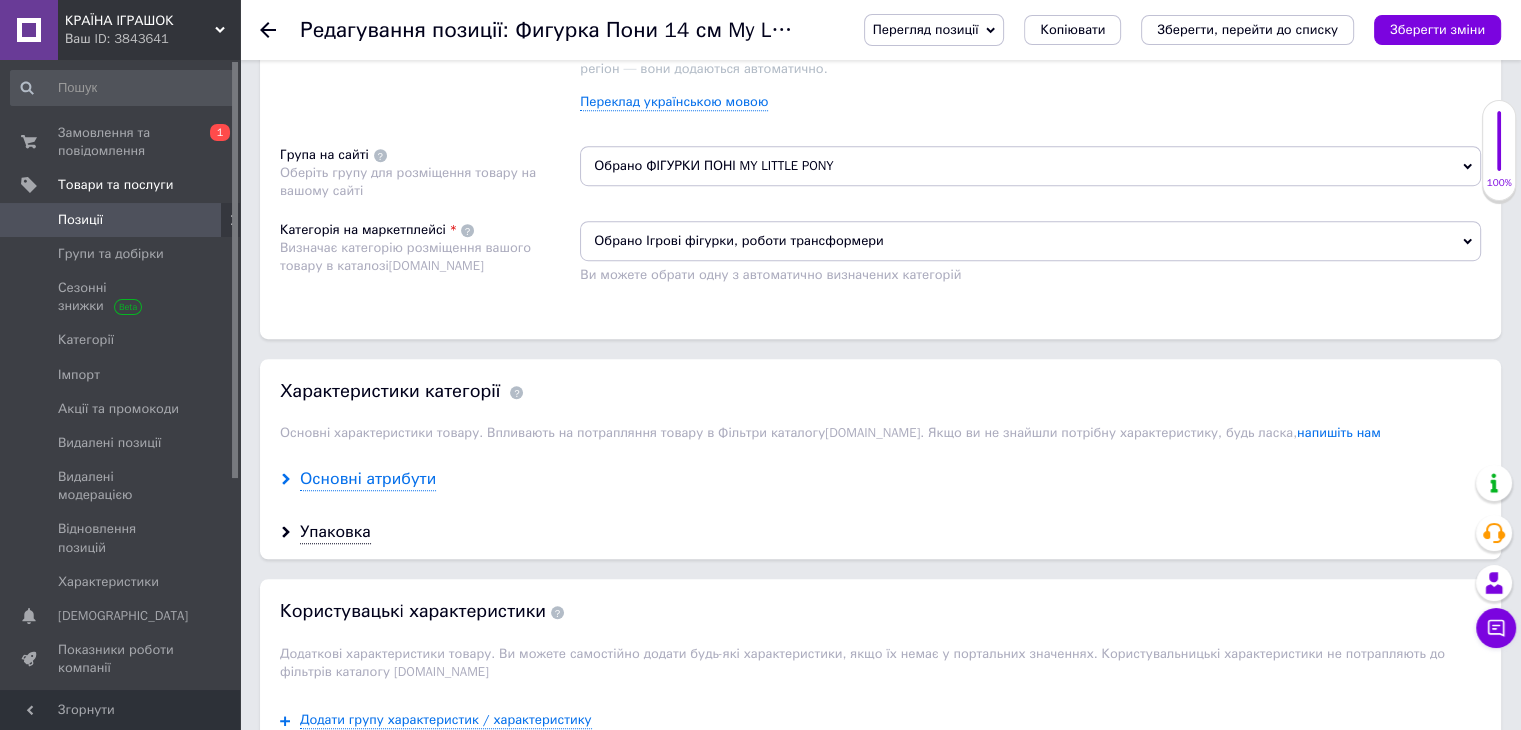 click on "Основні атрибути" at bounding box center (368, 479) 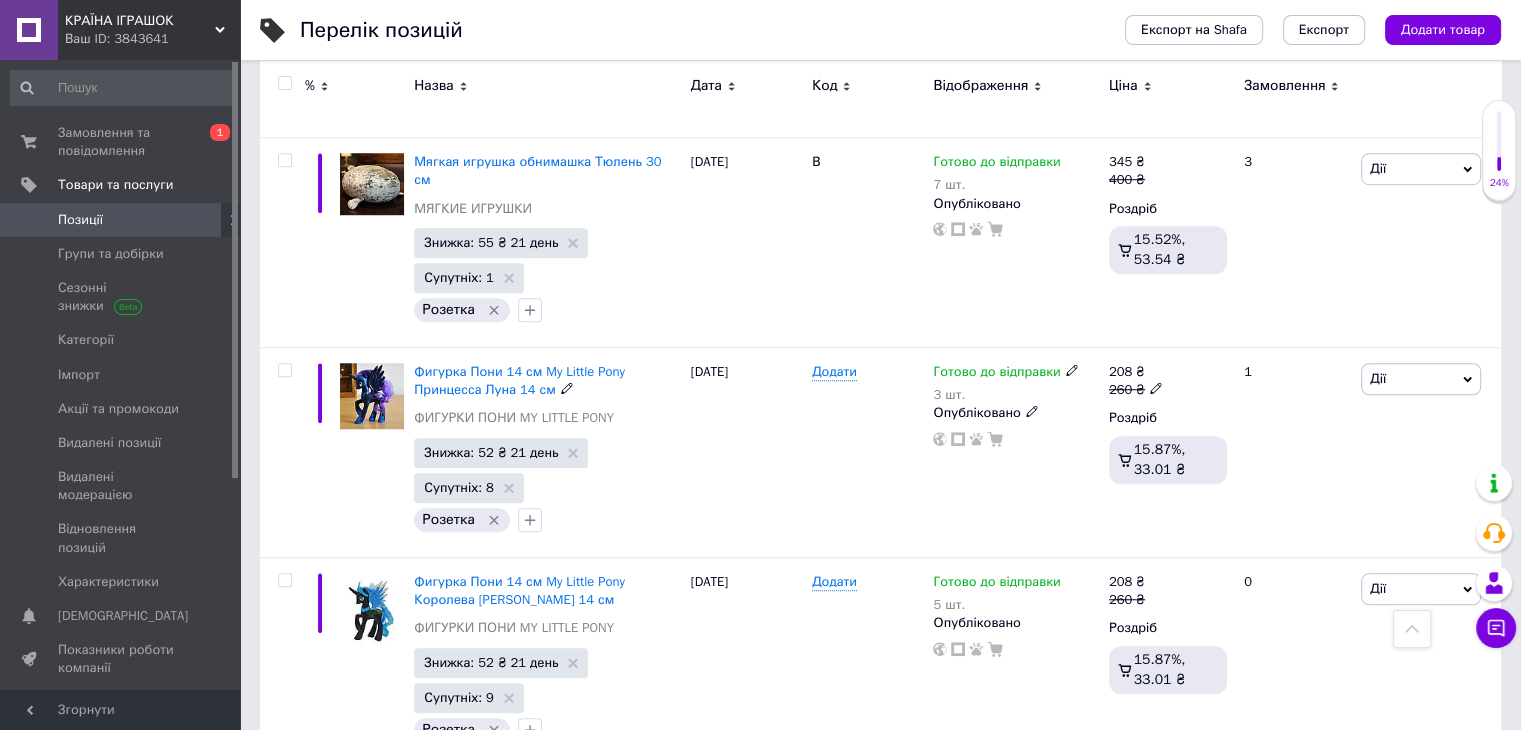 scroll, scrollTop: 1600, scrollLeft: 0, axis: vertical 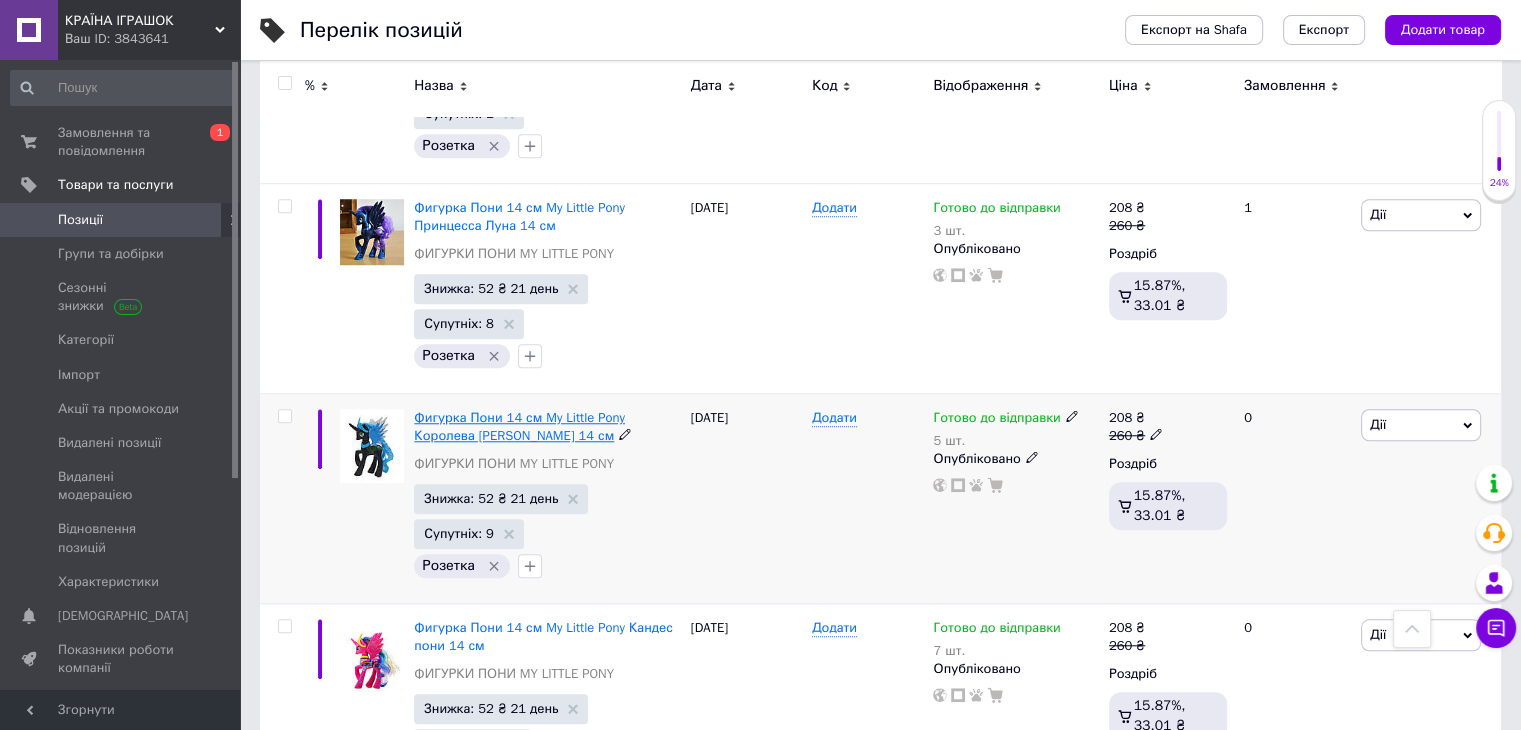 click on "Фигурка Пони 14 см My Little Pony Королева [PERSON_NAME]  14 см" at bounding box center (519, 426) 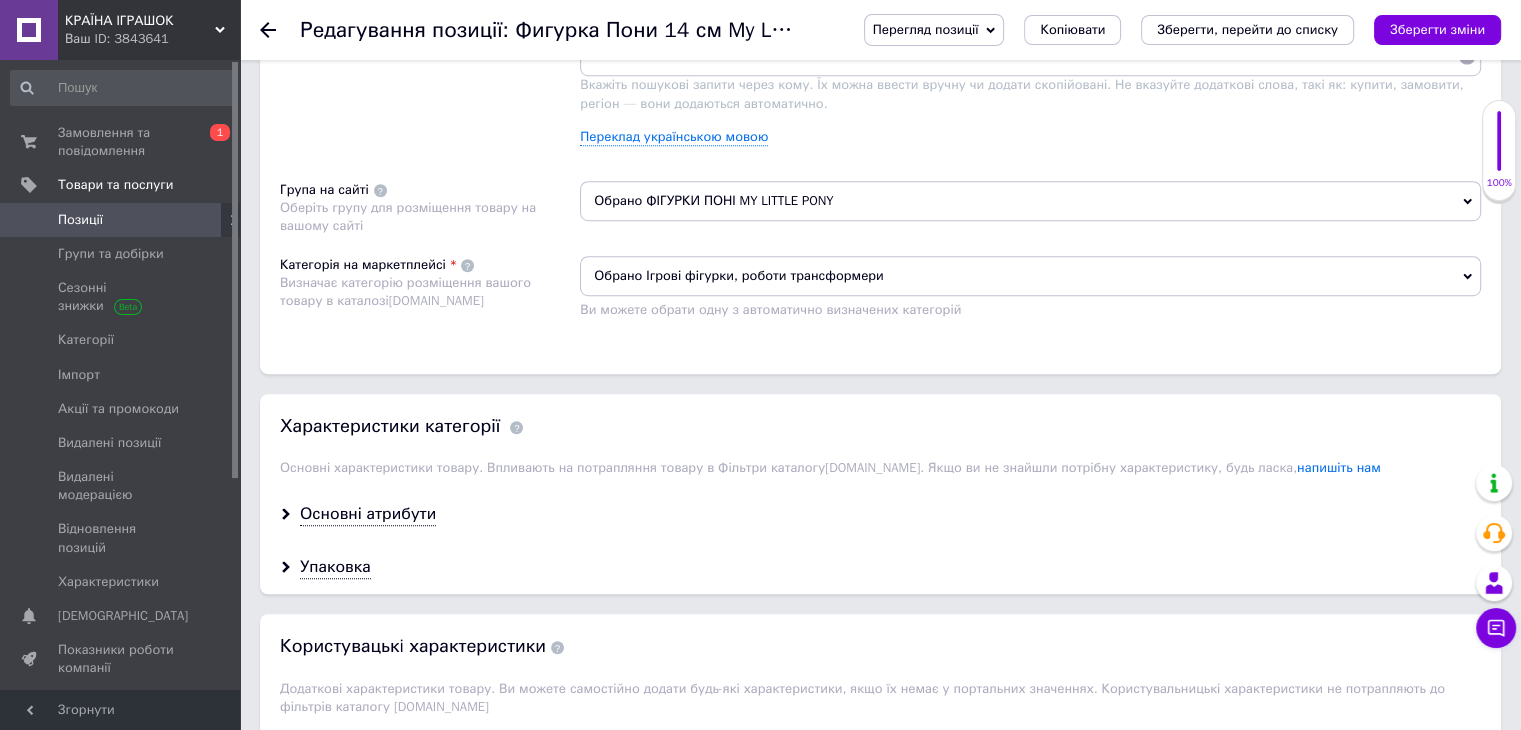 scroll, scrollTop: 1300, scrollLeft: 0, axis: vertical 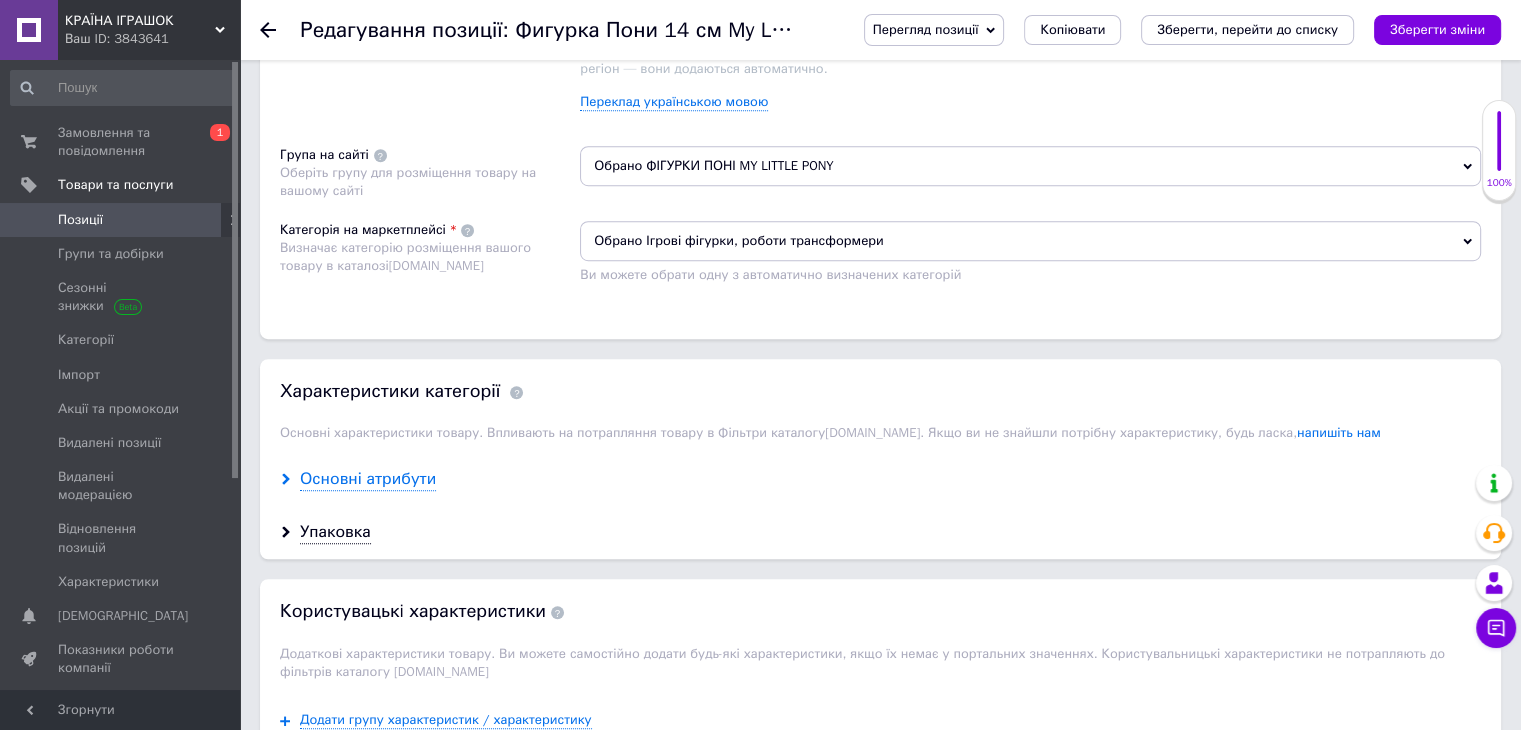 click on "Основні атрибути" at bounding box center (368, 479) 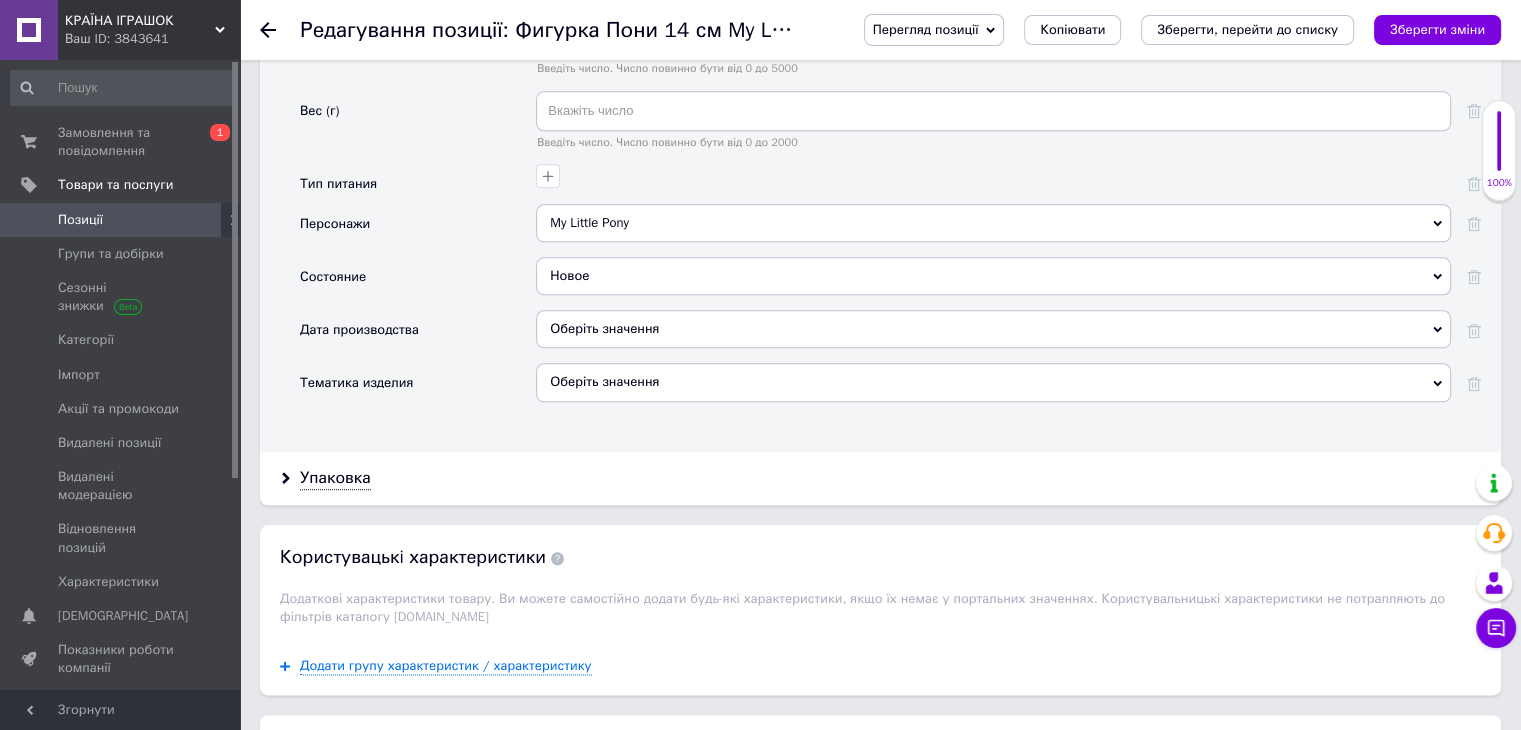 scroll, scrollTop: 2300, scrollLeft: 0, axis: vertical 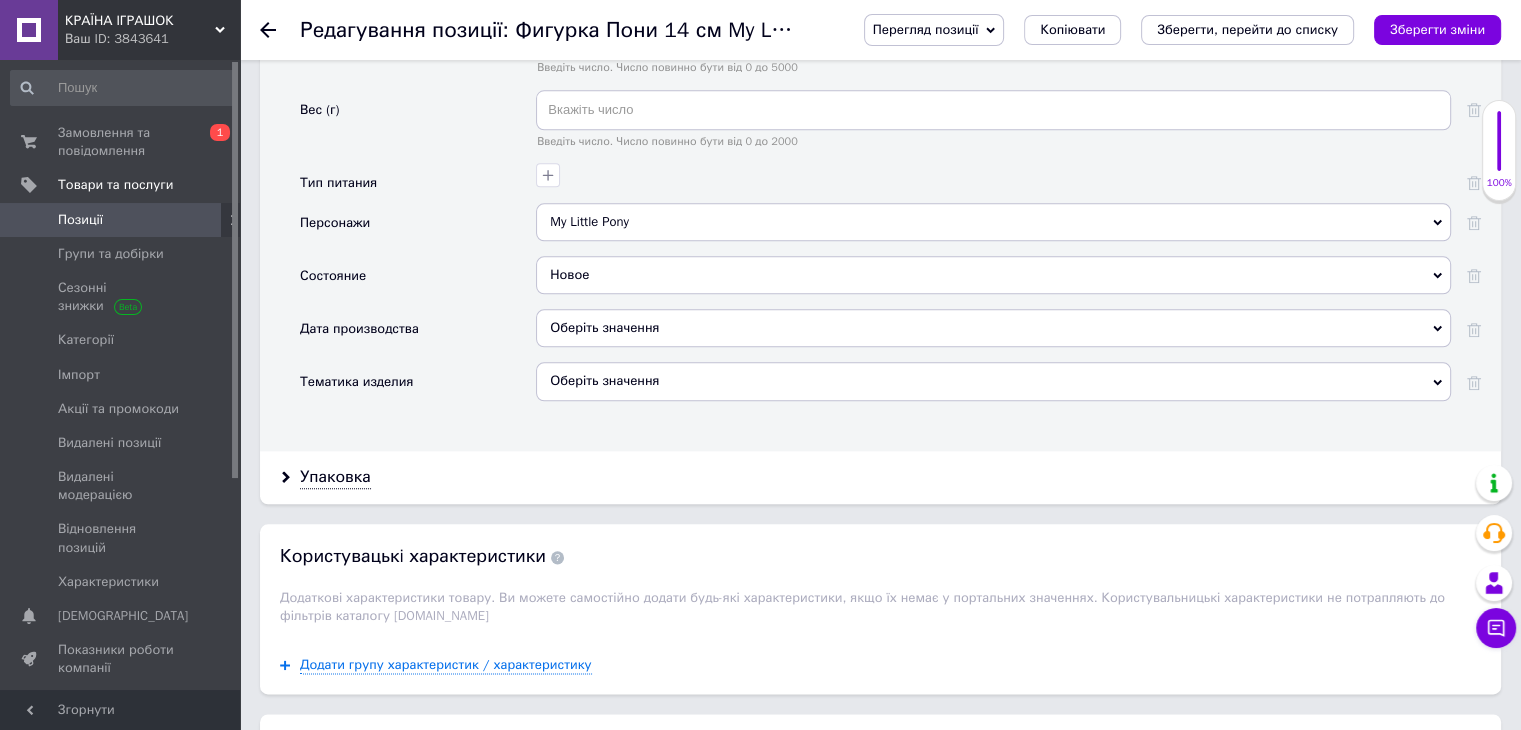 click 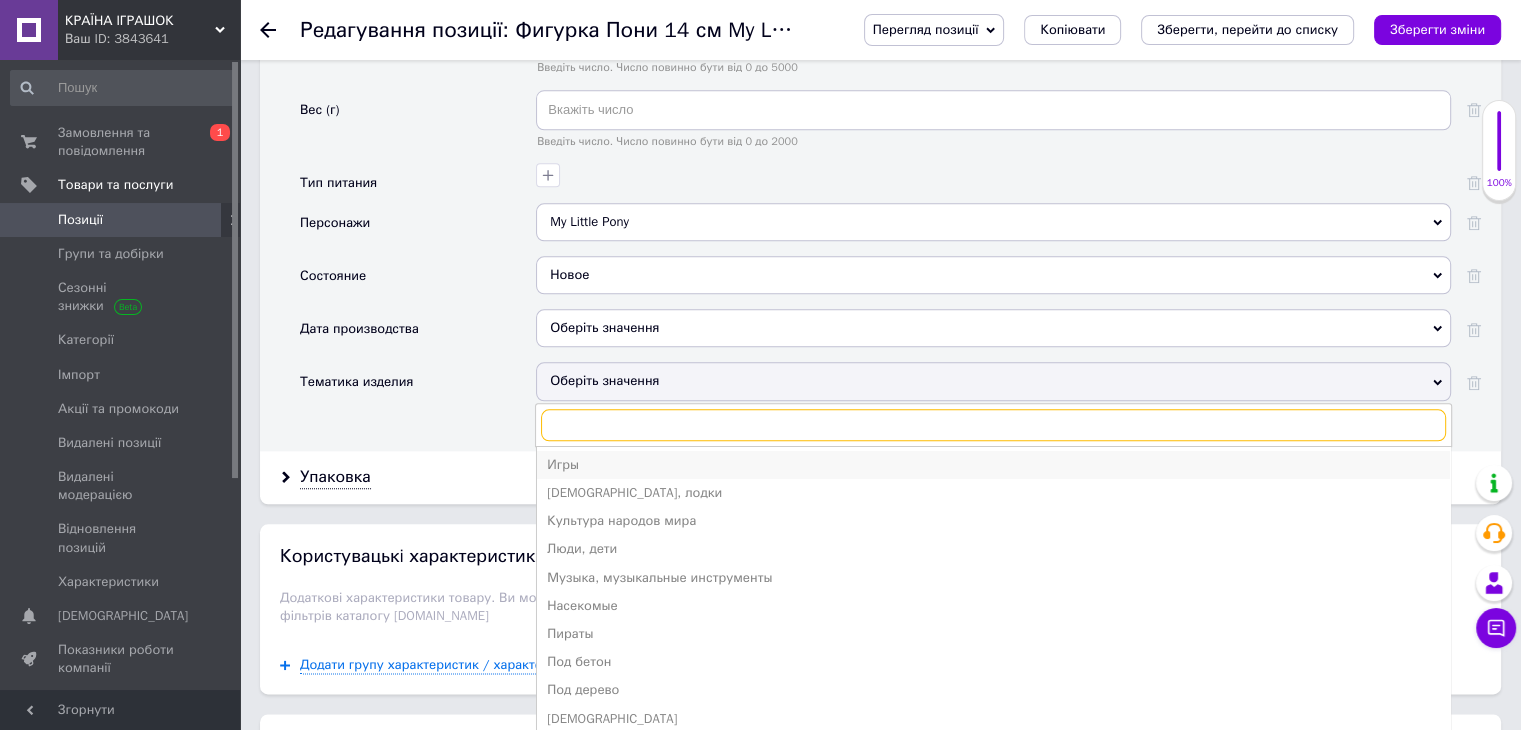 scroll, scrollTop: 585, scrollLeft: 0, axis: vertical 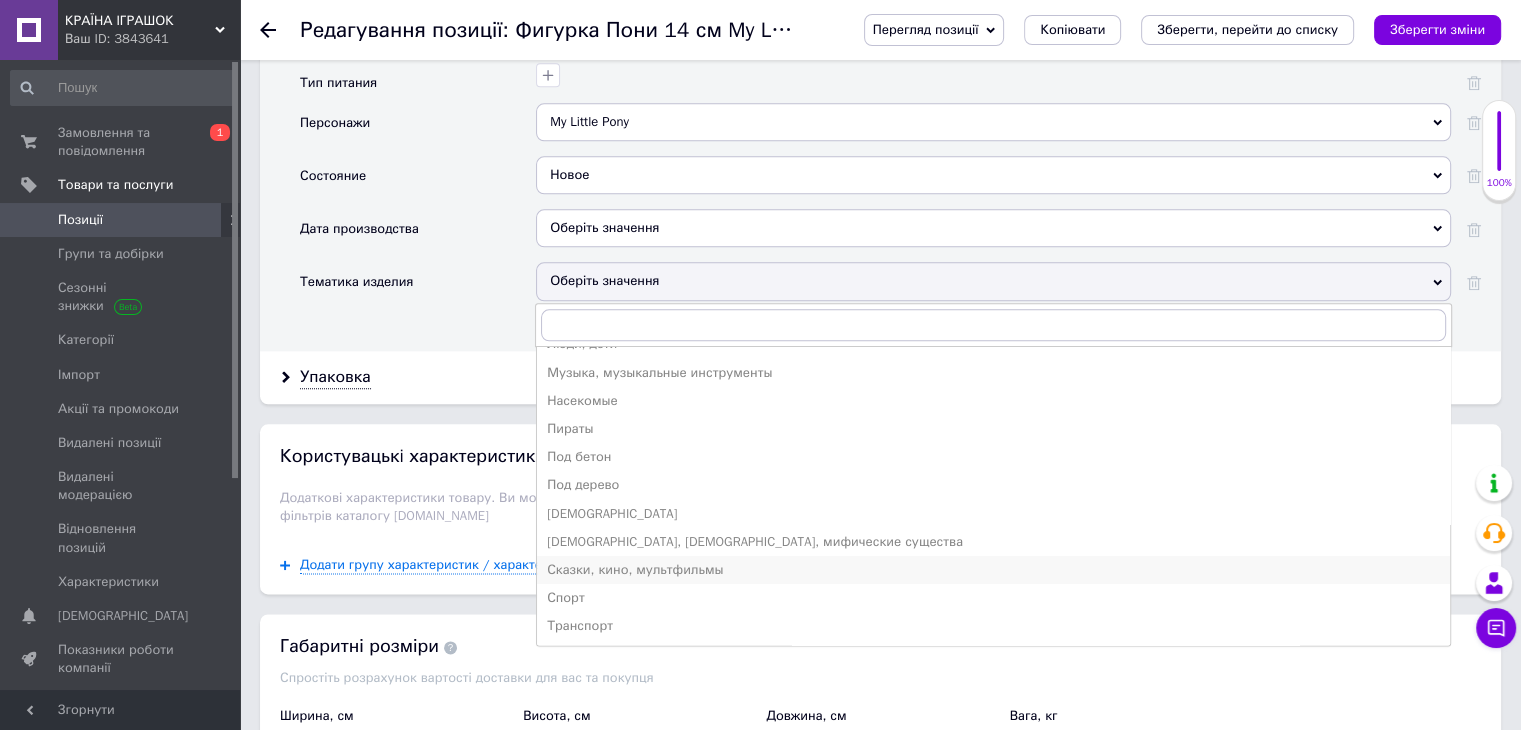 click on "Сказки, кино, мультфильмы" at bounding box center [993, 570] 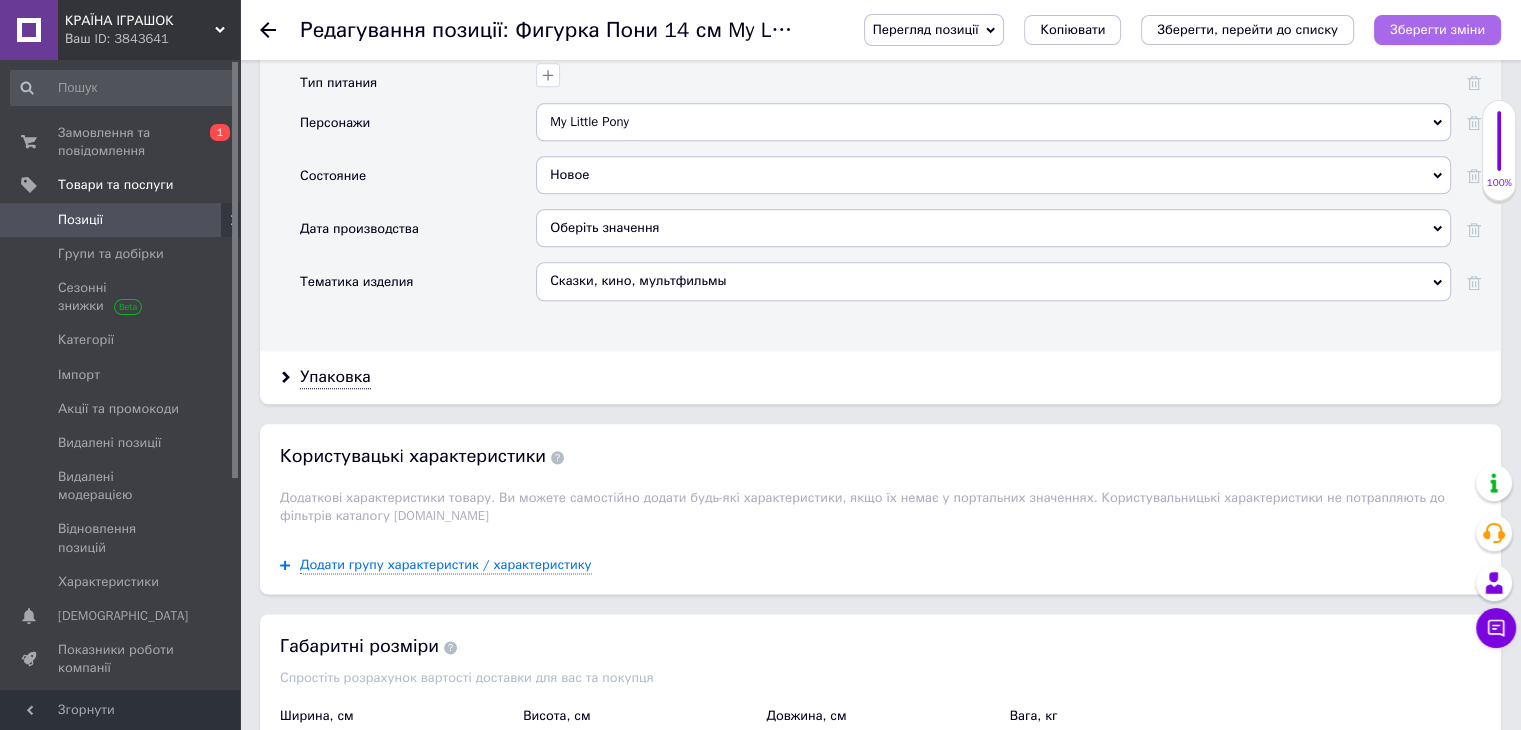 click on "Зберегти зміни" at bounding box center (1437, 29) 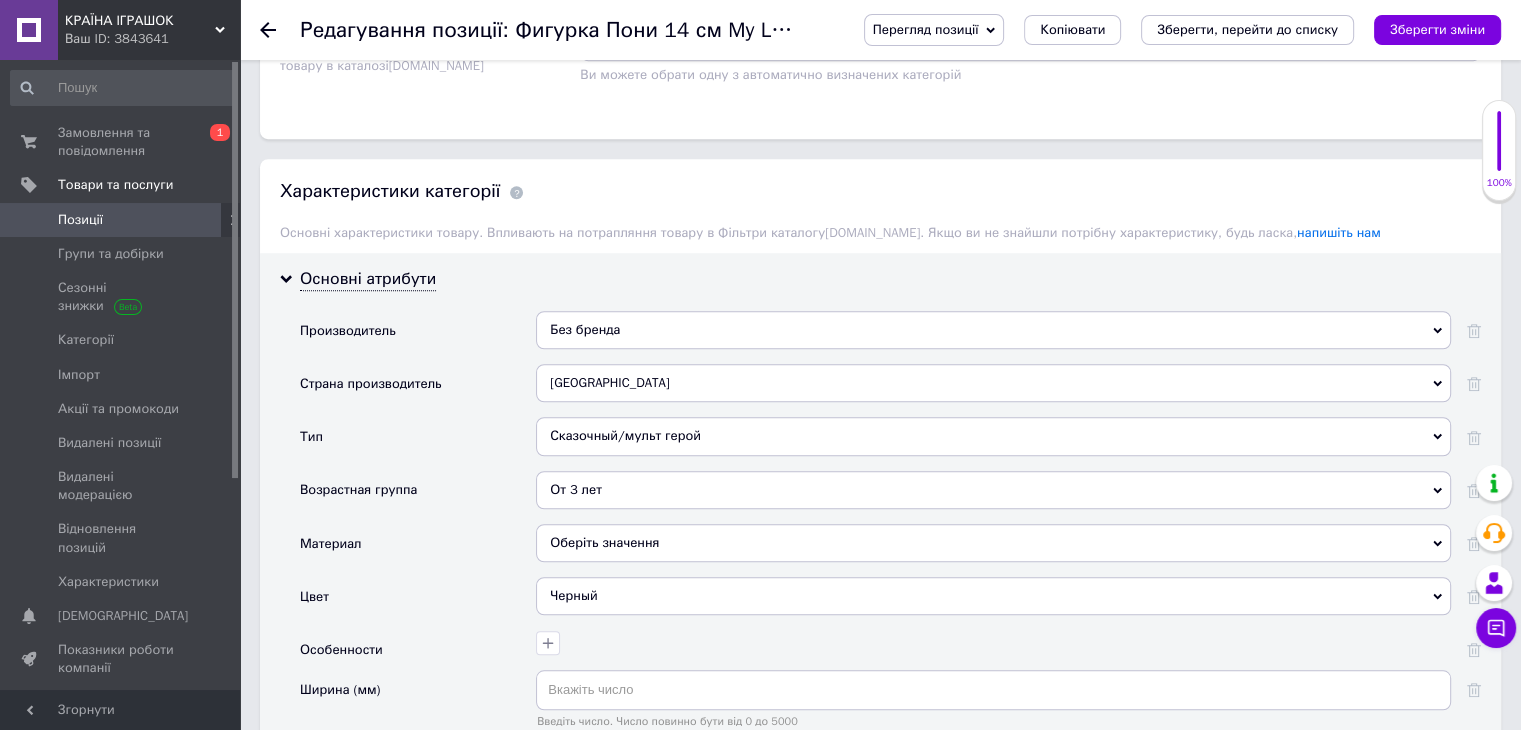 scroll, scrollTop: 1500, scrollLeft: 0, axis: vertical 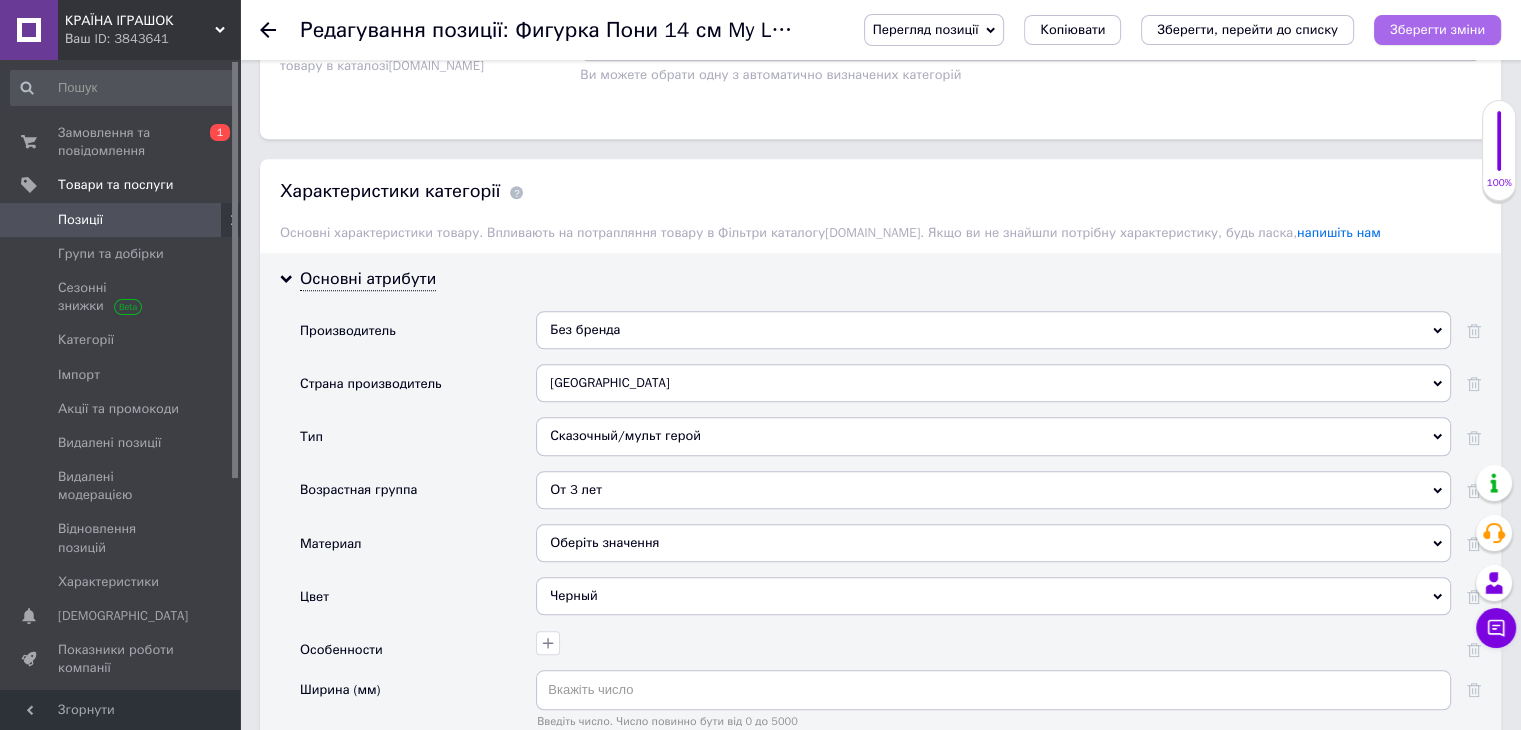 click on "Зберегти зміни" at bounding box center [1437, 29] 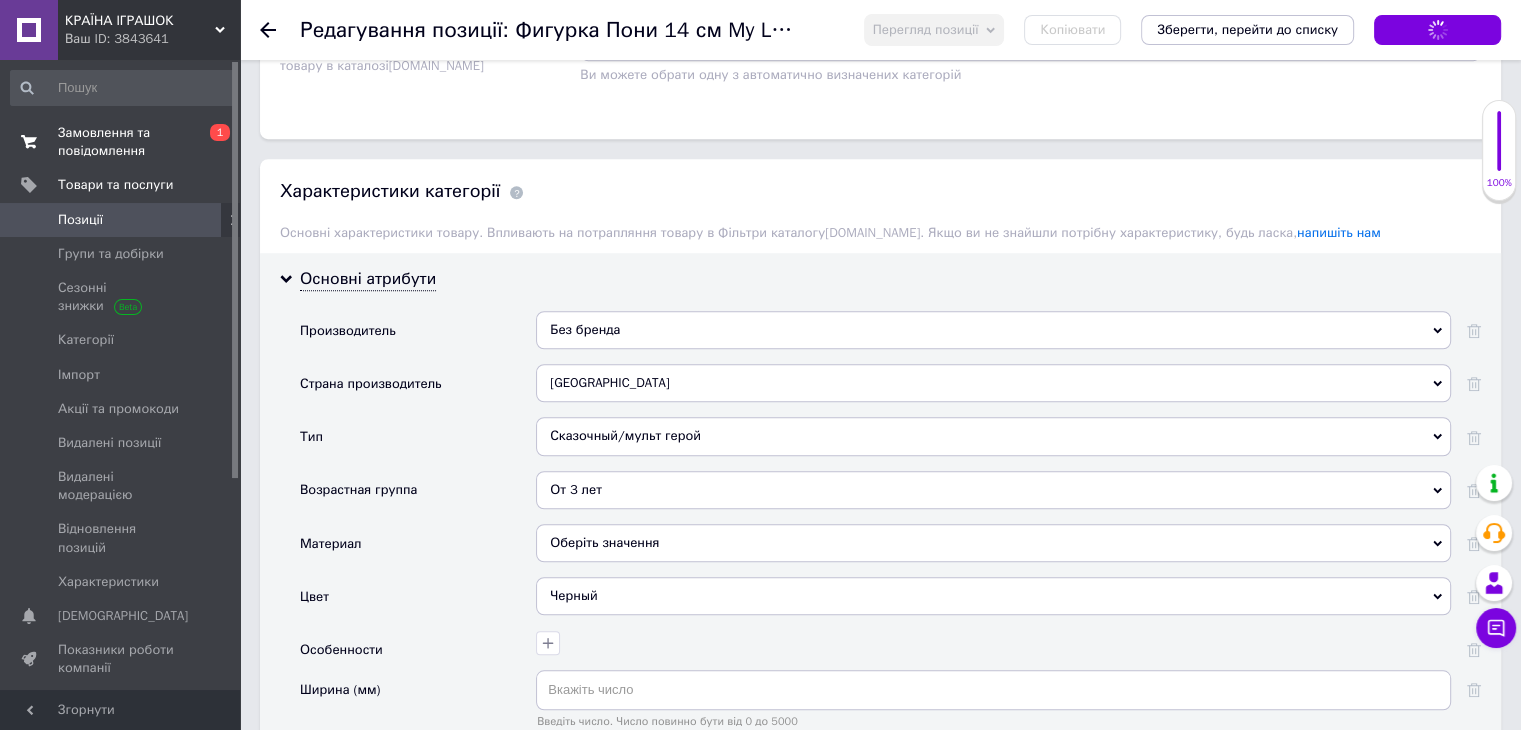 click on "Замовлення та повідомлення" at bounding box center (121, 142) 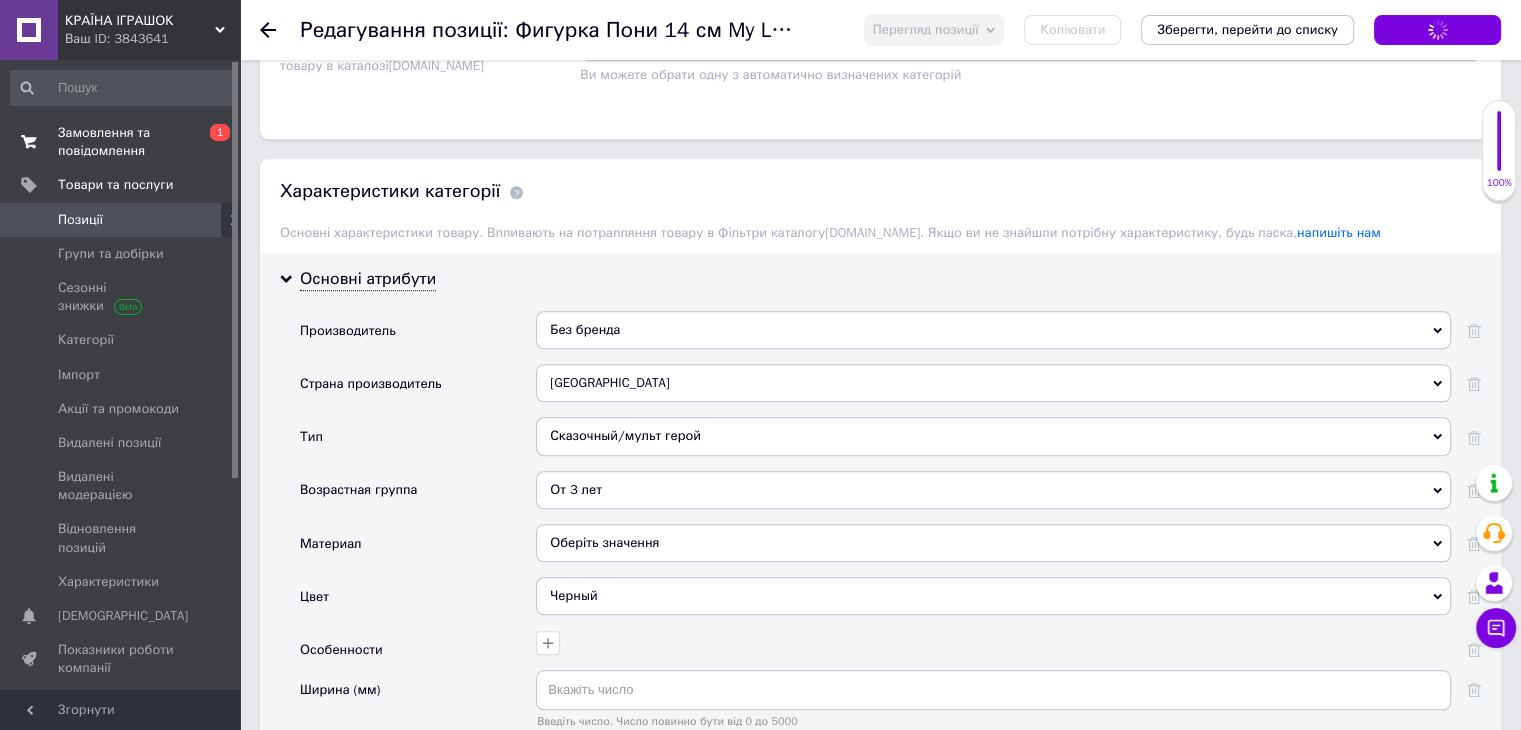 scroll, scrollTop: 0, scrollLeft: 0, axis: both 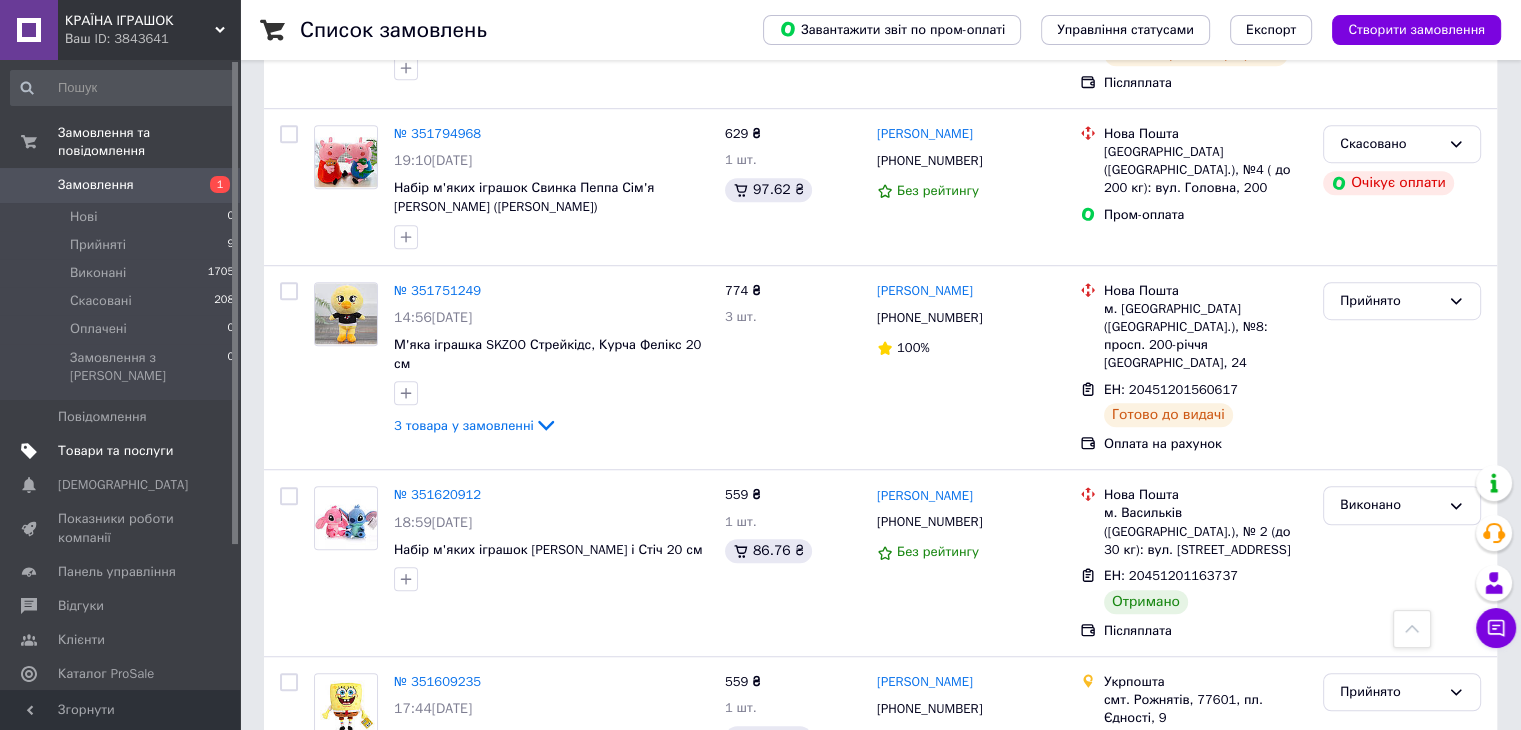 click on "Товари та послуги" at bounding box center (115, 451) 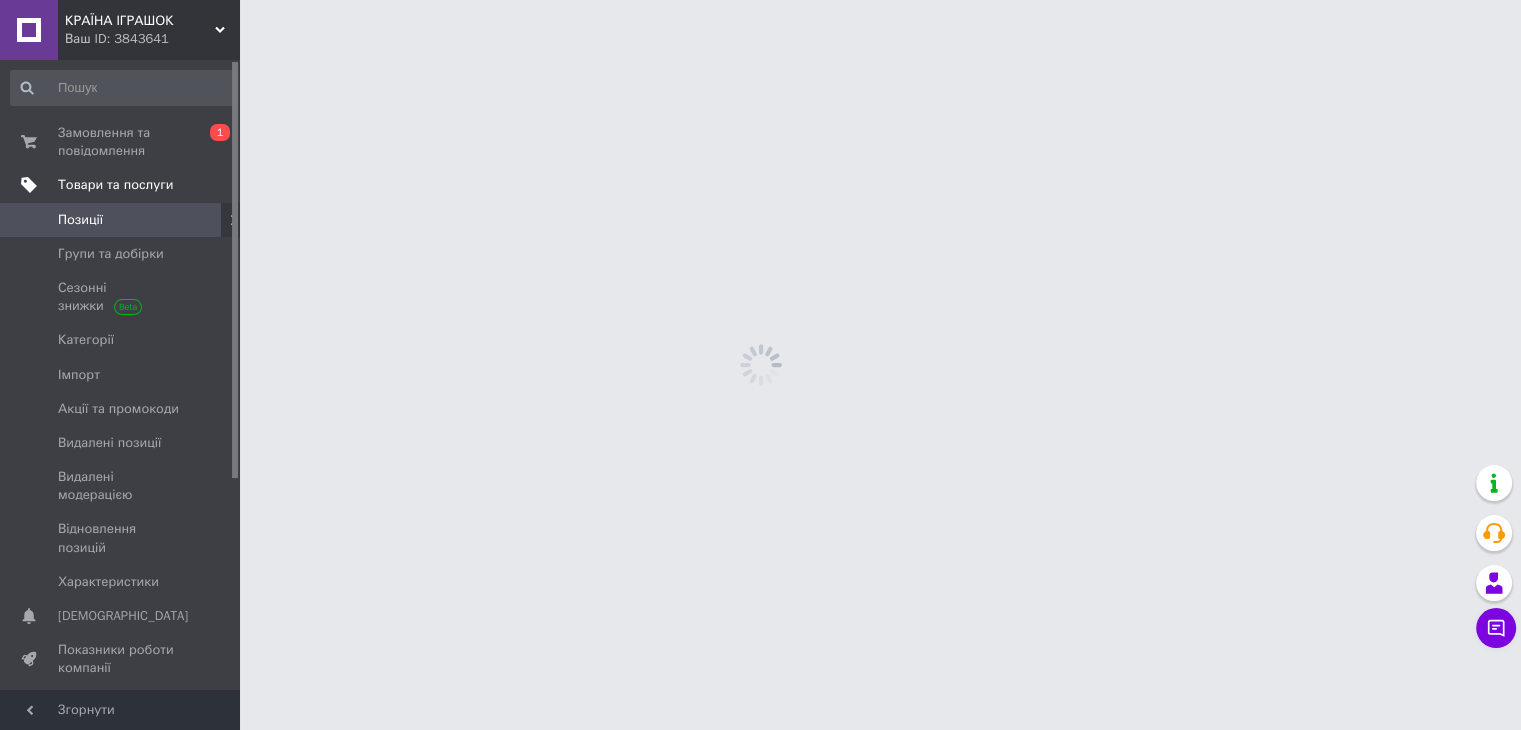 scroll, scrollTop: 0, scrollLeft: 0, axis: both 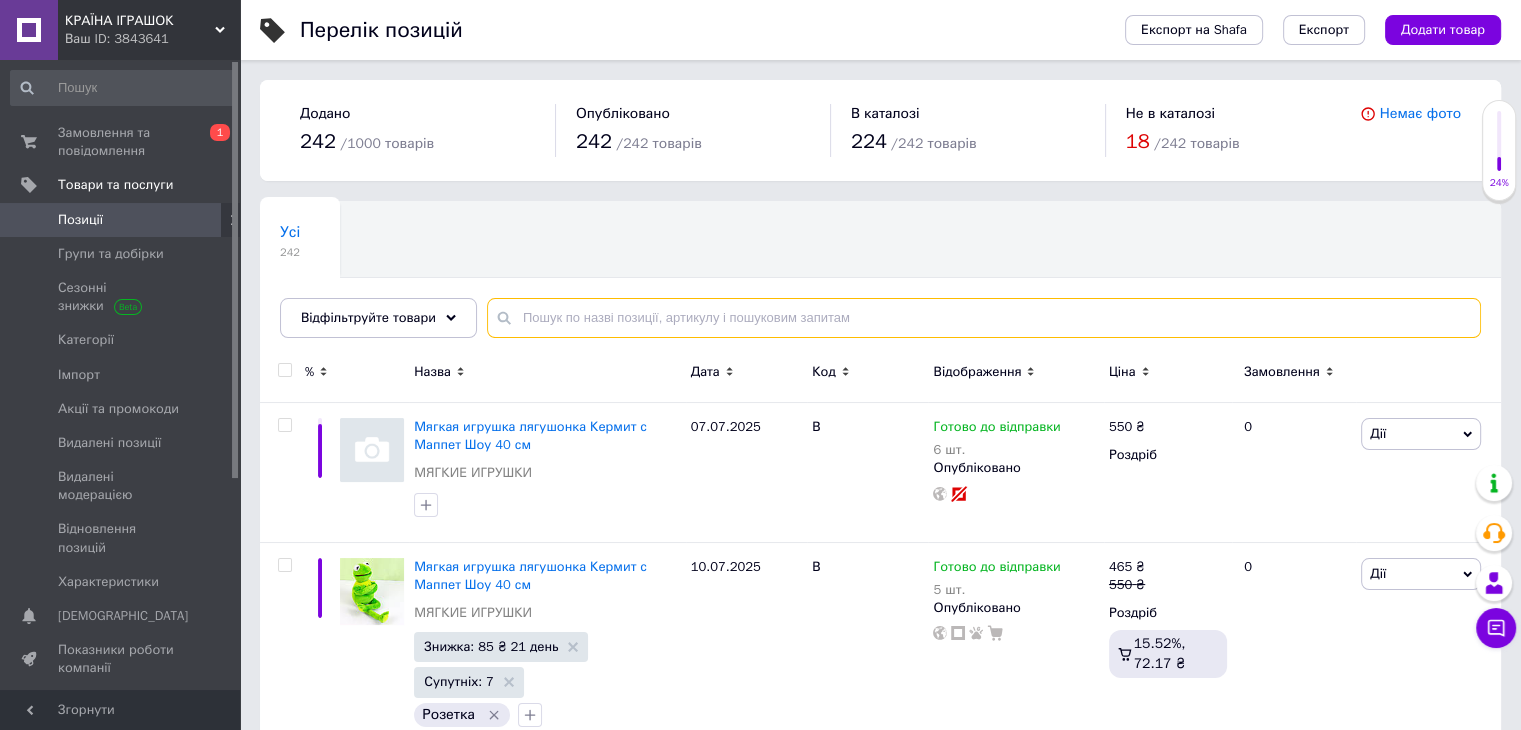 click at bounding box center (984, 318) 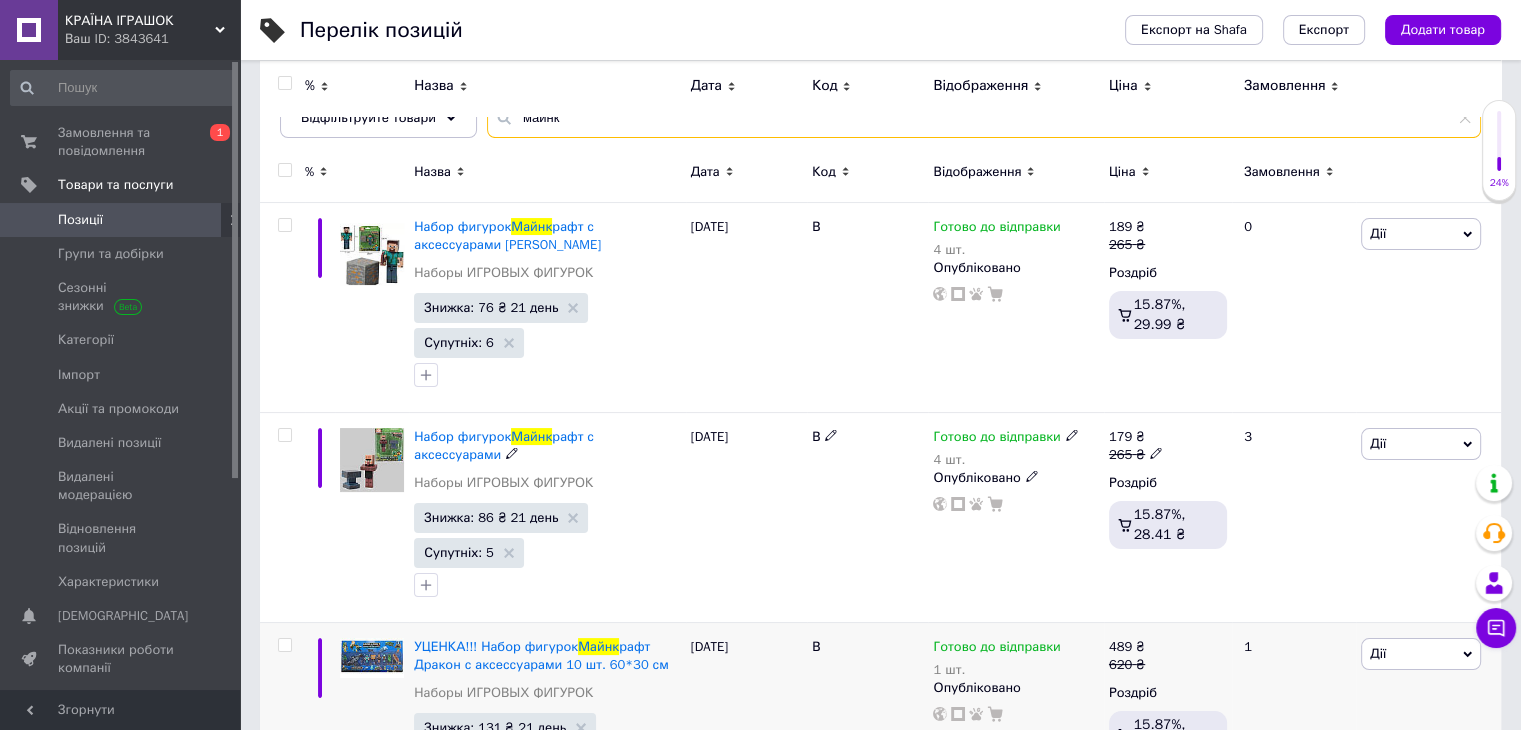 scroll, scrollTop: 0, scrollLeft: 0, axis: both 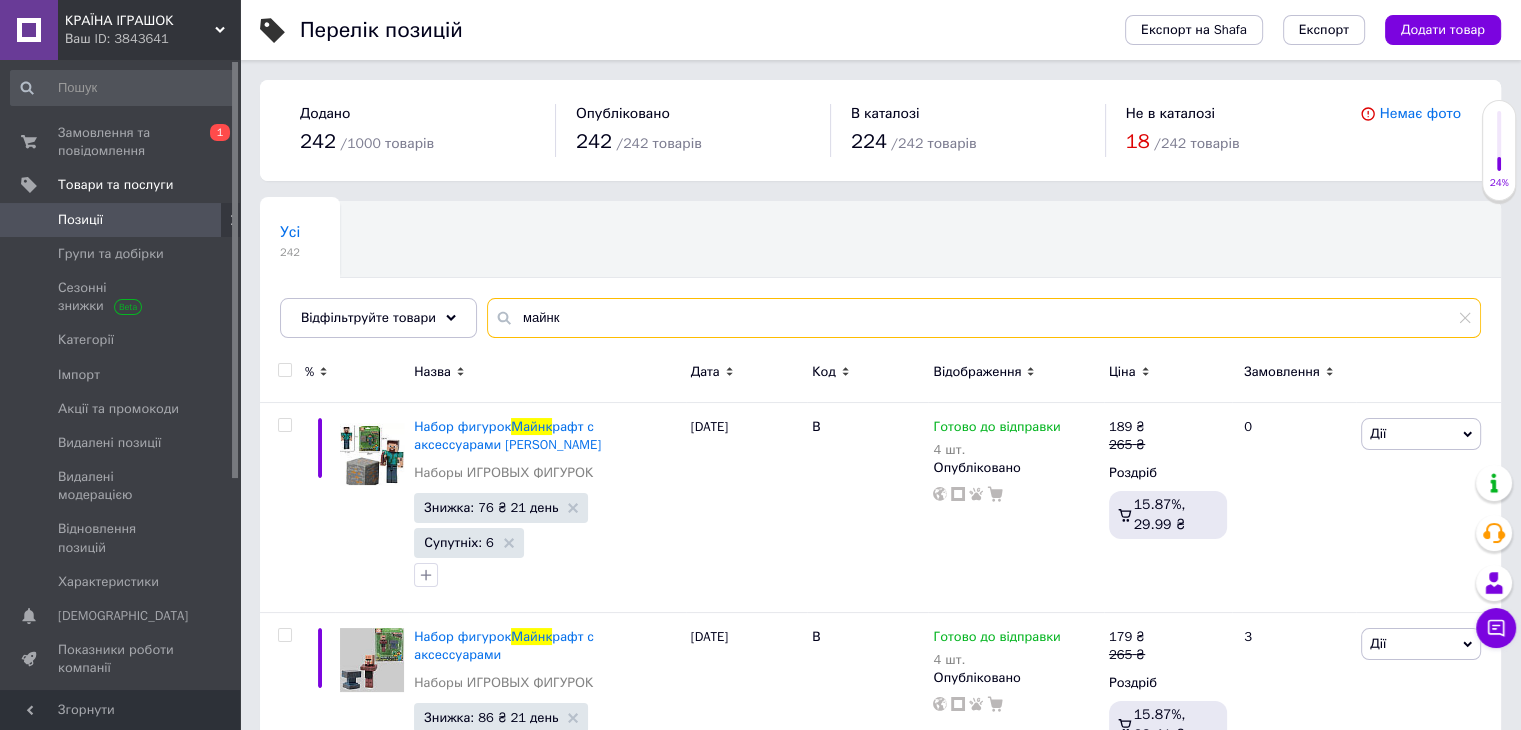 click on "майнк" at bounding box center [984, 318] 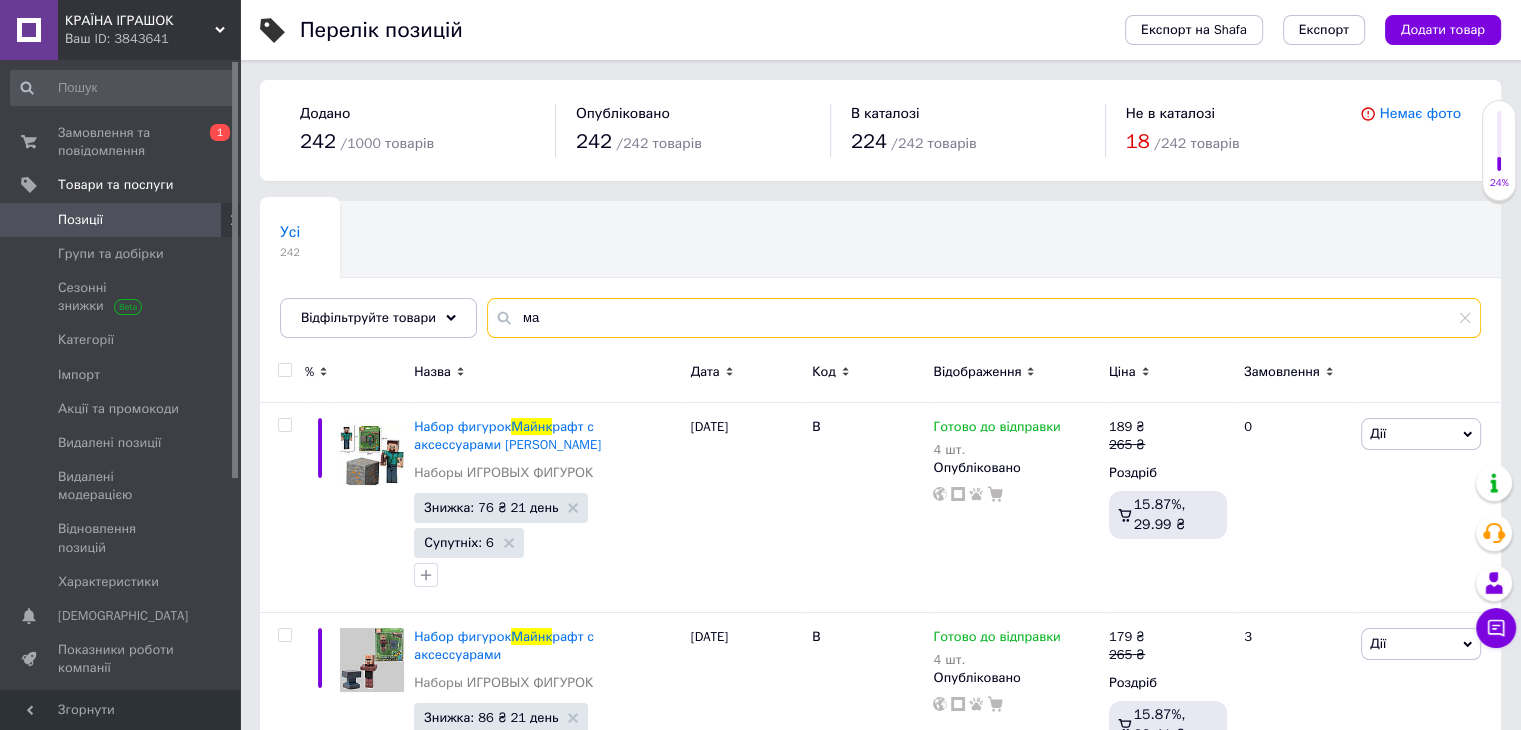 type on "м" 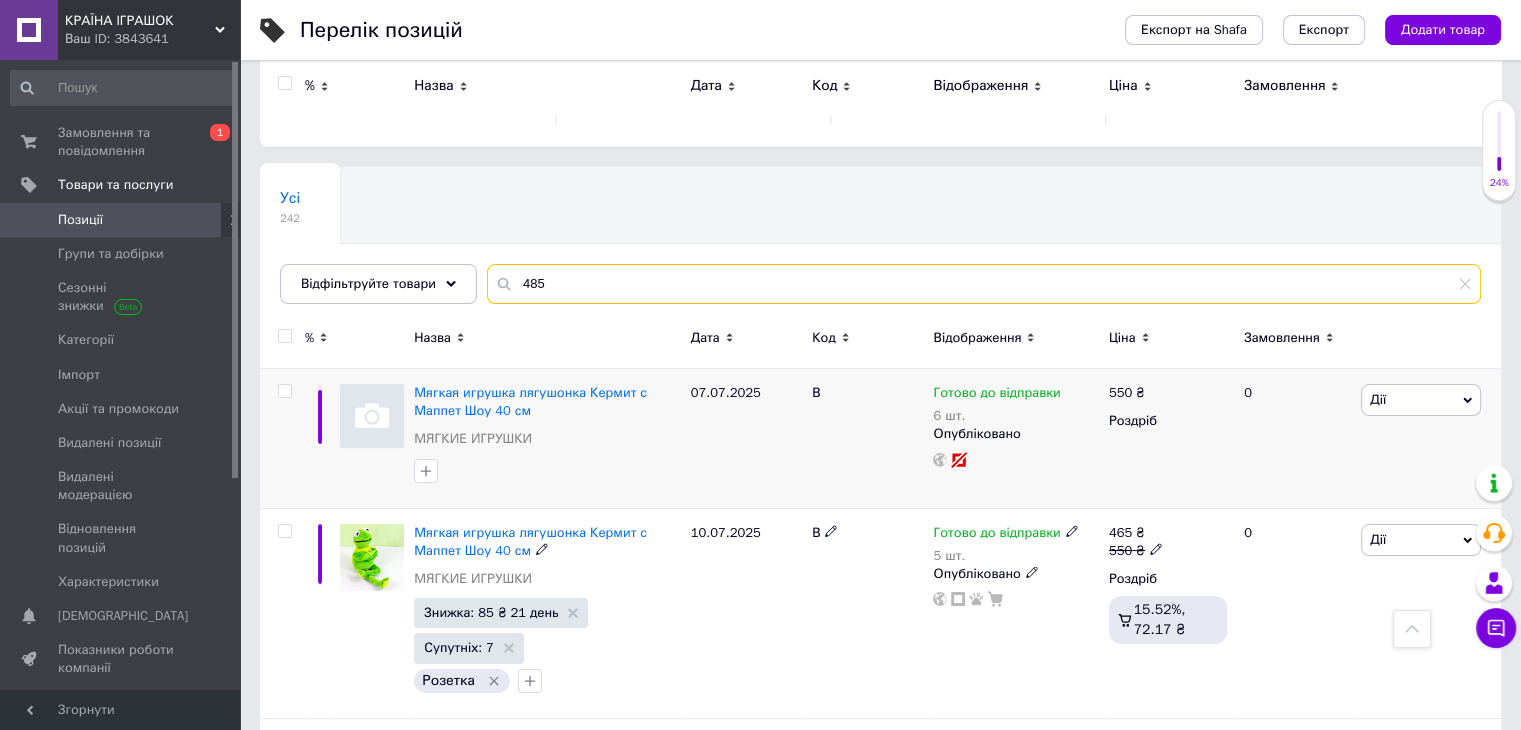 scroll, scrollTop: 0, scrollLeft: 0, axis: both 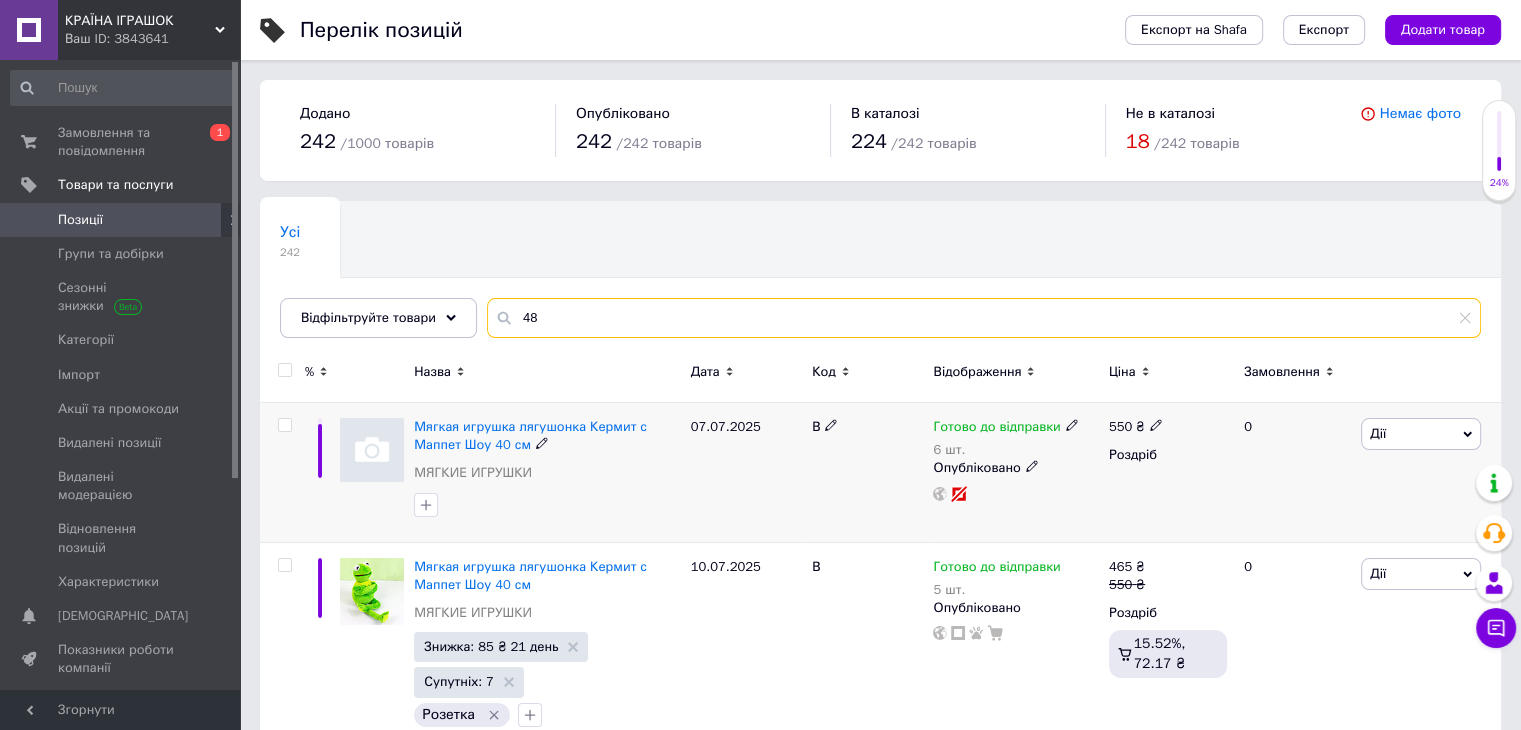 type on "4" 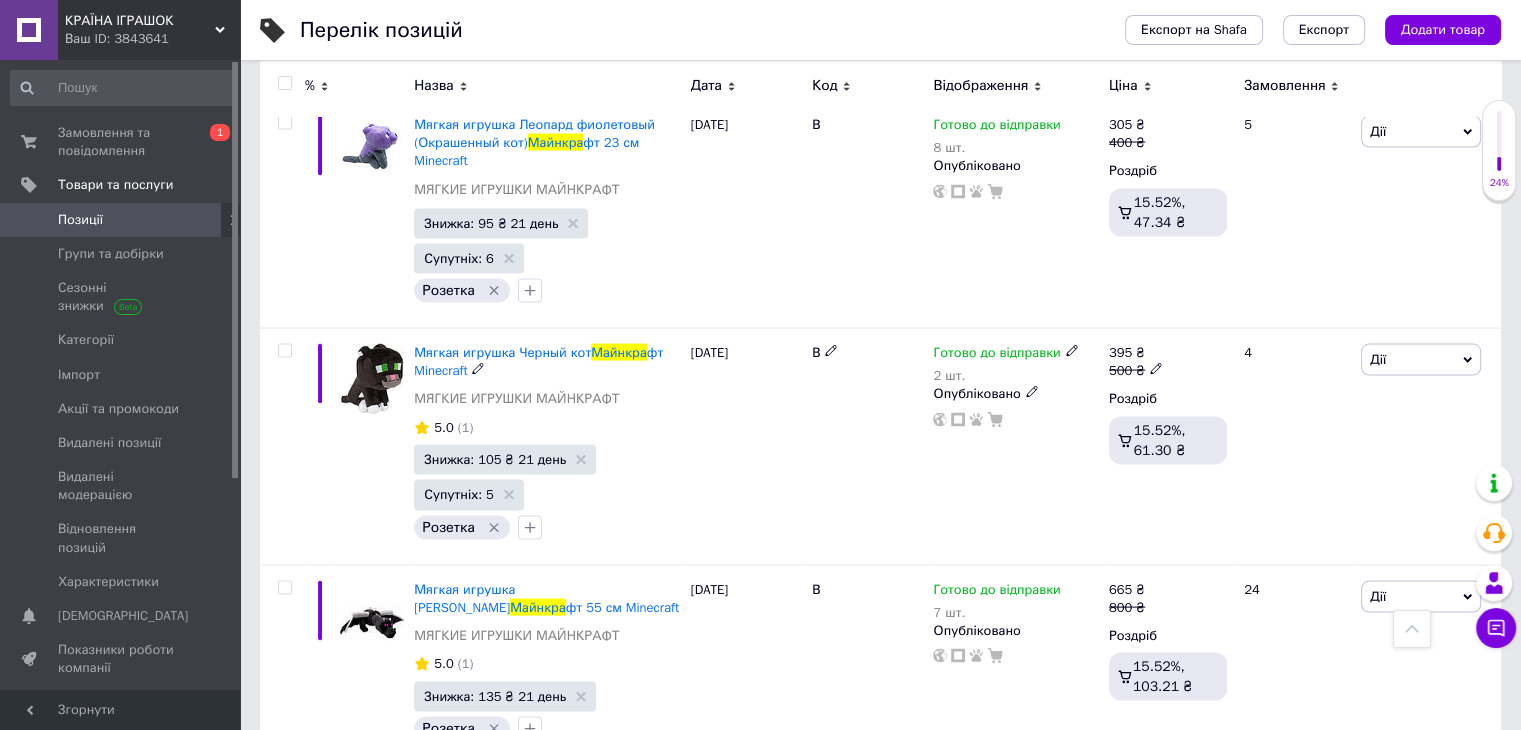 scroll, scrollTop: 3975, scrollLeft: 0, axis: vertical 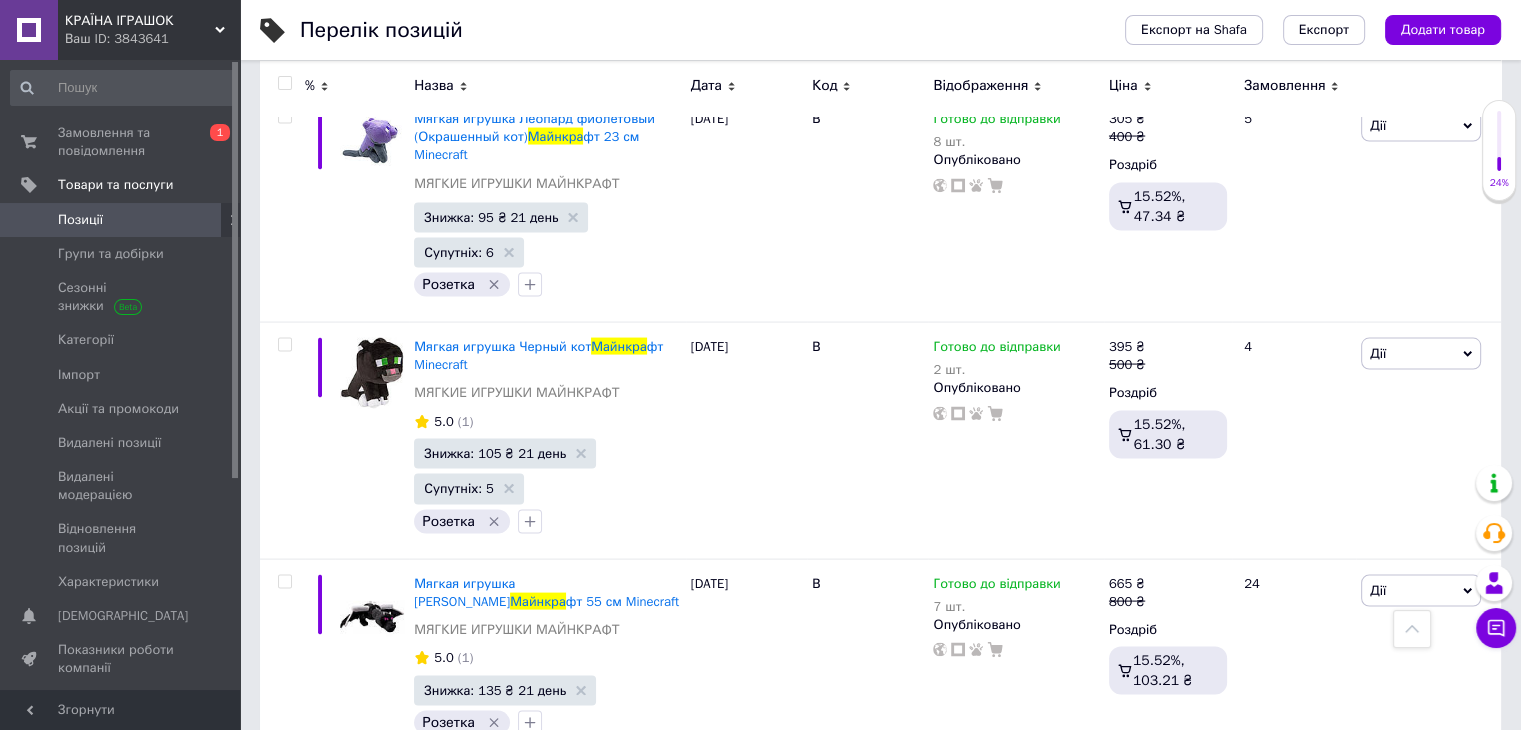 type on "майнкра" 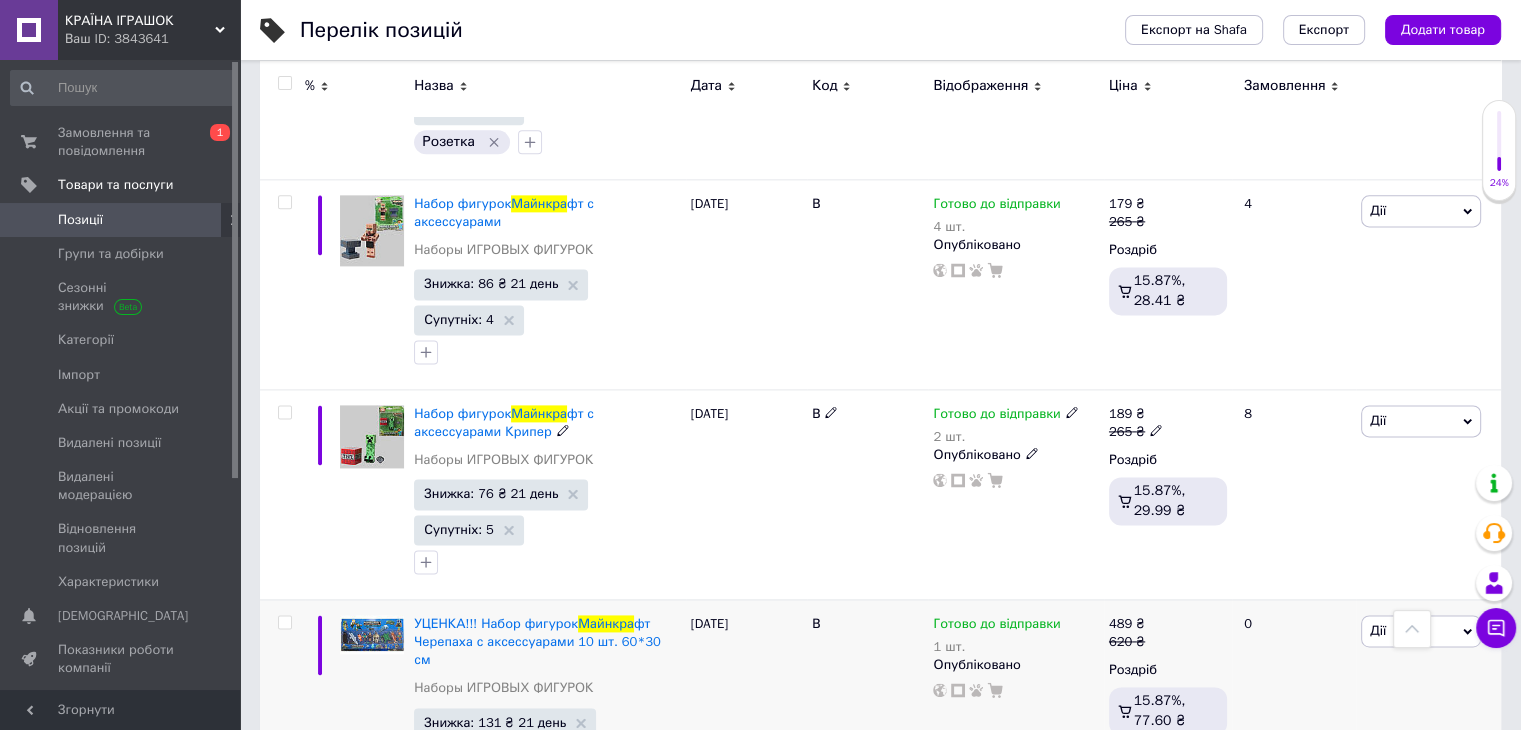 scroll, scrollTop: 2801, scrollLeft: 0, axis: vertical 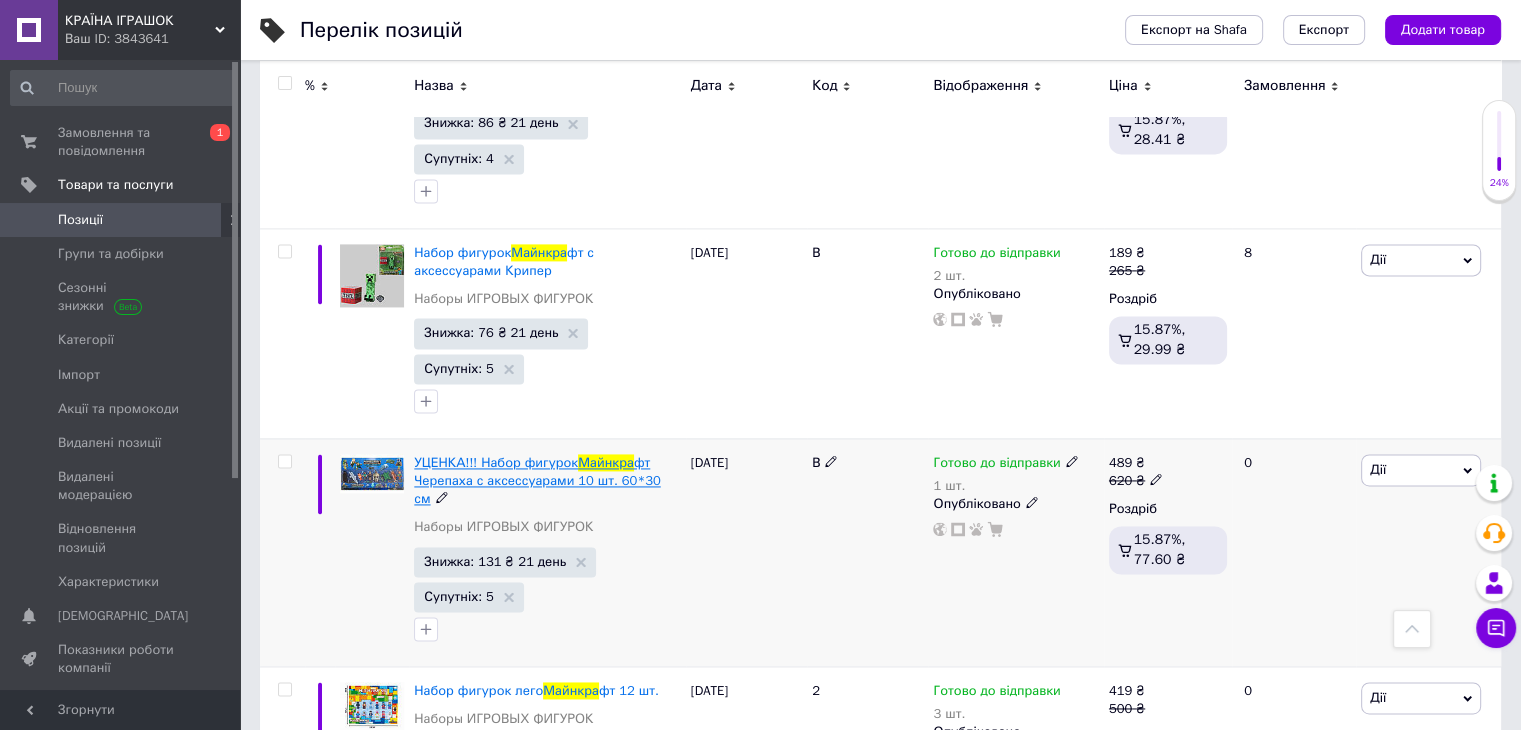 click on "УЦЕНКА!!! Набор фигурок" at bounding box center (496, 462) 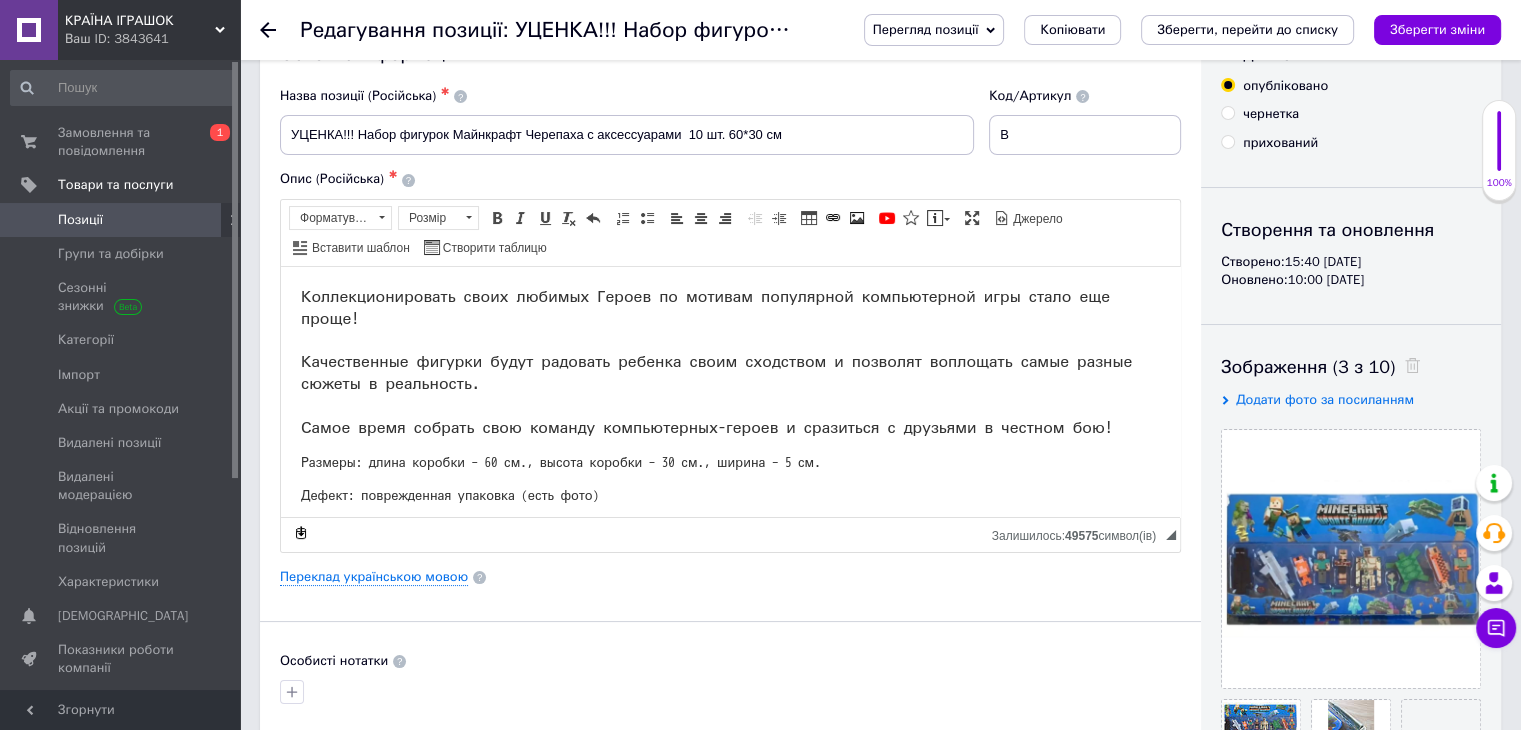 scroll, scrollTop: 0, scrollLeft: 0, axis: both 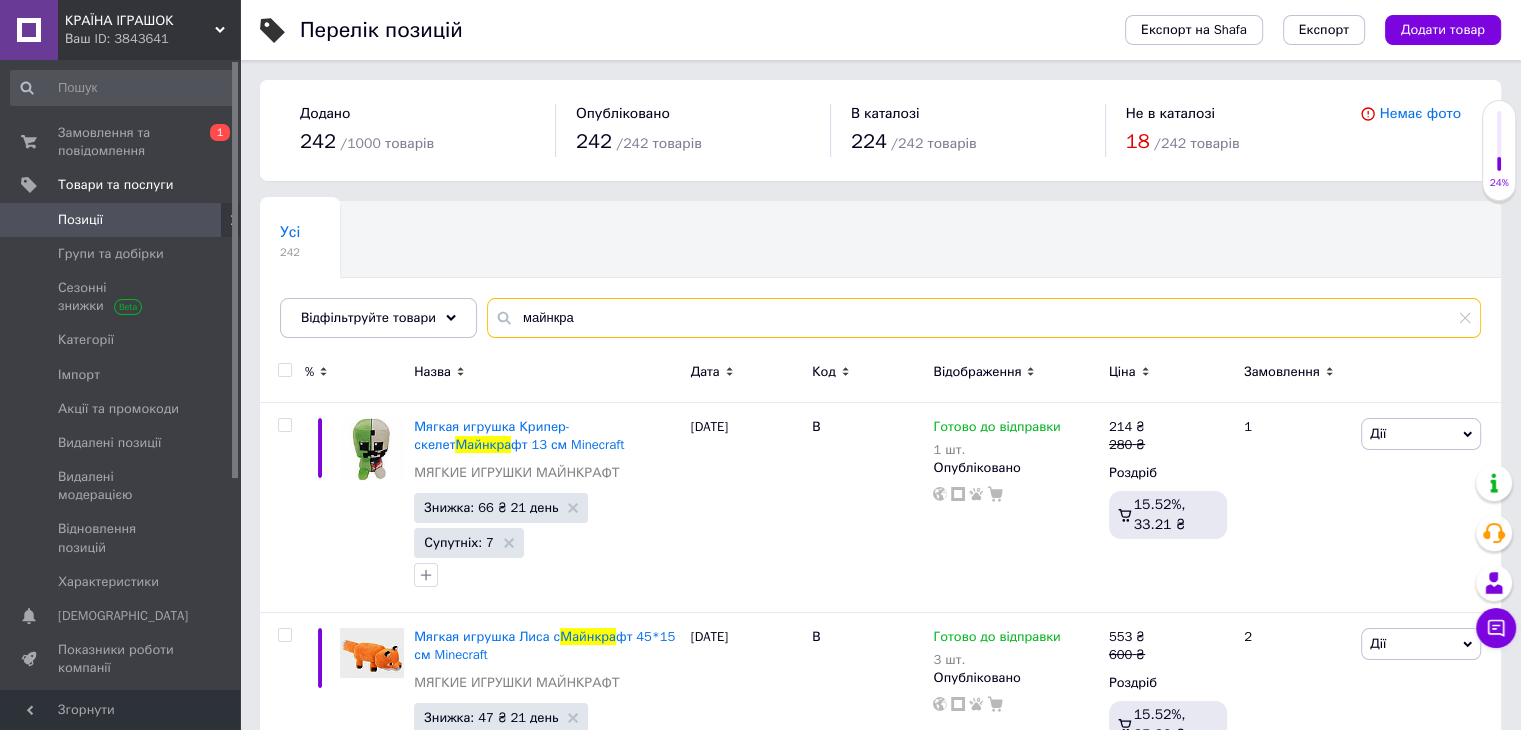 click on "майнкра" at bounding box center (984, 318) 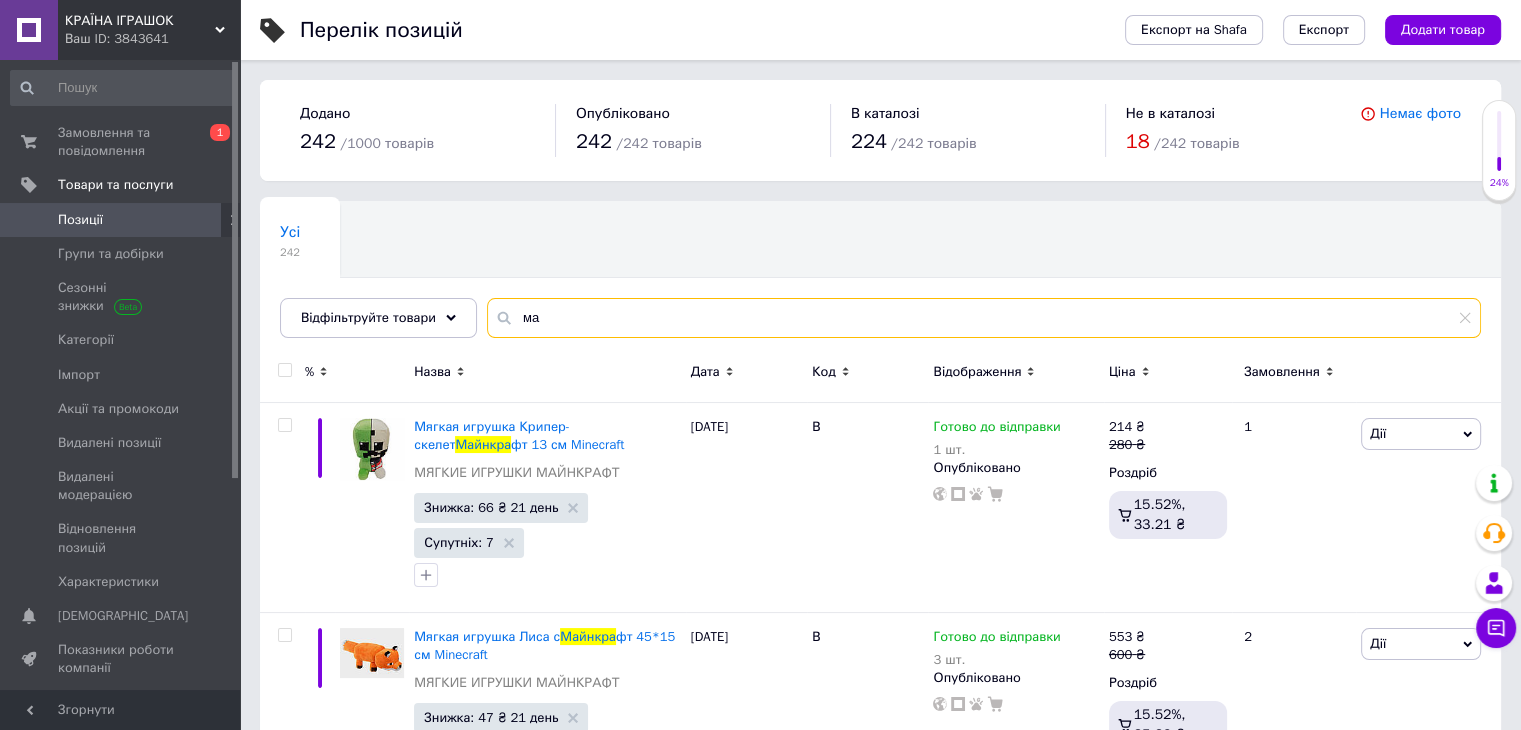 type on "м" 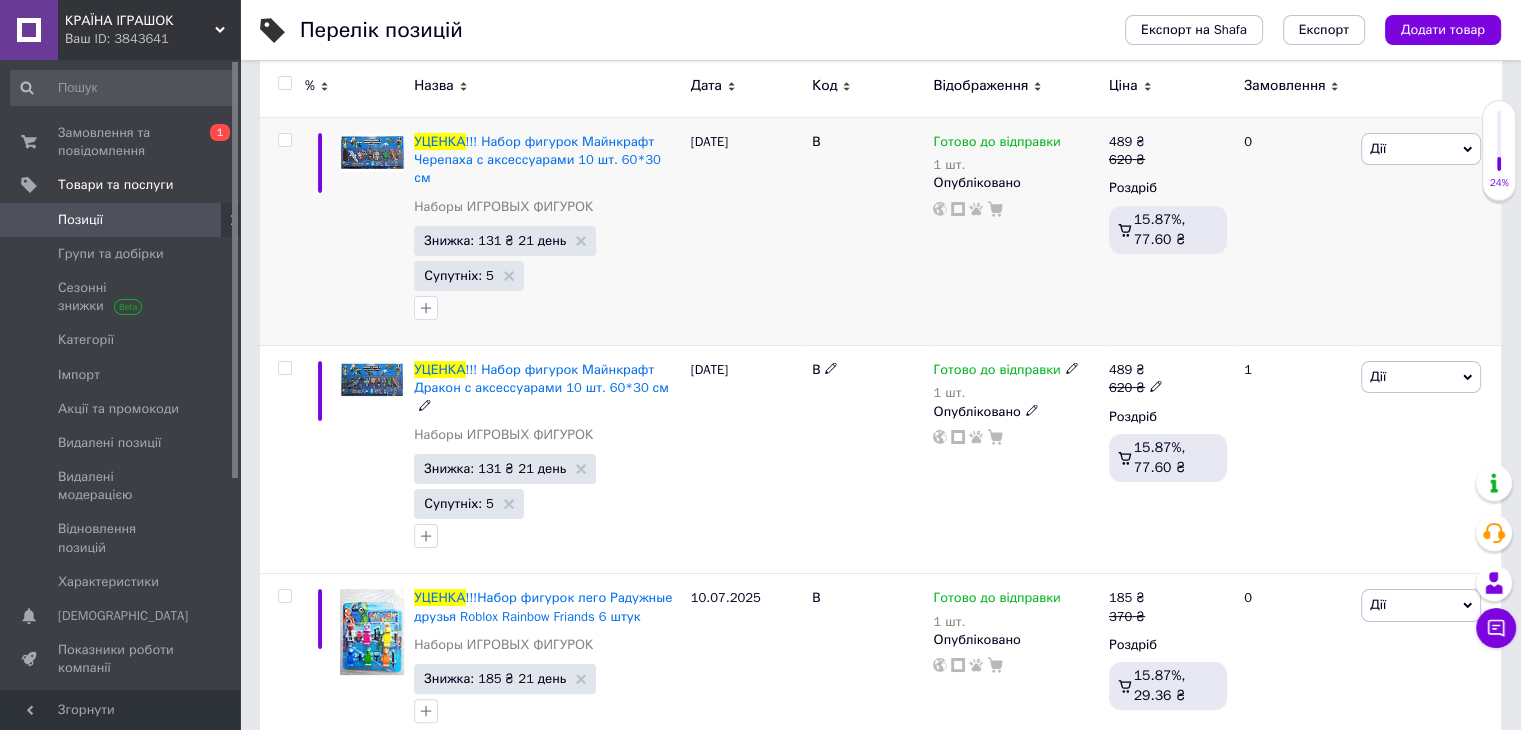 scroll, scrollTop: 0, scrollLeft: 0, axis: both 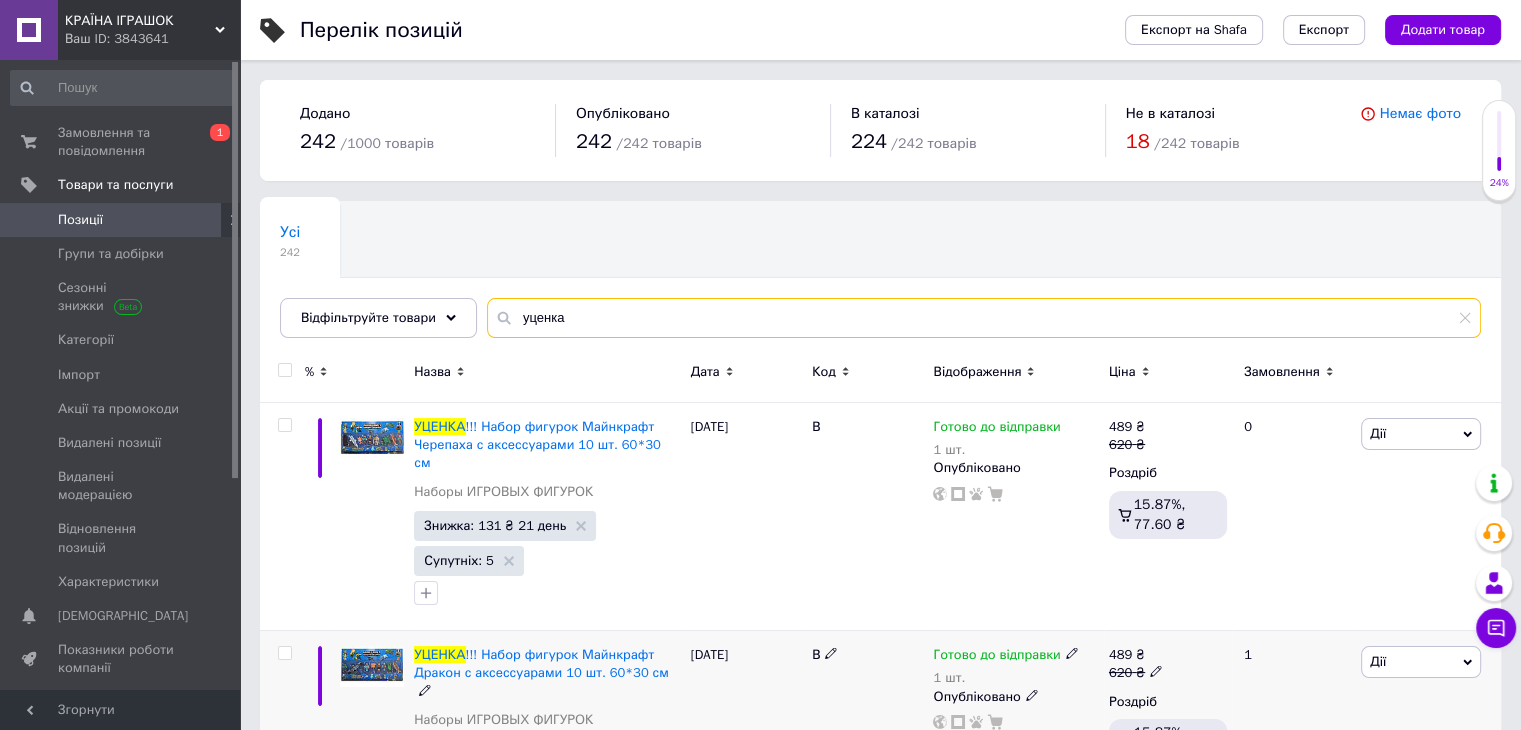 type on "уценка" 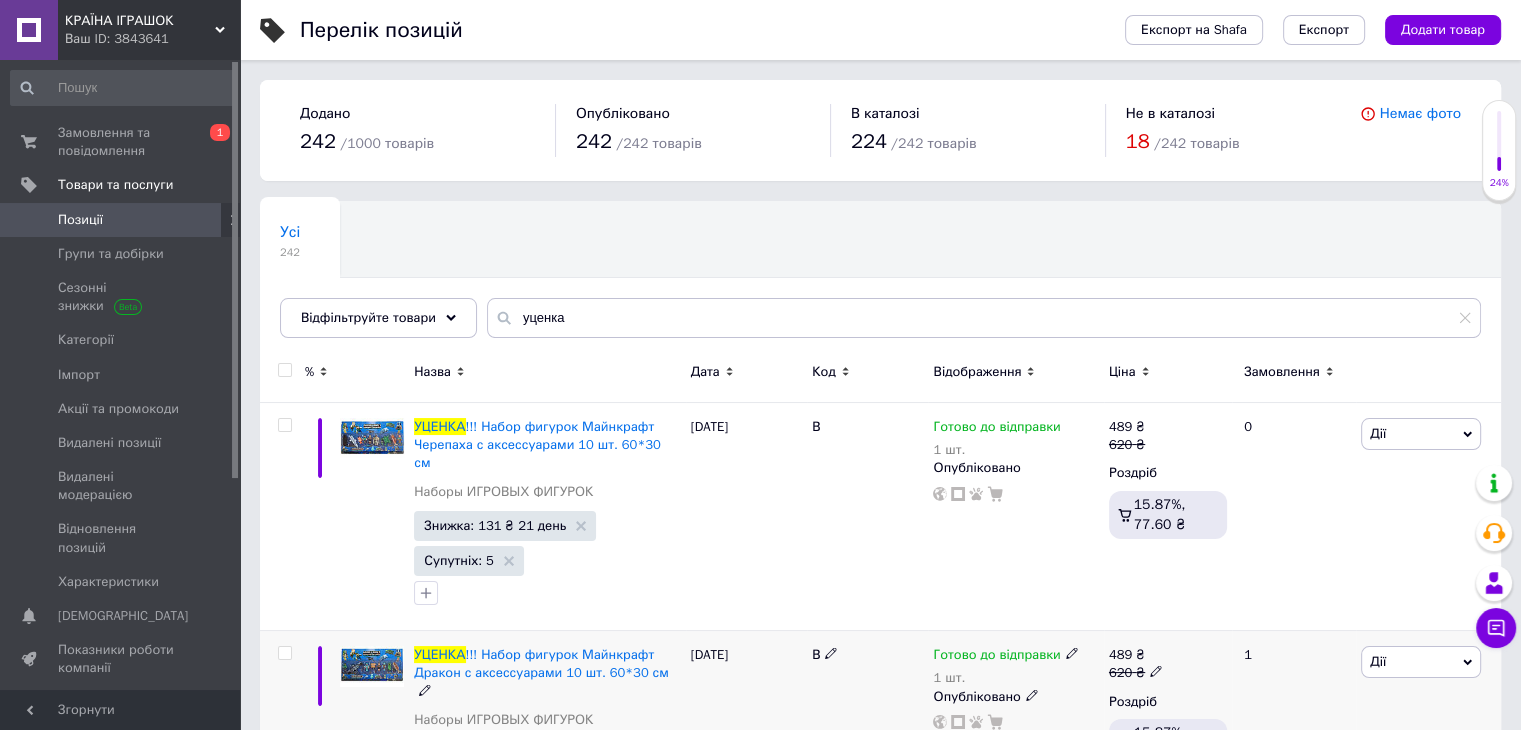 click at bounding box center (372, 666) 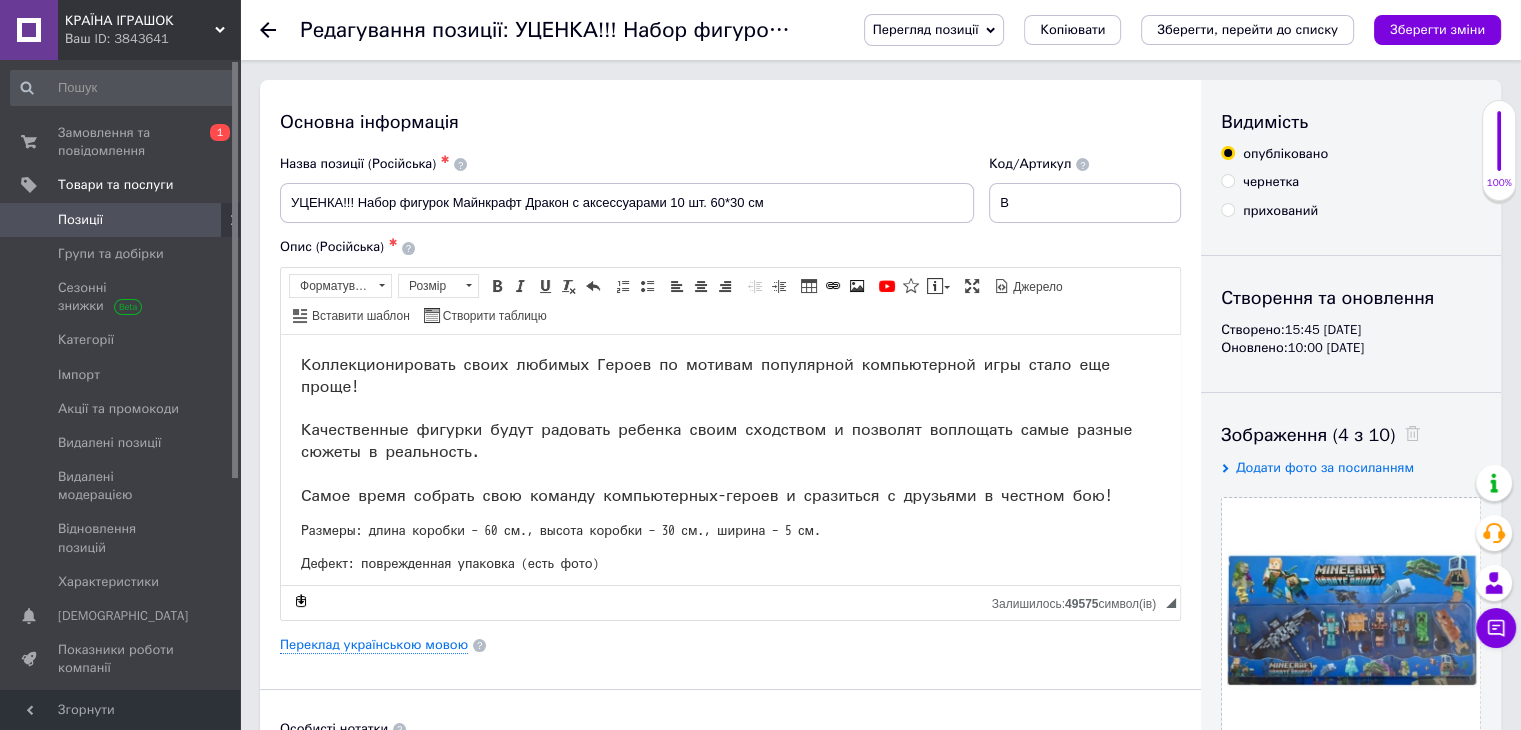 scroll, scrollTop: 75, scrollLeft: 0, axis: vertical 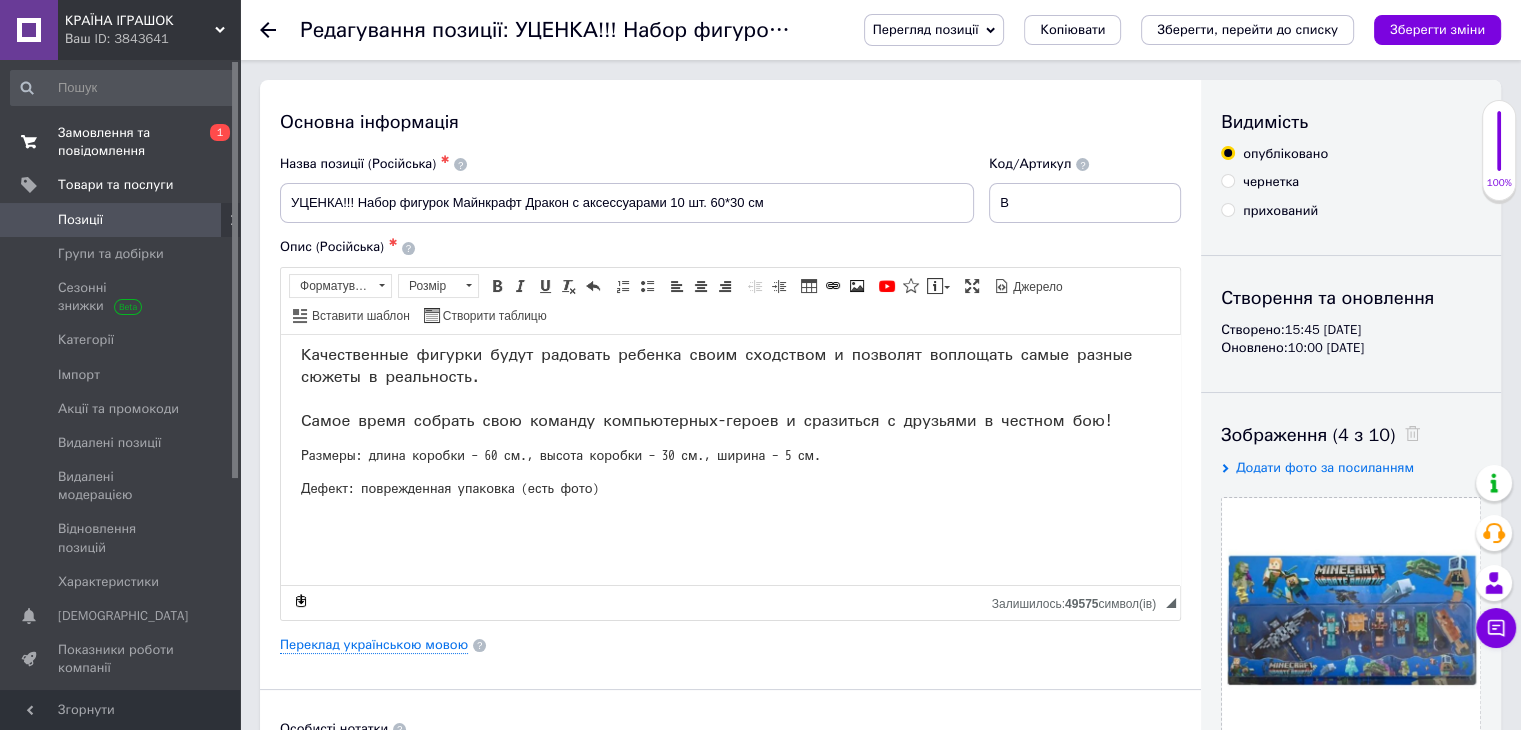 click on "Замовлення та повідомлення" at bounding box center (121, 142) 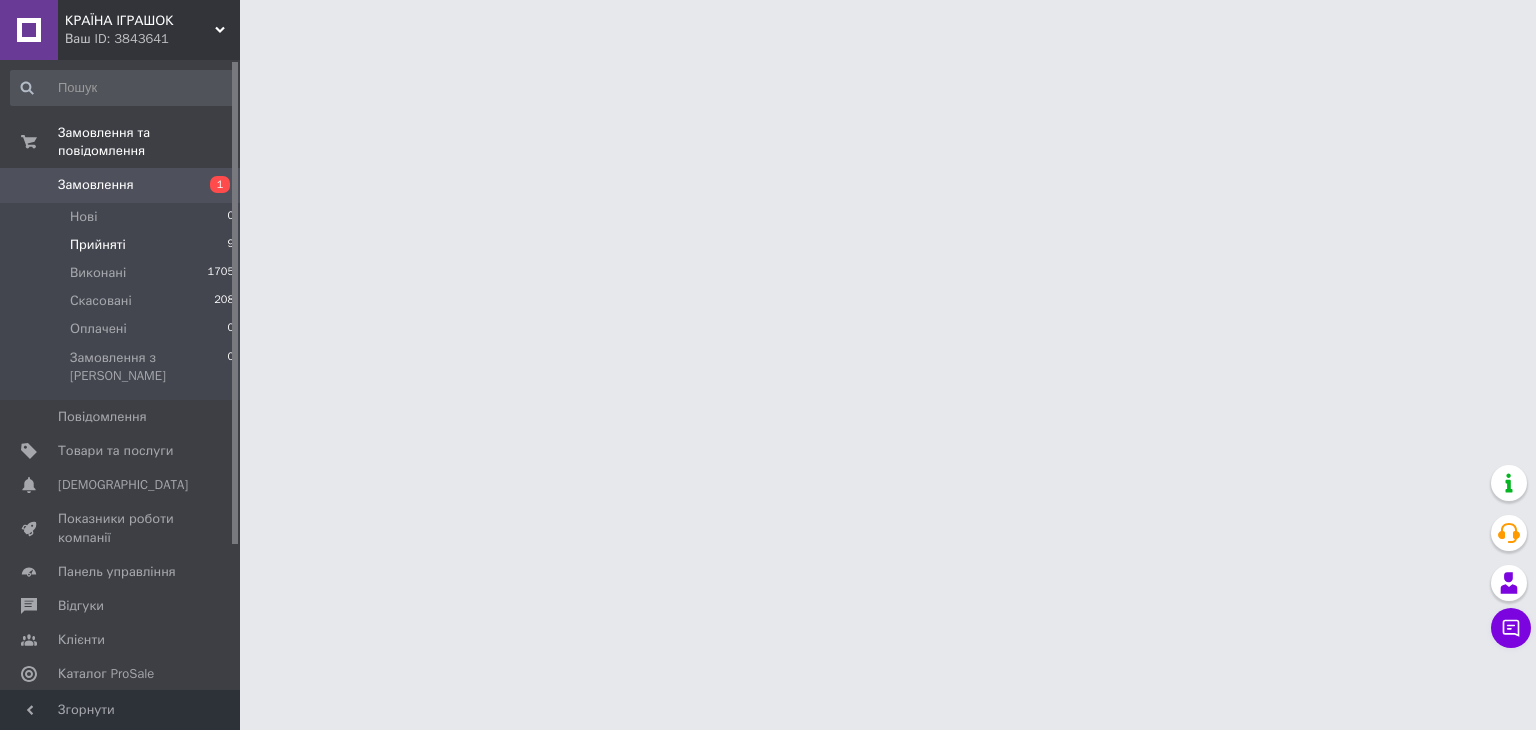 click on "Прийняті" at bounding box center (98, 245) 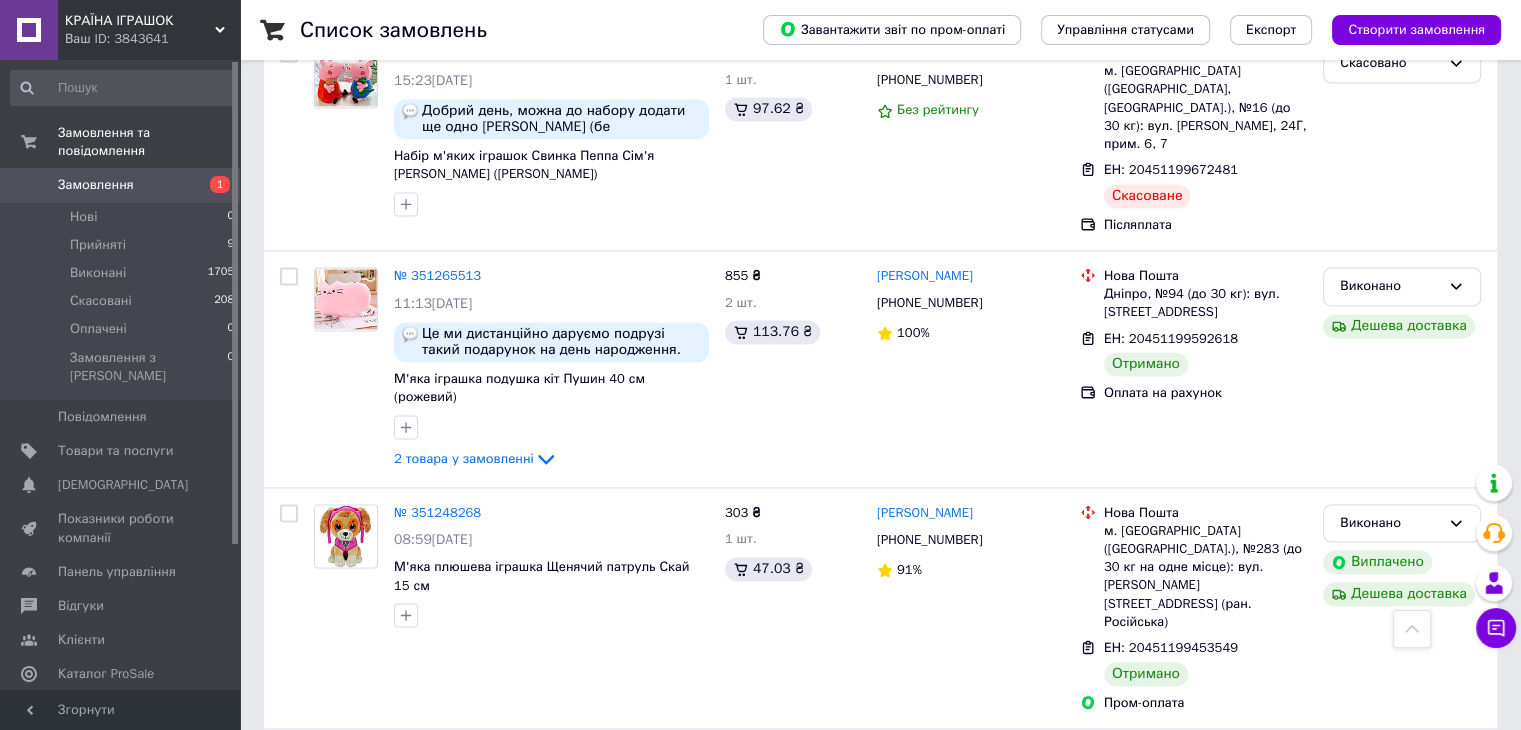 scroll, scrollTop: 3100, scrollLeft: 0, axis: vertical 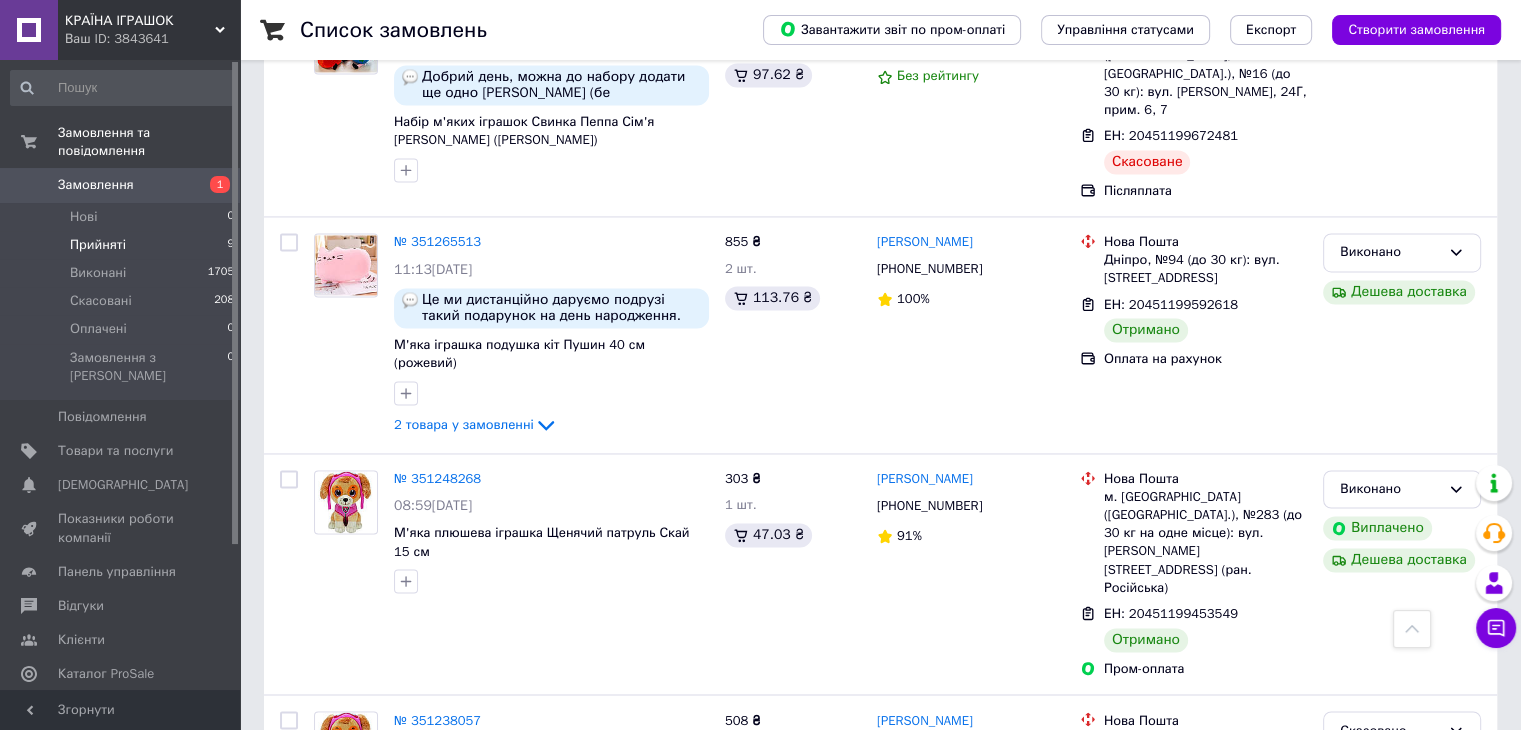 click on "Прийняті" at bounding box center (98, 245) 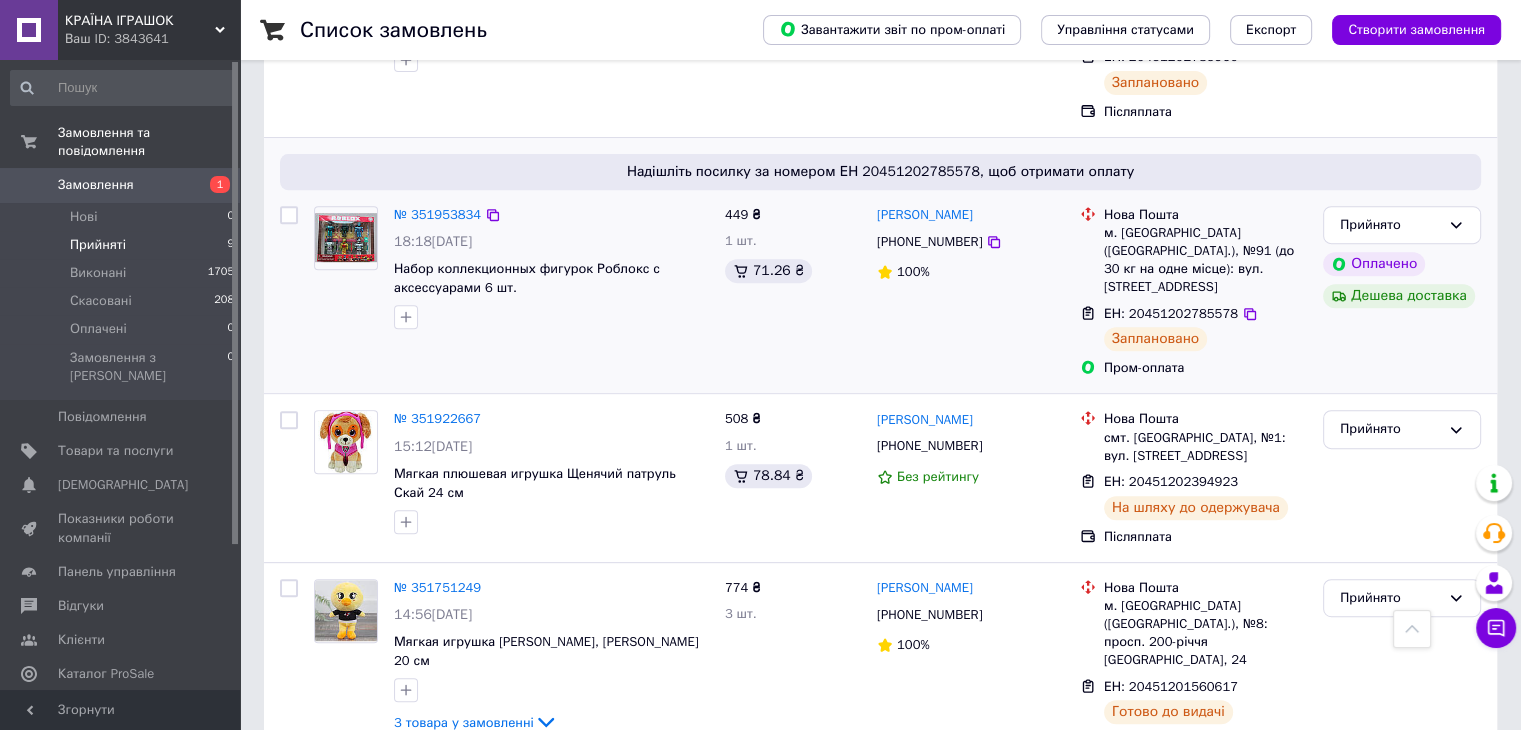 scroll, scrollTop: 1000, scrollLeft: 0, axis: vertical 